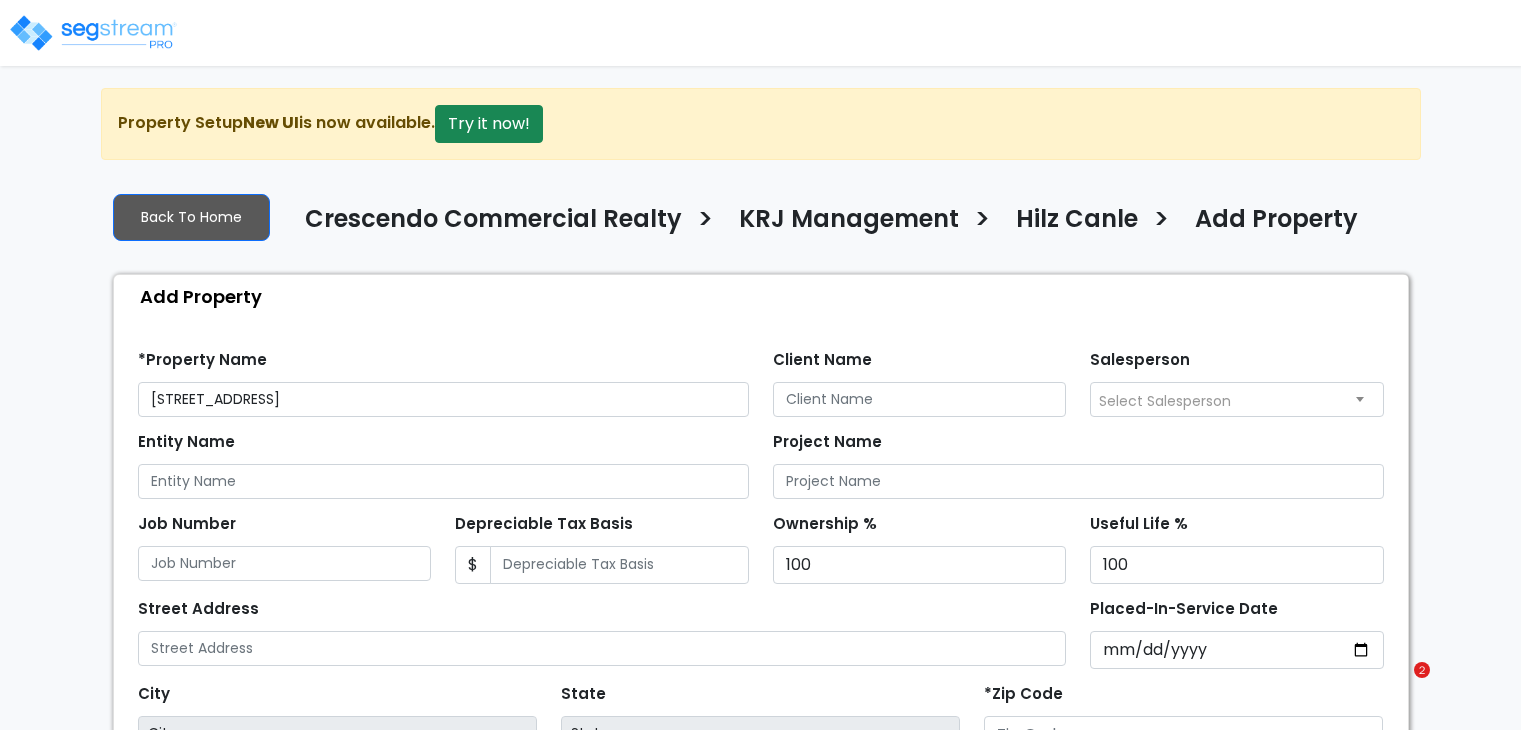 scroll, scrollTop: 0, scrollLeft: 0, axis: both 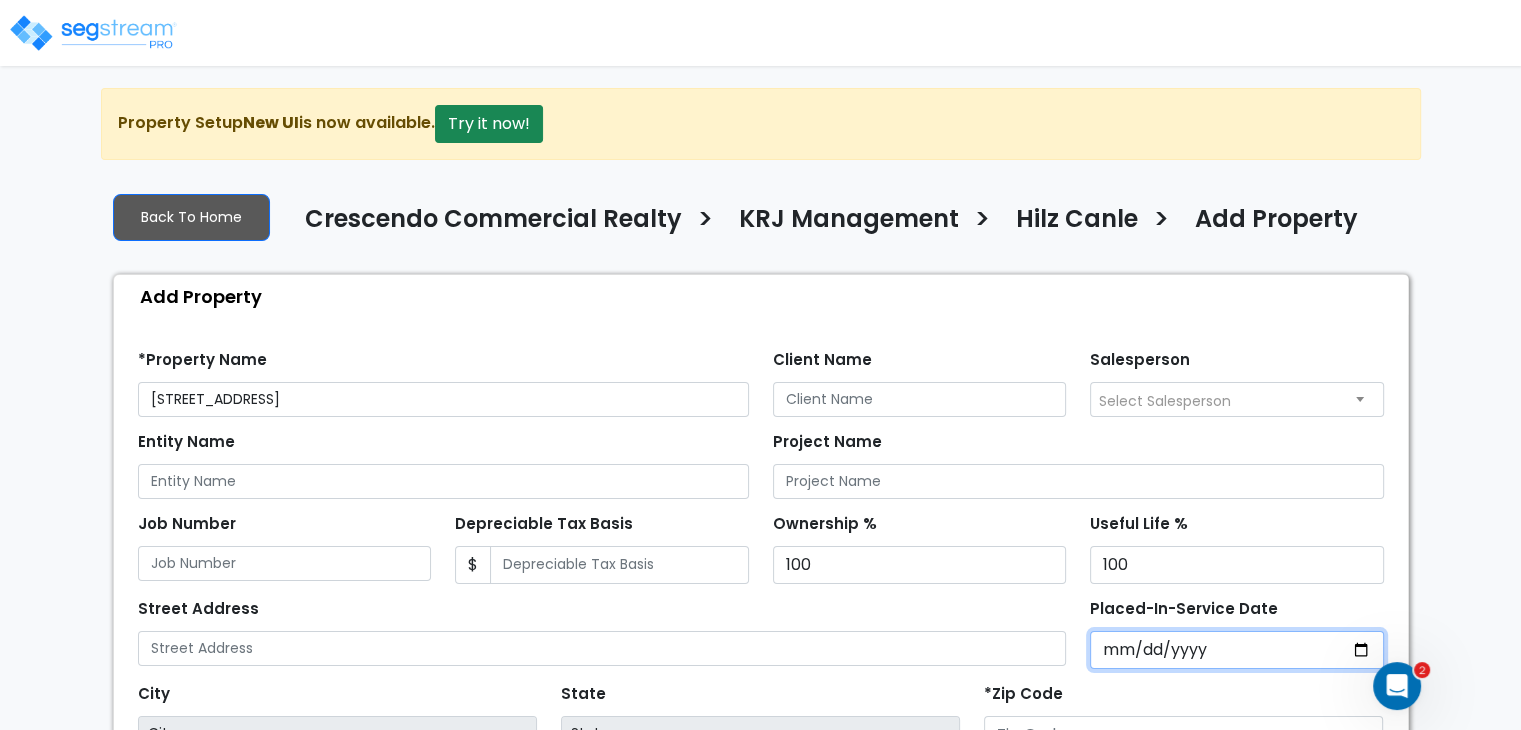 click on "Placed-In-Service Date" at bounding box center (1237, 650) 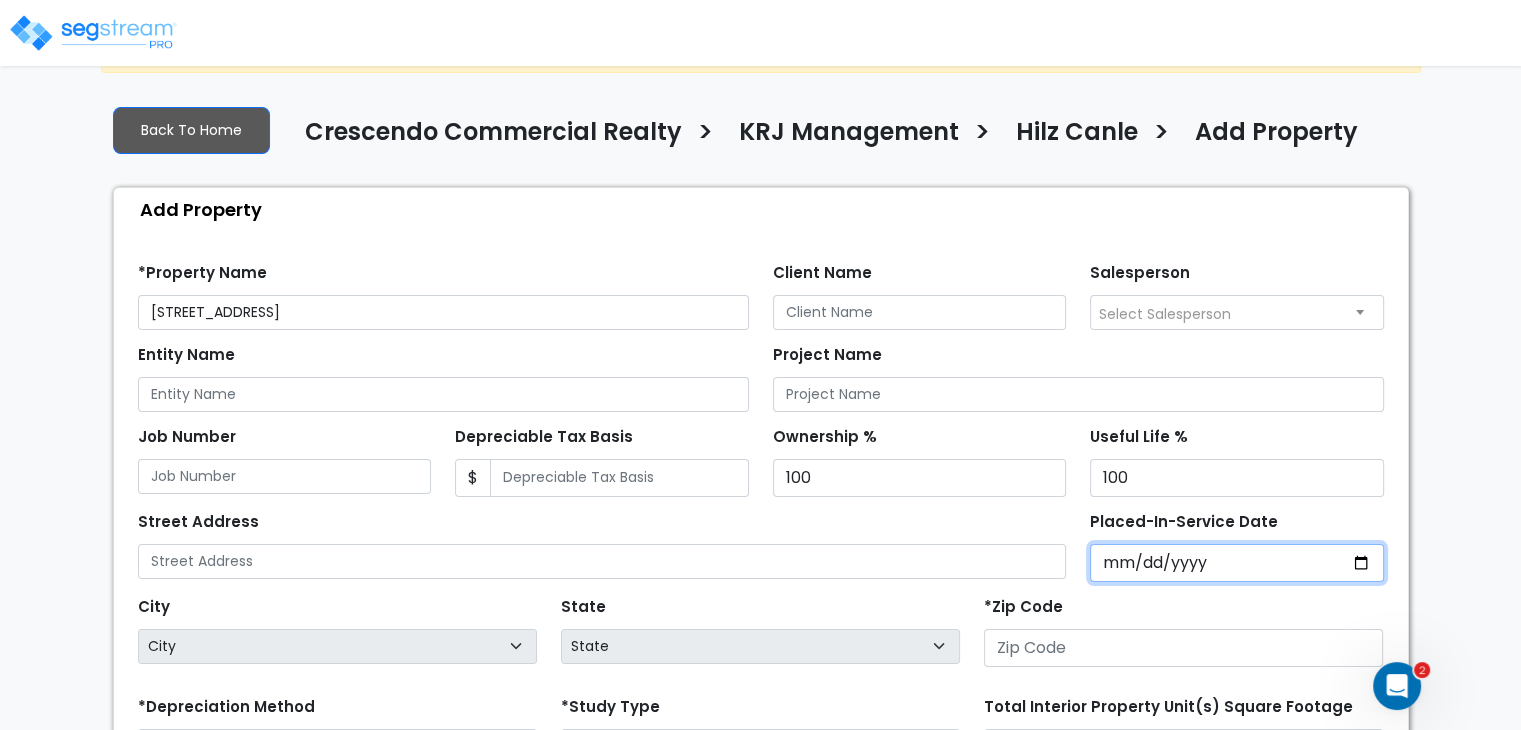 scroll, scrollTop: 99, scrollLeft: 0, axis: vertical 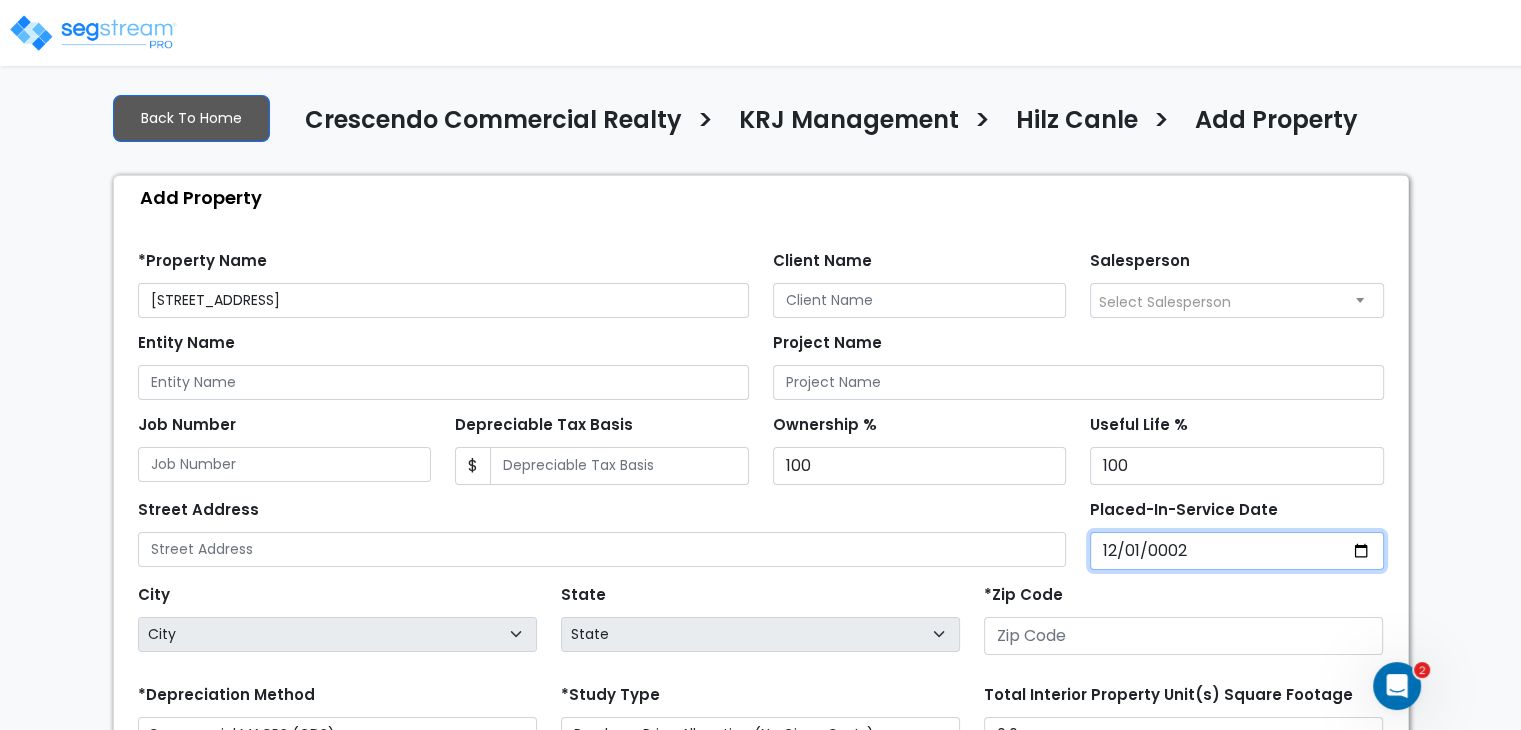 type on "0020-12-01" 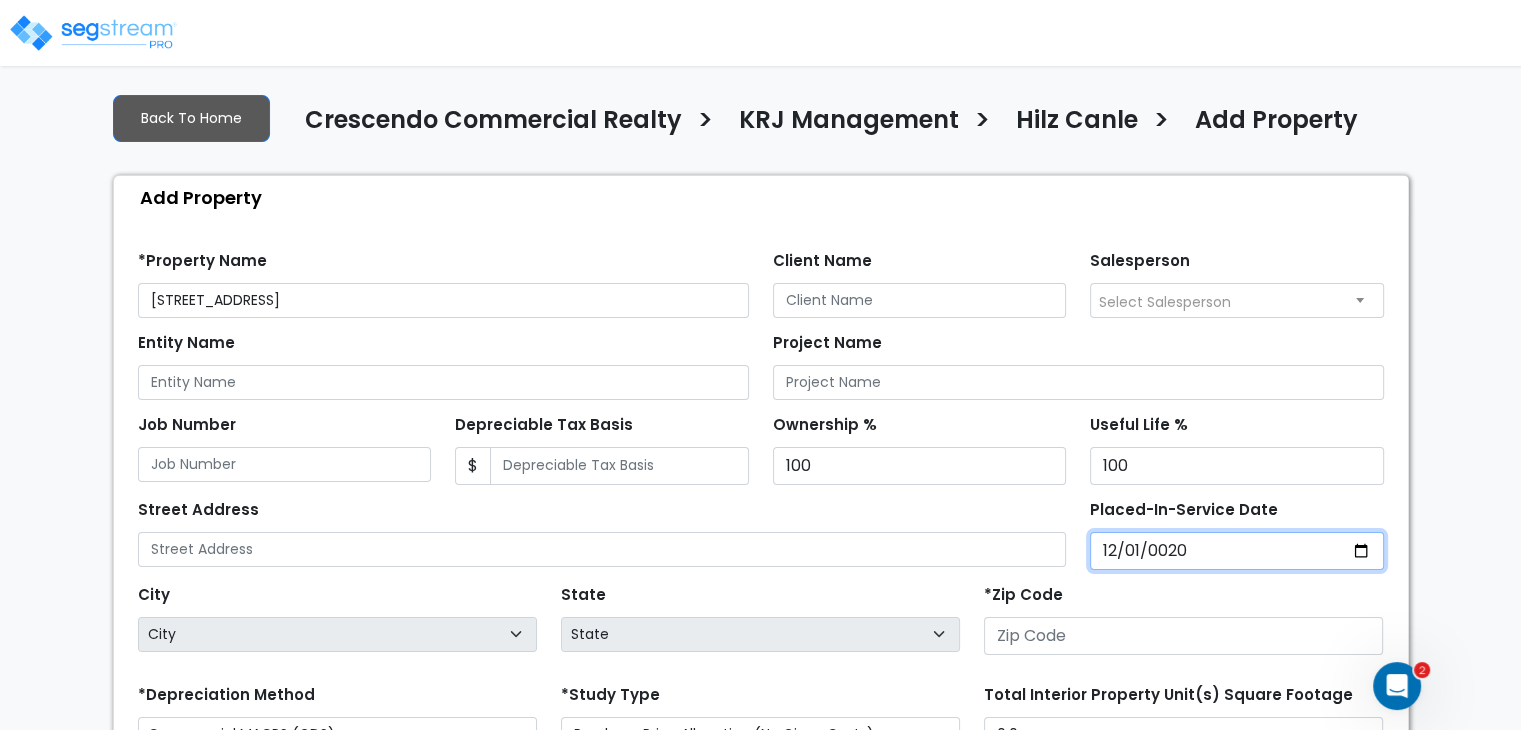 select on "20" 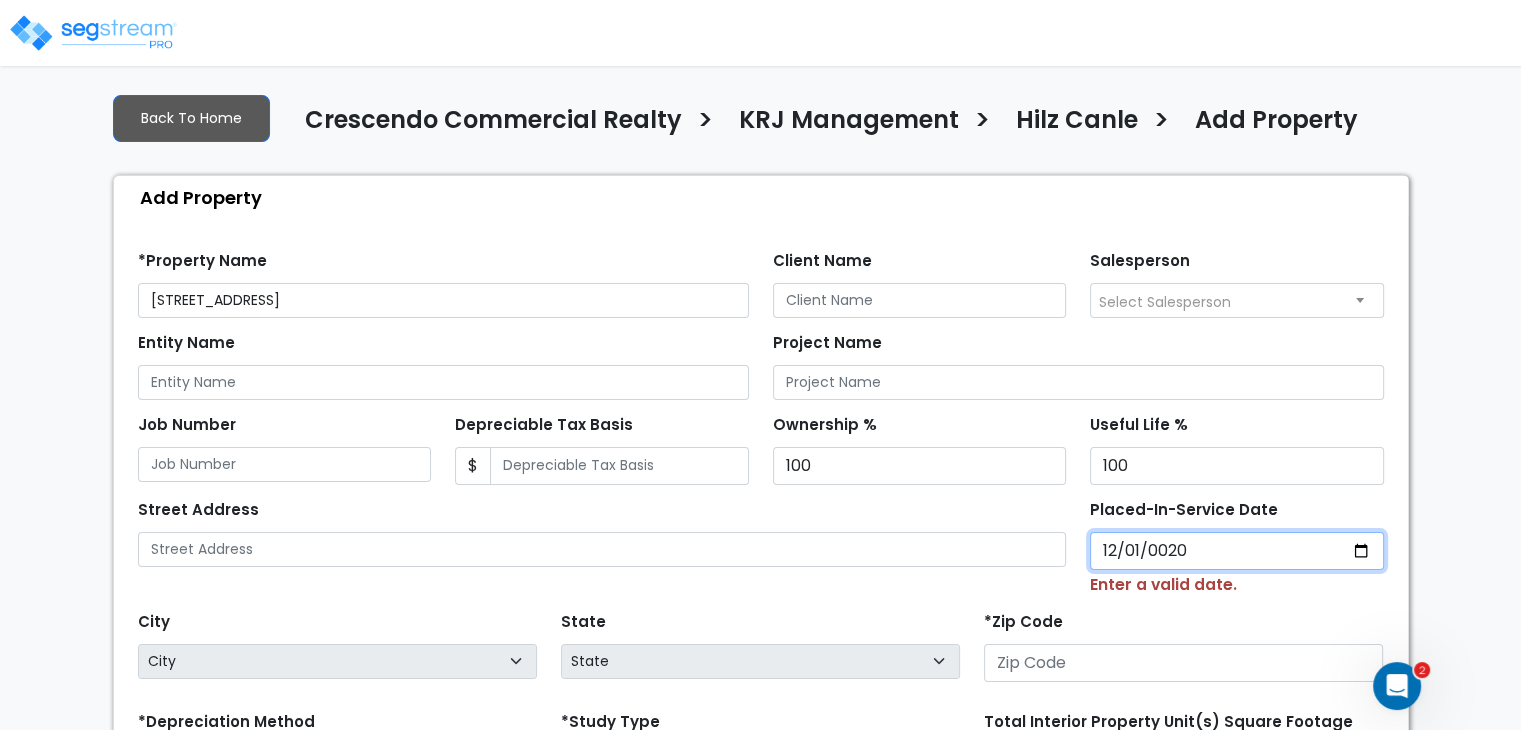 type on "0202-12-01" 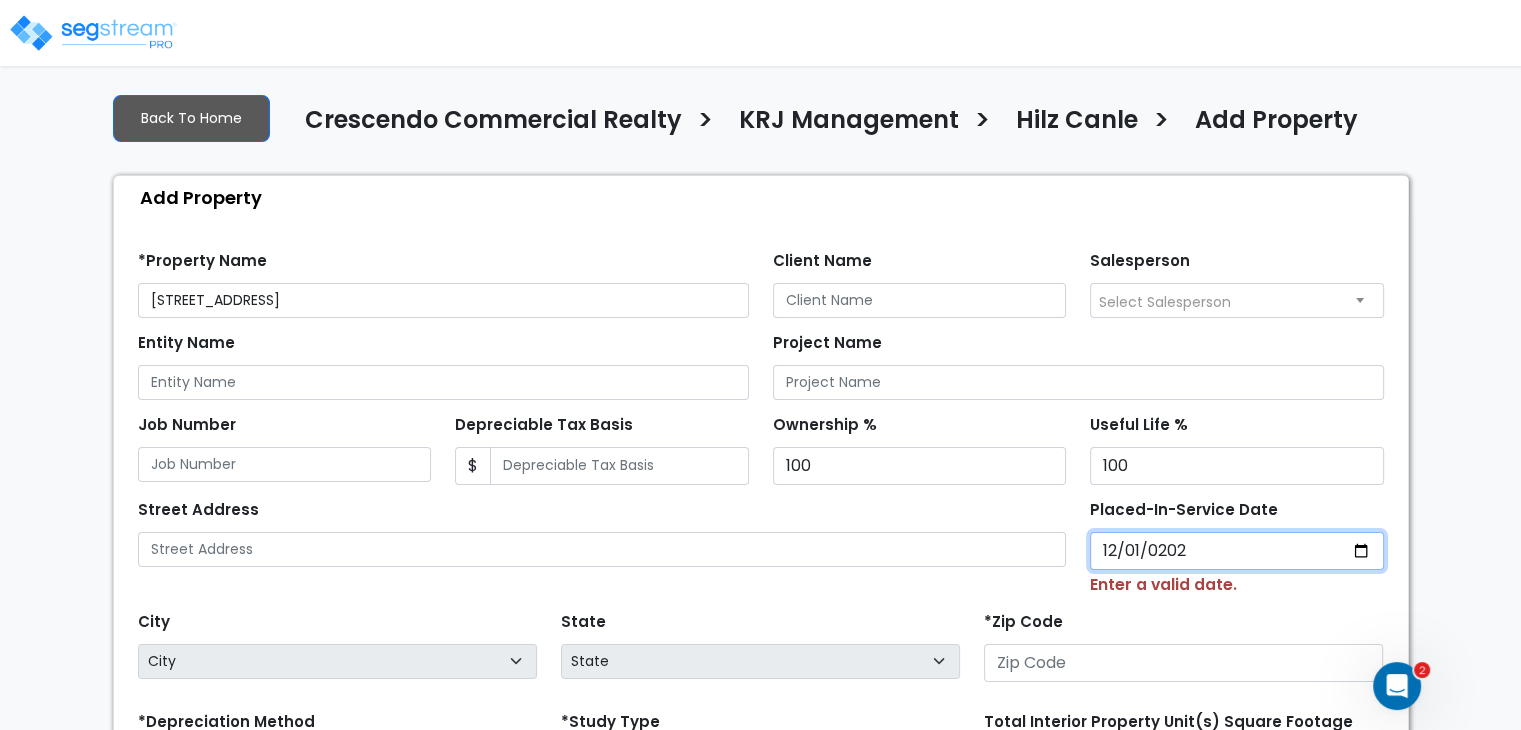 select on "202" 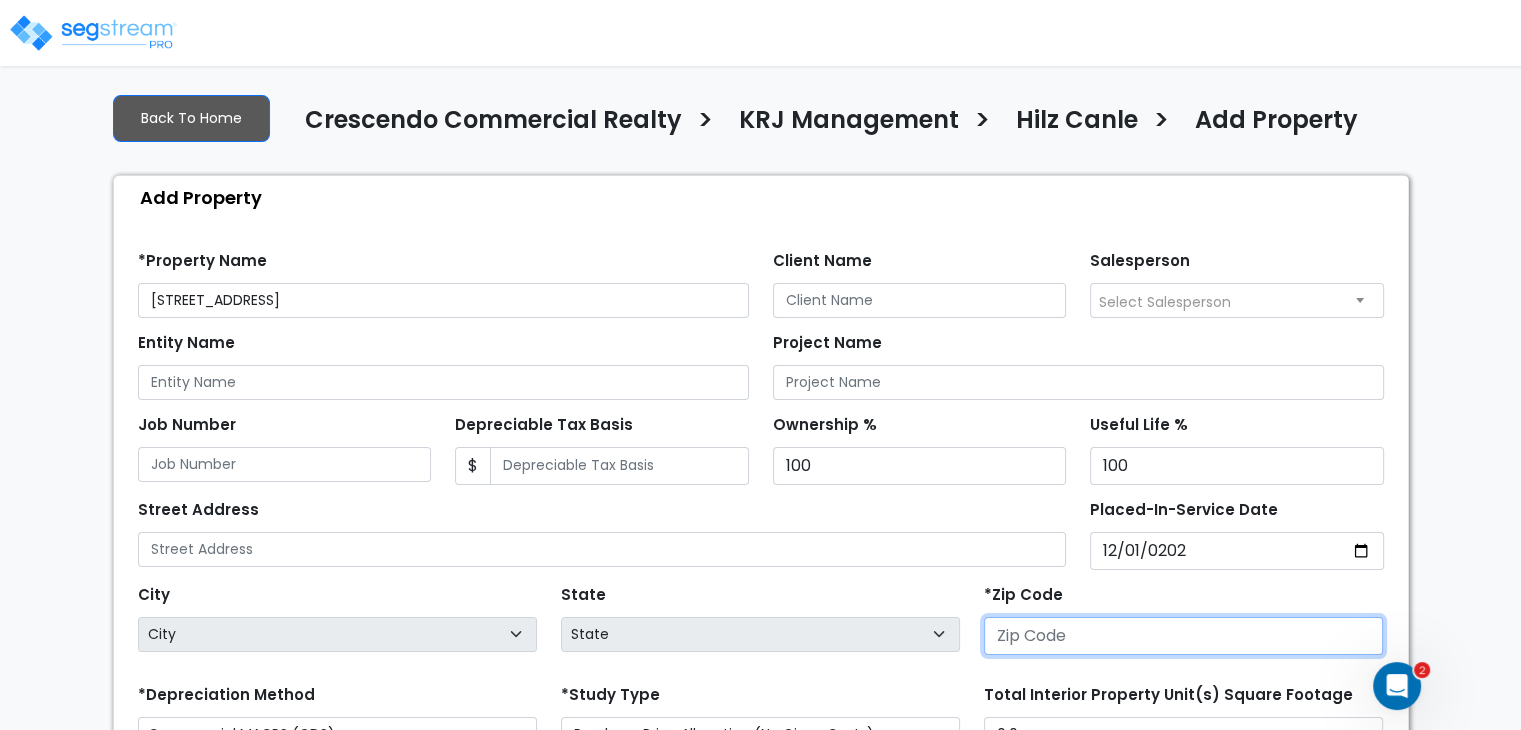click at bounding box center [1183, 636] 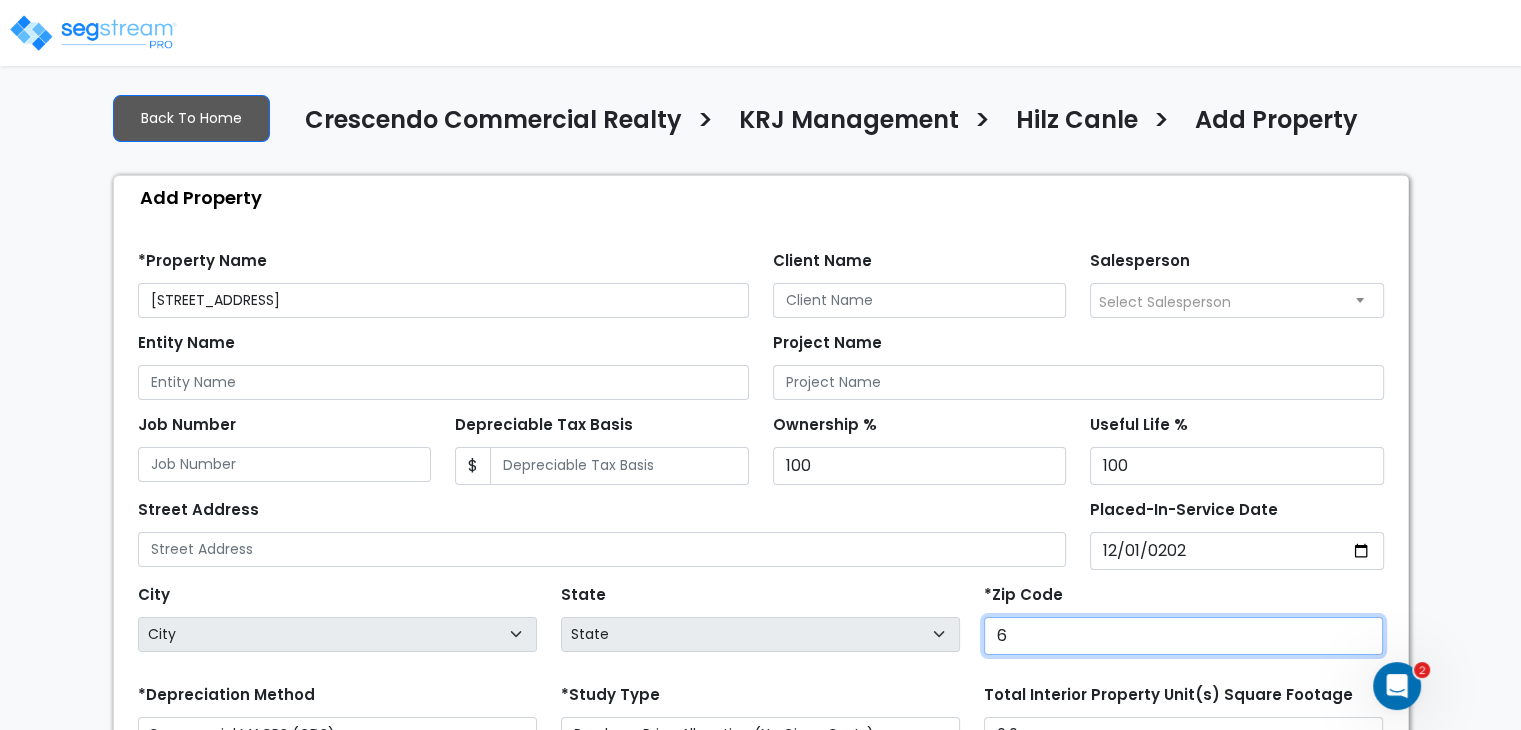 type on "65" 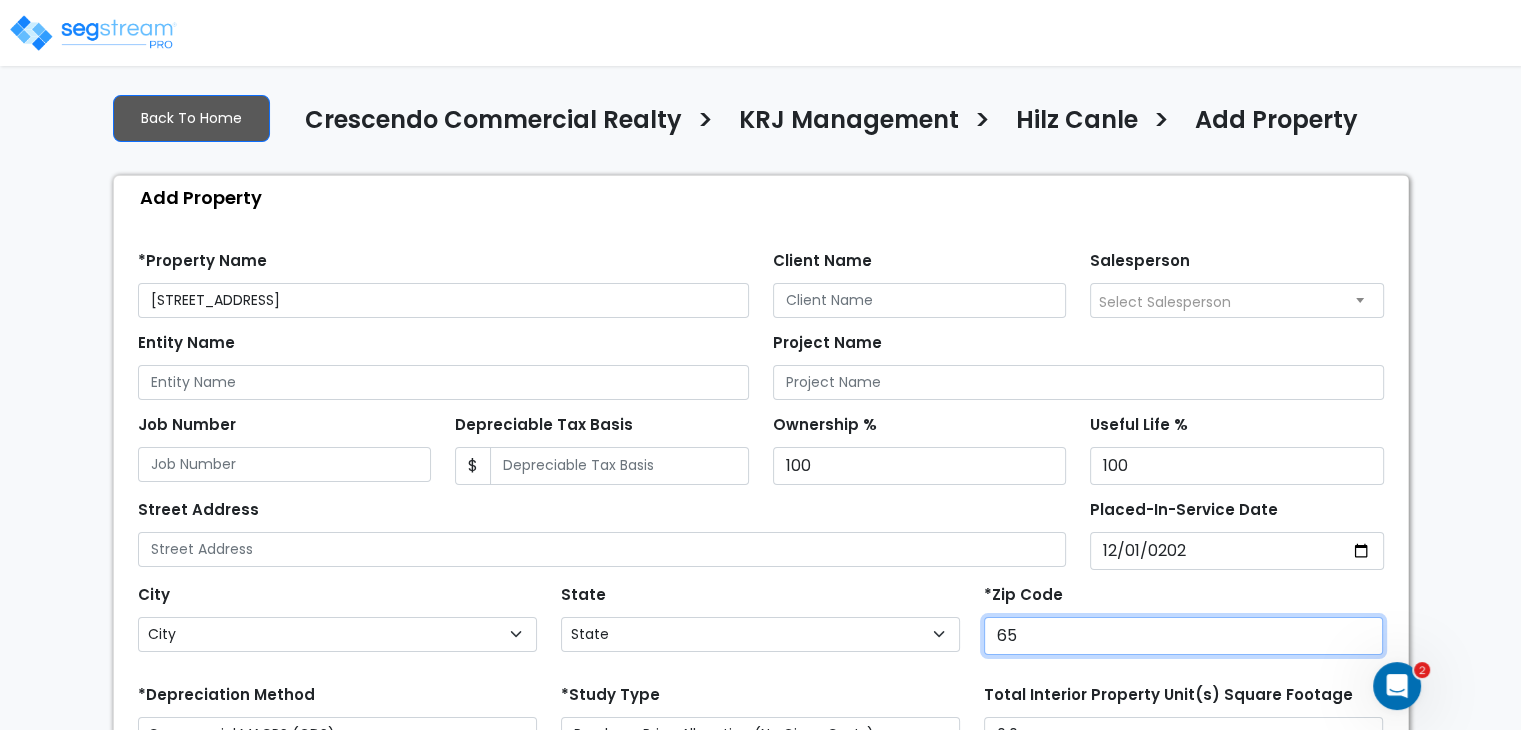 select on "MO" 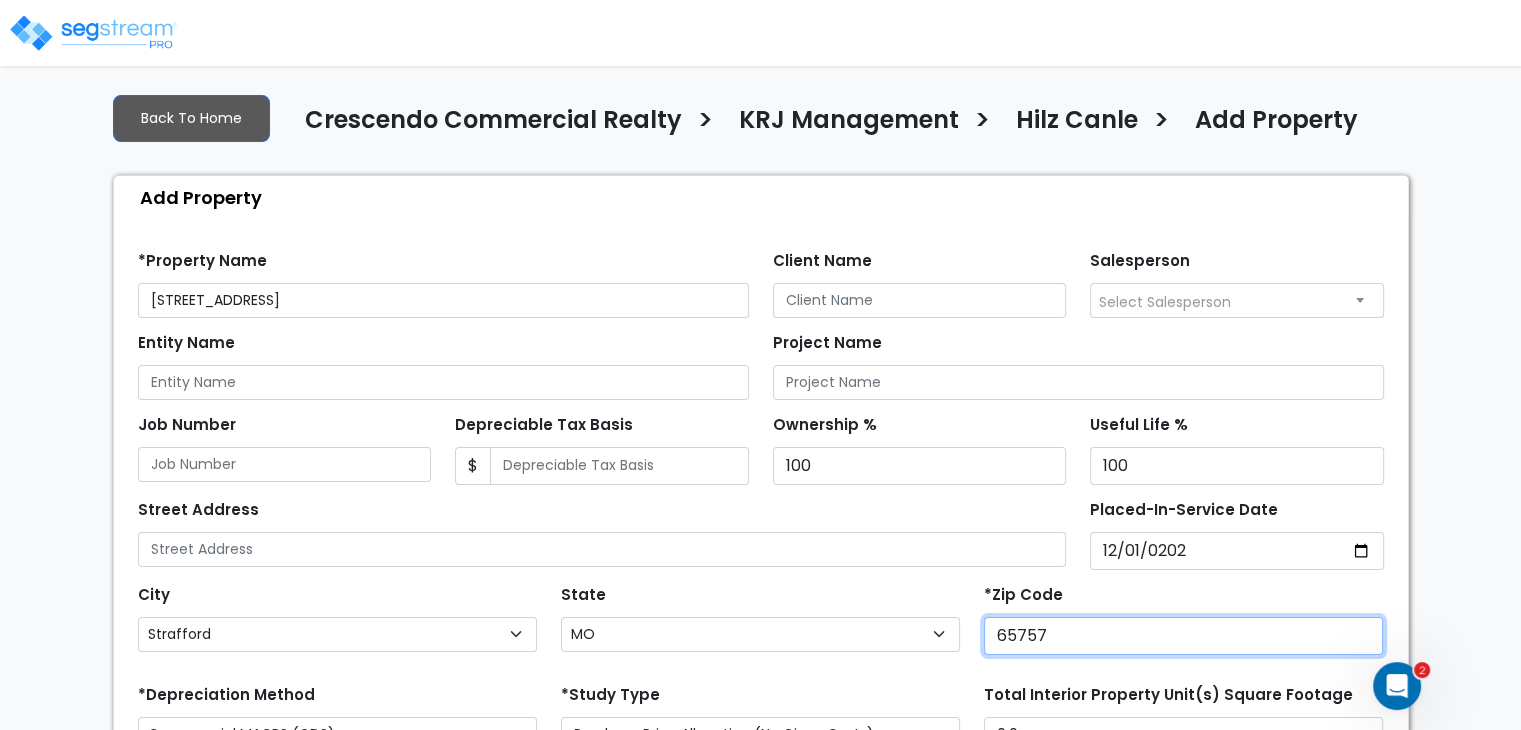 type on "65757" 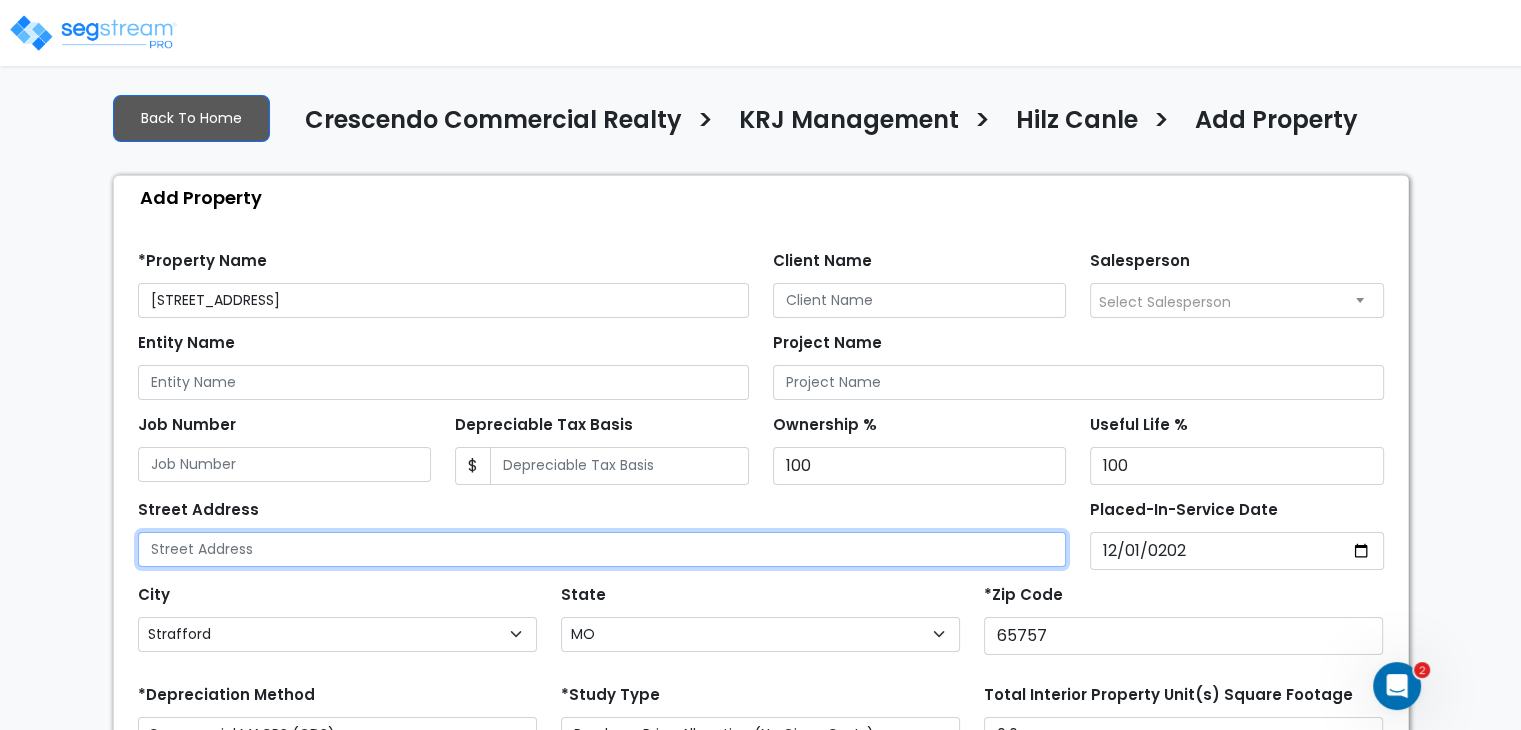 click at bounding box center [602, 549] 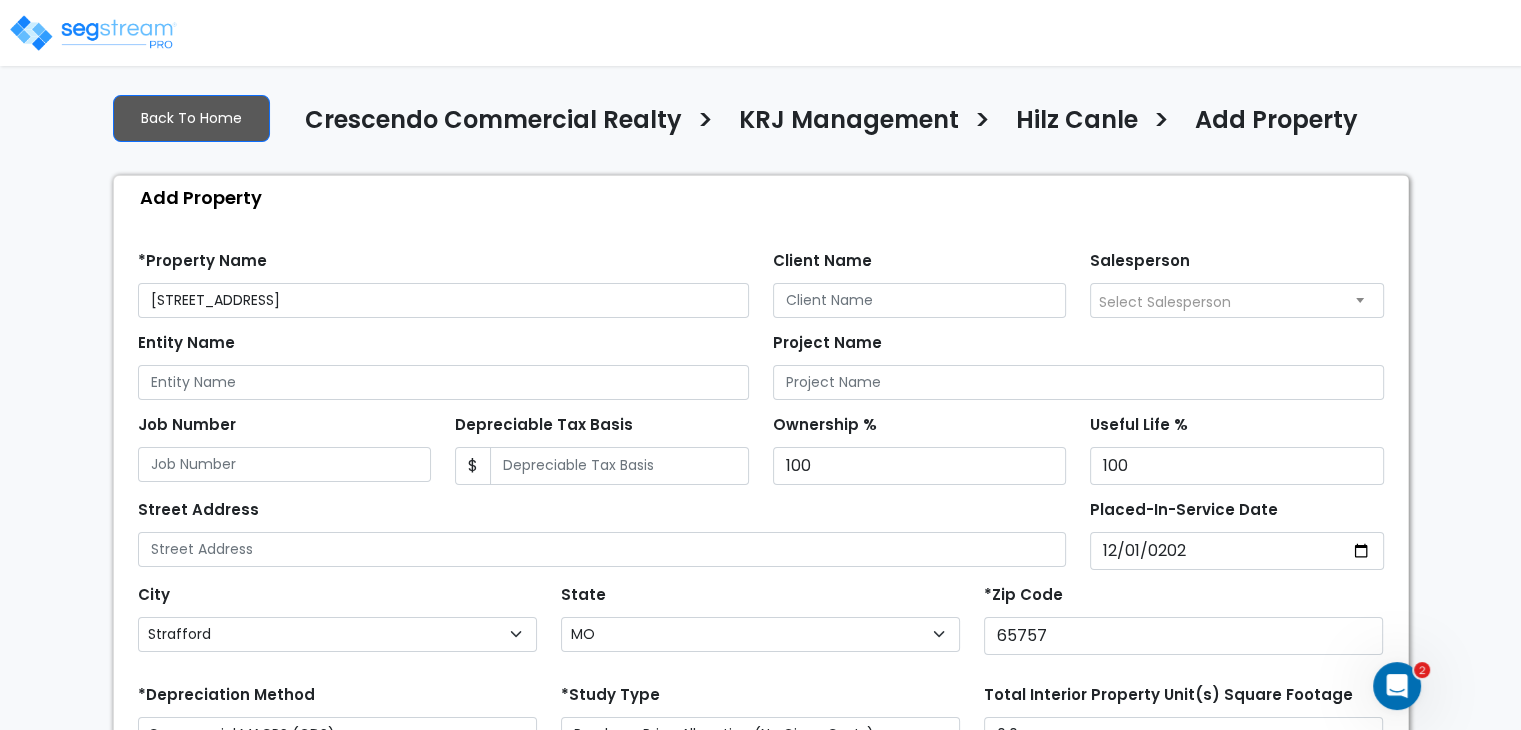 click on "We are  Building  your Property.
So please grab a coffee and let us do the heavy lifting.
×
Your report is being generated. Be patient!
×
We're working on your Modification, we will begin displaying your Worksheet as soon as we're done processing it...
Property Setup  New UI  is now available.
Try it now!
Back To Home
Crescendo Commercial Realty > > > $" at bounding box center (760, 503) 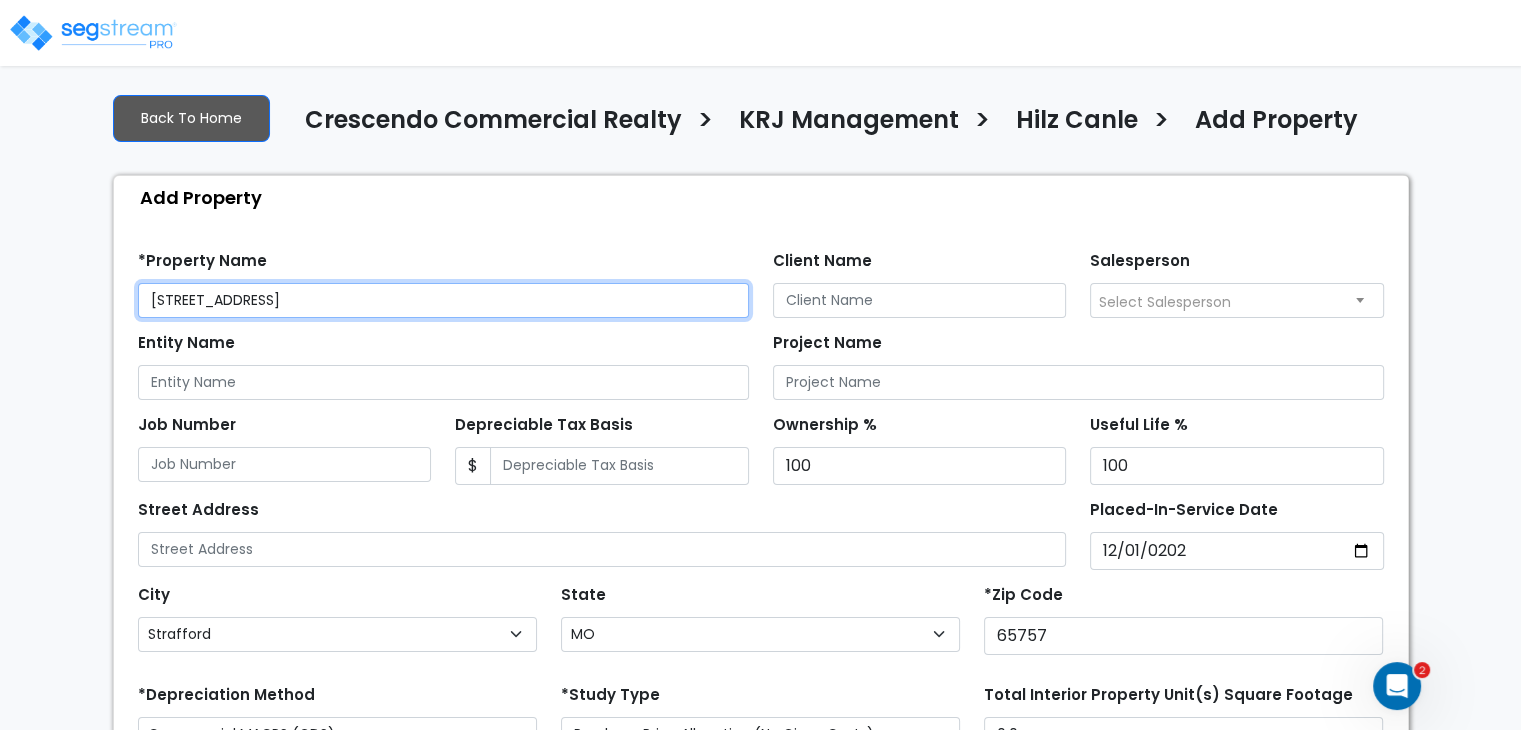drag, startPoint x: 193, startPoint y: 301, endPoint x: 0, endPoint y: 281, distance: 194.03351 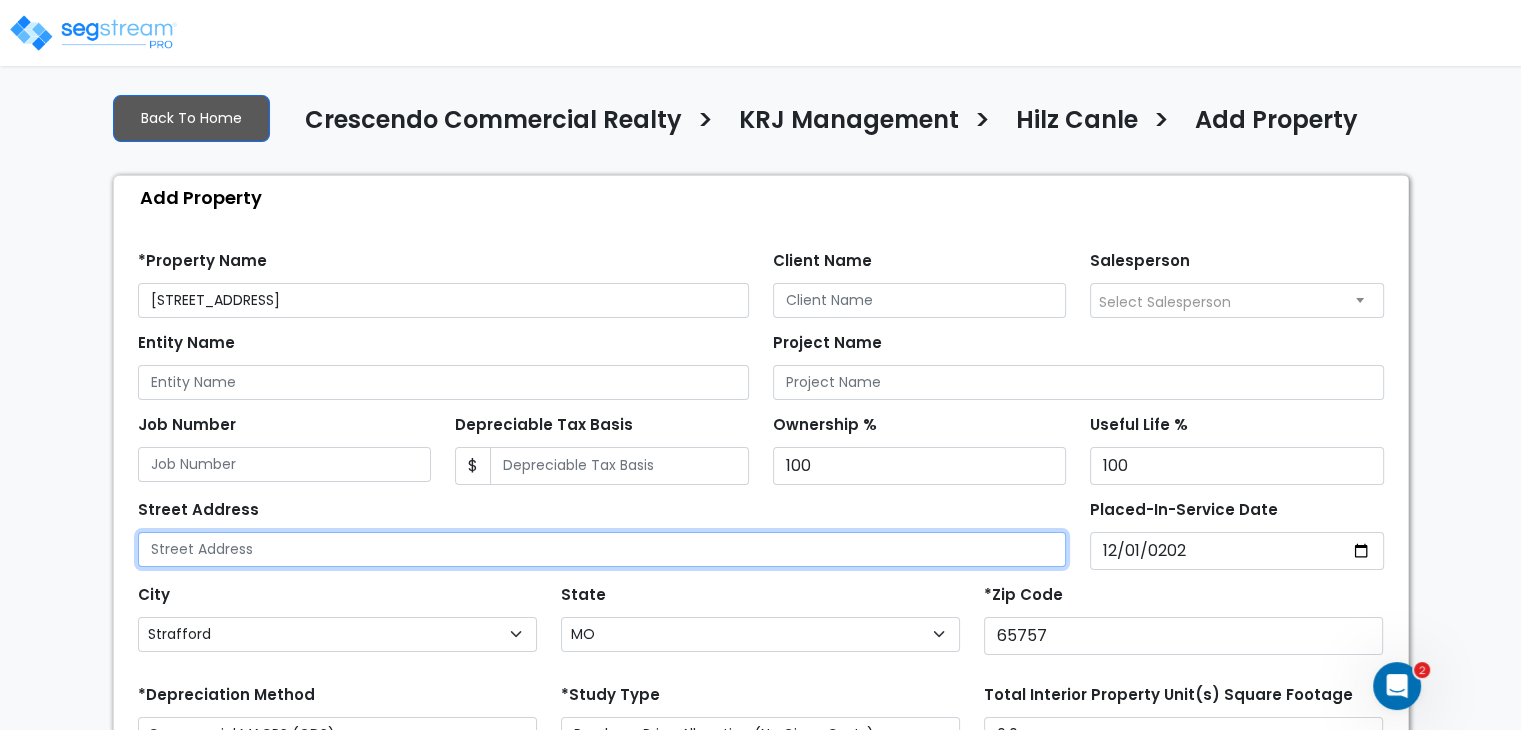 click at bounding box center [602, 549] 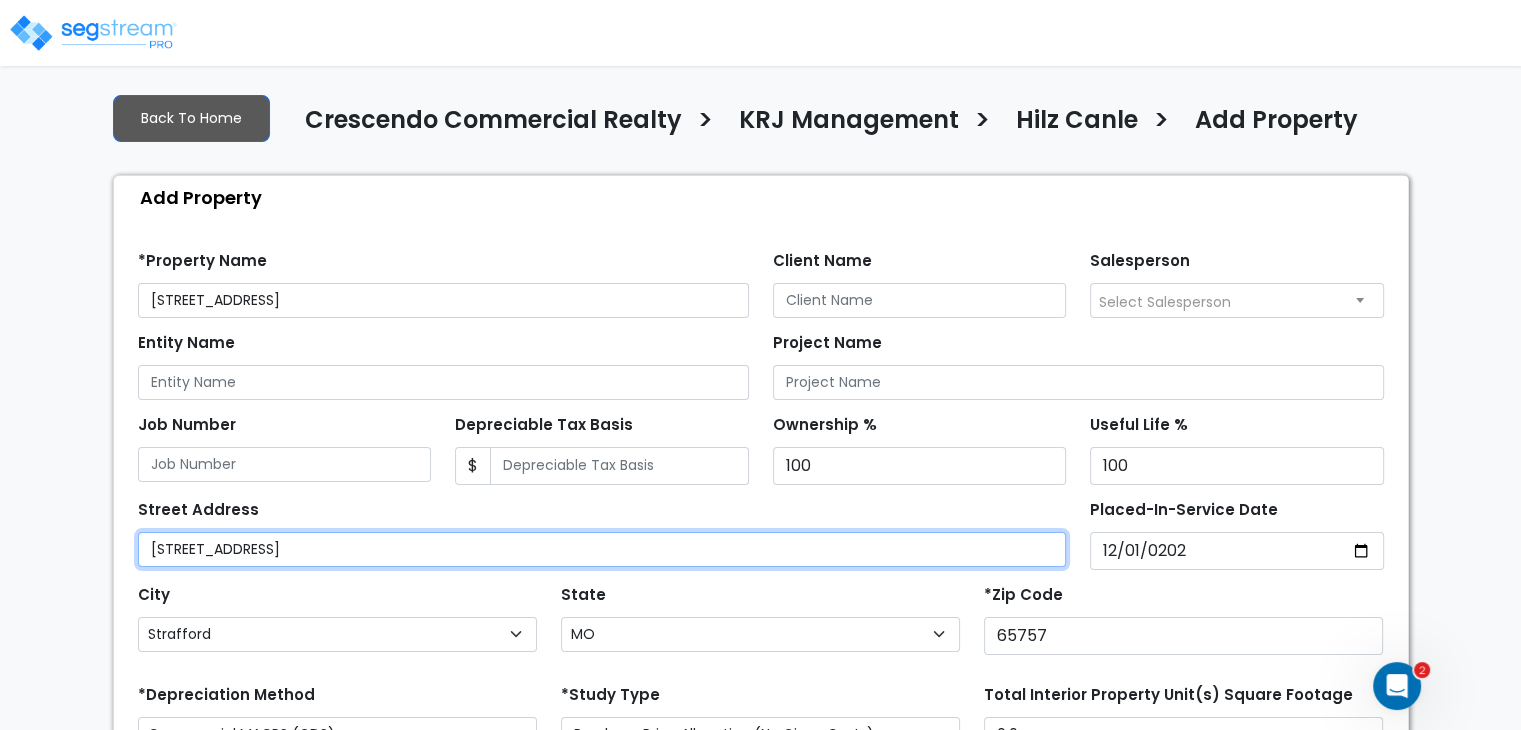 type on "[STREET_ADDRESS]" 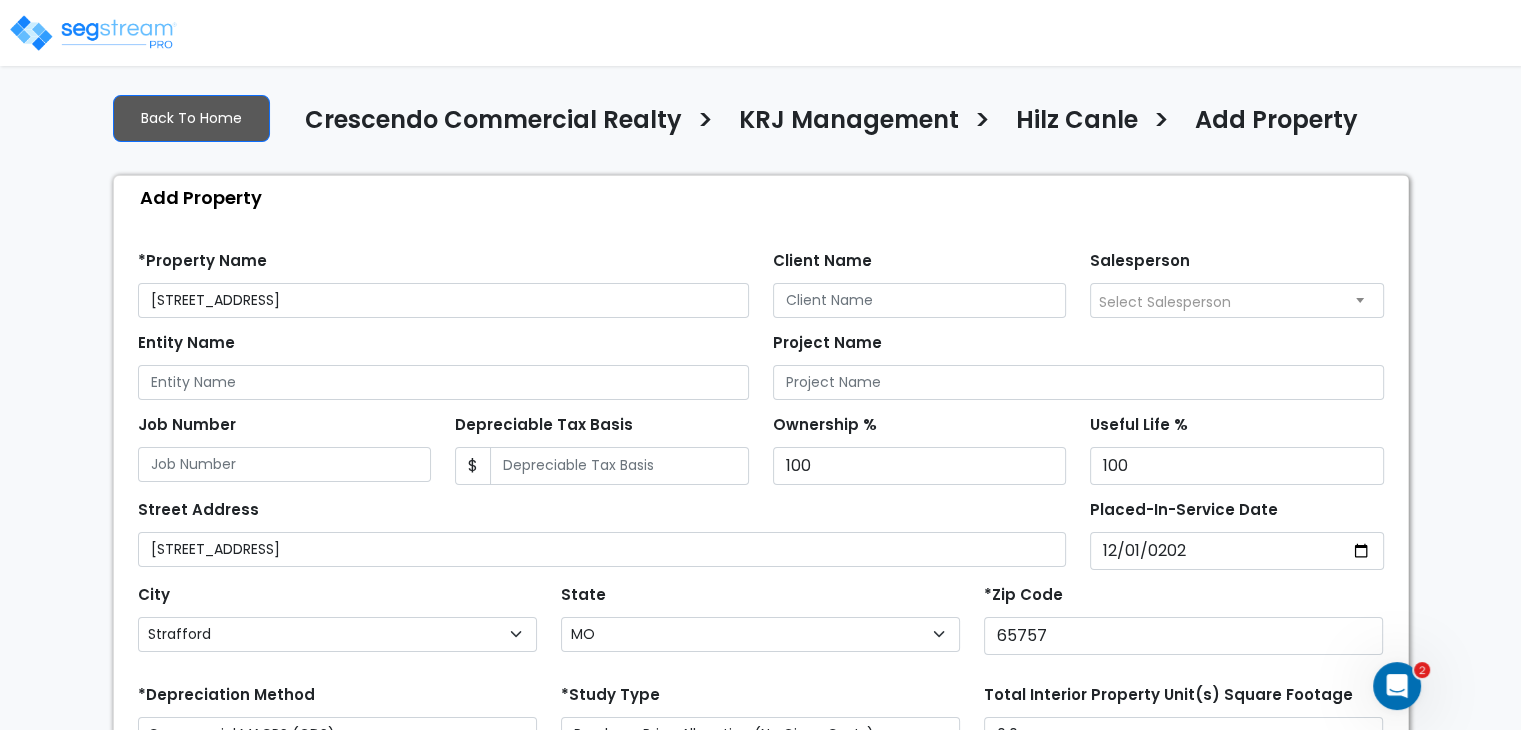 click on "We are  Building  your Property.
So please grab a coffee and let us do the heavy lifting.
×
Your report is being generated. Be patient!
×
We're working on your Modification, we will begin displaying your Worksheet as soon as we're done processing it...
Property Setup  New UI  is now available.
Try it now!
Back To Home
Crescendo Commercial Realty > > > $" at bounding box center (760, 503) 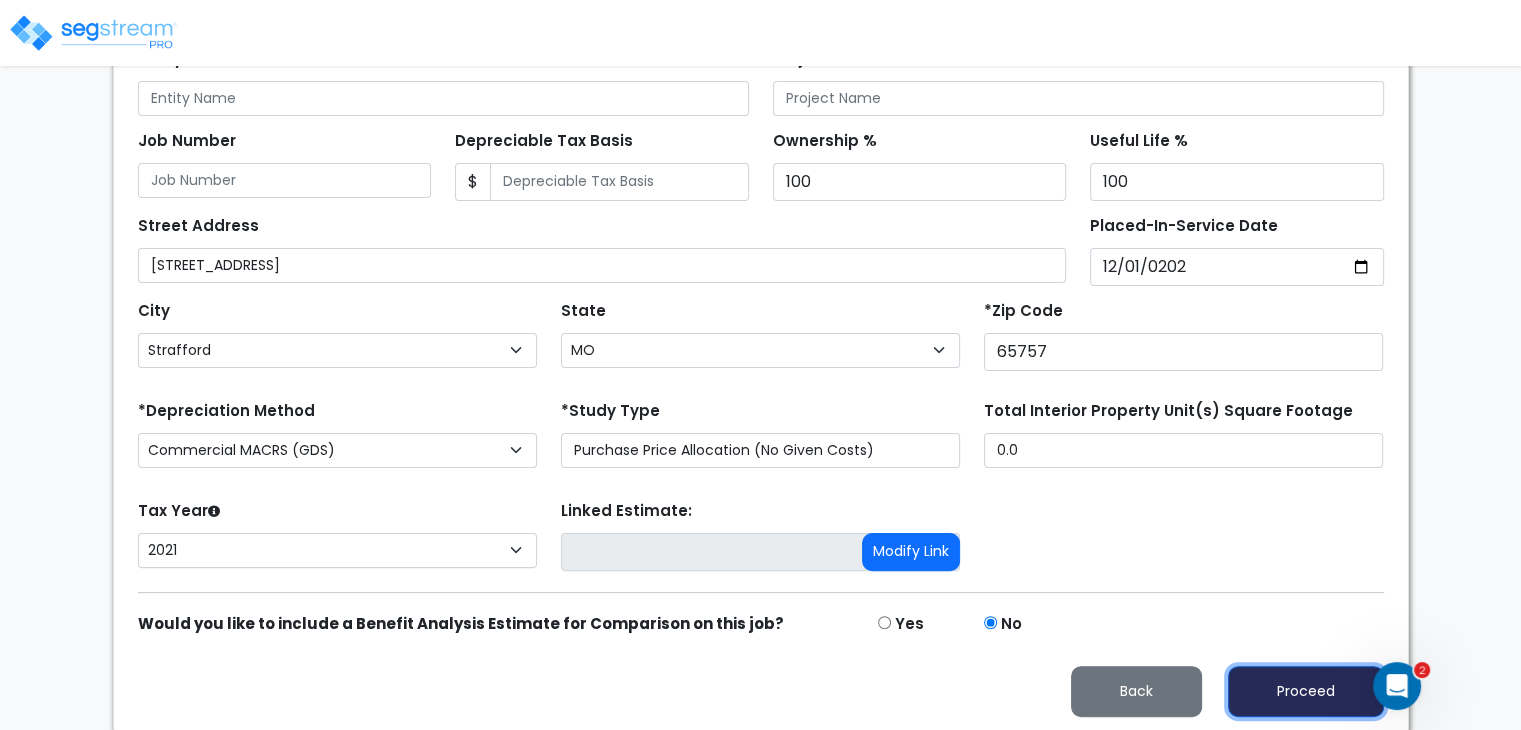 click on "Proceed" at bounding box center [1306, 691] 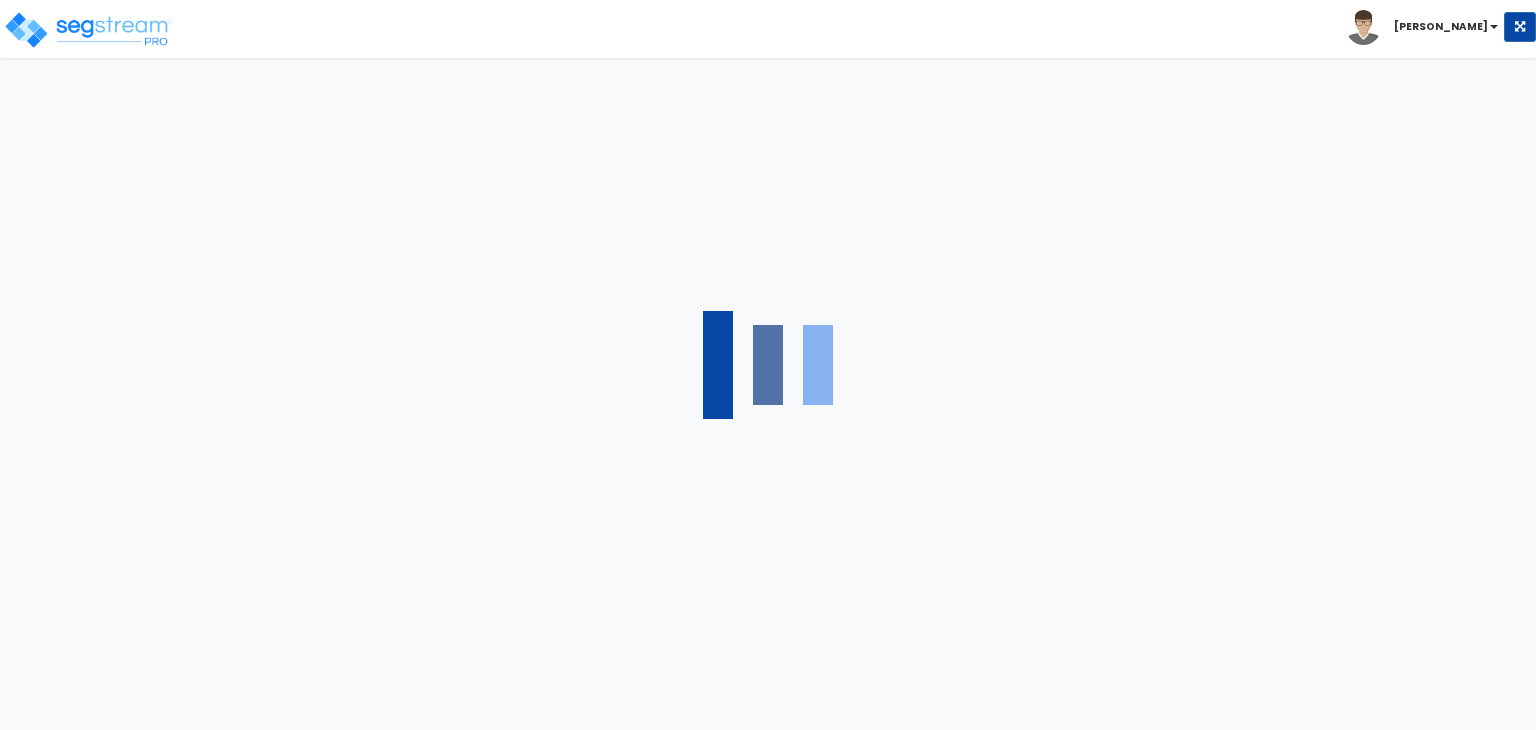scroll, scrollTop: 0, scrollLeft: 0, axis: both 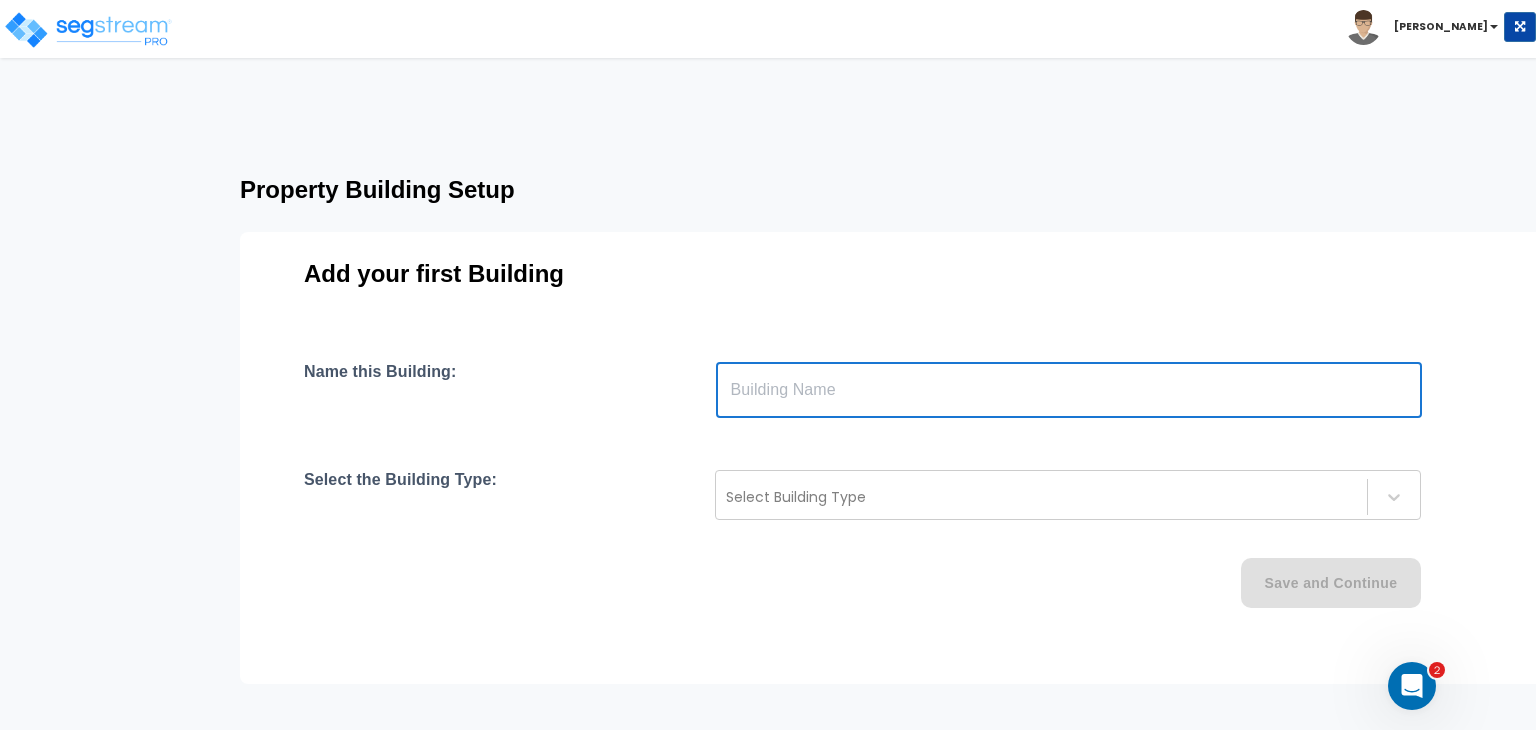 click at bounding box center (1069, 390) 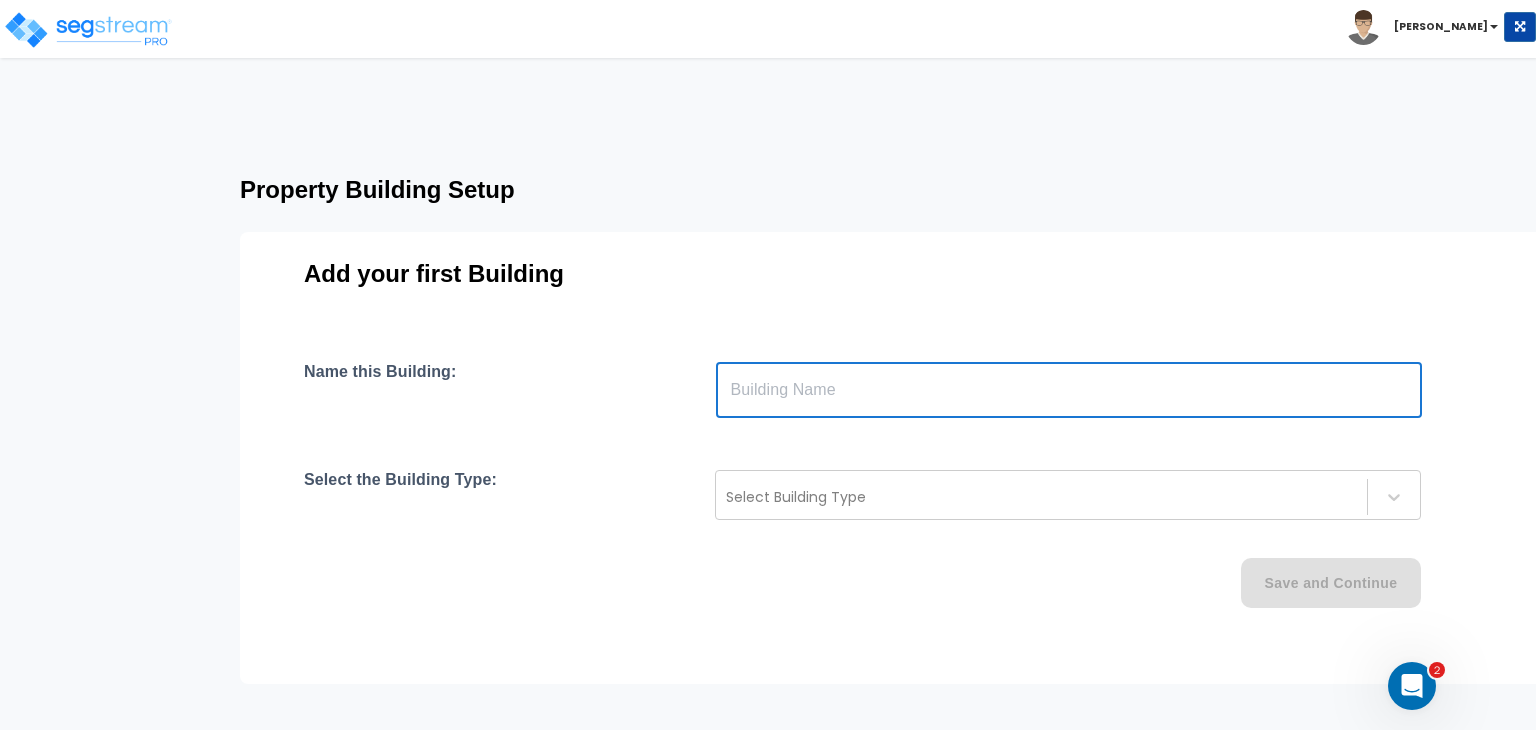 type on "Building" 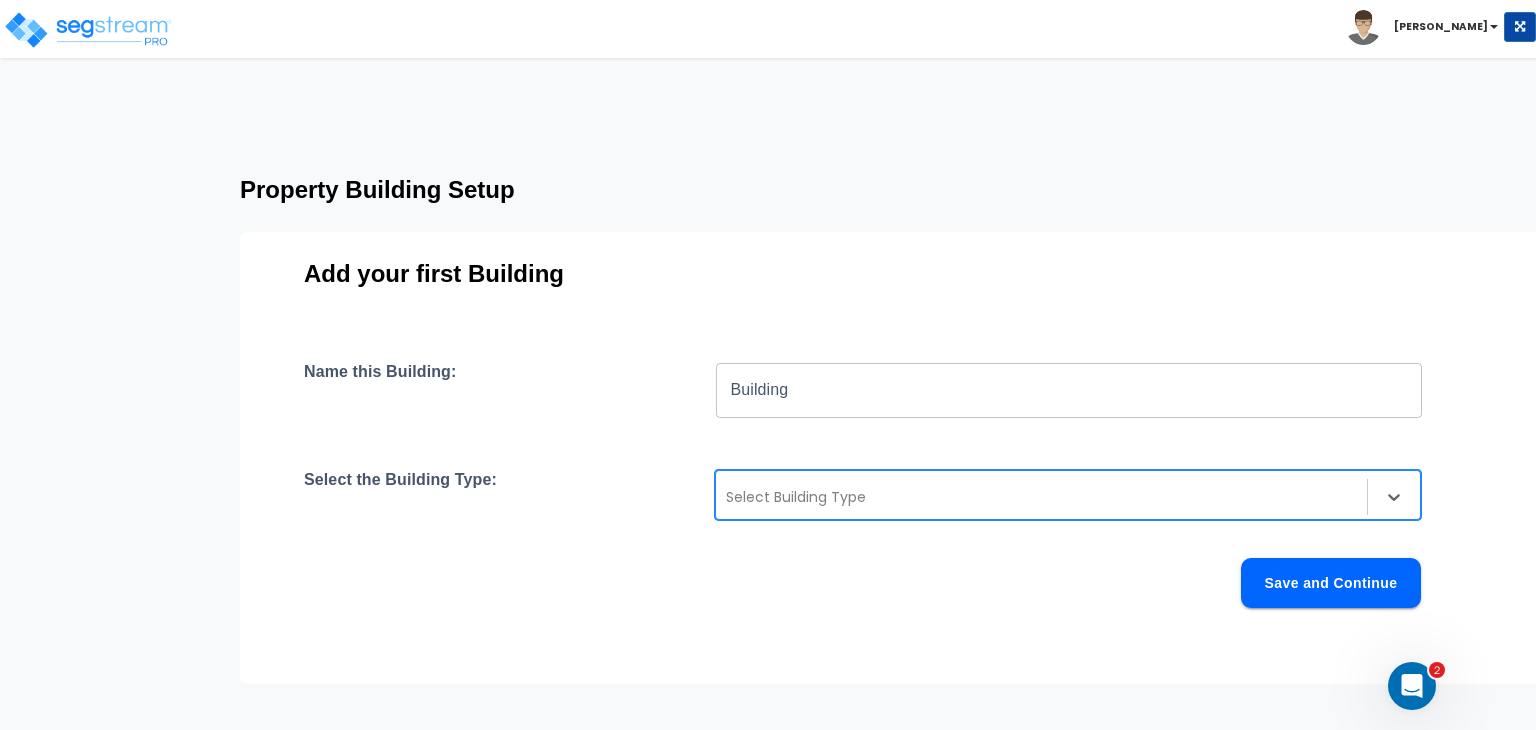 click at bounding box center [1041, 497] 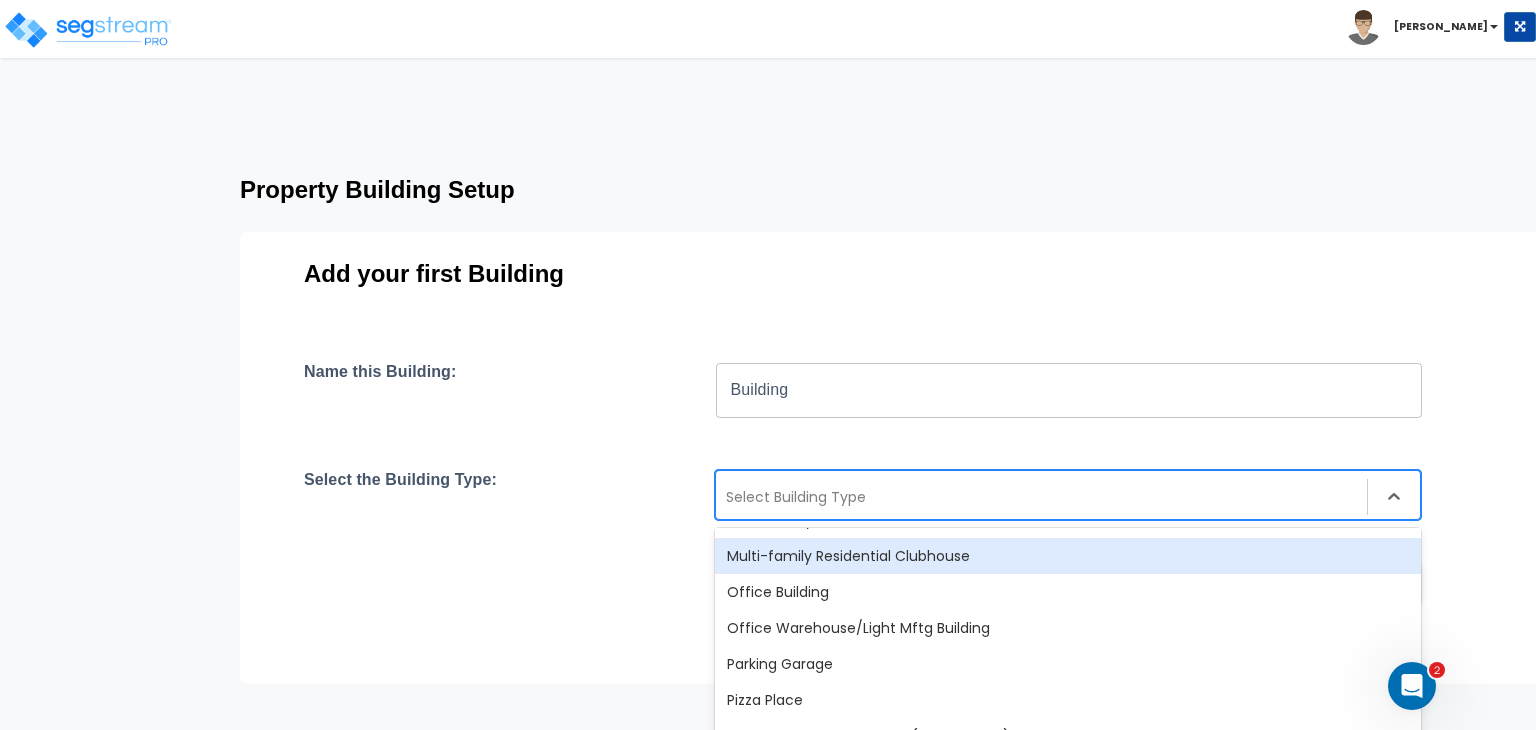 scroll, scrollTop: 1327, scrollLeft: 0, axis: vertical 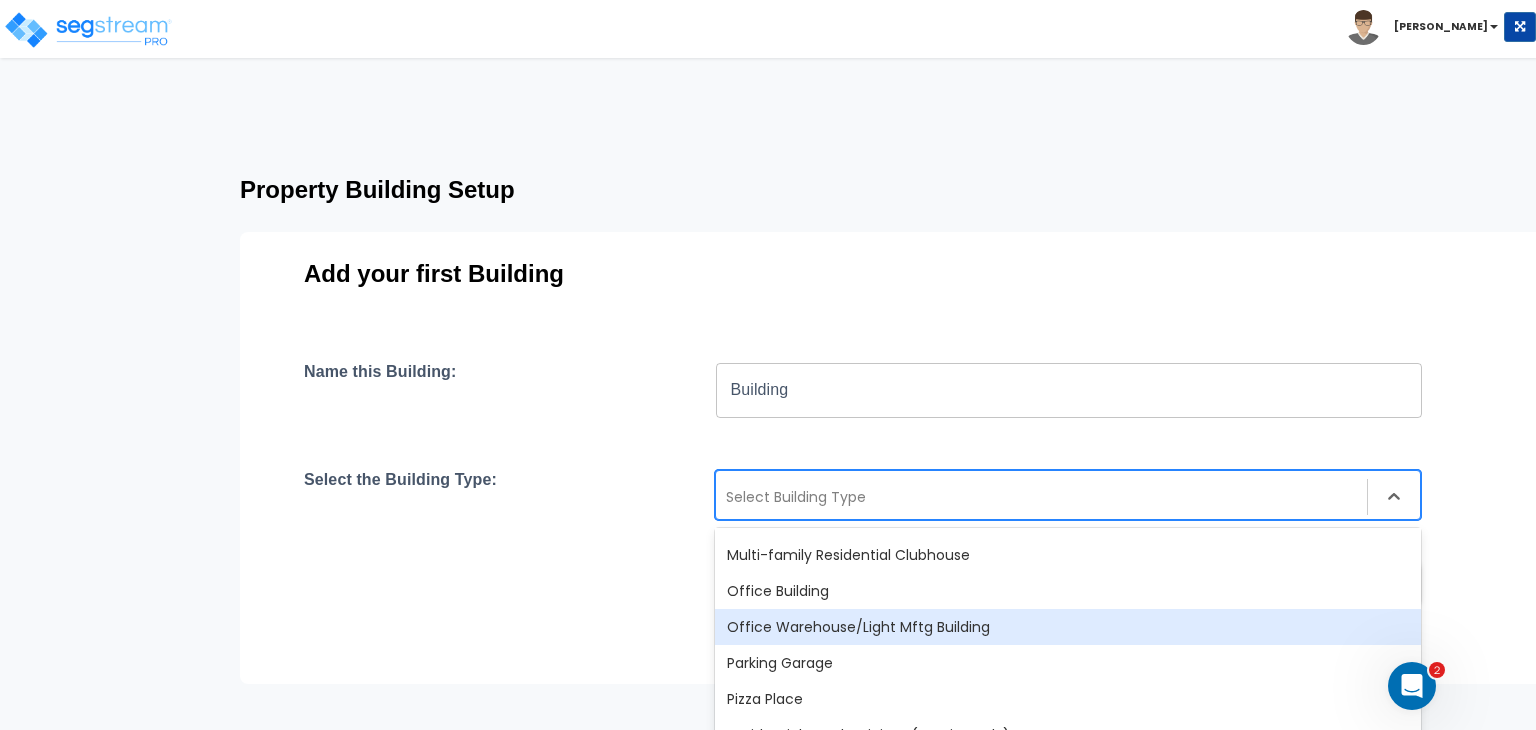 click on "Office Warehouse/Light Mftg Building" at bounding box center [1068, 627] 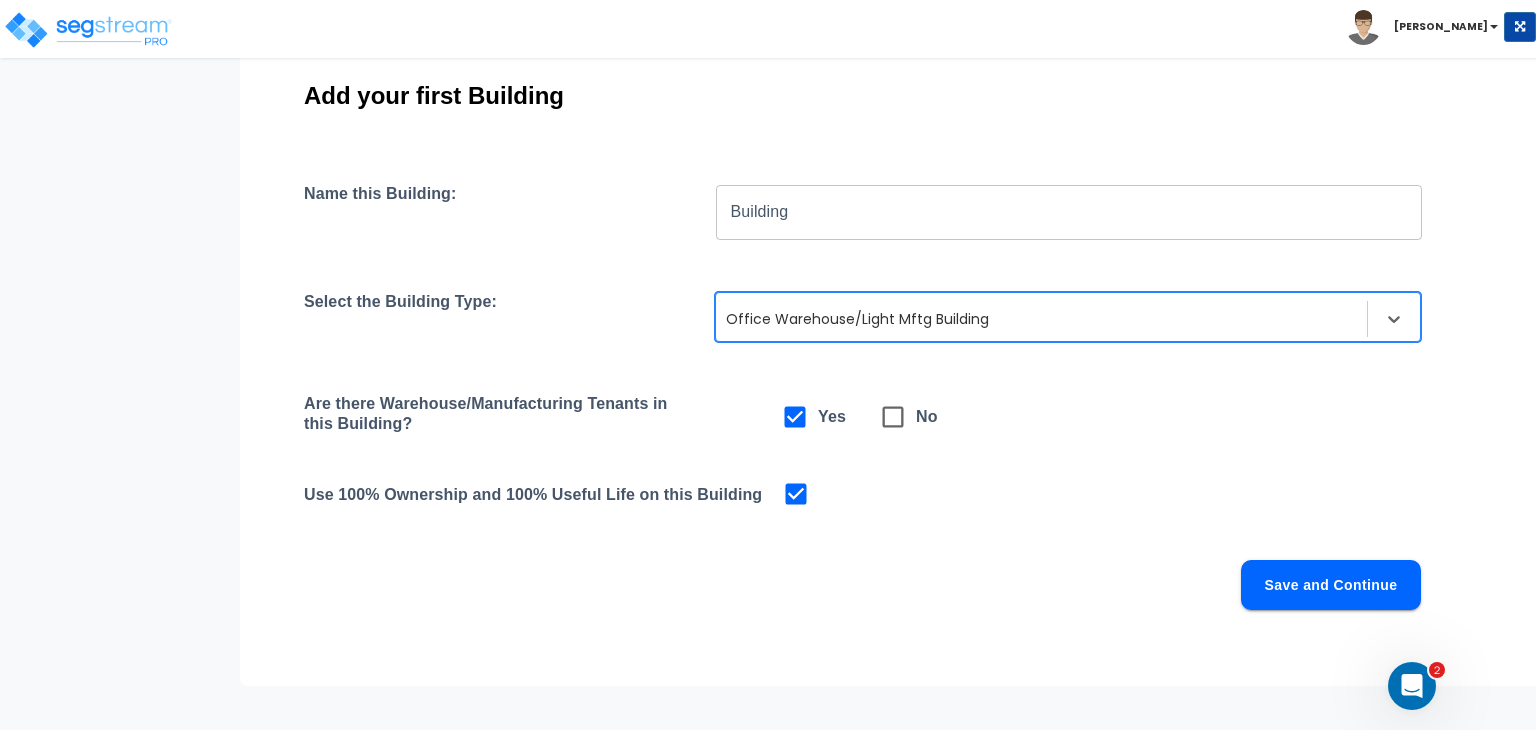 scroll, scrollTop: 186, scrollLeft: 0, axis: vertical 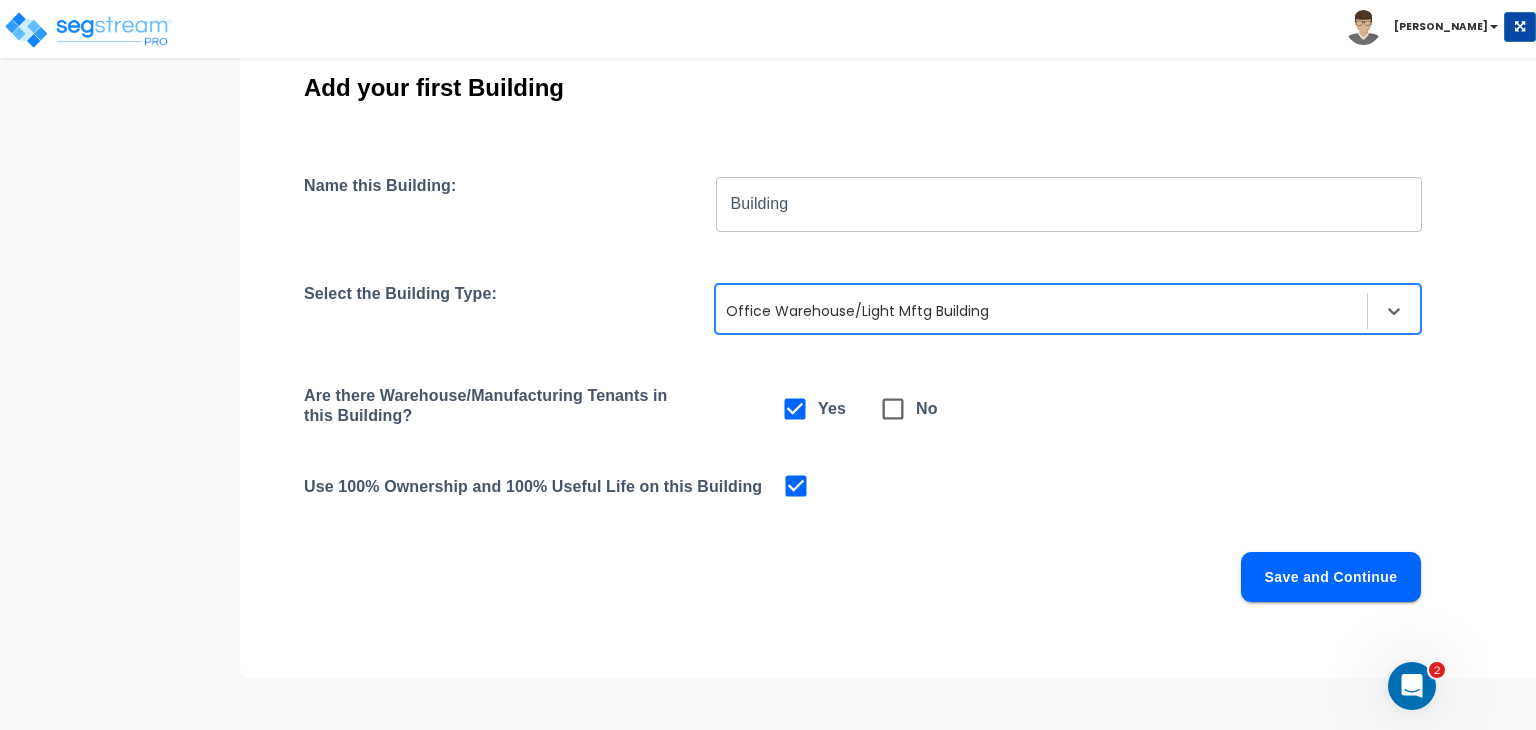 click 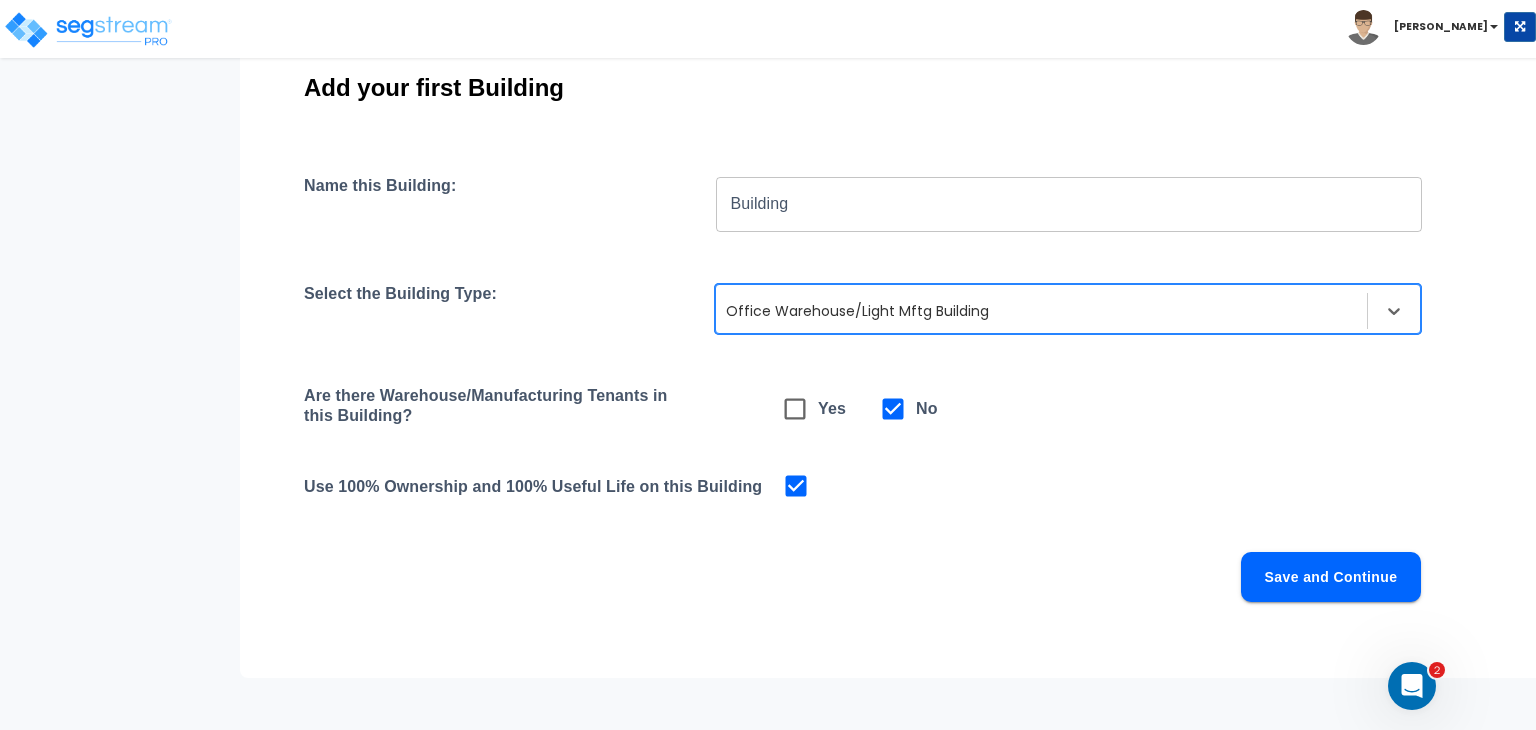 click on "Save and Continue" at bounding box center [1331, 577] 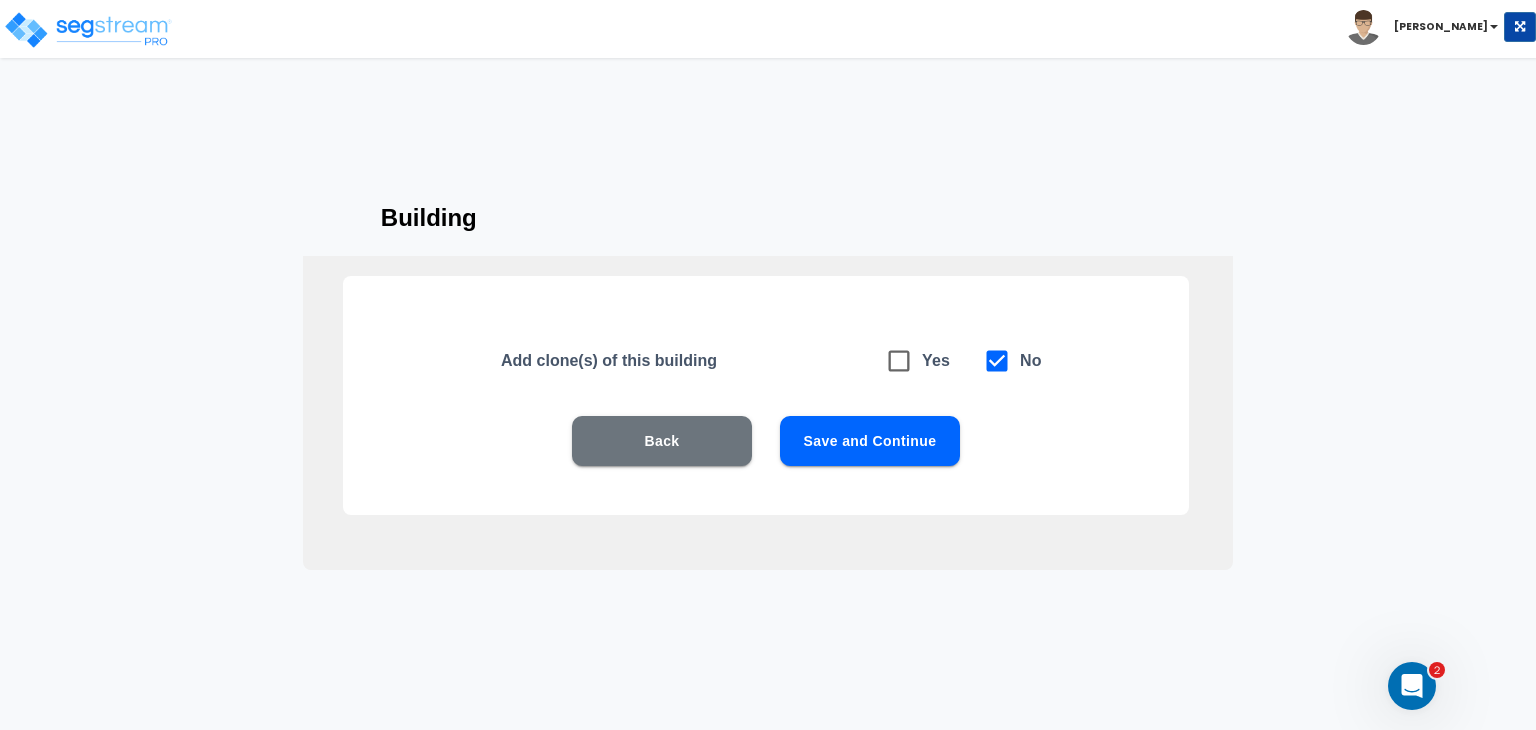 click on "Save and Continue" at bounding box center (870, 441) 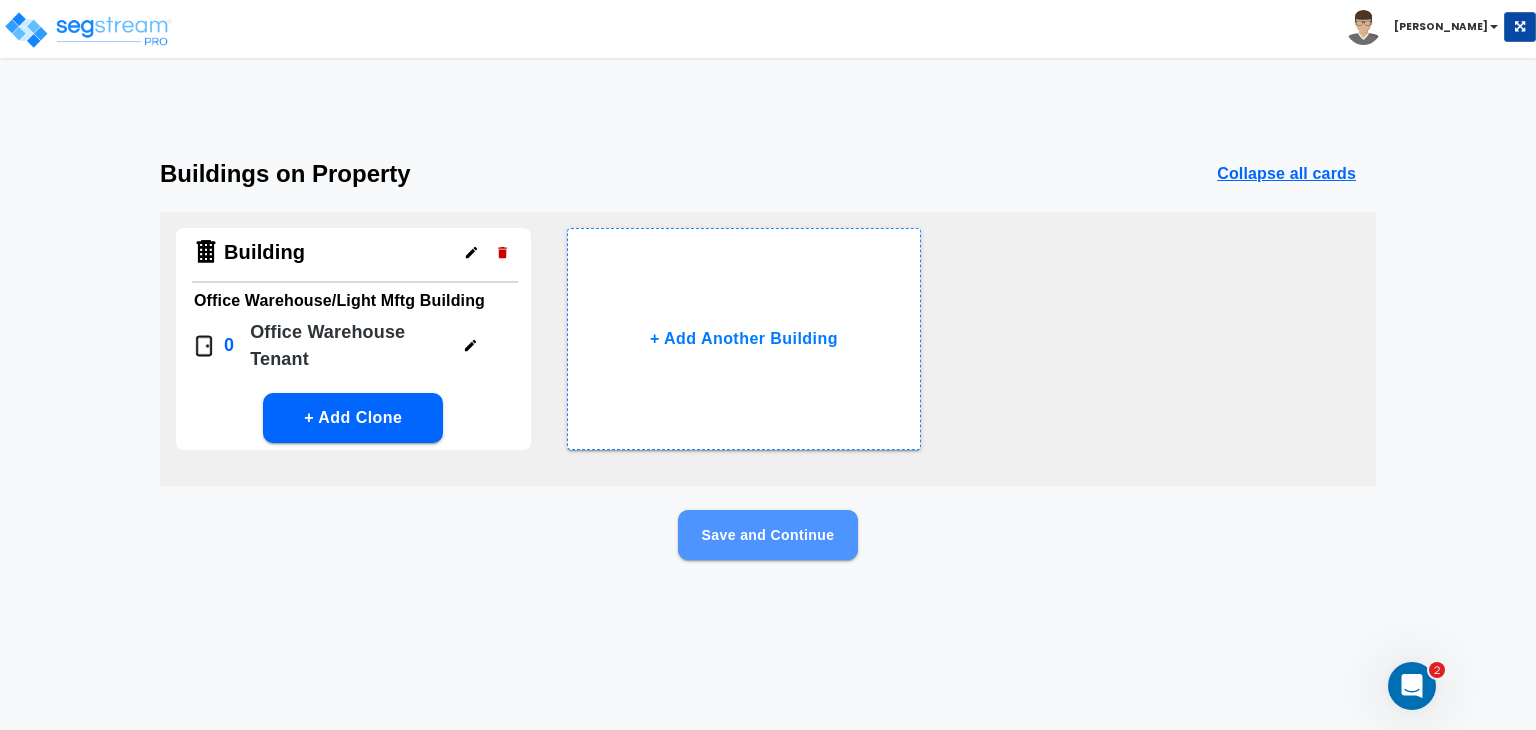 click on "Save and Continue" at bounding box center (768, 535) 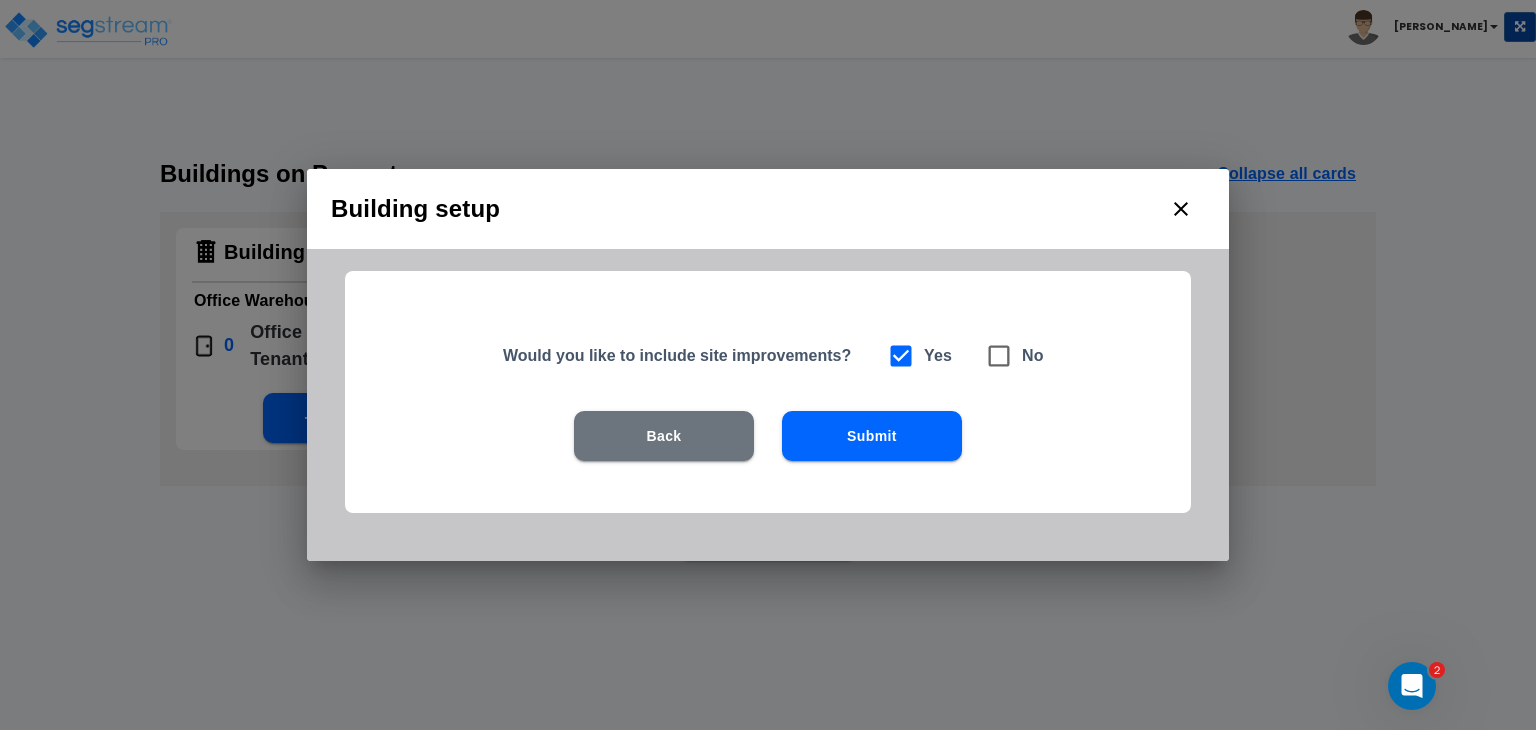 click on "Submit" at bounding box center [872, 436] 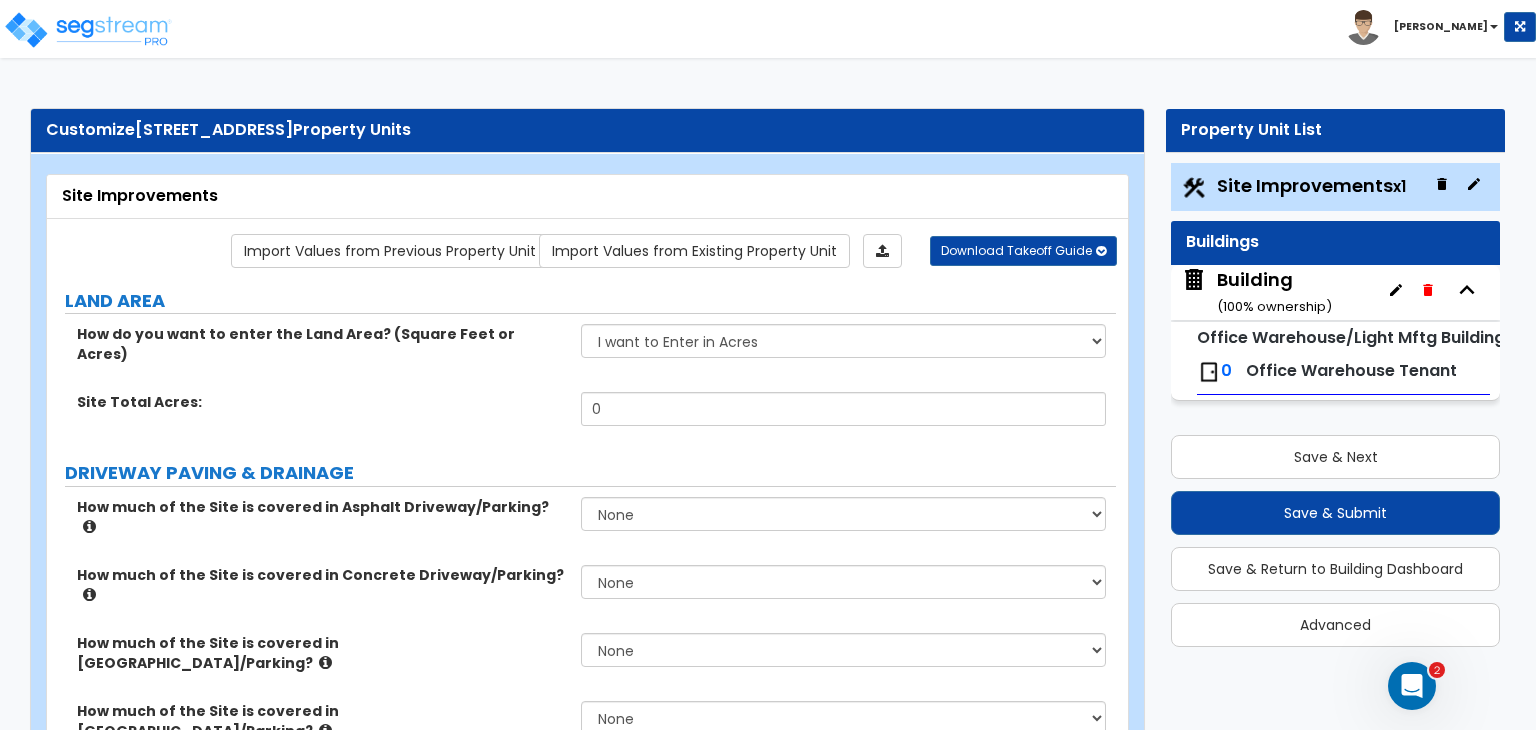 click on "Building ( 100 % ownership)" at bounding box center (1274, 292) 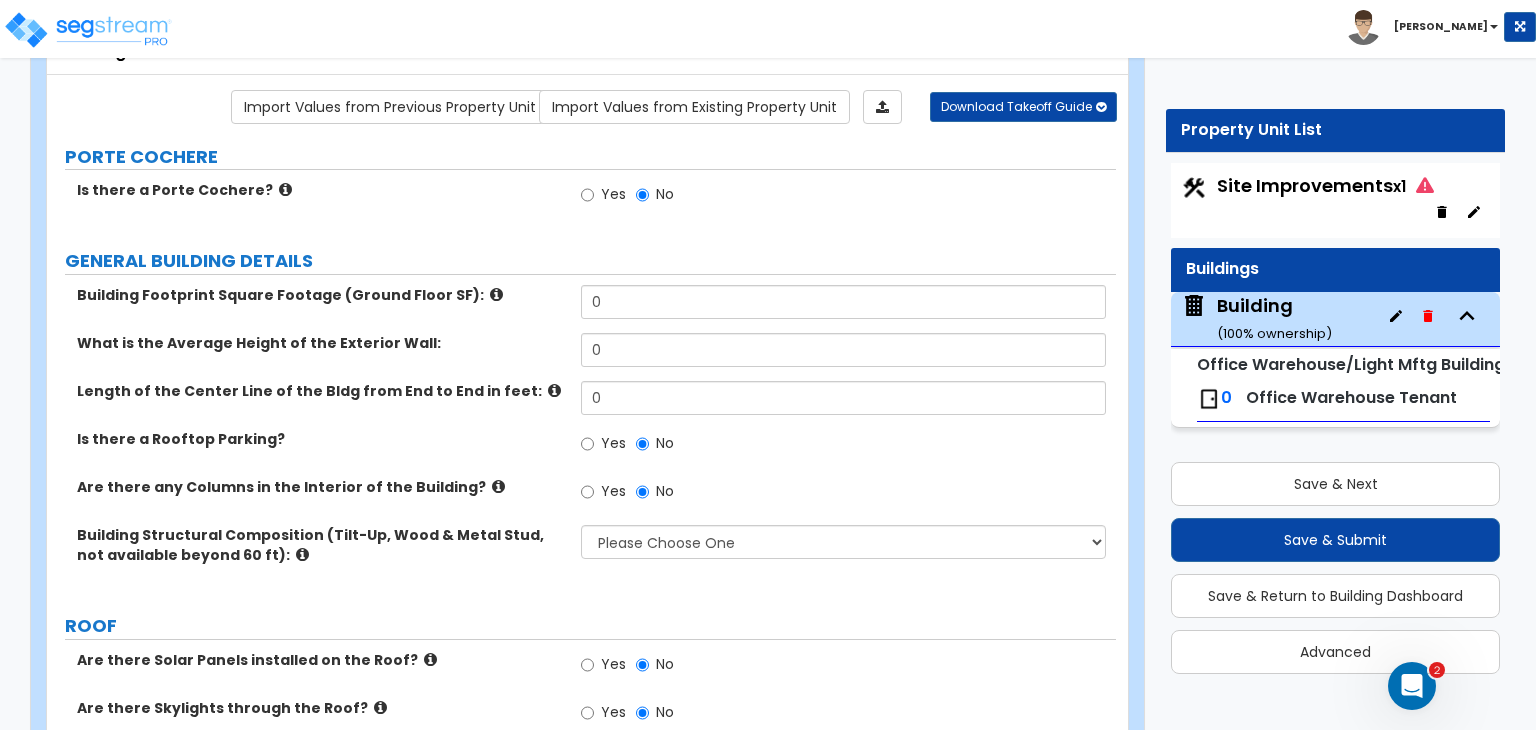scroll, scrollTop: 144, scrollLeft: 0, axis: vertical 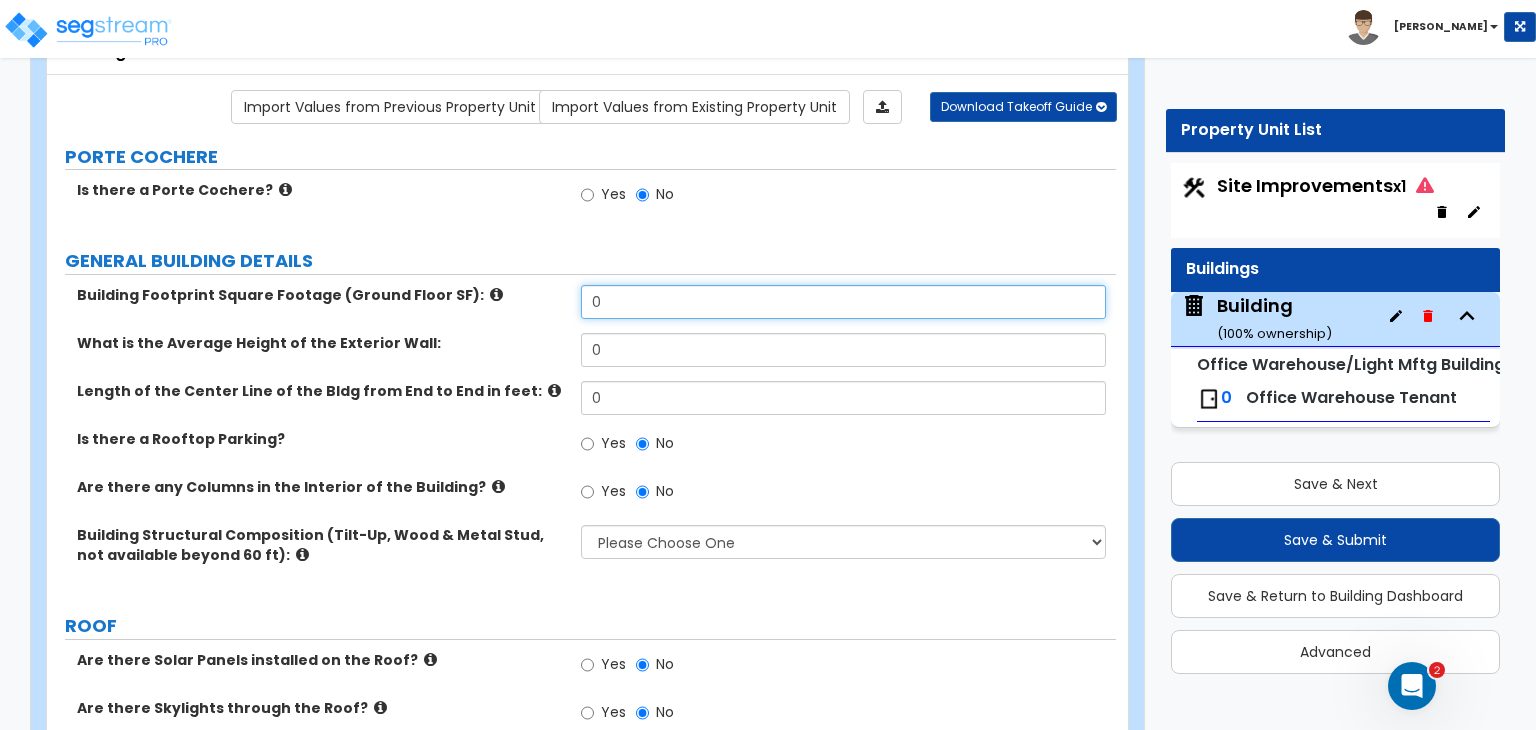 click on "Building Footprint Square Footage (Ground Floor SF): 0" at bounding box center (581, 309) 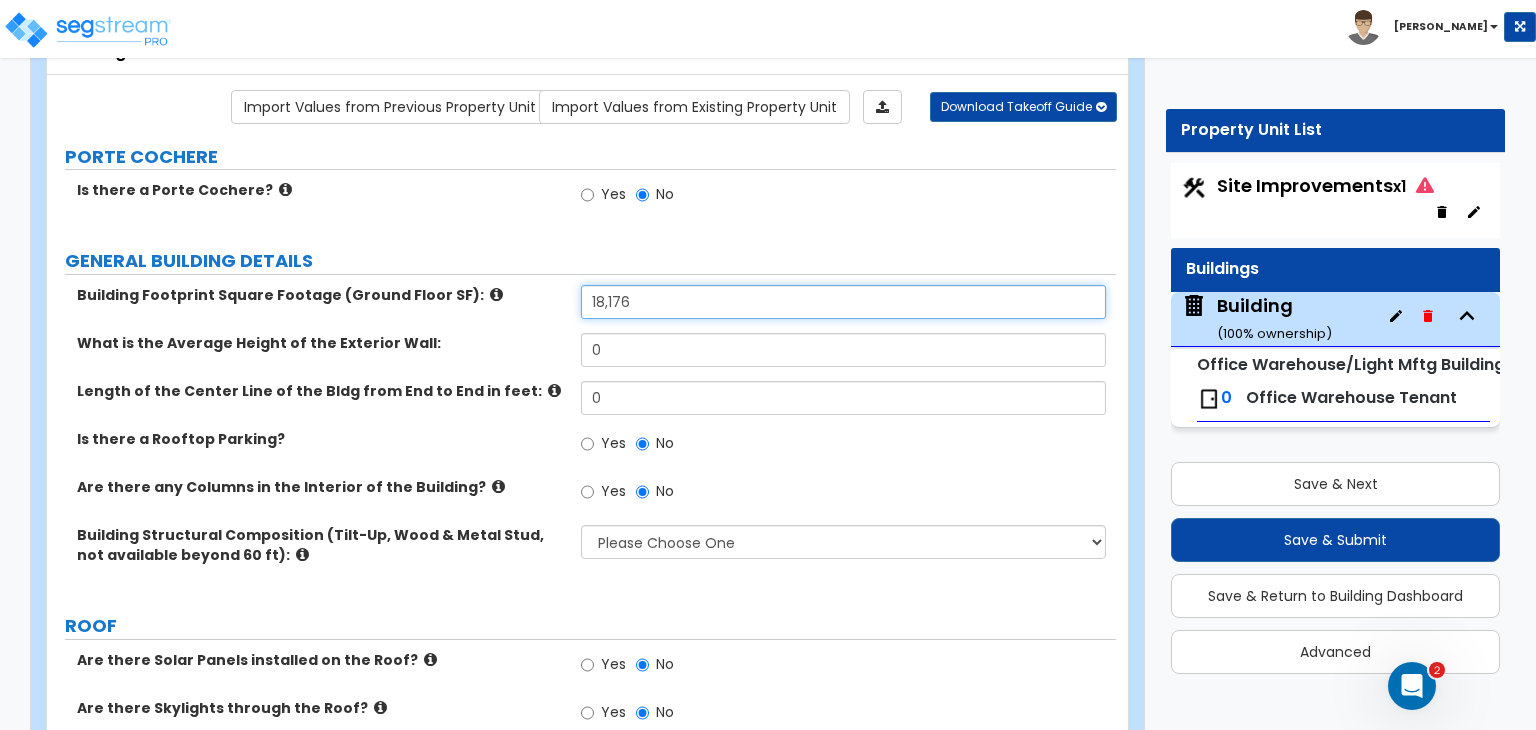 type on "18,176" 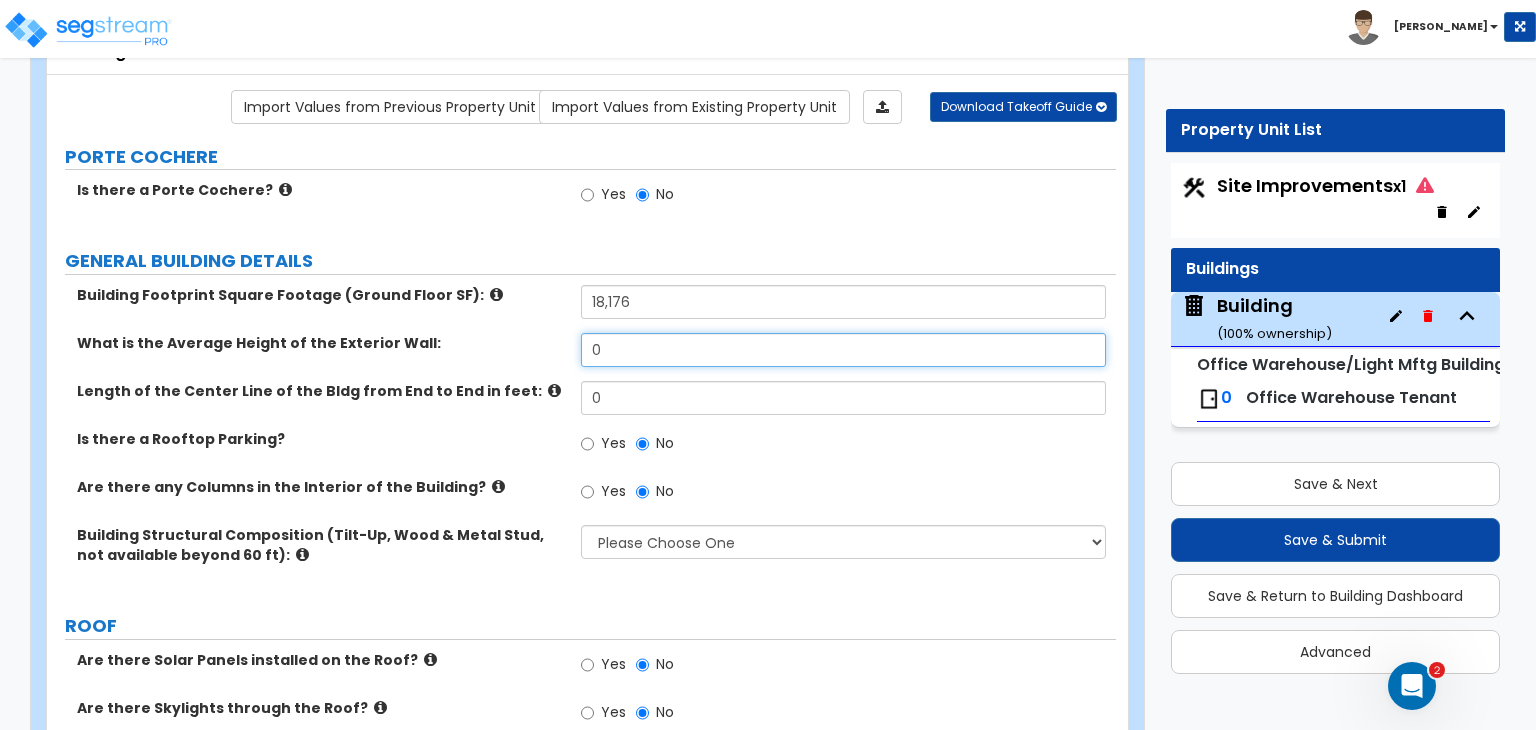 drag, startPoint x: 514, startPoint y: 339, endPoint x: 452, endPoint y: 339, distance: 62 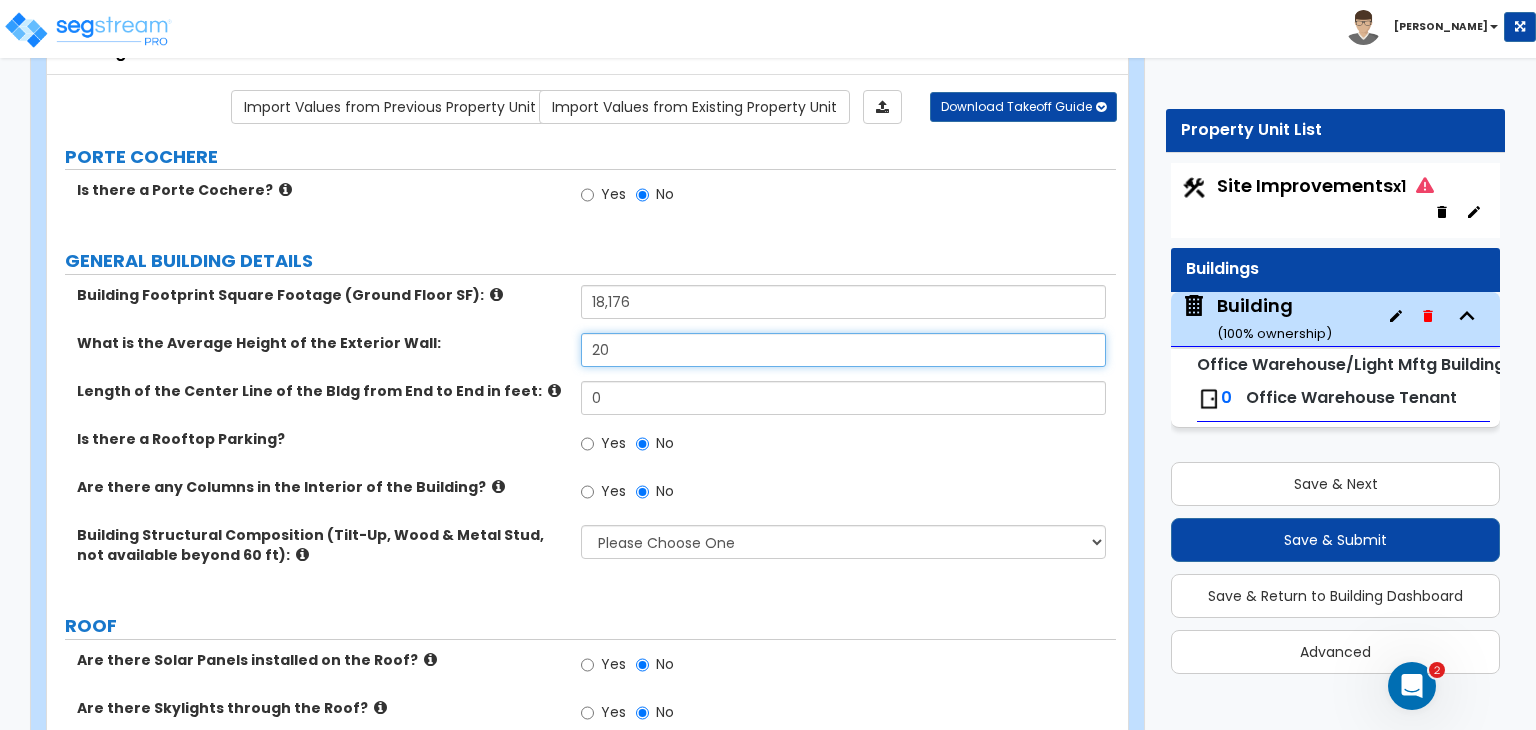 type on "20" 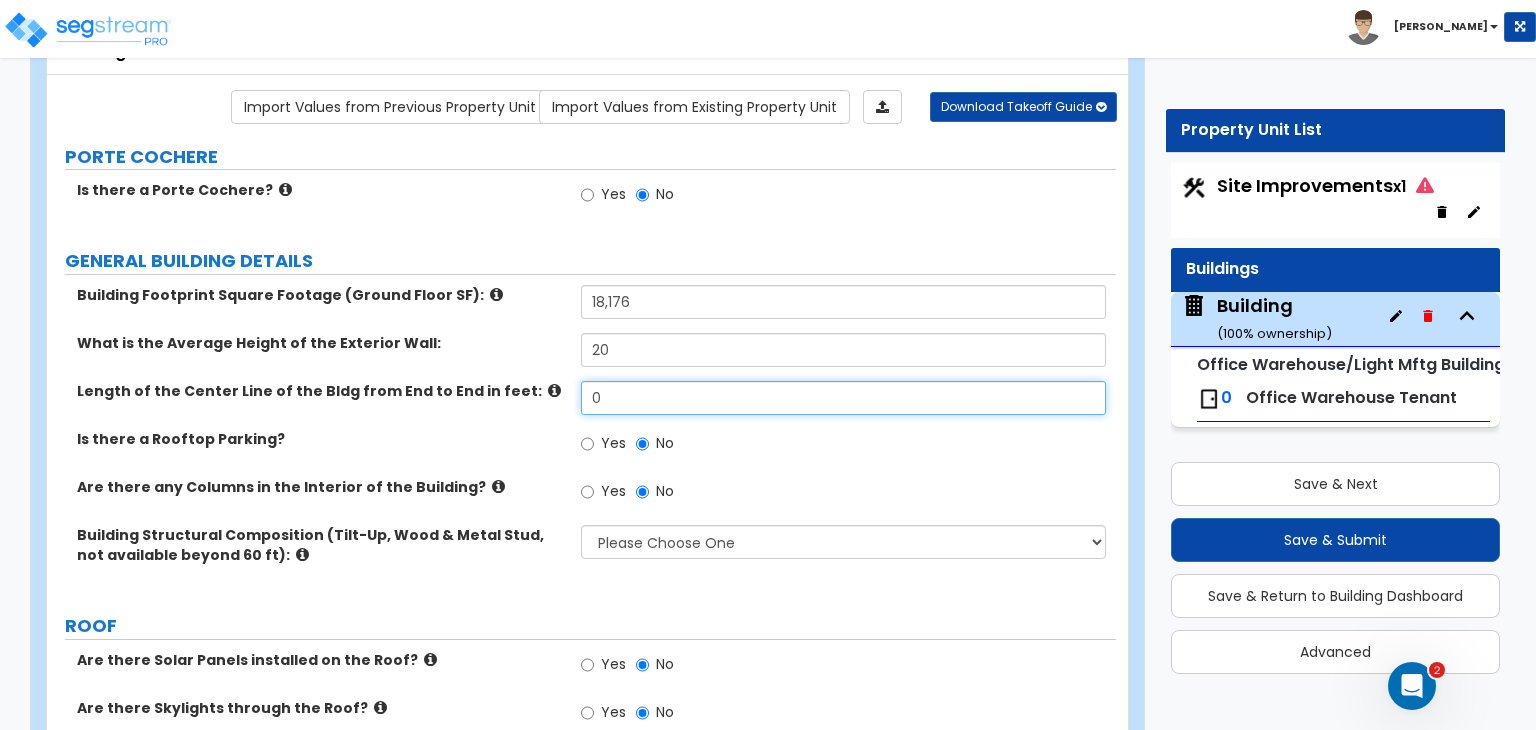 click on "Length of the Center Line of the Bldg from End to End in feet: 0" at bounding box center (581, 405) 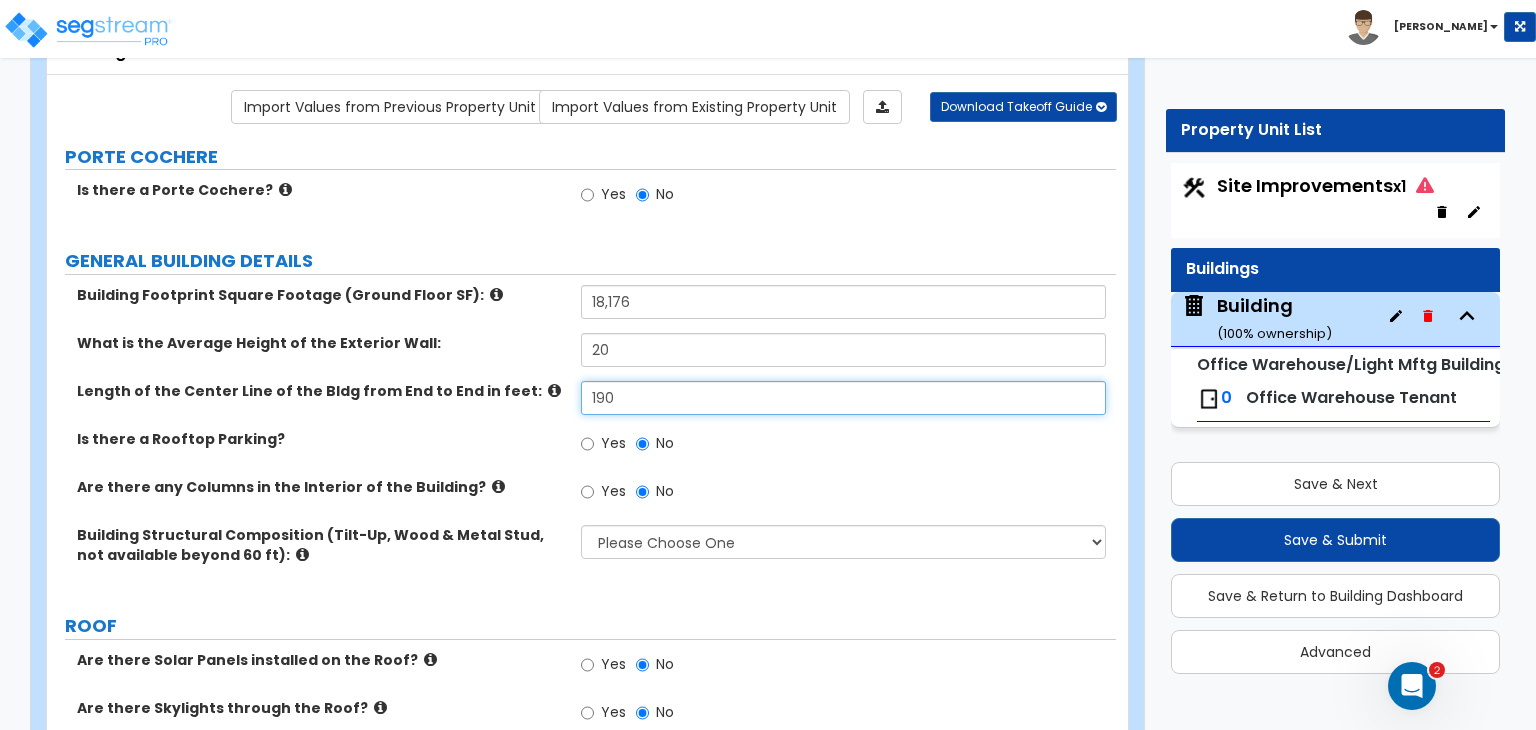 type on "190" 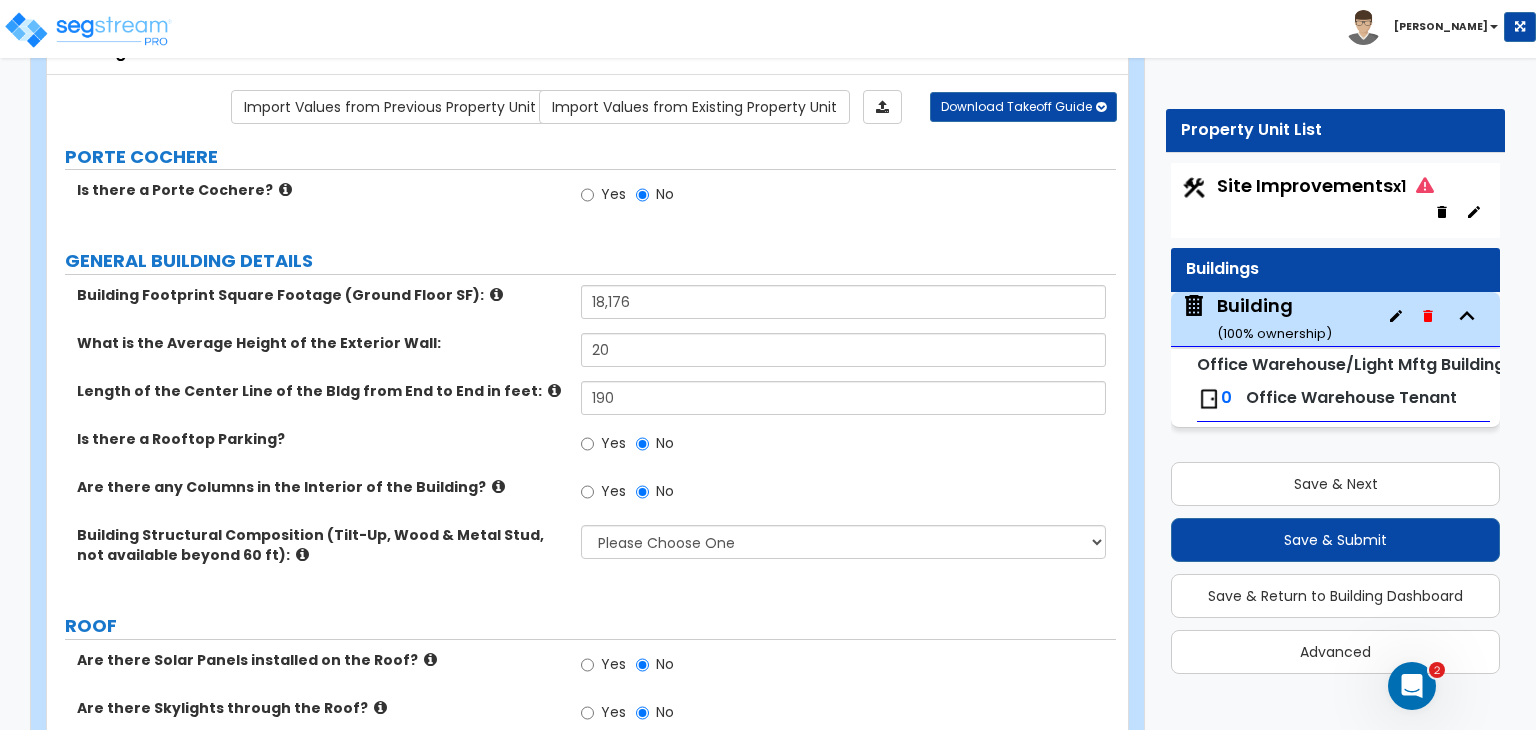 click at bounding box center (498, 486) 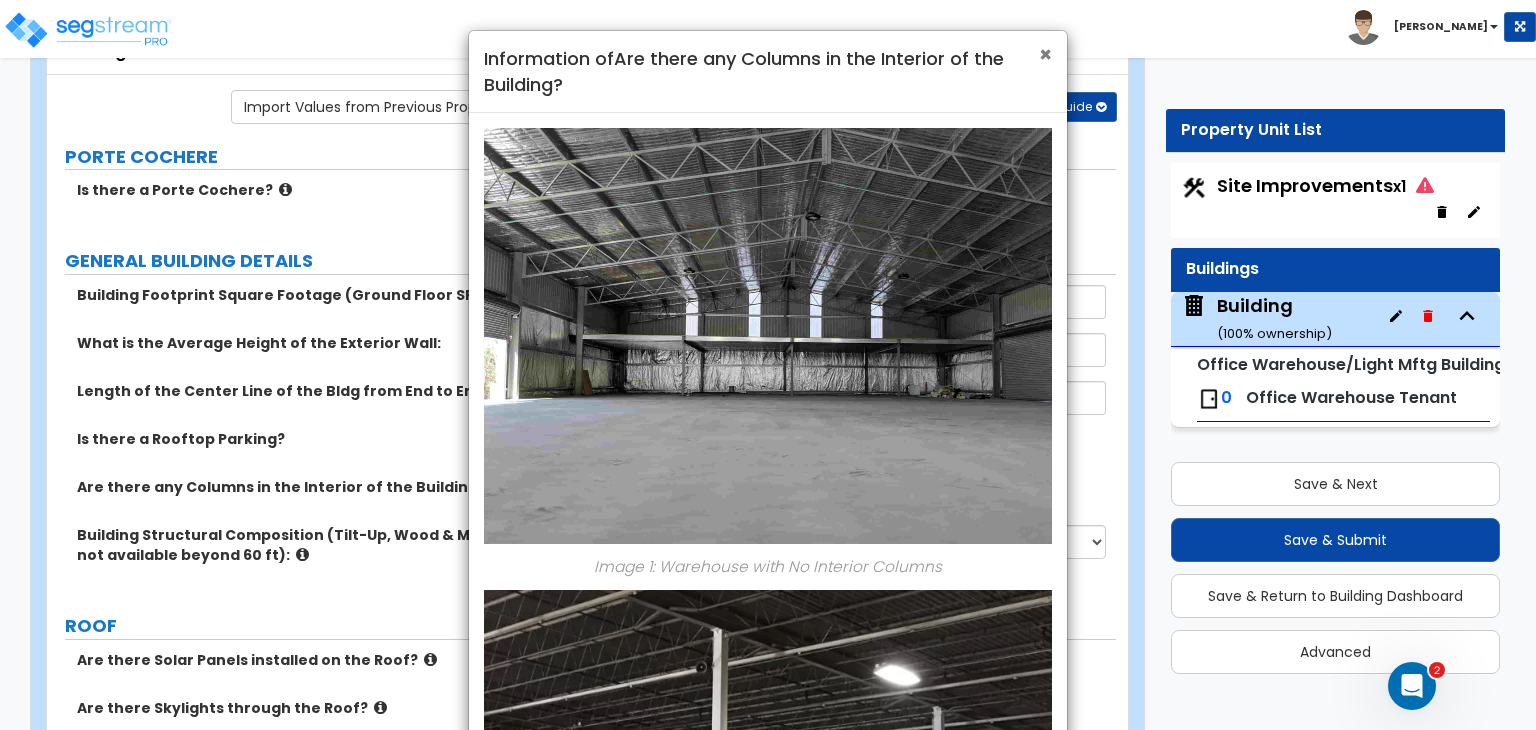click on "×" at bounding box center (1045, 54) 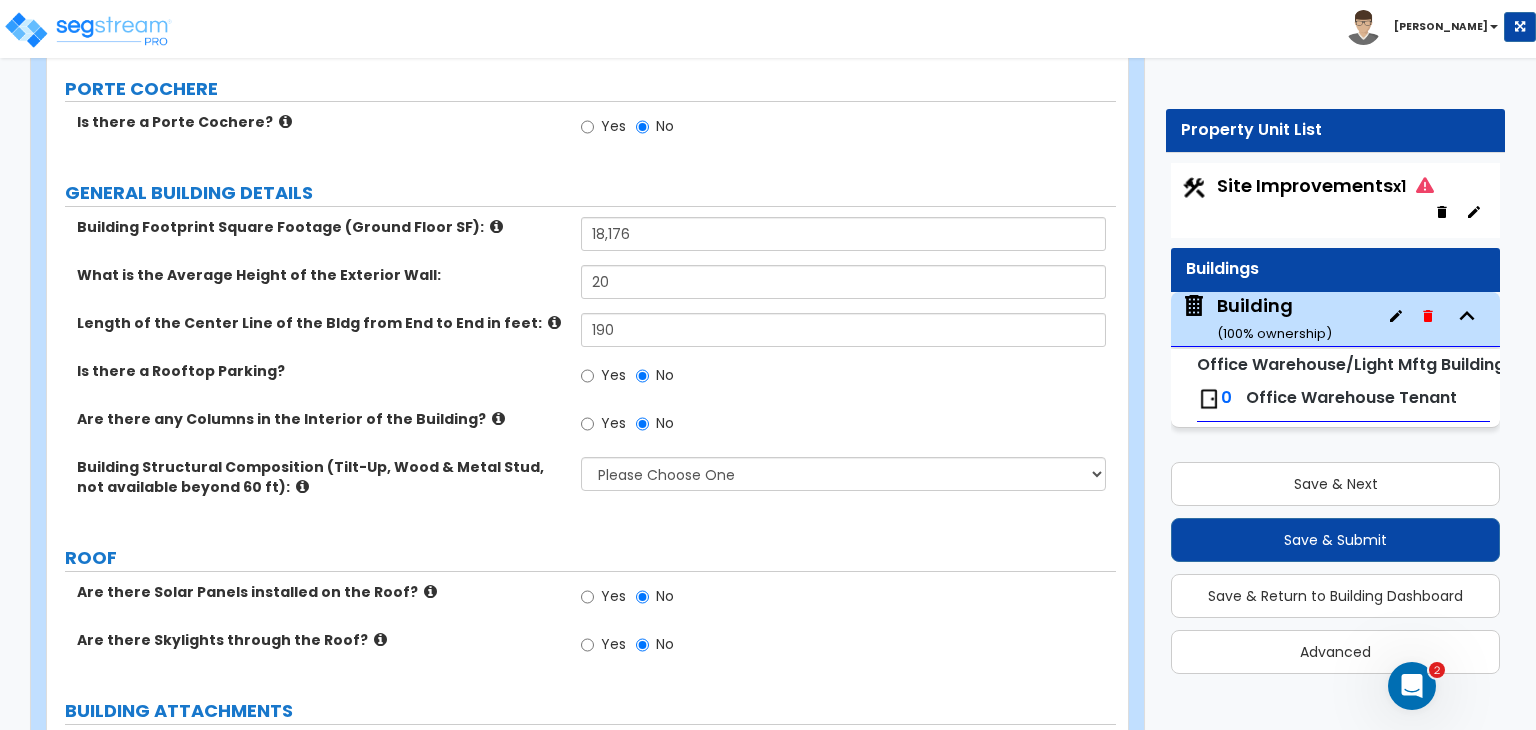scroll, scrollTop: 239, scrollLeft: 0, axis: vertical 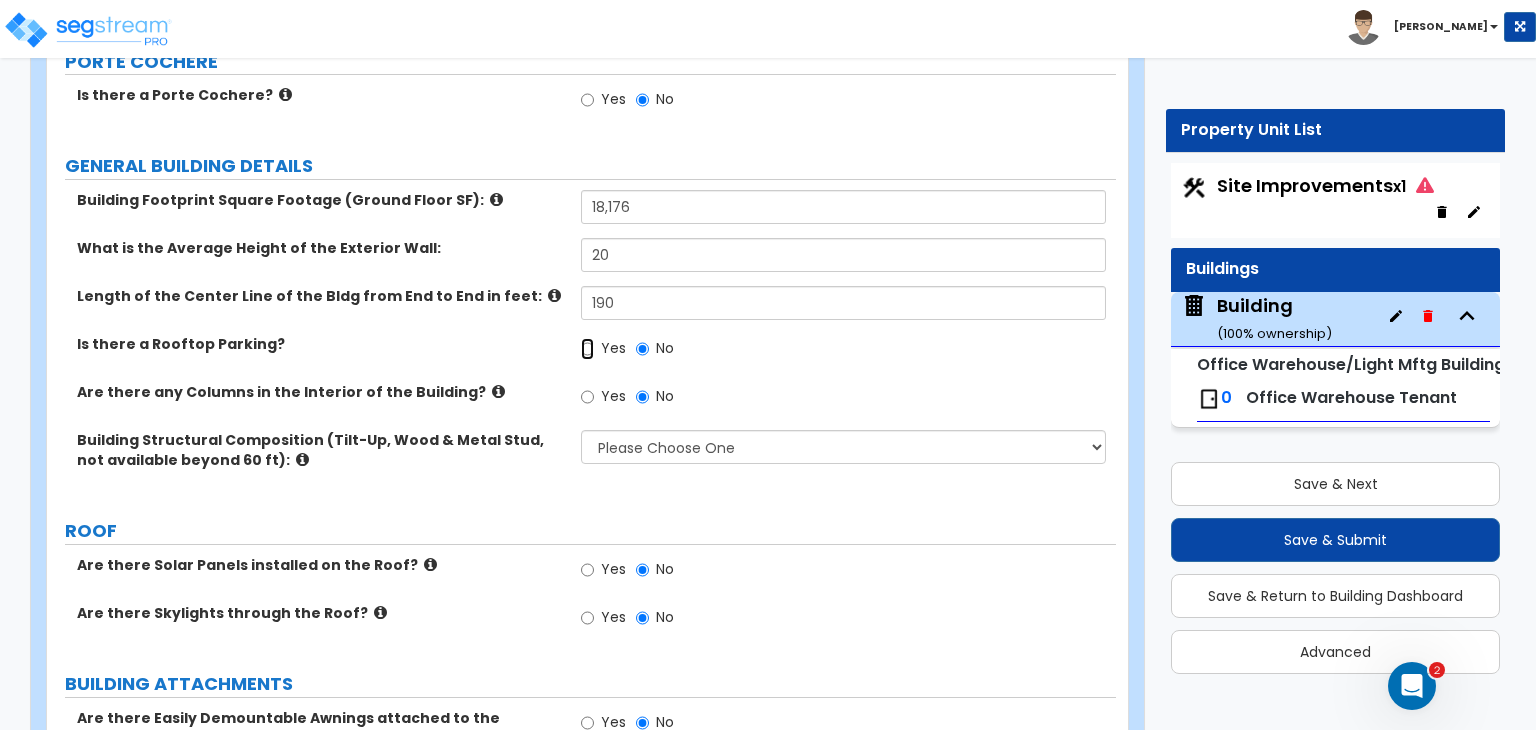 click on "Yes" at bounding box center (587, 349) 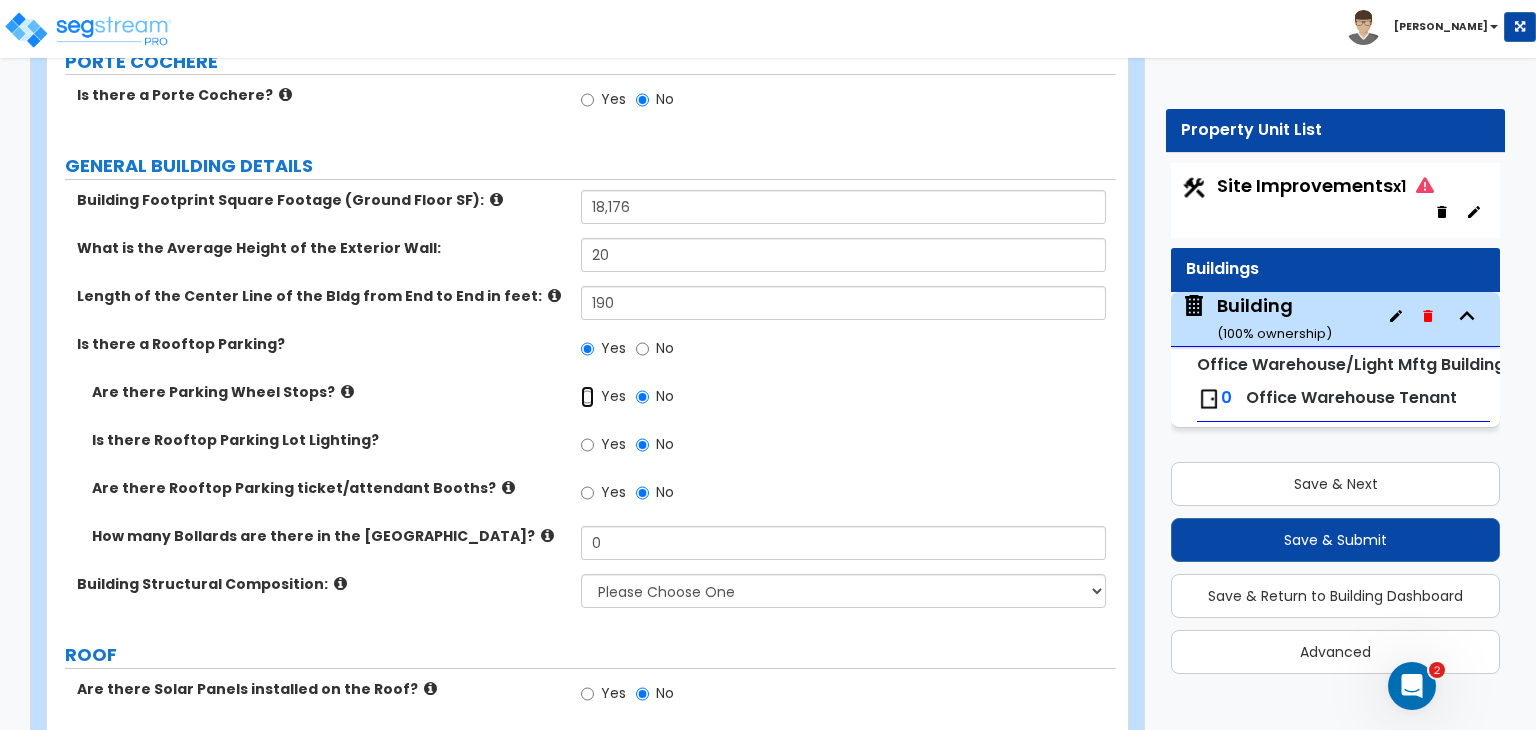 click on "Yes" at bounding box center [587, 397] 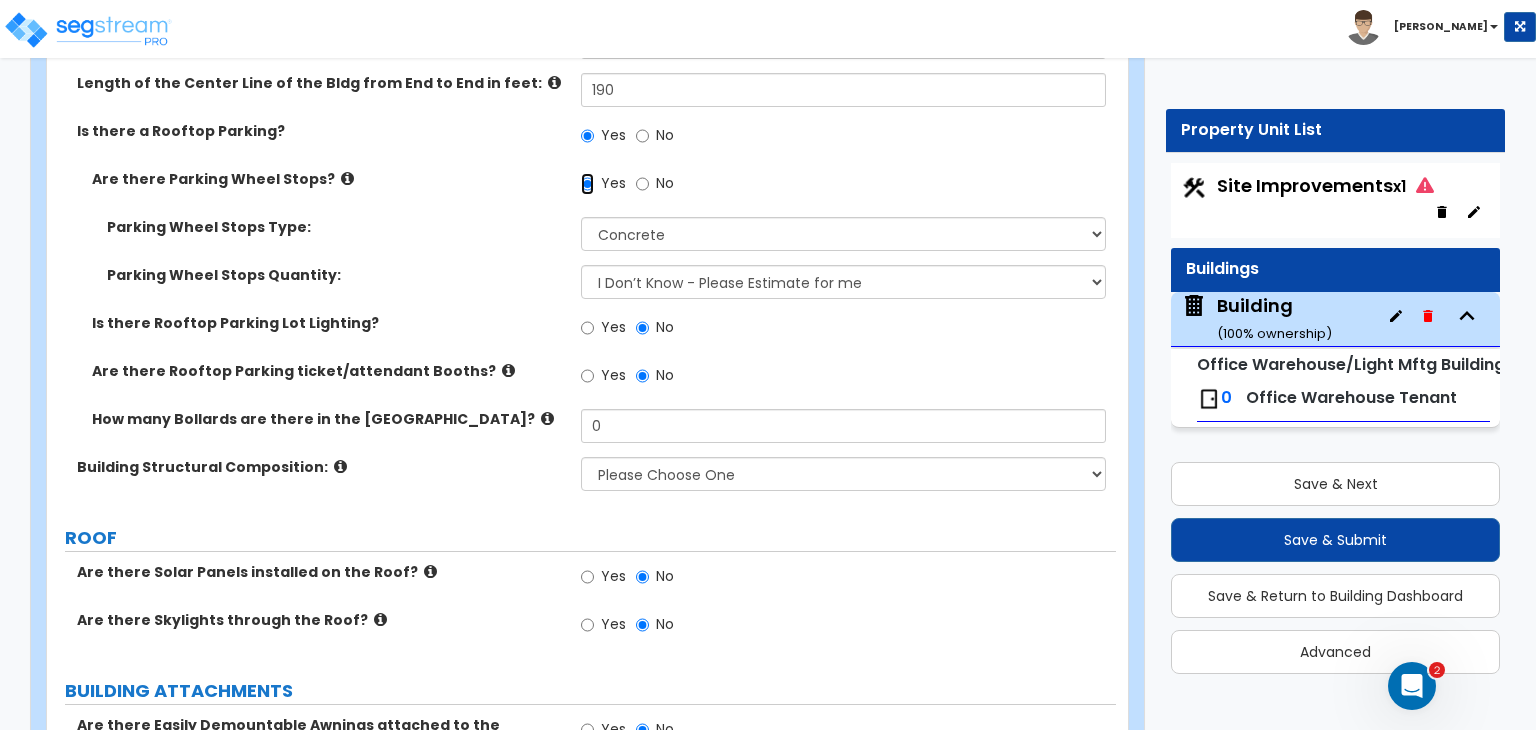 scroll, scrollTop: 455, scrollLeft: 0, axis: vertical 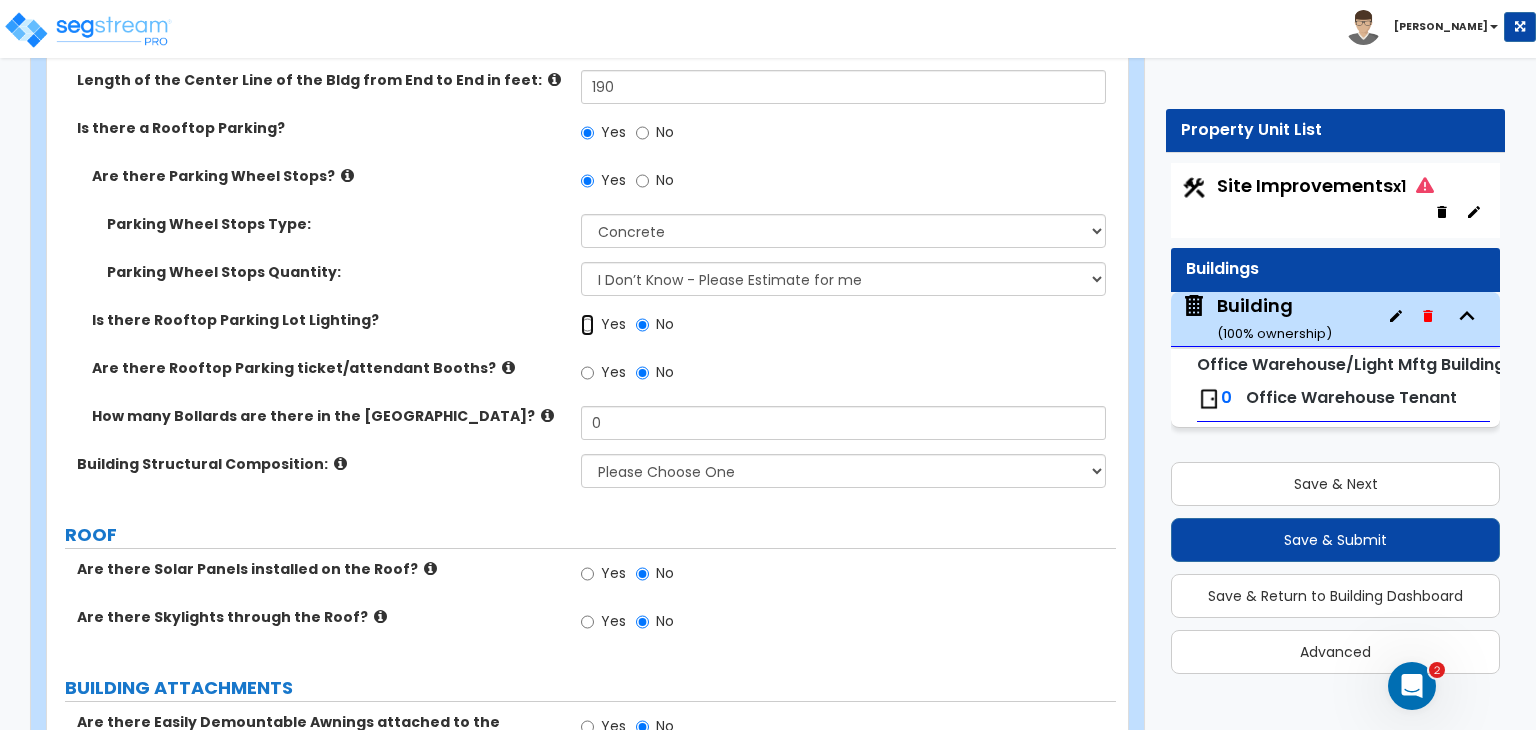 click on "Yes" at bounding box center (587, 325) 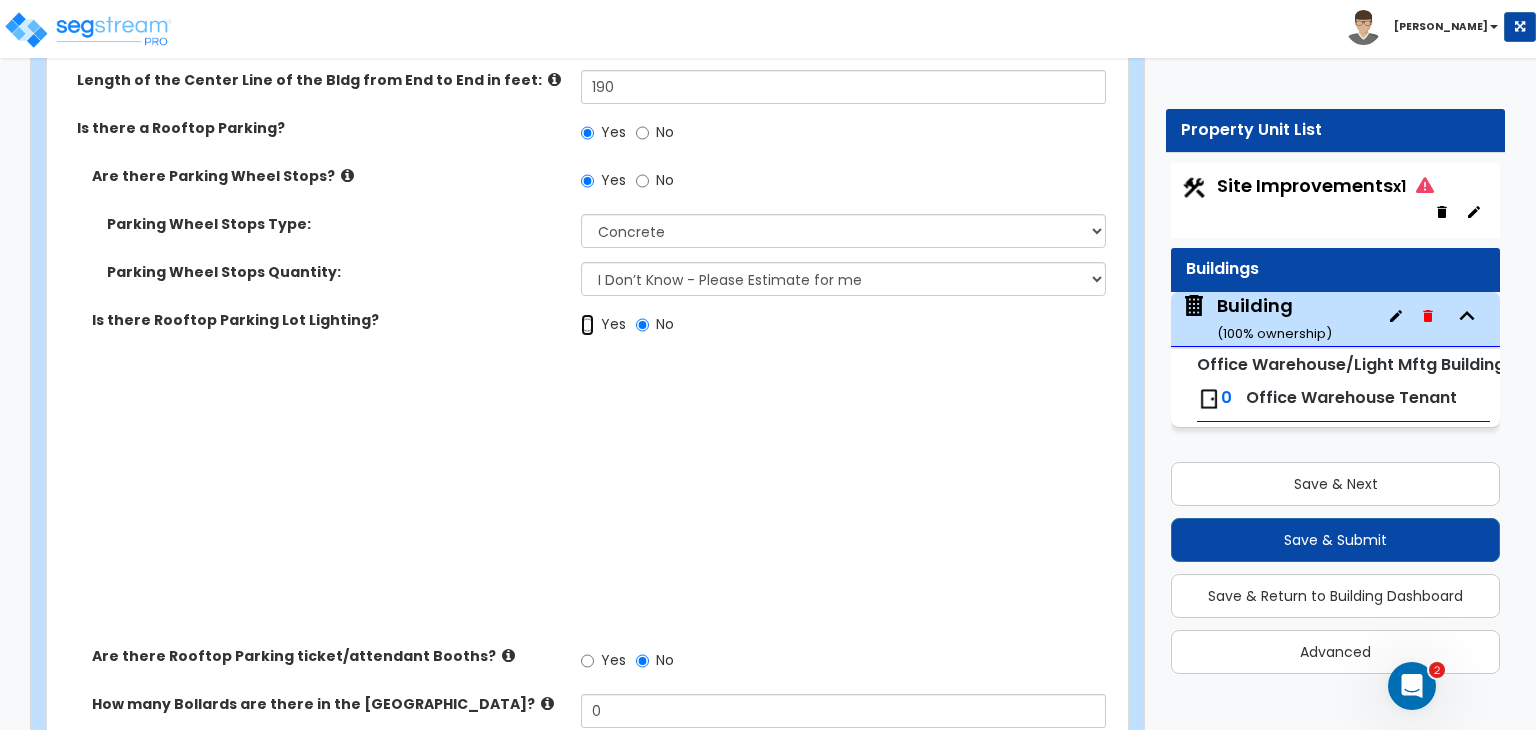 radio on "true" 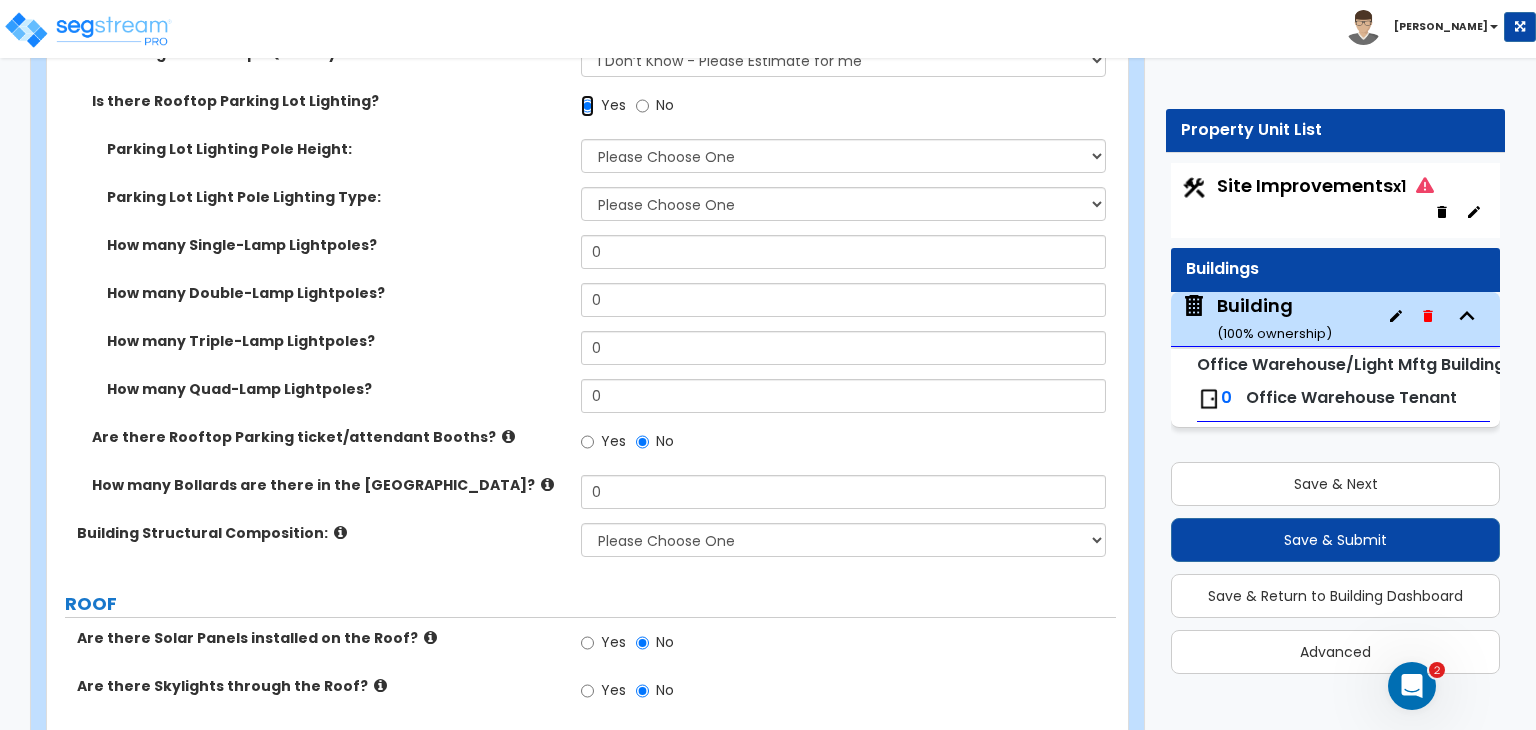 scroll, scrollTop: 684, scrollLeft: 0, axis: vertical 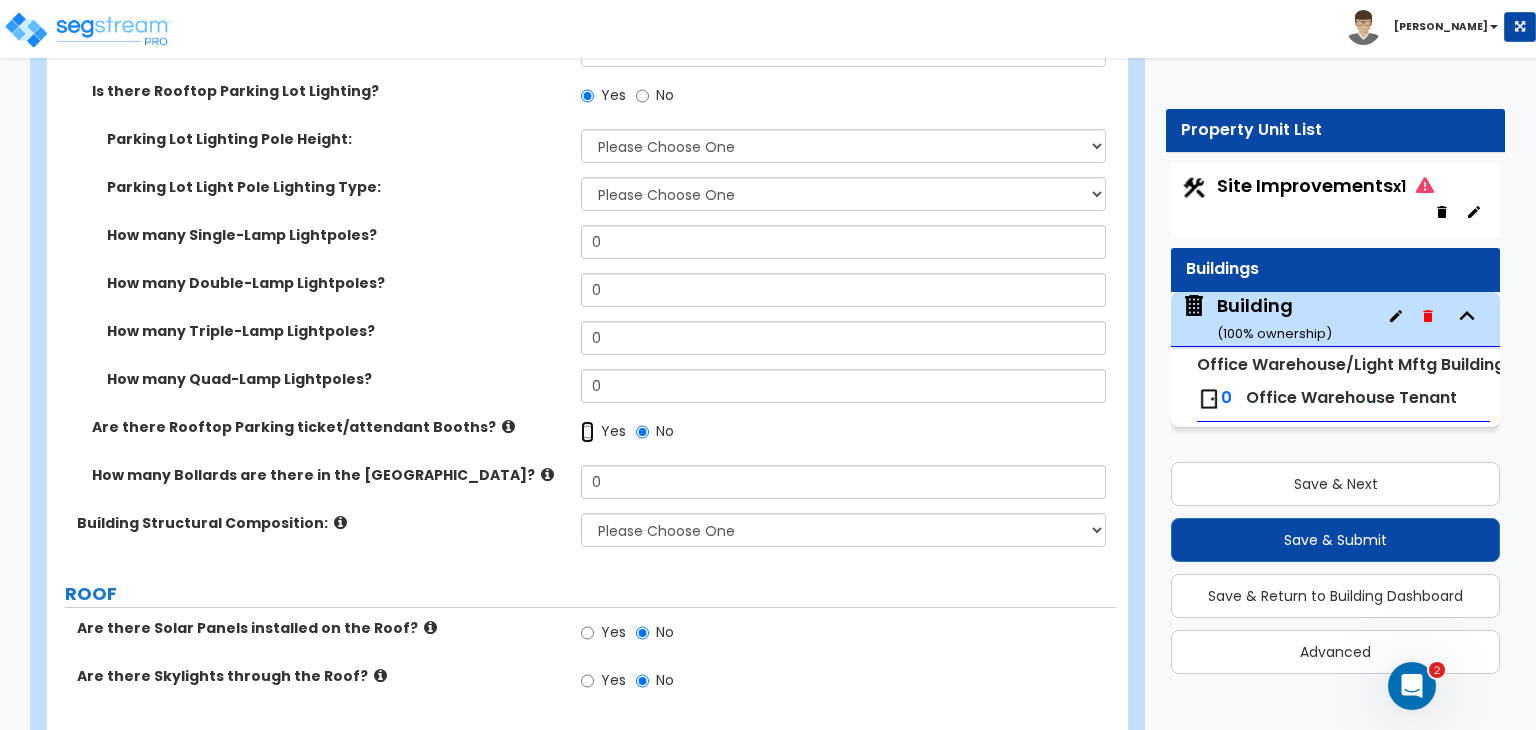 click on "Yes" at bounding box center [587, 432] 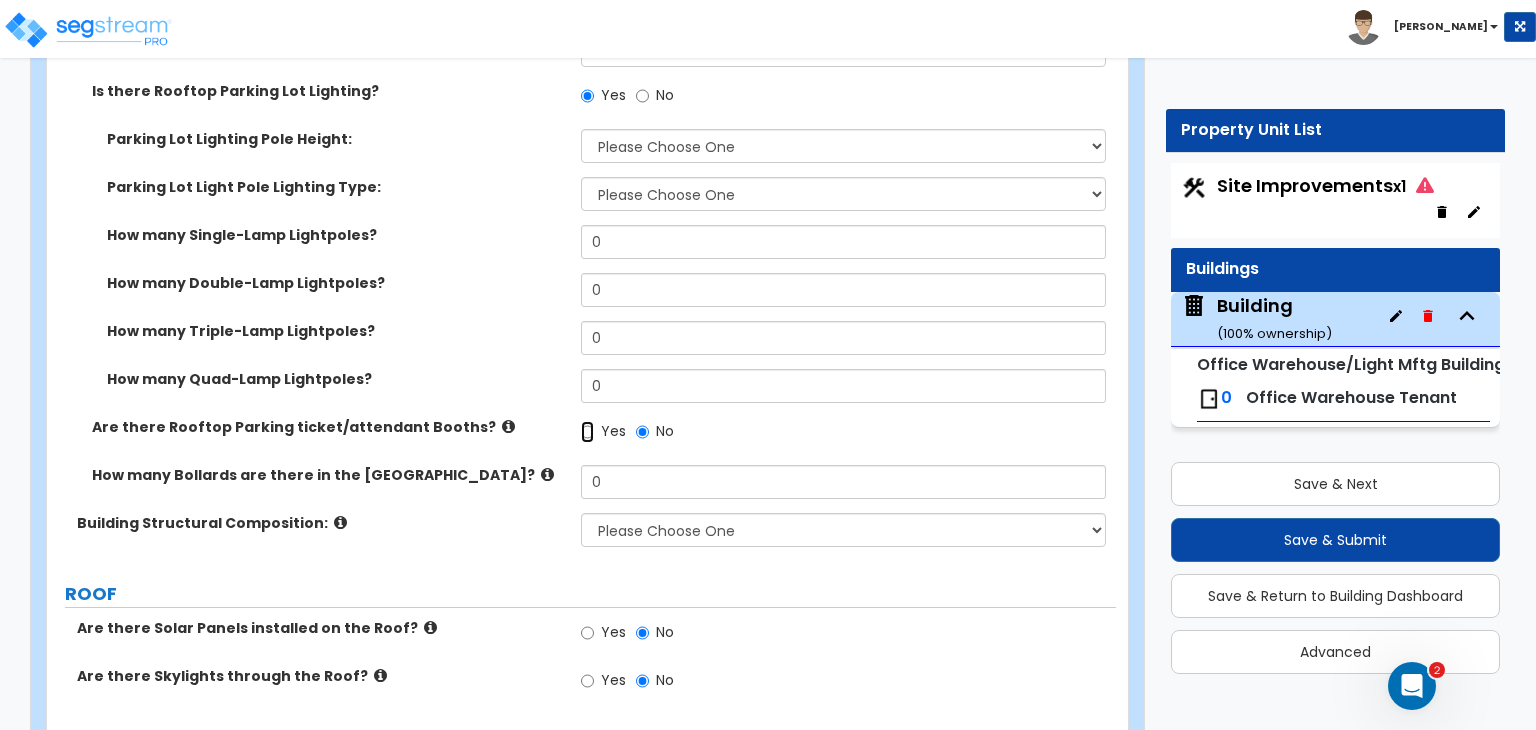 radio on "true" 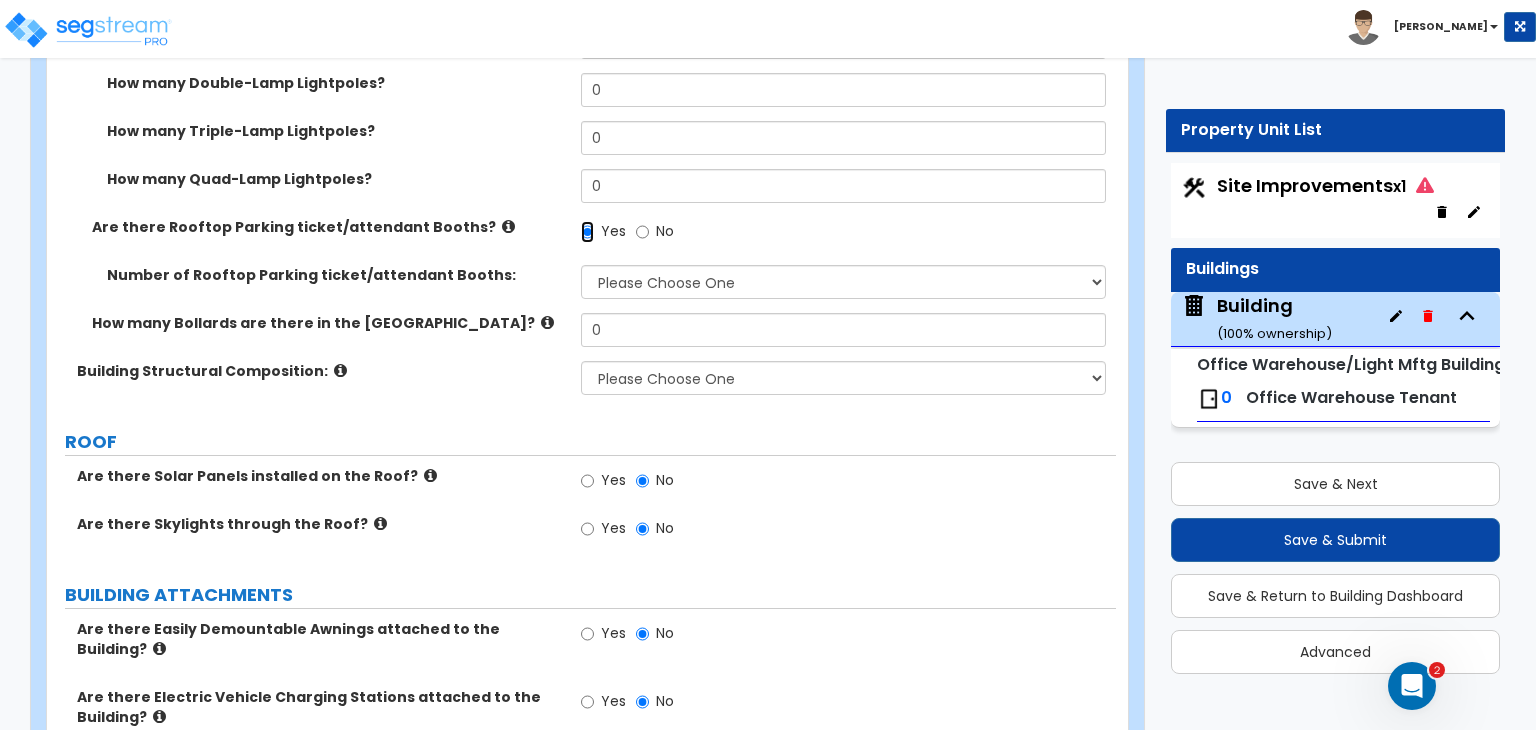 scroll, scrollTop: 886, scrollLeft: 0, axis: vertical 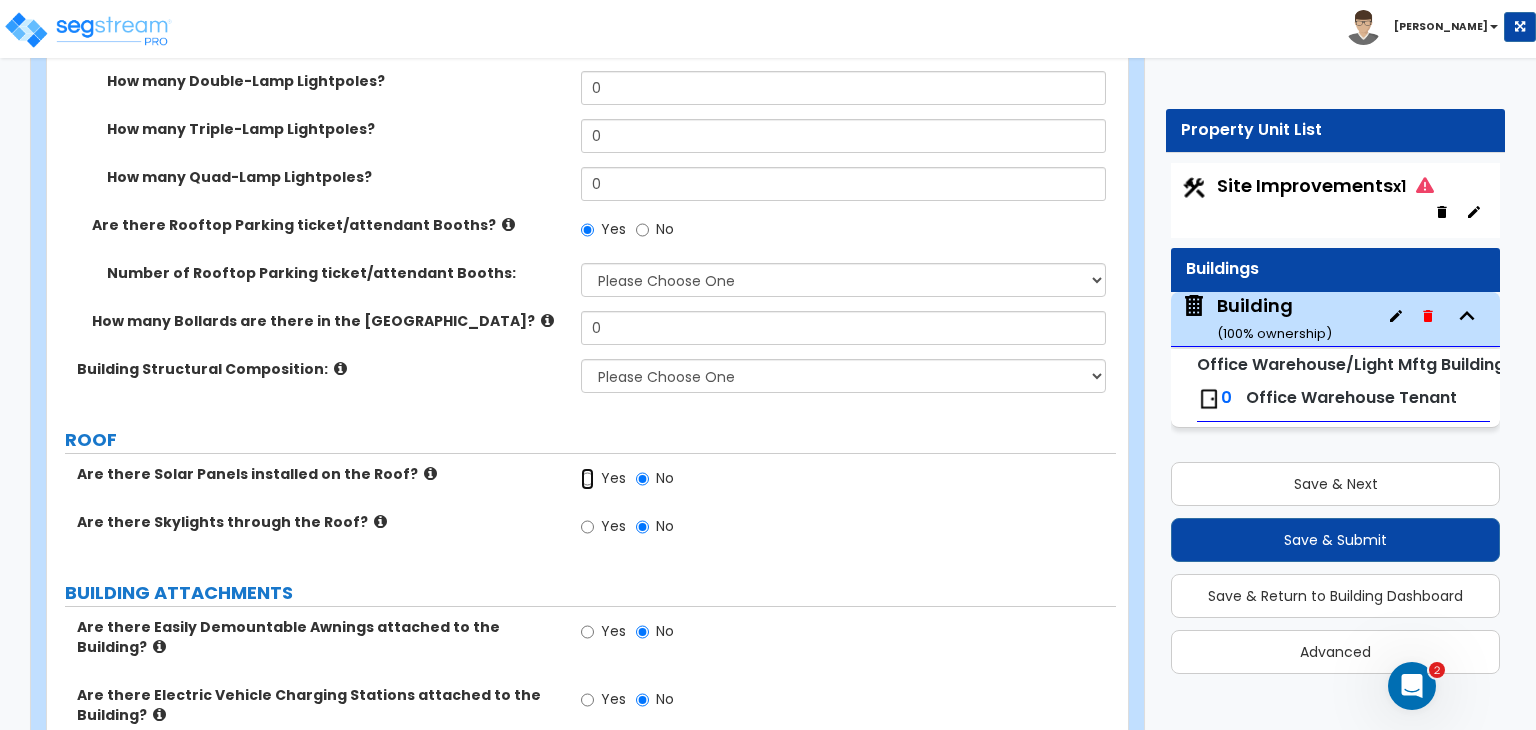 click on "Yes" at bounding box center [587, 479] 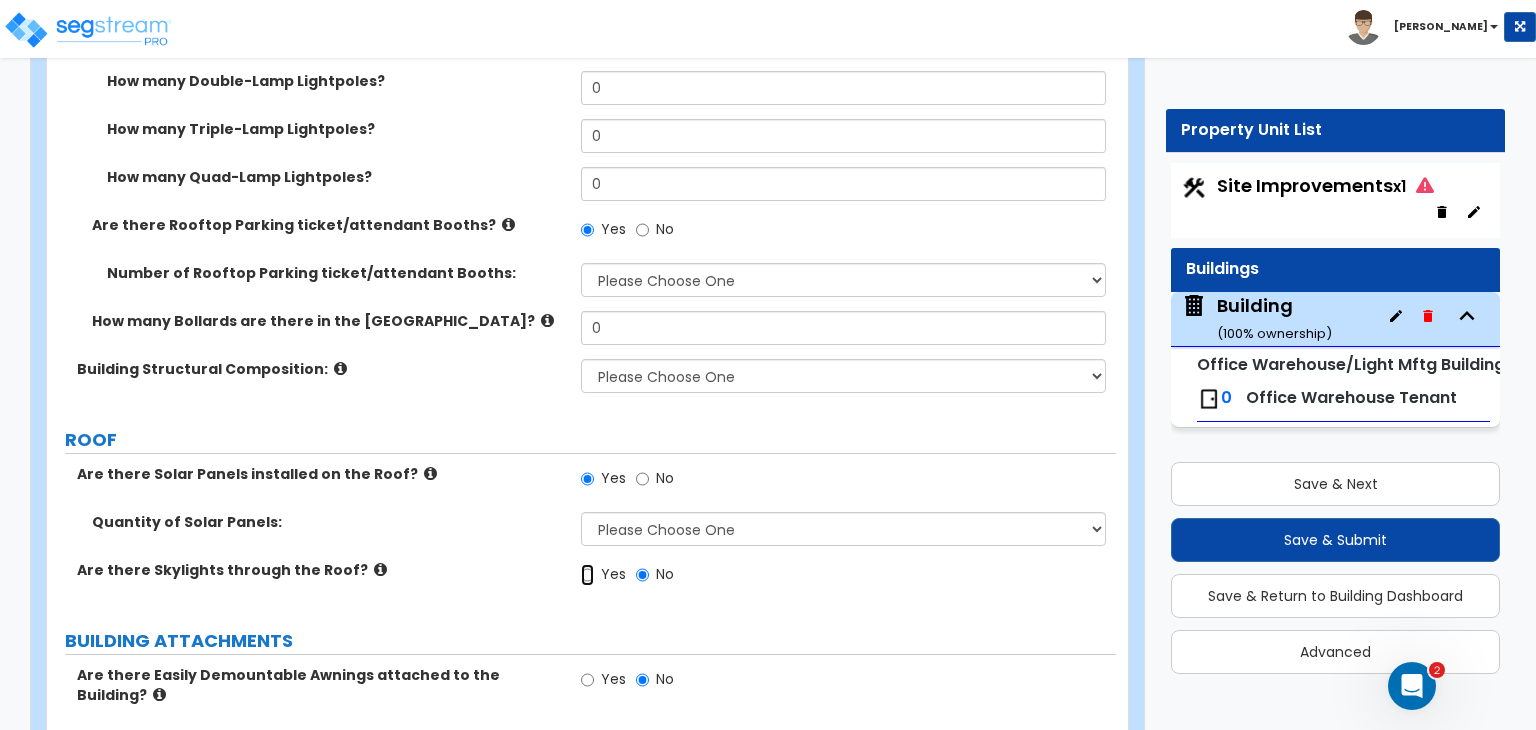 click on "Yes" at bounding box center [587, 575] 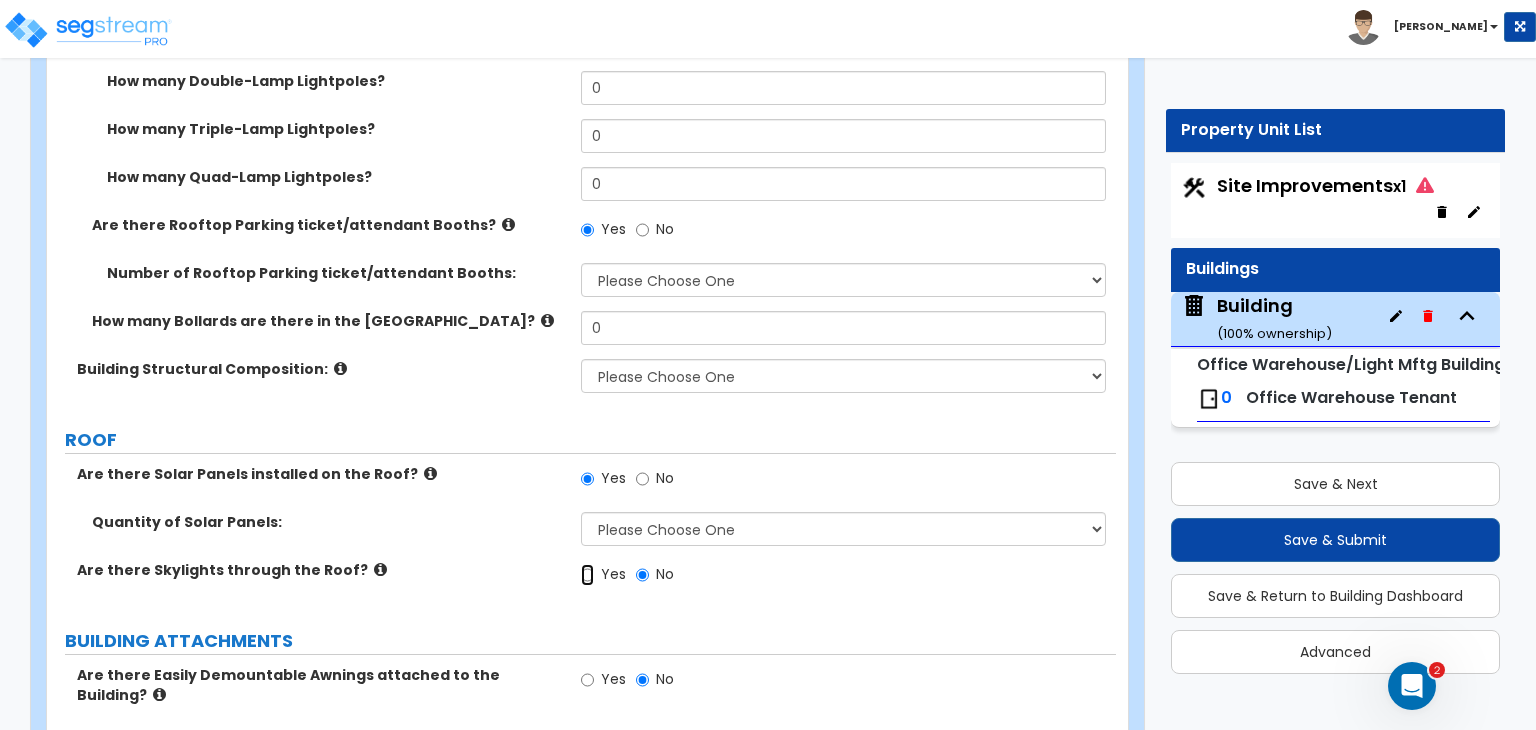 radio on "true" 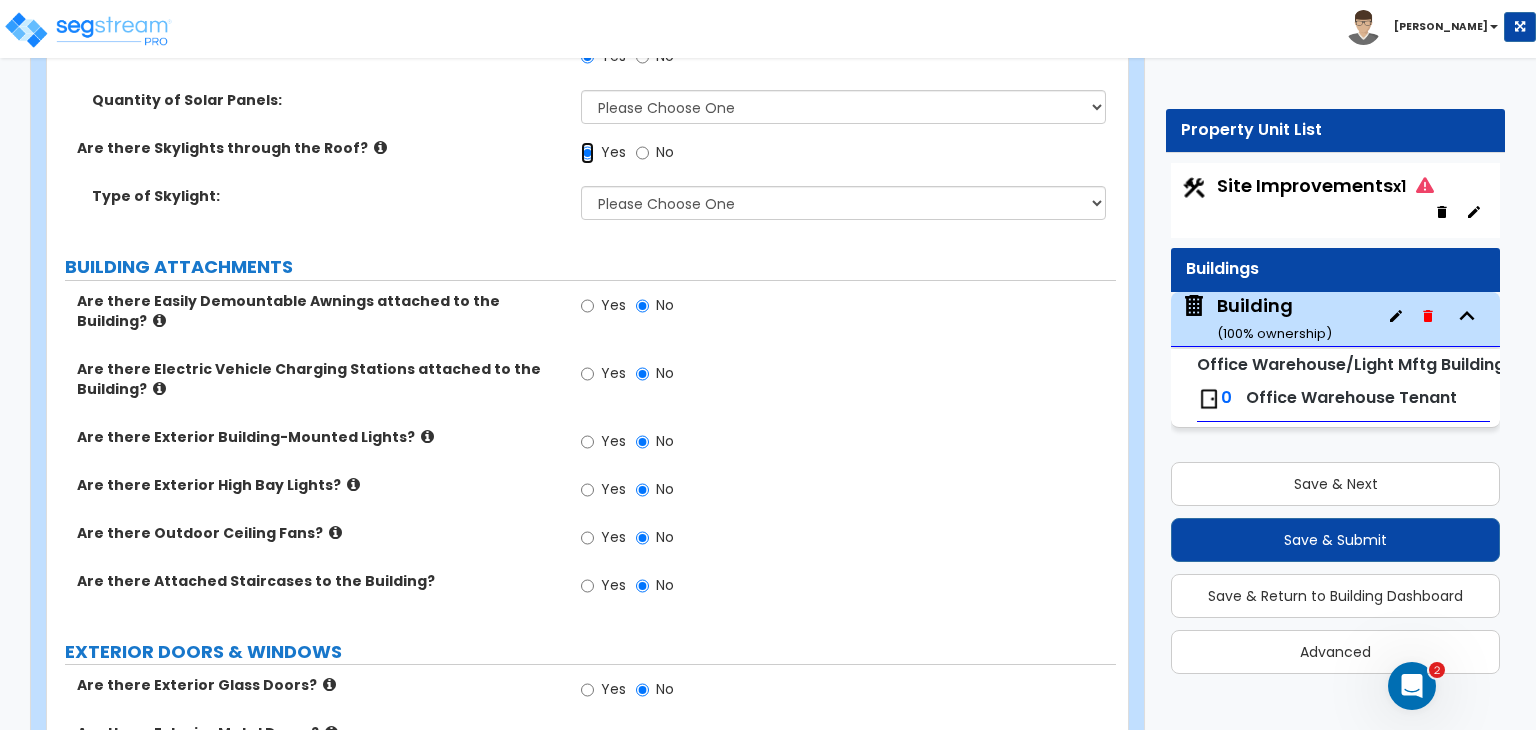 scroll, scrollTop: 1316, scrollLeft: 0, axis: vertical 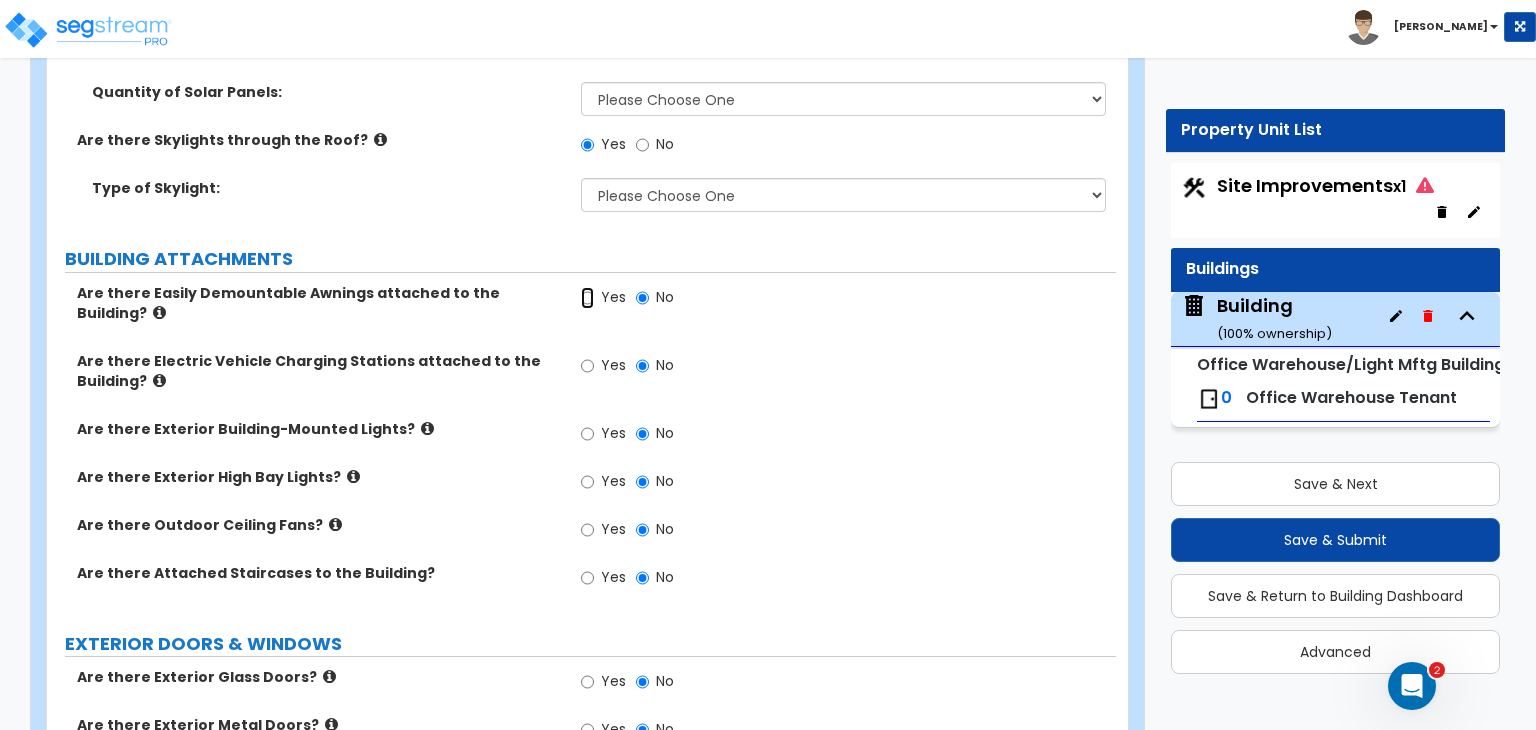 click on "Yes" at bounding box center [587, 298] 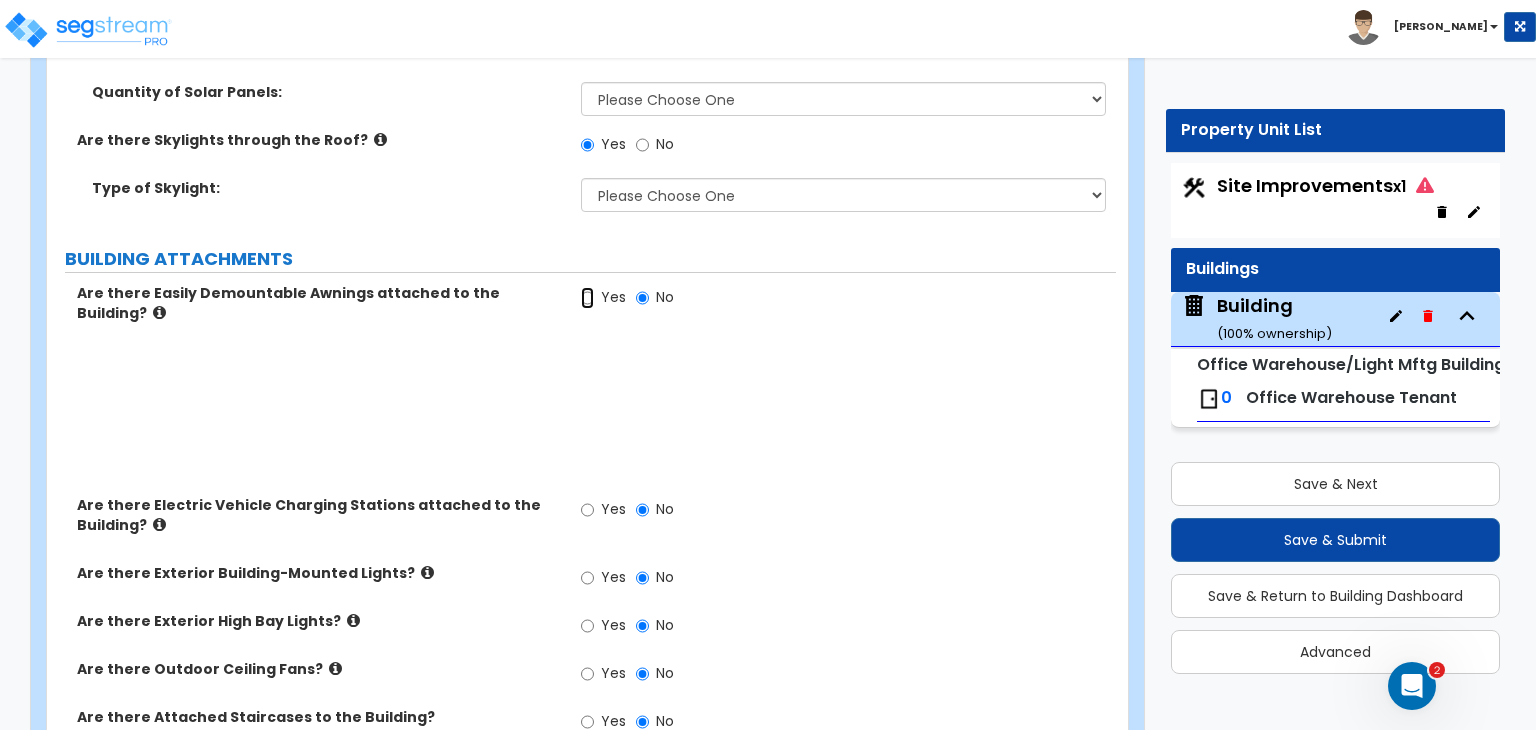 radio on "true" 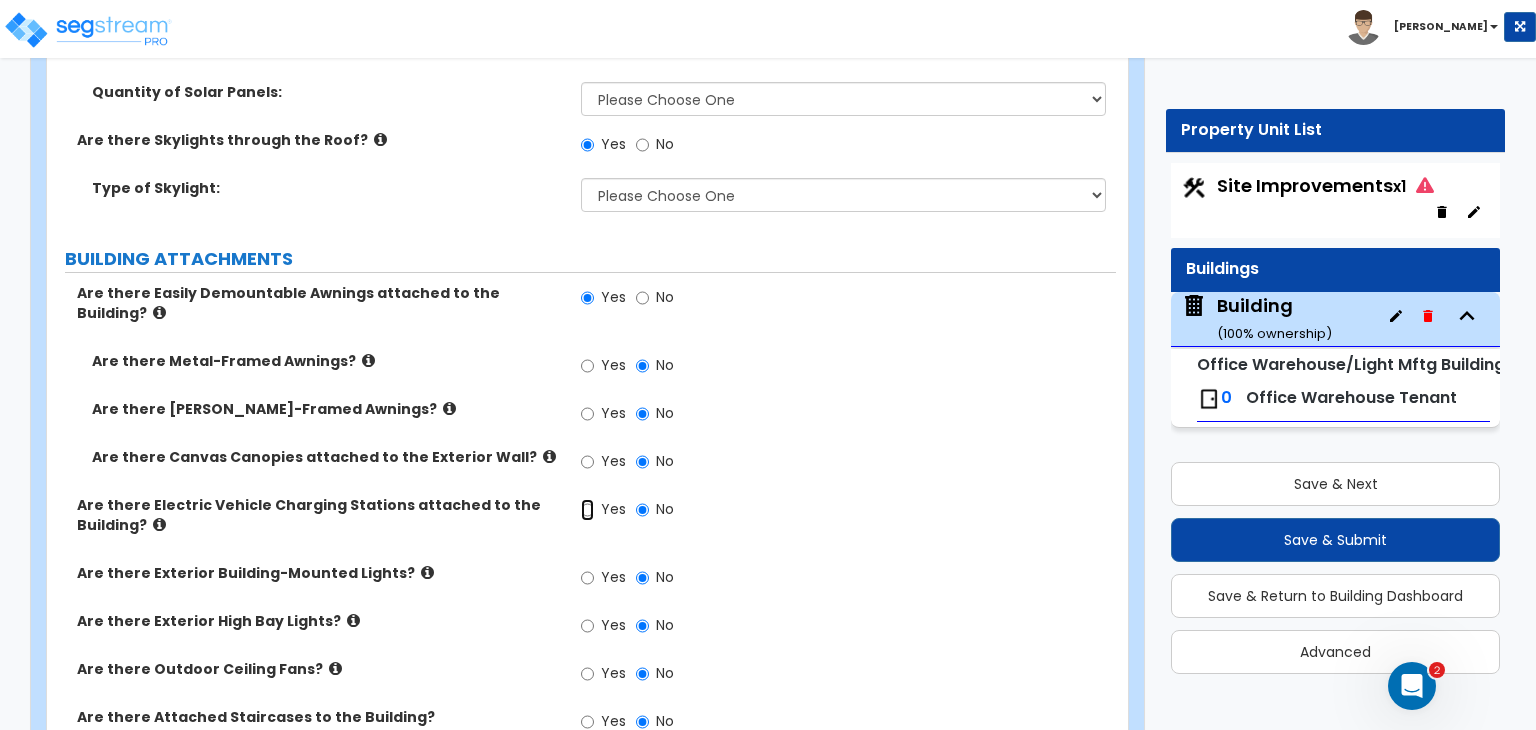 click on "Yes" at bounding box center (587, 510) 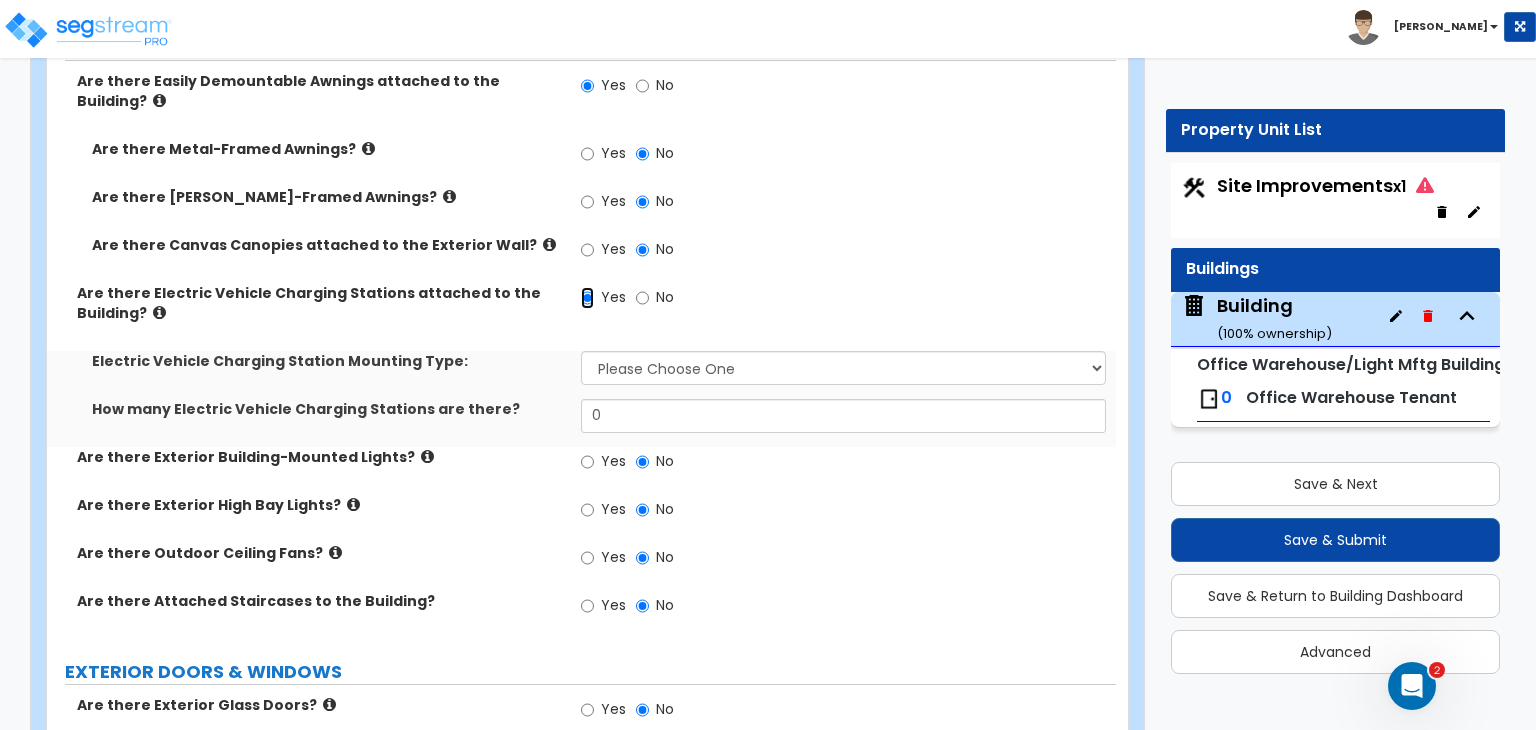 scroll, scrollTop: 1528, scrollLeft: 0, axis: vertical 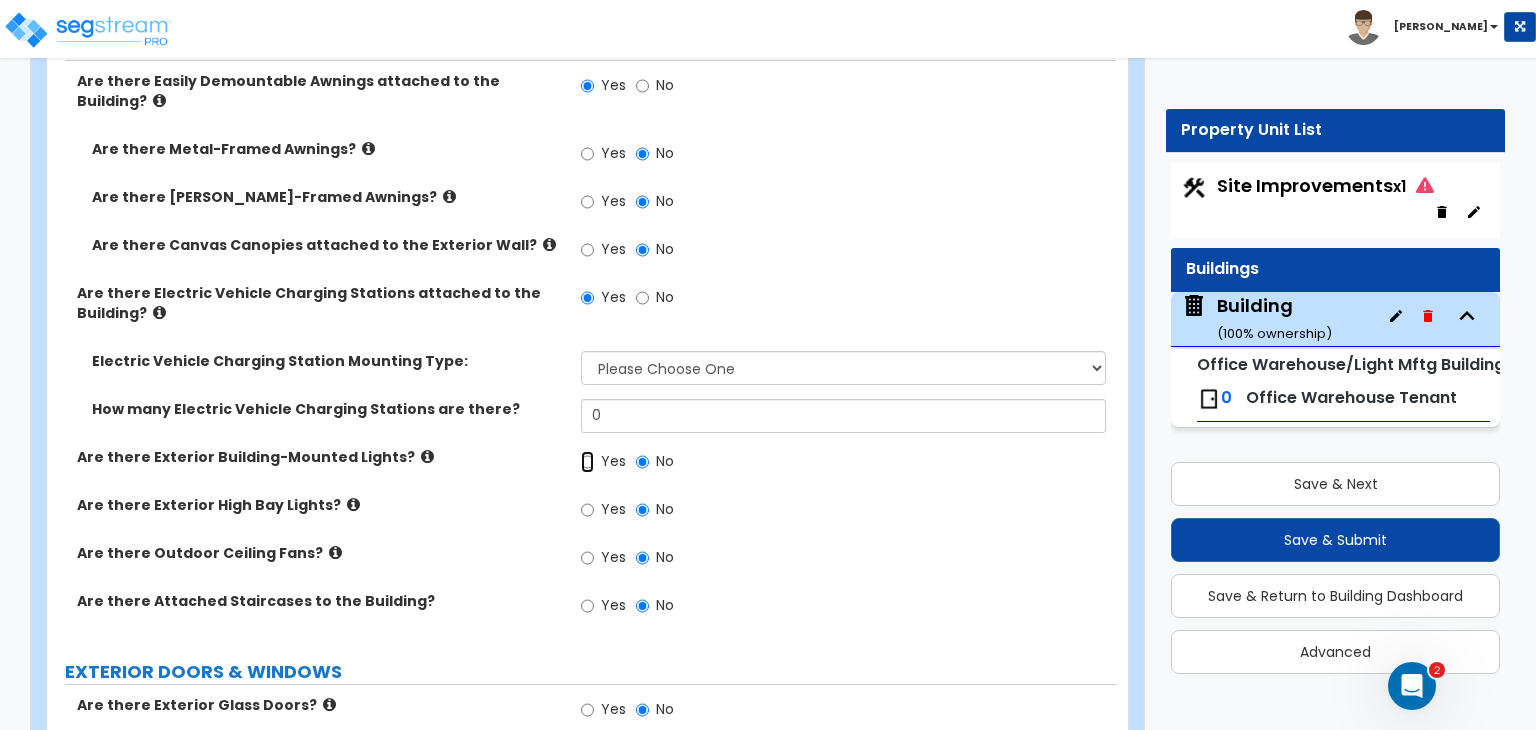 click on "Yes" at bounding box center (587, 462) 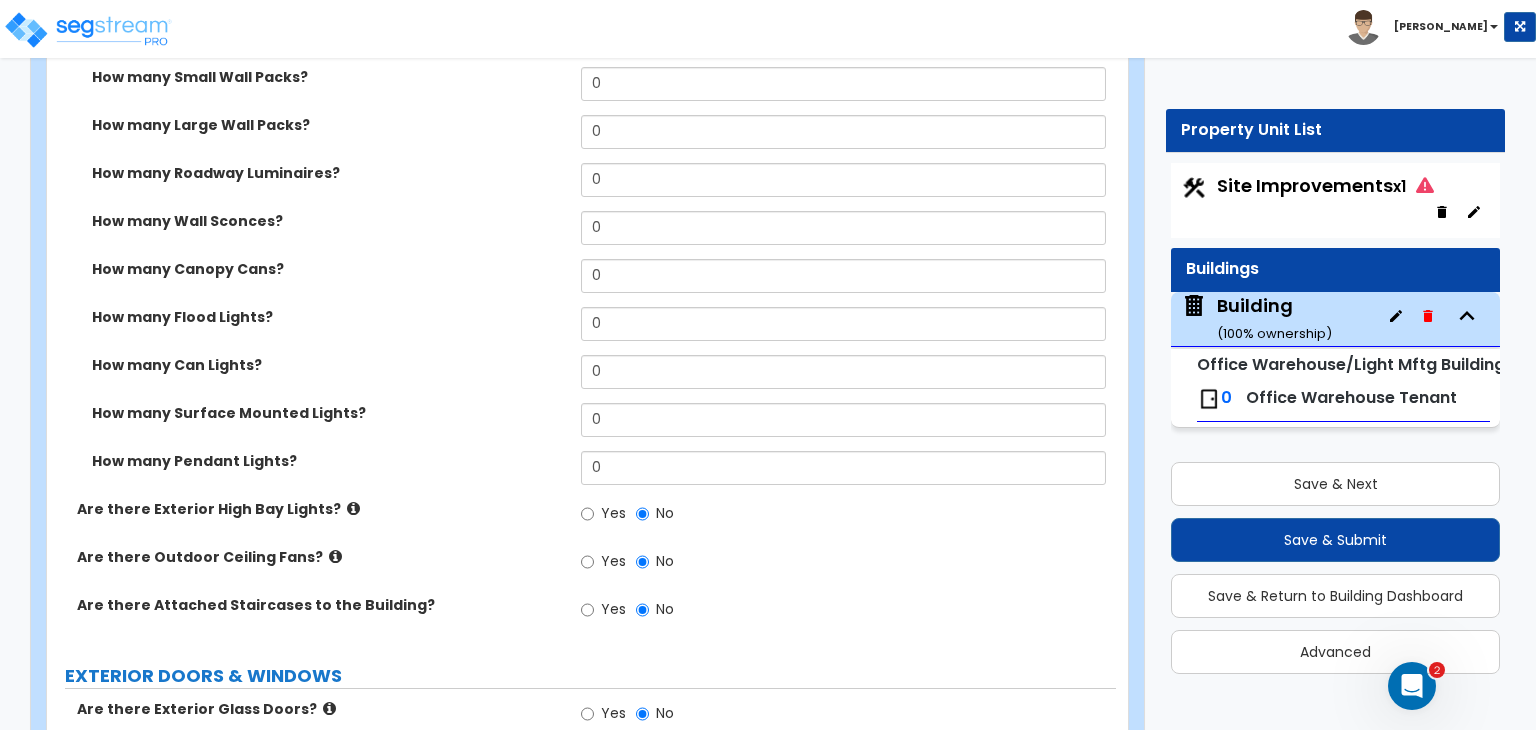 scroll, scrollTop: 2111, scrollLeft: 0, axis: vertical 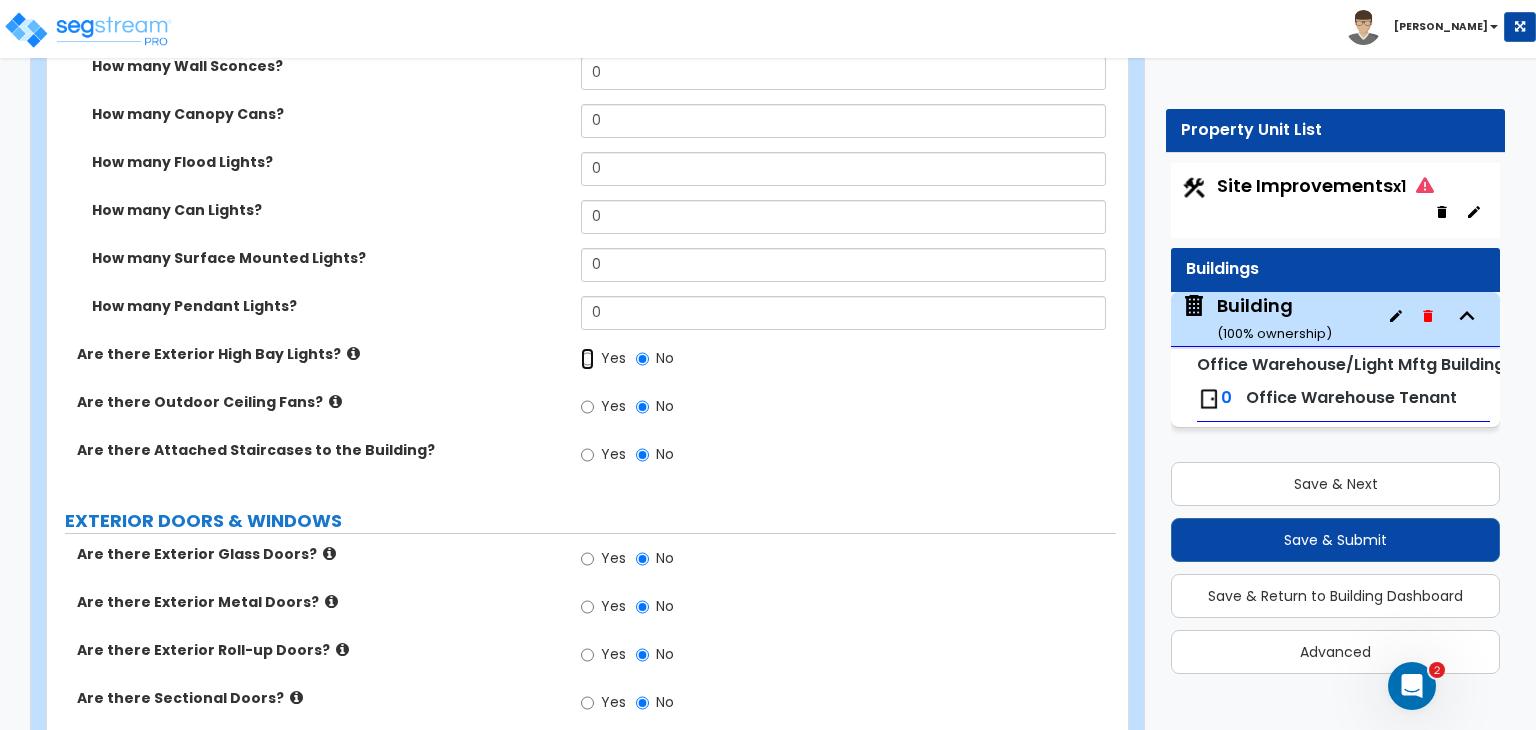 click on "Yes" at bounding box center (587, 359) 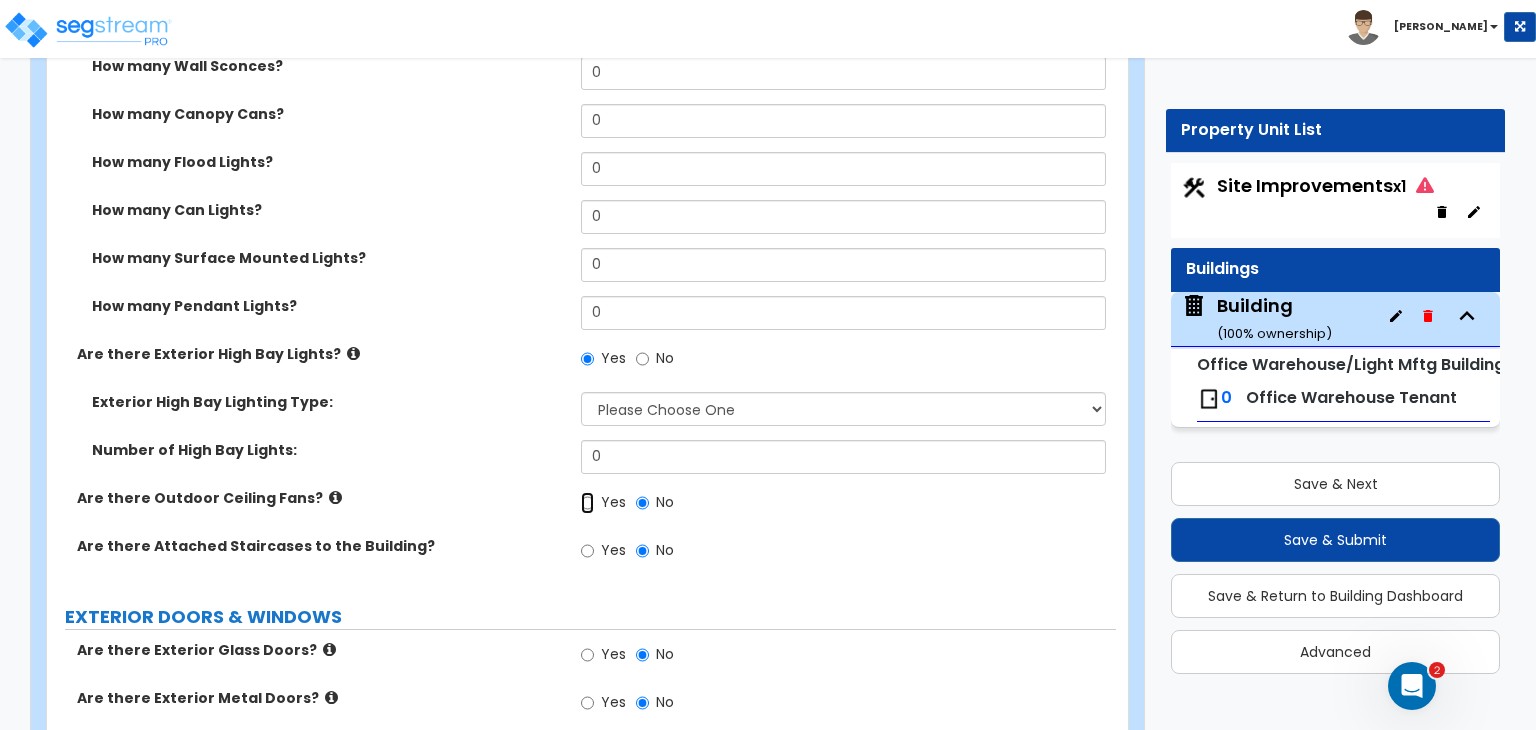 click on "Yes" at bounding box center (587, 503) 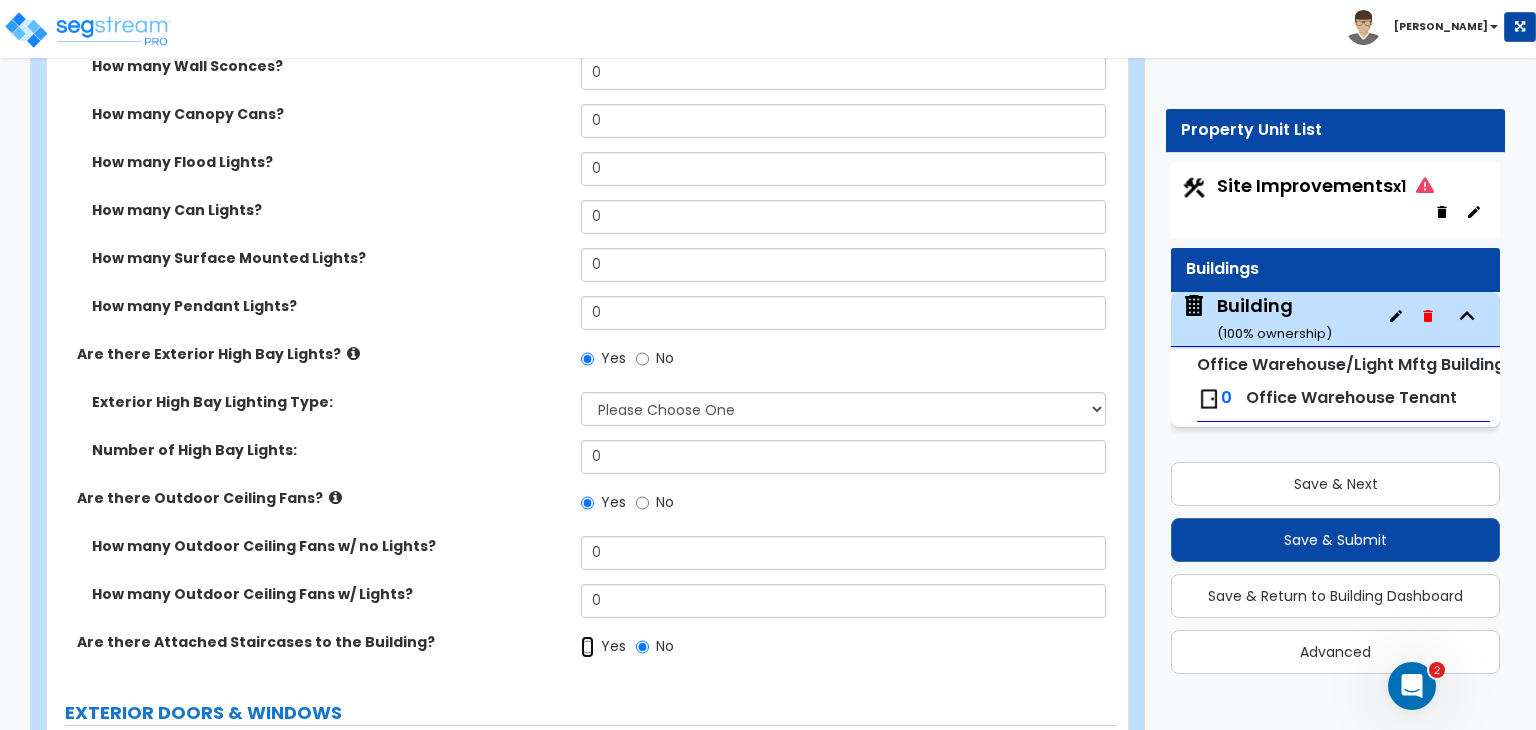 click on "Yes" at bounding box center (587, 647) 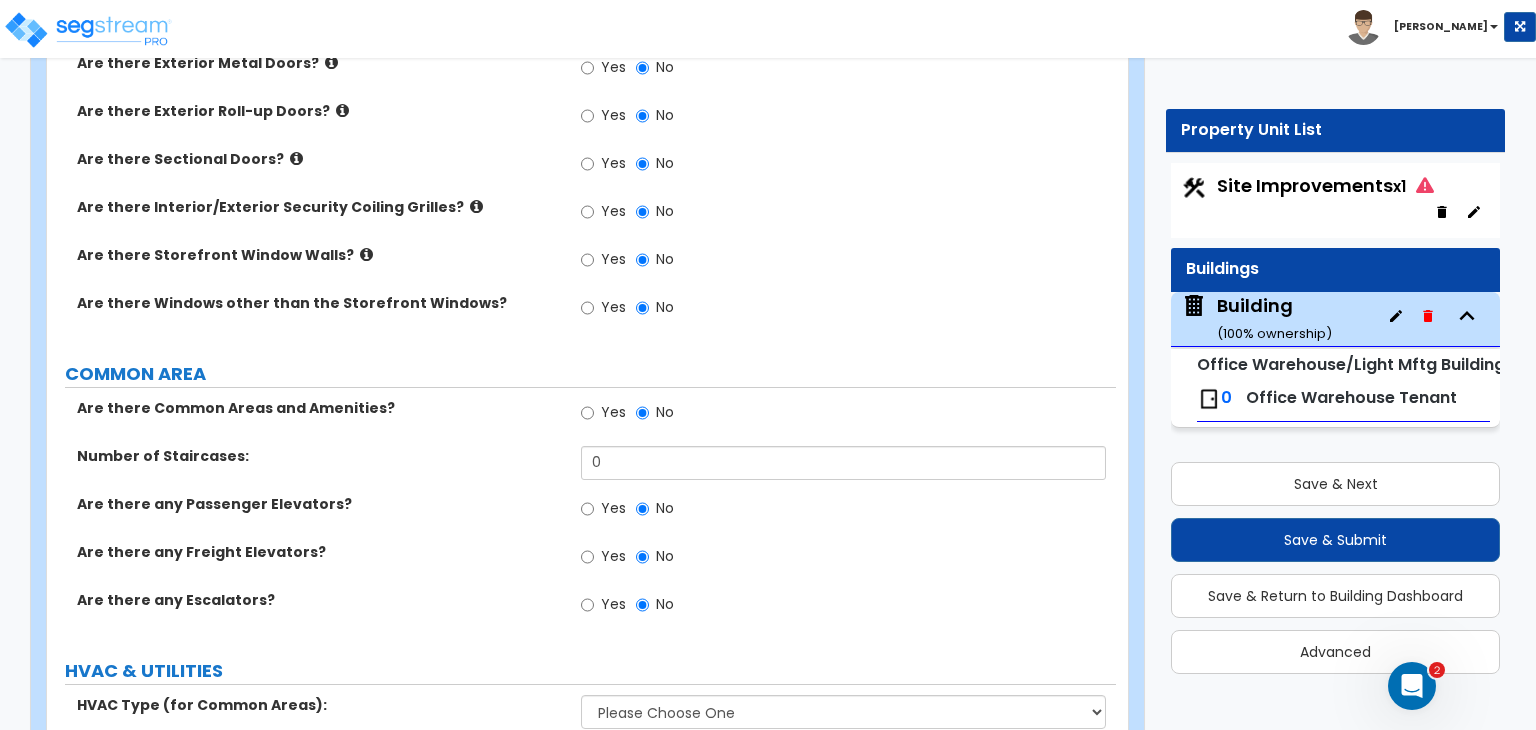scroll, scrollTop: 2688, scrollLeft: 0, axis: vertical 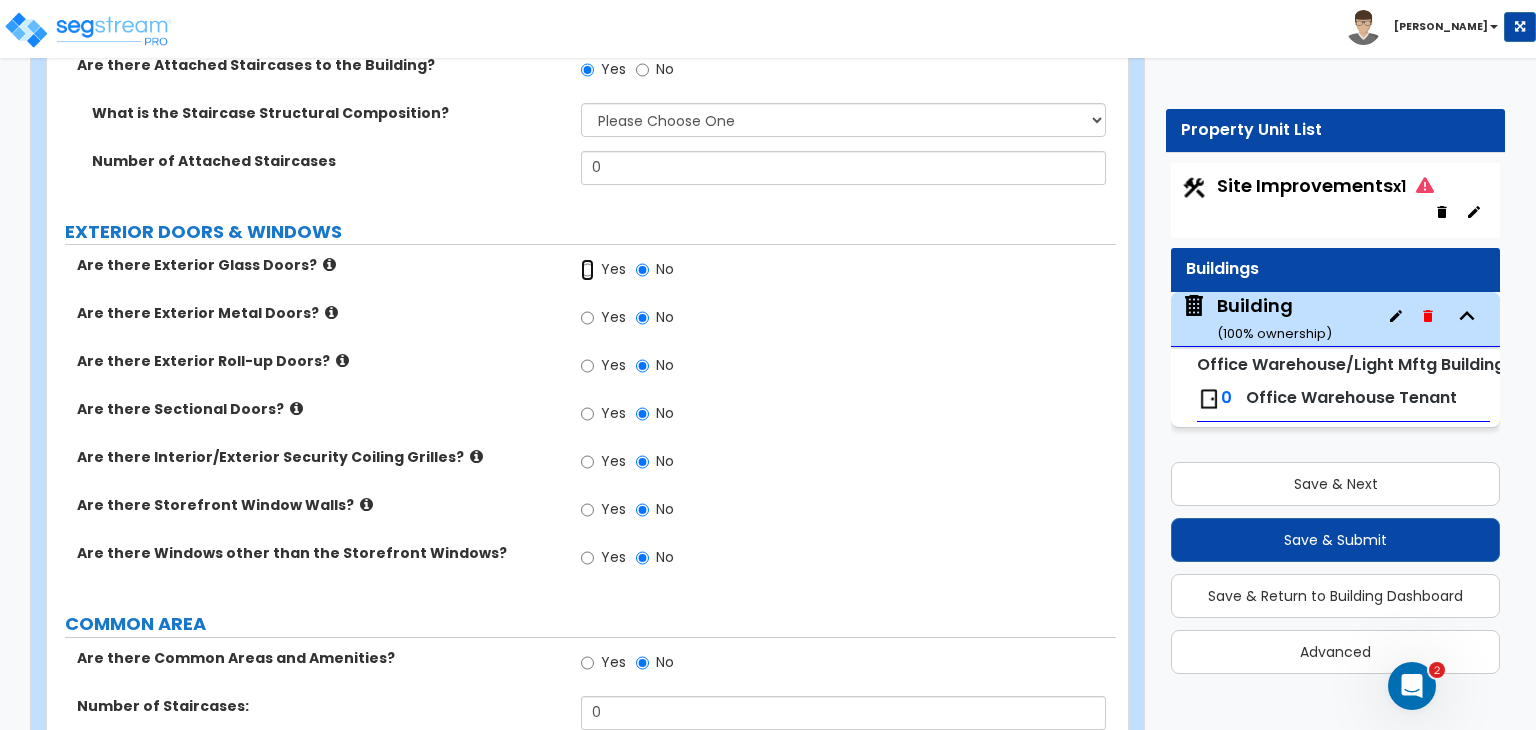click on "Yes" at bounding box center [587, 270] 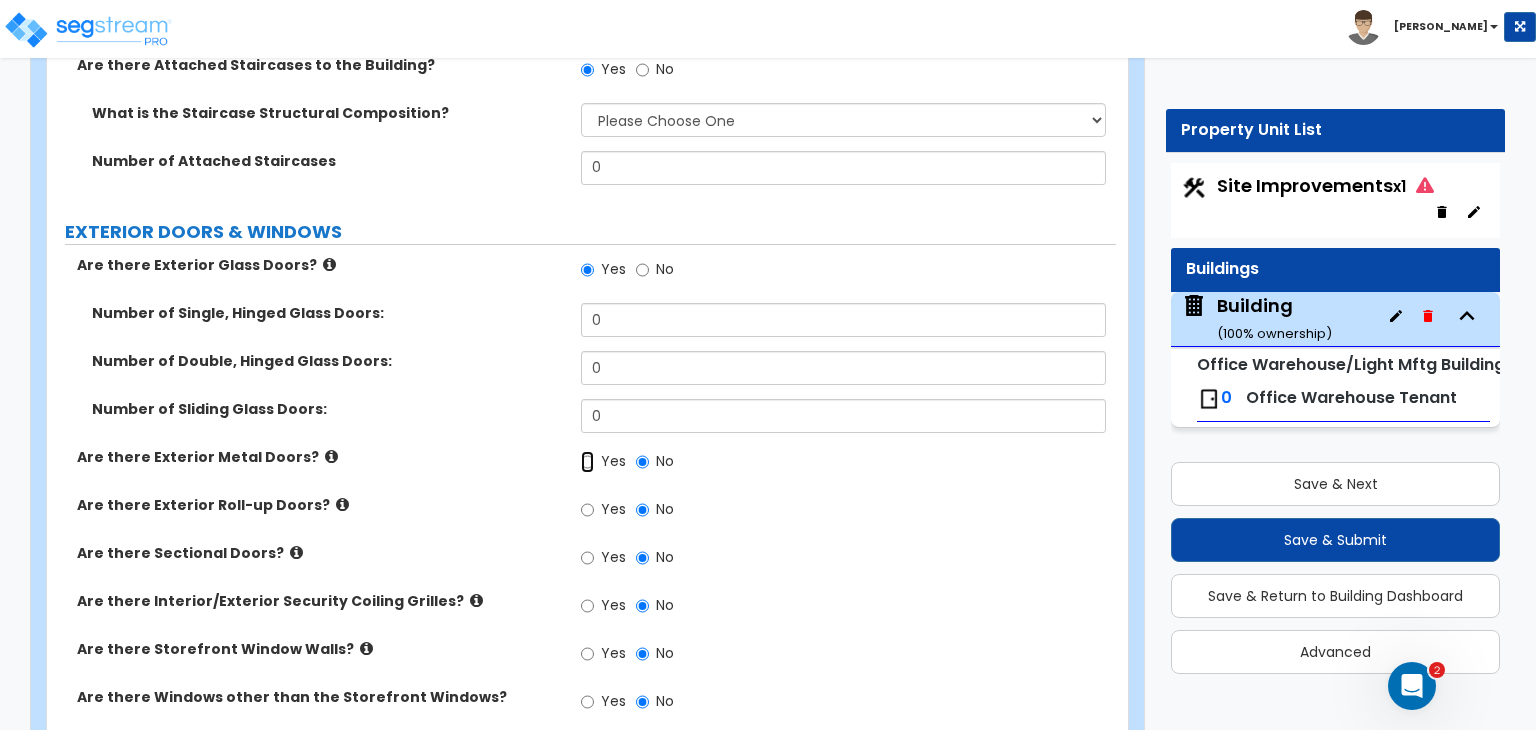 click on "Yes" at bounding box center [587, 462] 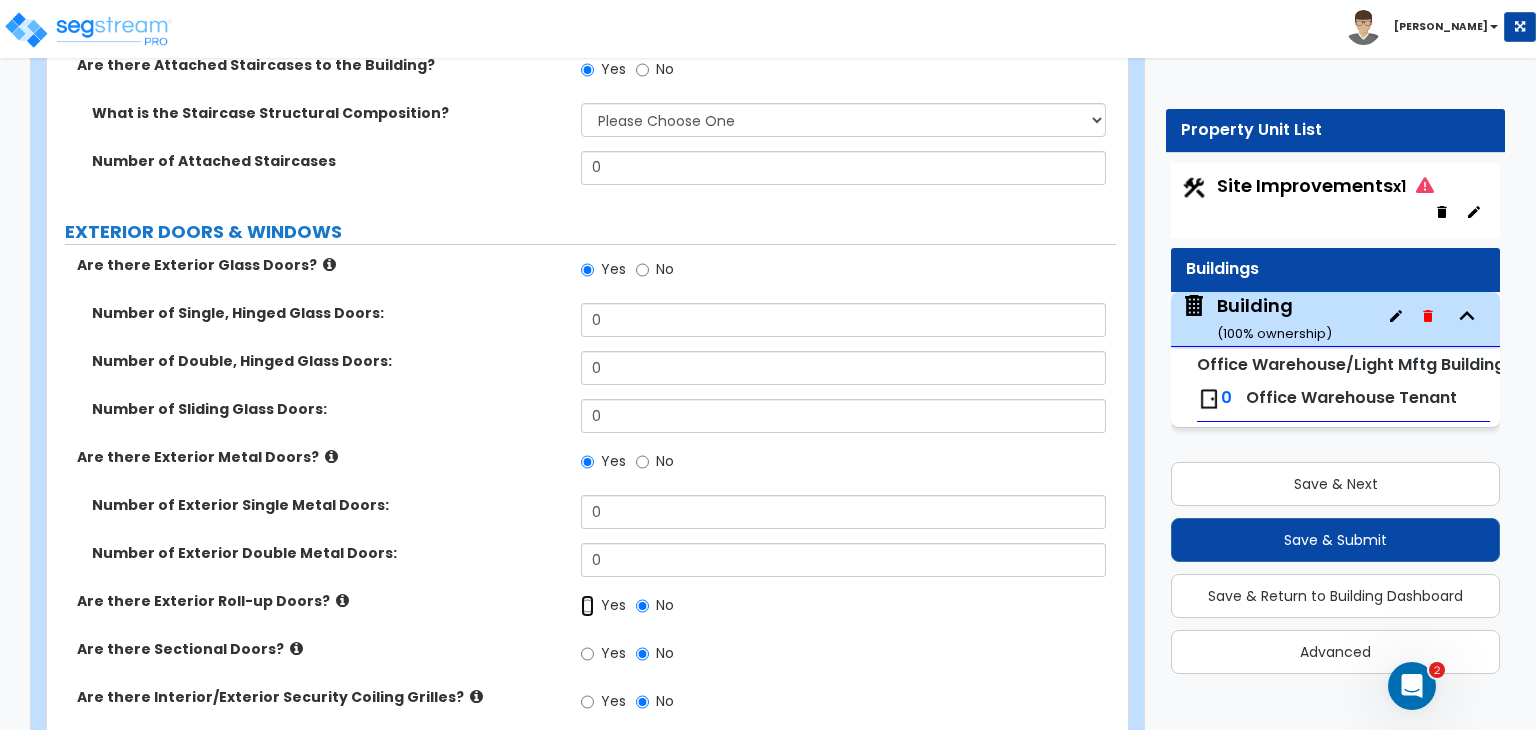 click on "Yes" at bounding box center [587, 606] 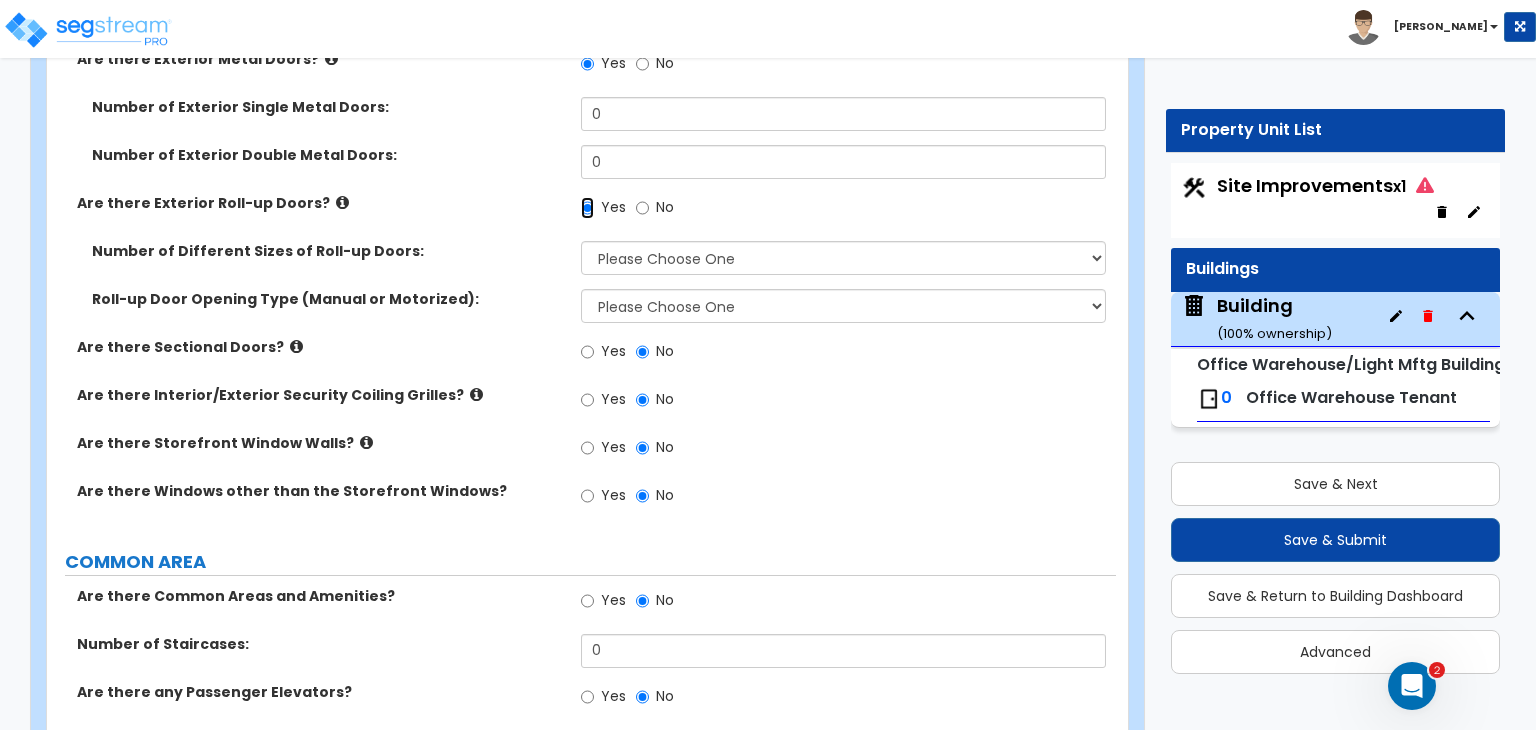 scroll, scrollTop: 3087, scrollLeft: 0, axis: vertical 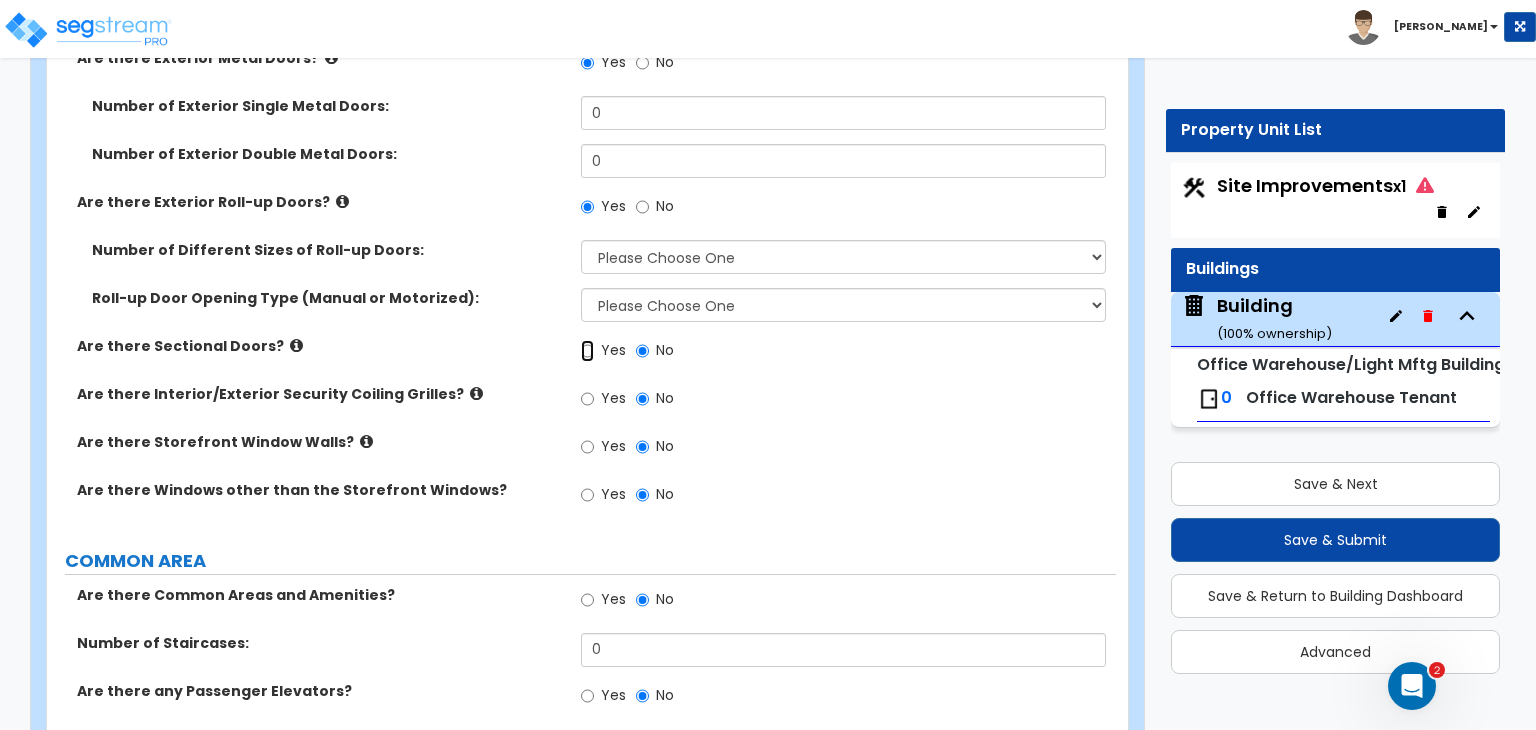 click on "Yes" at bounding box center (587, 351) 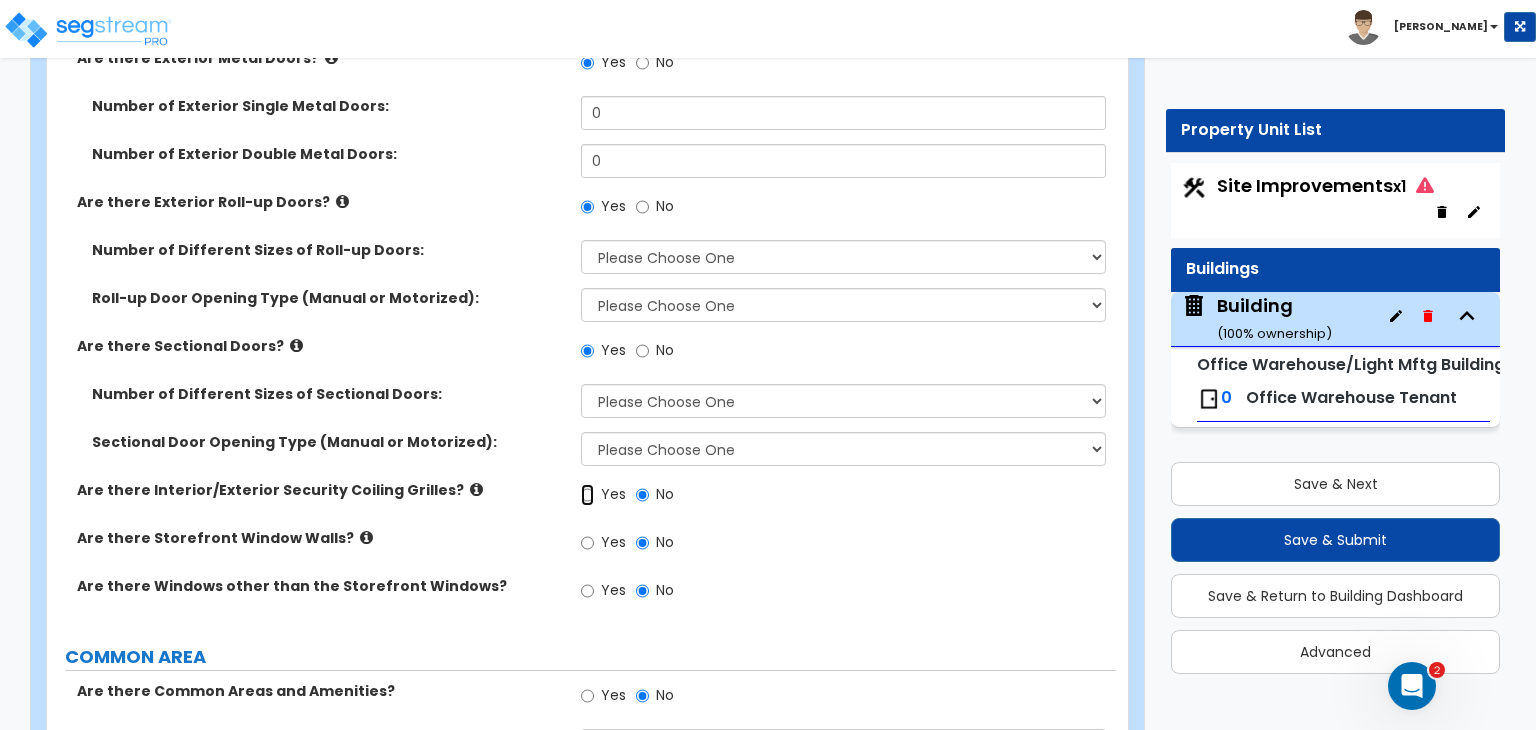 click on "Yes" at bounding box center (587, 495) 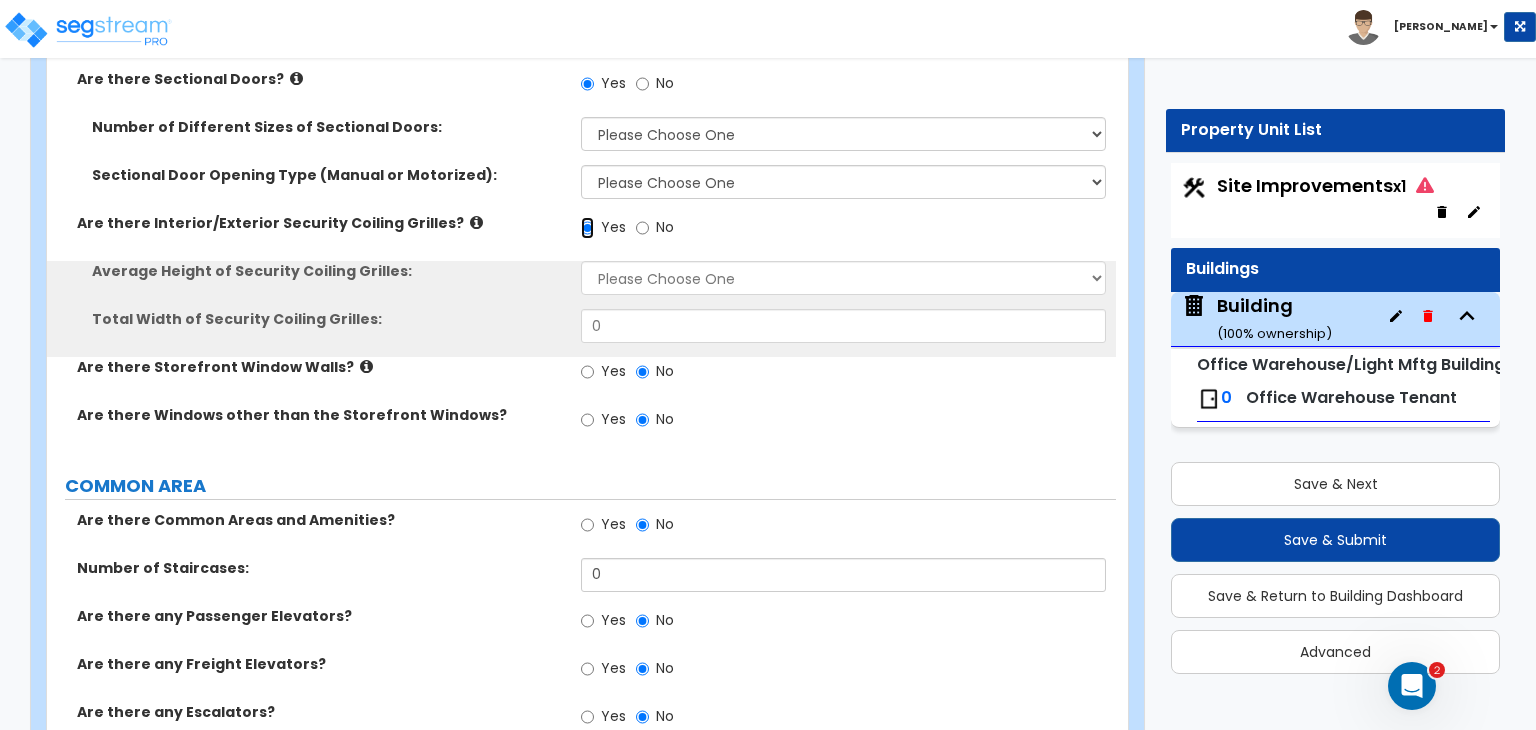 scroll, scrollTop: 3355, scrollLeft: 0, axis: vertical 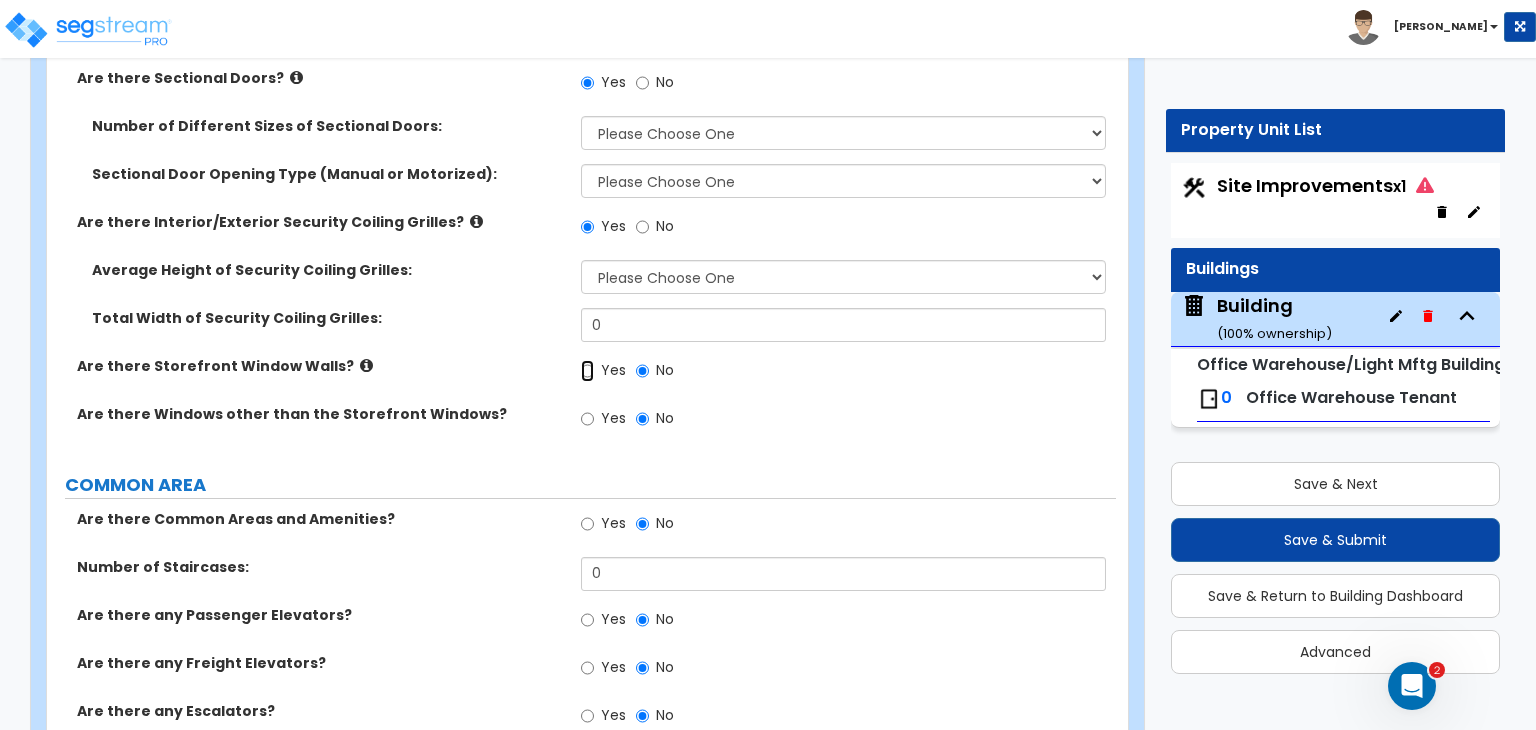click on "Yes" at bounding box center (587, 371) 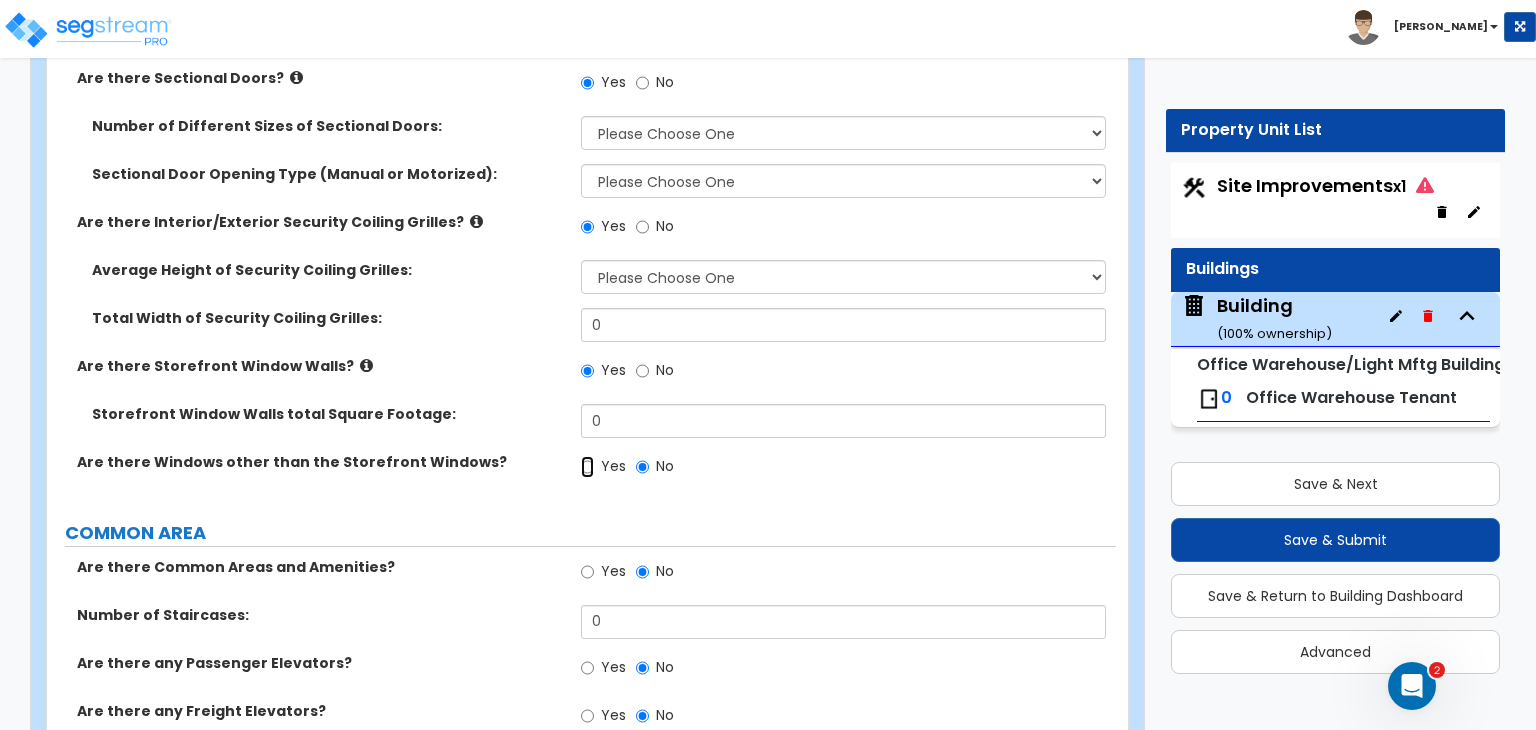 click on "Yes" at bounding box center (587, 467) 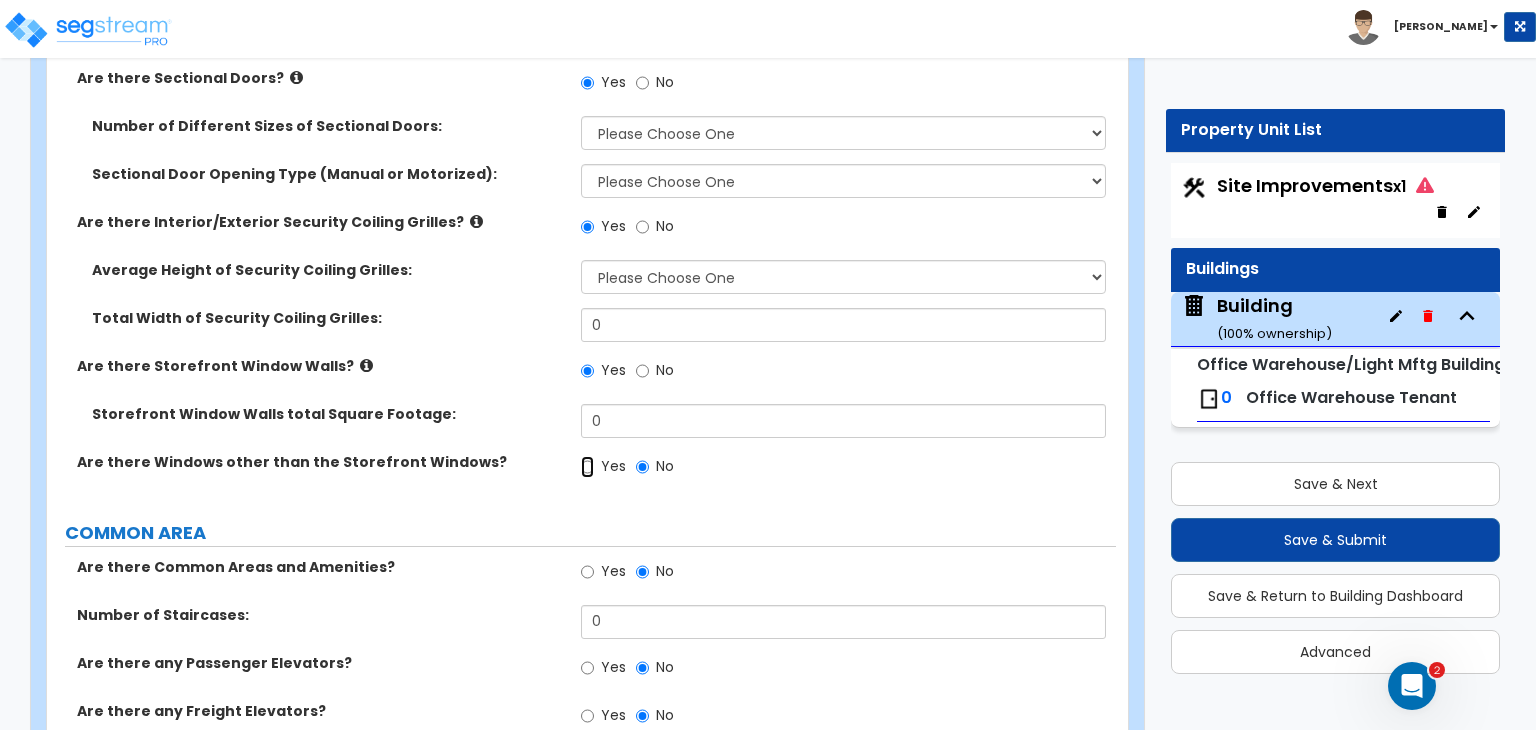 radio on "true" 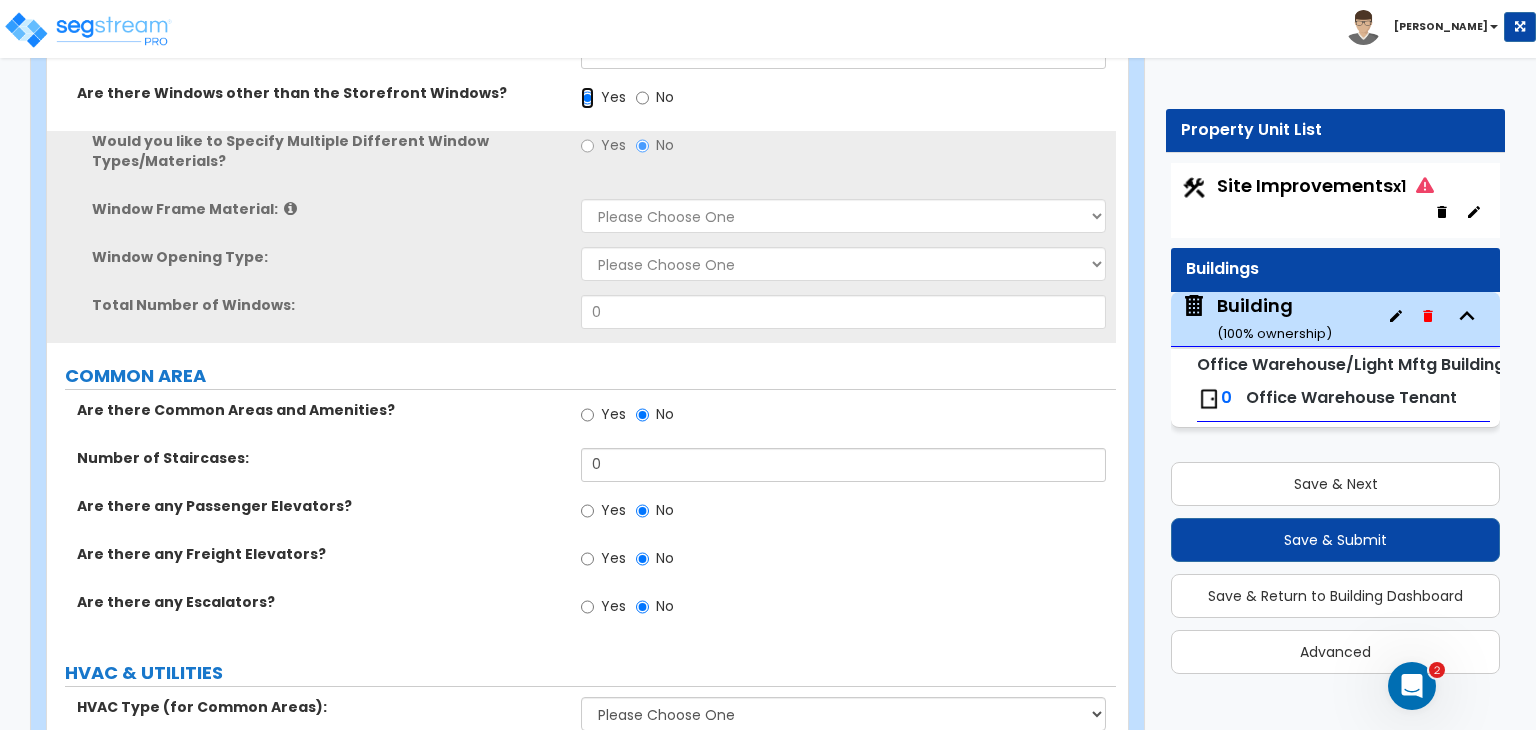 scroll, scrollTop: 3823, scrollLeft: 0, axis: vertical 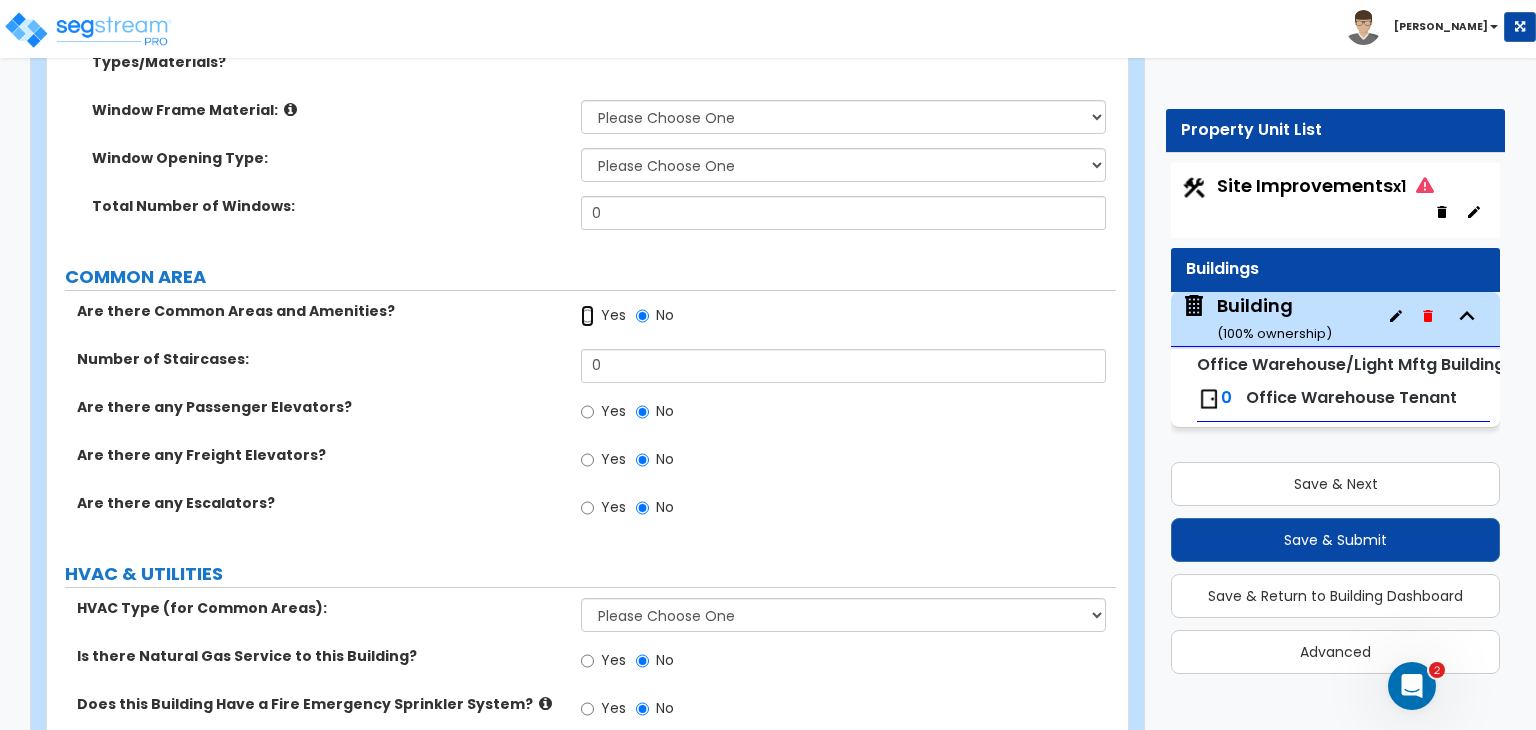 click on "Yes" at bounding box center (587, 316) 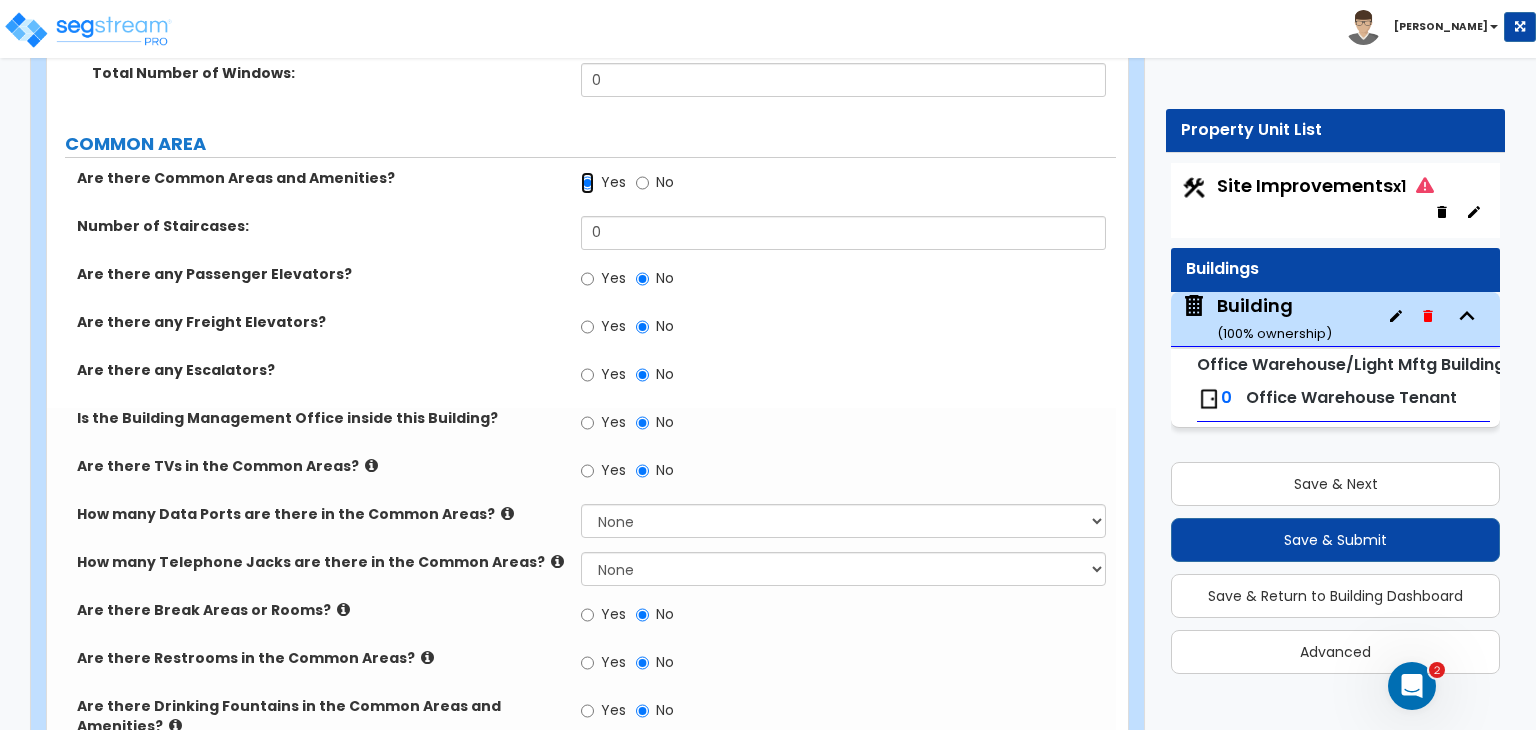 scroll, scrollTop: 3960, scrollLeft: 0, axis: vertical 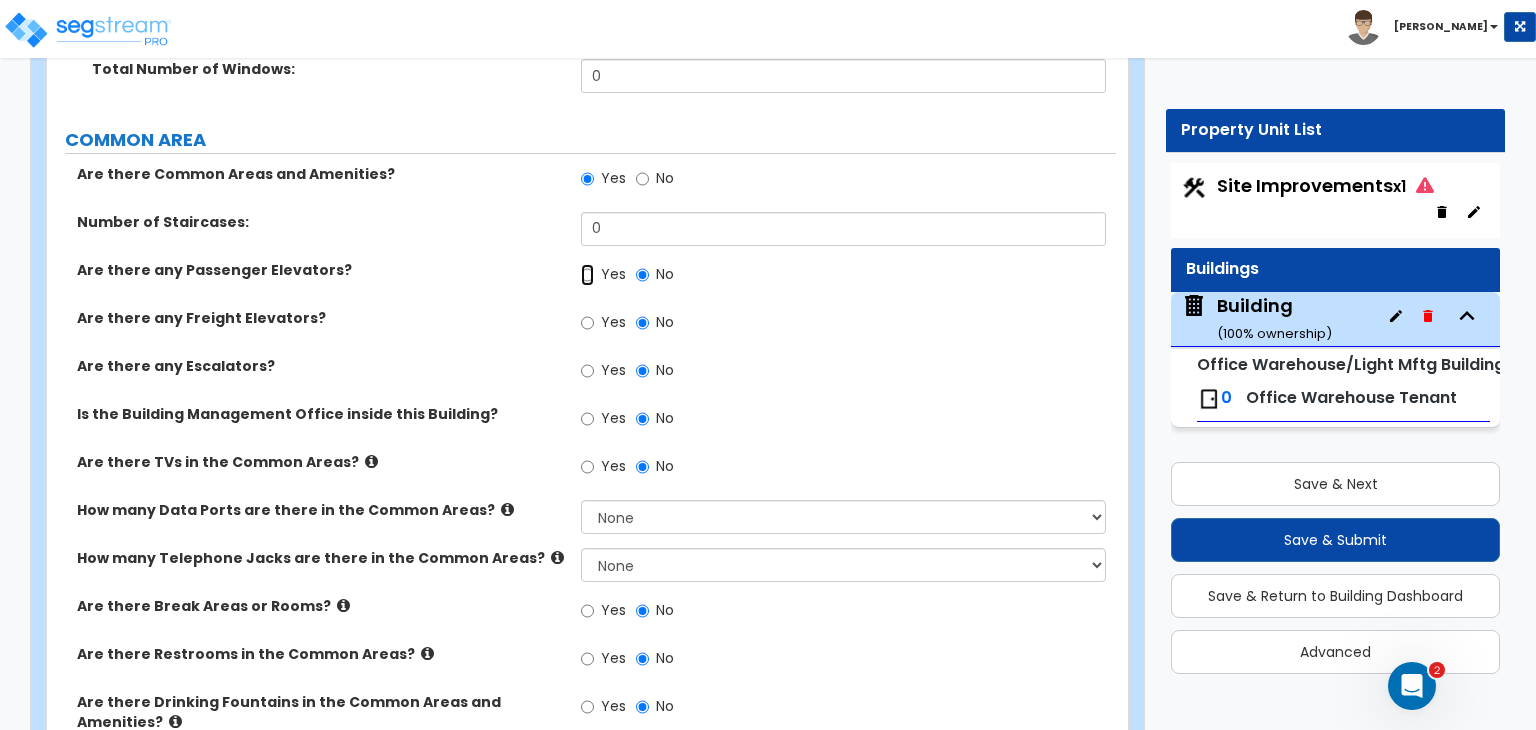 click on "Yes" at bounding box center [587, 275] 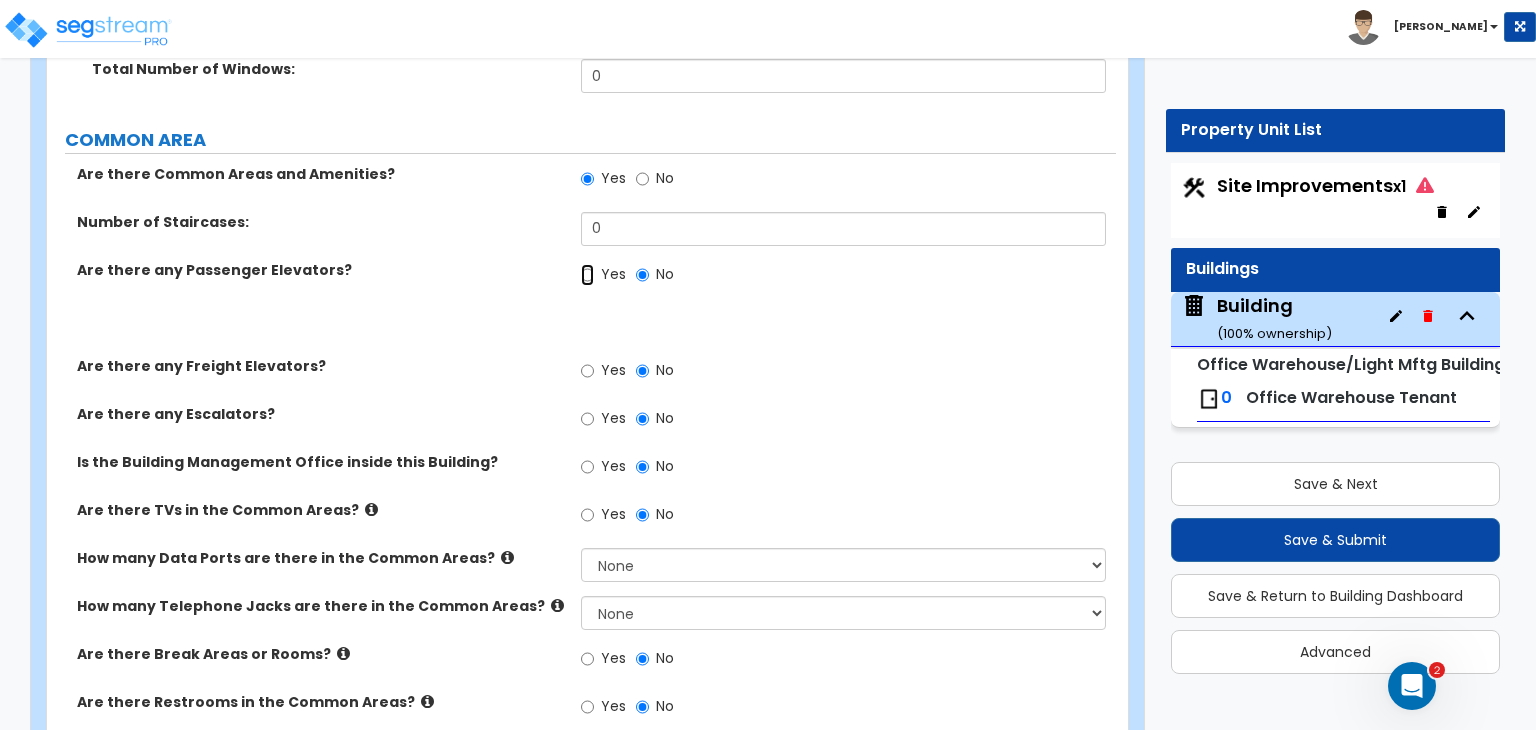 radio on "true" 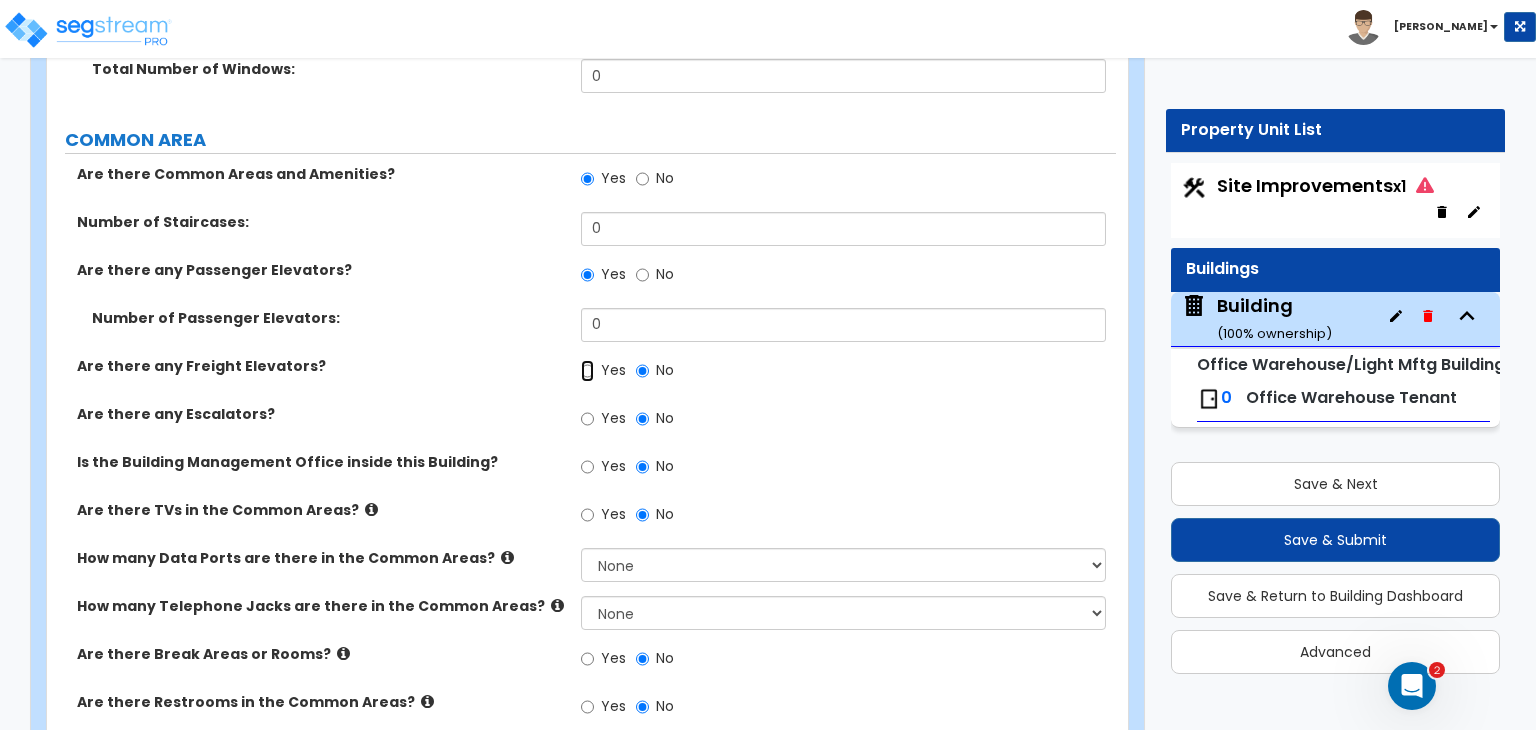 click on "Yes" at bounding box center (587, 371) 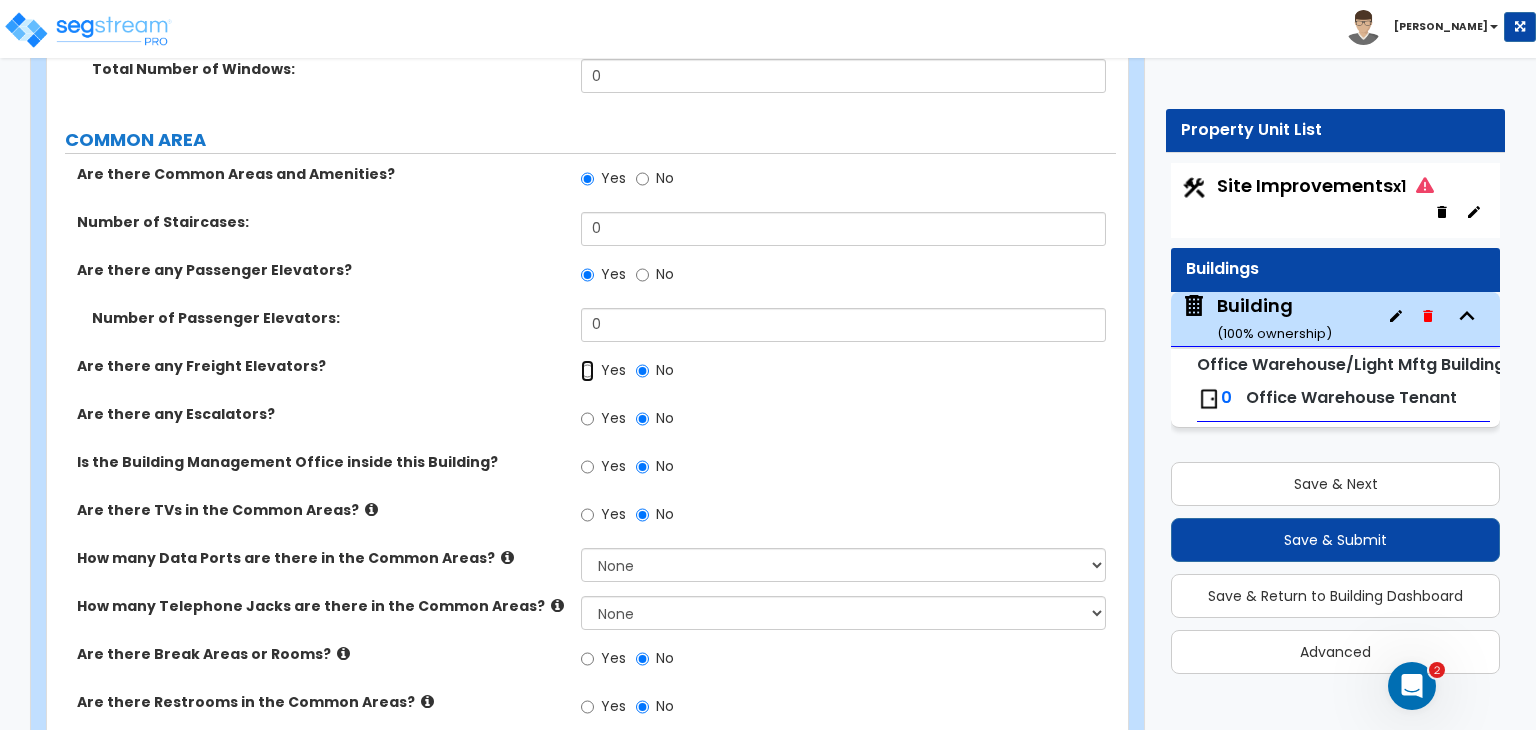 radio on "true" 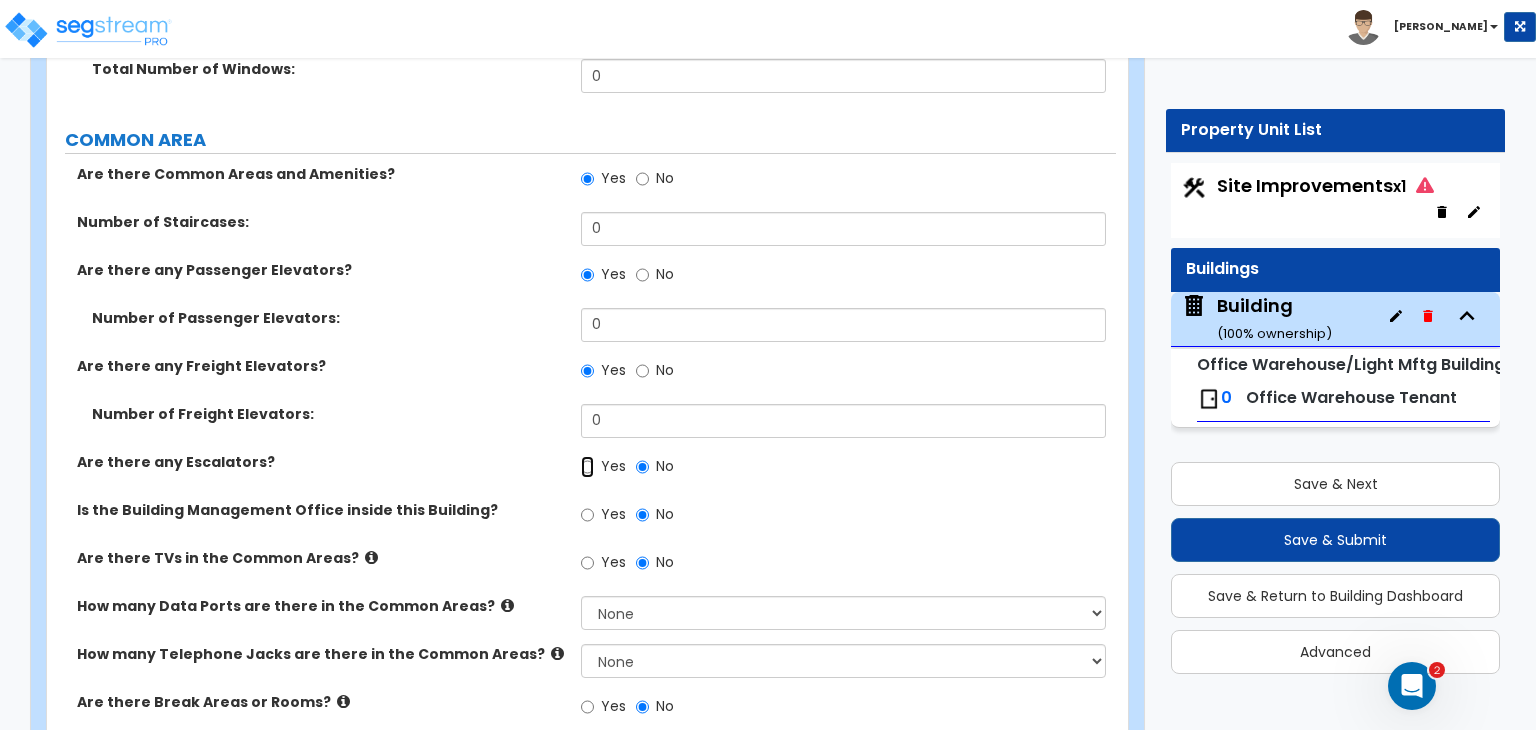 click on "Yes" at bounding box center (587, 467) 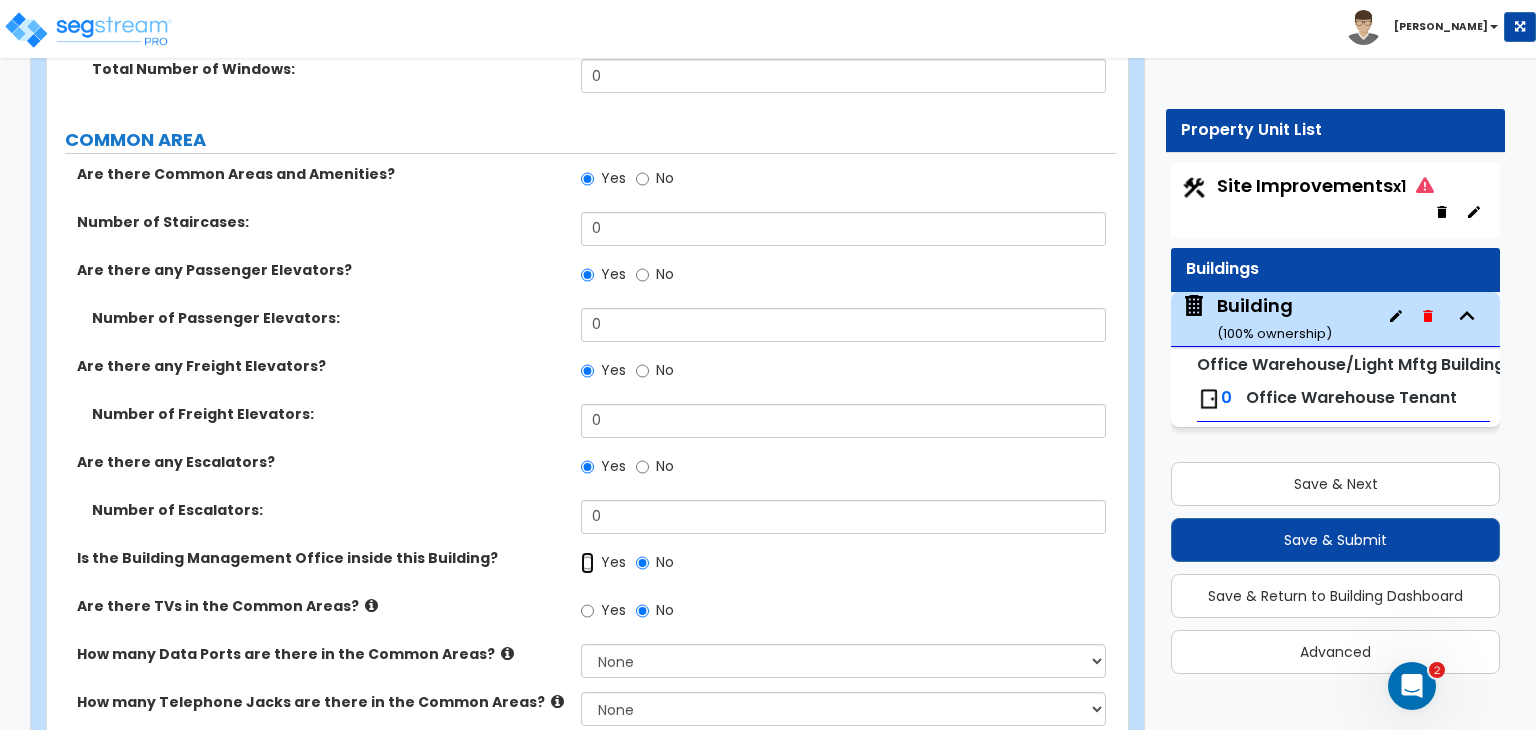 click on "Yes" at bounding box center [587, 563] 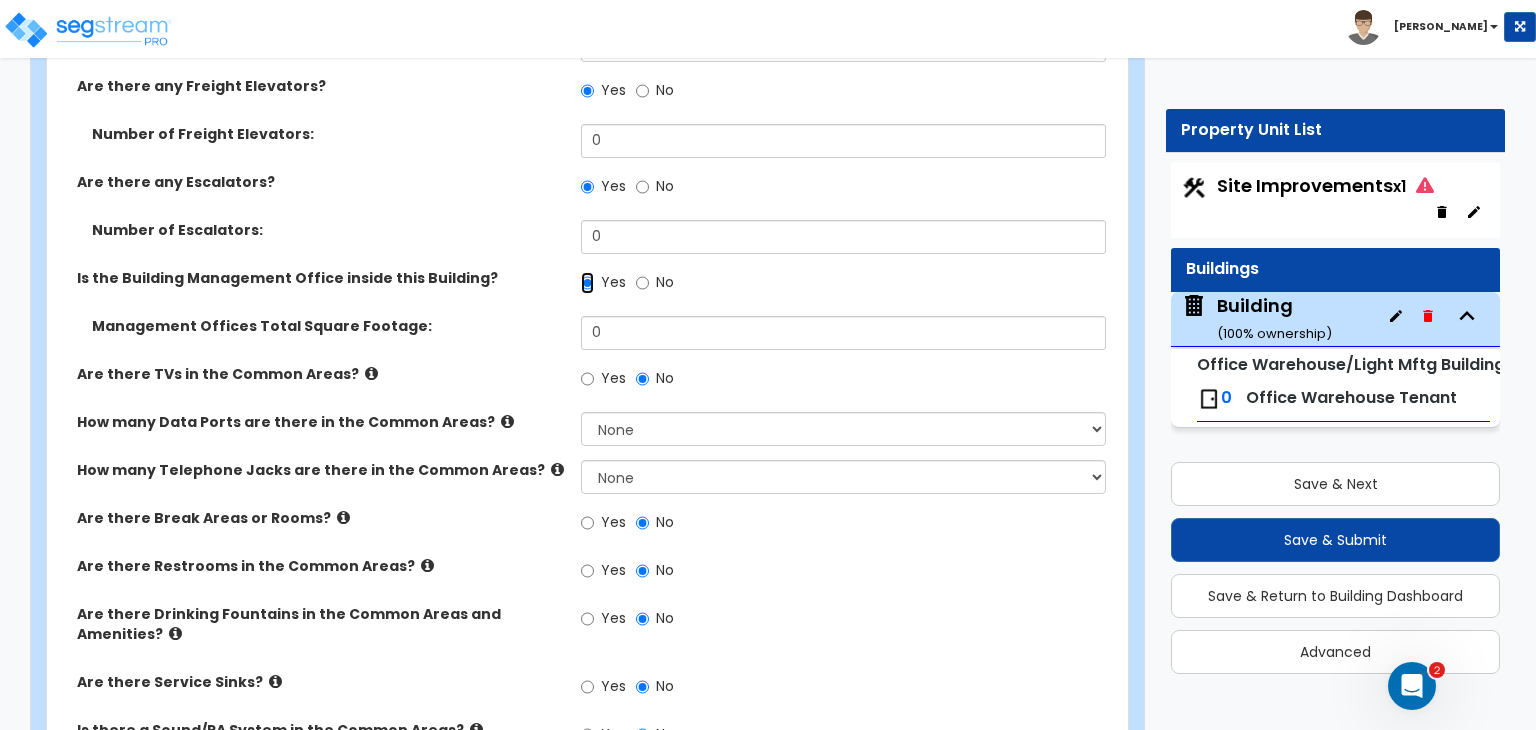 scroll, scrollTop: 4240, scrollLeft: 0, axis: vertical 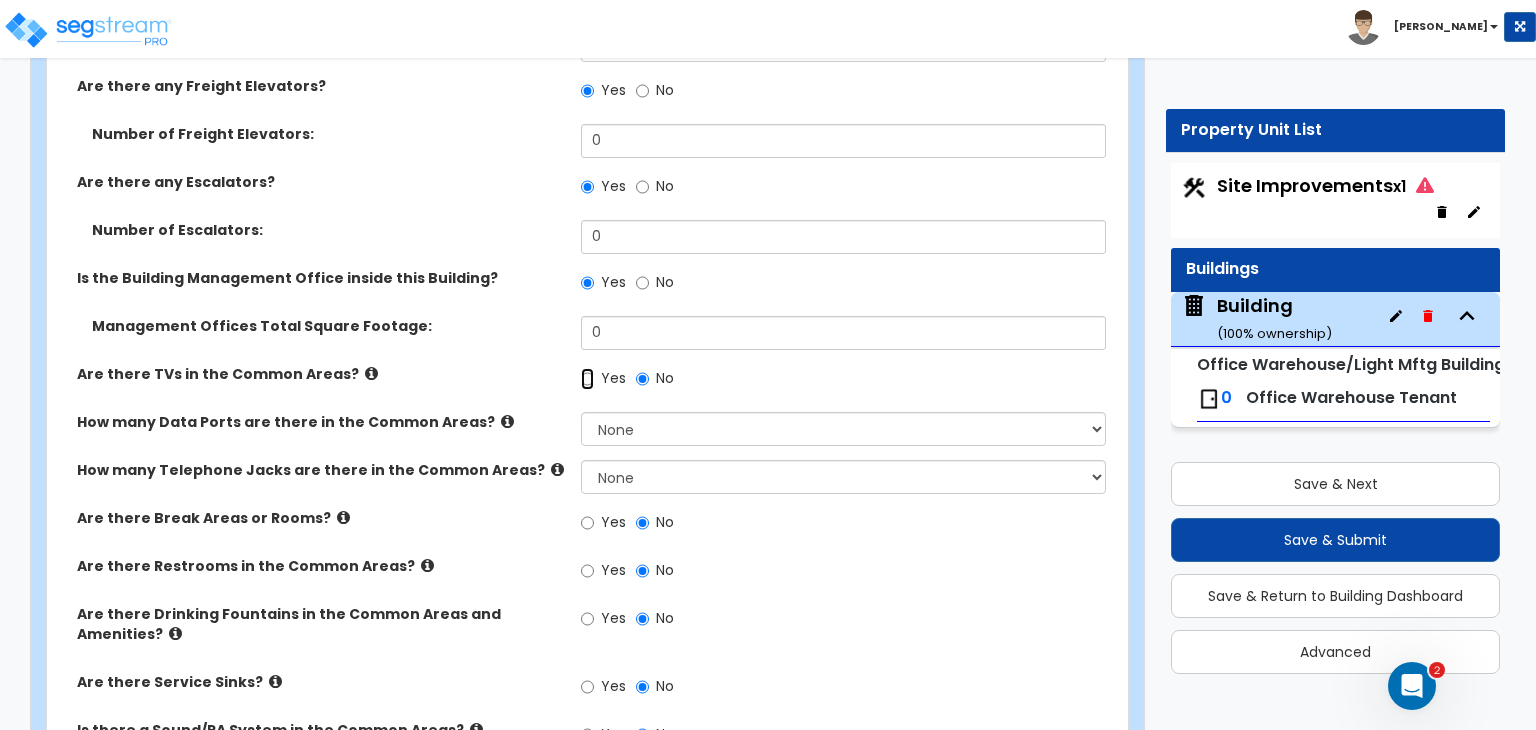 click on "Yes" at bounding box center (587, 379) 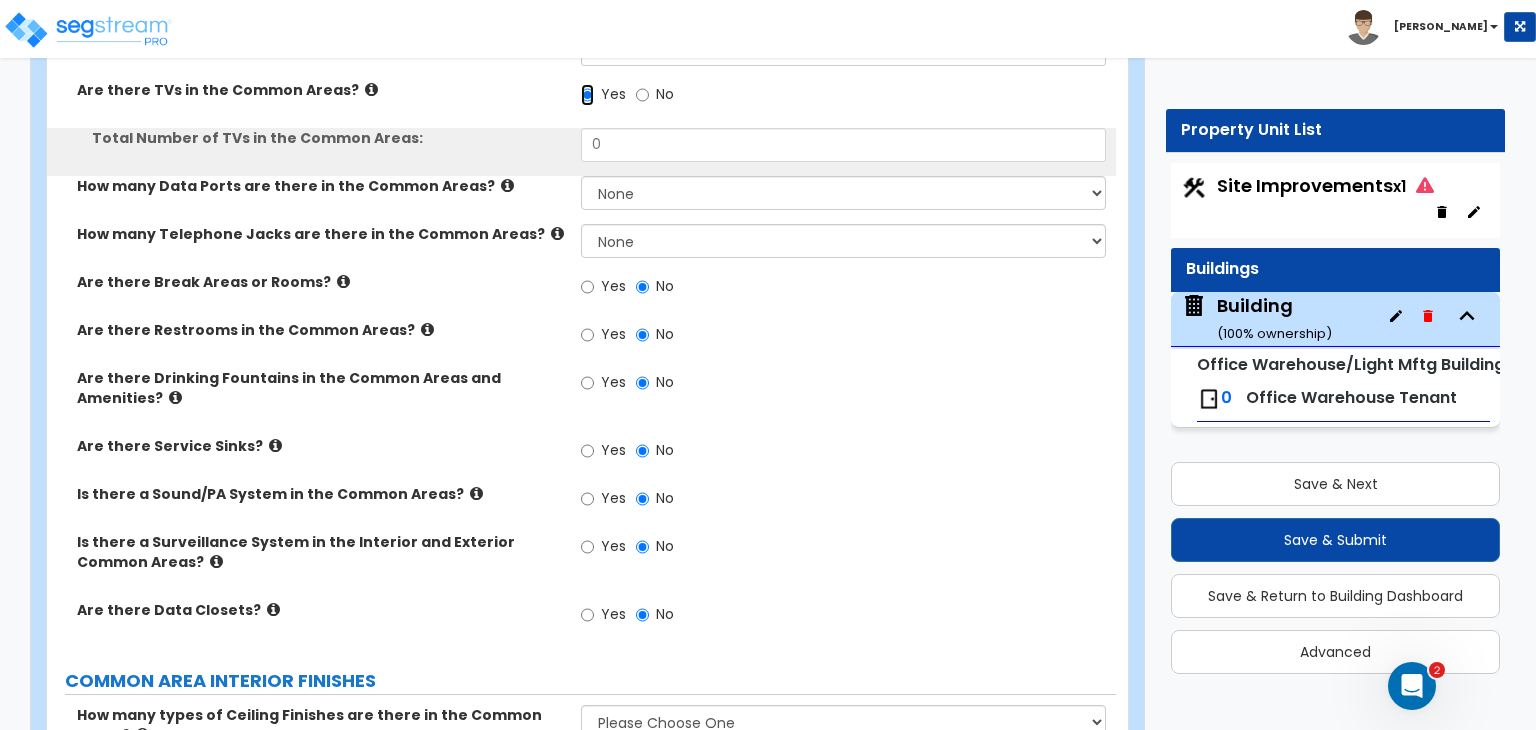 scroll, scrollTop: 4526, scrollLeft: 0, axis: vertical 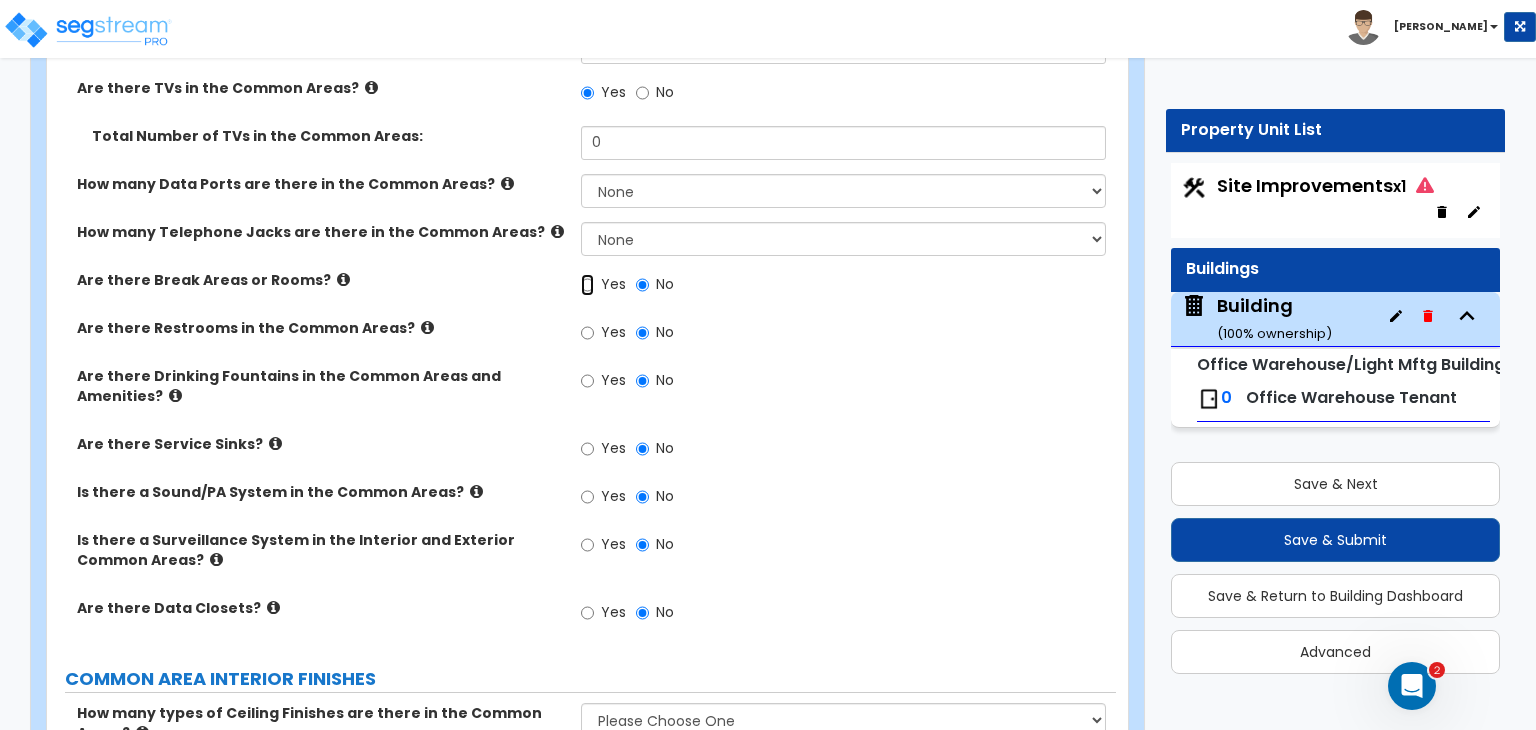 click on "Yes" at bounding box center [587, 285] 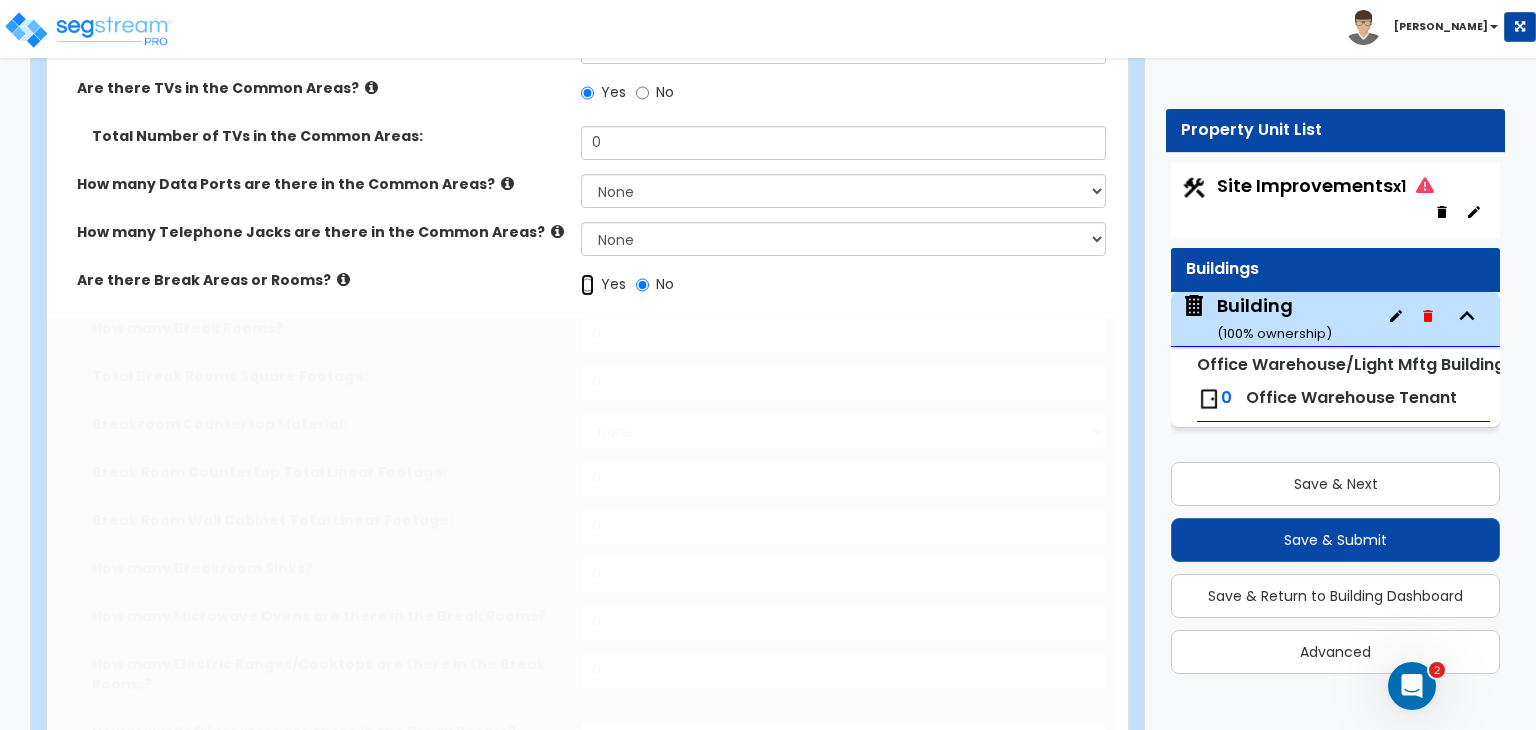 radio on "true" 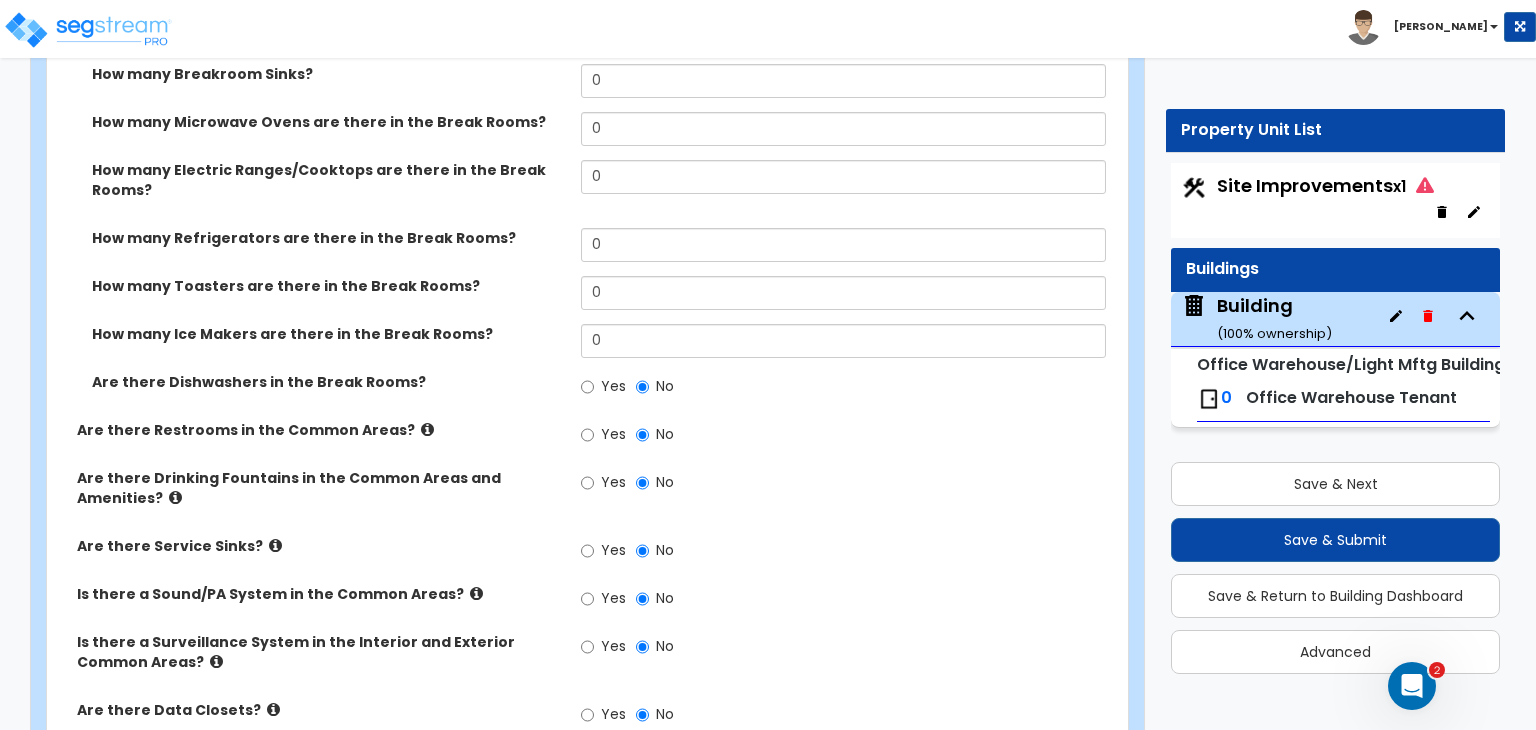 scroll, scrollTop: 5024, scrollLeft: 0, axis: vertical 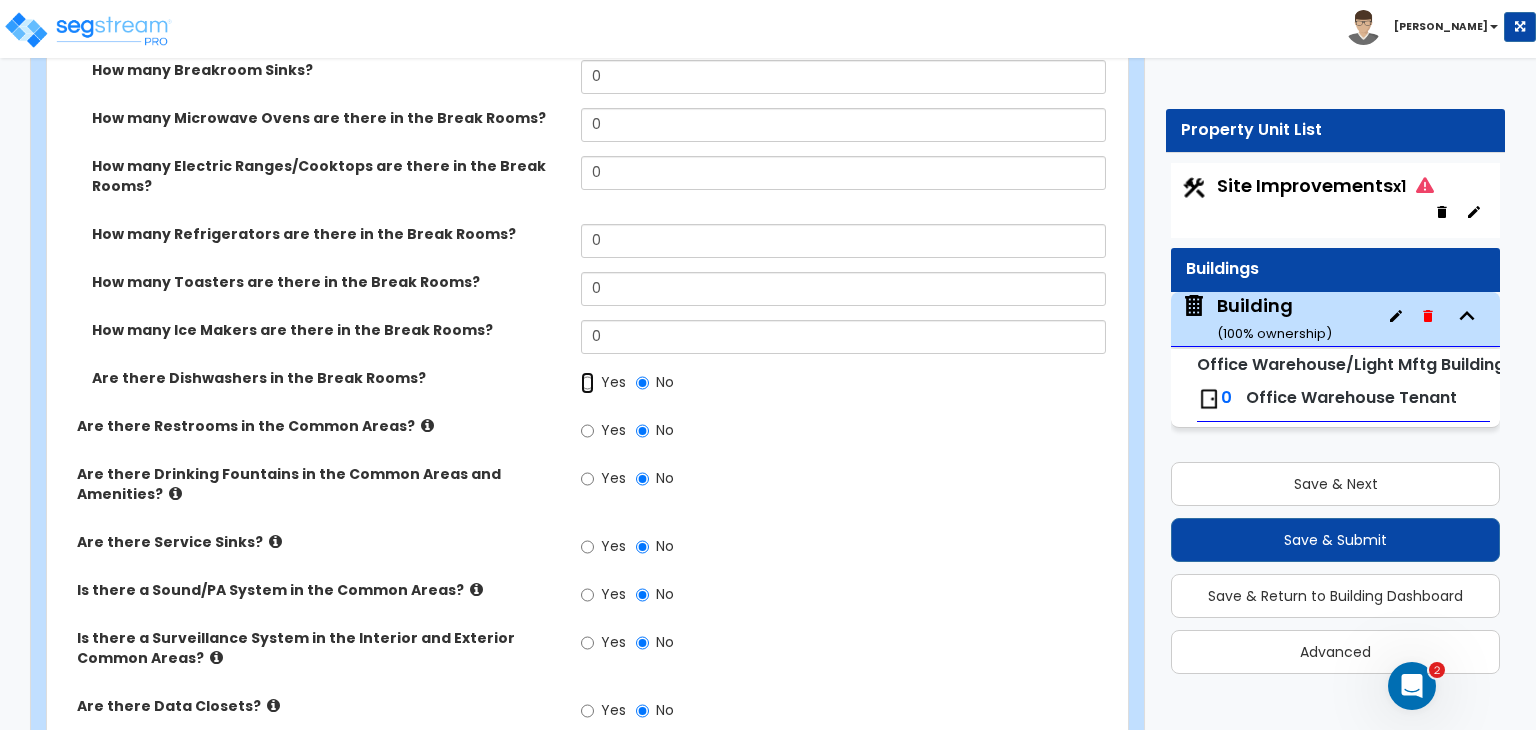 click on "Yes" at bounding box center [587, 383] 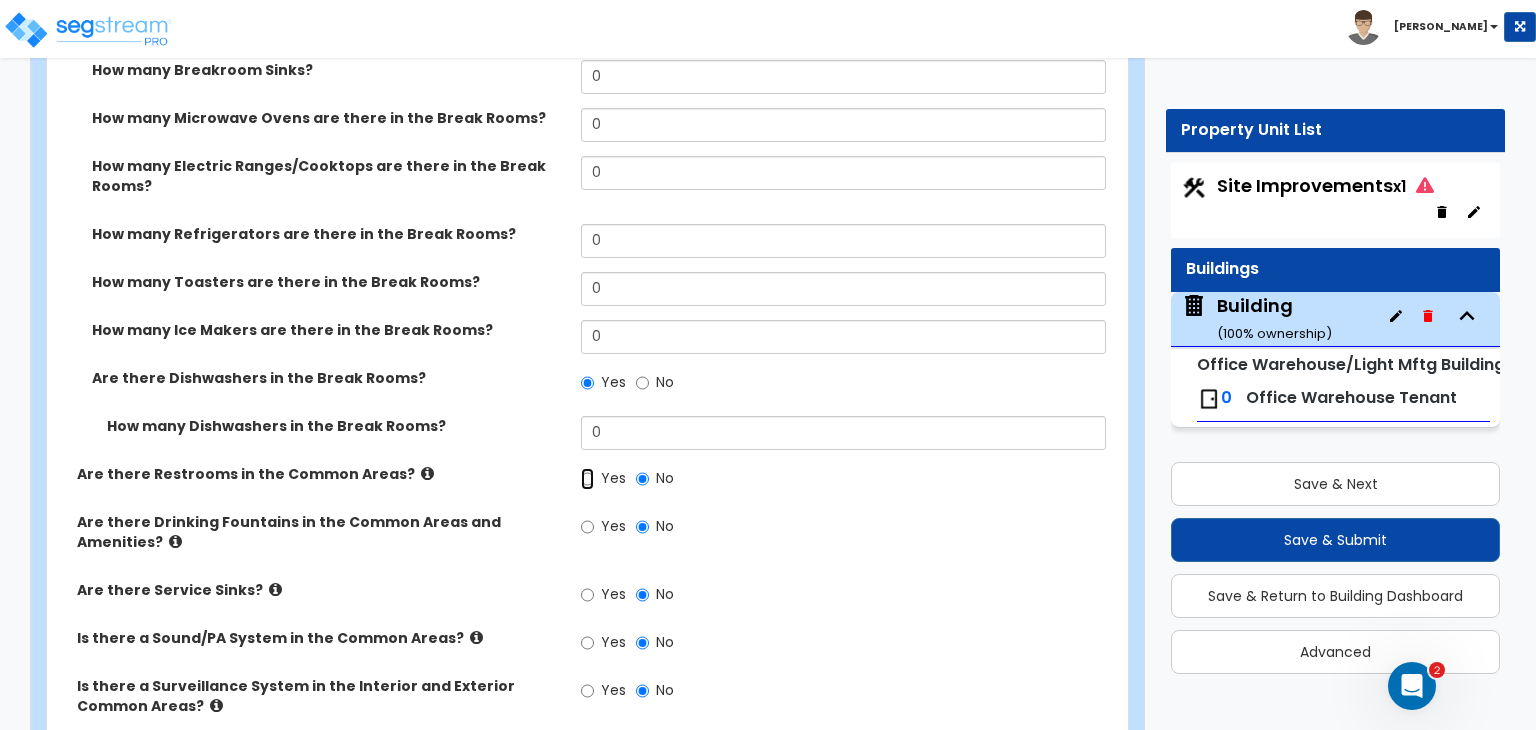 click on "Yes" at bounding box center (587, 479) 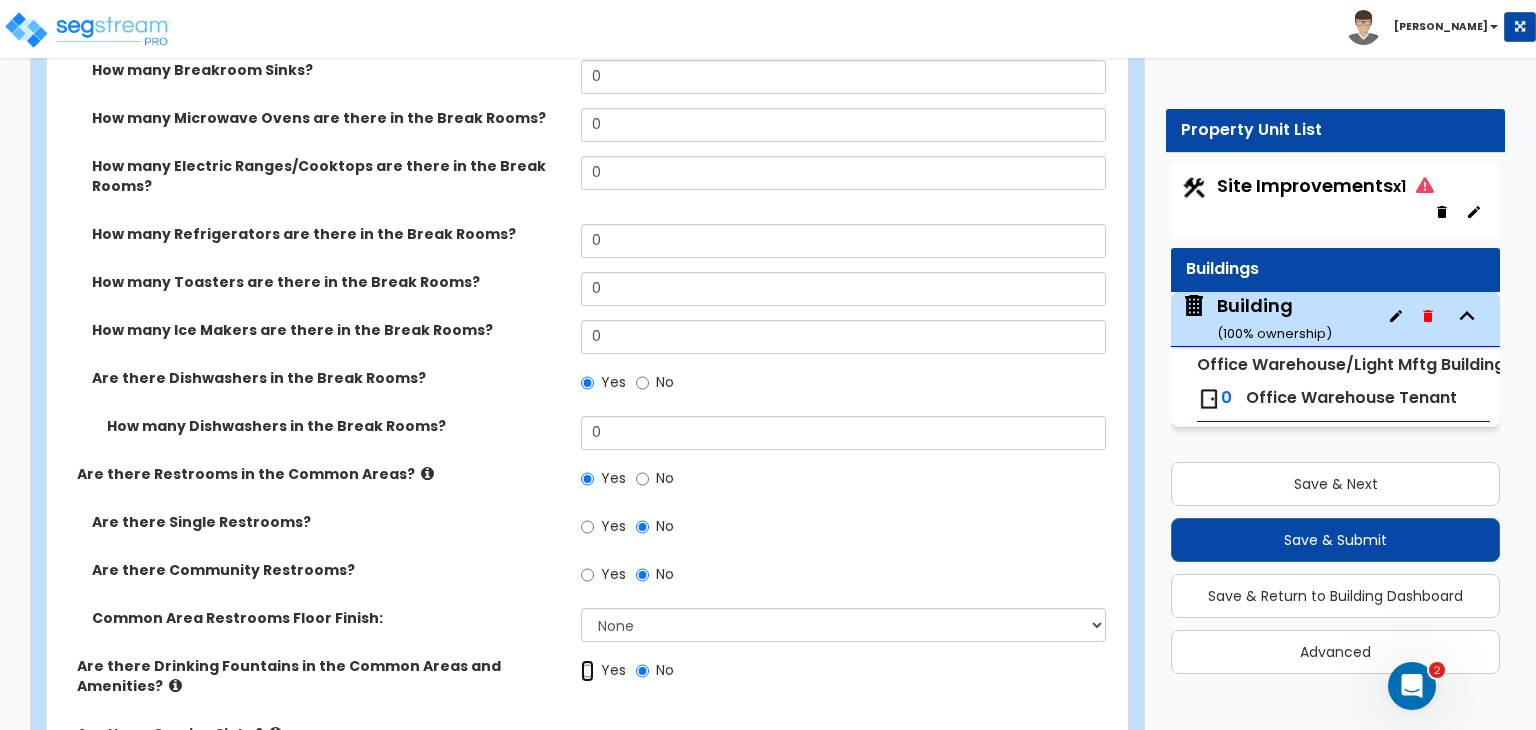click on "Yes" at bounding box center [587, 671] 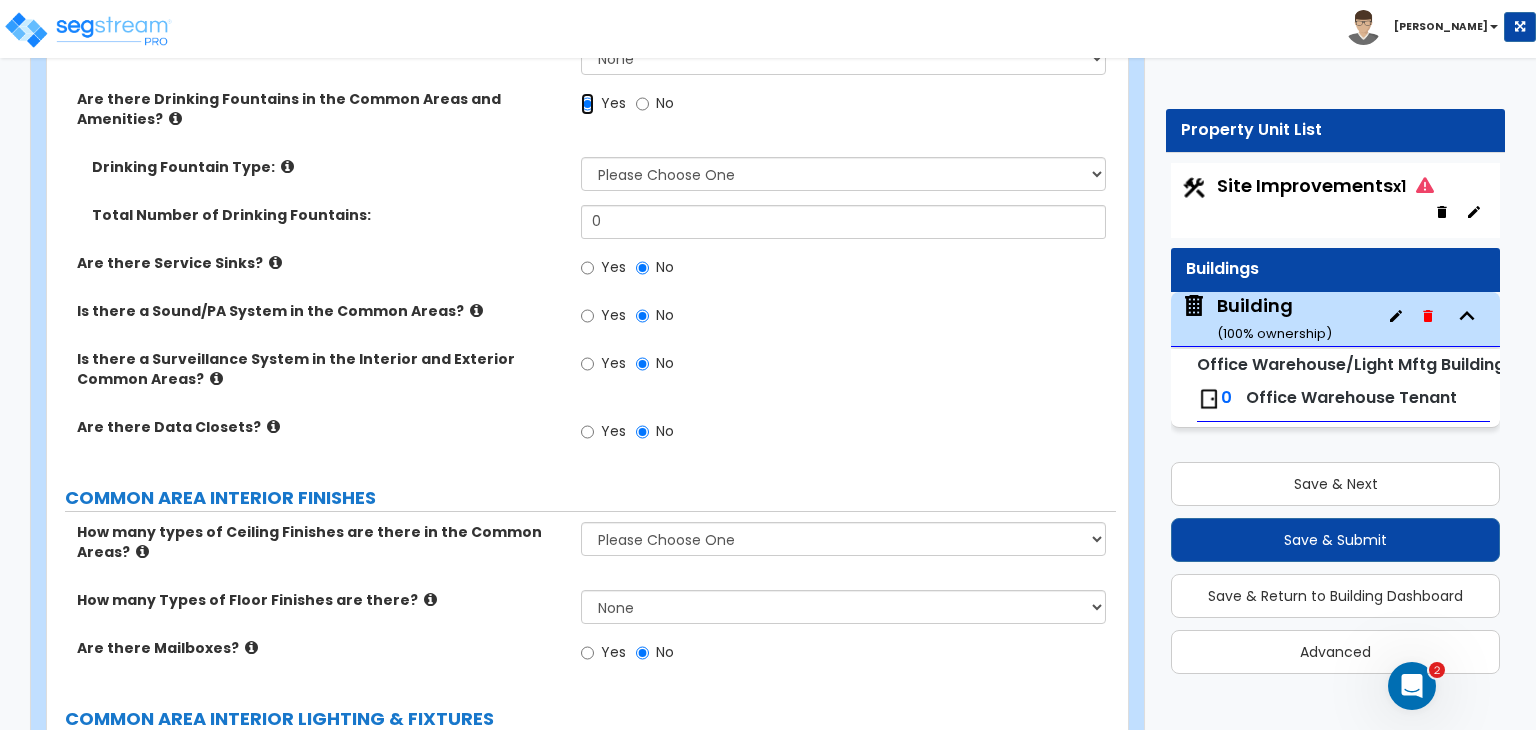 scroll, scrollTop: 5588, scrollLeft: 0, axis: vertical 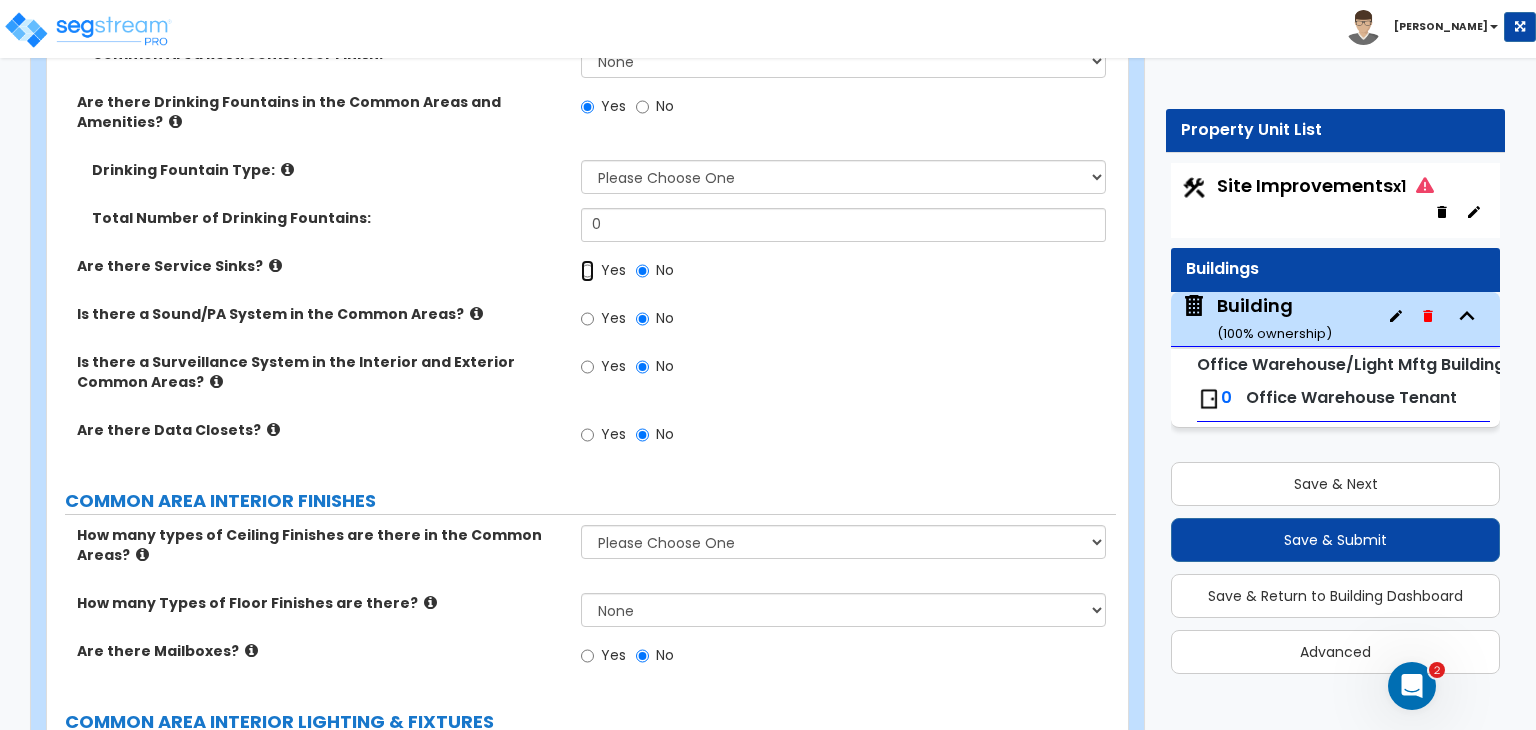 click on "Yes" at bounding box center [587, 271] 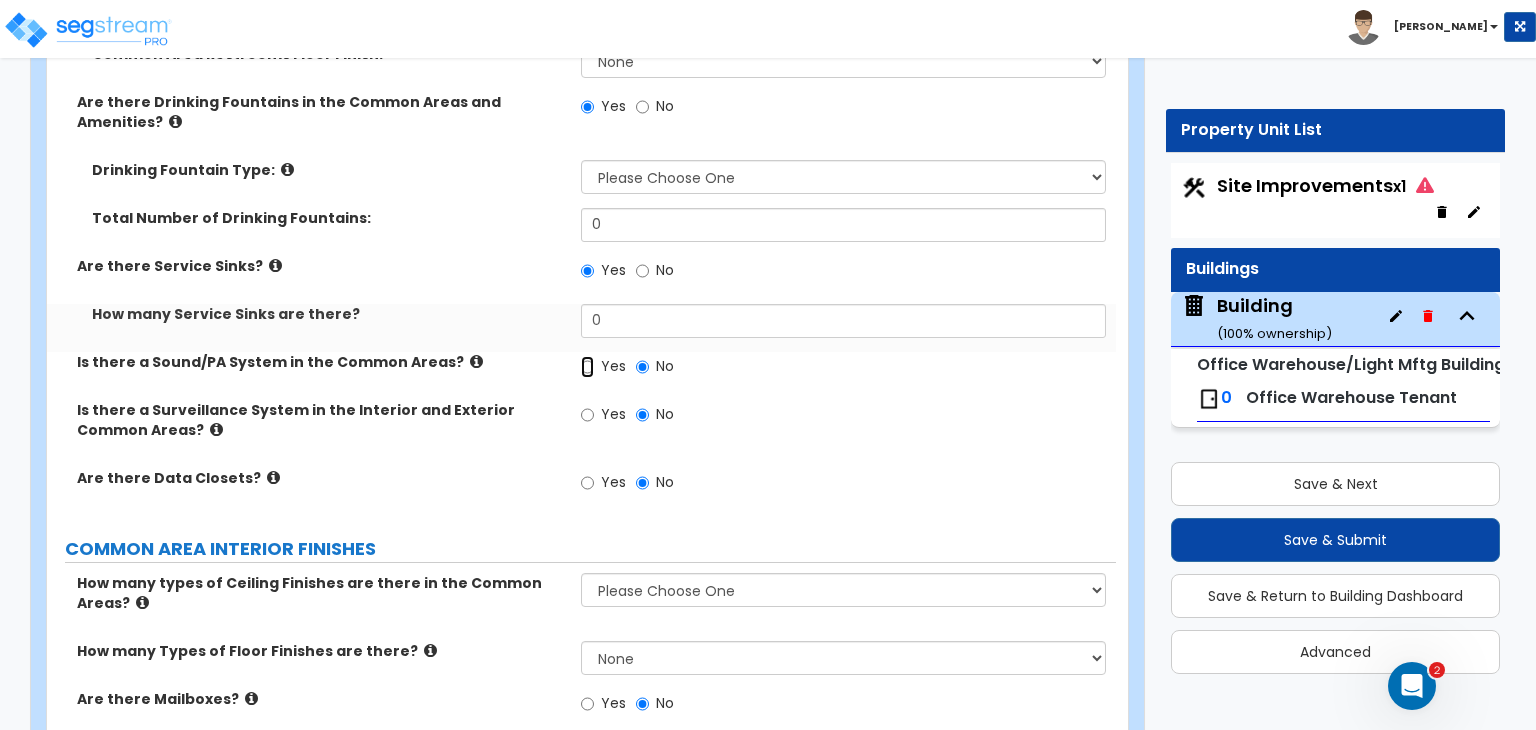 click on "Yes" at bounding box center (587, 367) 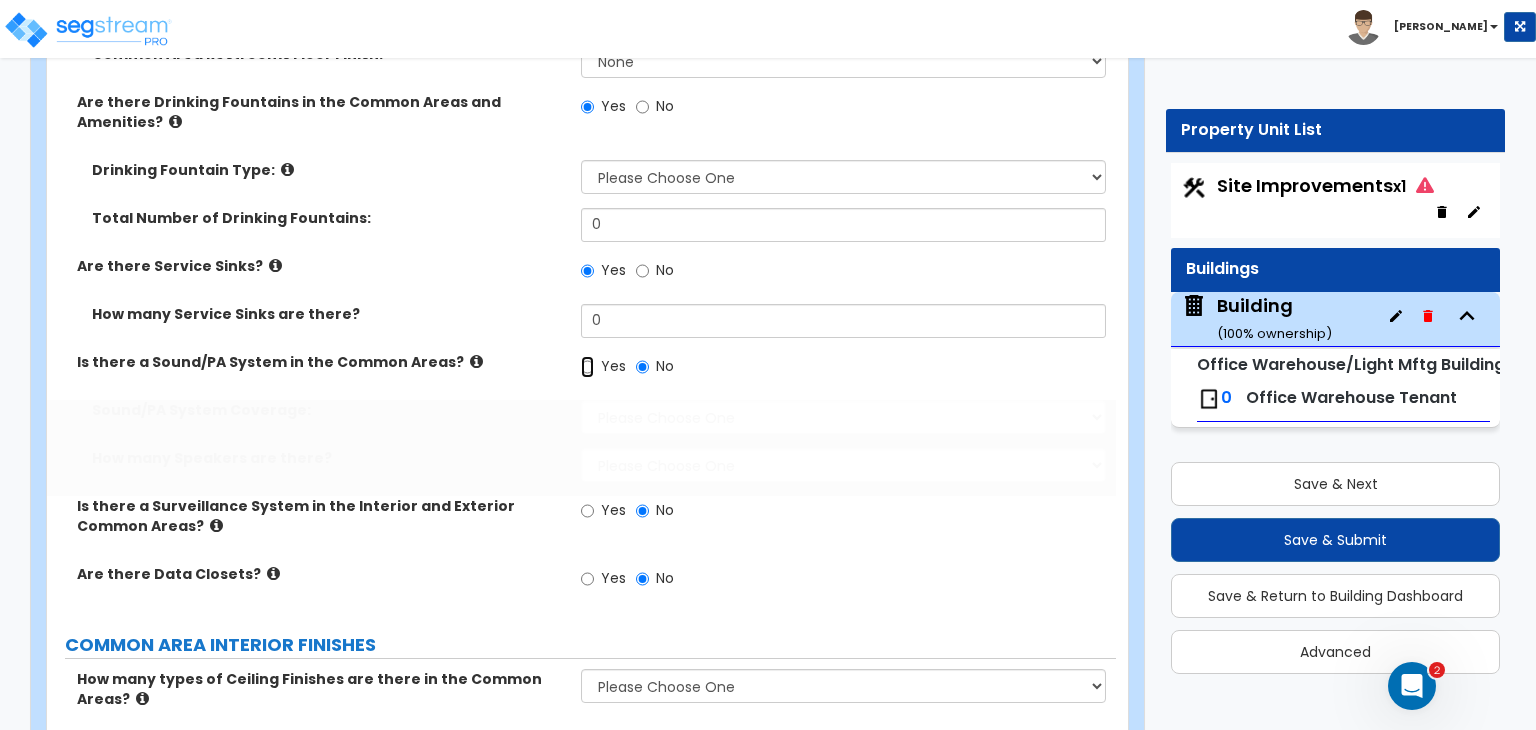 radio on "true" 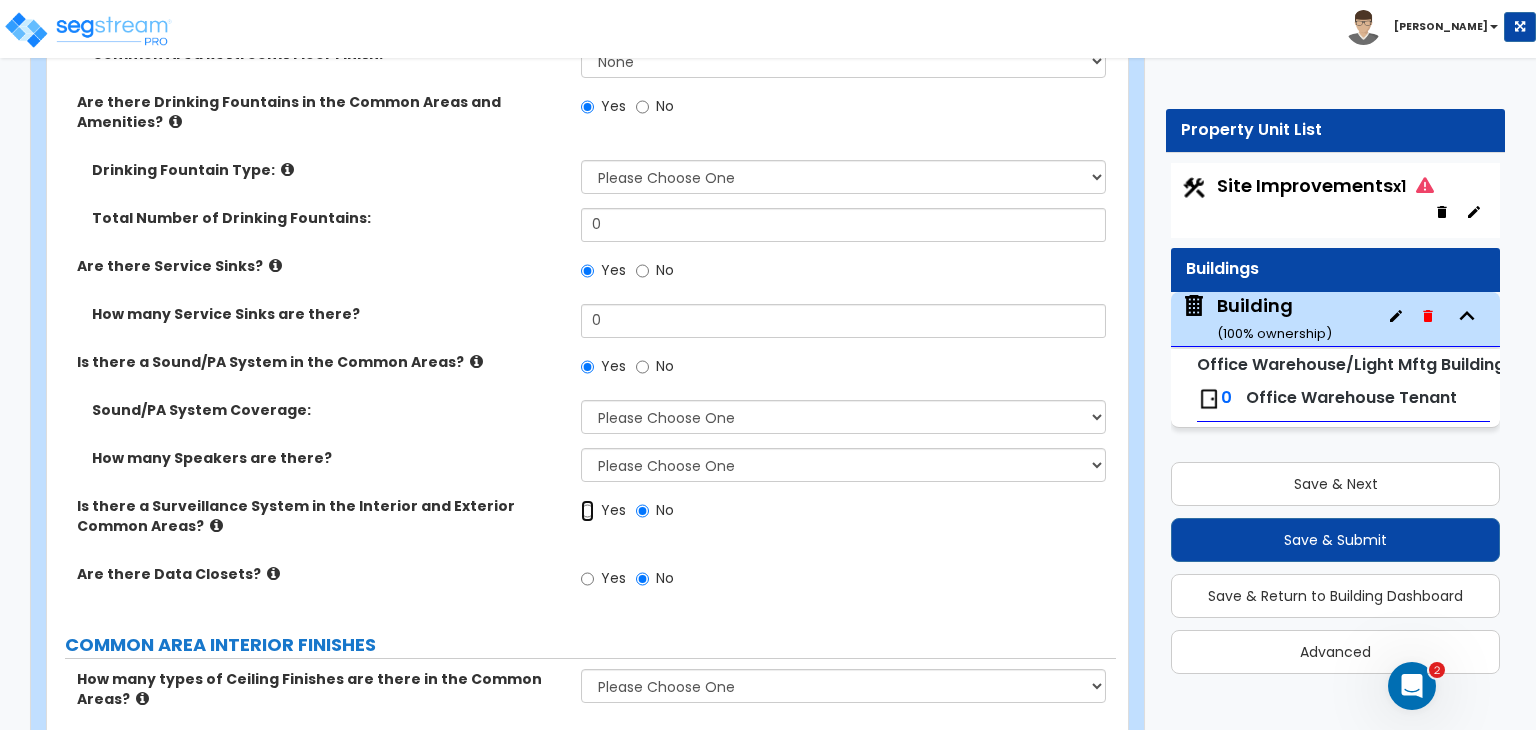 click on "Yes" at bounding box center [587, 511] 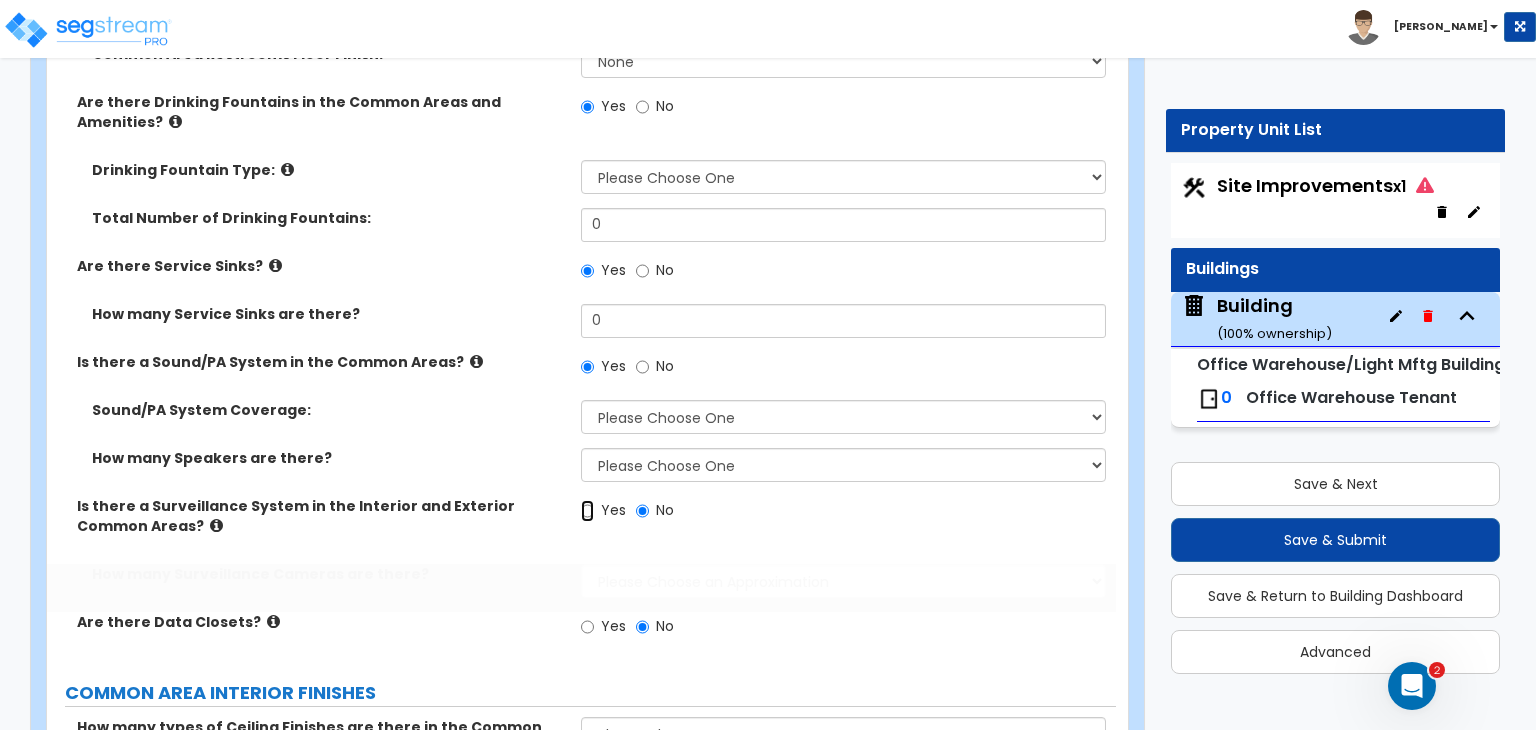 radio on "true" 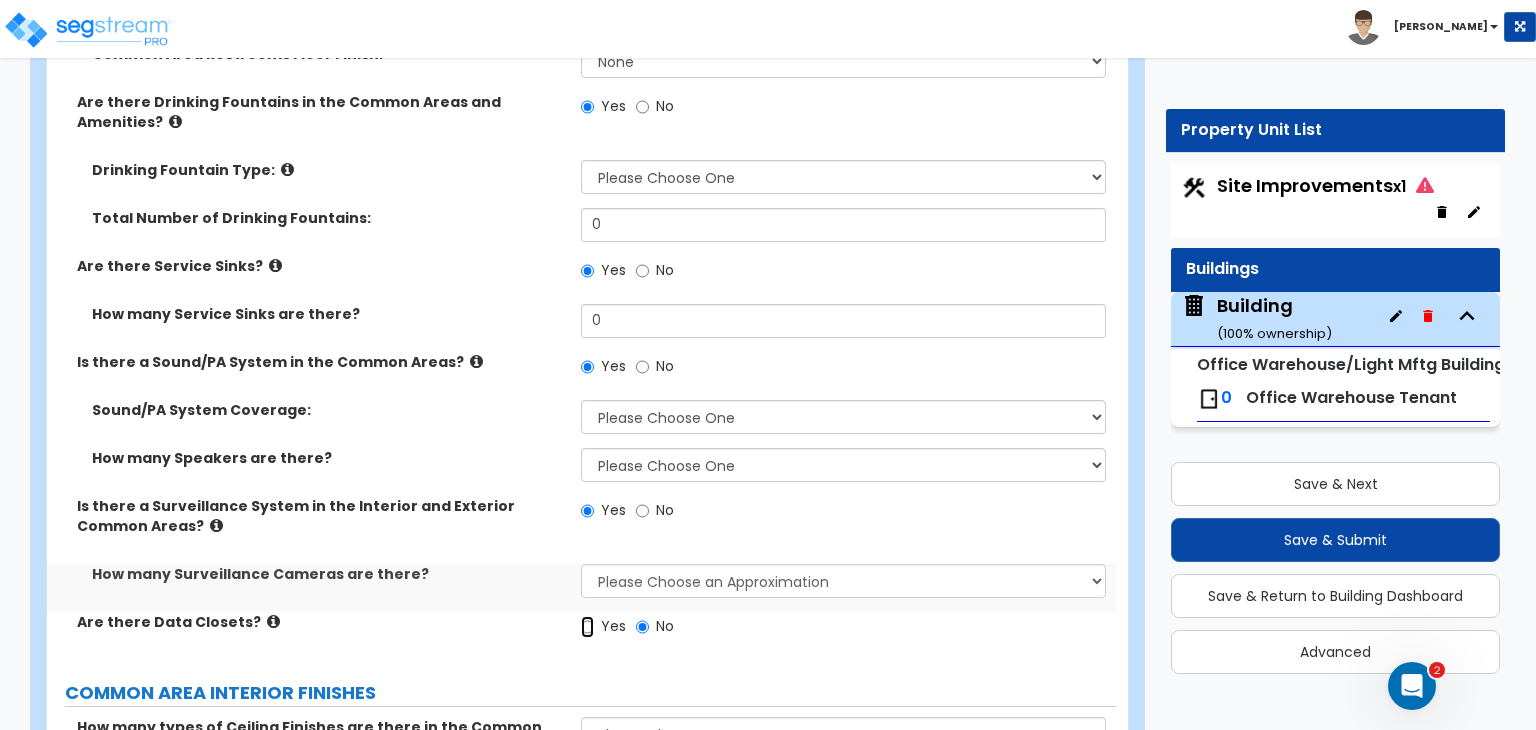 click on "Yes" at bounding box center [587, 627] 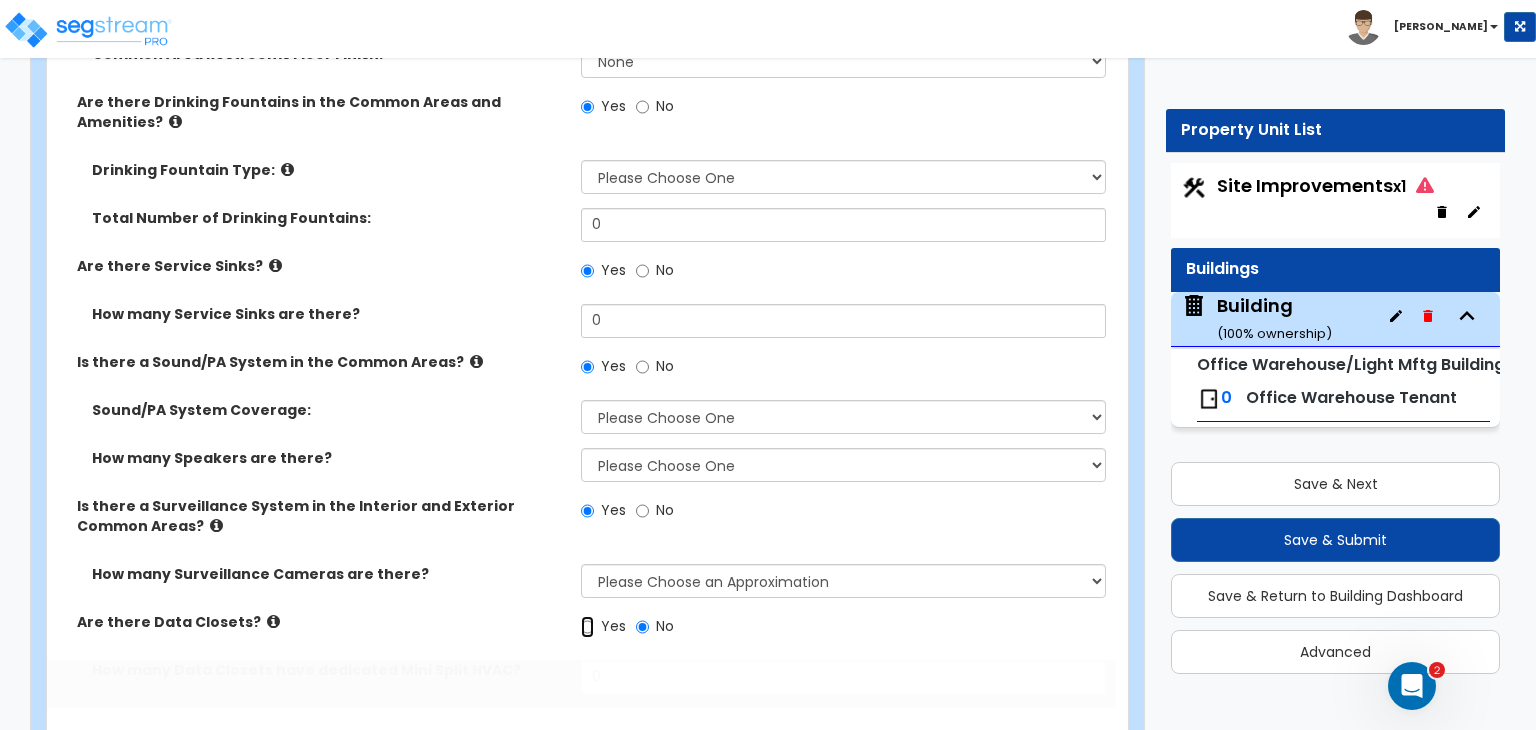 radio on "true" 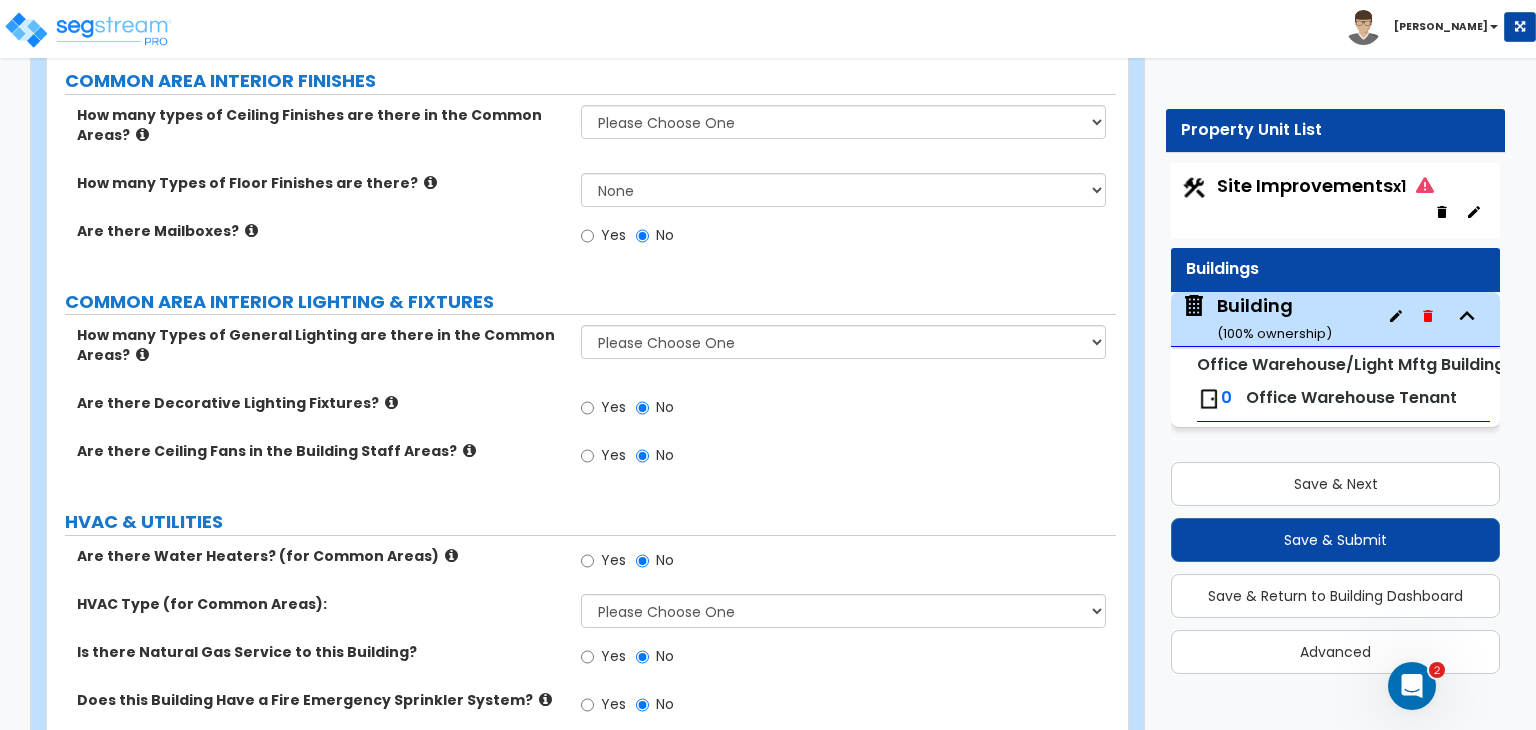 scroll, scrollTop: 6250, scrollLeft: 0, axis: vertical 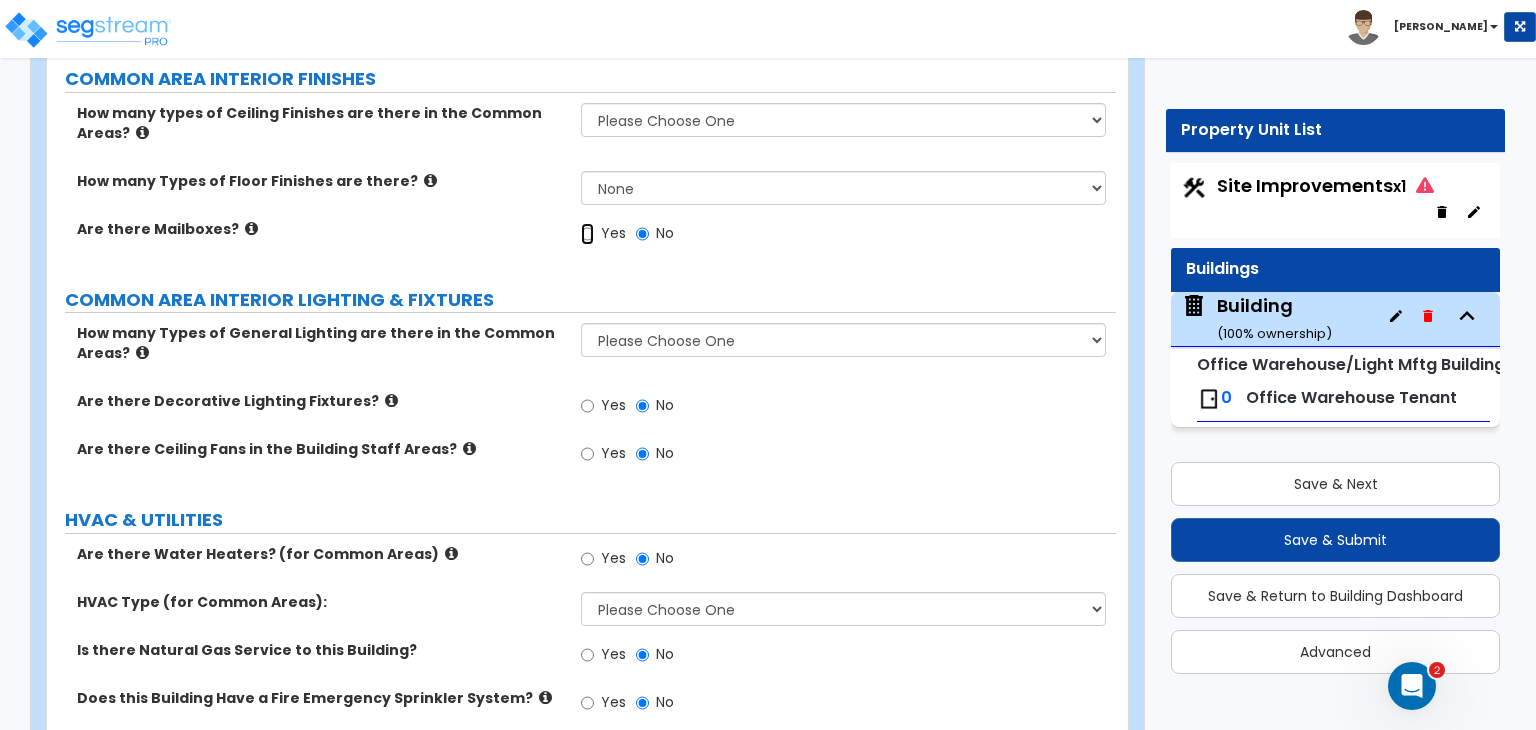 click on "Yes" at bounding box center [587, 234] 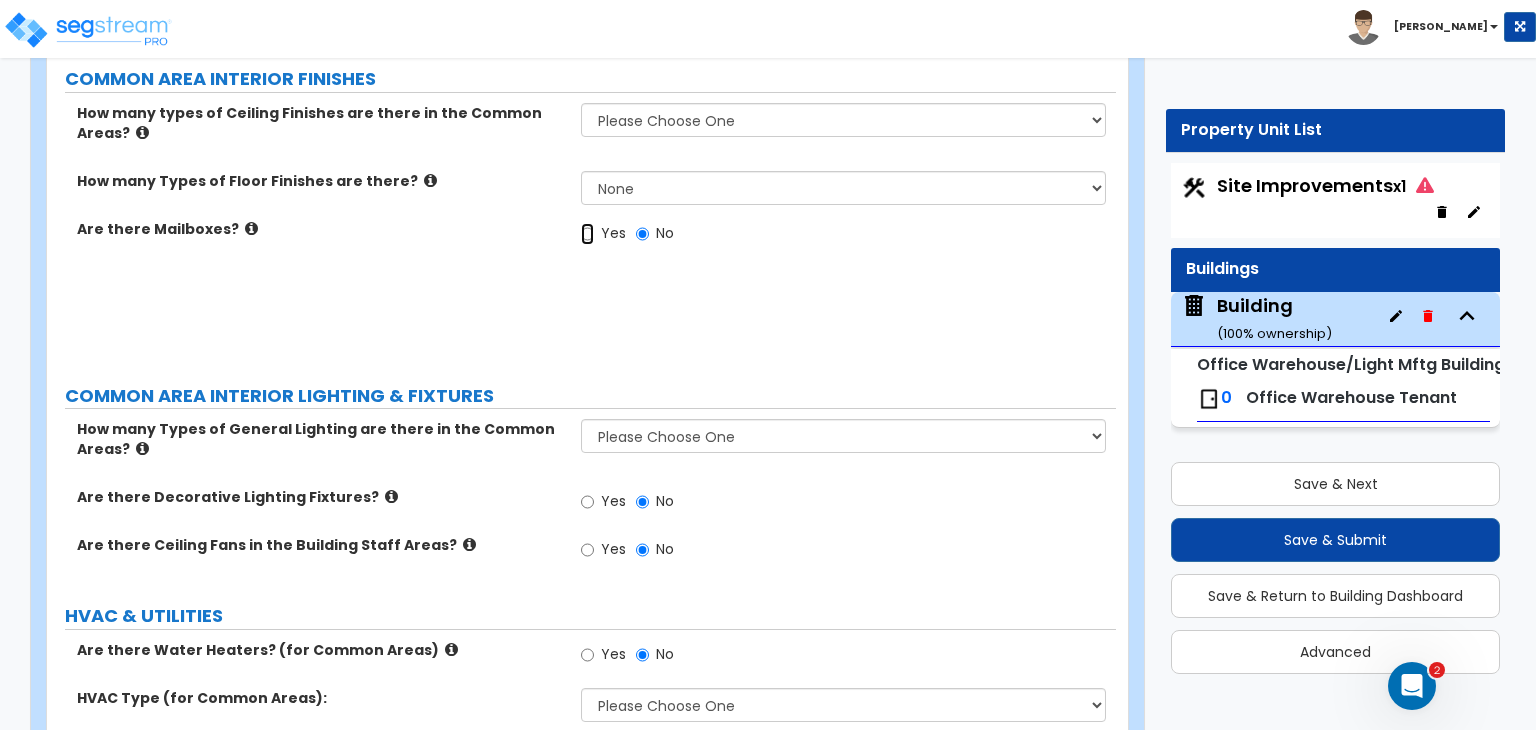 radio on "true" 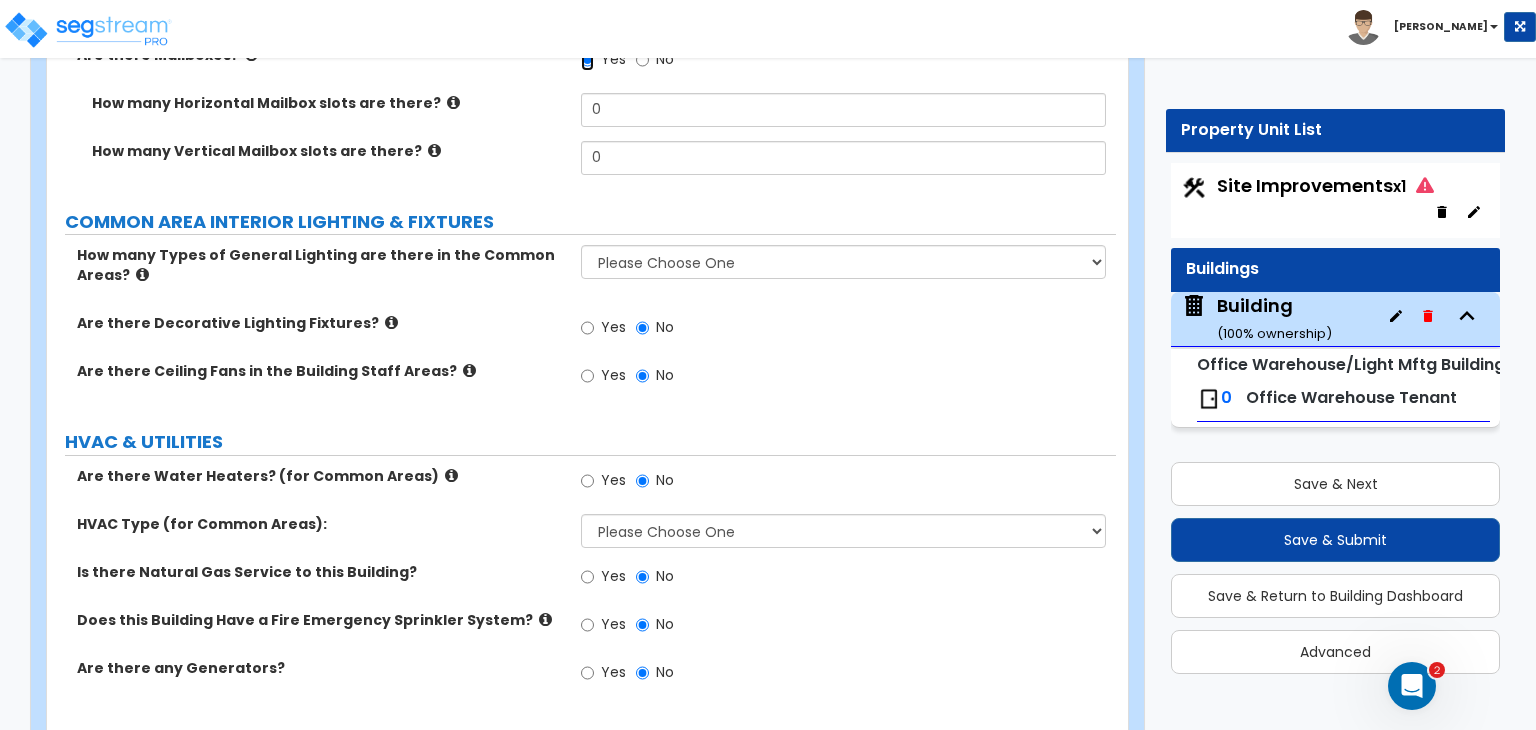 scroll, scrollTop: 6426, scrollLeft: 0, axis: vertical 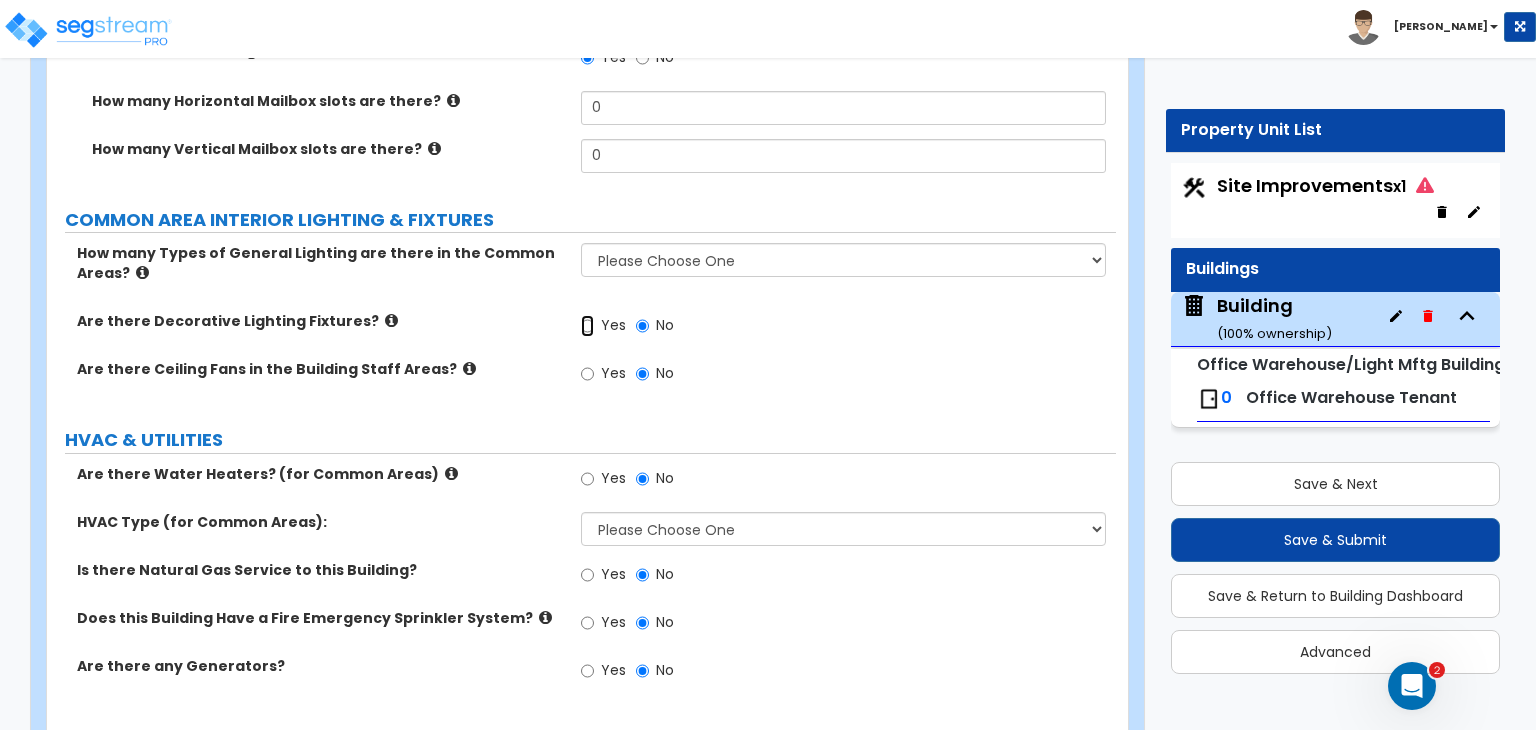 click on "Yes" at bounding box center (587, 326) 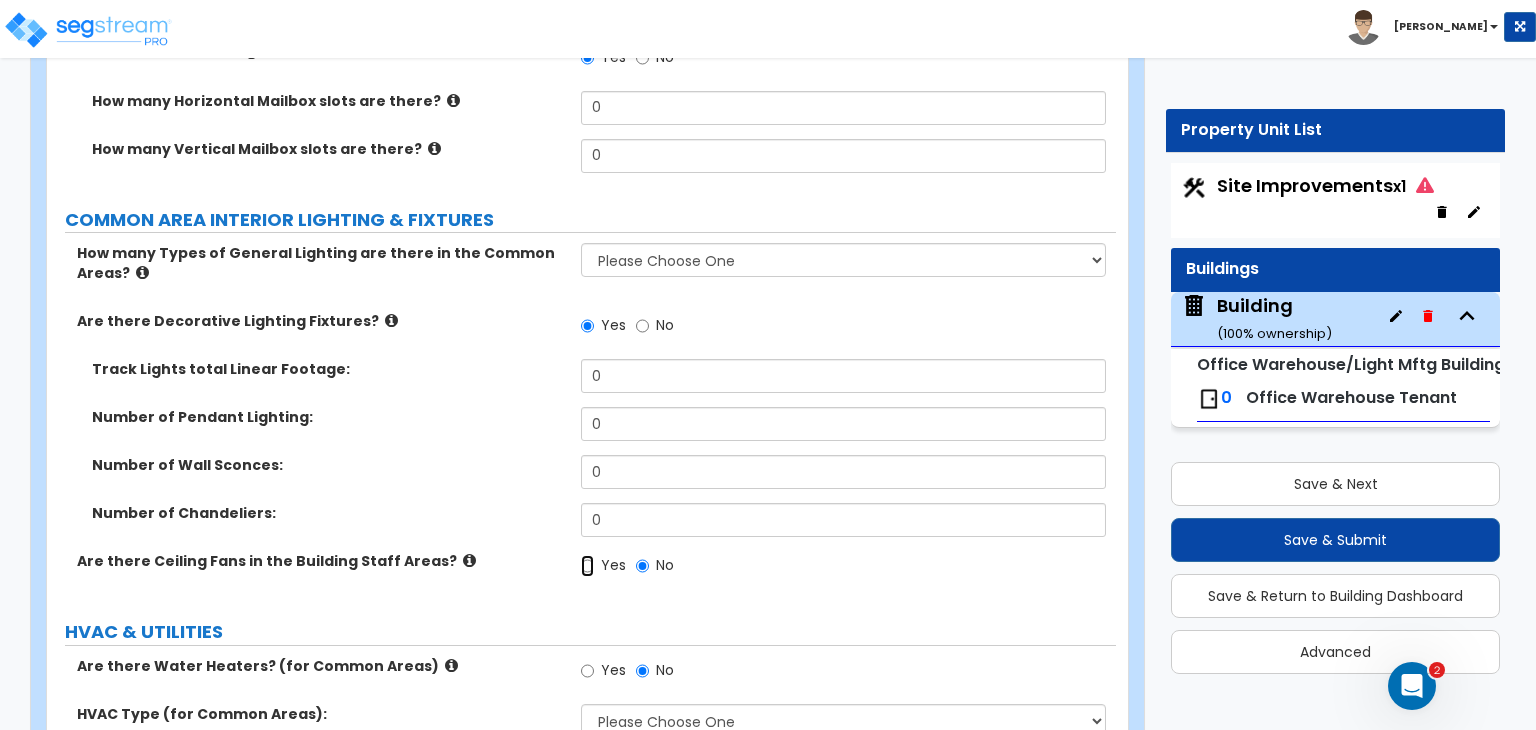 click on "Yes" at bounding box center [587, 566] 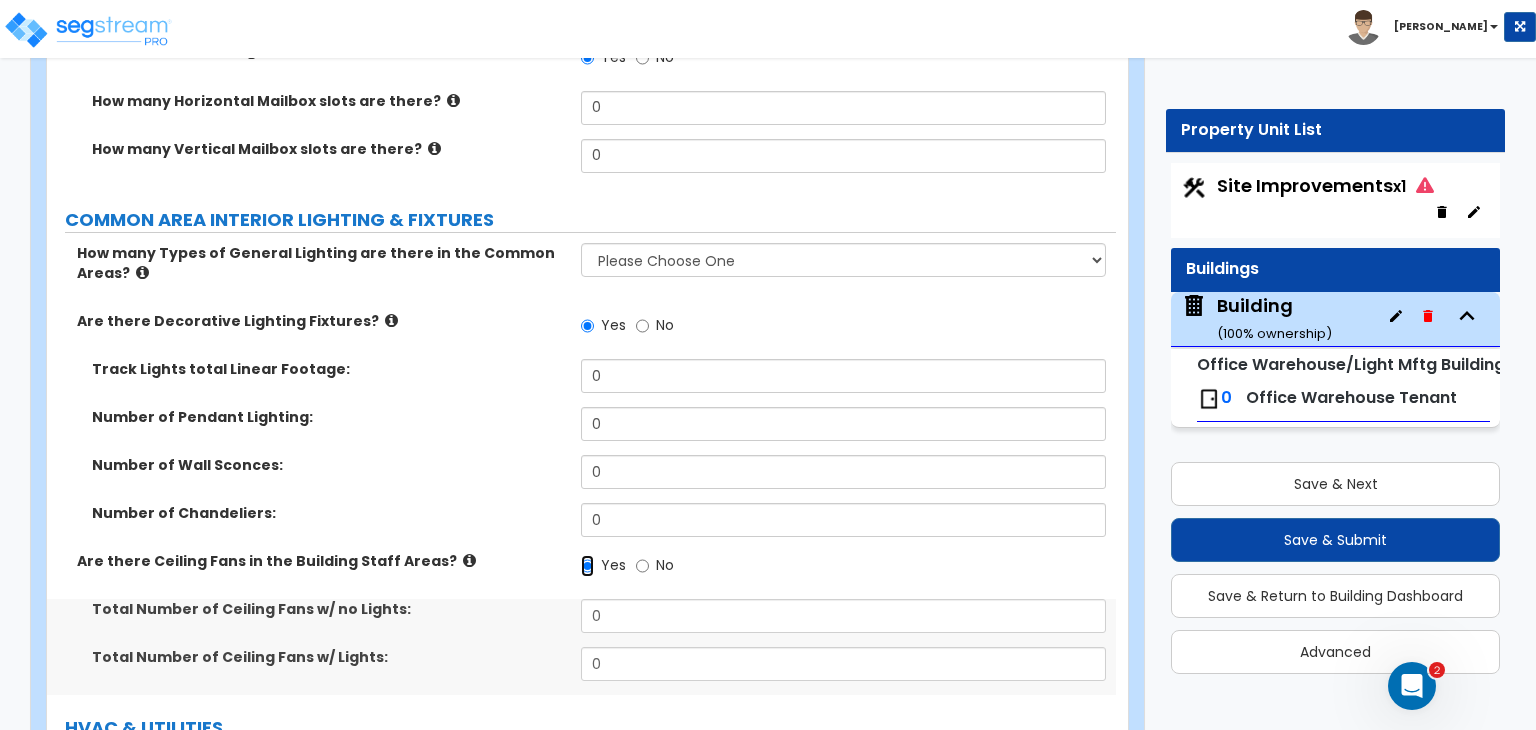 scroll, scrollTop: 6756, scrollLeft: 0, axis: vertical 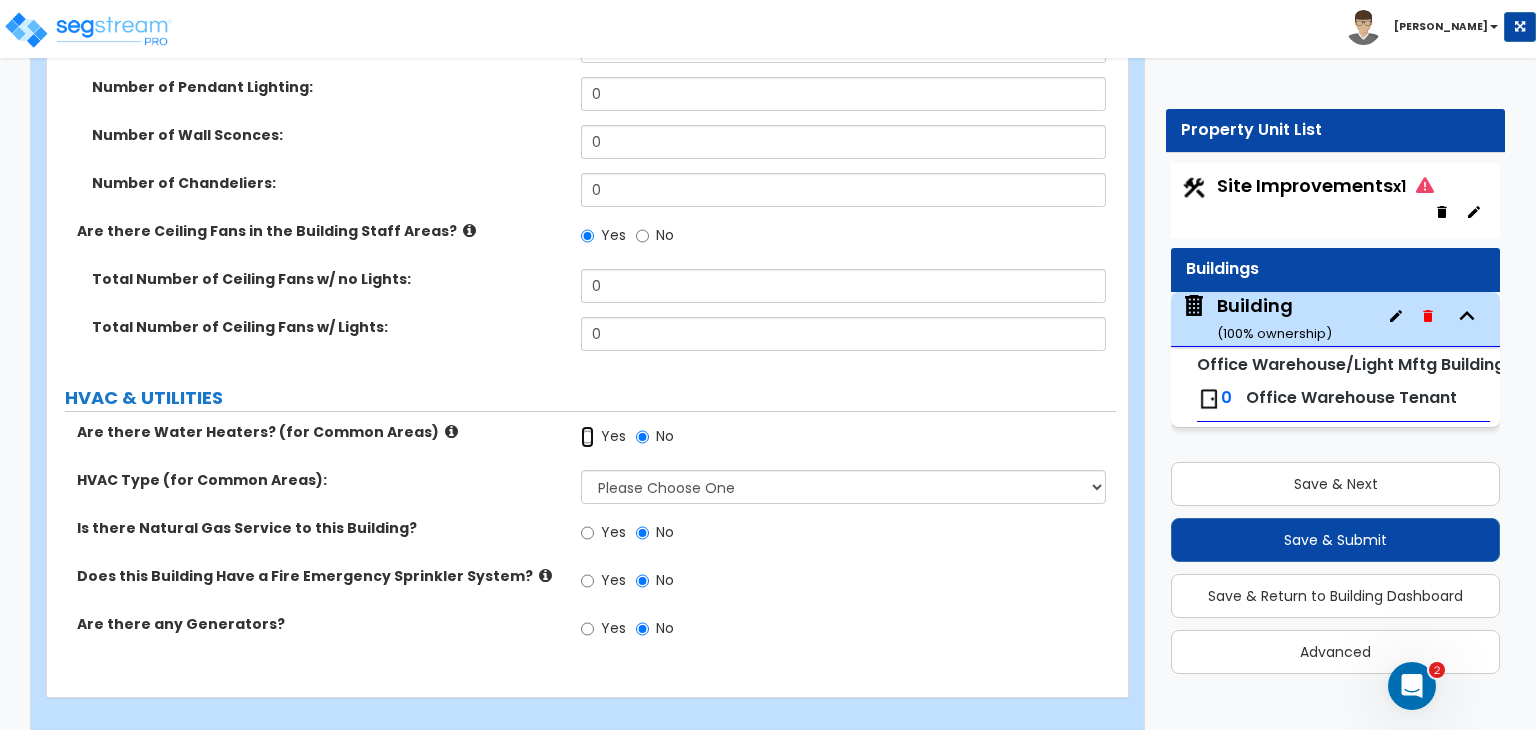 click on "Yes" at bounding box center [587, 437] 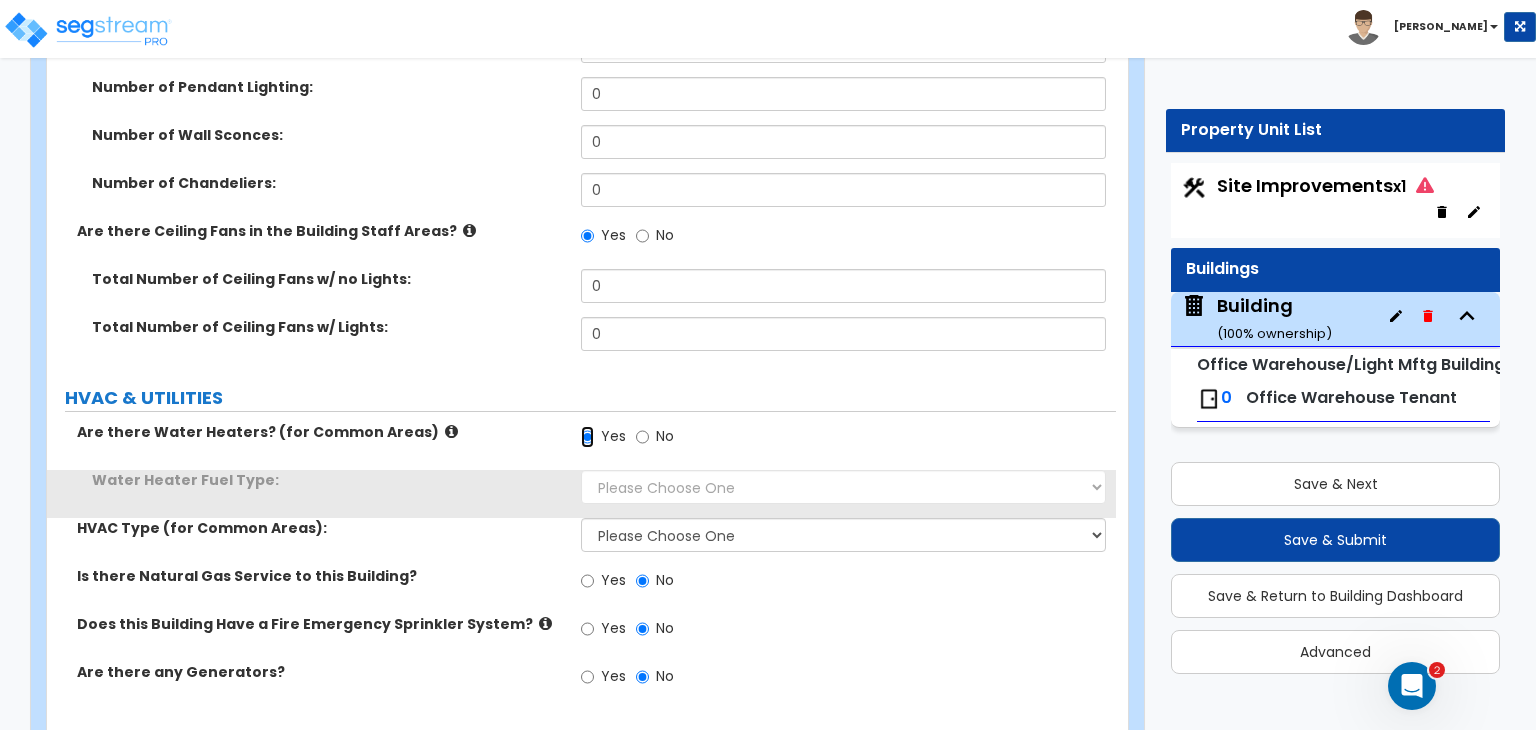 scroll, scrollTop: 6804, scrollLeft: 0, axis: vertical 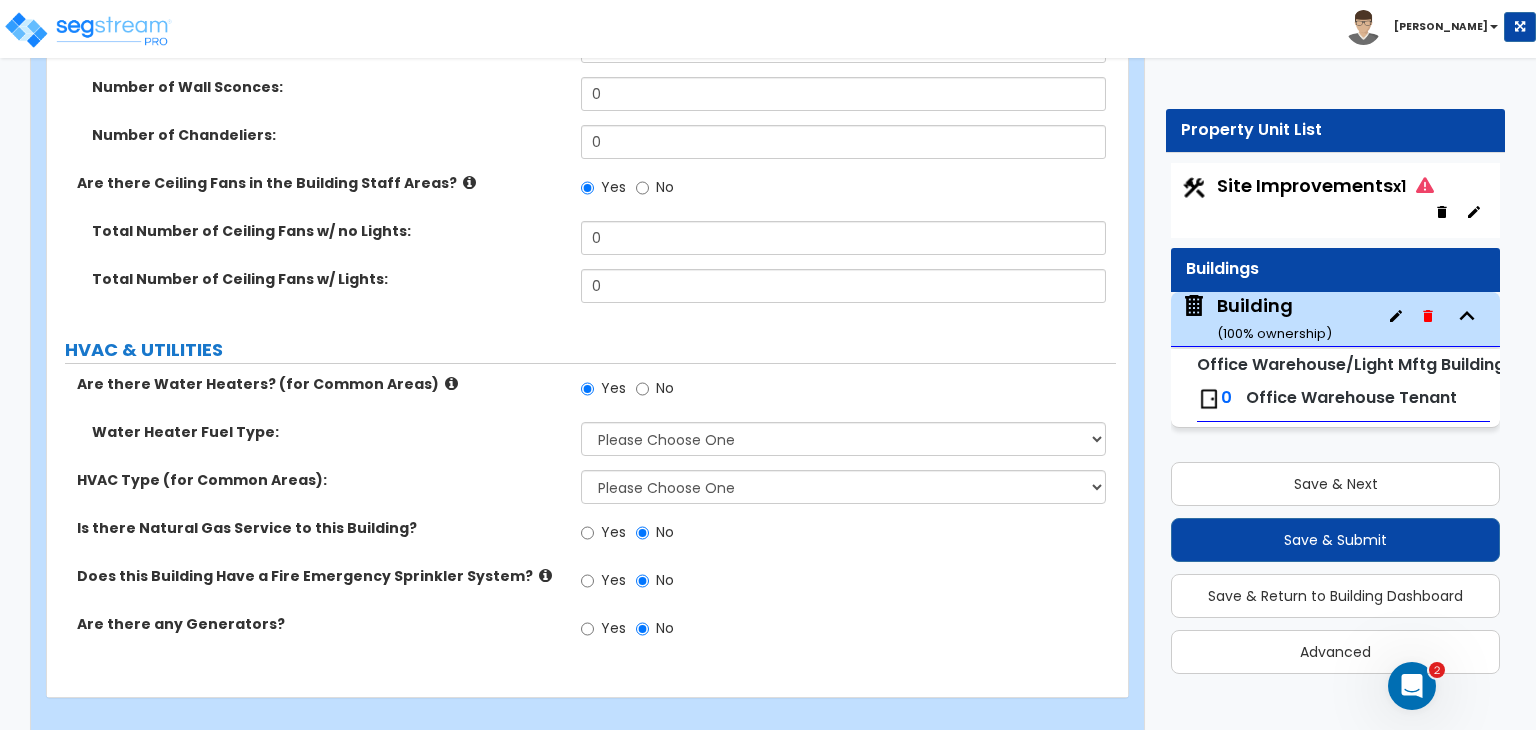 click on "Yes" at bounding box center (603, 535) 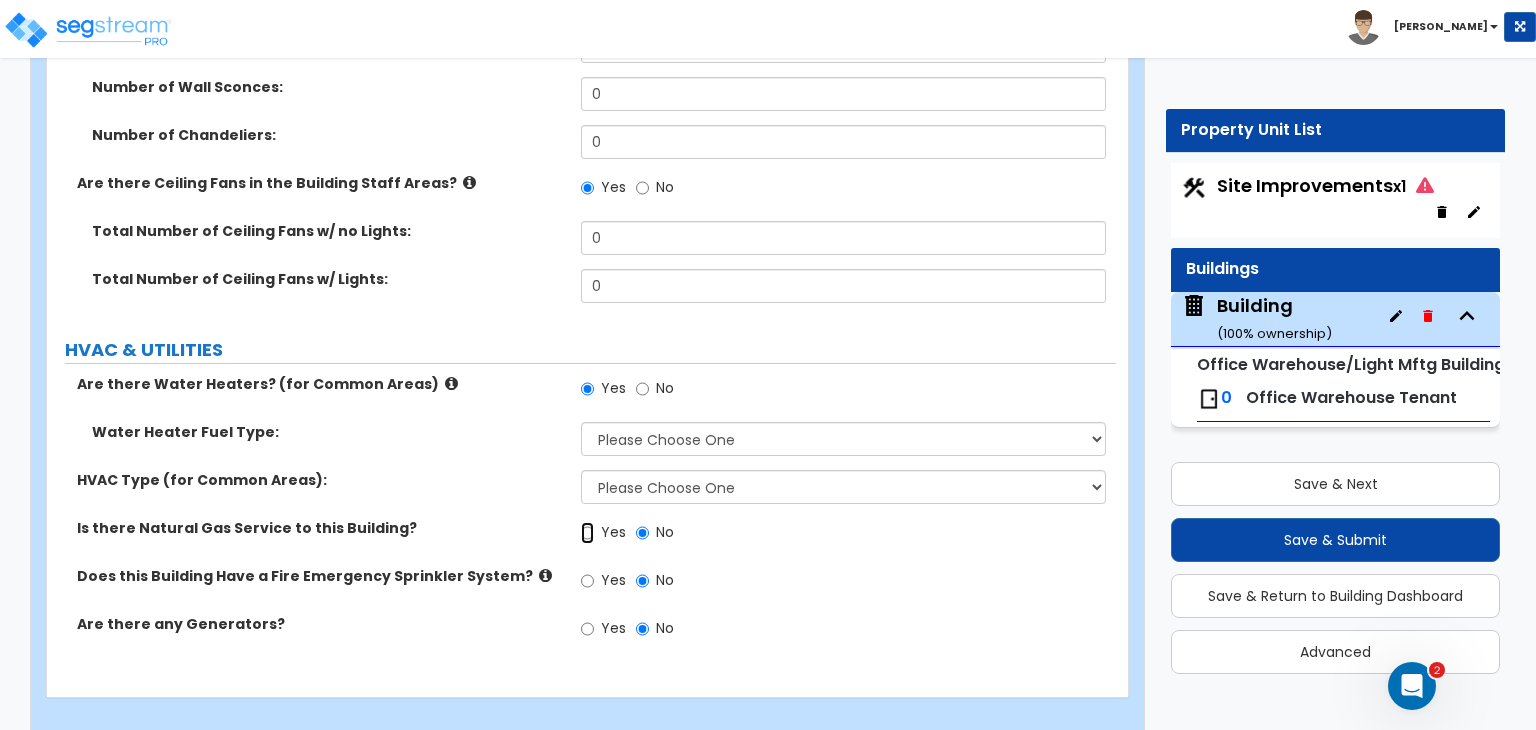 click on "Yes" at bounding box center (587, 533) 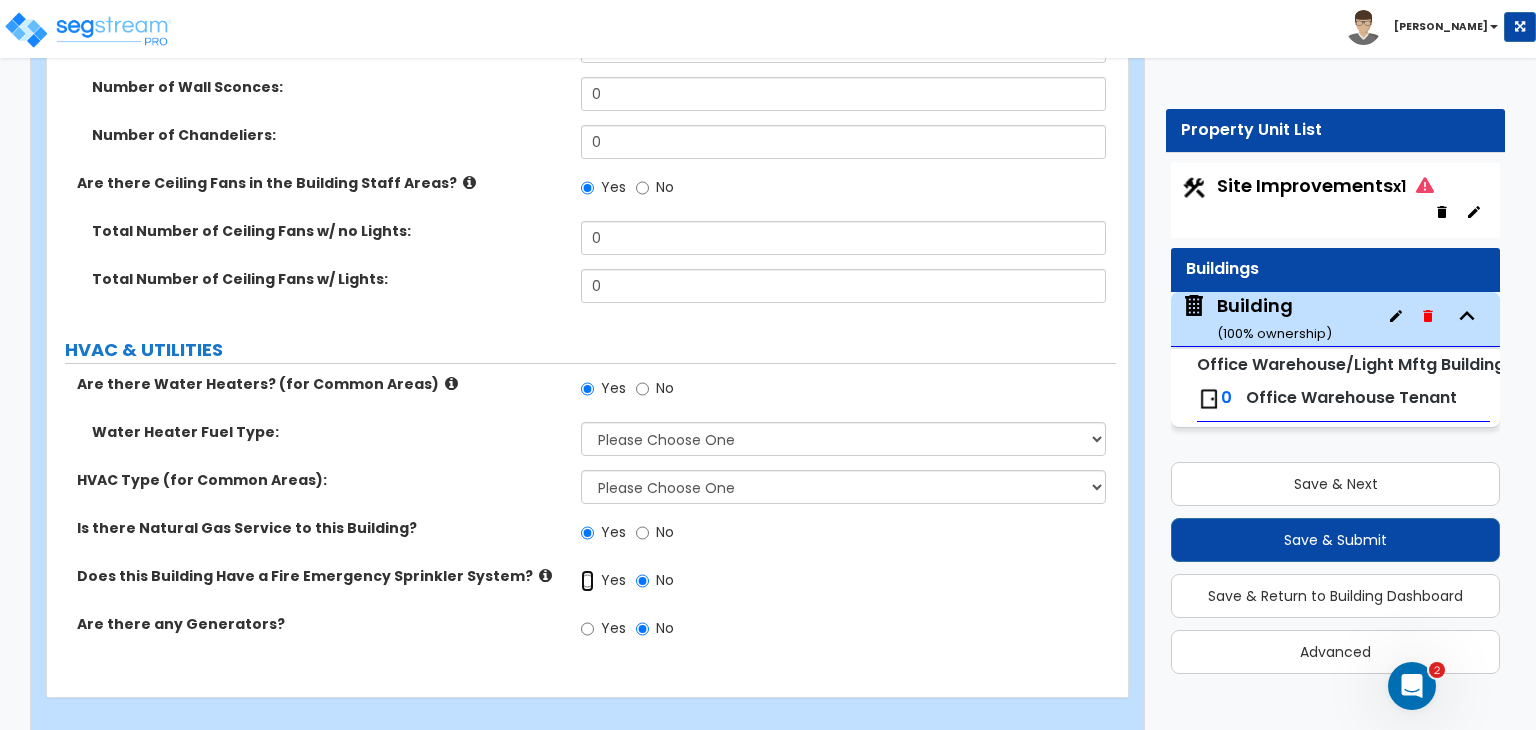 click on "Yes" at bounding box center (587, 581) 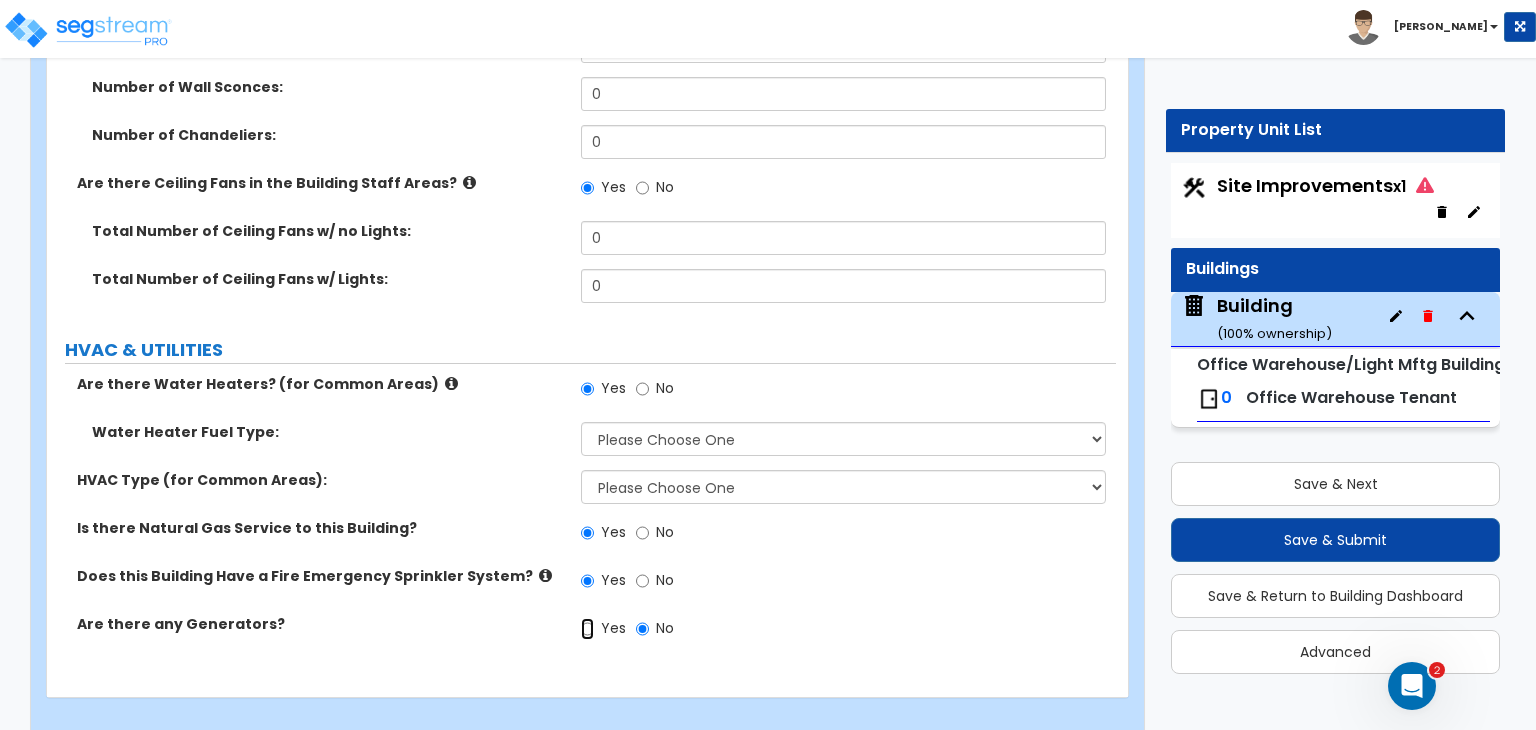 click on "Yes" at bounding box center (587, 629) 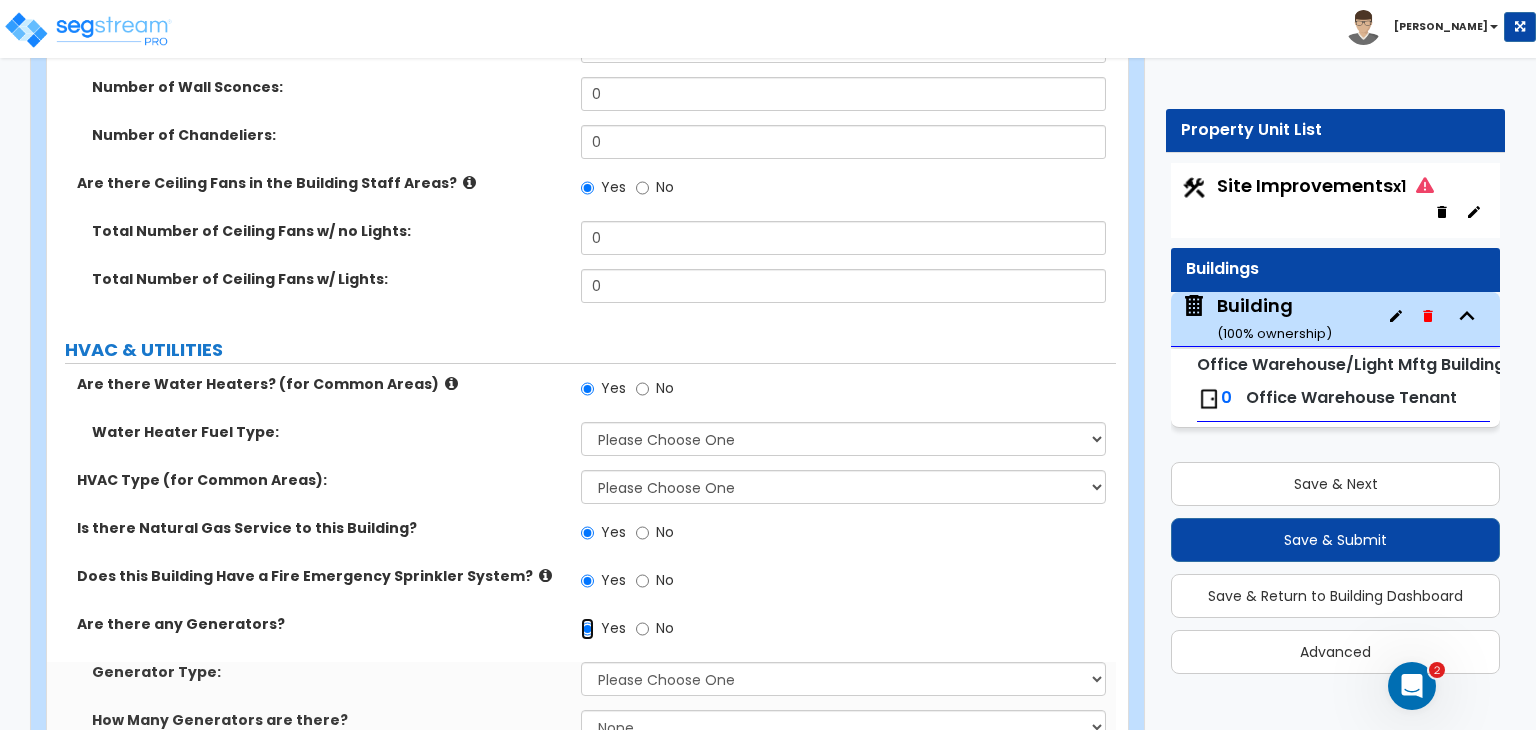 scroll, scrollTop: 6900, scrollLeft: 0, axis: vertical 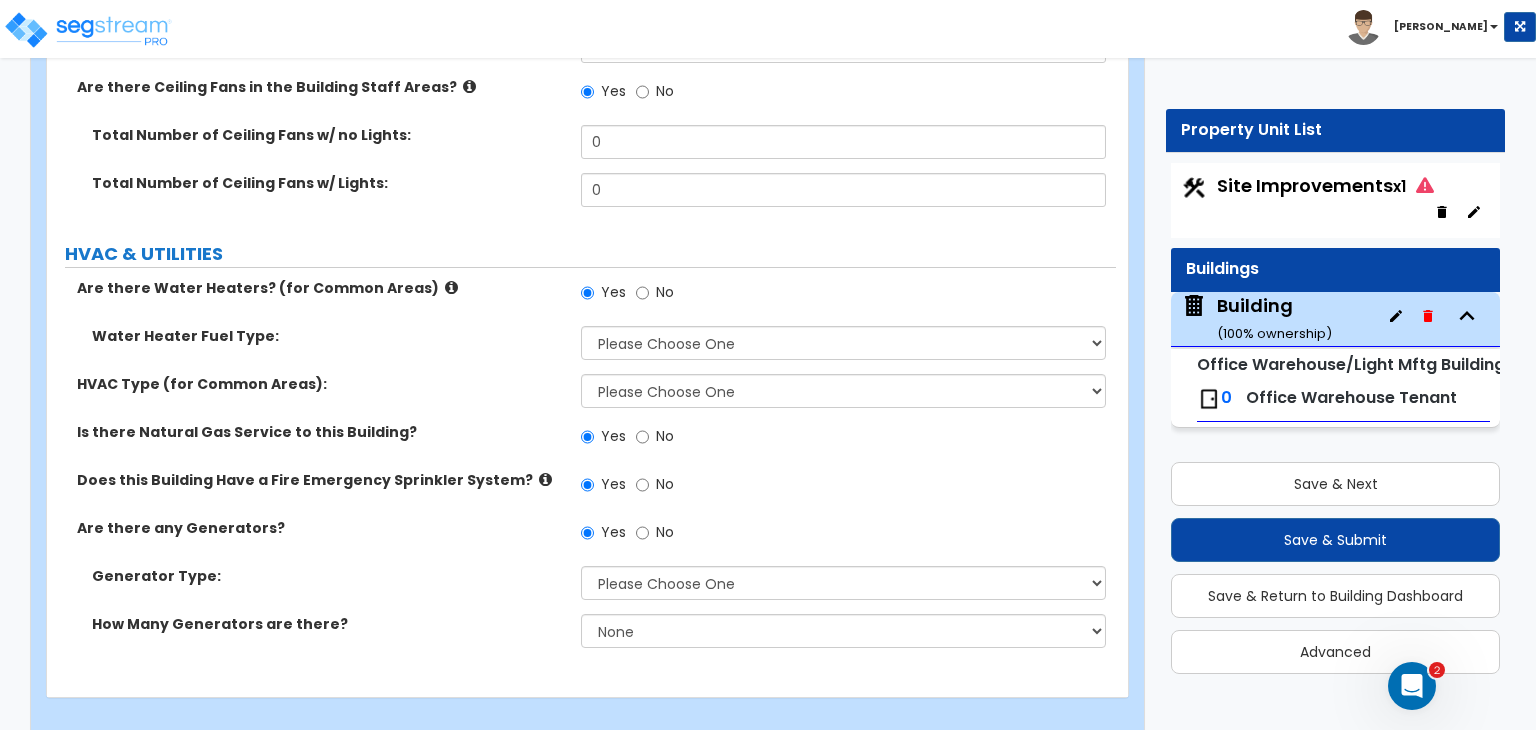 drag, startPoint x: 862, startPoint y: 665, endPoint x: 380, endPoint y: 370, distance: 565.10974 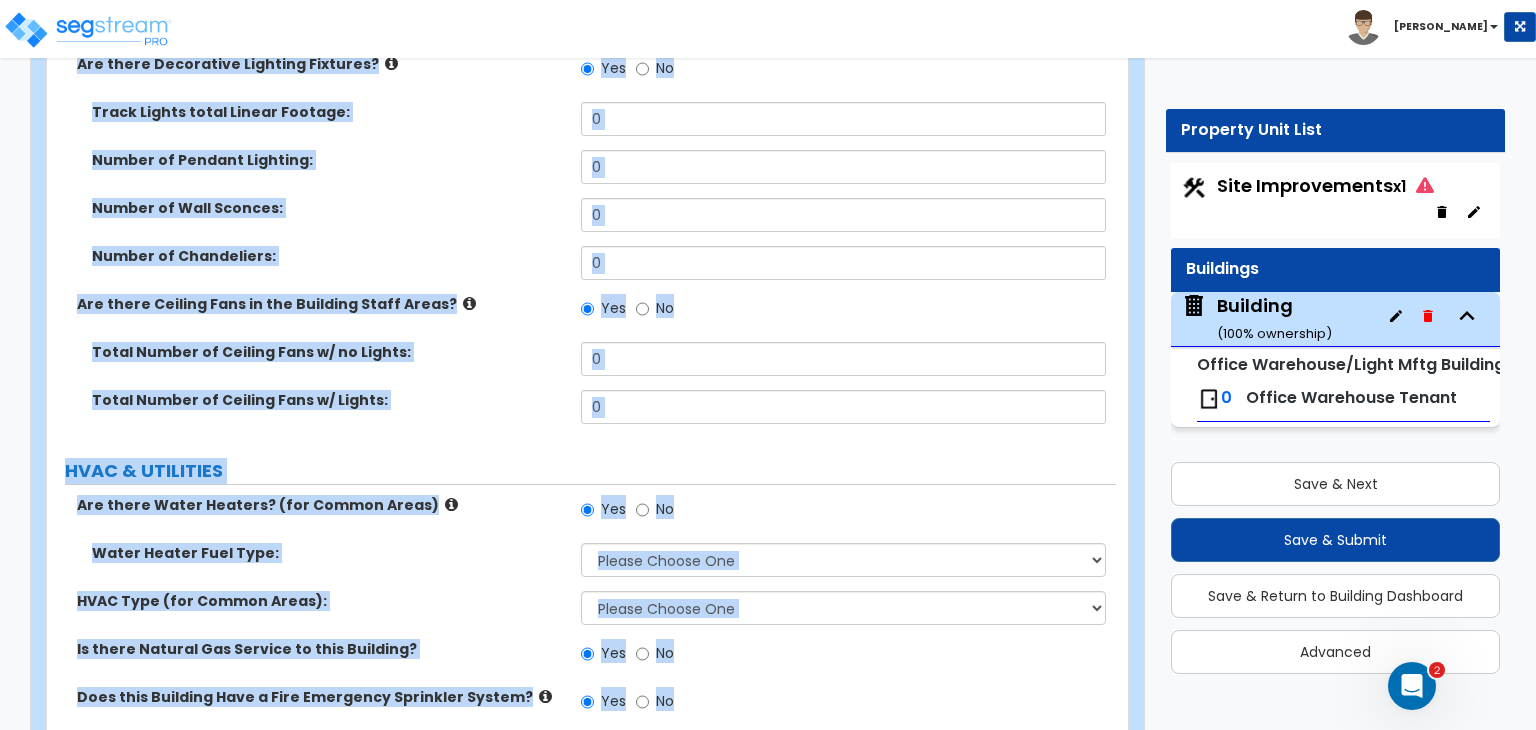 scroll, scrollTop: 6900, scrollLeft: 0, axis: vertical 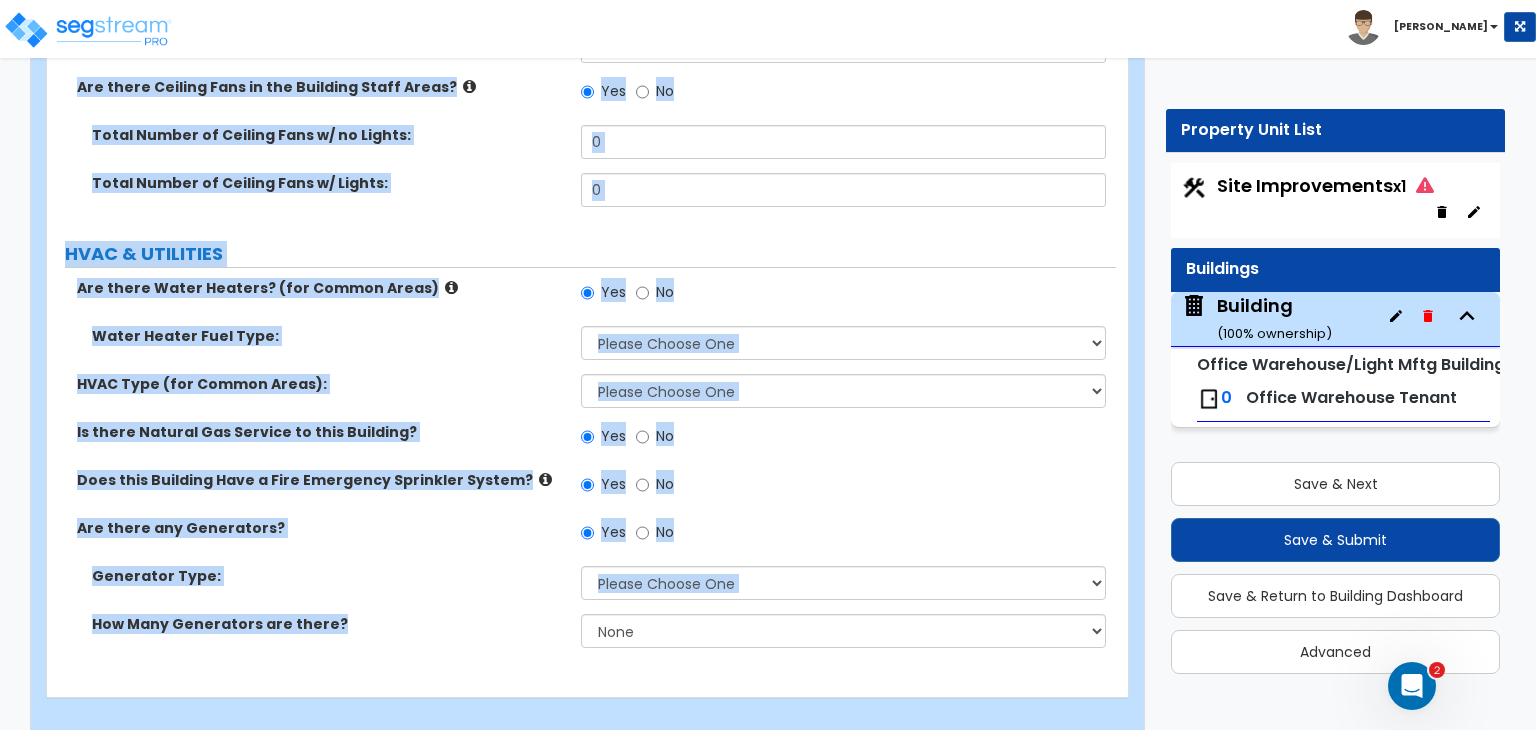 drag, startPoint x: 68, startPoint y: 268, endPoint x: 1018, endPoint y: 639, distance: 1019.87305 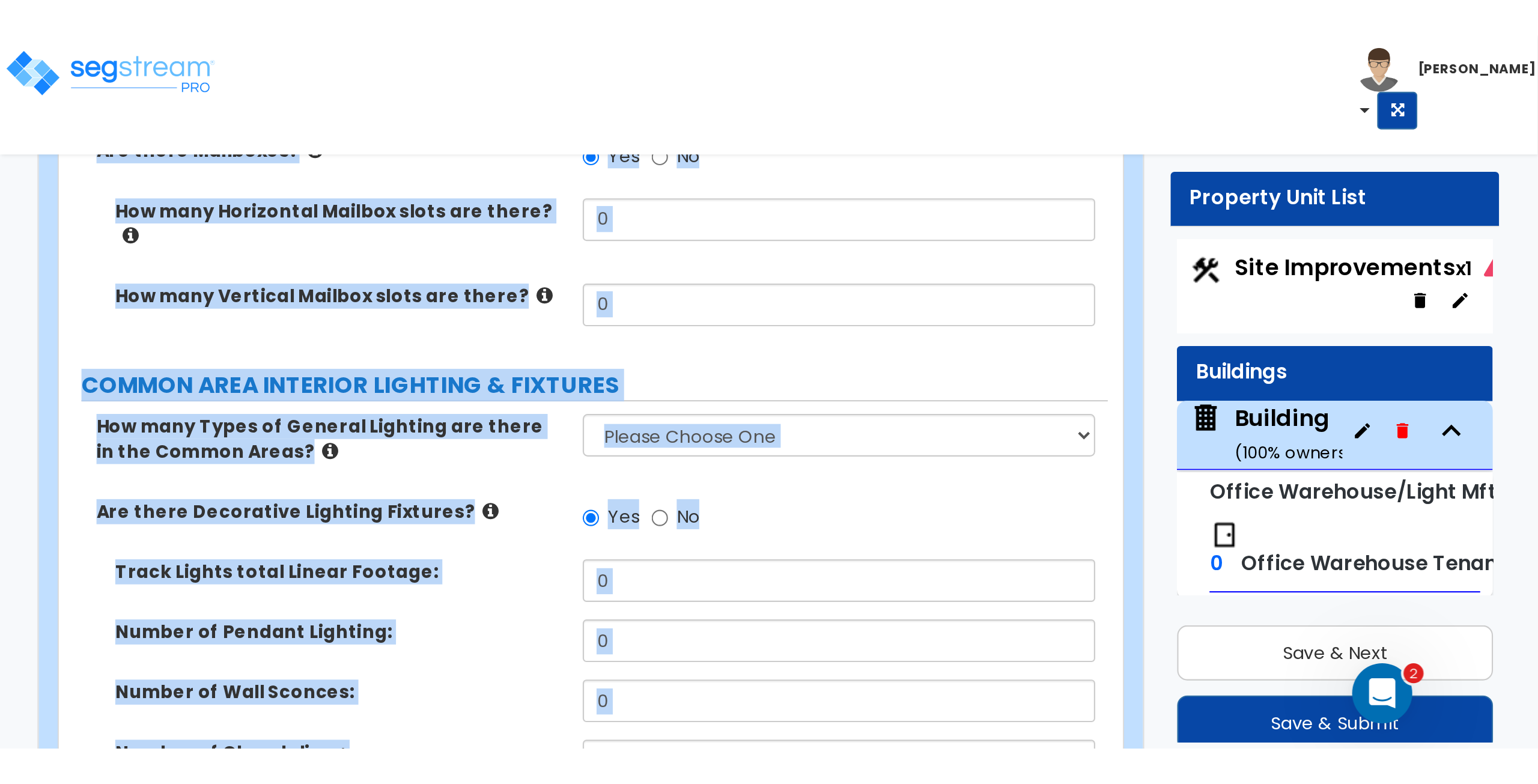 scroll, scrollTop: 3715, scrollLeft: 0, axis: vertical 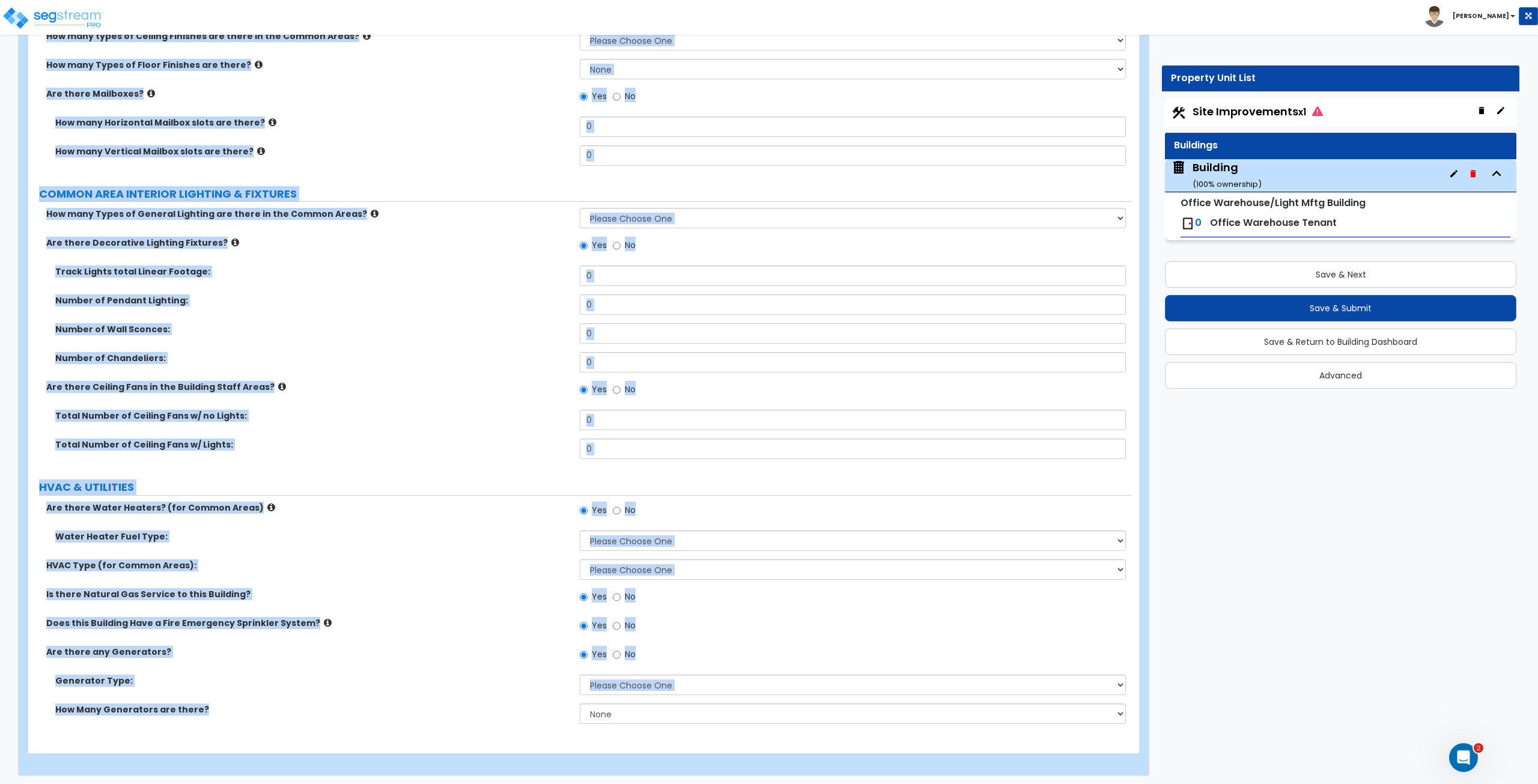 click on "Track Lights total Linear Footage: 0" at bounding box center (580, 280) 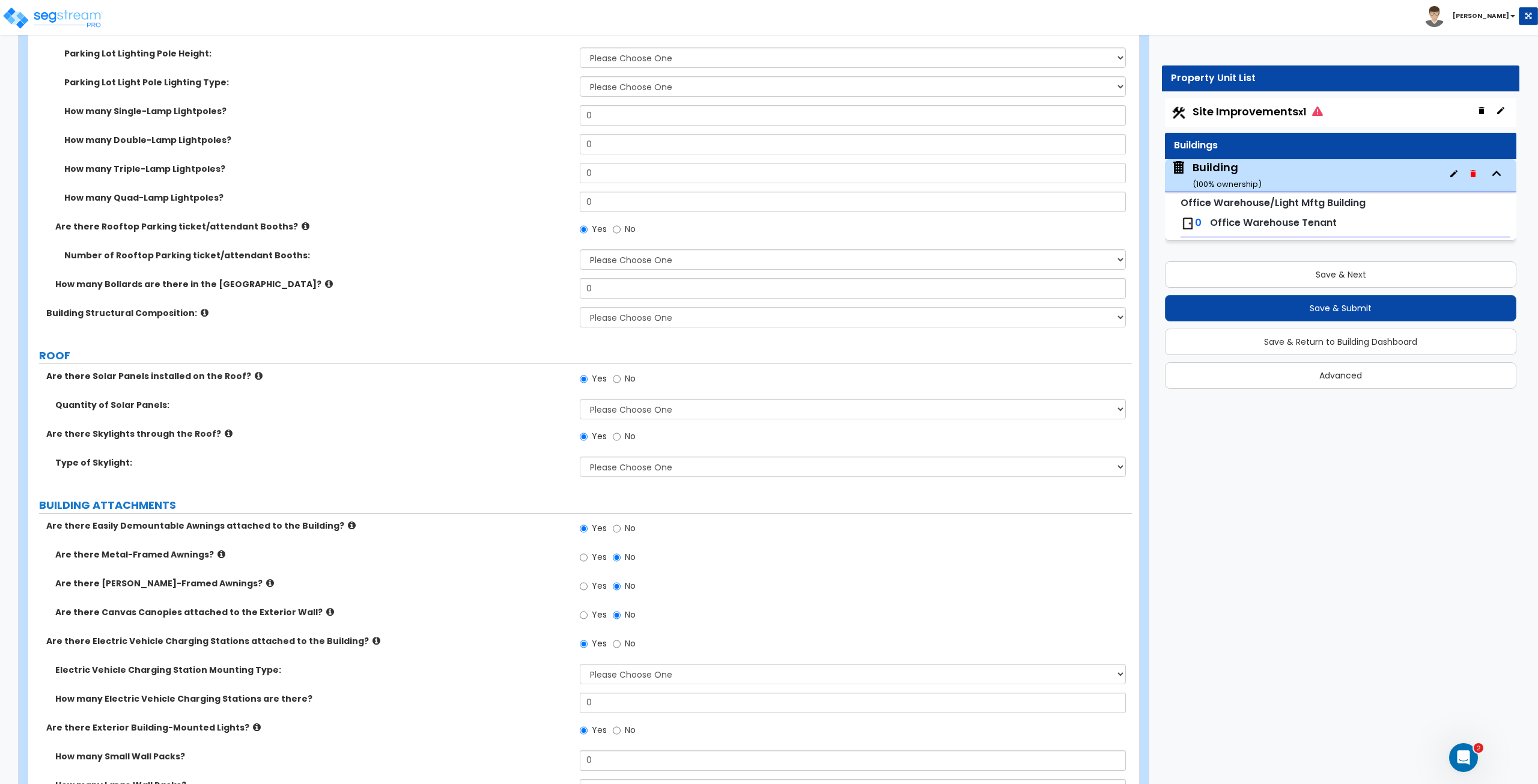 scroll, scrollTop: 0, scrollLeft: 0, axis: both 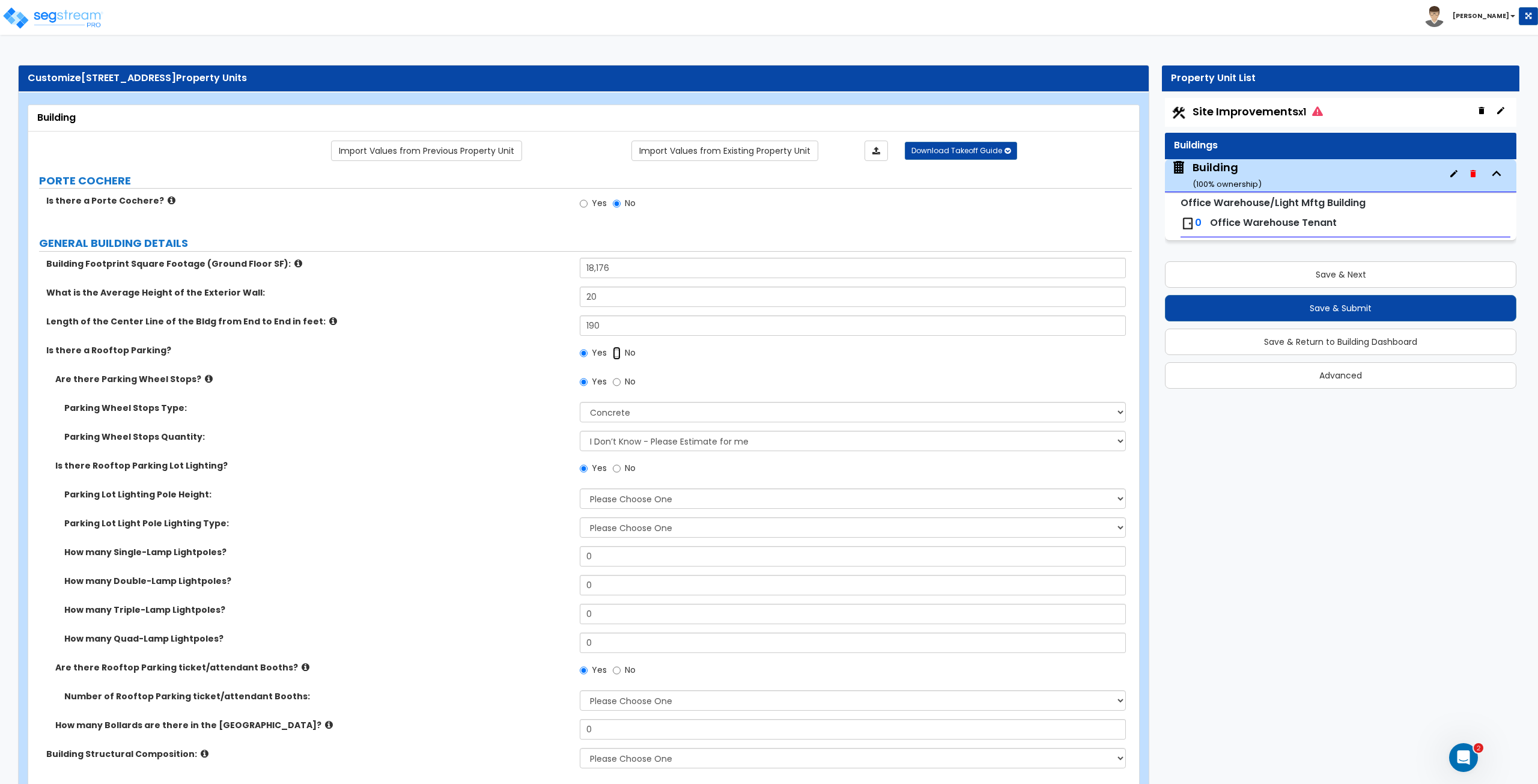 click on "No" at bounding box center (616, 353) 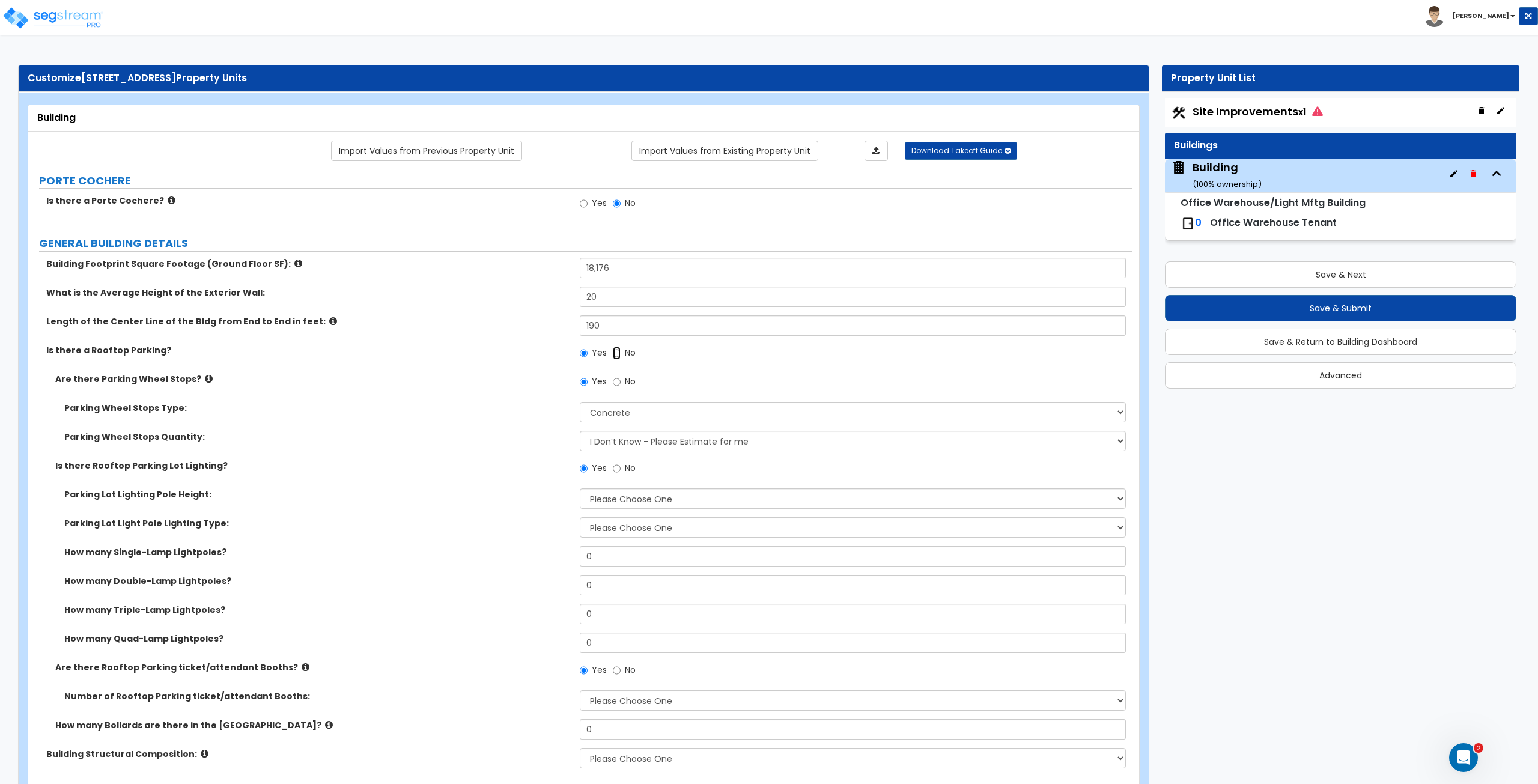 radio on "false" 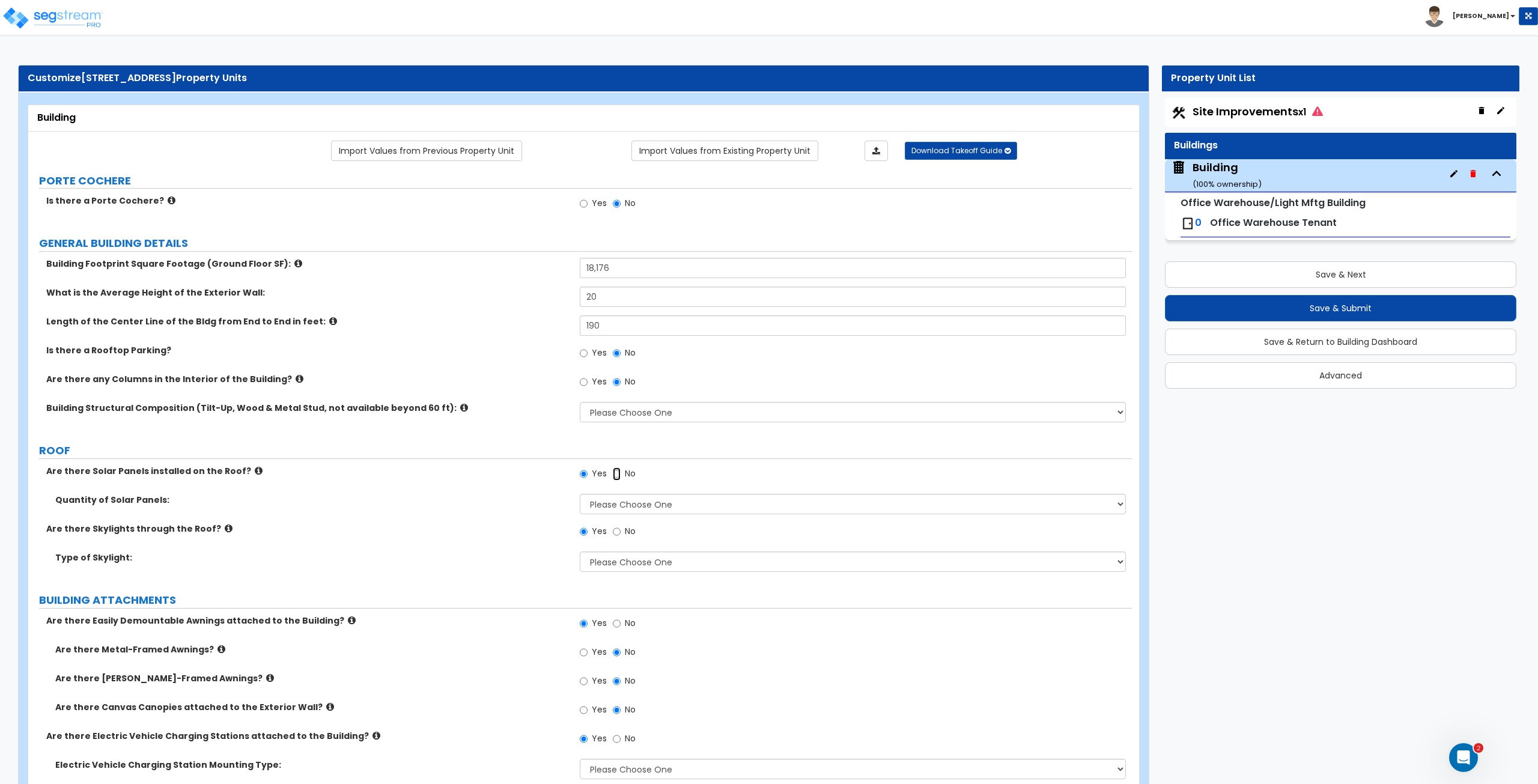 click on "No" at bounding box center [616, 474] 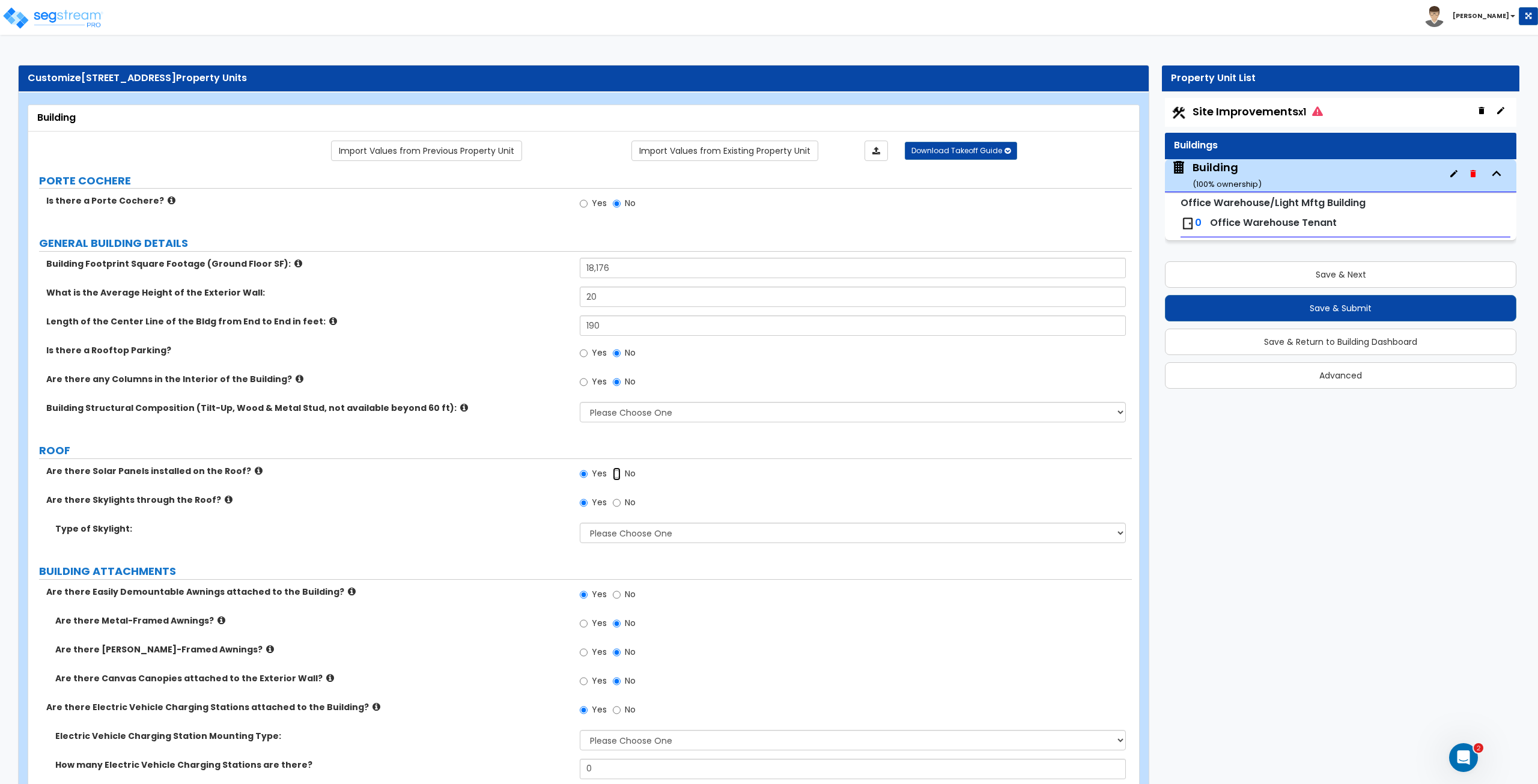 radio on "false" 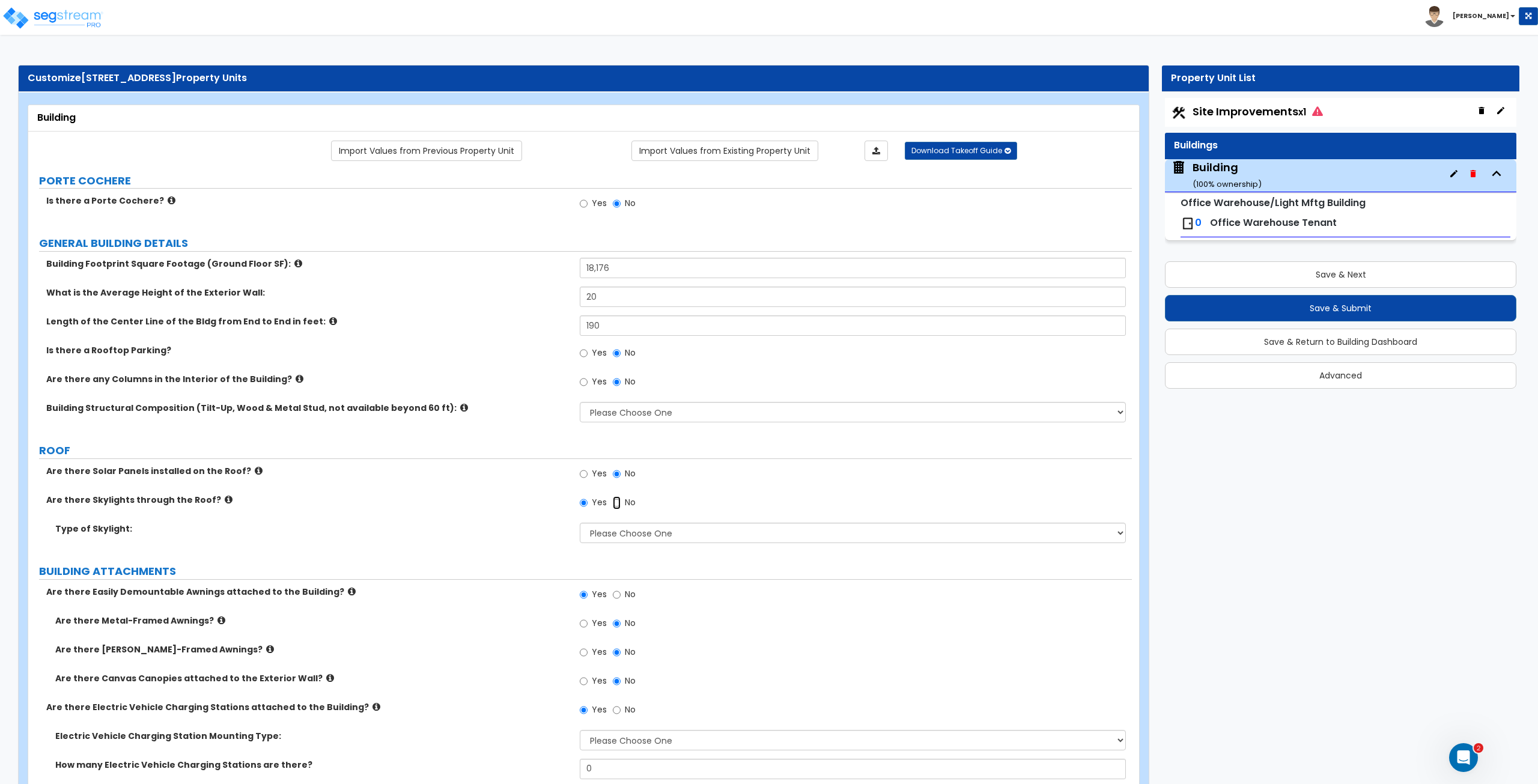 click on "No" at bounding box center [616, 503] 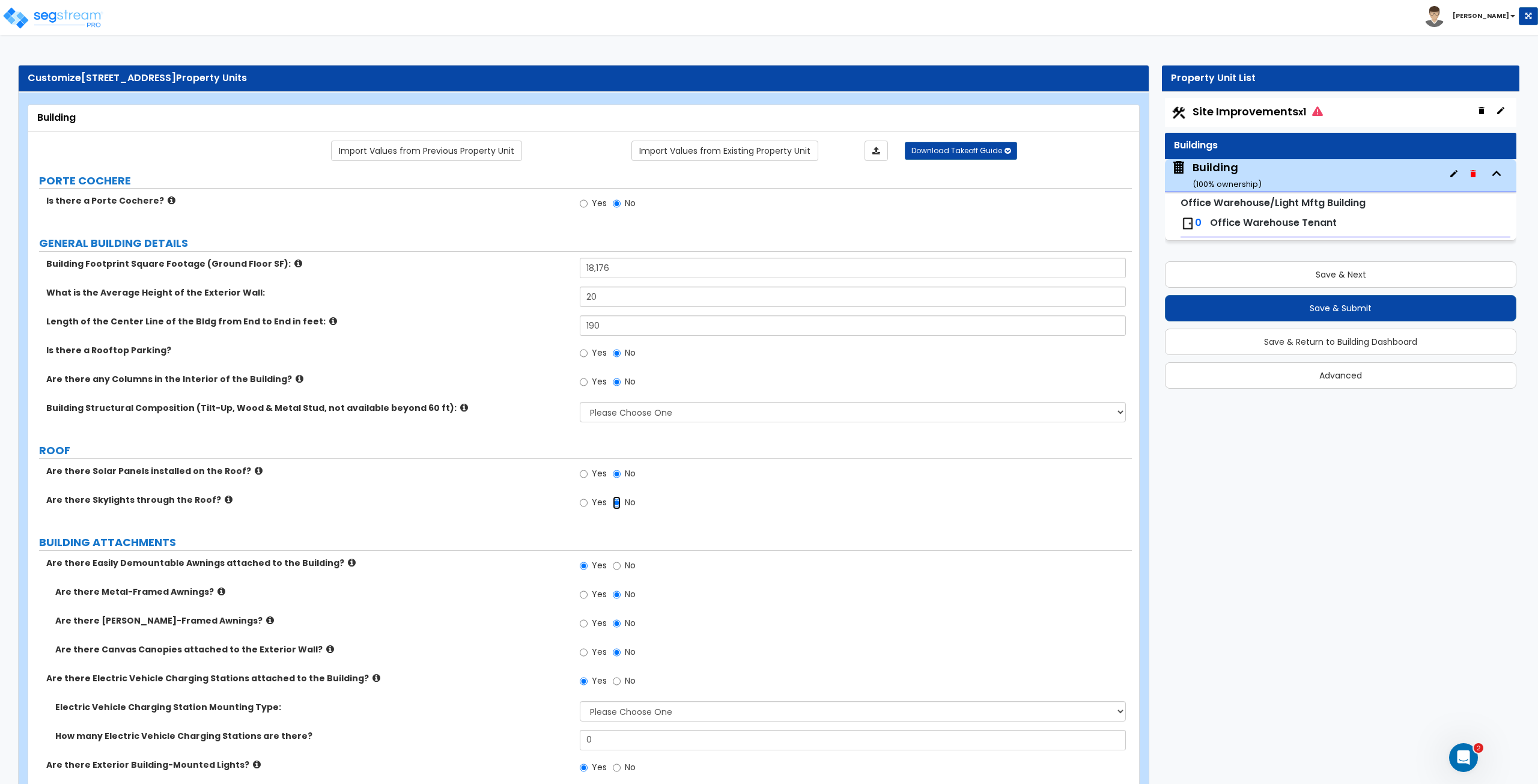 scroll, scrollTop: 11, scrollLeft: 0, axis: vertical 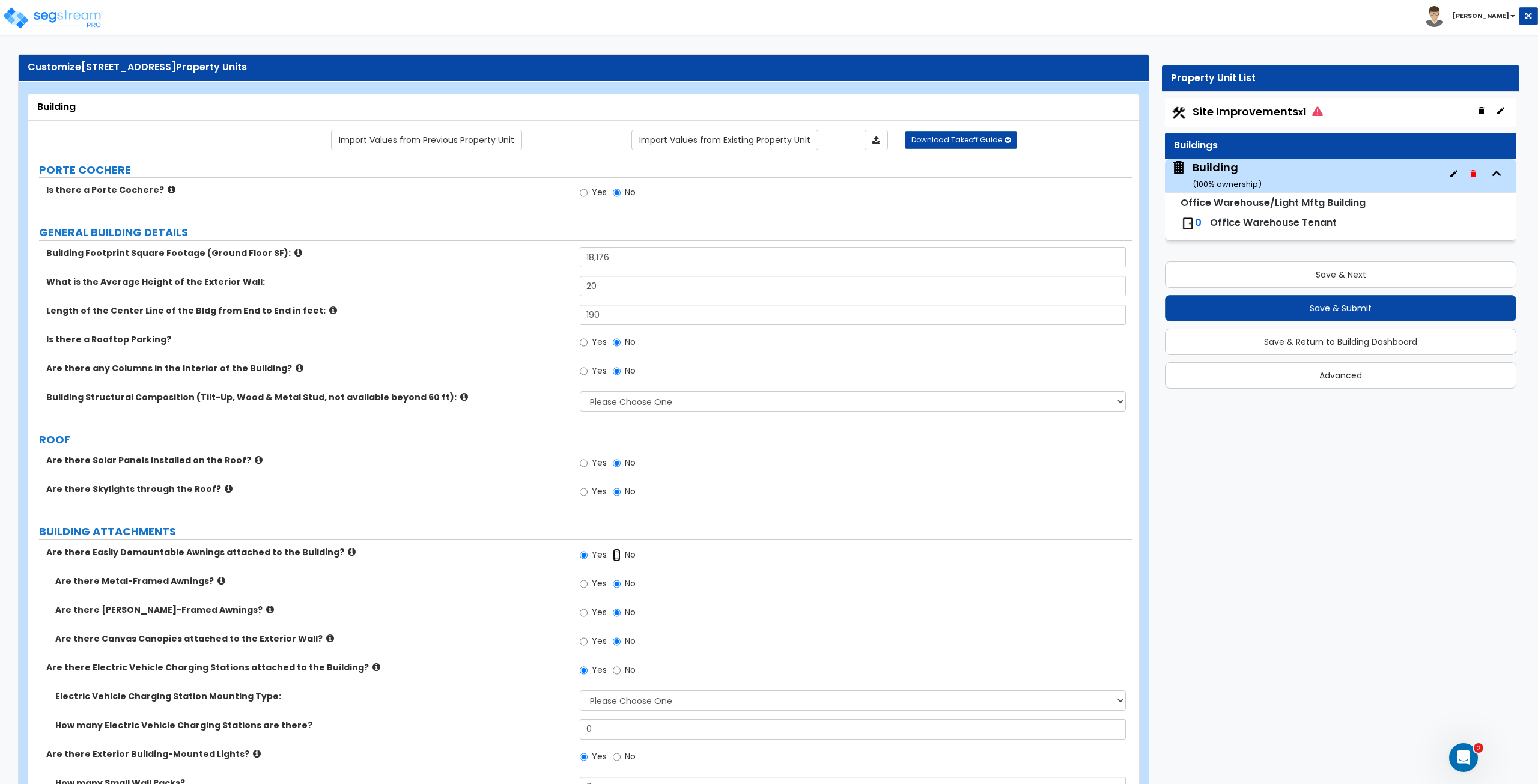 click on "No" at bounding box center (616, 555) 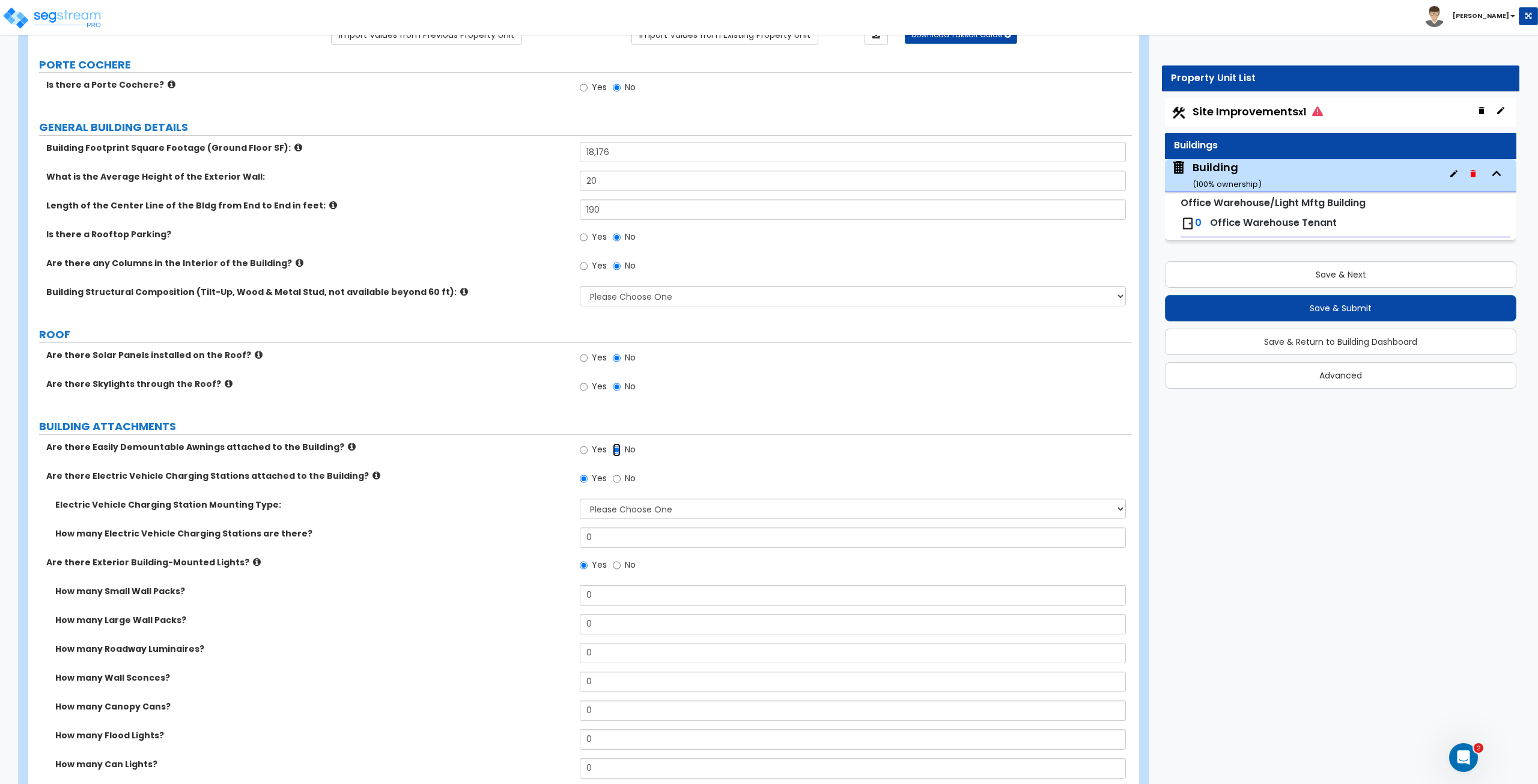 scroll, scrollTop: 117, scrollLeft: 0, axis: vertical 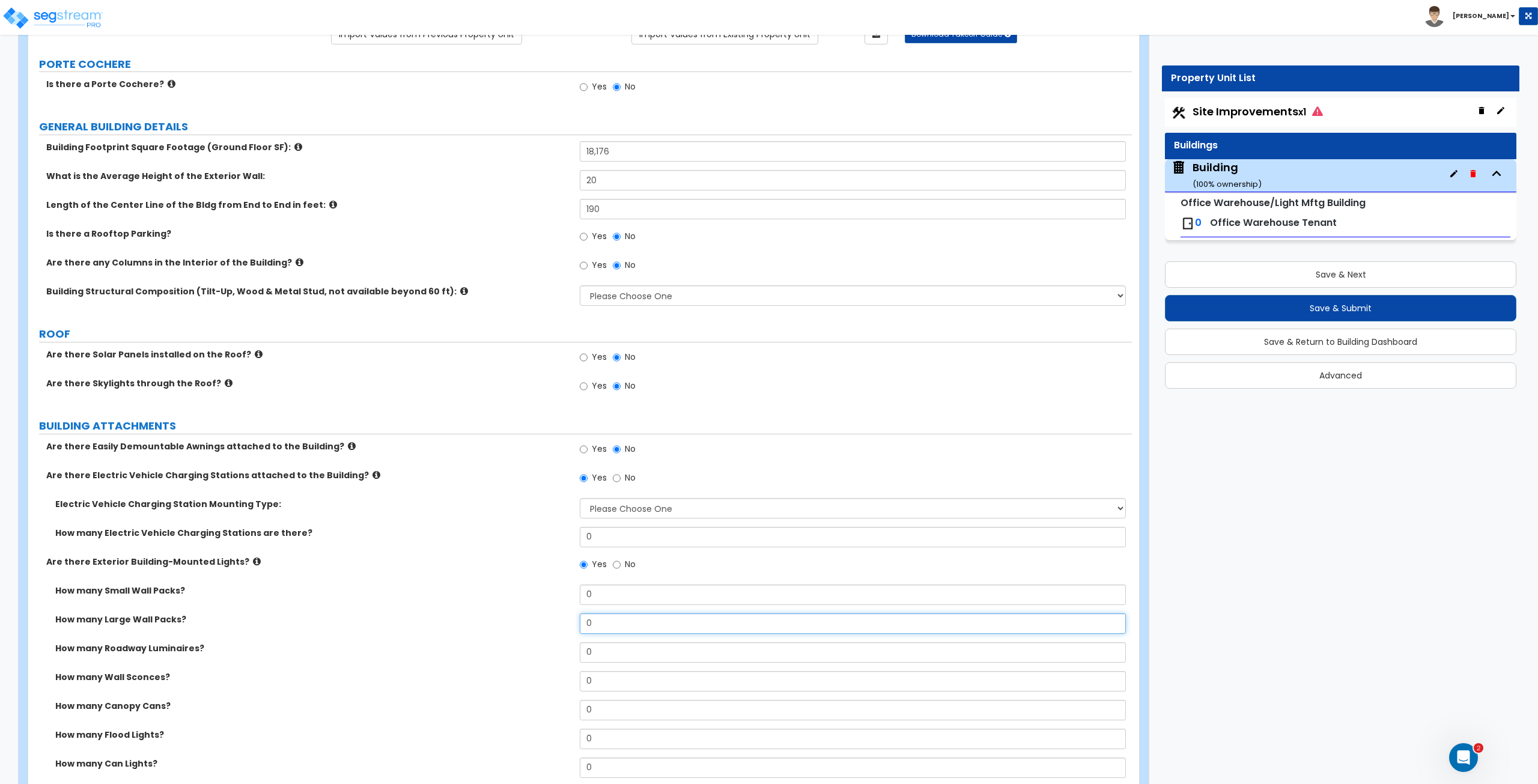 drag, startPoint x: 601, startPoint y: 621, endPoint x: 547, endPoint y: 621, distance: 54 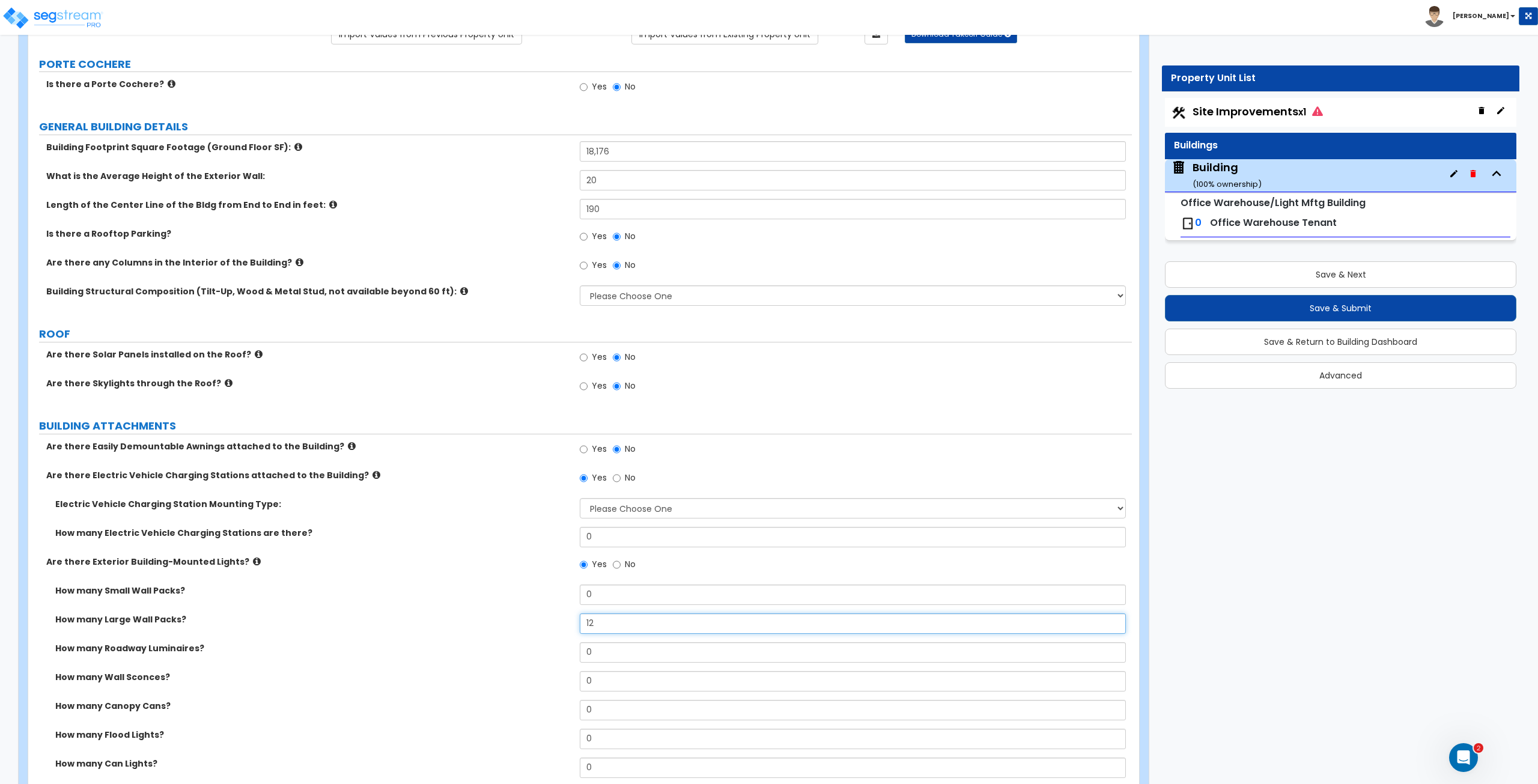 type on "12" 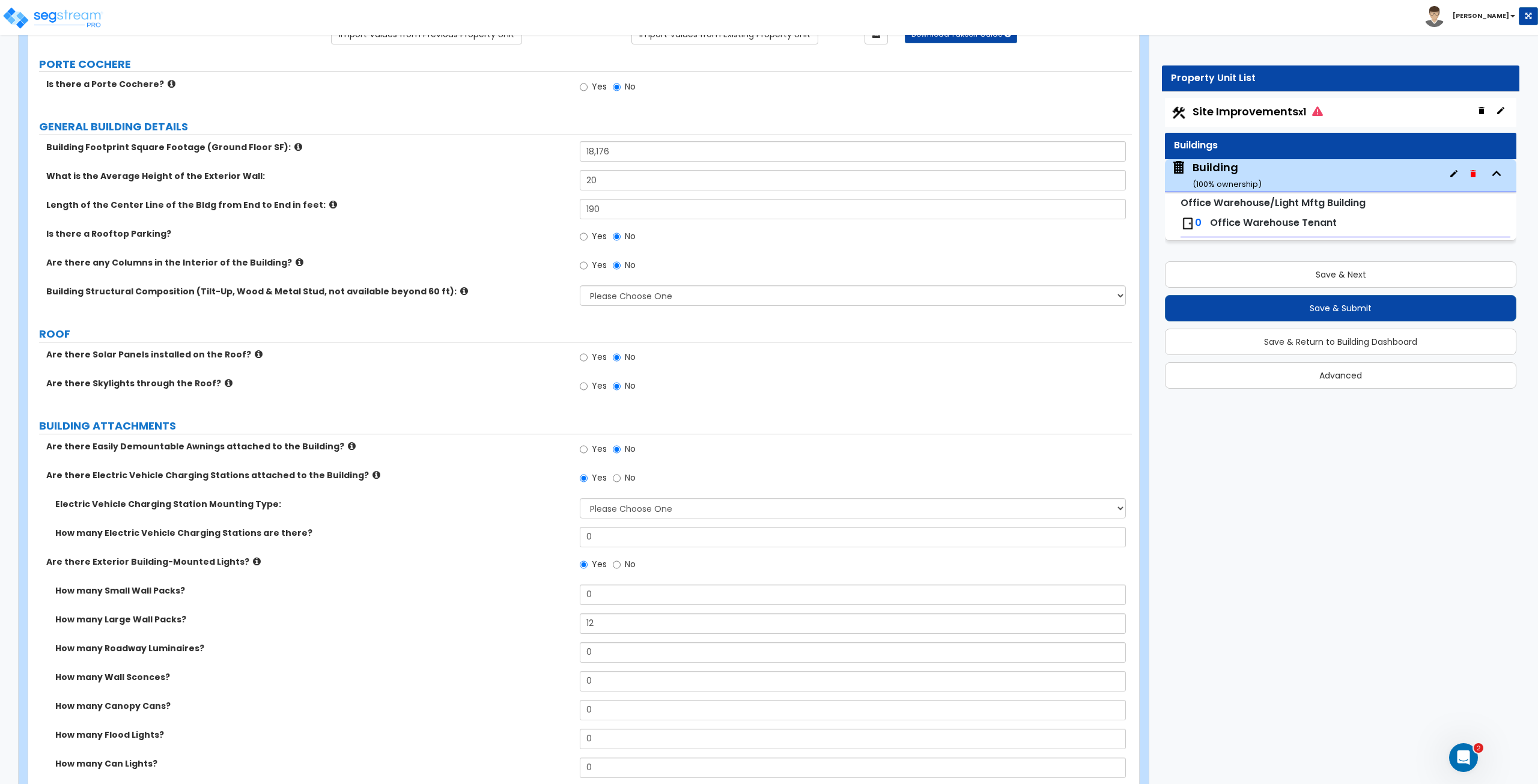 click on "How many Large Wall Packs?" at bounding box center [313, 619] 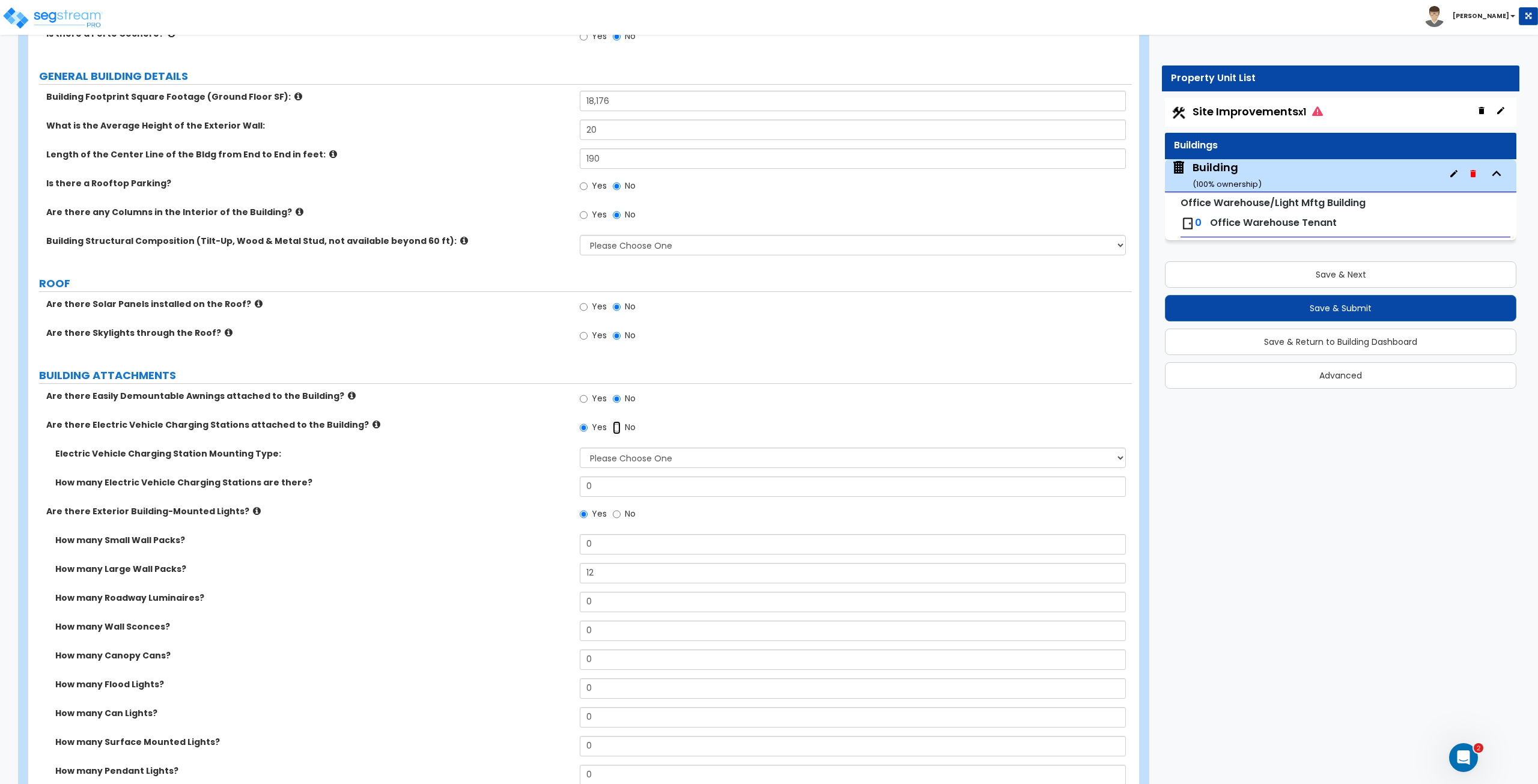 click on "No" at bounding box center [616, 428] 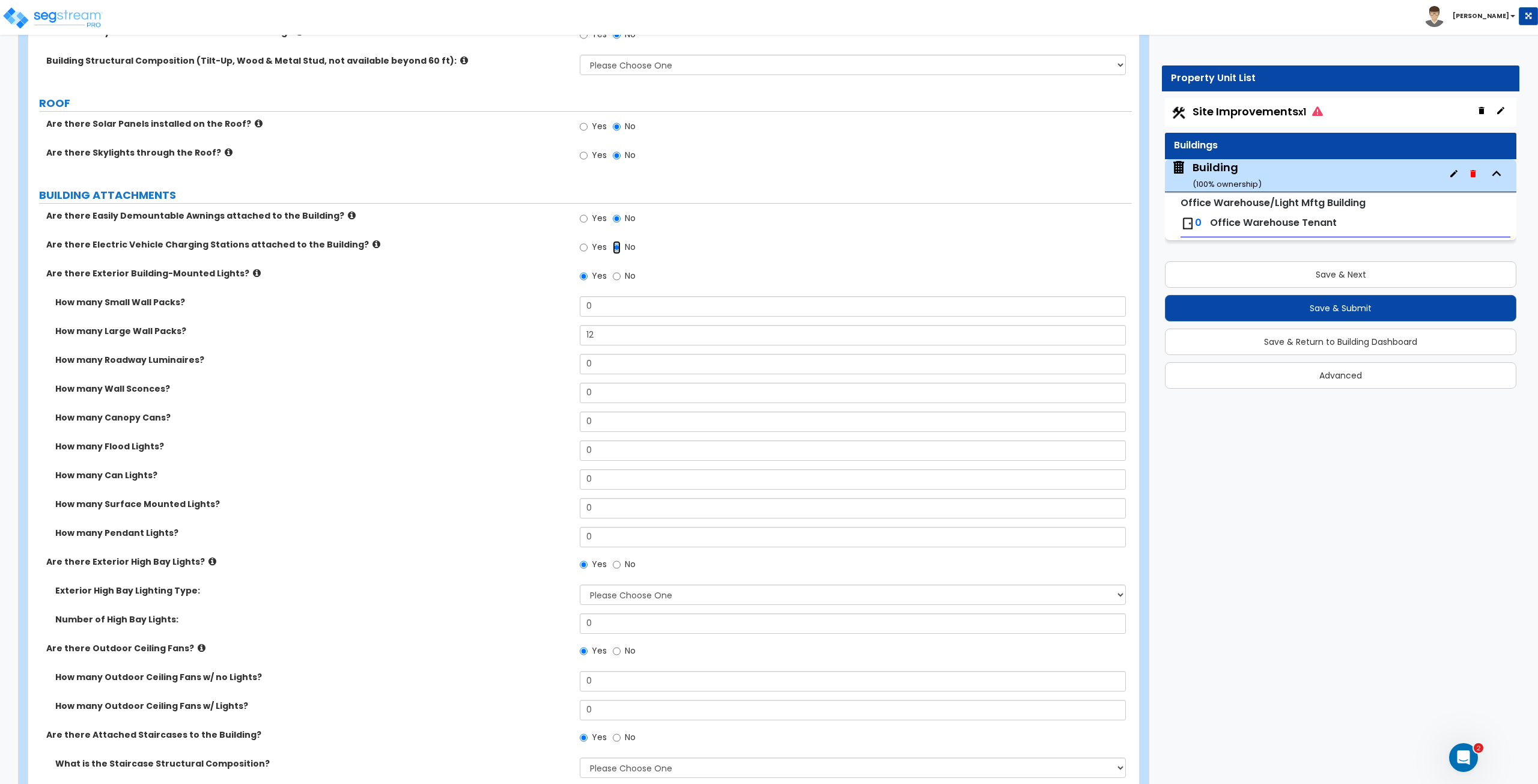 scroll, scrollTop: 348, scrollLeft: 0, axis: vertical 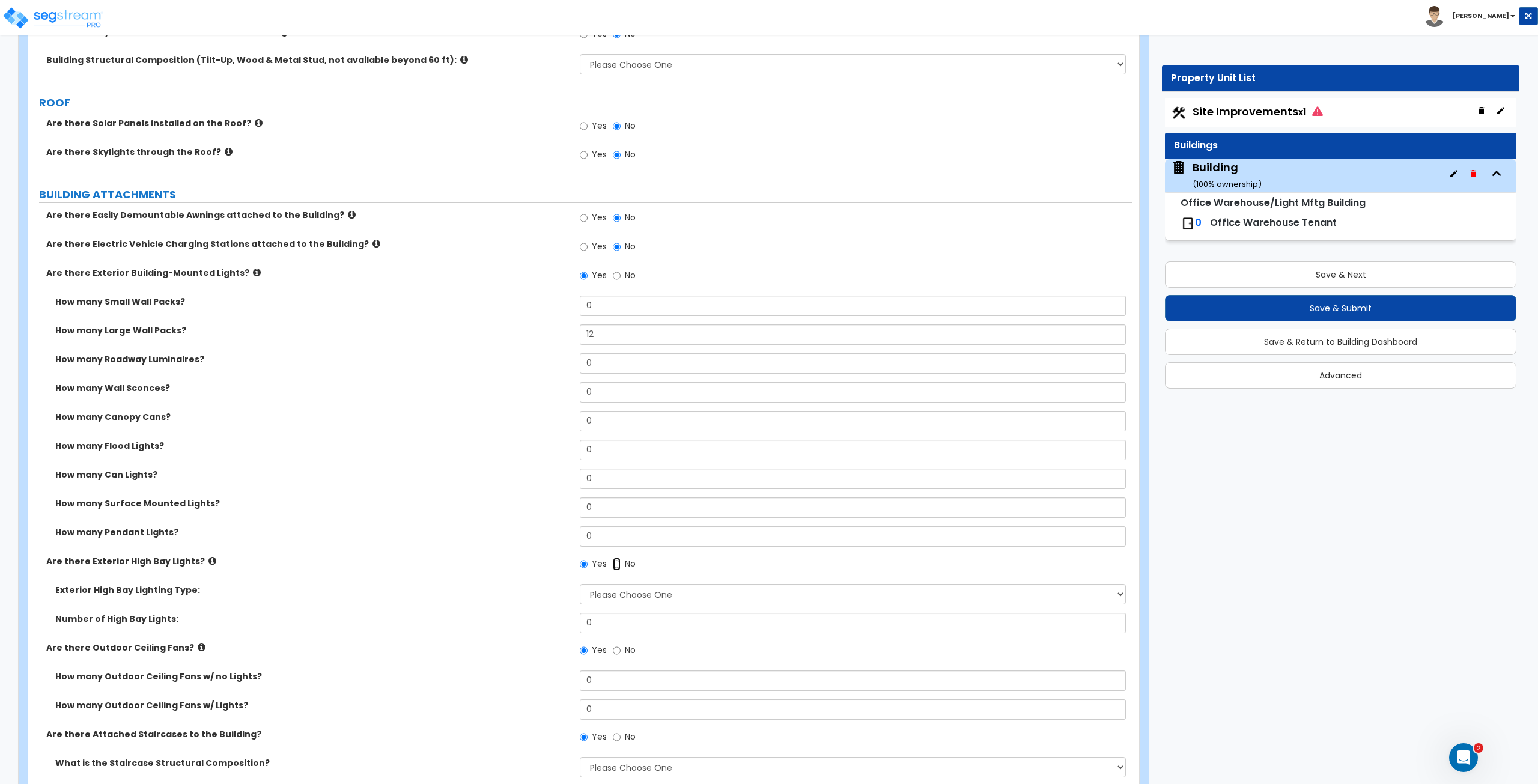 click on "No" at bounding box center [616, 564] 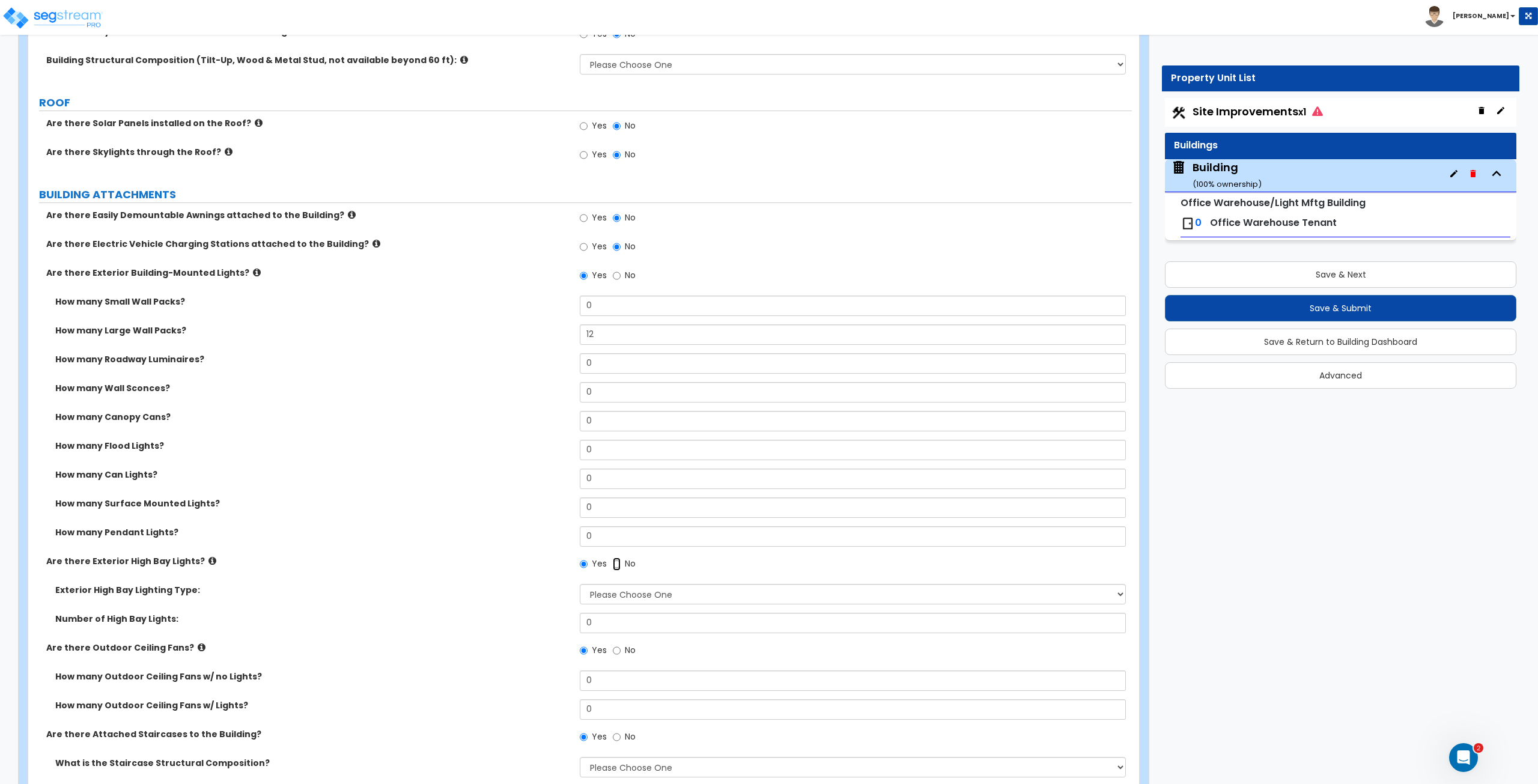 radio on "false" 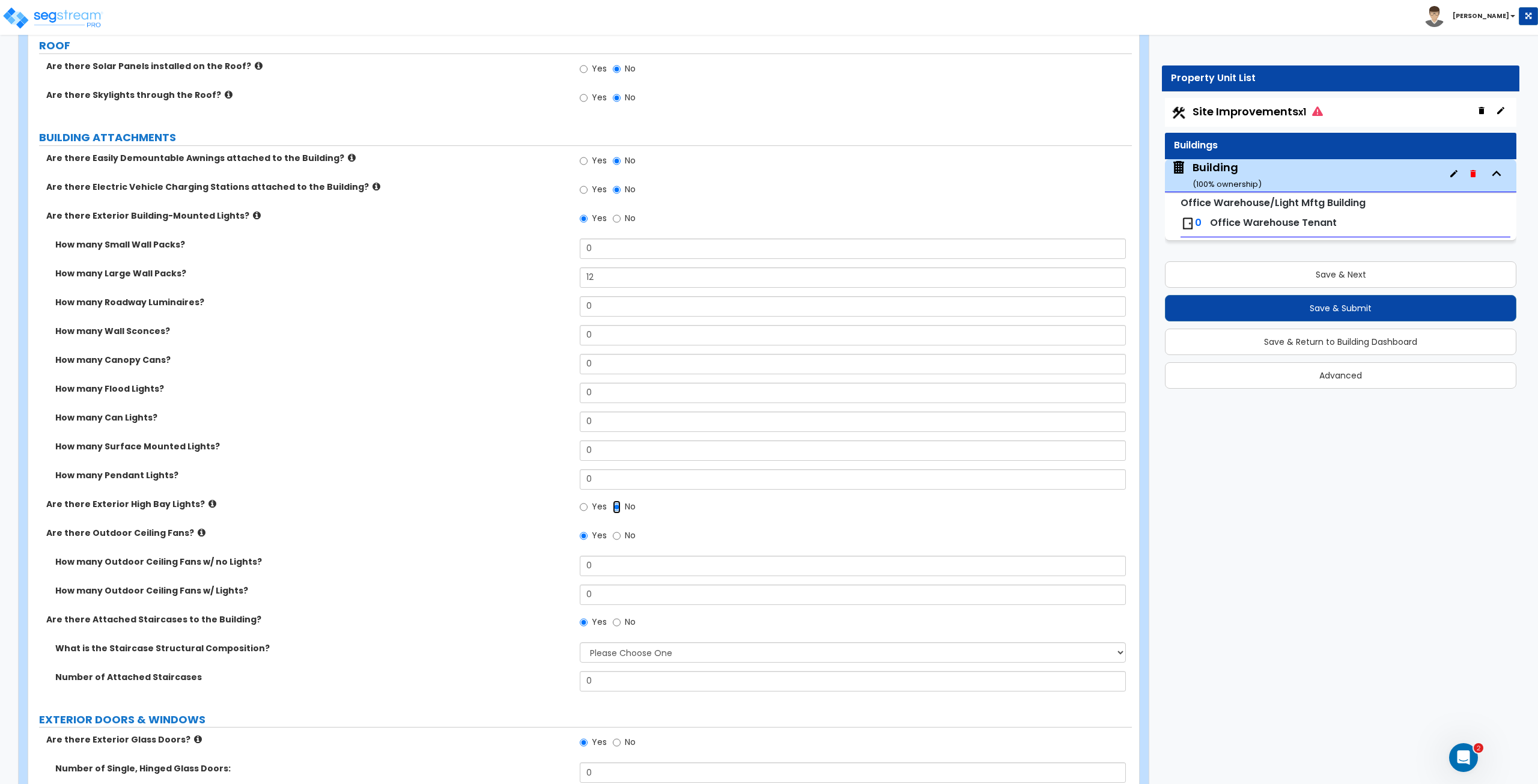 scroll, scrollTop: 406, scrollLeft: 0, axis: vertical 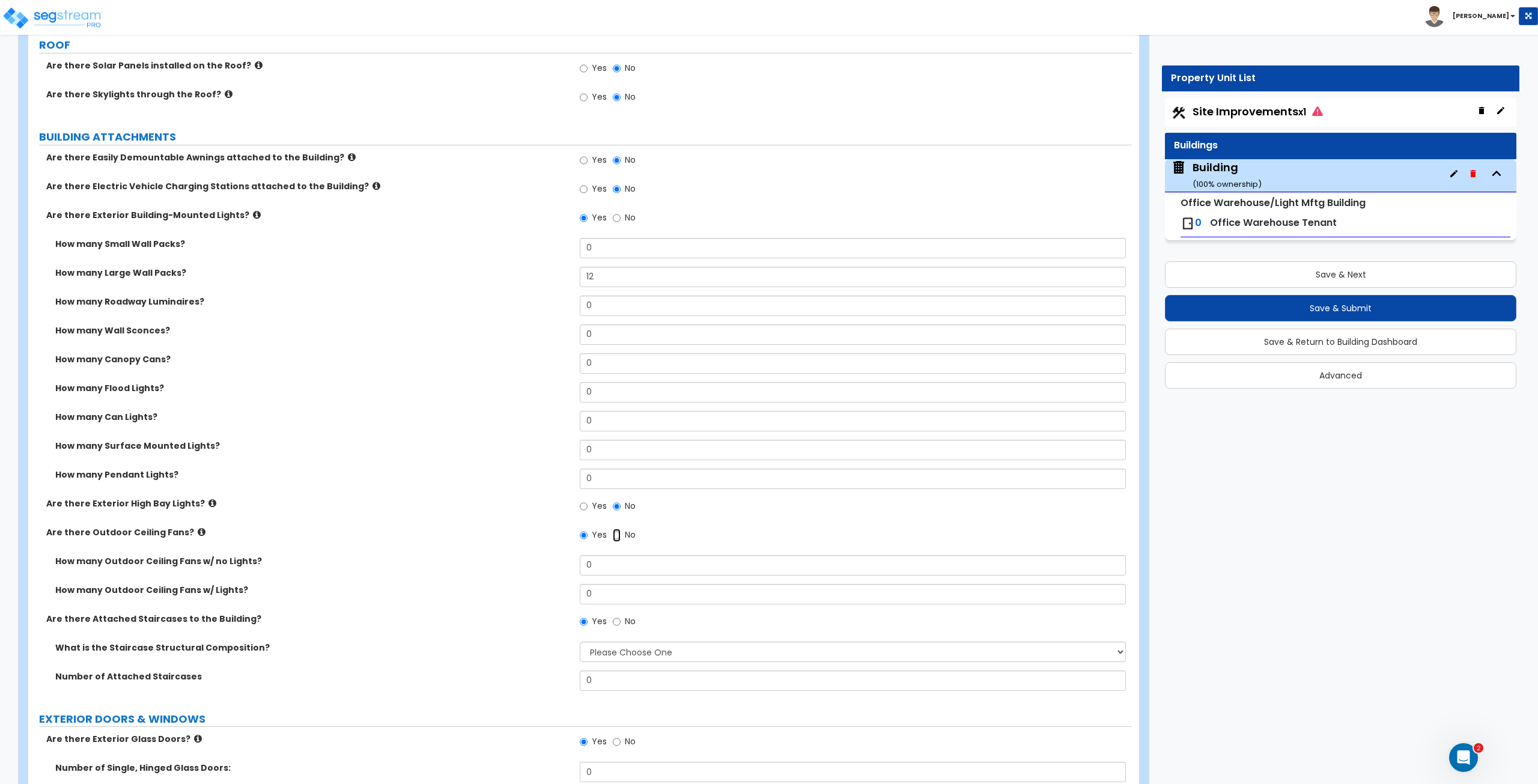 click on "No" at bounding box center [616, 535] 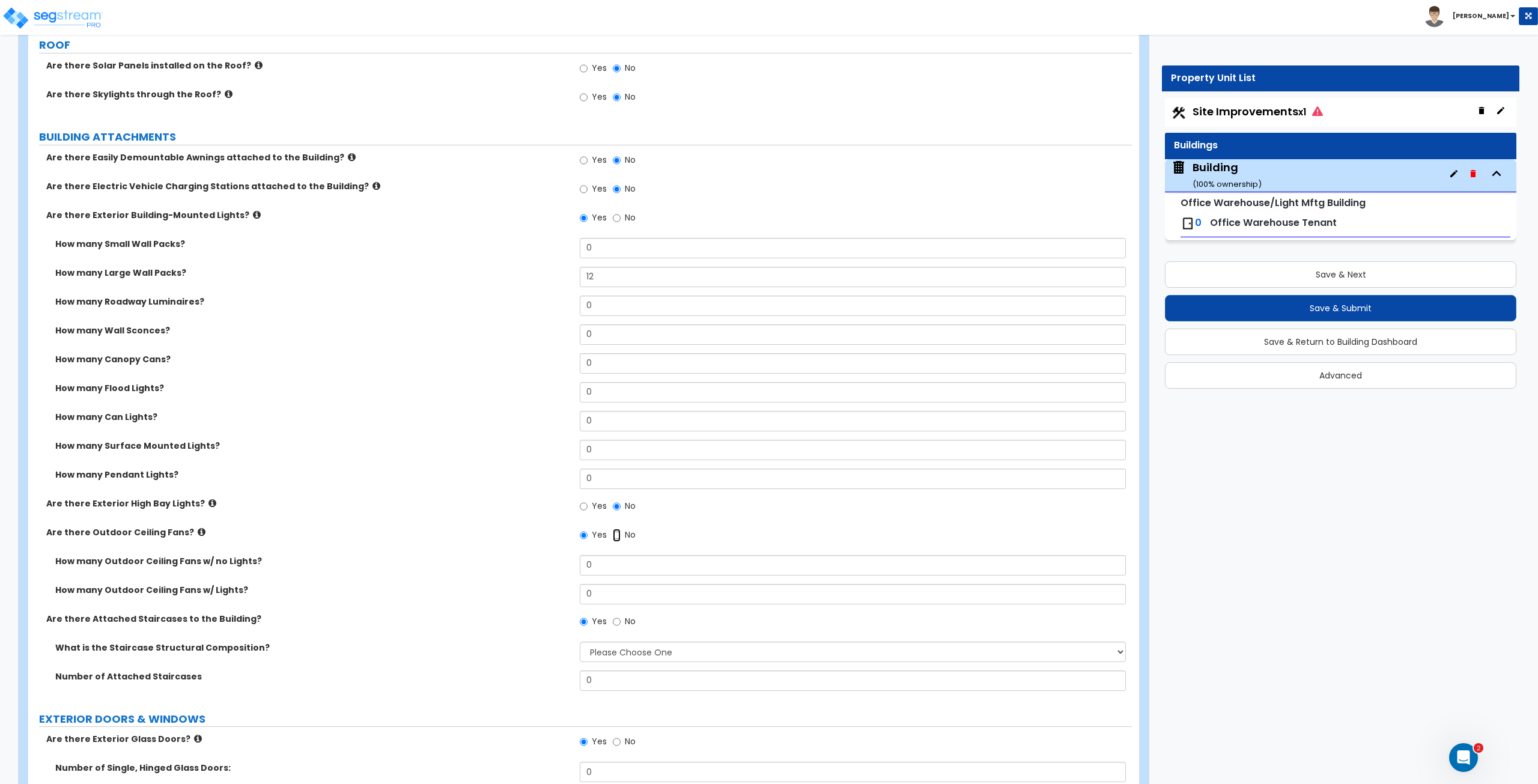 radio on "false" 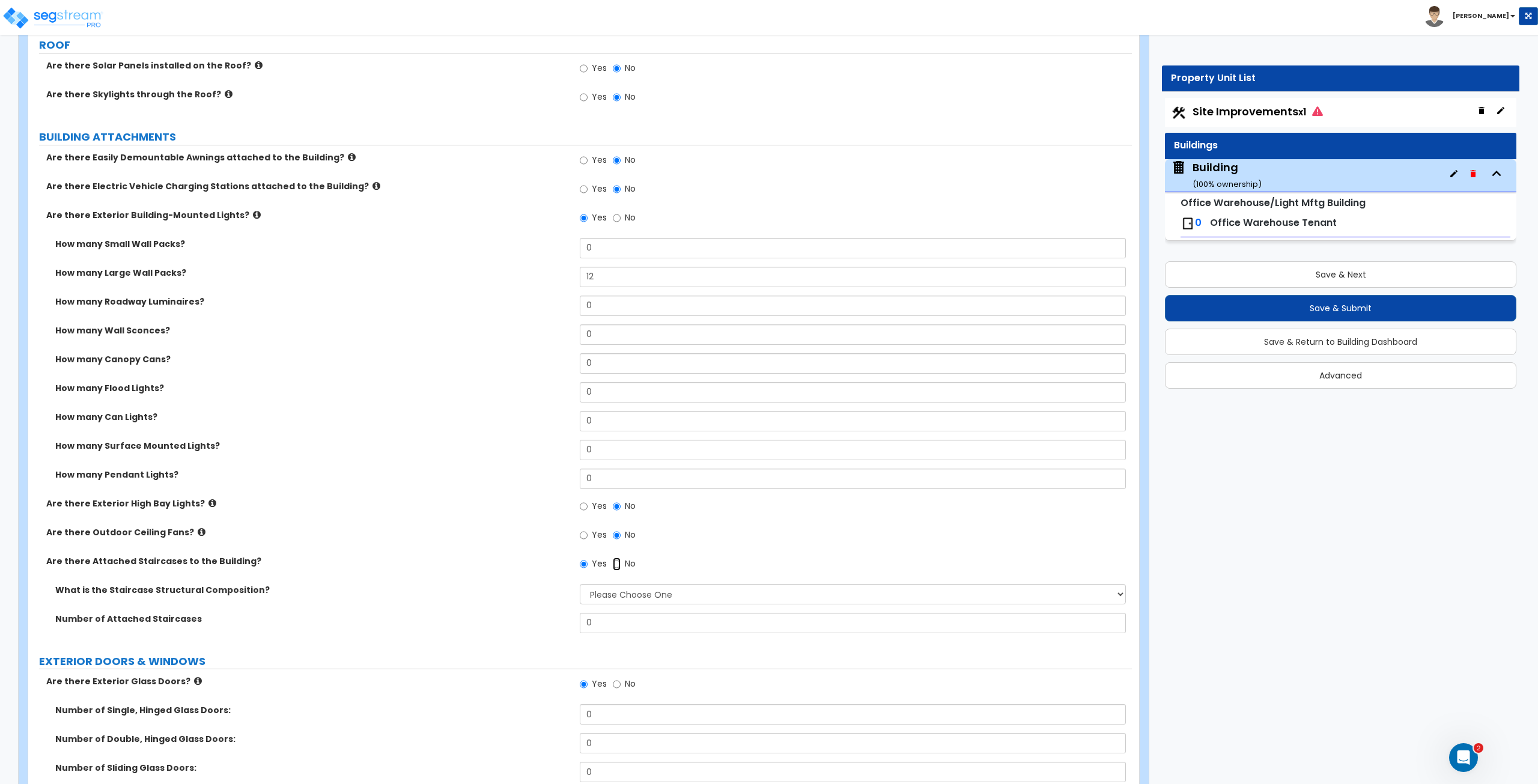 click on "No" at bounding box center (616, 564) 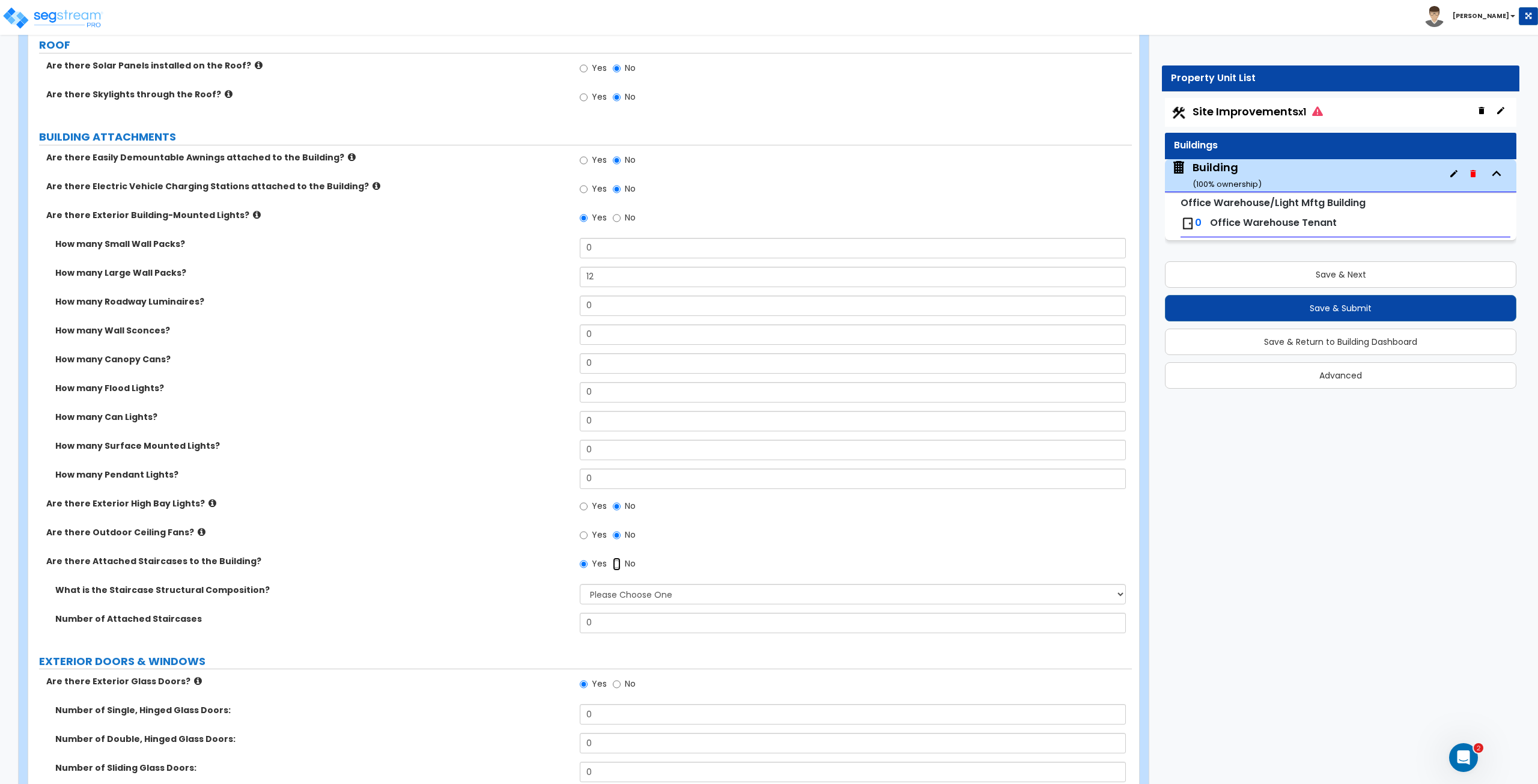 radio on "false" 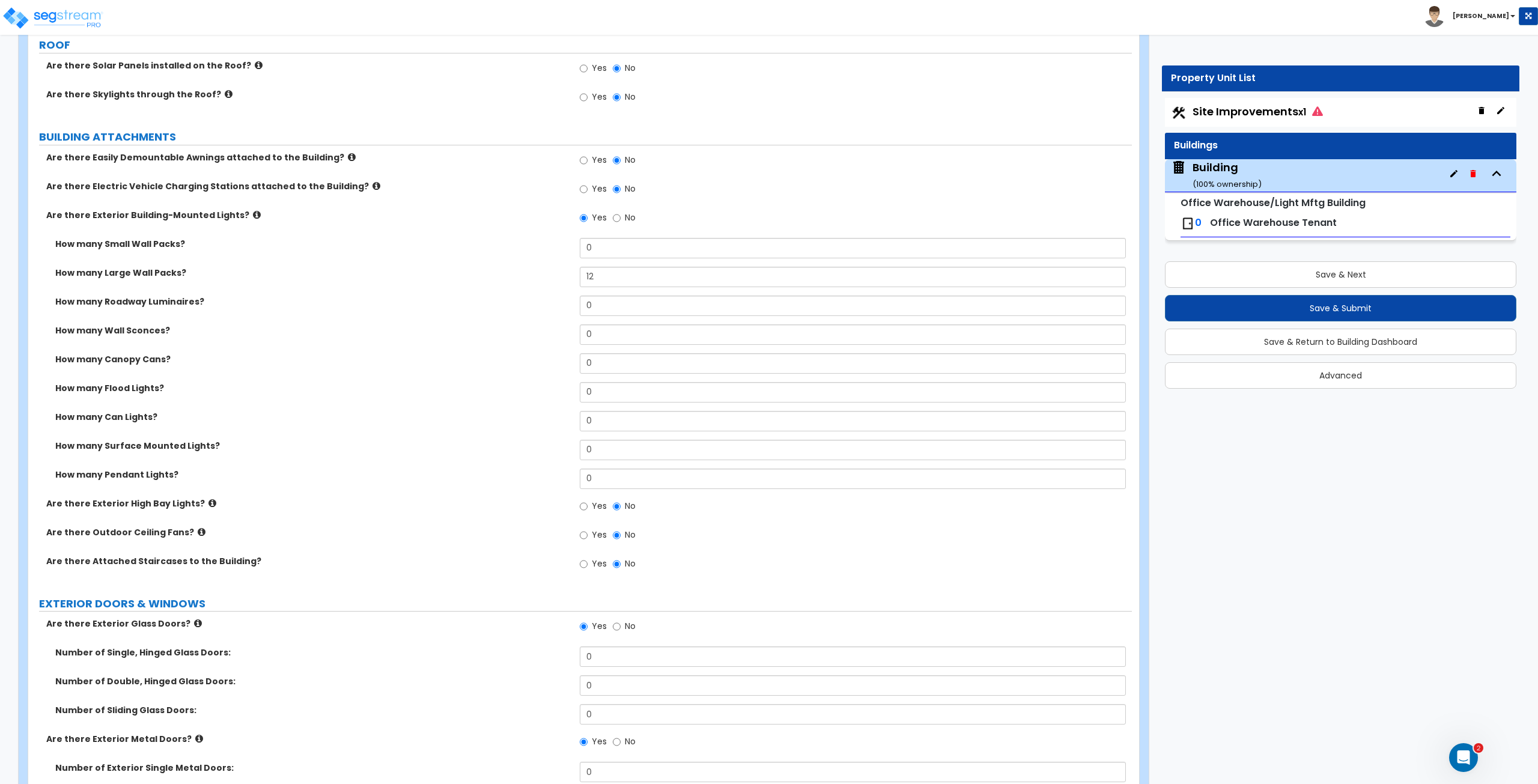 click on "Are there Outdoor Ceiling Fans? Yes No" at bounding box center (580, 541) 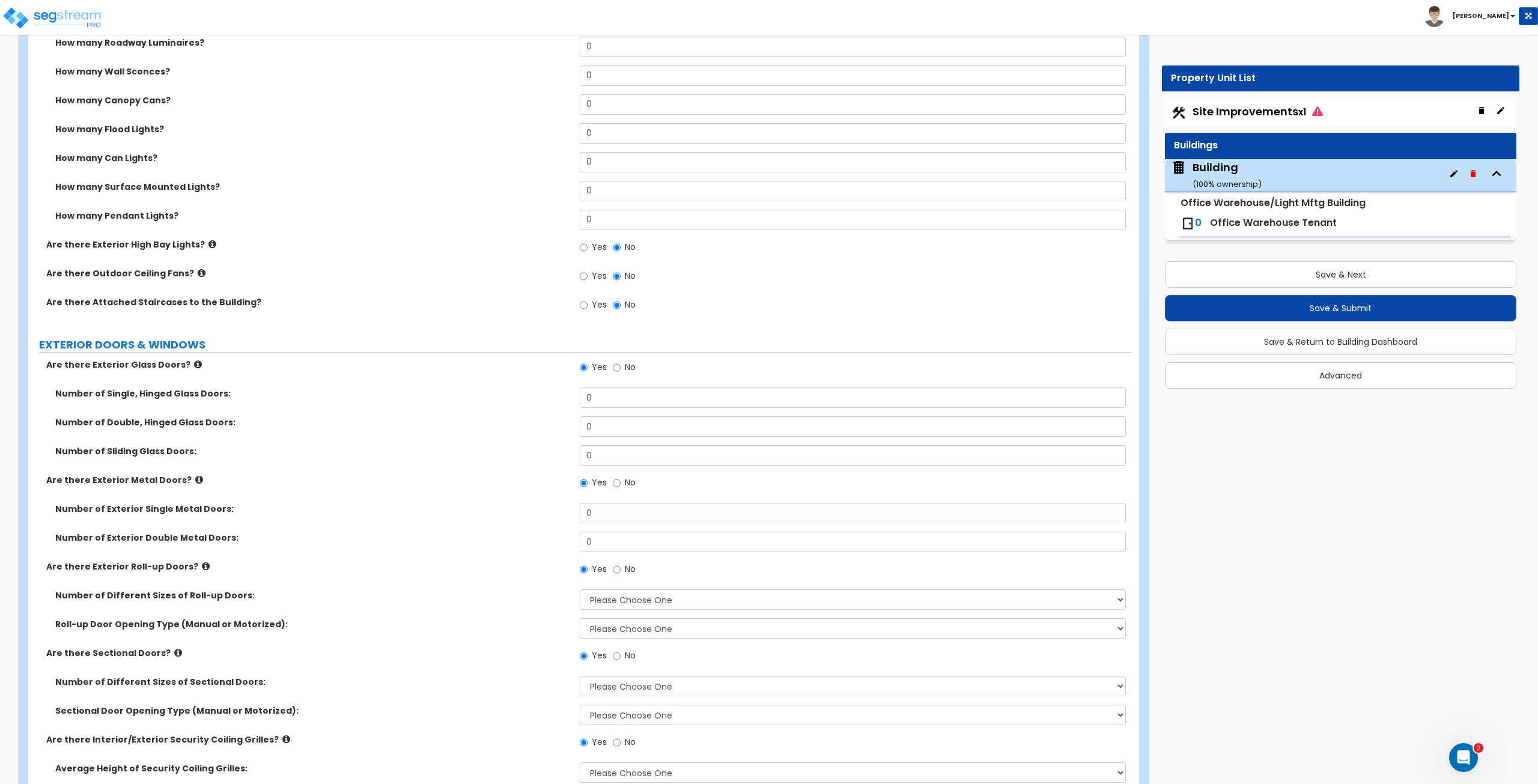scroll, scrollTop: 665, scrollLeft: 0, axis: vertical 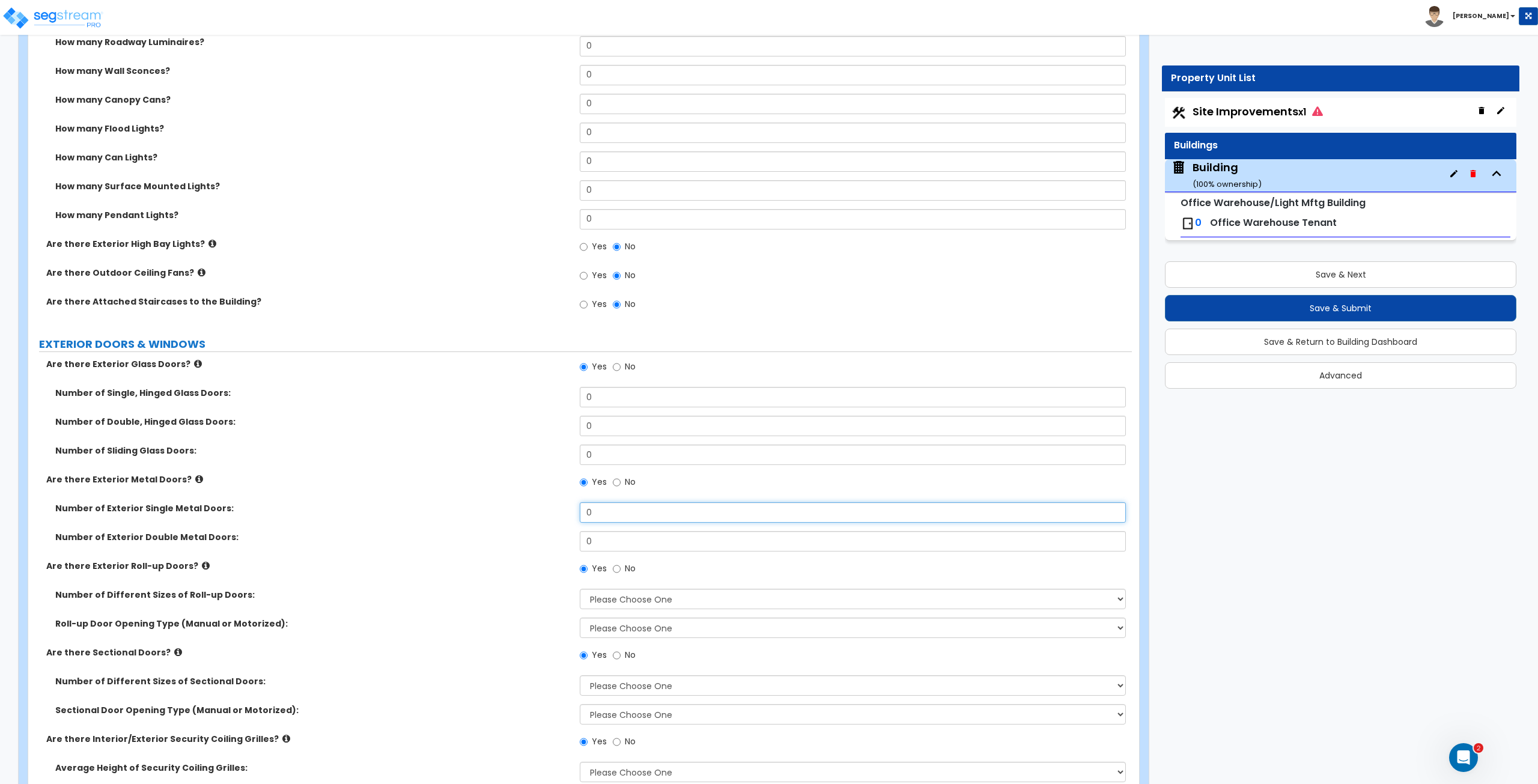 drag, startPoint x: 604, startPoint y: 508, endPoint x: 505, endPoint y: 519, distance: 99.60924 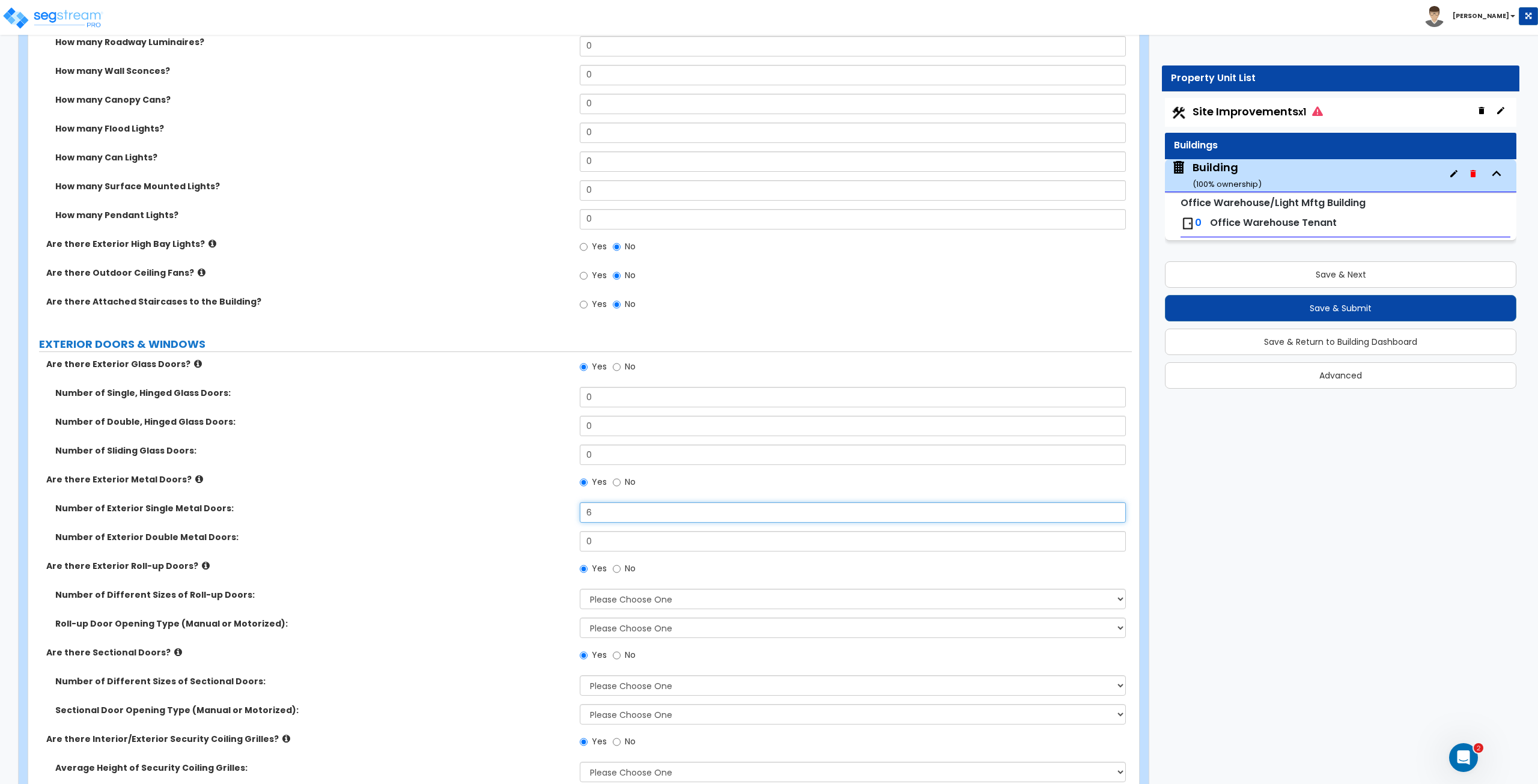 type on "6" 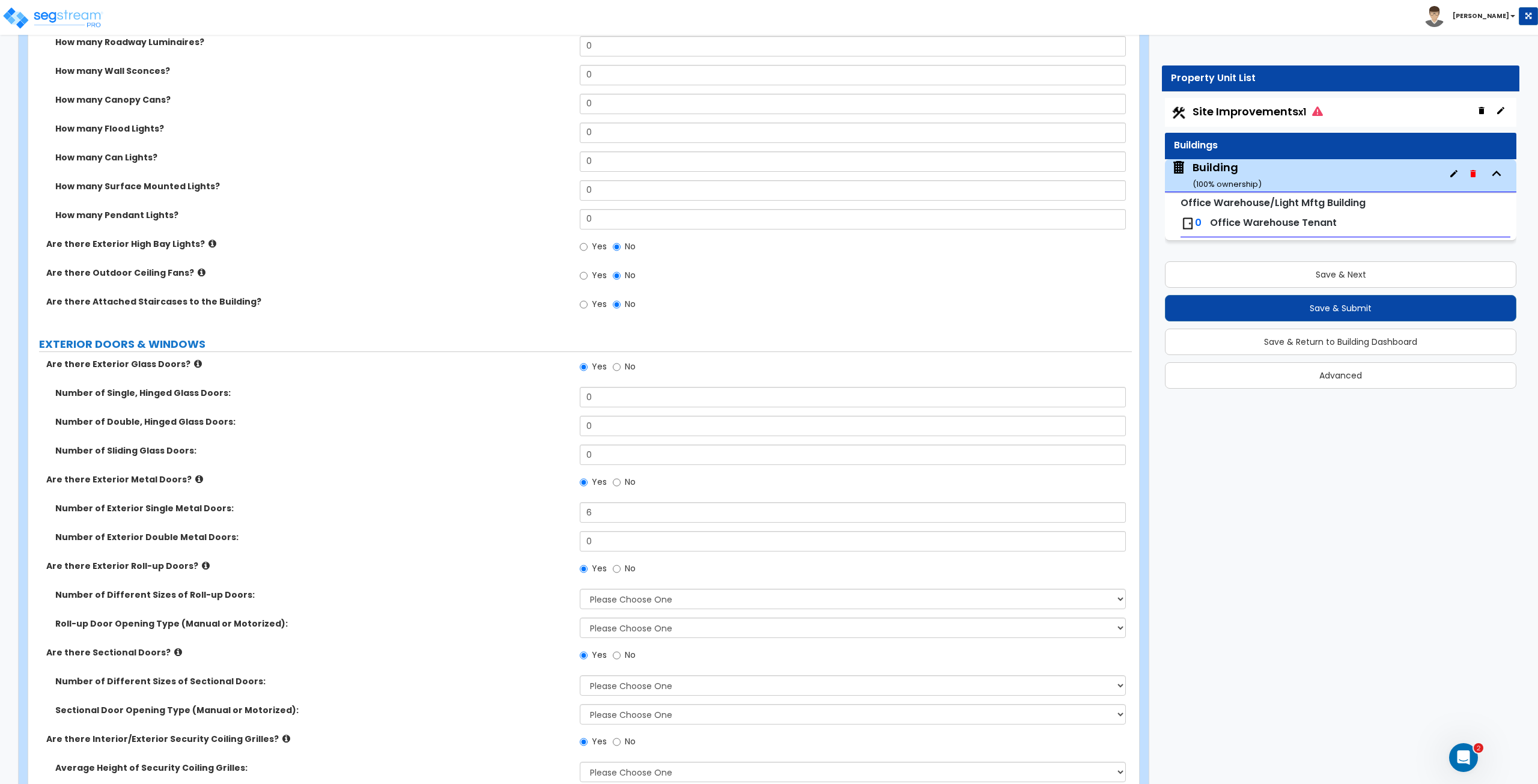click on "Number of Sliding Glass Doors: 0" at bounding box center (580, 459) 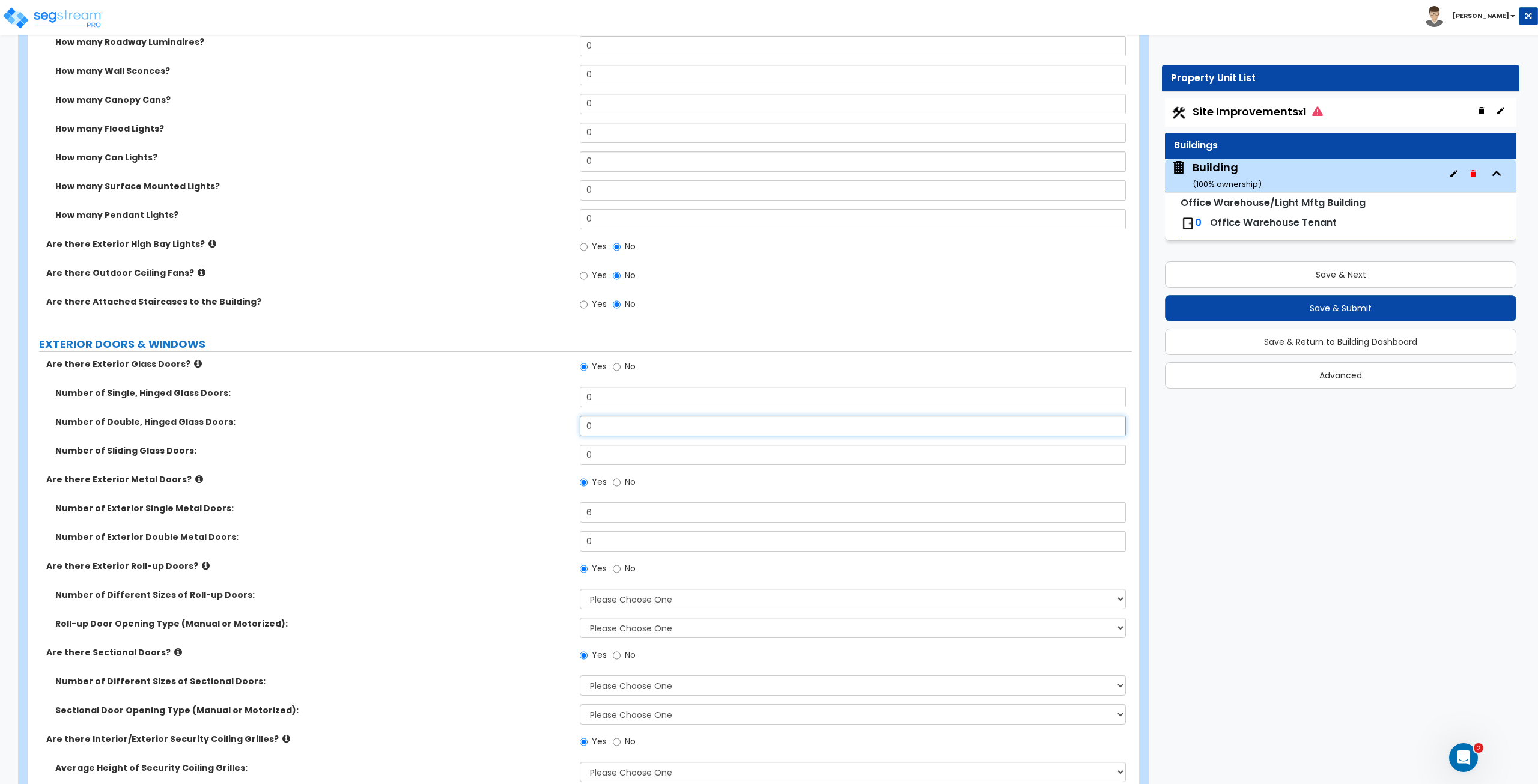 drag, startPoint x: 604, startPoint y: 422, endPoint x: 533, endPoint y: 423, distance: 71.007 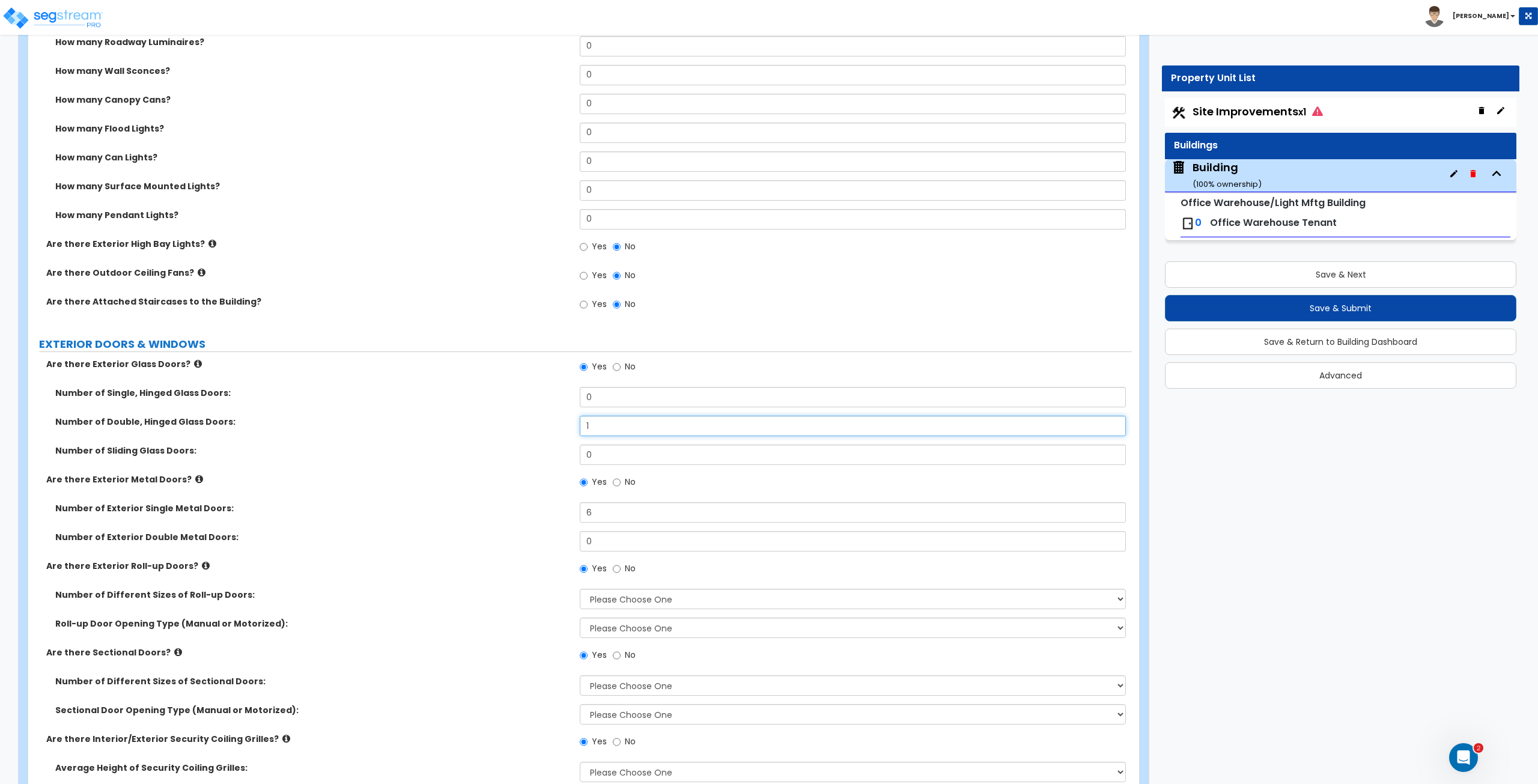 scroll, scrollTop: 699, scrollLeft: 0, axis: vertical 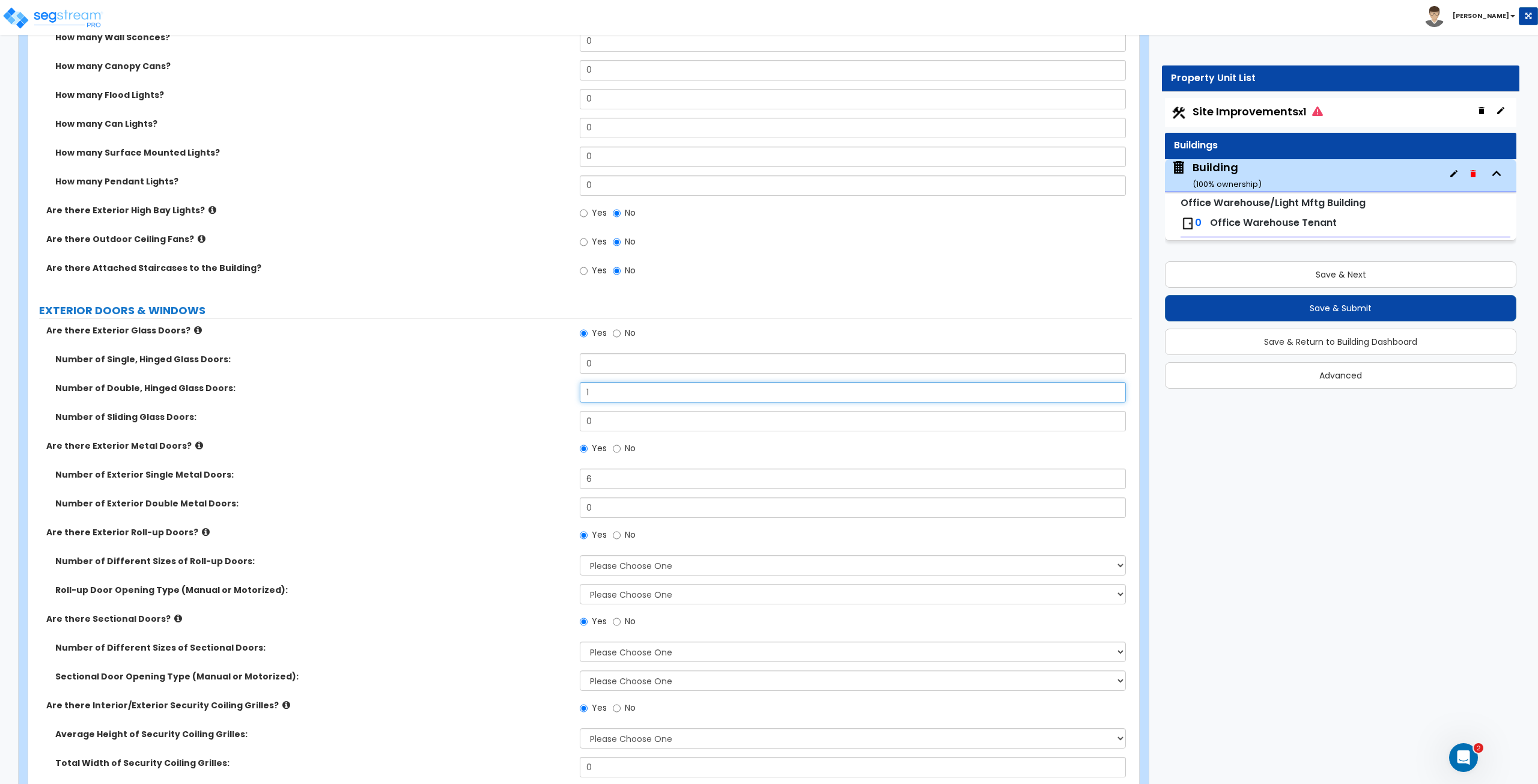 type on "1" 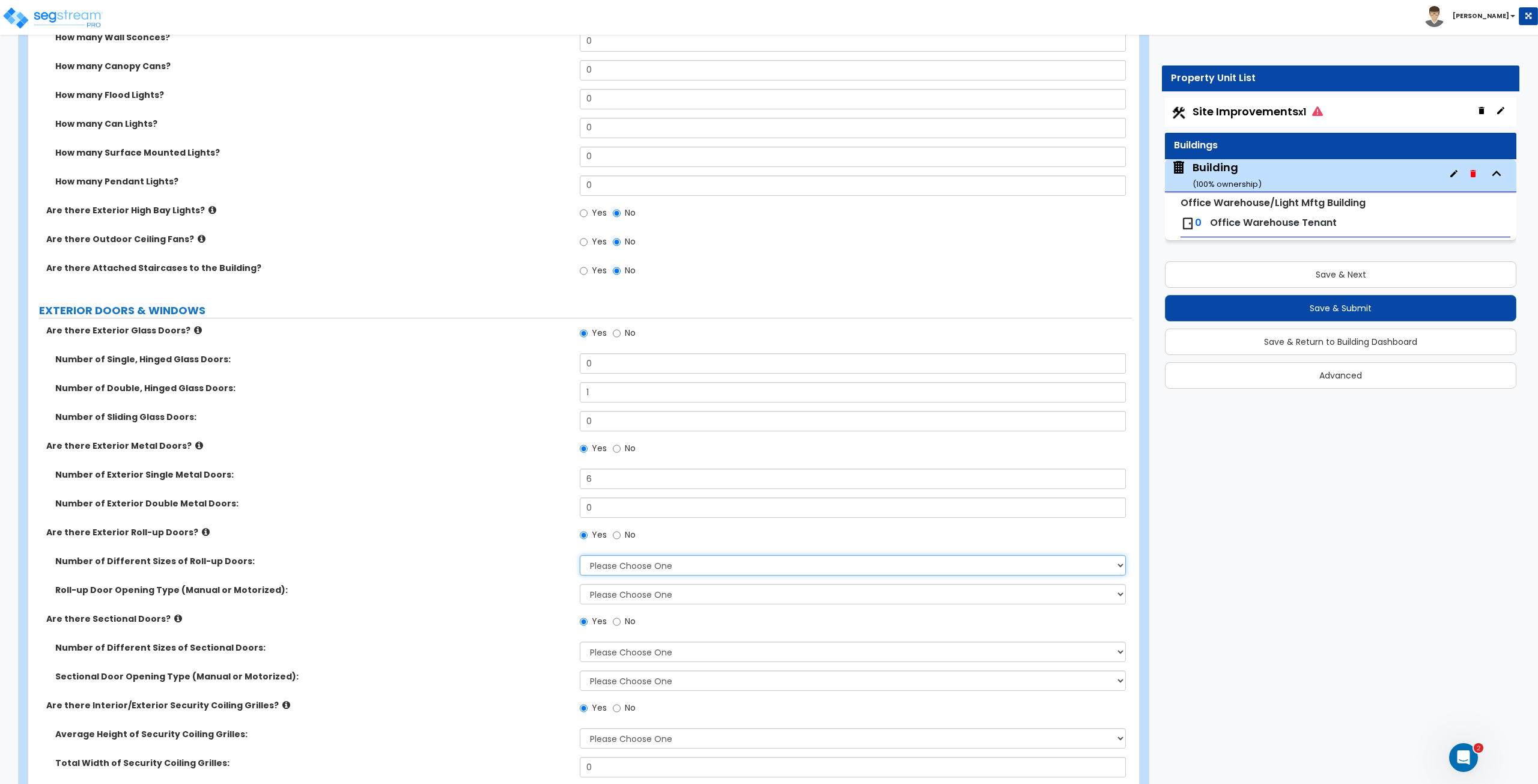 click on "Please Choose One 1 2 3" at bounding box center (853, 565) 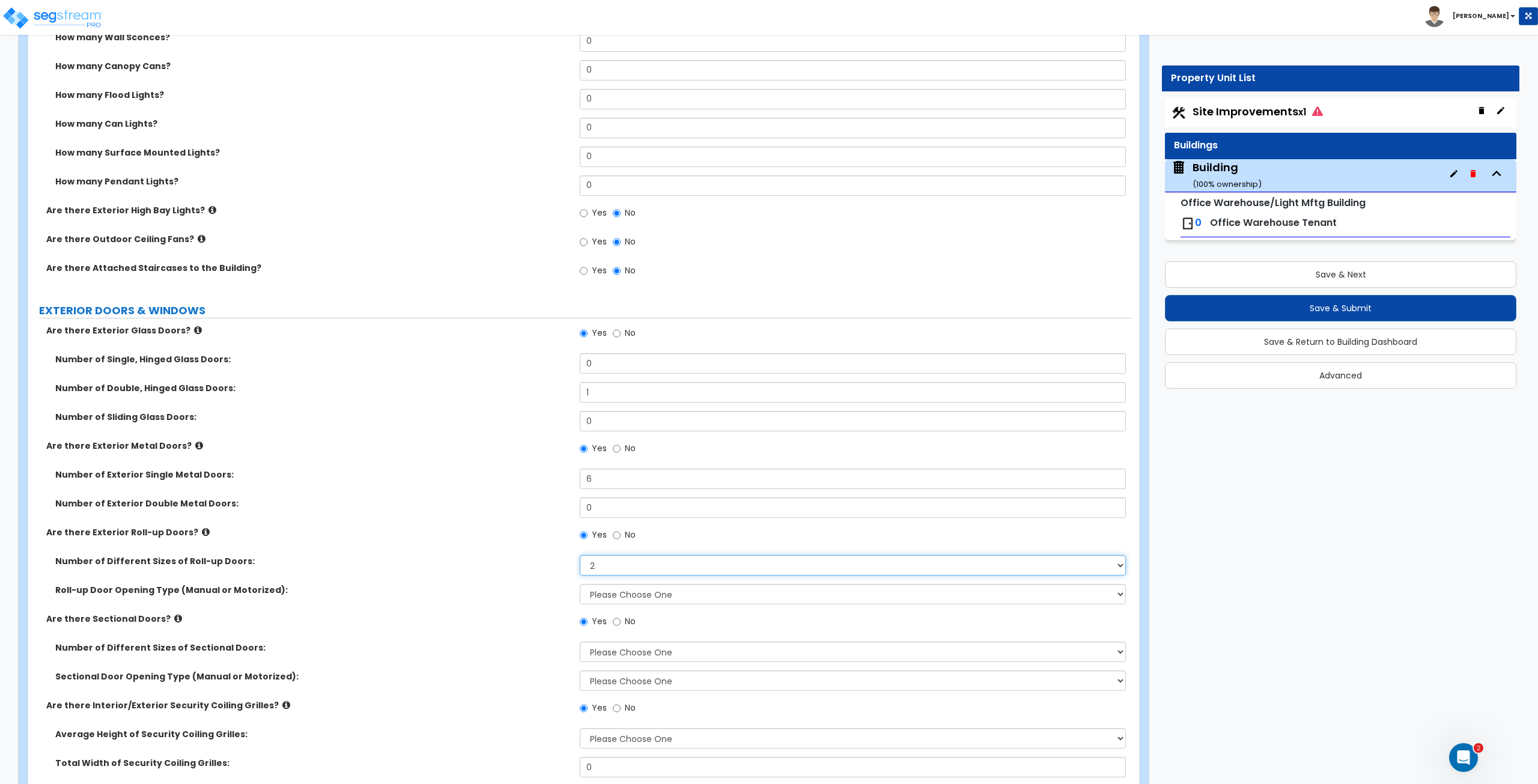 click on "Please Choose One 1 2 3" at bounding box center [853, 565] 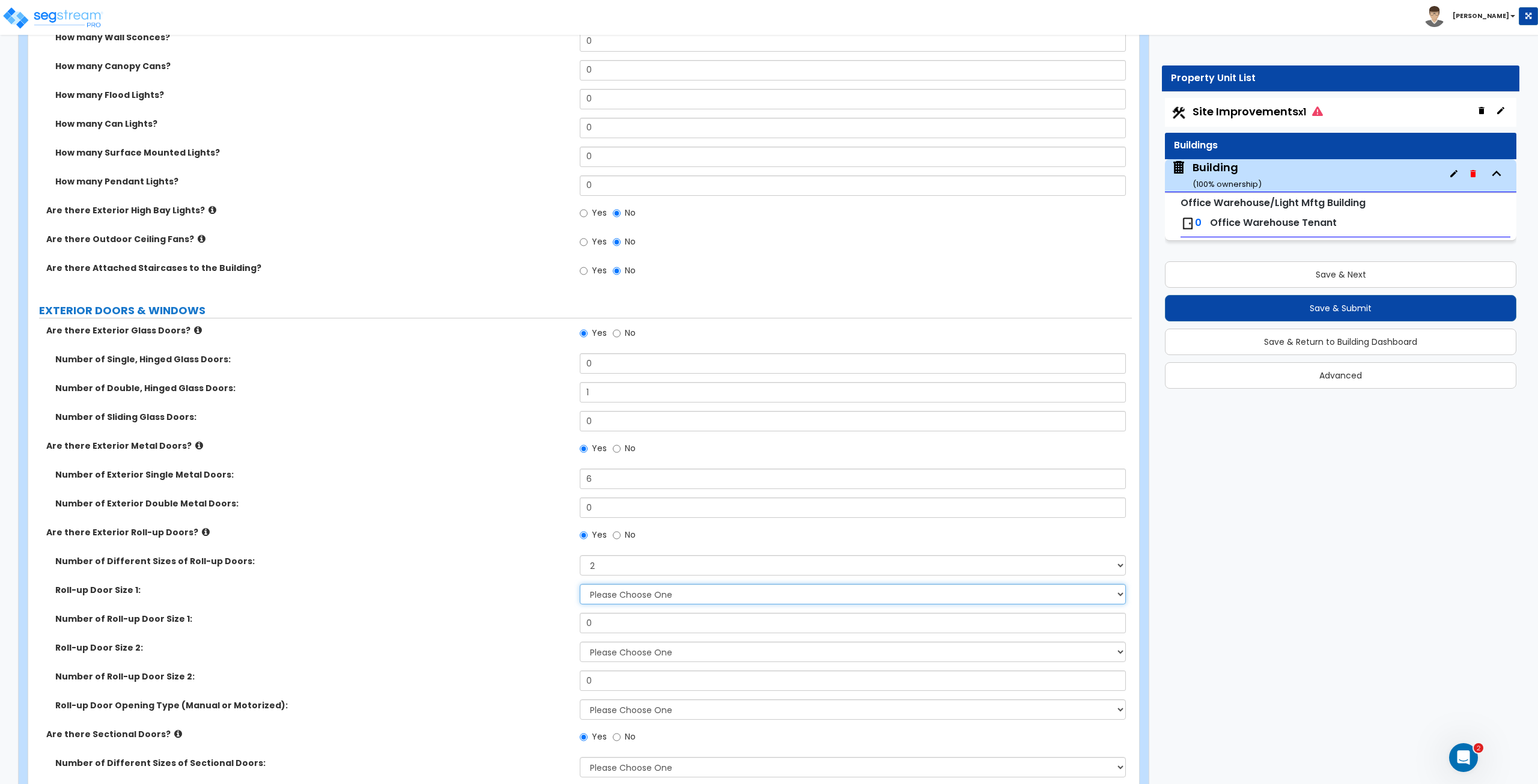 click on "Please Choose One 8' x 8' 10' x 10' 12' x 12' 14' x 14' 20' x 12' 20' x 16'" at bounding box center (853, 594) 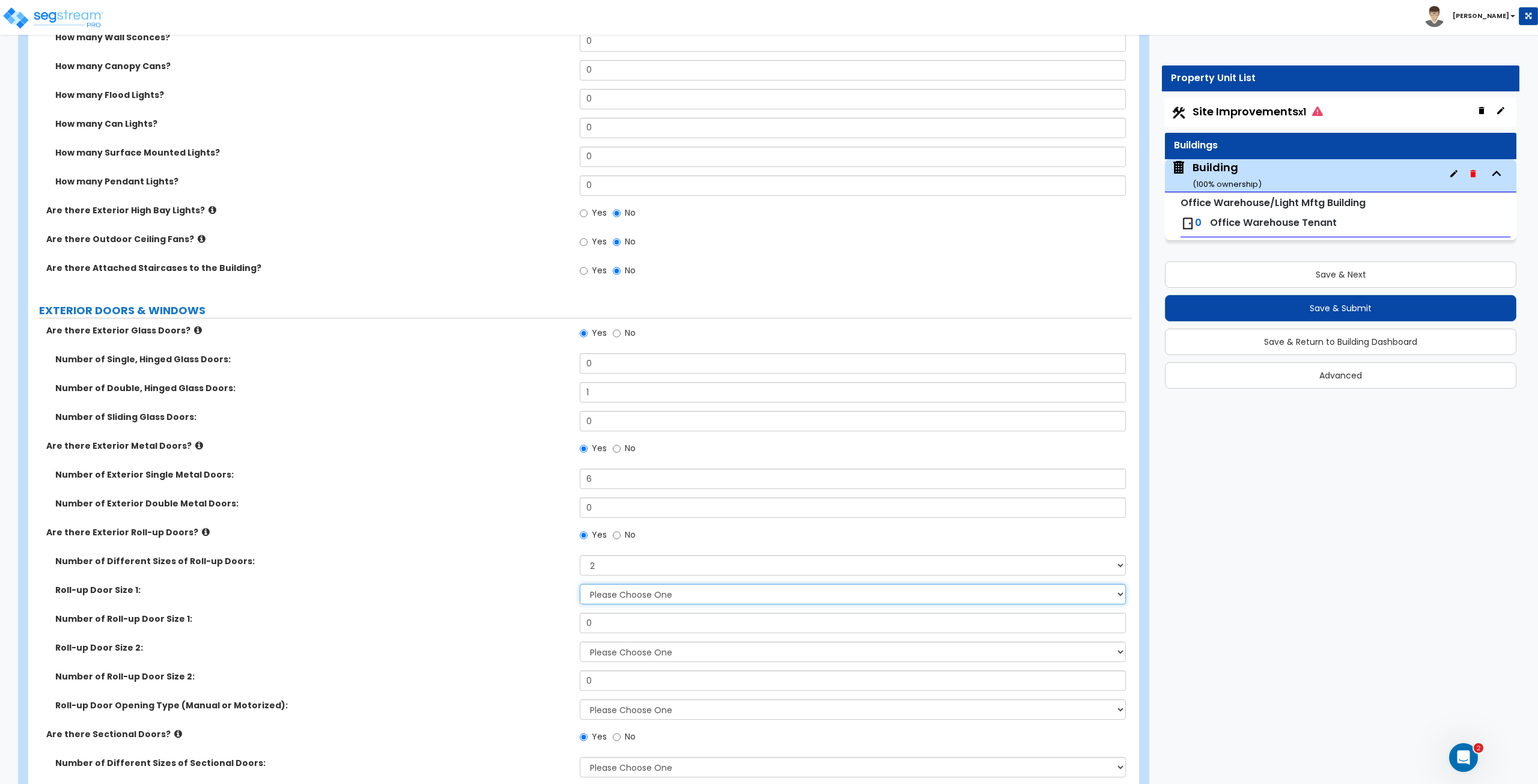 select on "4" 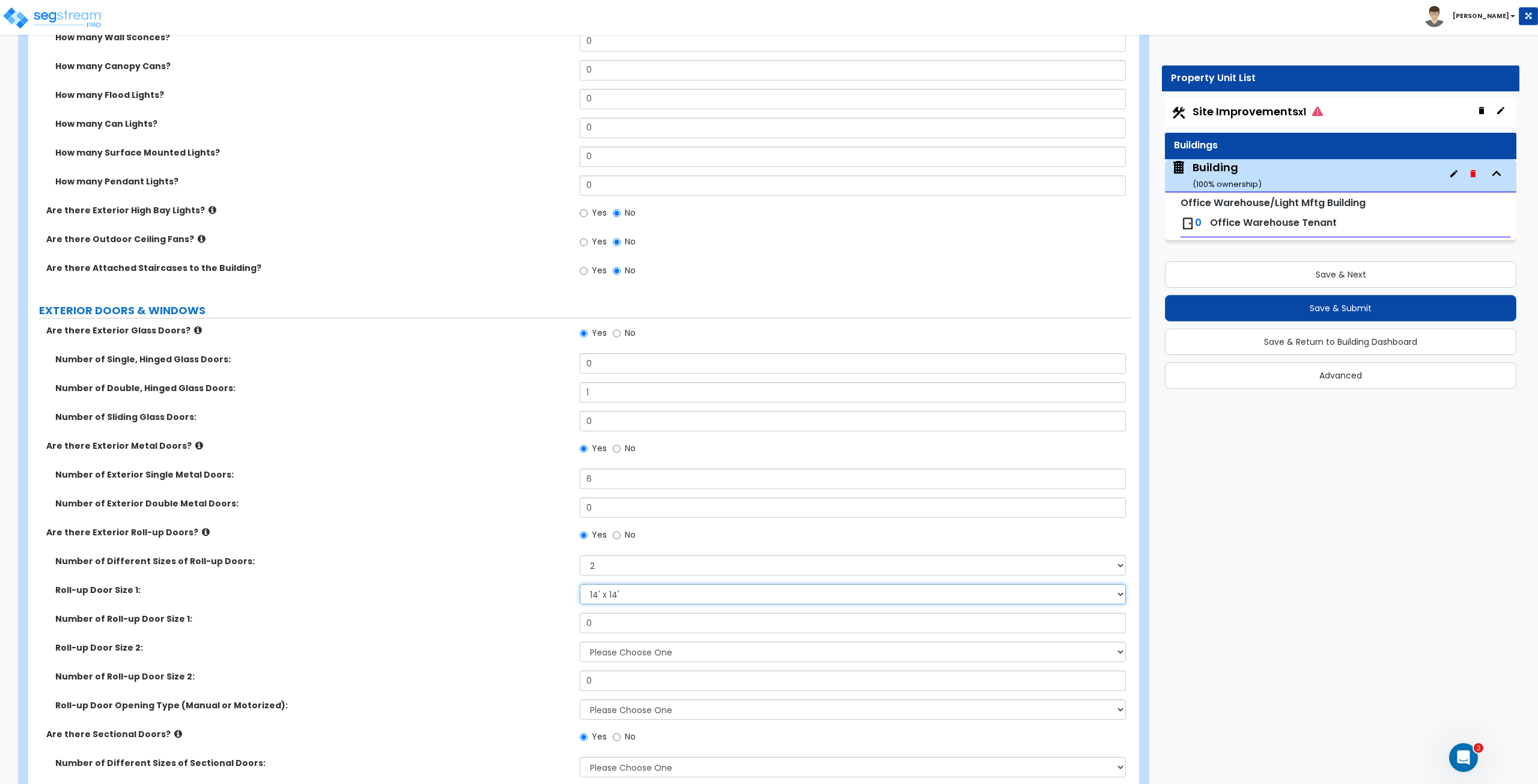 click on "Please Choose One 8' x 8' 10' x 10' 12' x 12' 14' x 14' 20' x 12' 20' x 16'" at bounding box center (853, 594) 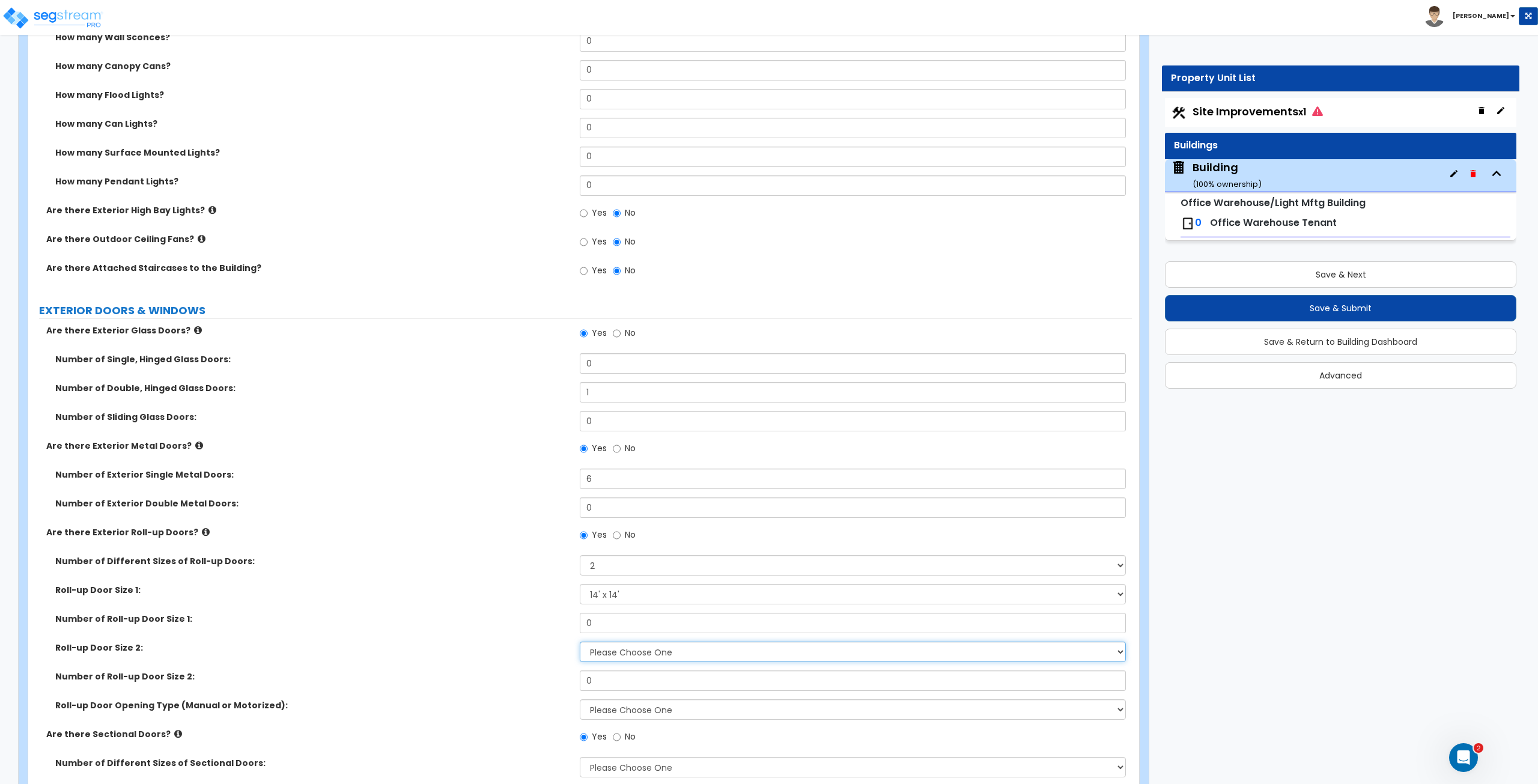 click on "Please Choose One 8' x 8' 10' x 10' 12' x 12' 14' x 14' 20' x 12' 20' x 16'" at bounding box center [853, 652] 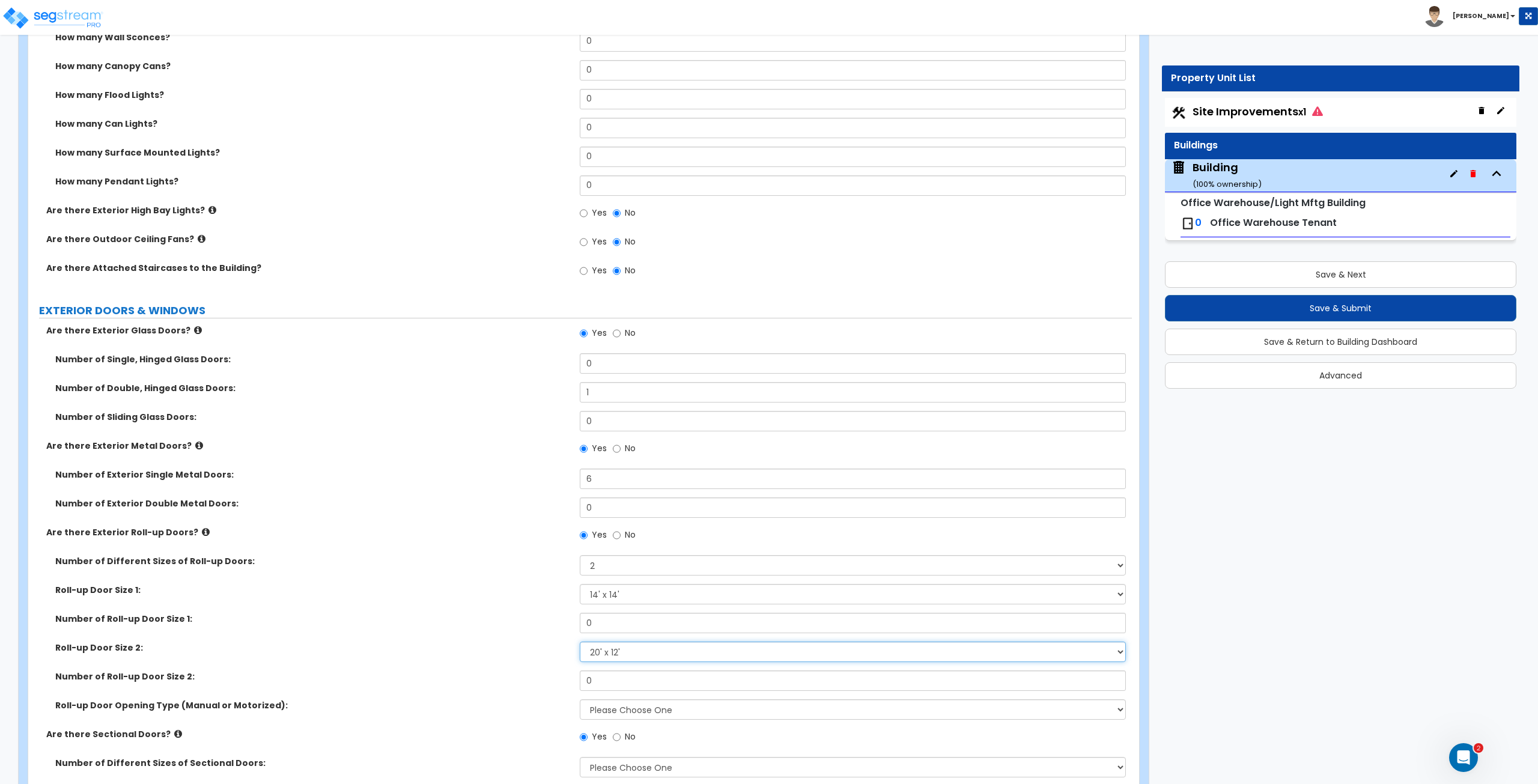 click on "Please Choose One 8' x 8' 10' x 10' 12' x 12' 14' x 14' 20' x 12' 20' x 16'" at bounding box center [853, 652] 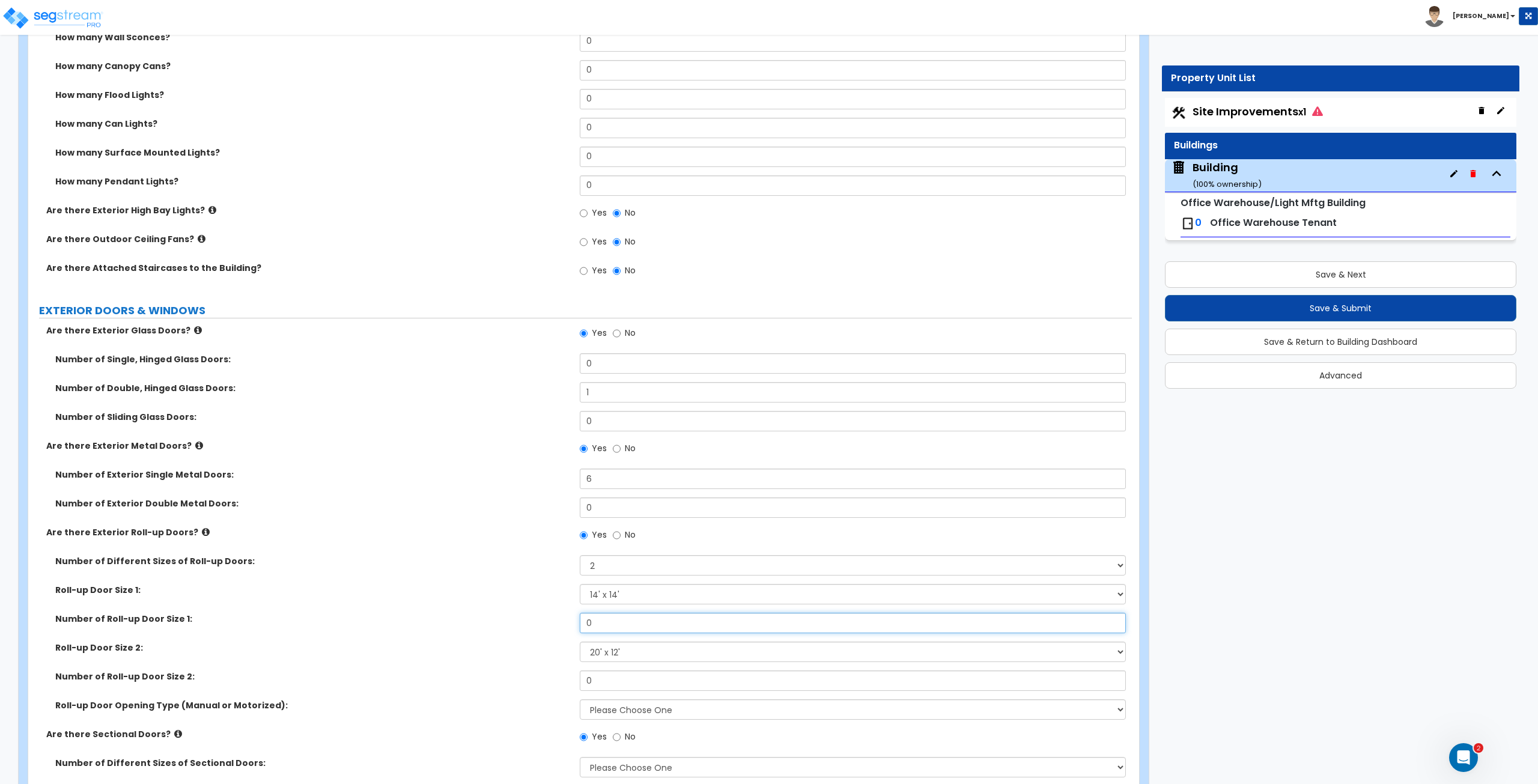 drag, startPoint x: 591, startPoint y: 621, endPoint x: 529, endPoint y: 613, distance: 62.514 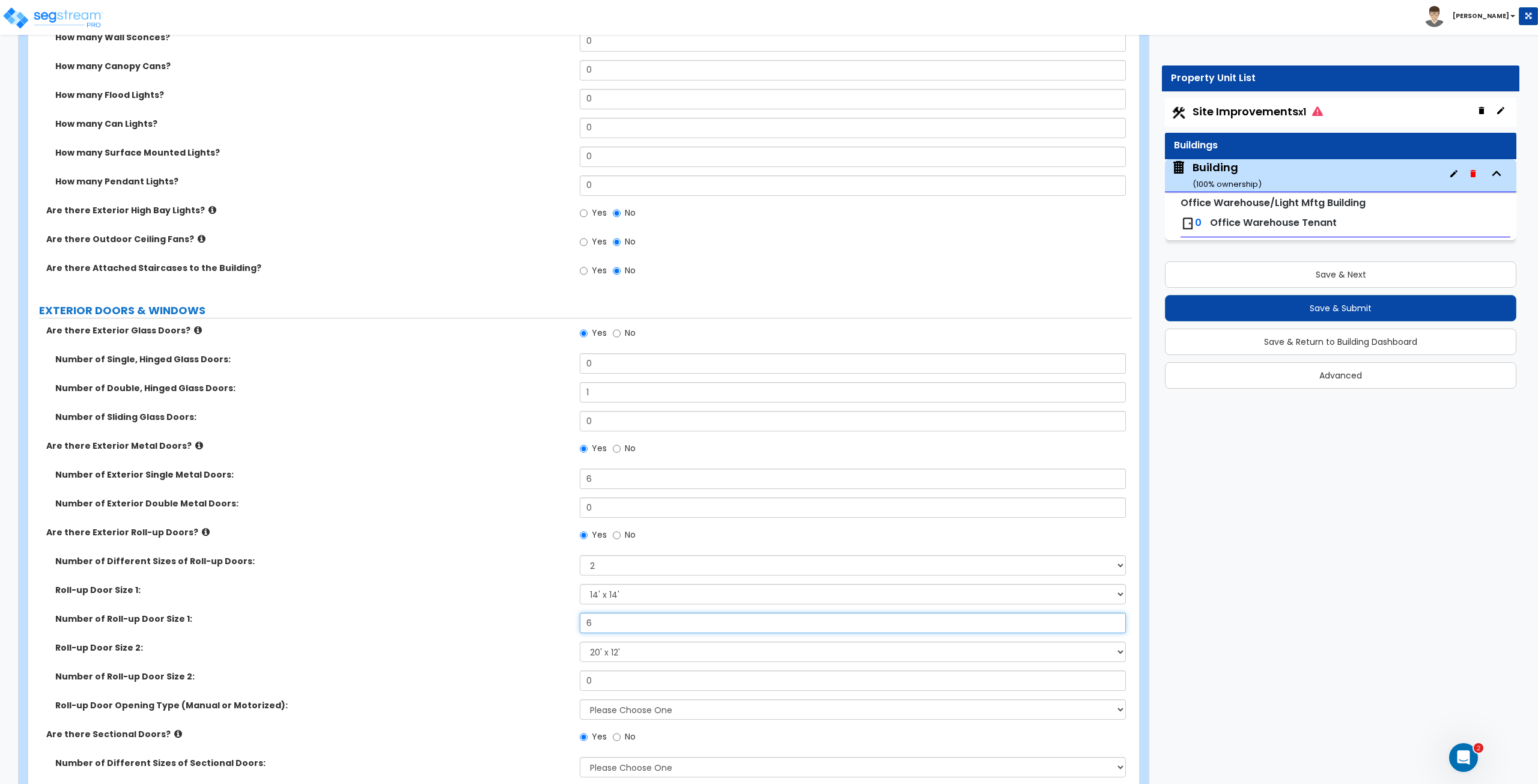 type on "6" 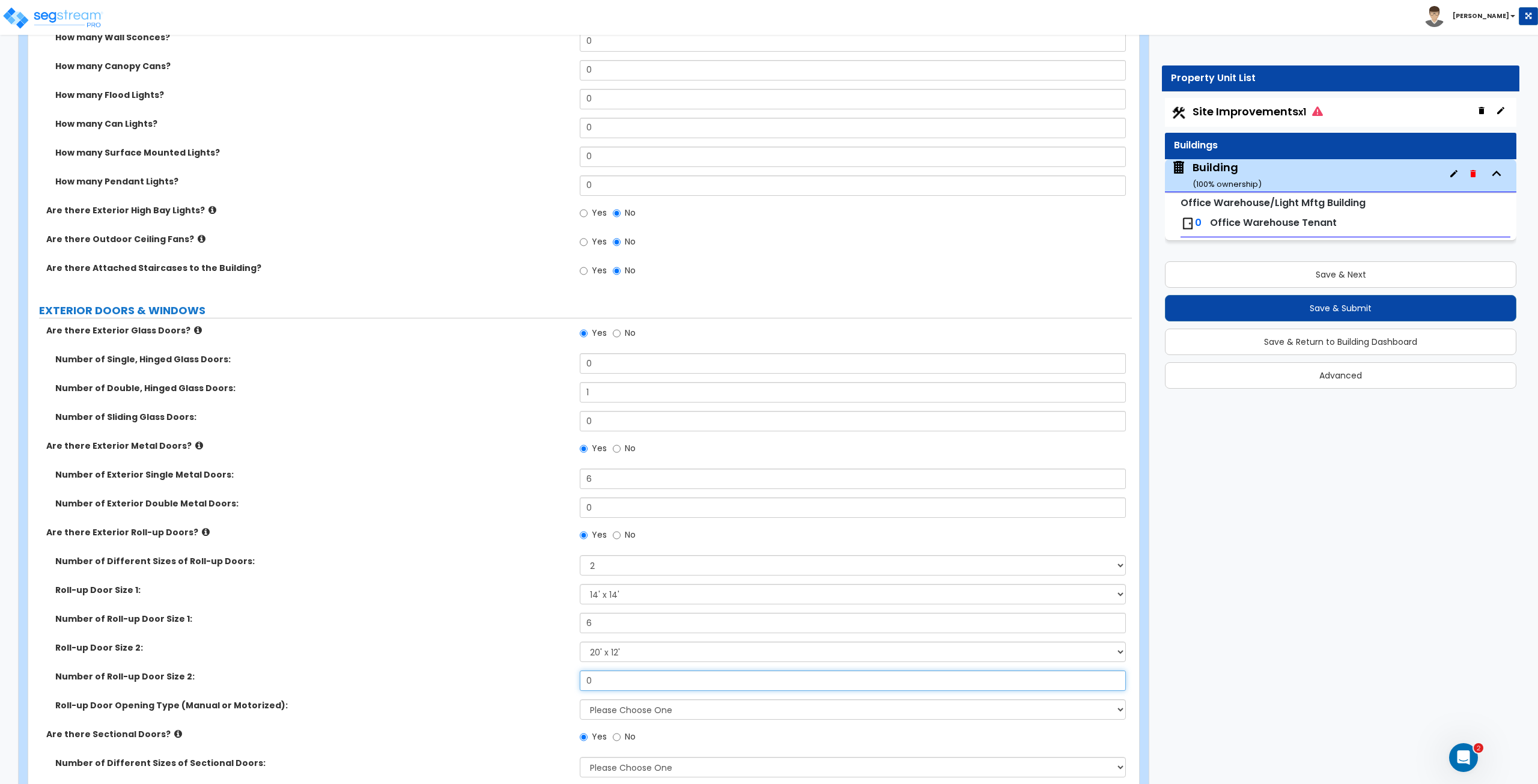 drag, startPoint x: 603, startPoint y: 675, endPoint x: 535, endPoint y: 687, distance: 69.05071 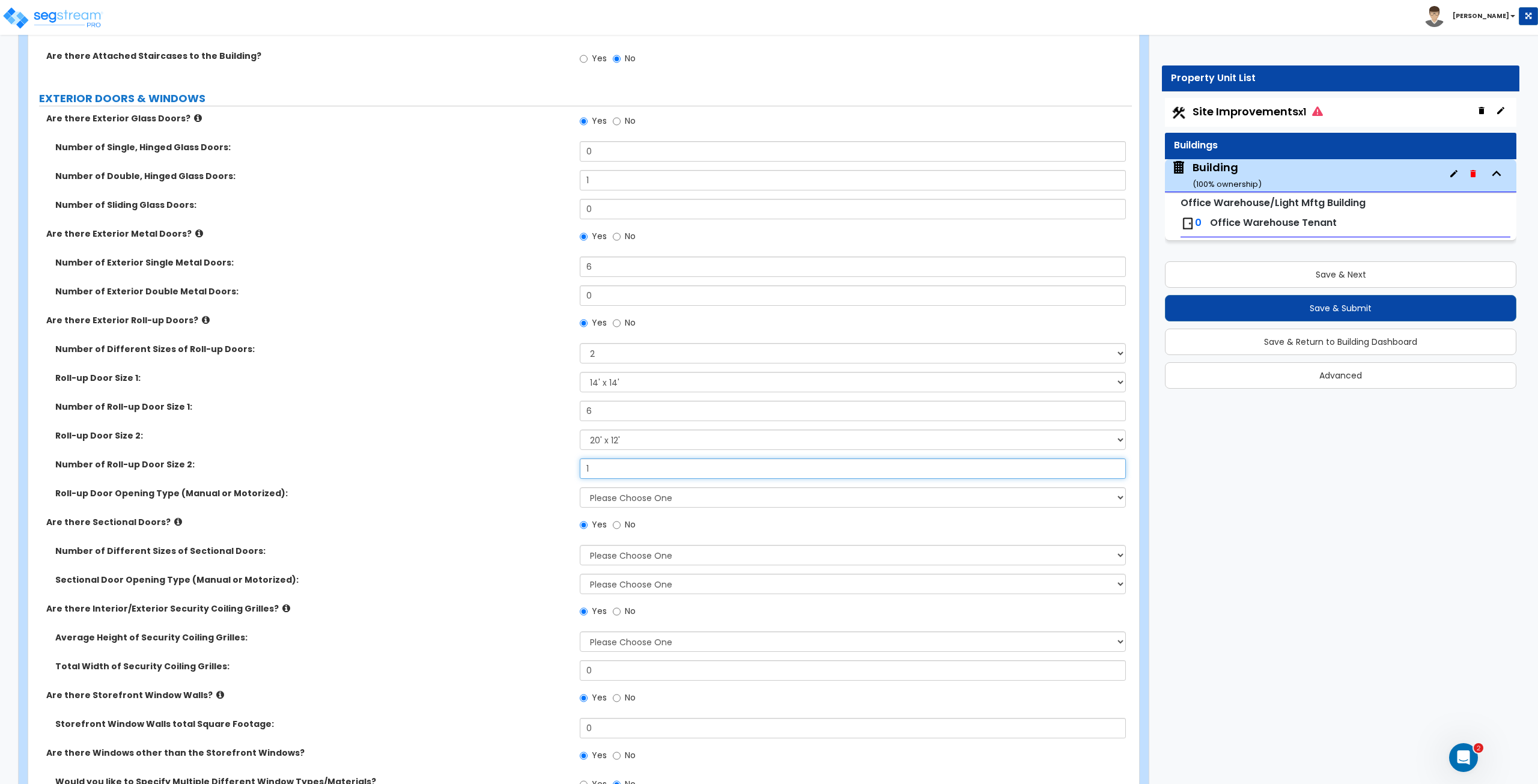 scroll, scrollTop: 911, scrollLeft: 0, axis: vertical 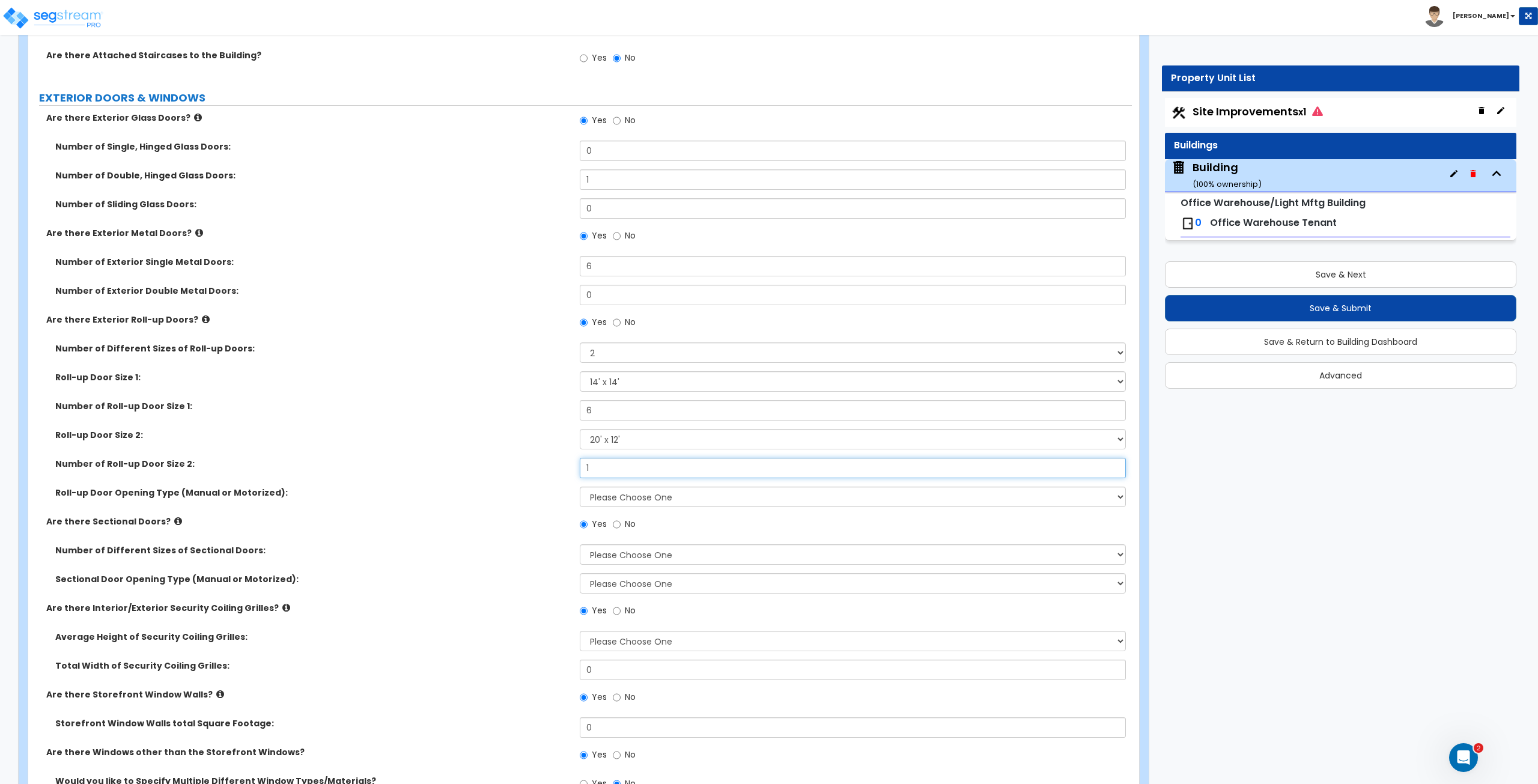 type on "1" 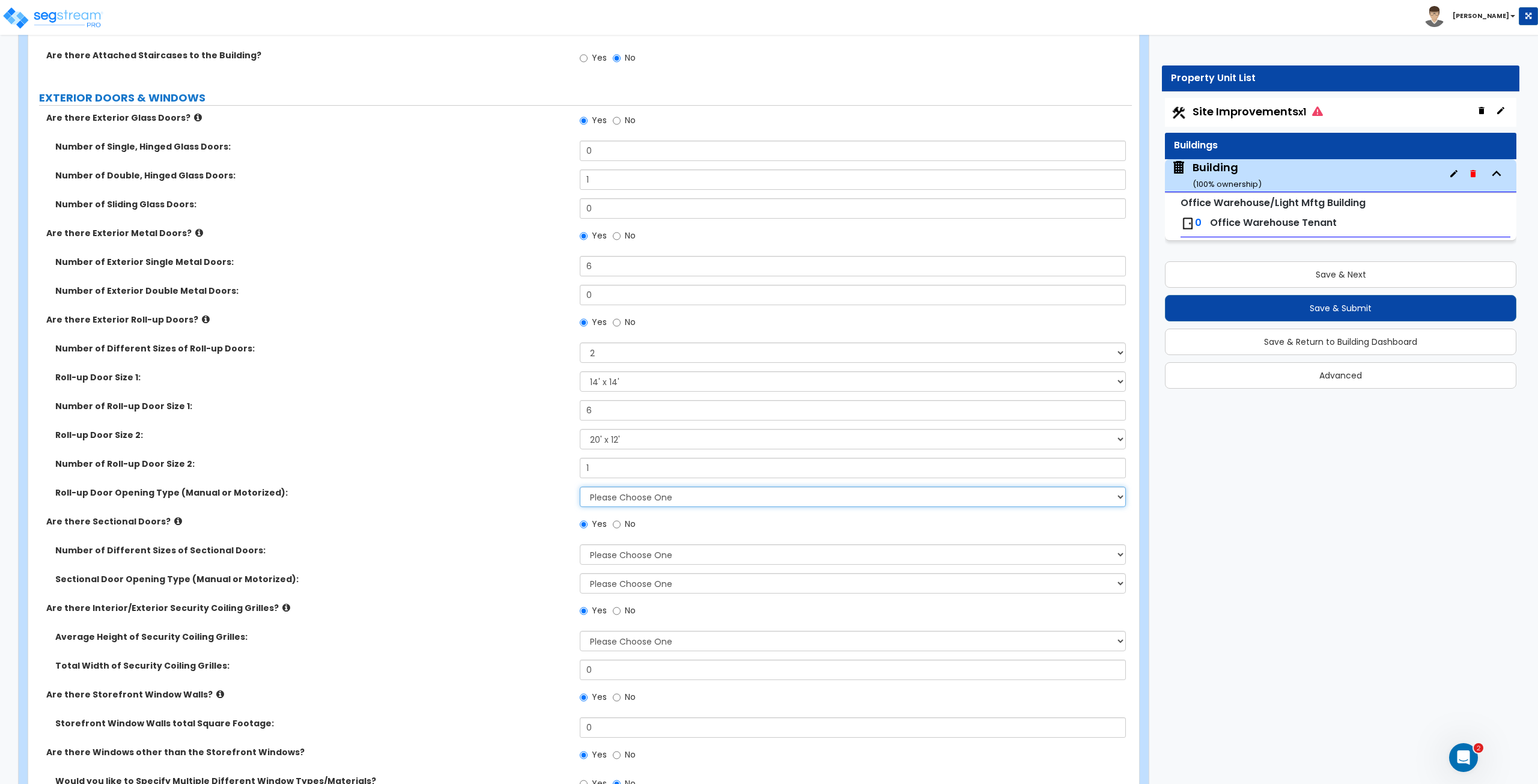 click on "Please Choose One All Manual All Motorized Some are Motorized" at bounding box center [853, 497] 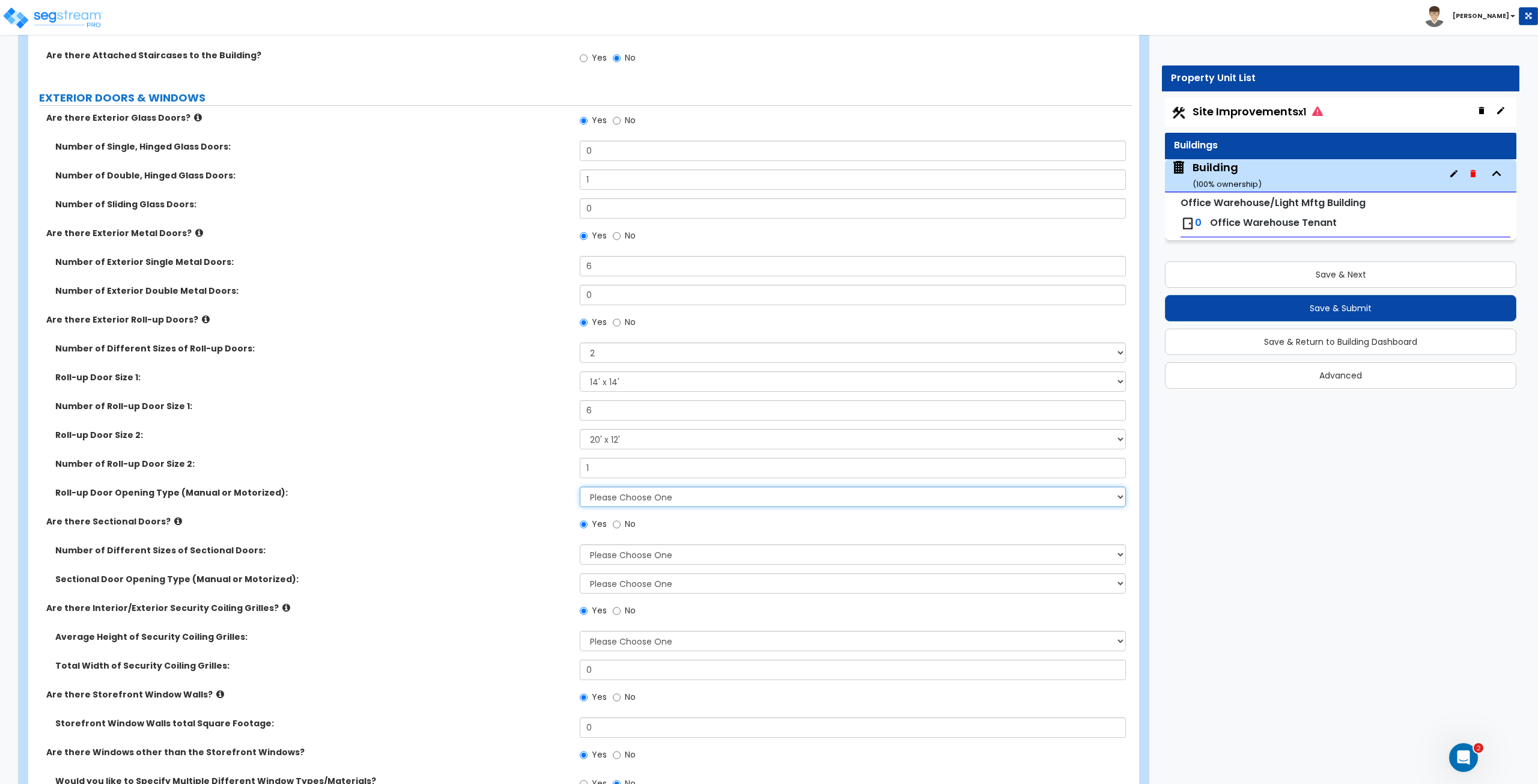 select on "1" 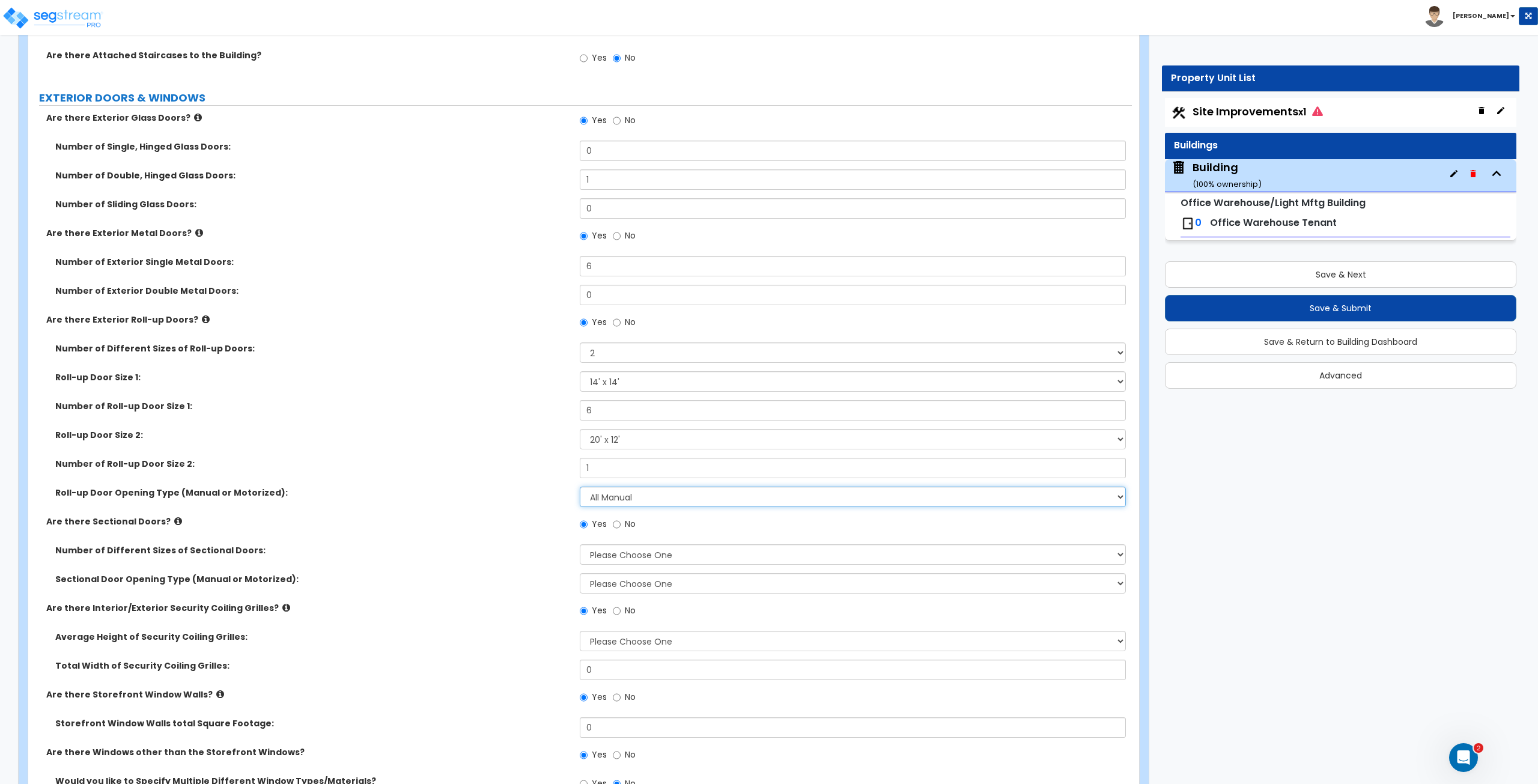 click on "Please Choose One All Manual All Motorized Some are Motorized" at bounding box center [853, 497] 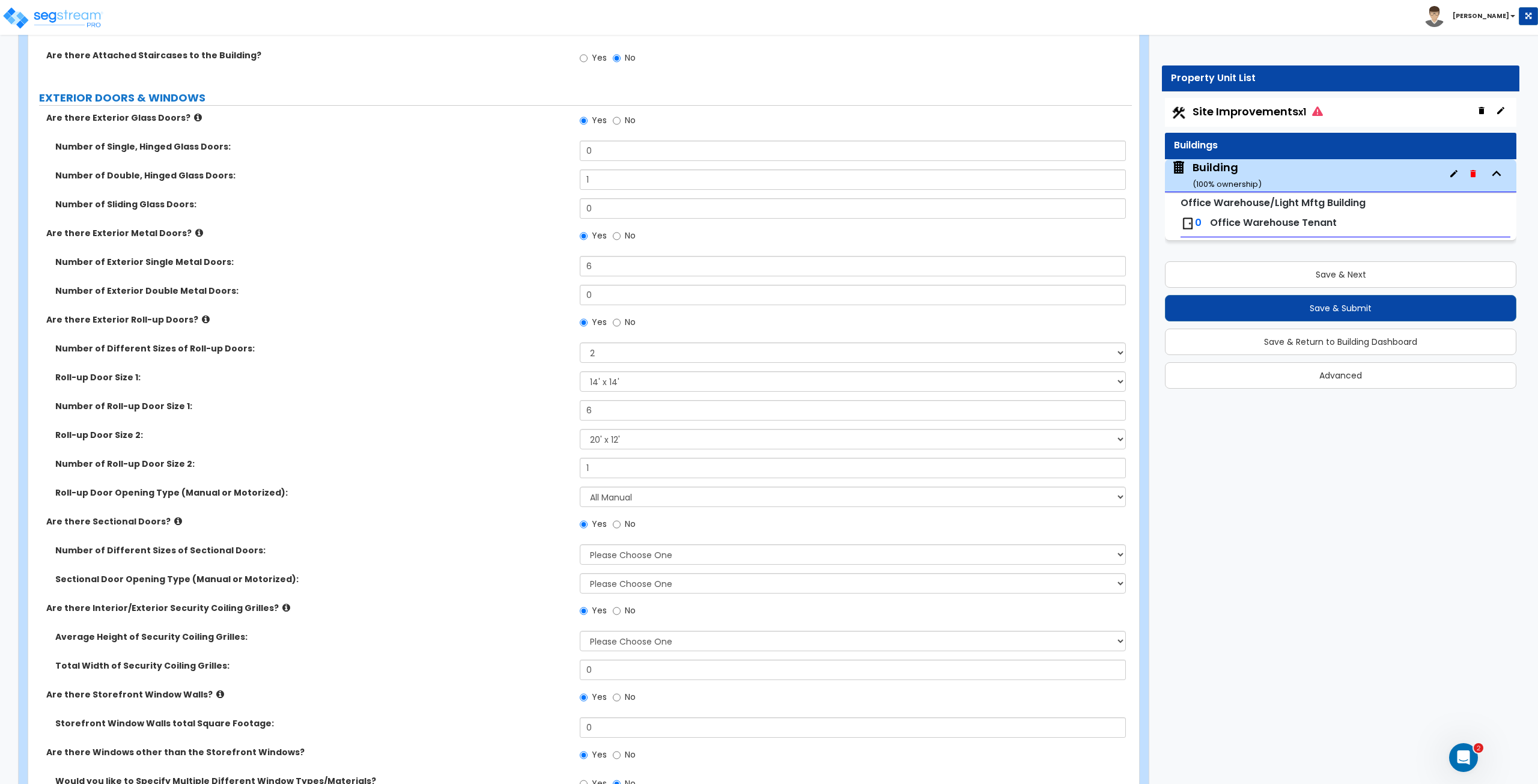 click on "Are there Sectional Doors? Yes No" at bounding box center (580, 530) 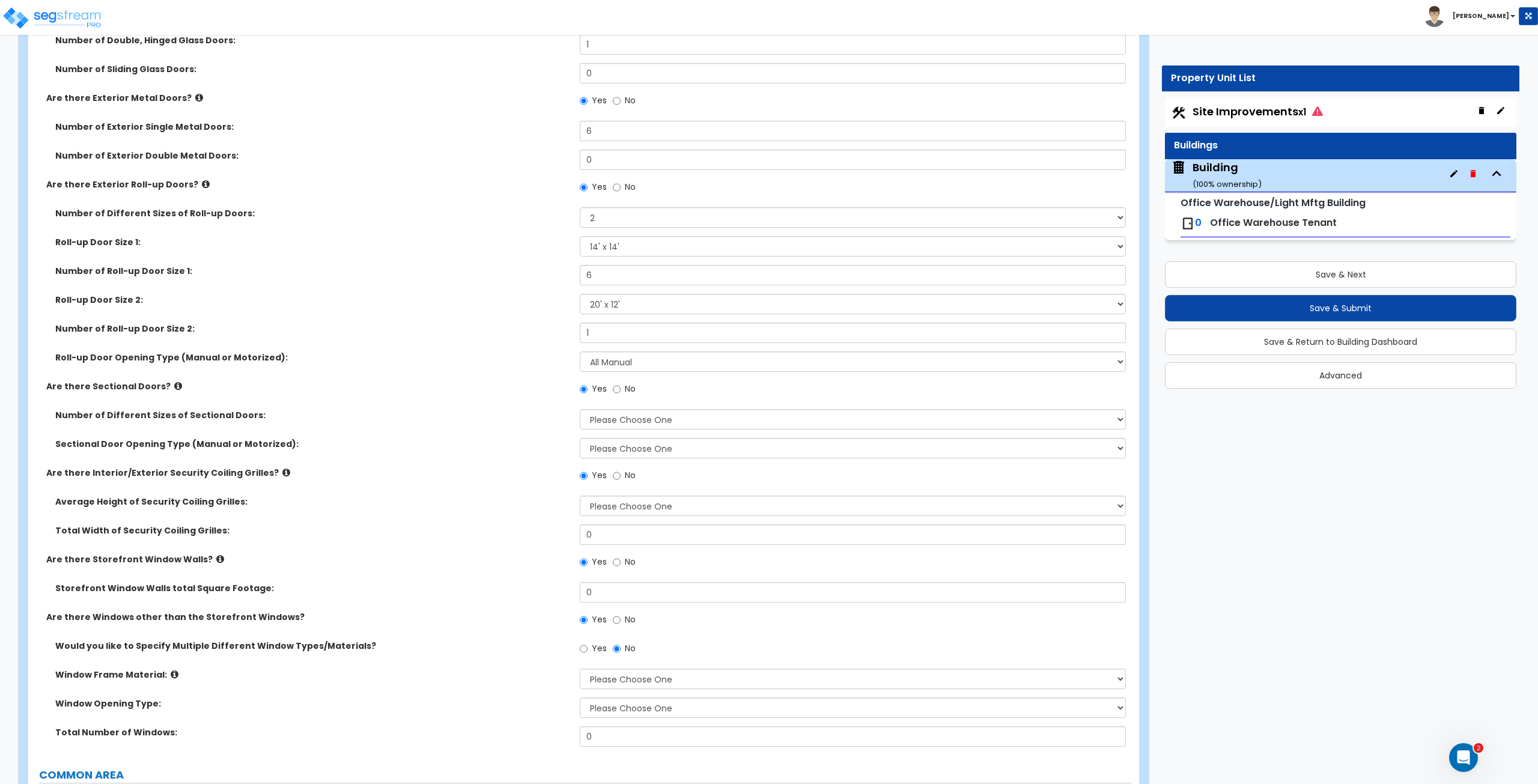 scroll, scrollTop: 1047, scrollLeft: 0, axis: vertical 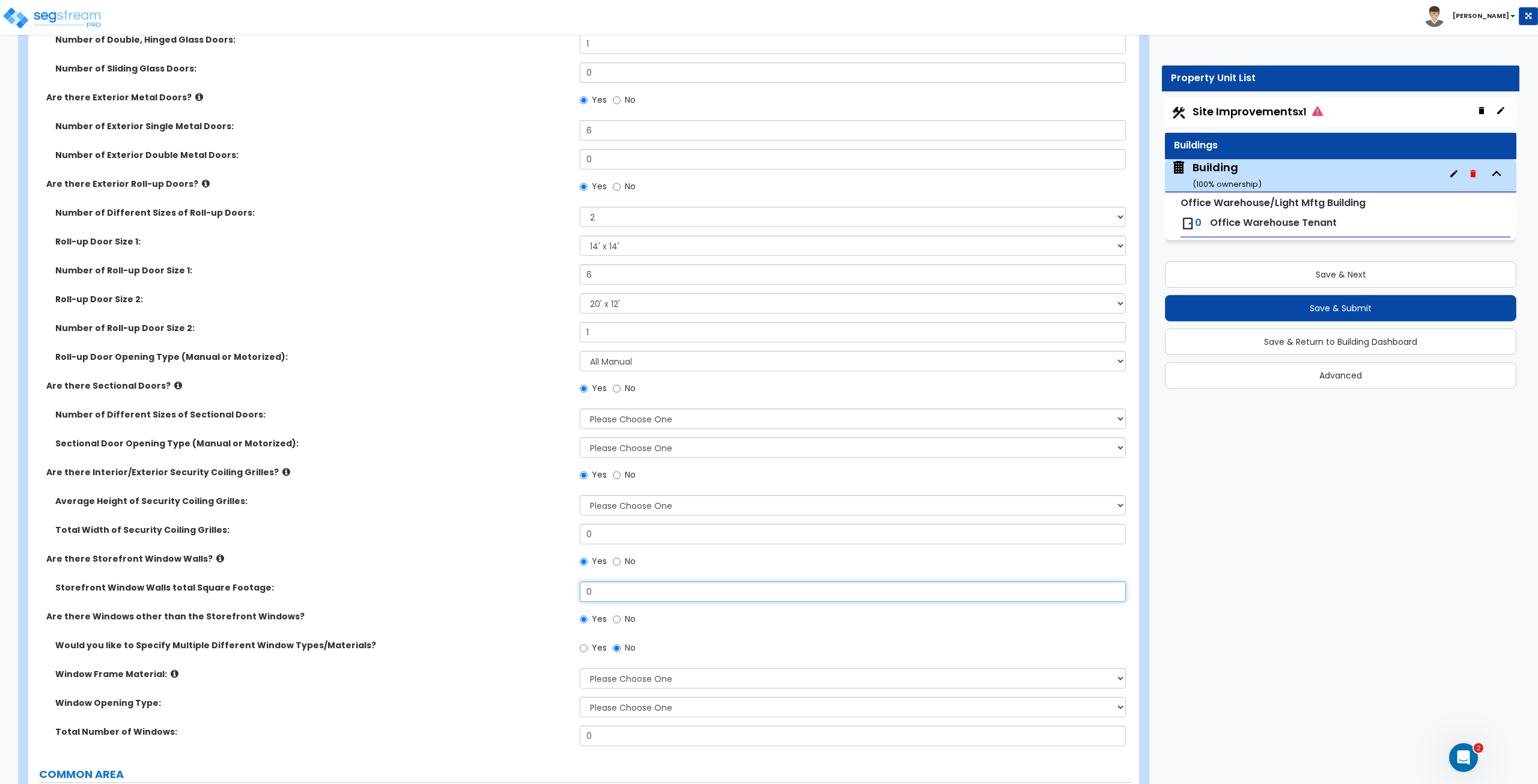 drag, startPoint x: 612, startPoint y: 591, endPoint x: 474, endPoint y: 610, distance: 139.302 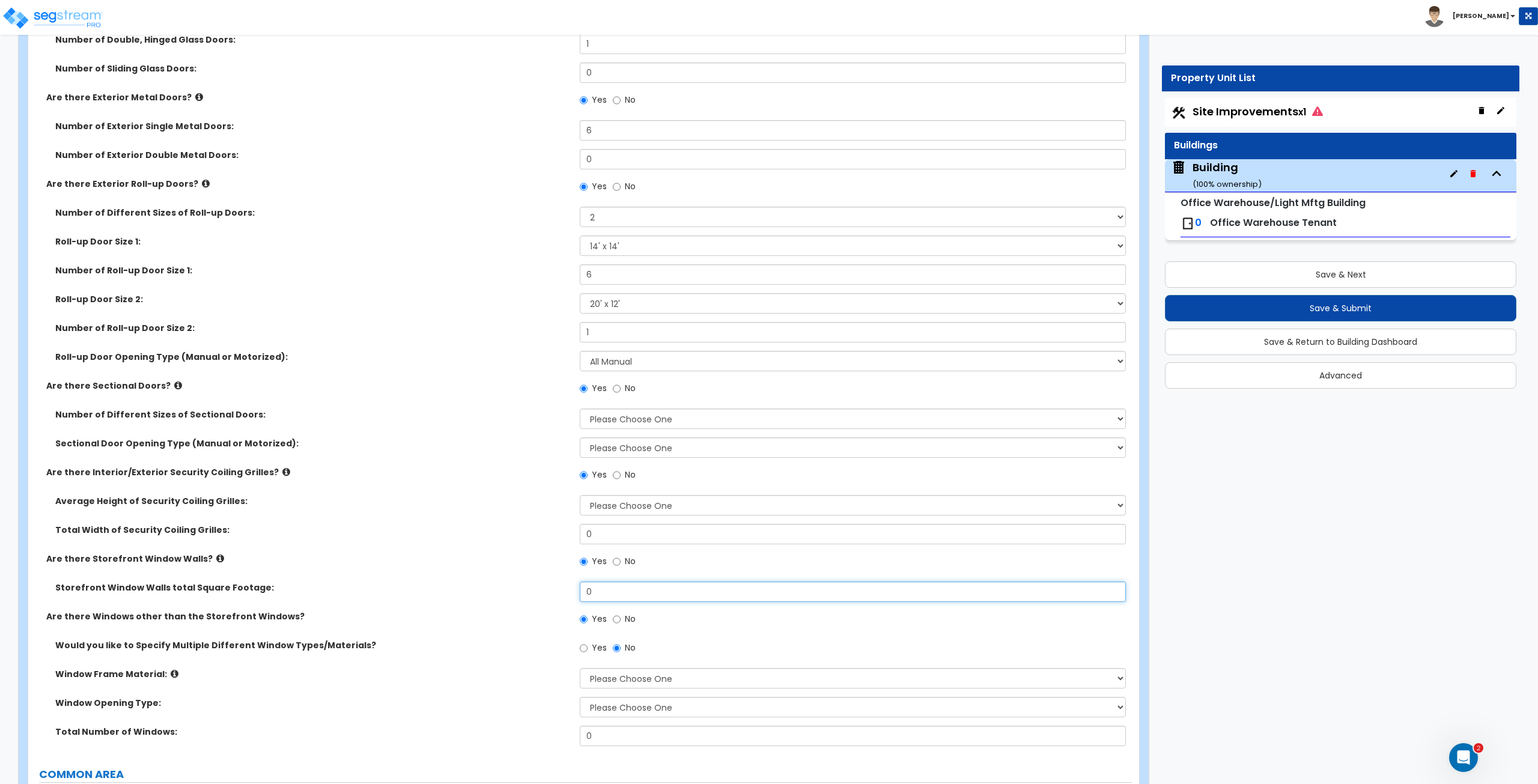 click on "0" at bounding box center (853, 592) 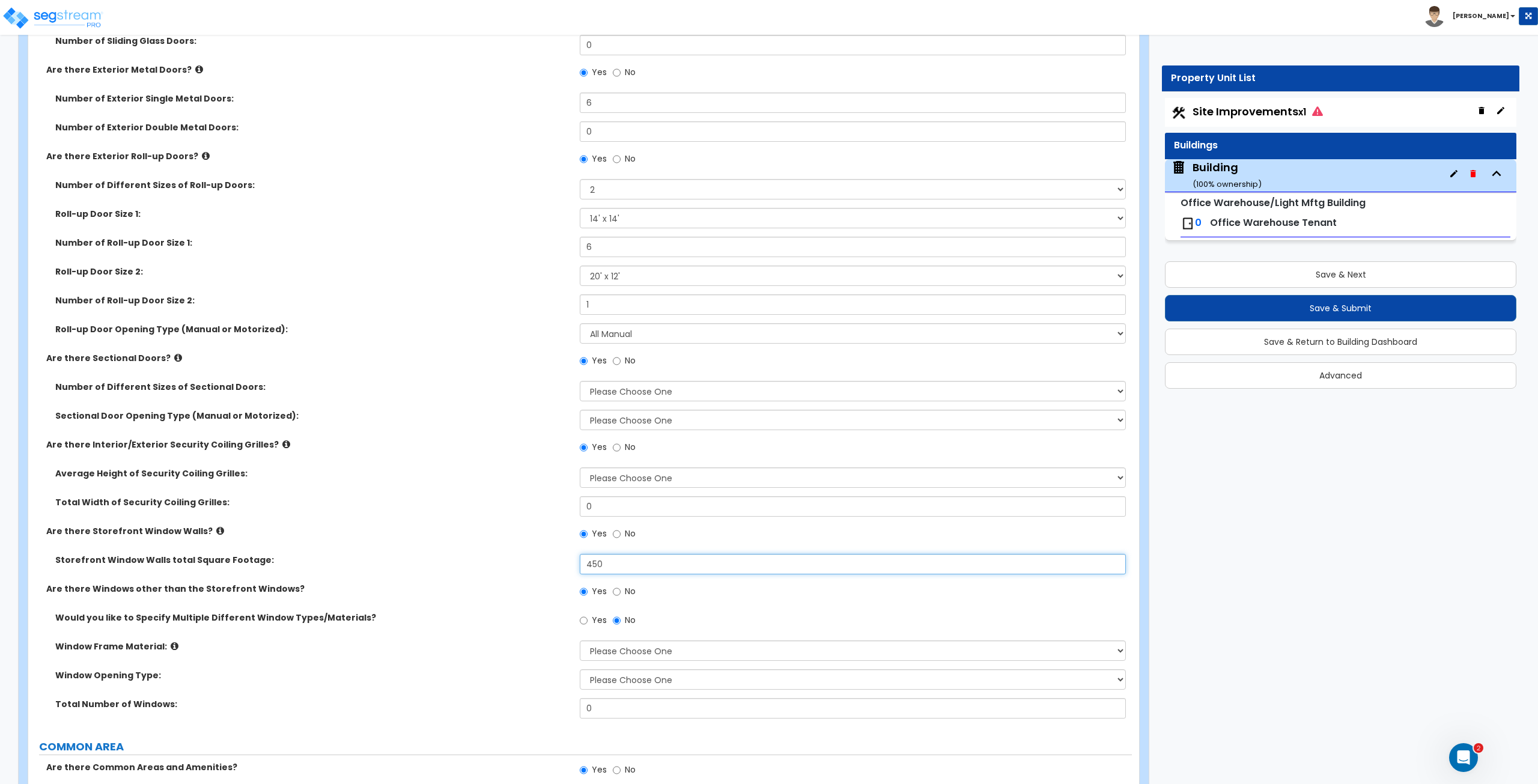 scroll, scrollTop: 1090, scrollLeft: 0, axis: vertical 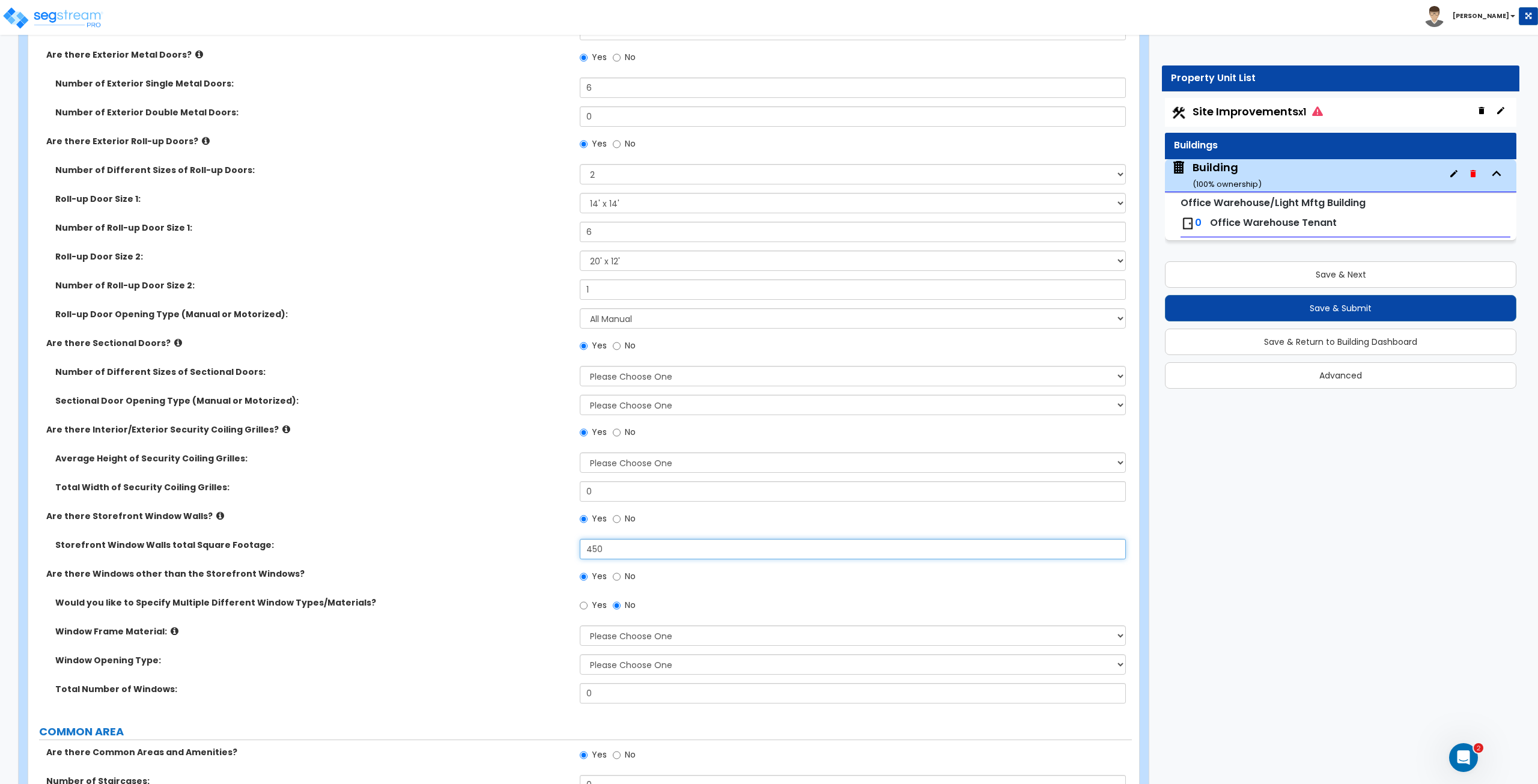 type on "450" 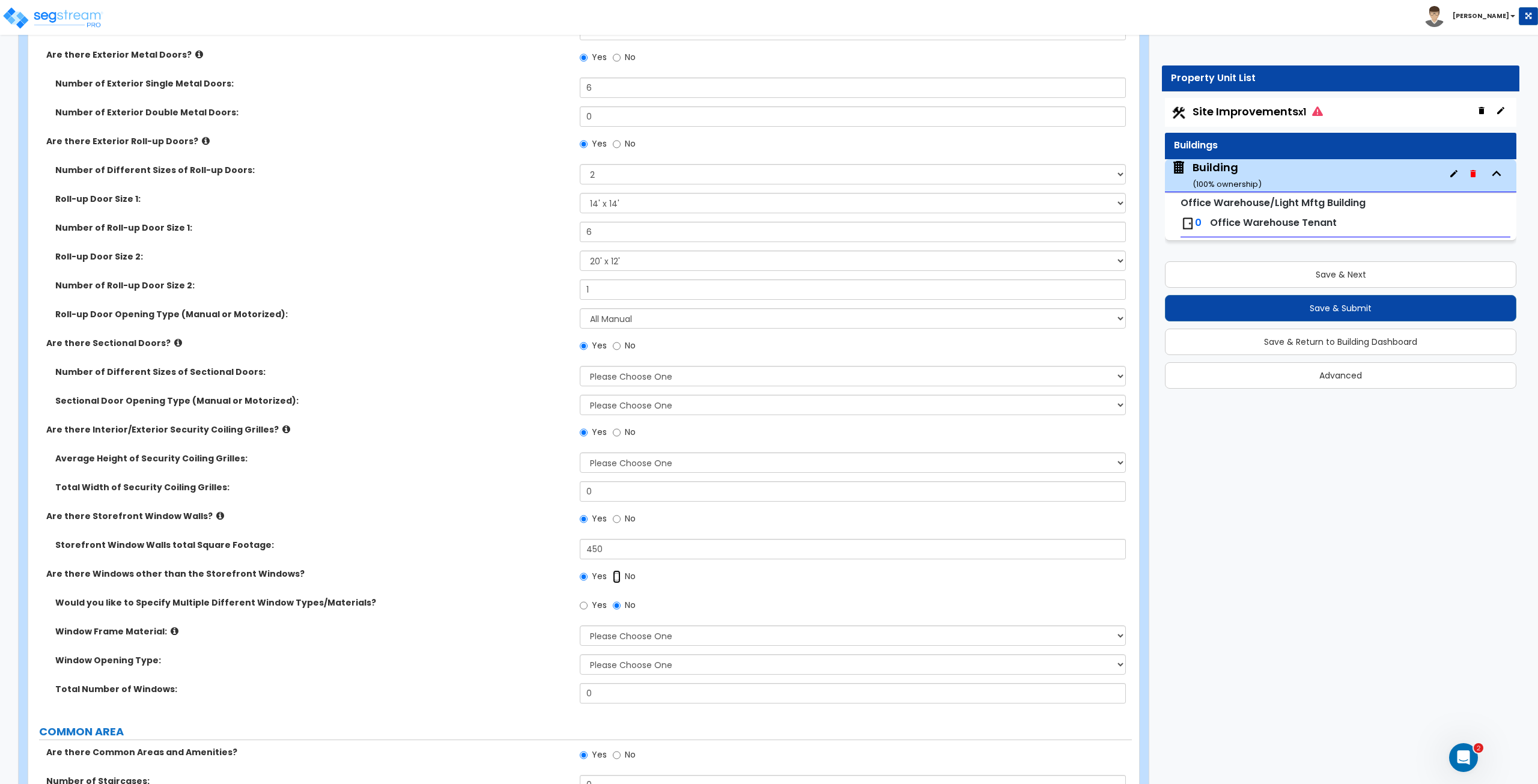 click on "No" at bounding box center (616, 577) 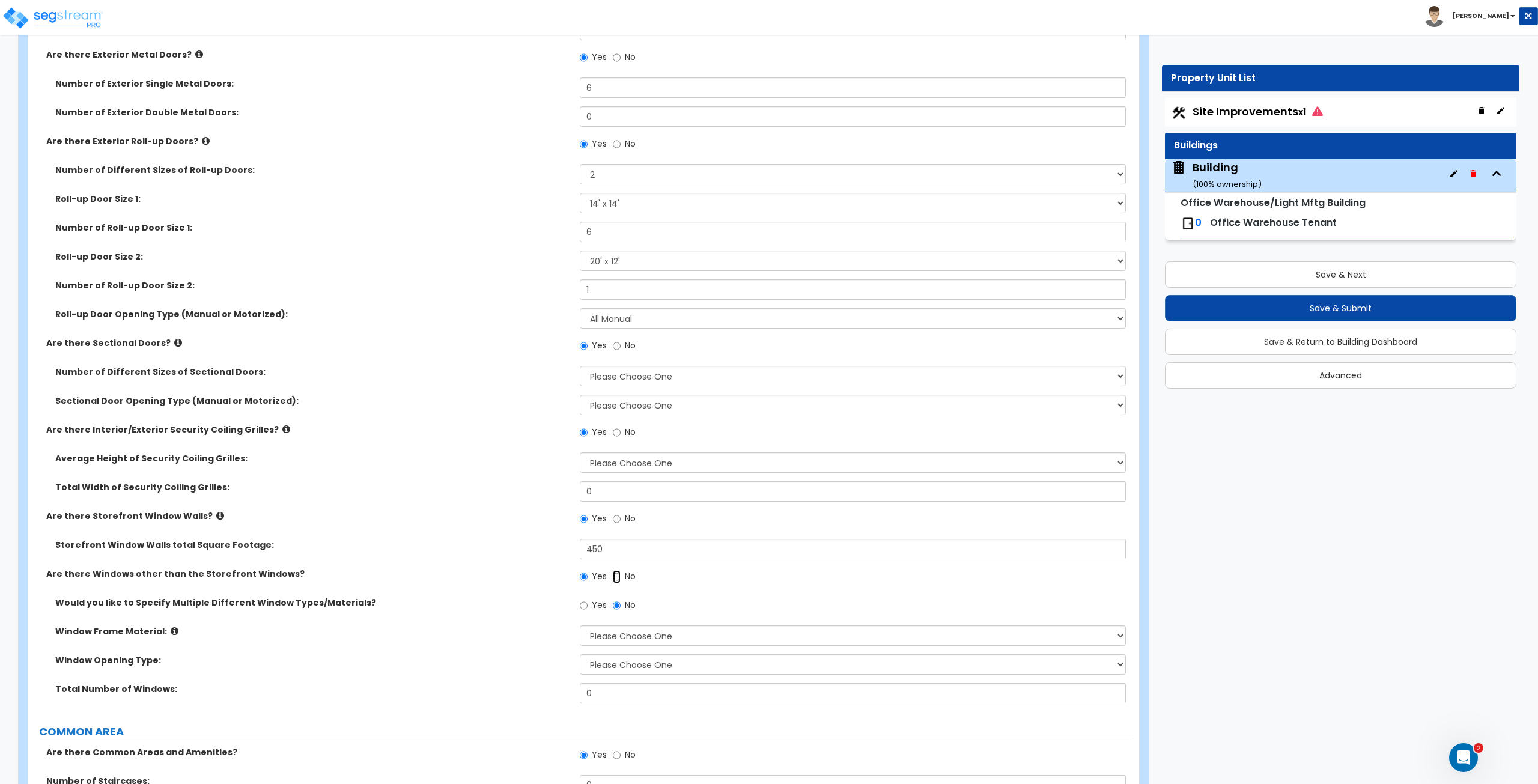 radio on "false" 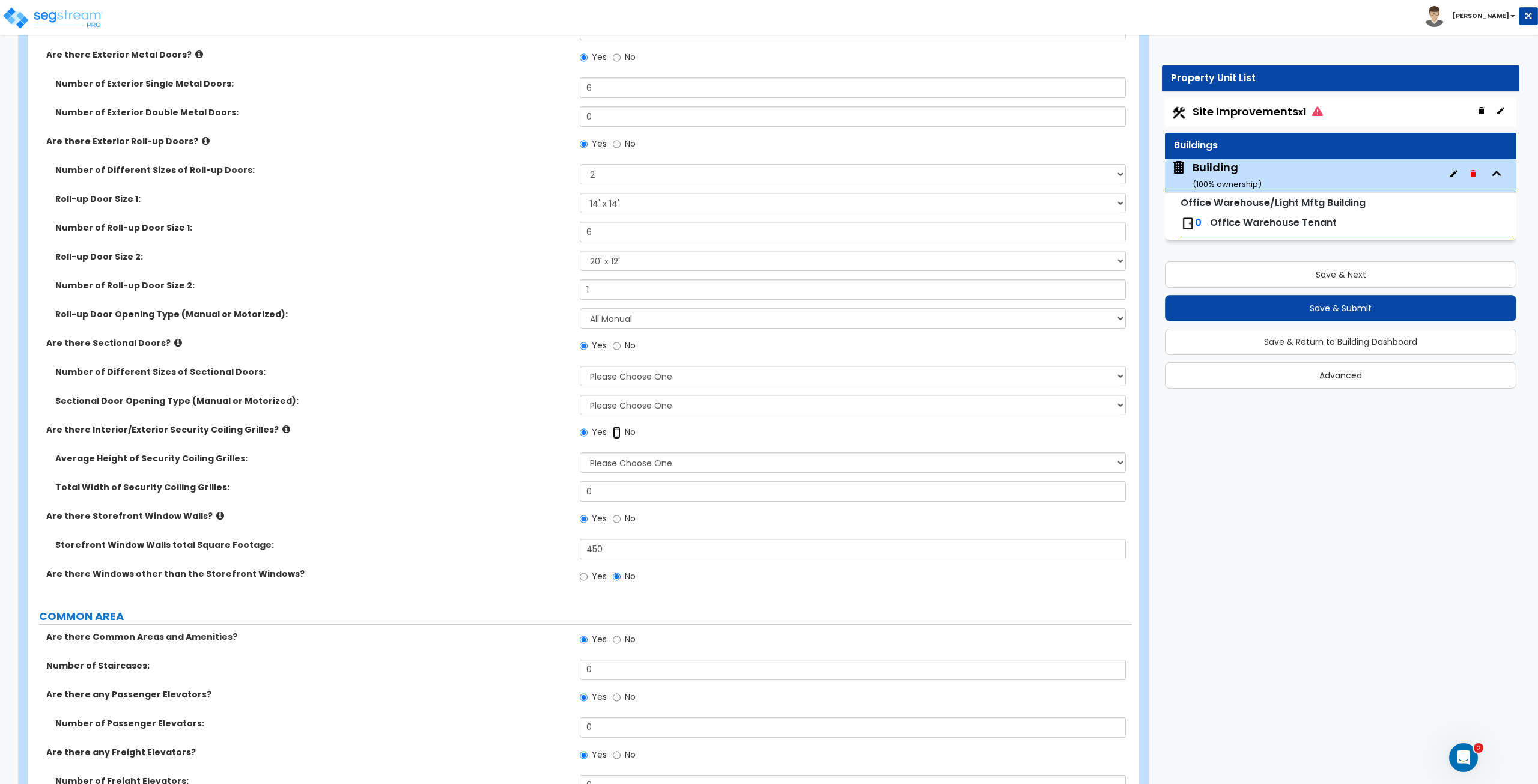 click on "No" at bounding box center [616, 433] 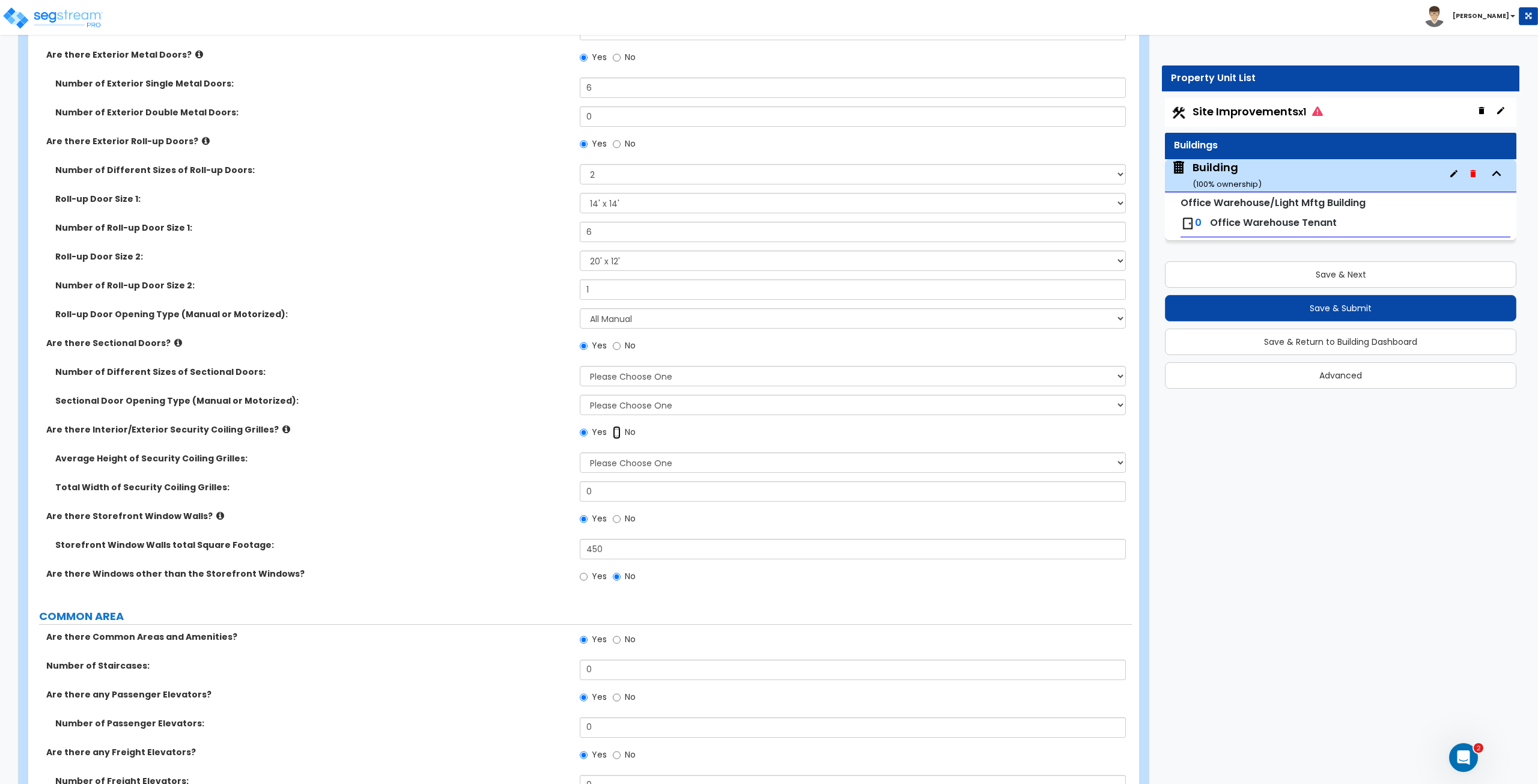 radio on "false" 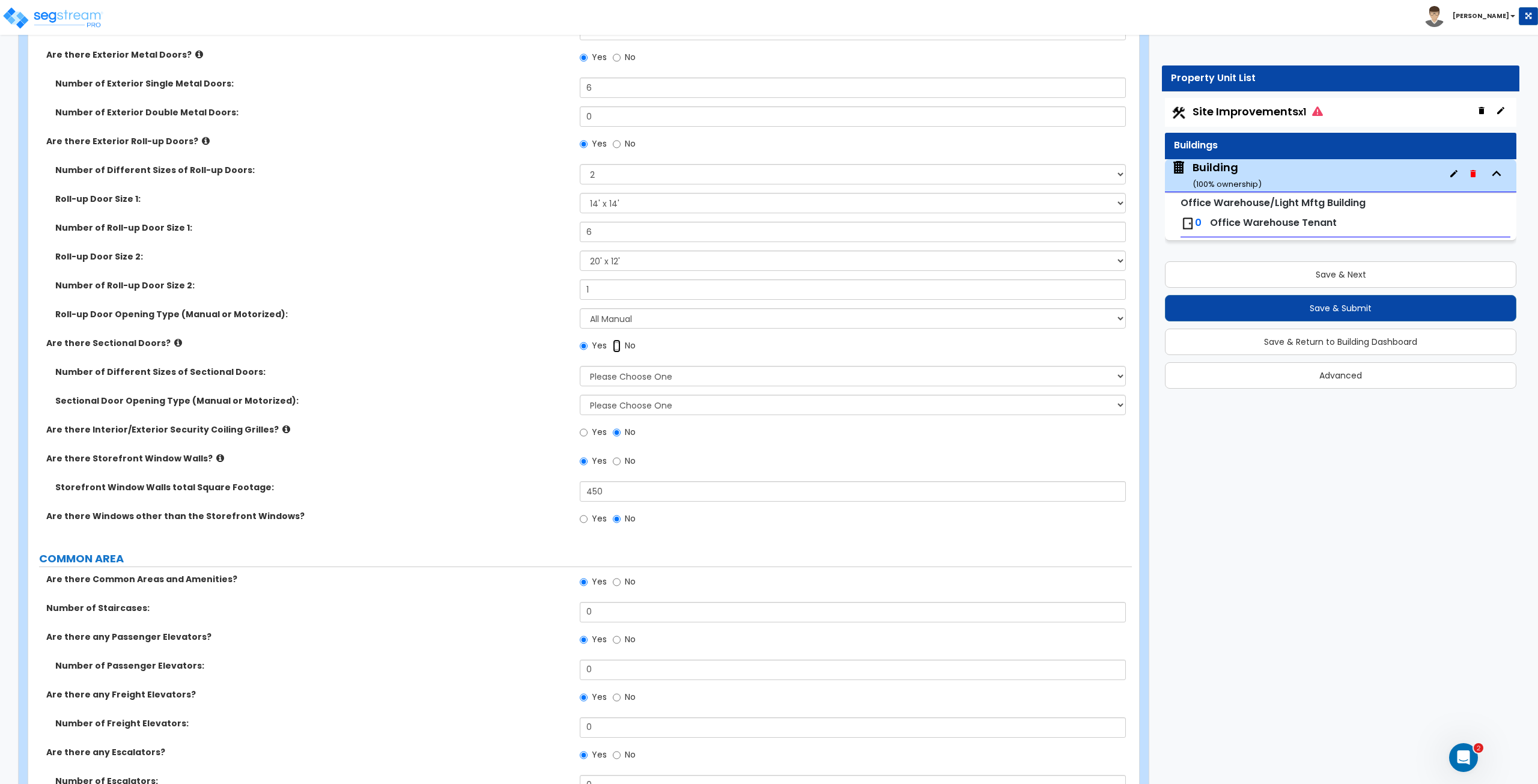 click on "No" at bounding box center (616, 346) 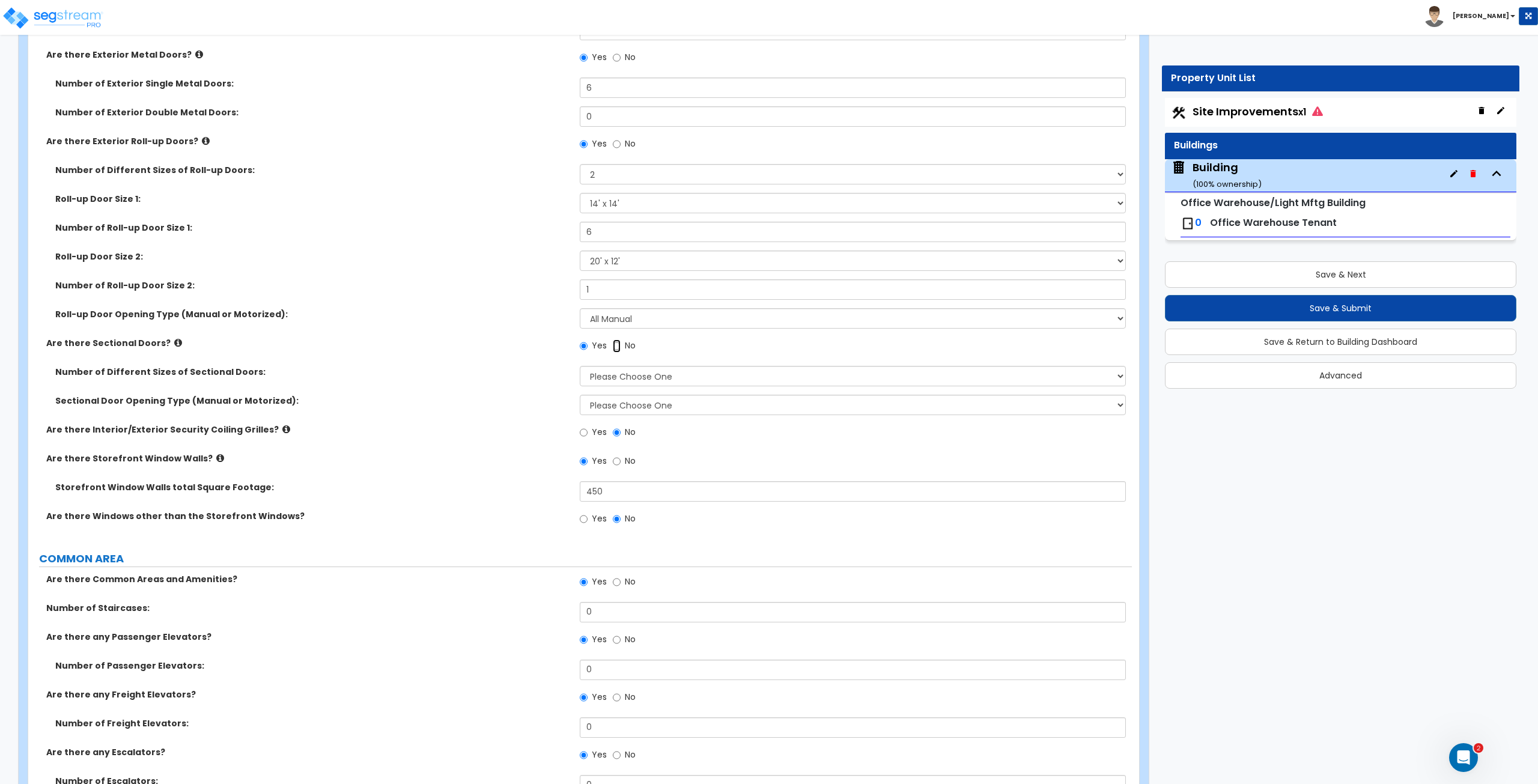 radio on "false" 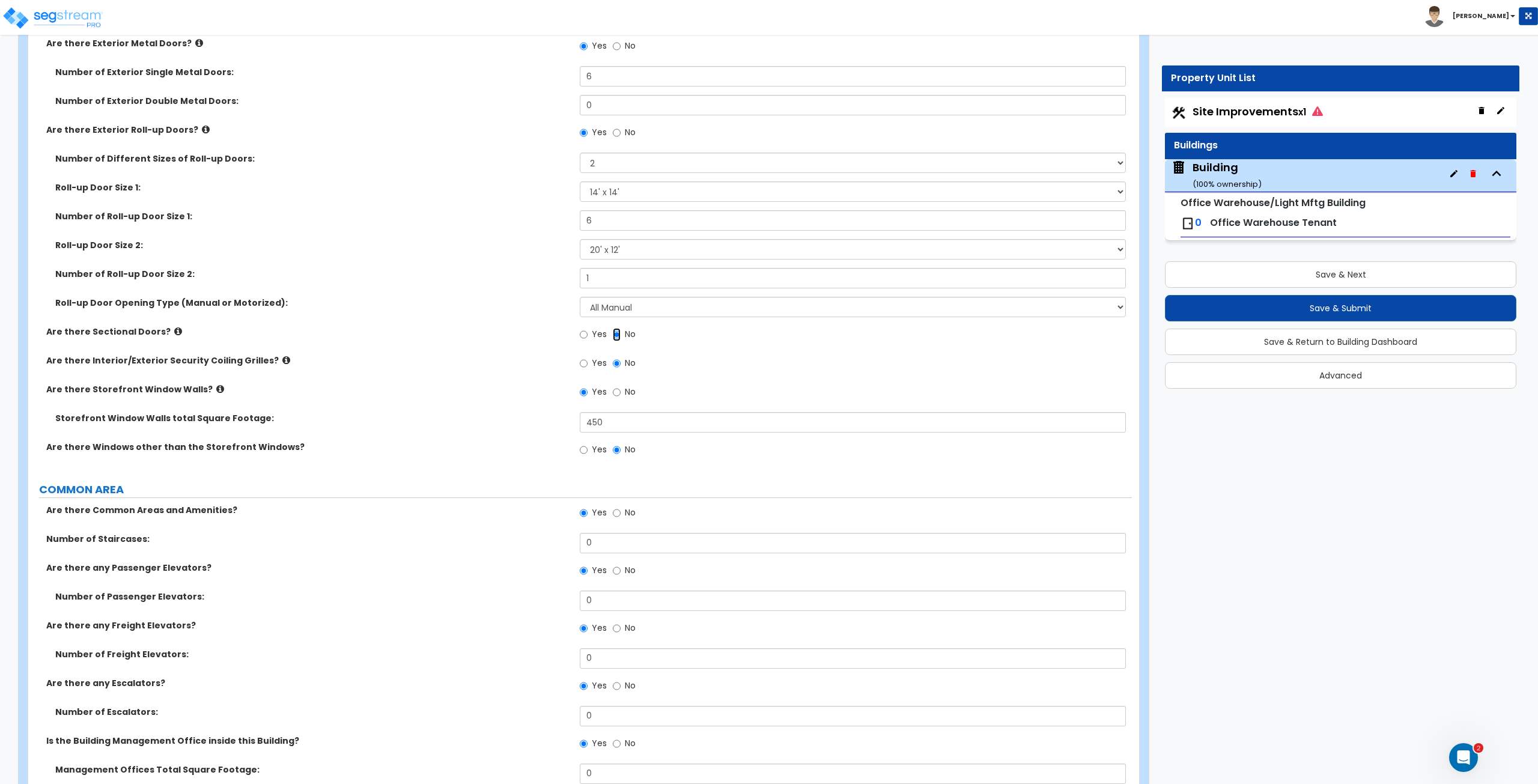 scroll, scrollTop: 1105, scrollLeft: 0, axis: vertical 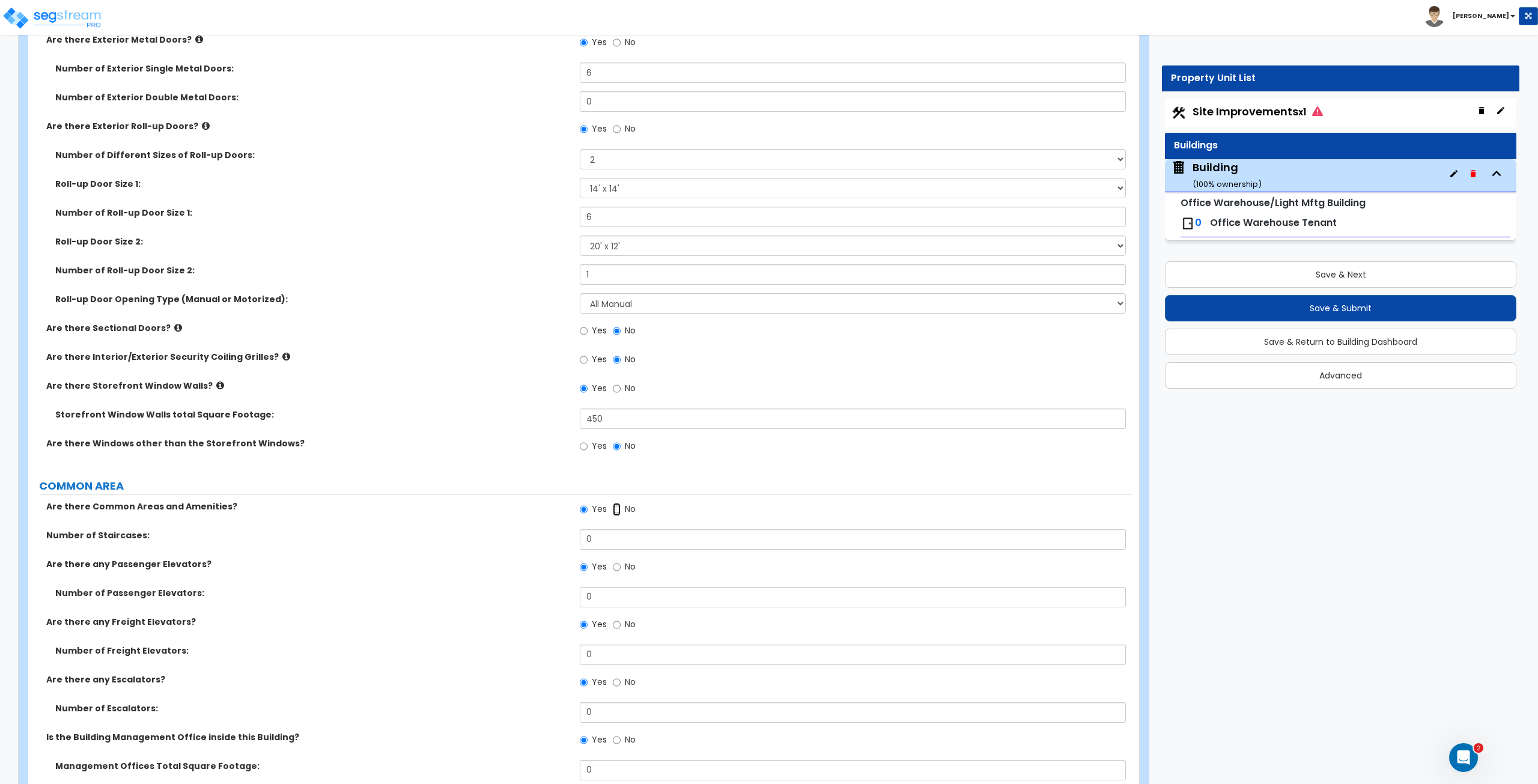click on "No" at bounding box center (616, 509) 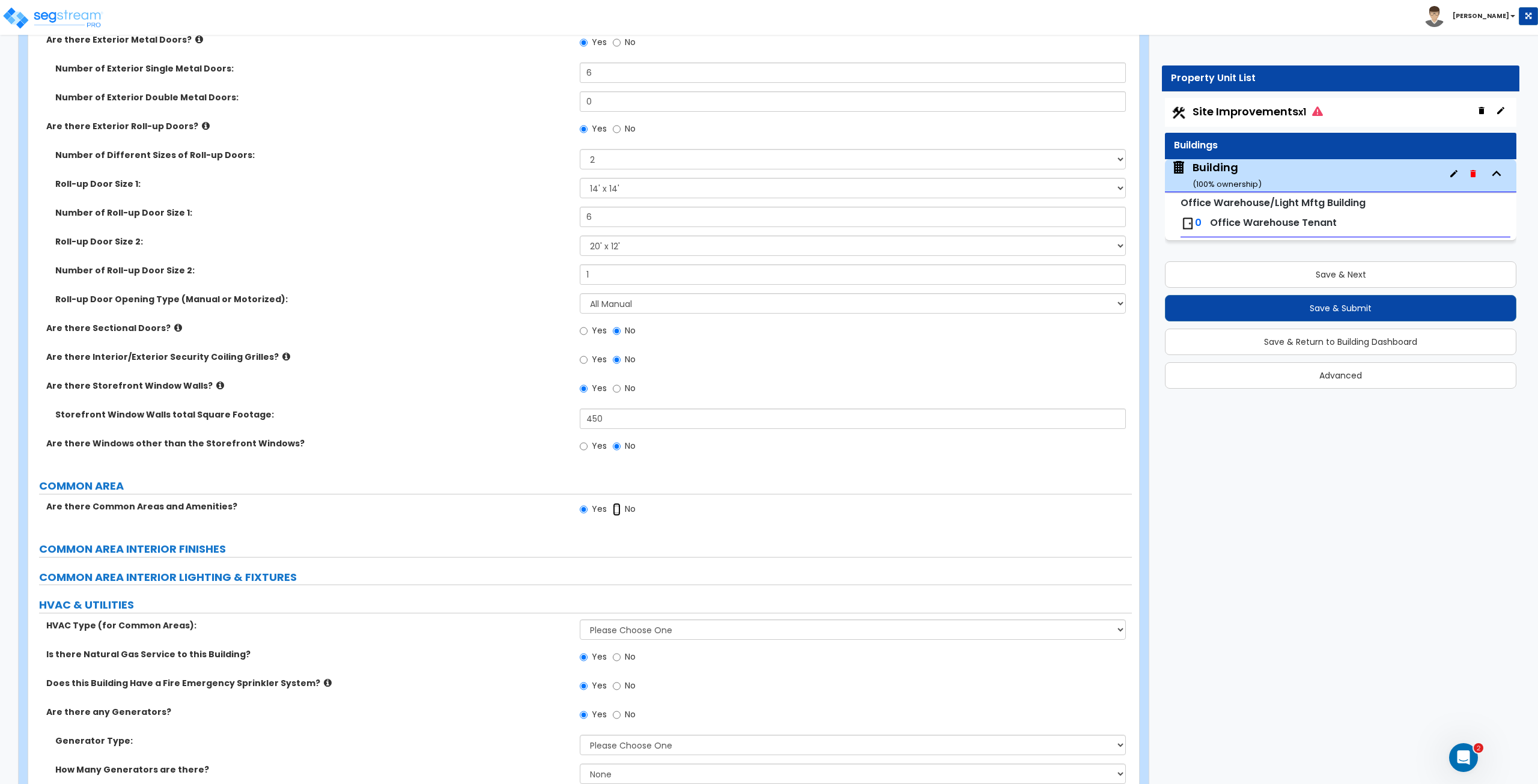radio on "false" 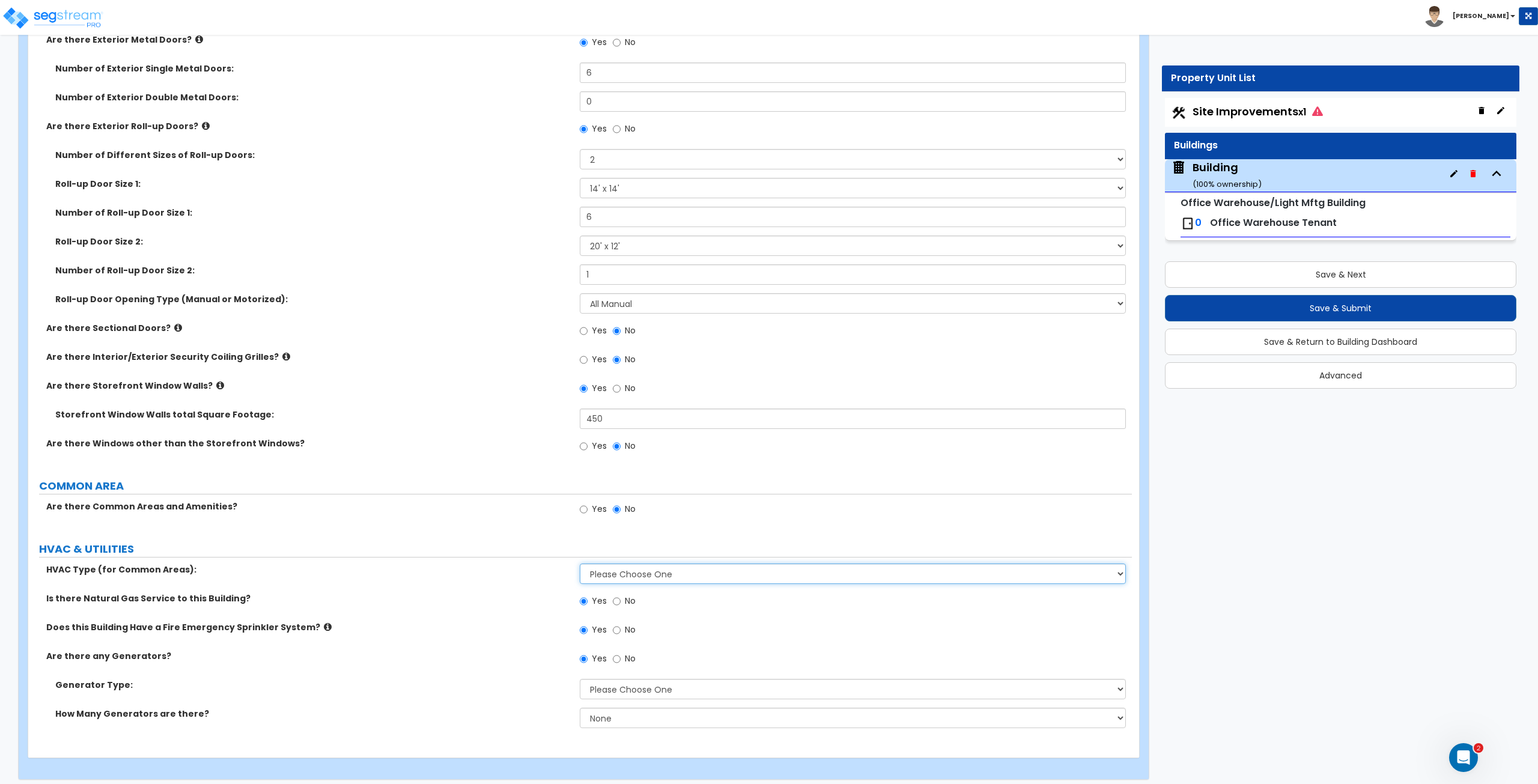 click on "Please Choose One Rooftop Unit Furnace-Condenser Forced Air Split Heating/Cooling Systems Heat Pump Air to Air Split Heating/Cooling Systems" at bounding box center (853, 574) 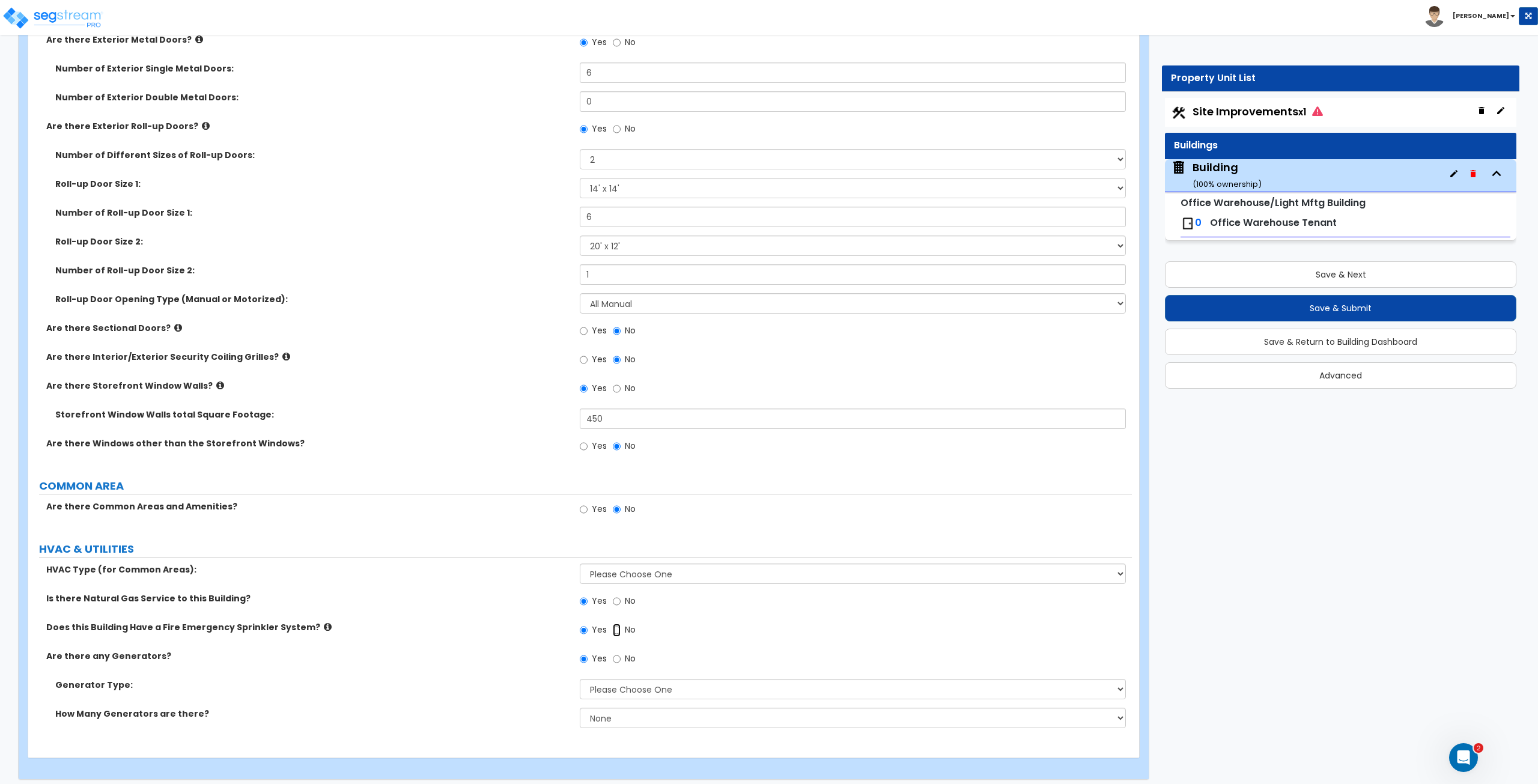 click on "No" at bounding box center [616, 630] 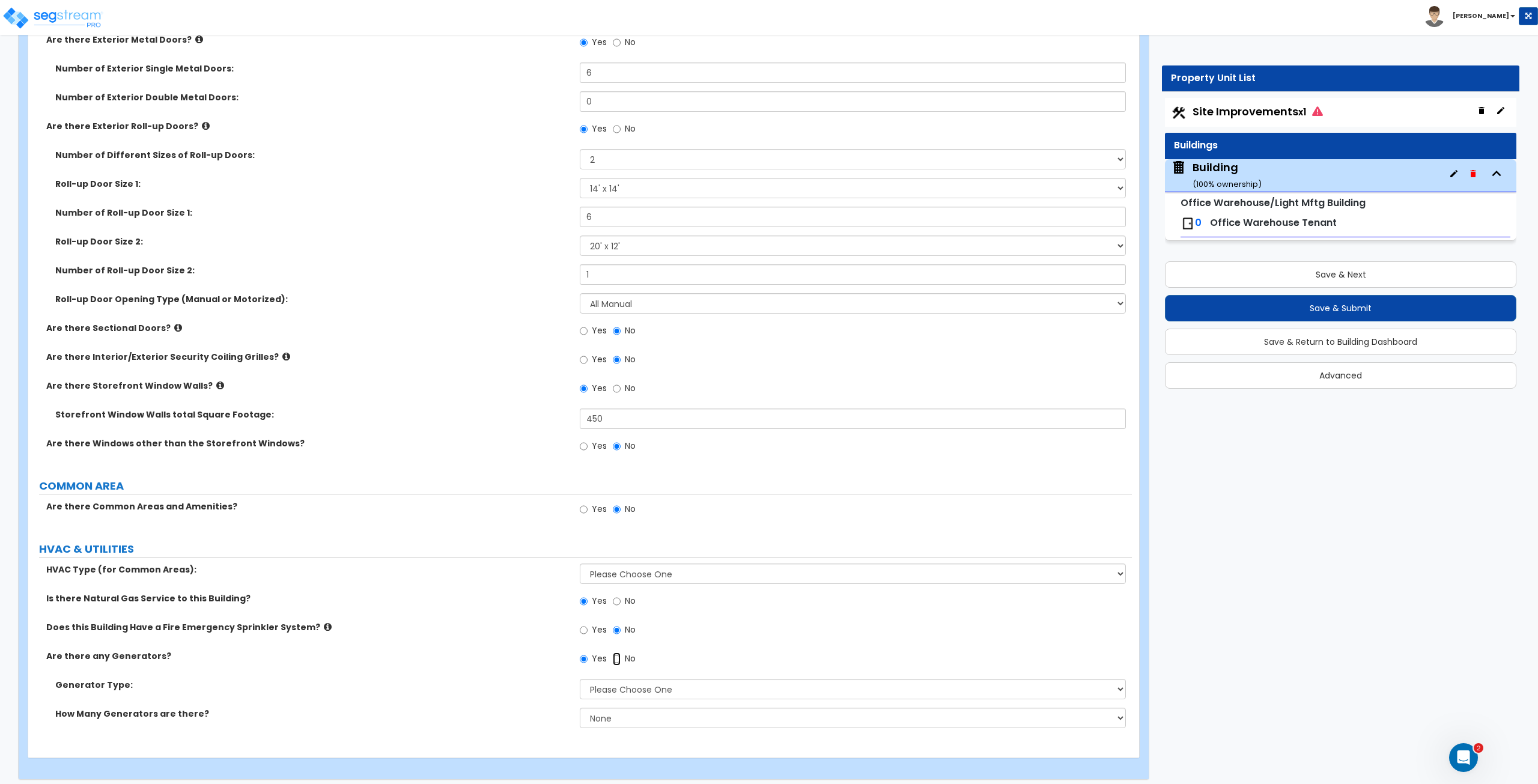 click on "No" at bounding box center [616, 659] 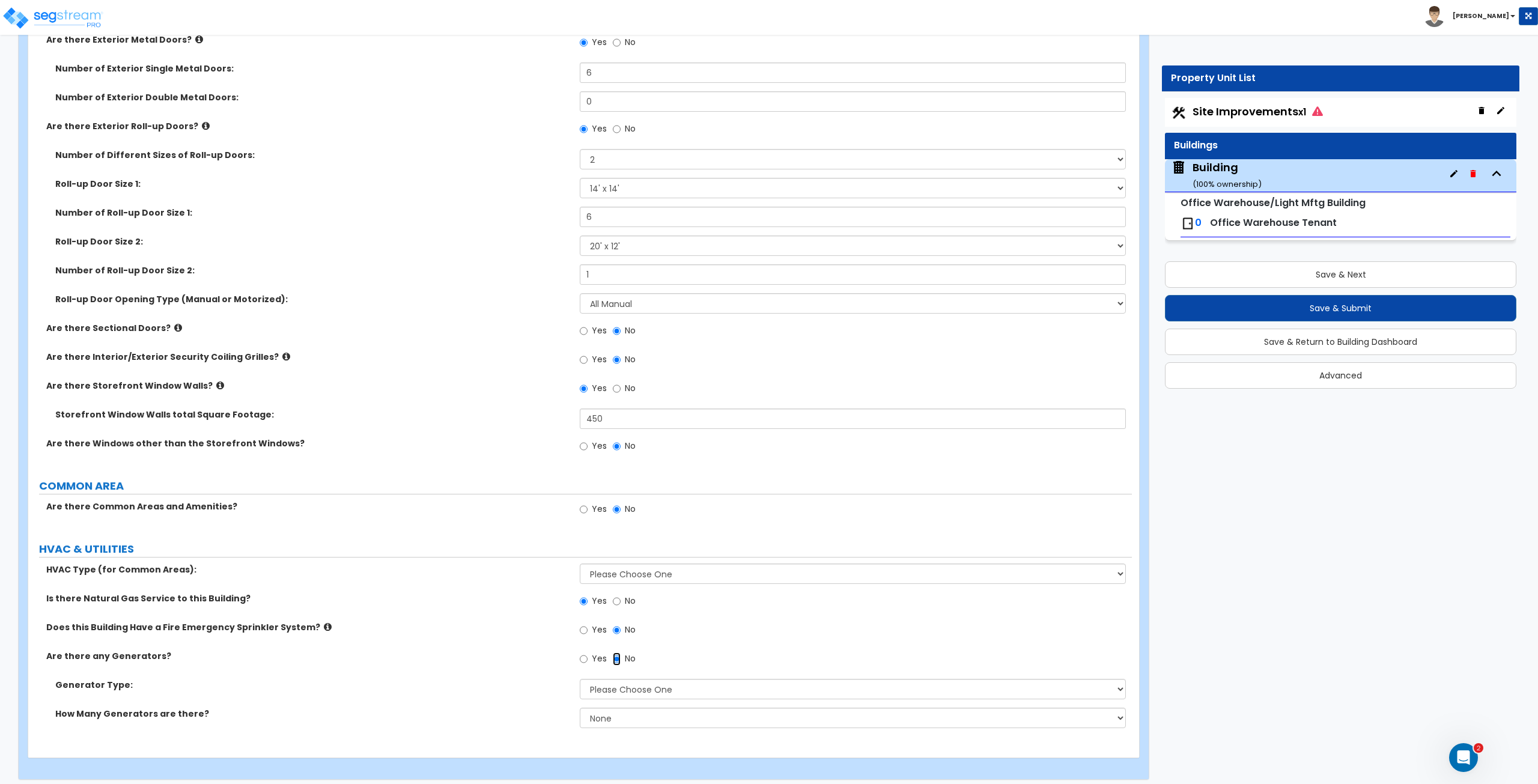 scroll, scrollTop: 1051, scrollLeft: 0, axis: vertical 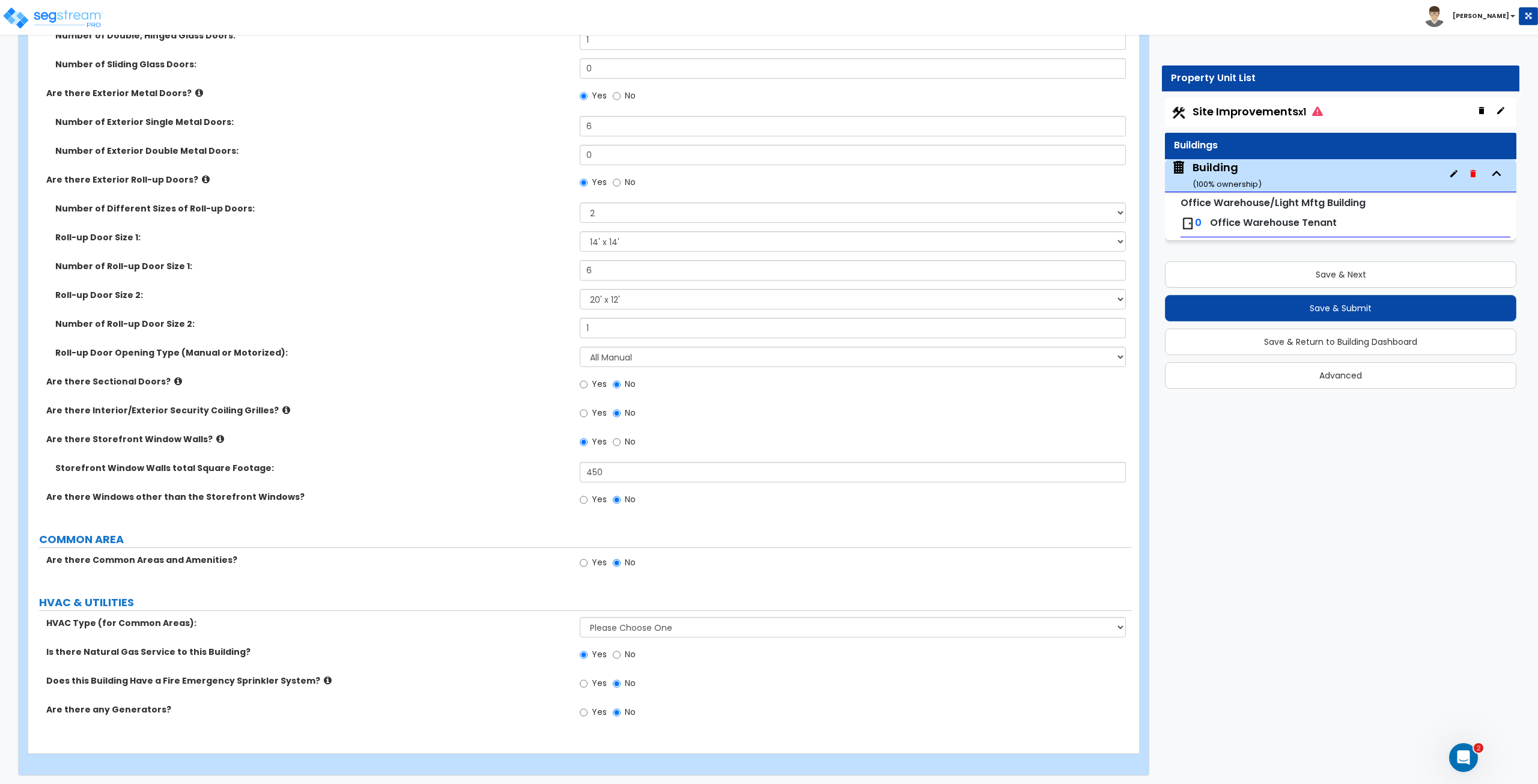 click on "Office Warehouse Tenant" at bounding box center [1273, 222] 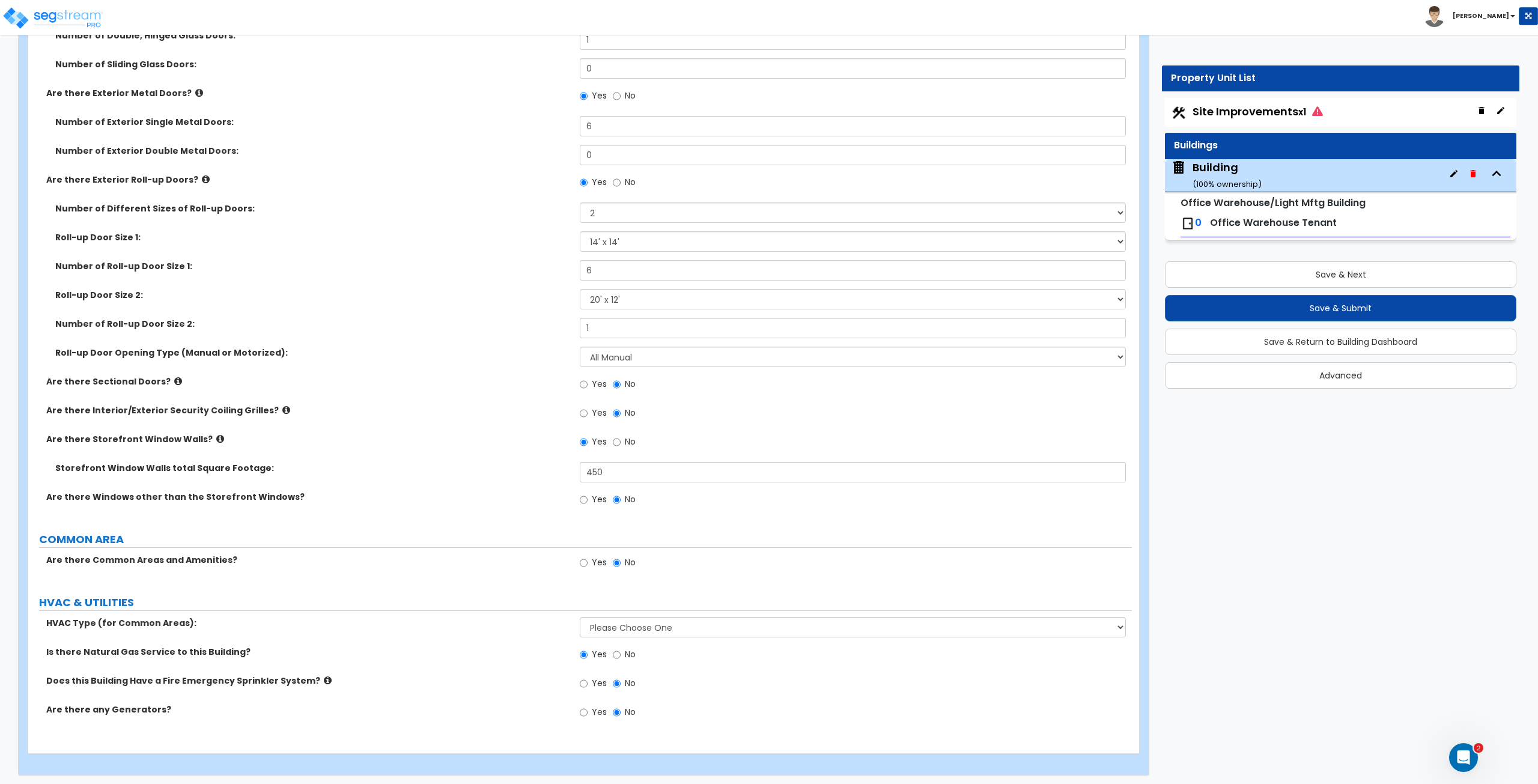 click on "Office Warehouse Tenant" at bounding box center (1273, 222) 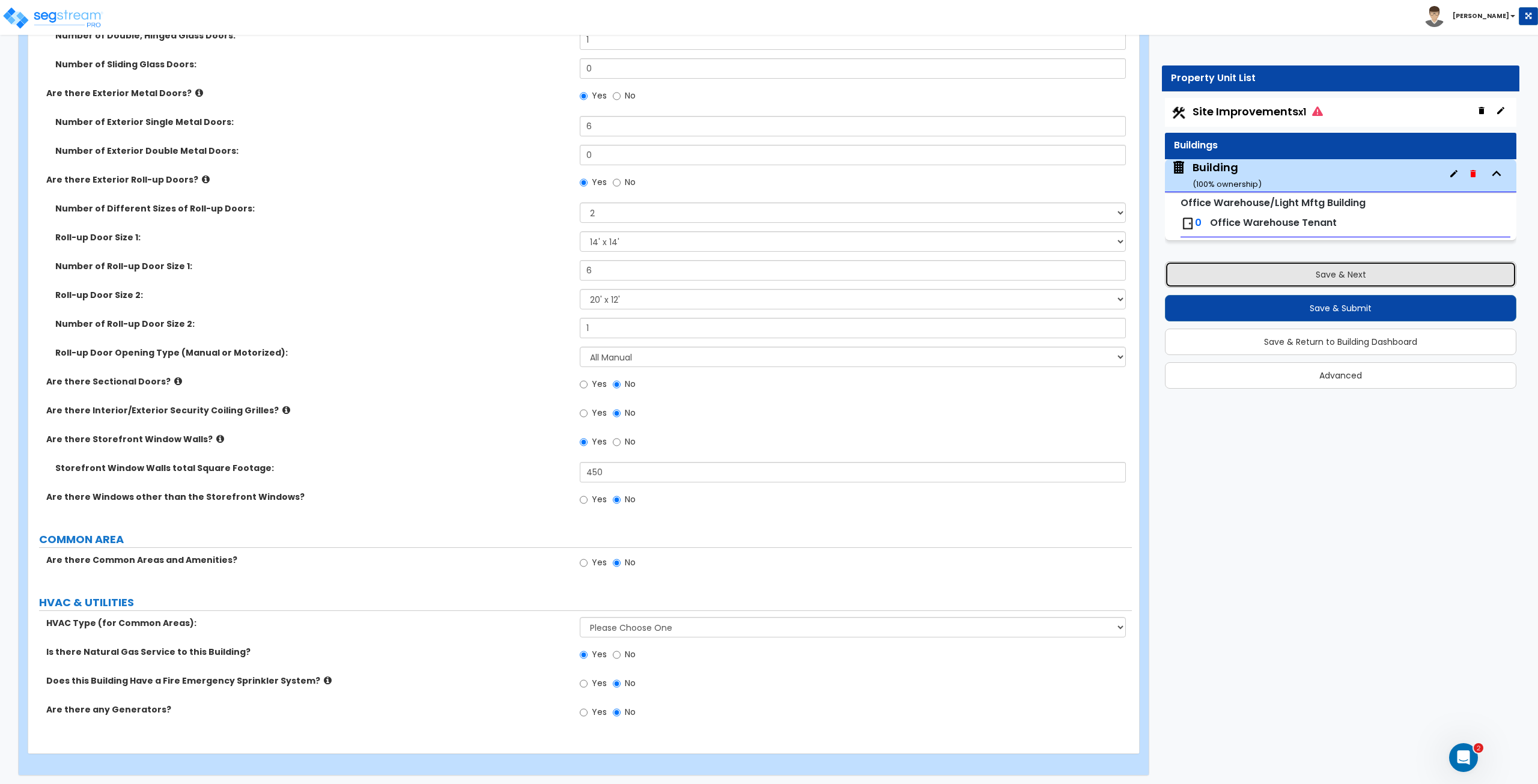 click on "Save & Next" at bounding box center (1340, 275) 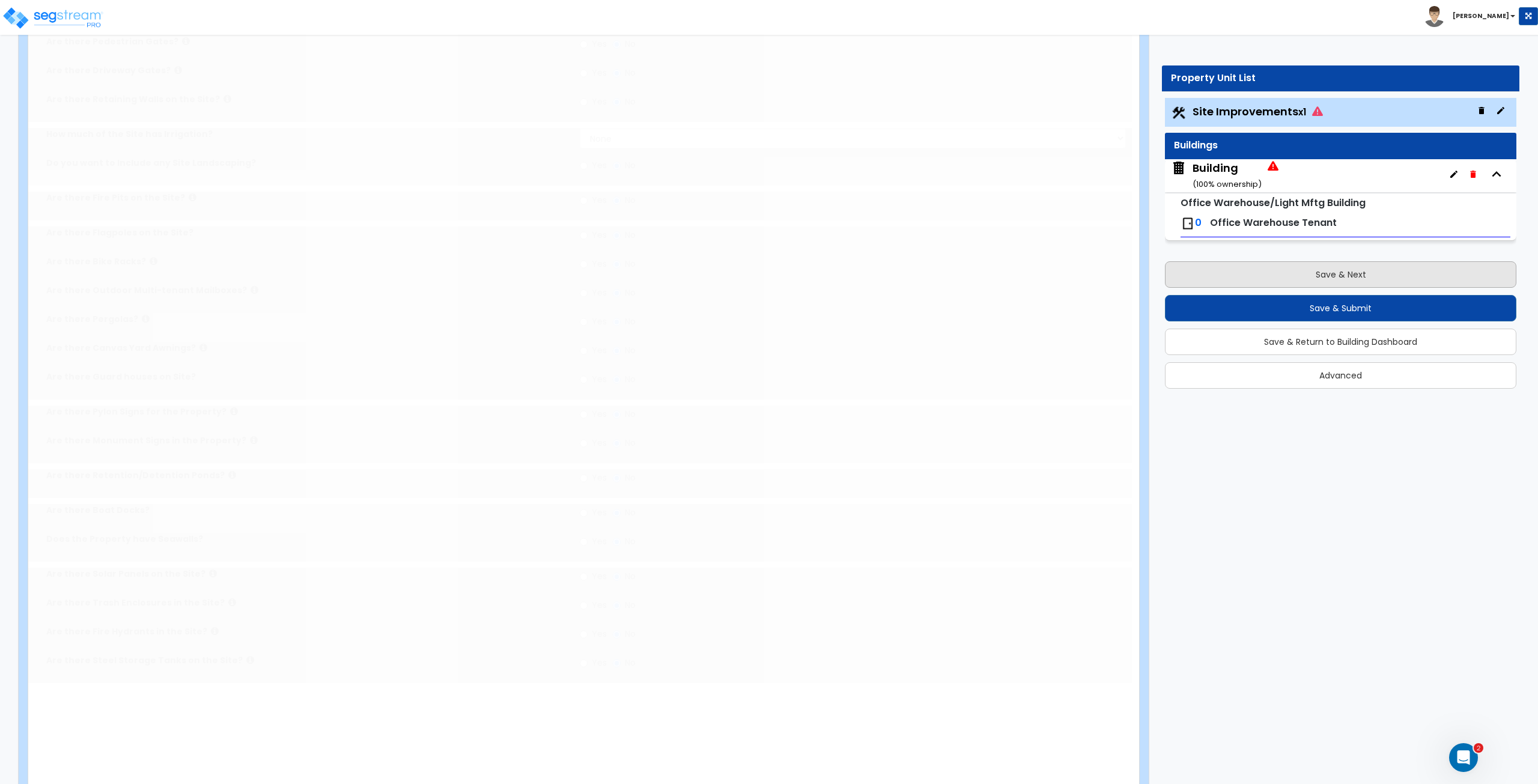 scroll, scrollTop: 0, scrollLeft: 0, axis: both 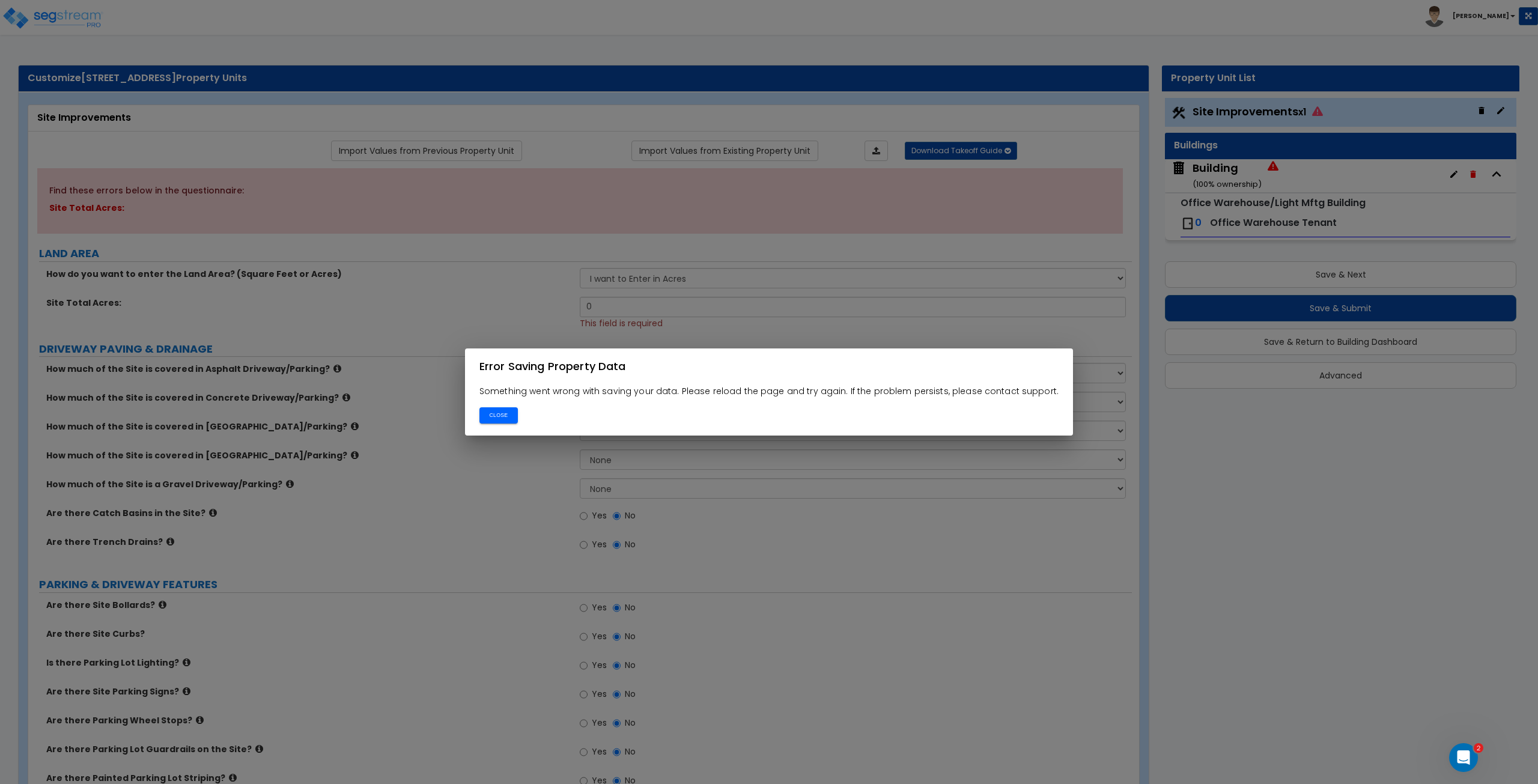 click on "Close" at bounding box center [499, 415] 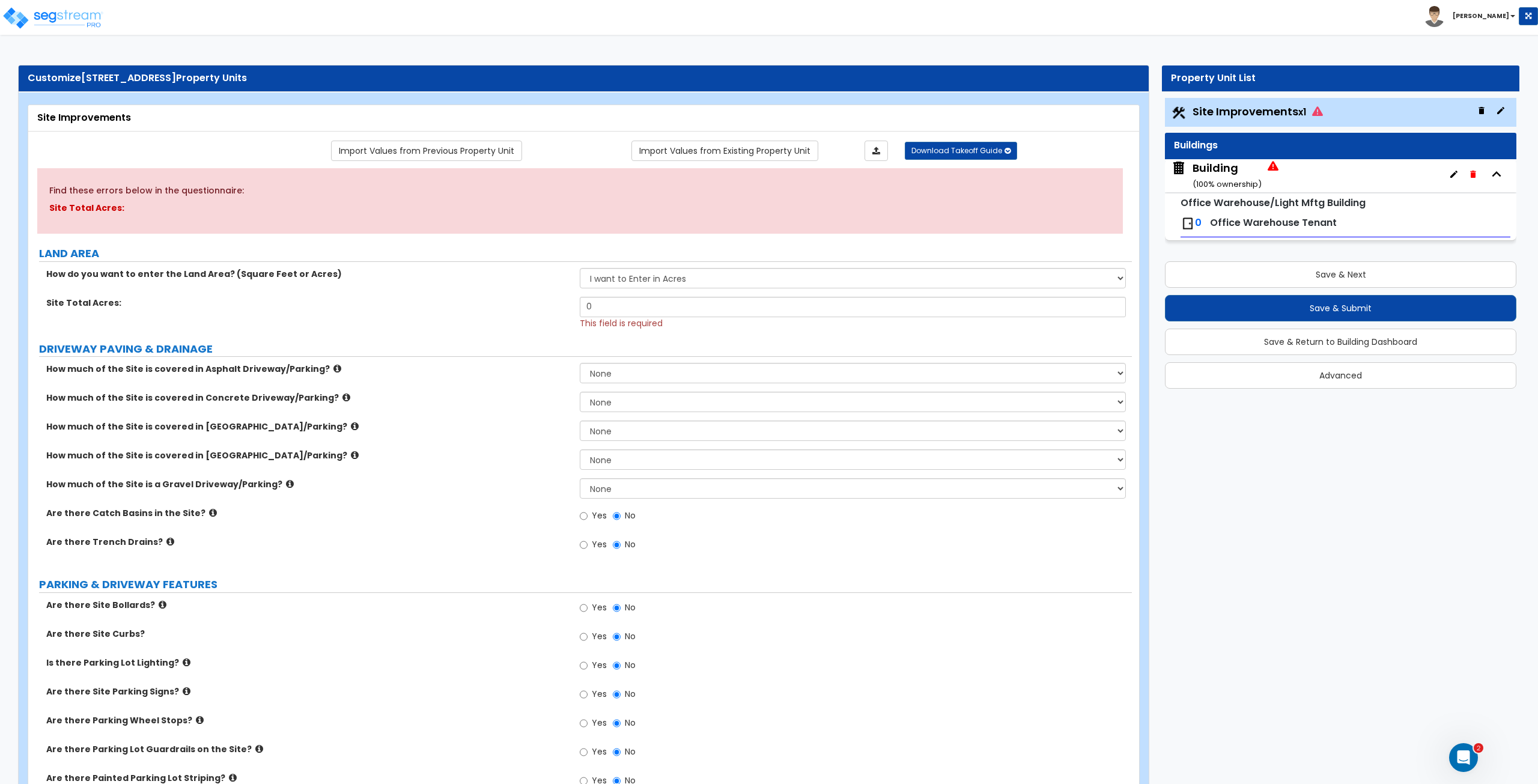 click on "Building ( 100 % ownership)" at bounding box center [1224, 175] 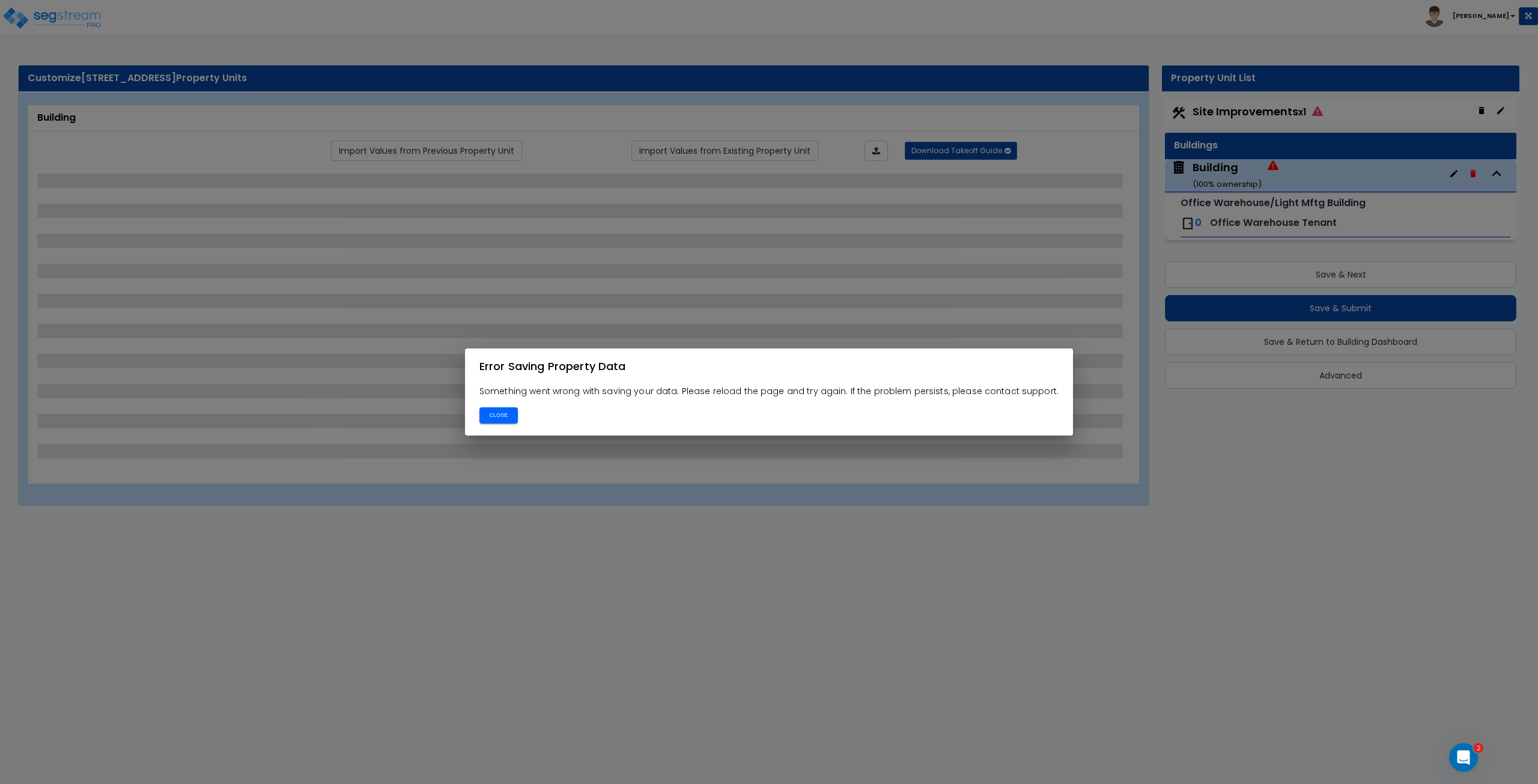 select on "2" 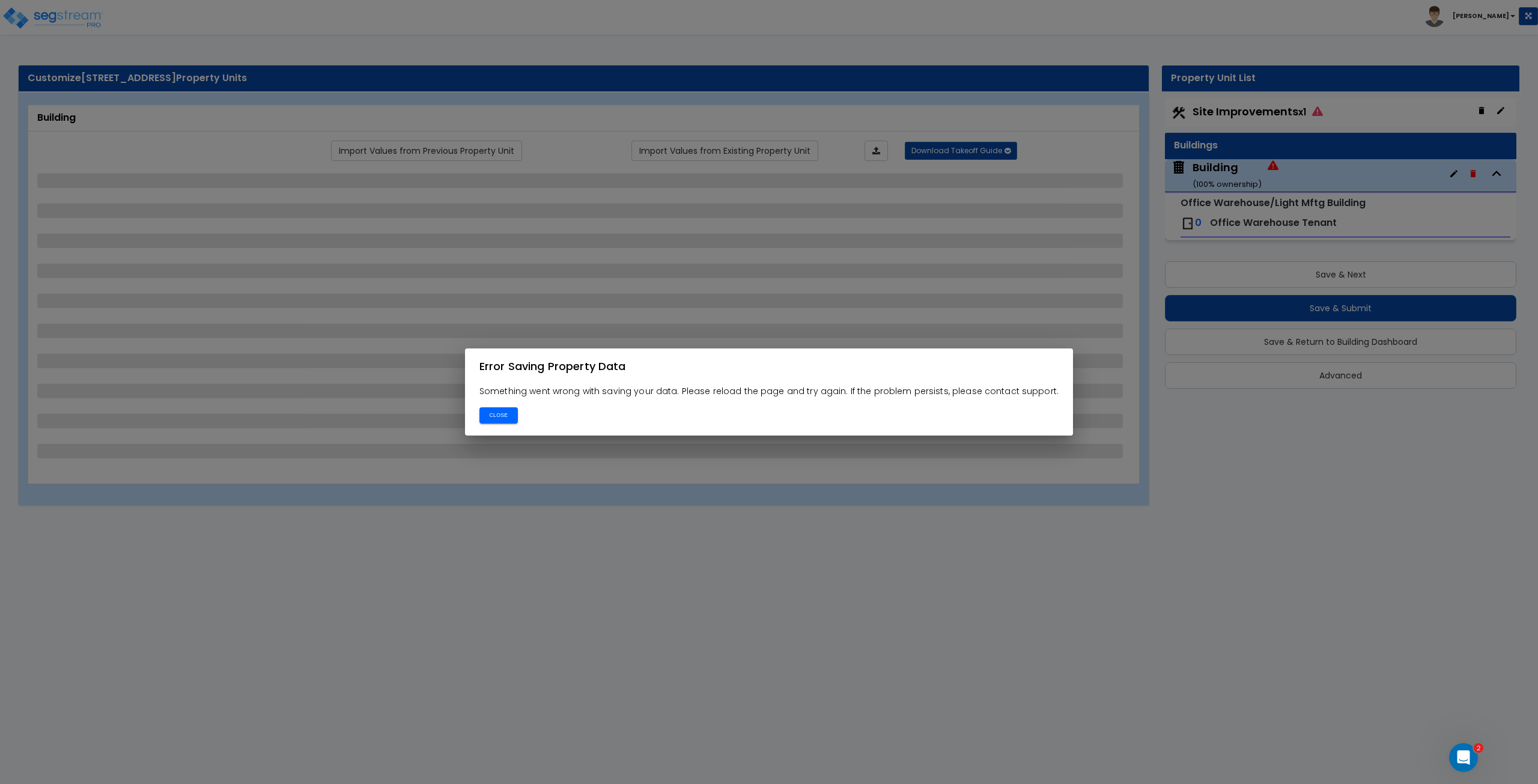 select on "5" 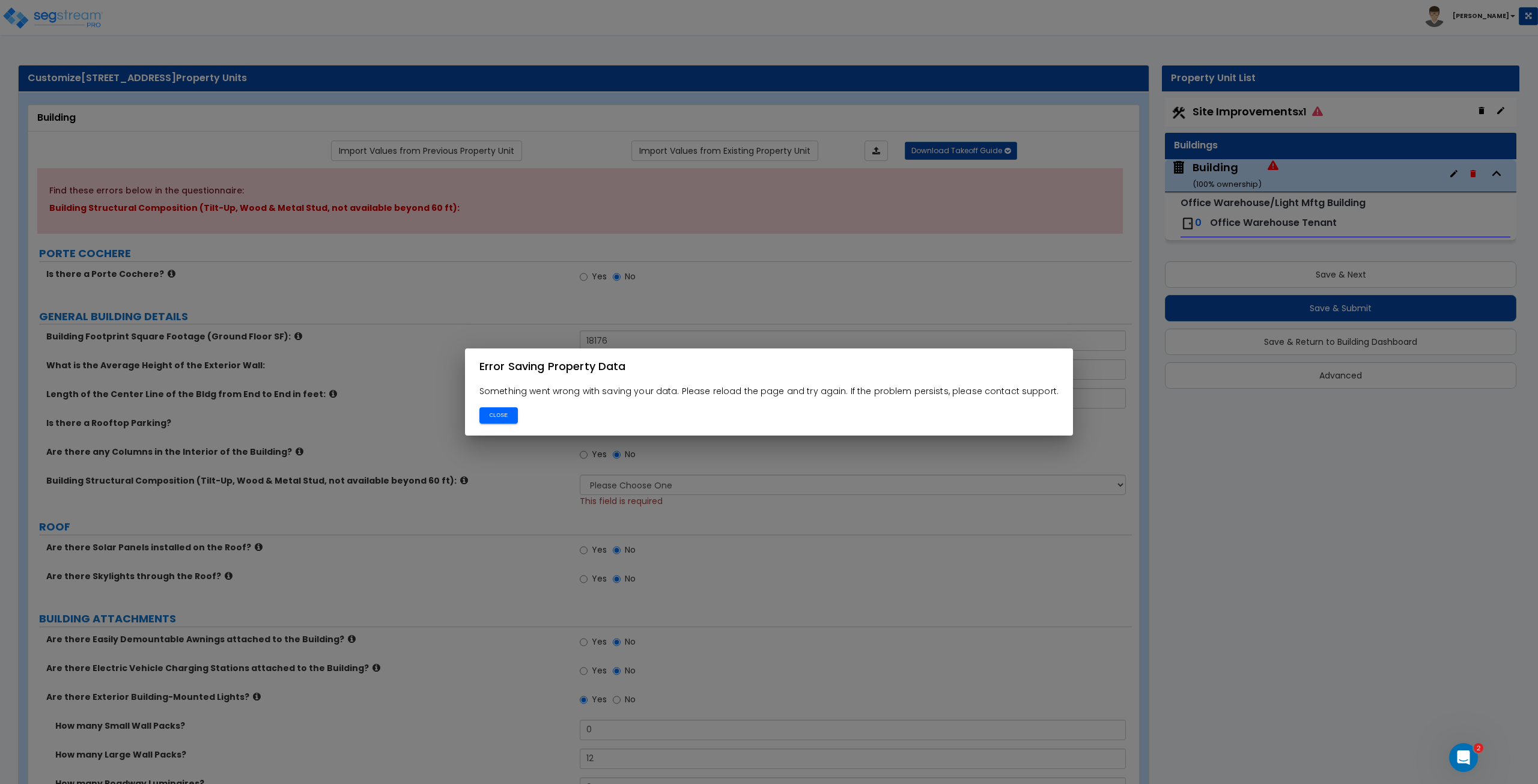 click on "Close" at bounding box center (499, 415) 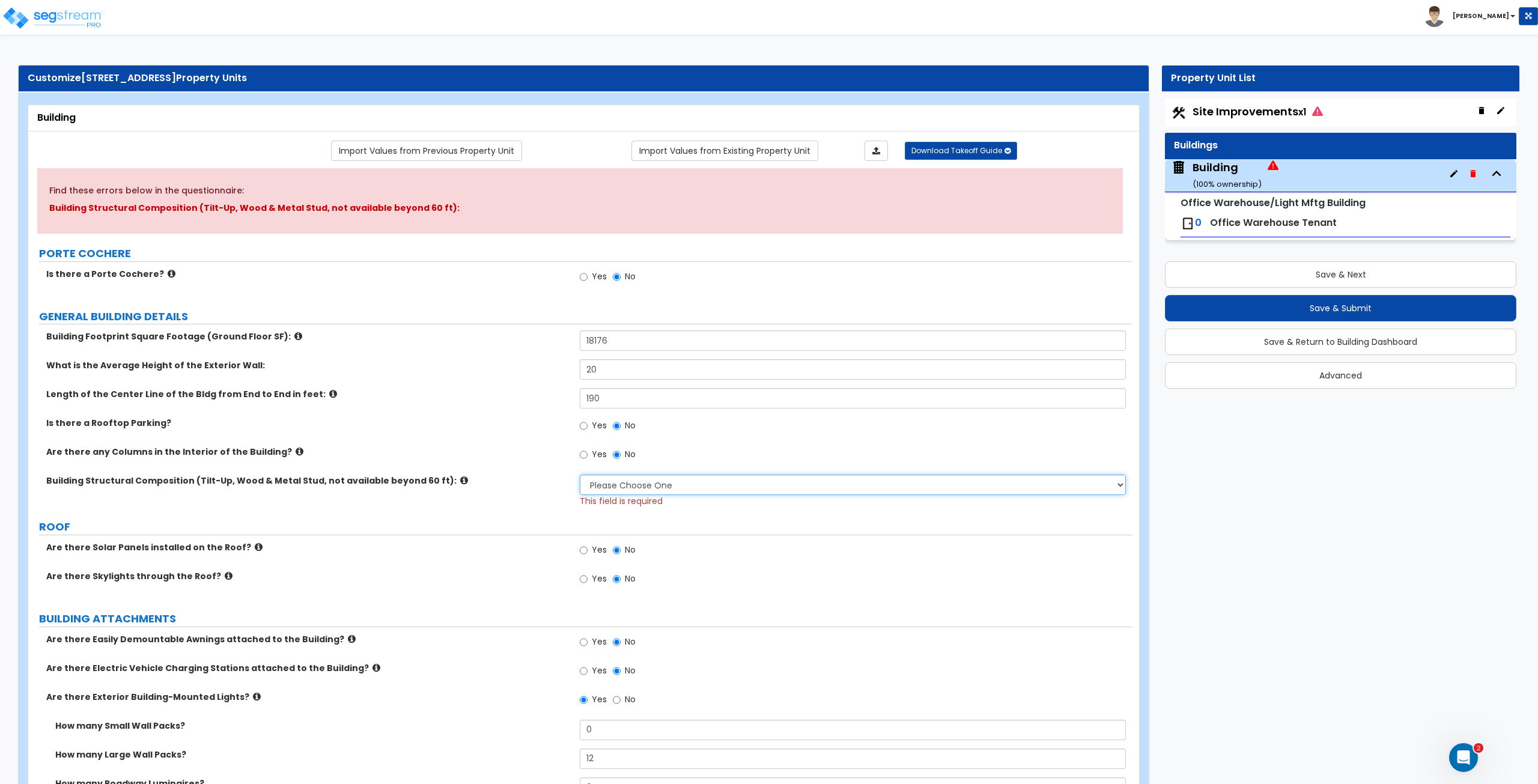 click on "Please Choose One Pre-Engineered Metal Building Tilt-up Wall Construction Reinforced Concrete Structural Steel Brick Masonry CMU Masonry Wood Stud Metal Stud" at bounding box center (853, 485) 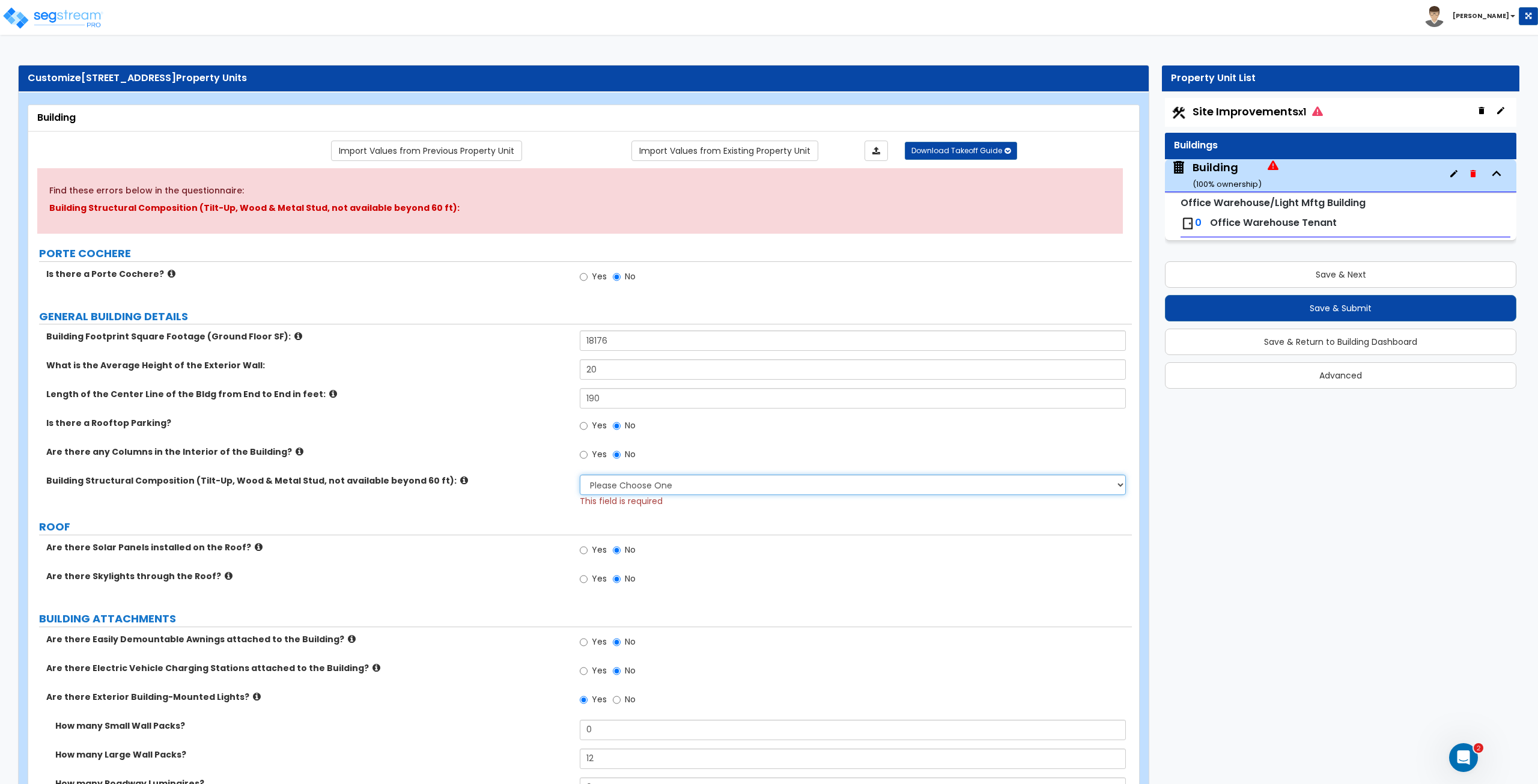 select on "1" 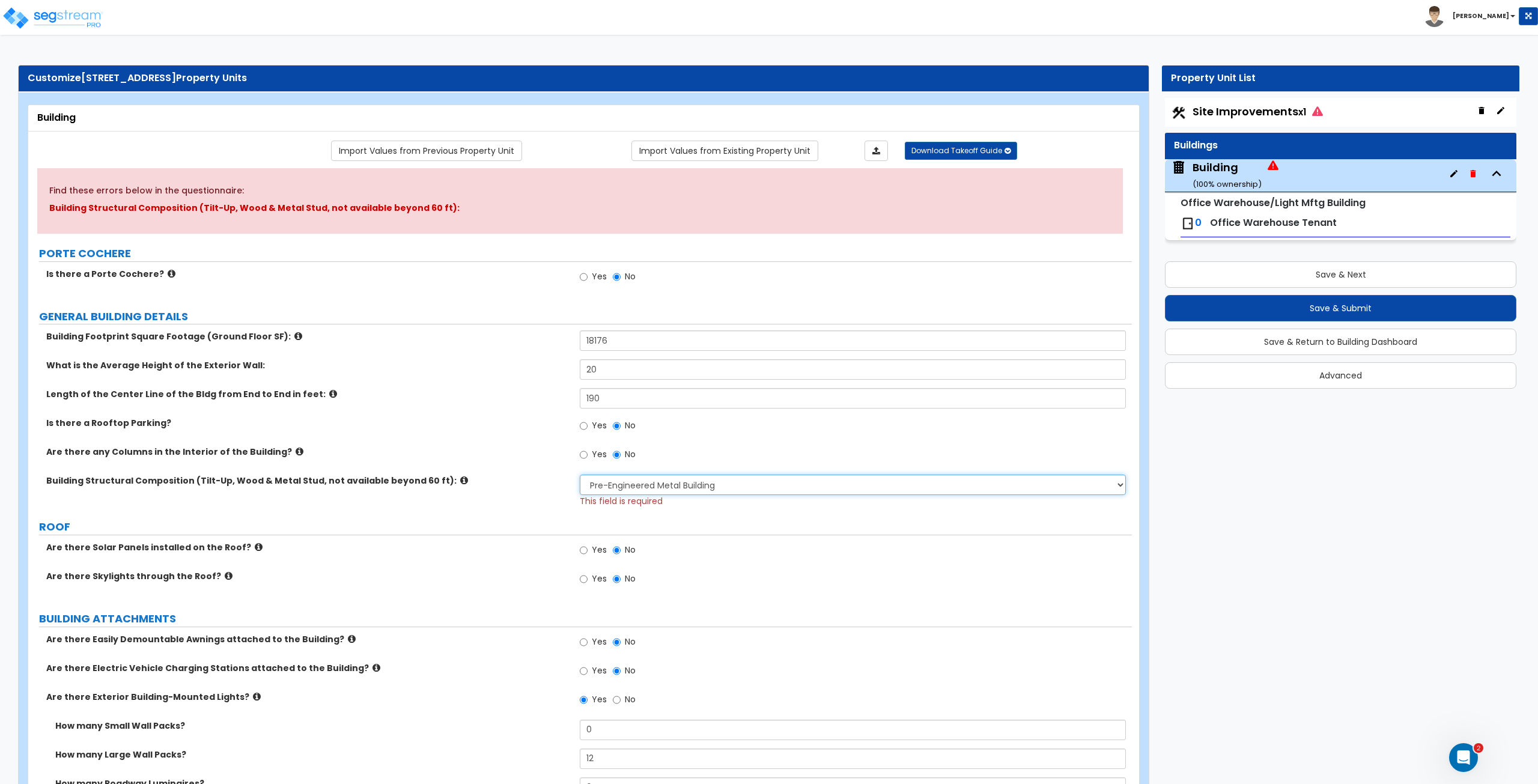 click on "Please Choose One Pre-Engineered Metal Building Tilt-up Wall Construction Reinforced Concrete Structural Steel Brick Masonry CMU Masonry Wood Stud Metal Stud" at bounding box center (853, 485) 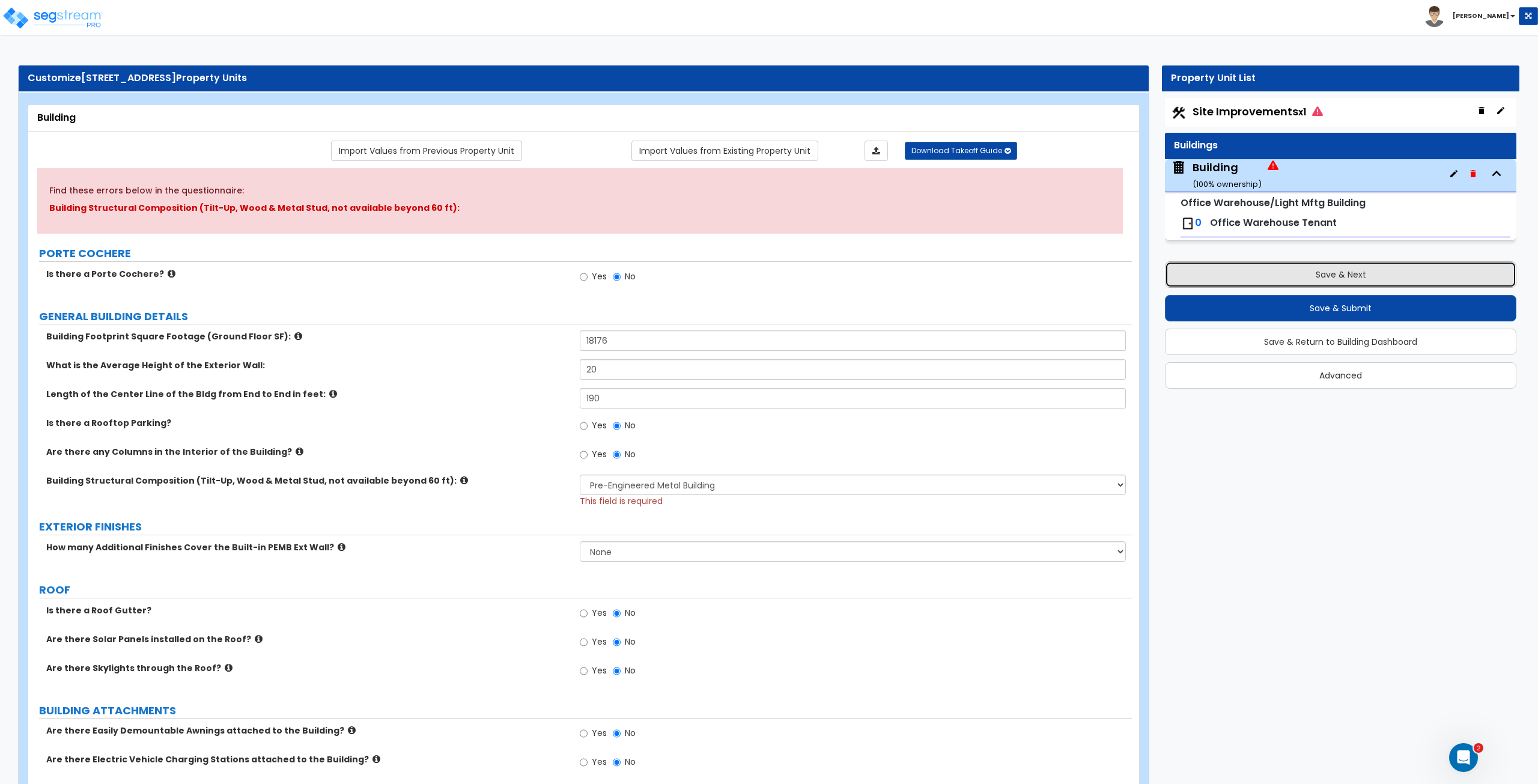 click on "Save & Next" at bounding box center (1340, 275) 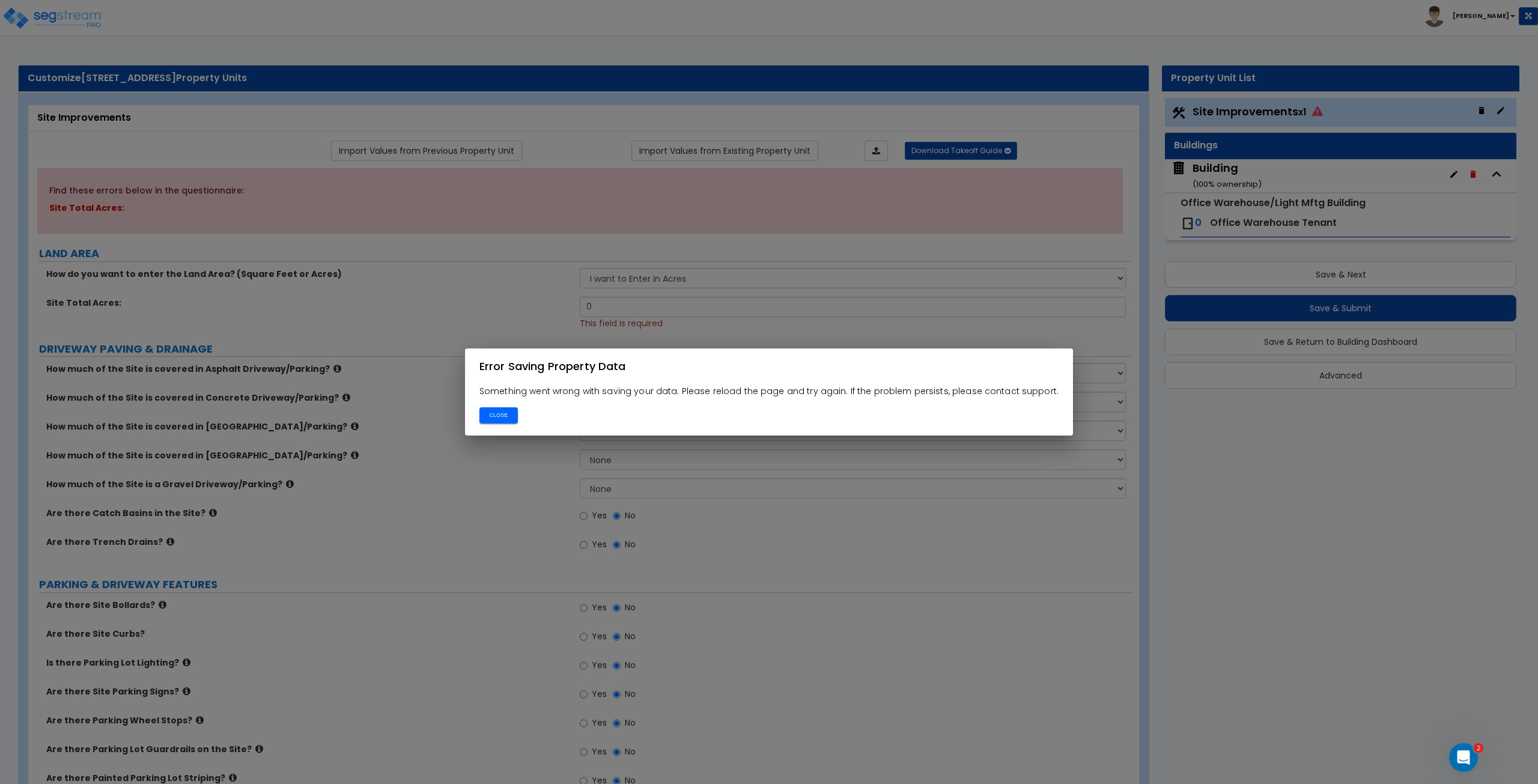 click on "Close" at bounding box center (499, 415) 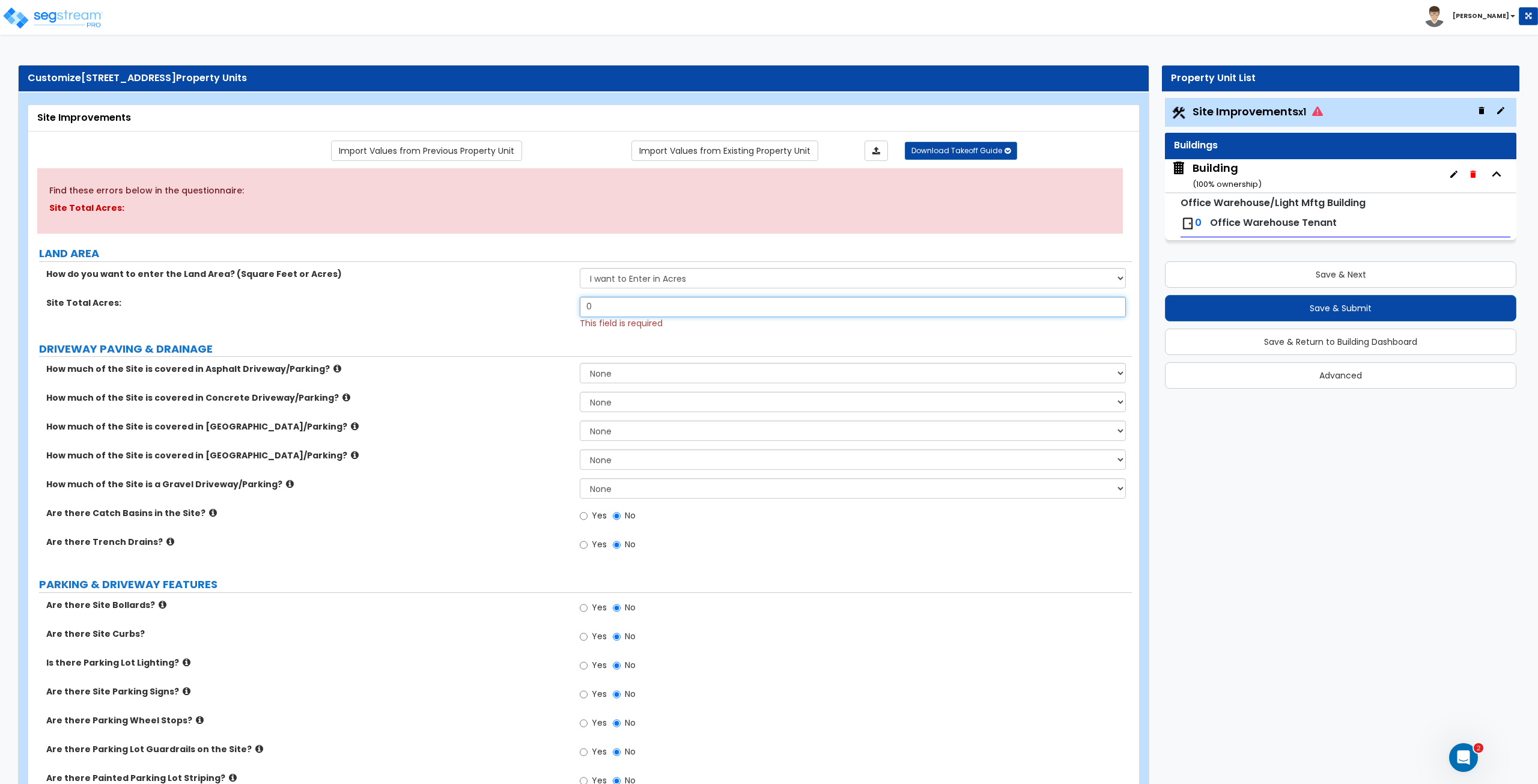 drag, startPoint x: 621, startPoint y: 303, endPoint x: 512, endPoint y: 305, distance: 109.01835 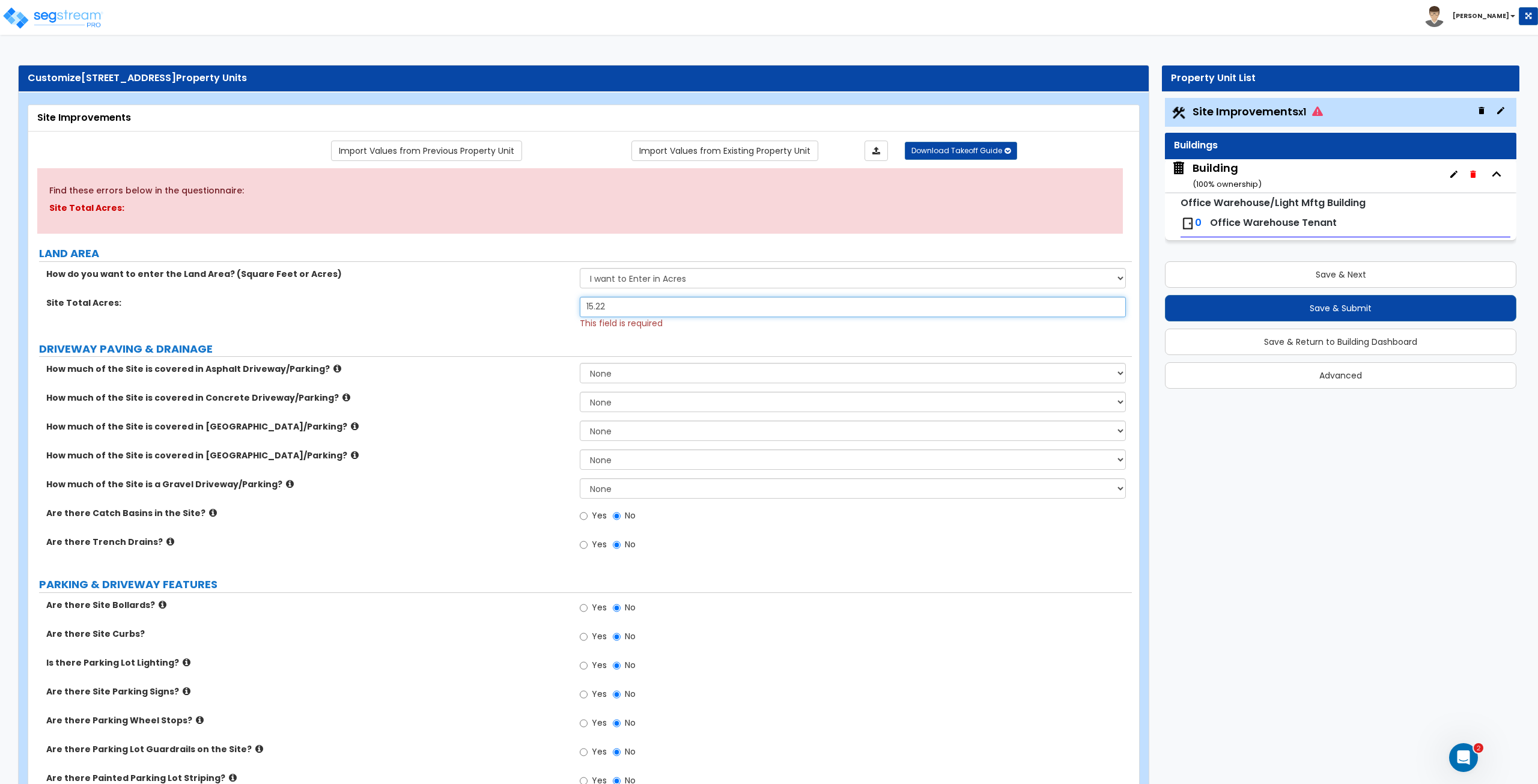 type on "15.22" 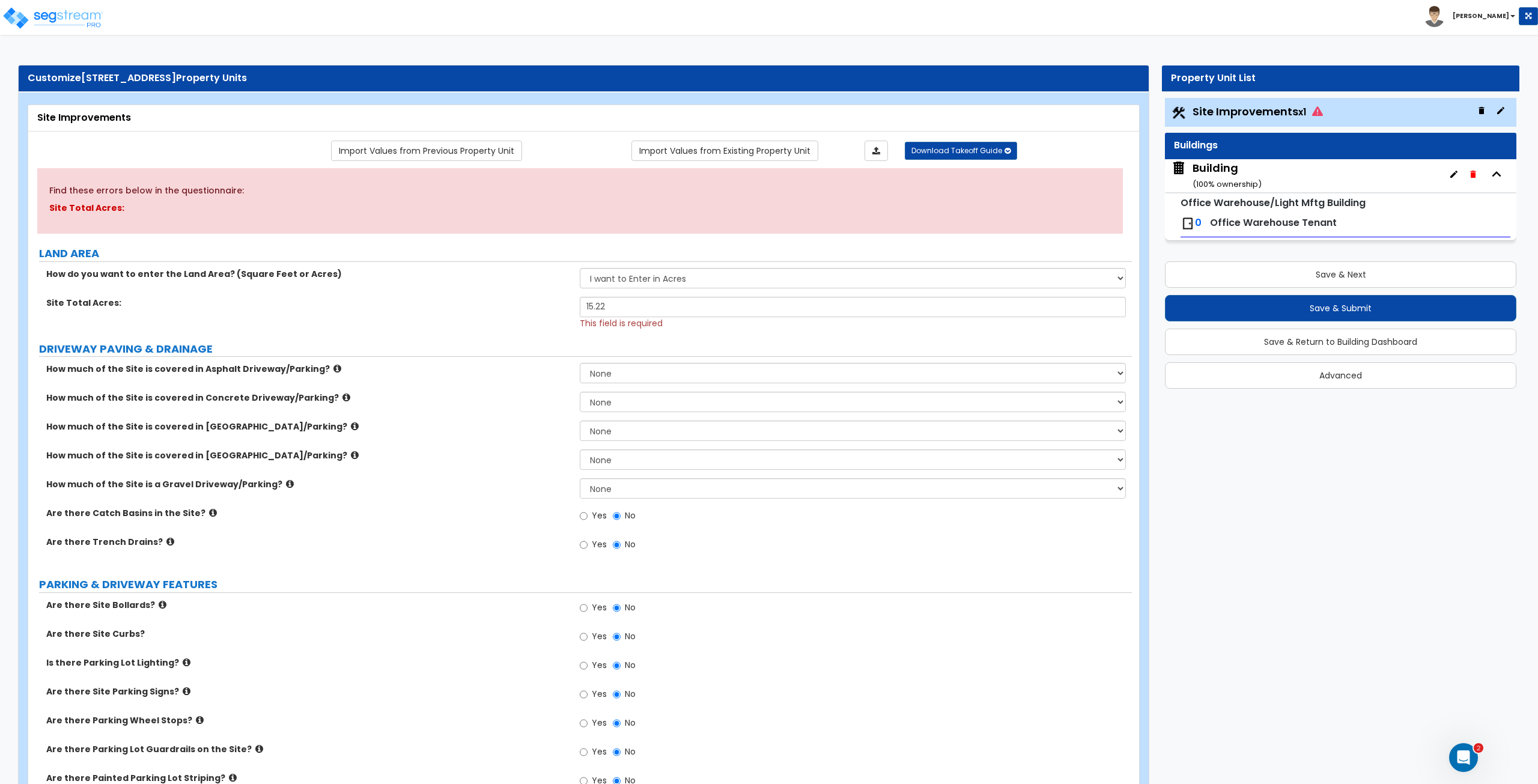 click on "Site Total Acres: 15.22 This field is required" at bounding box center (580, 313) 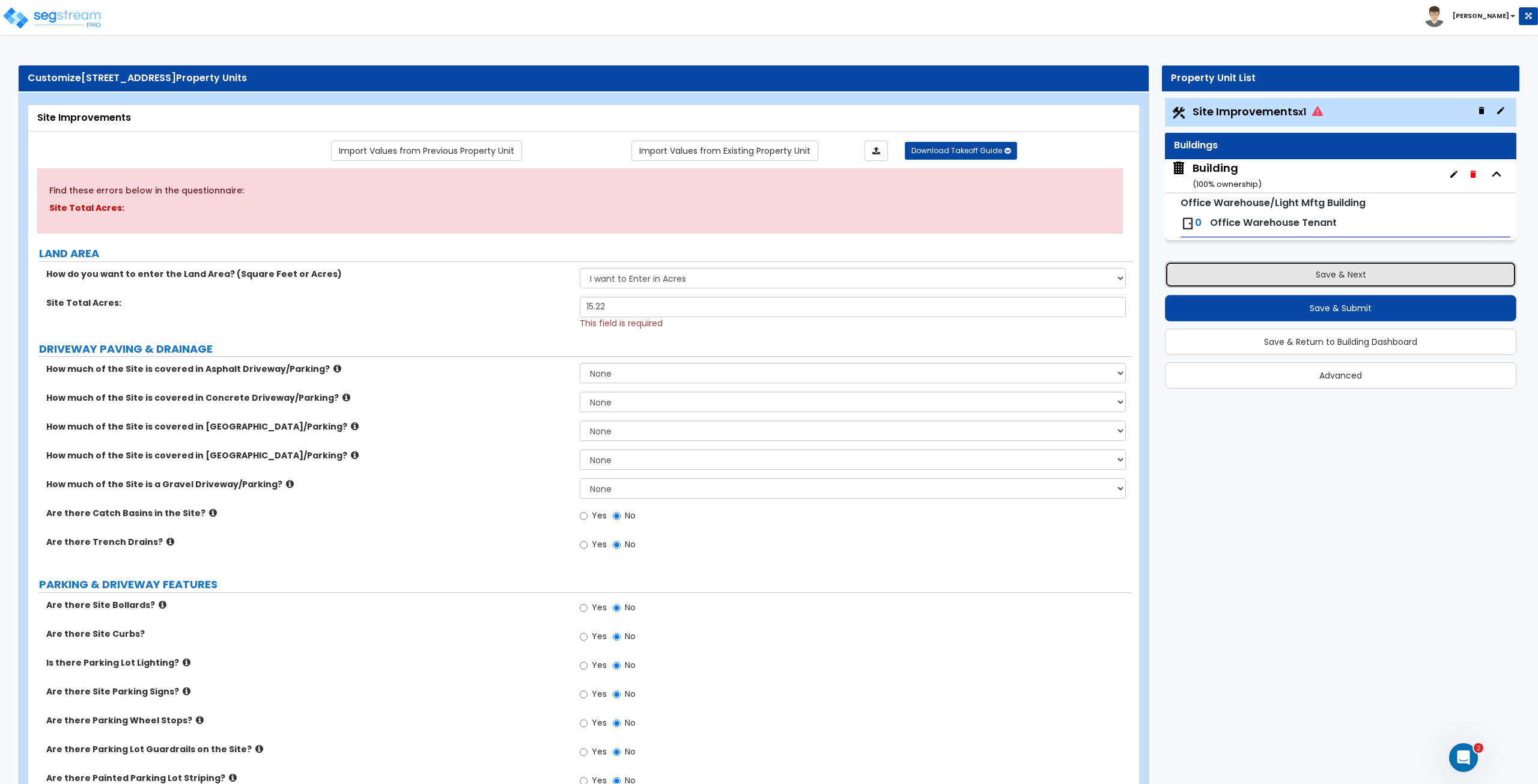 click on "Save & Next" at bounding box center [1340, 275] 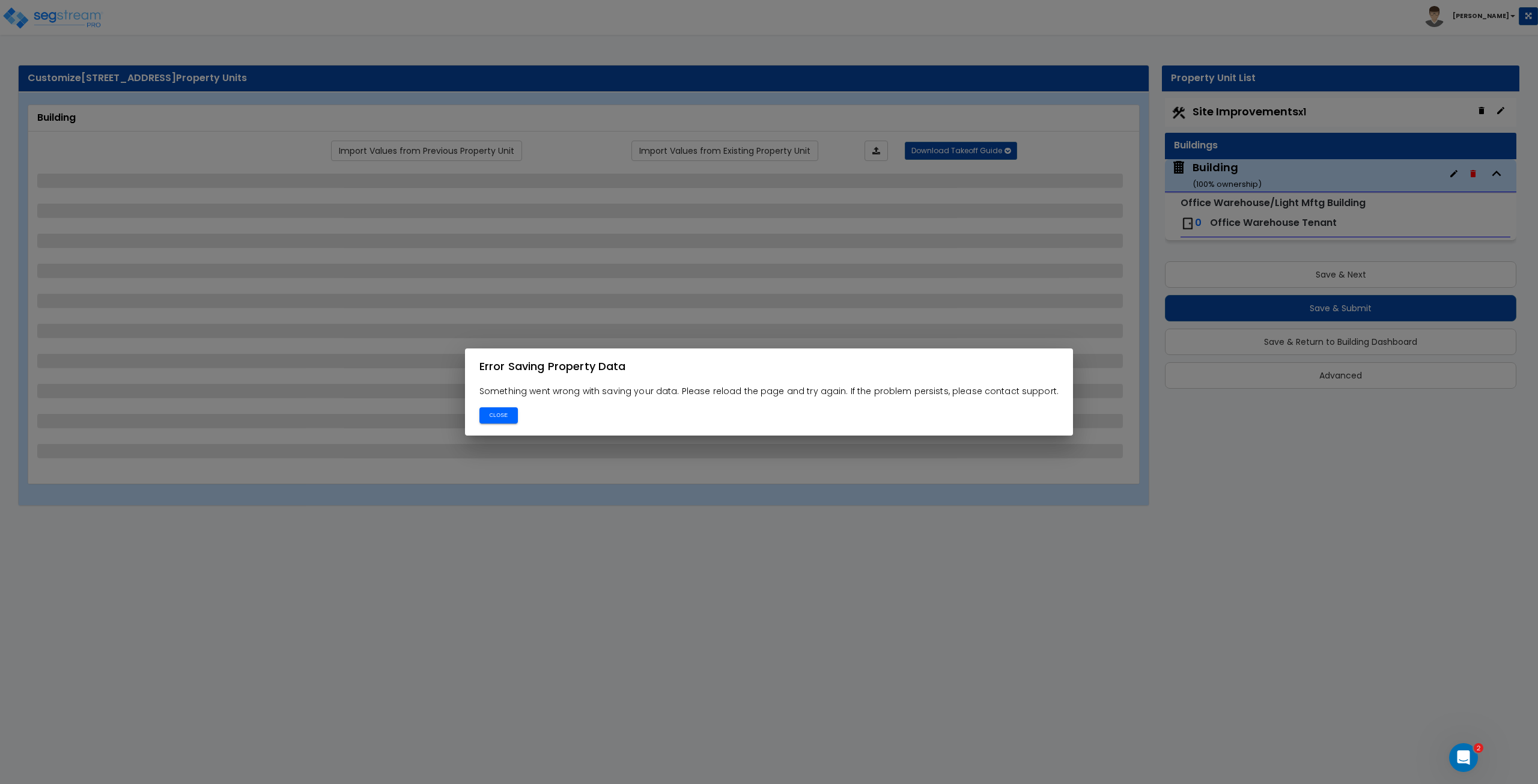 select on "1" 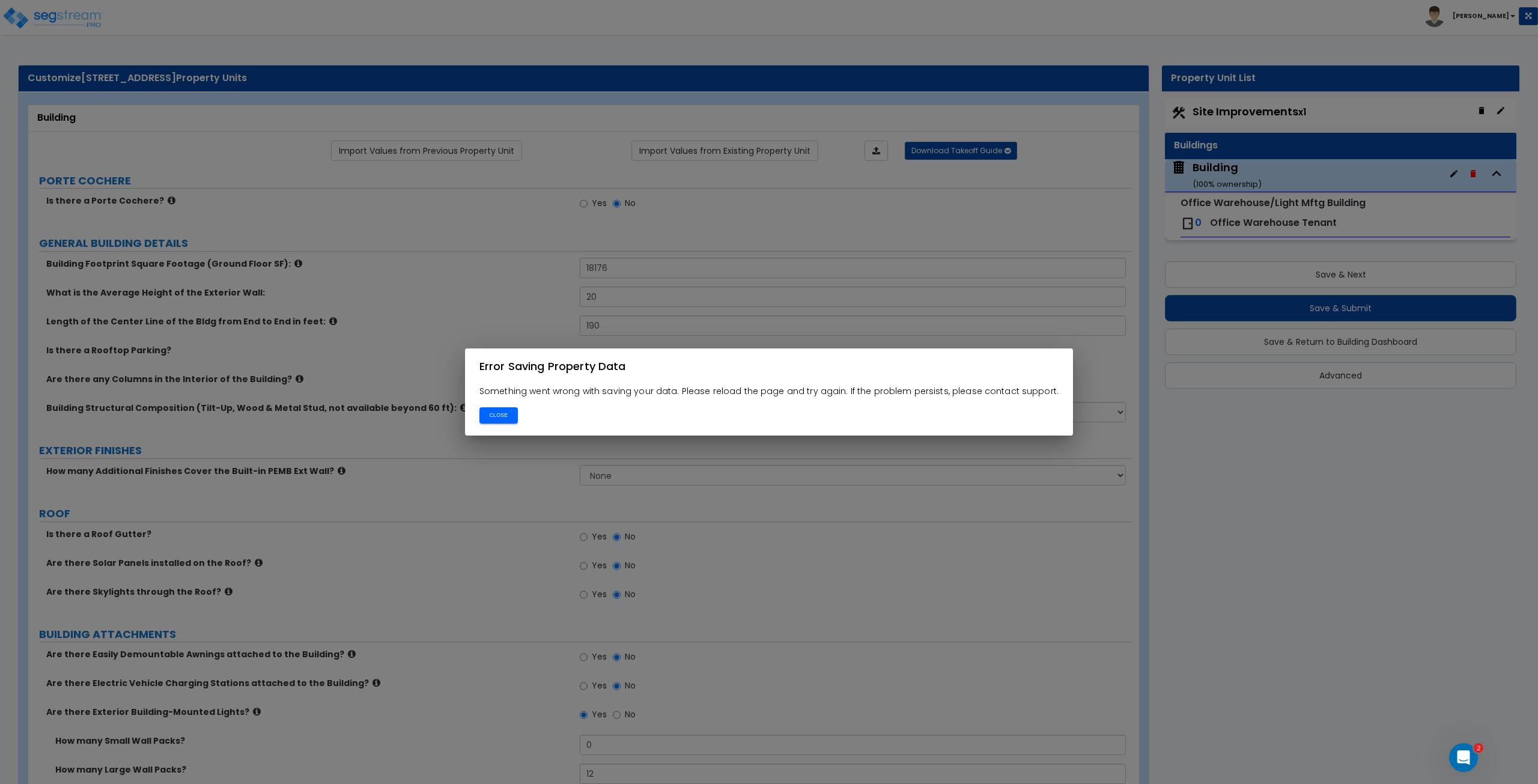 click on "Close" at bounding box center [499, 415] 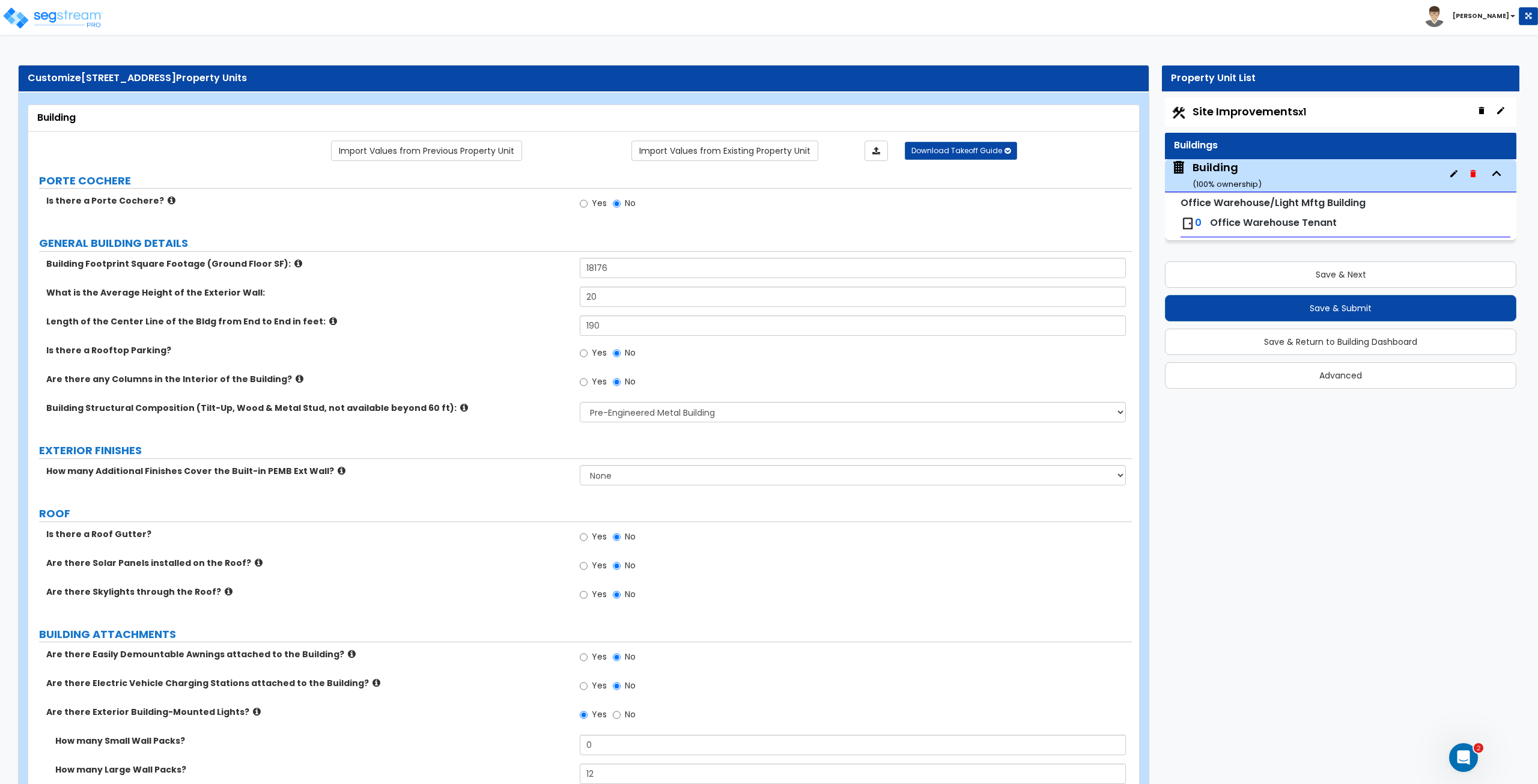 click on "Office Warehouse Tenant" at bounding box center (1273, 222) 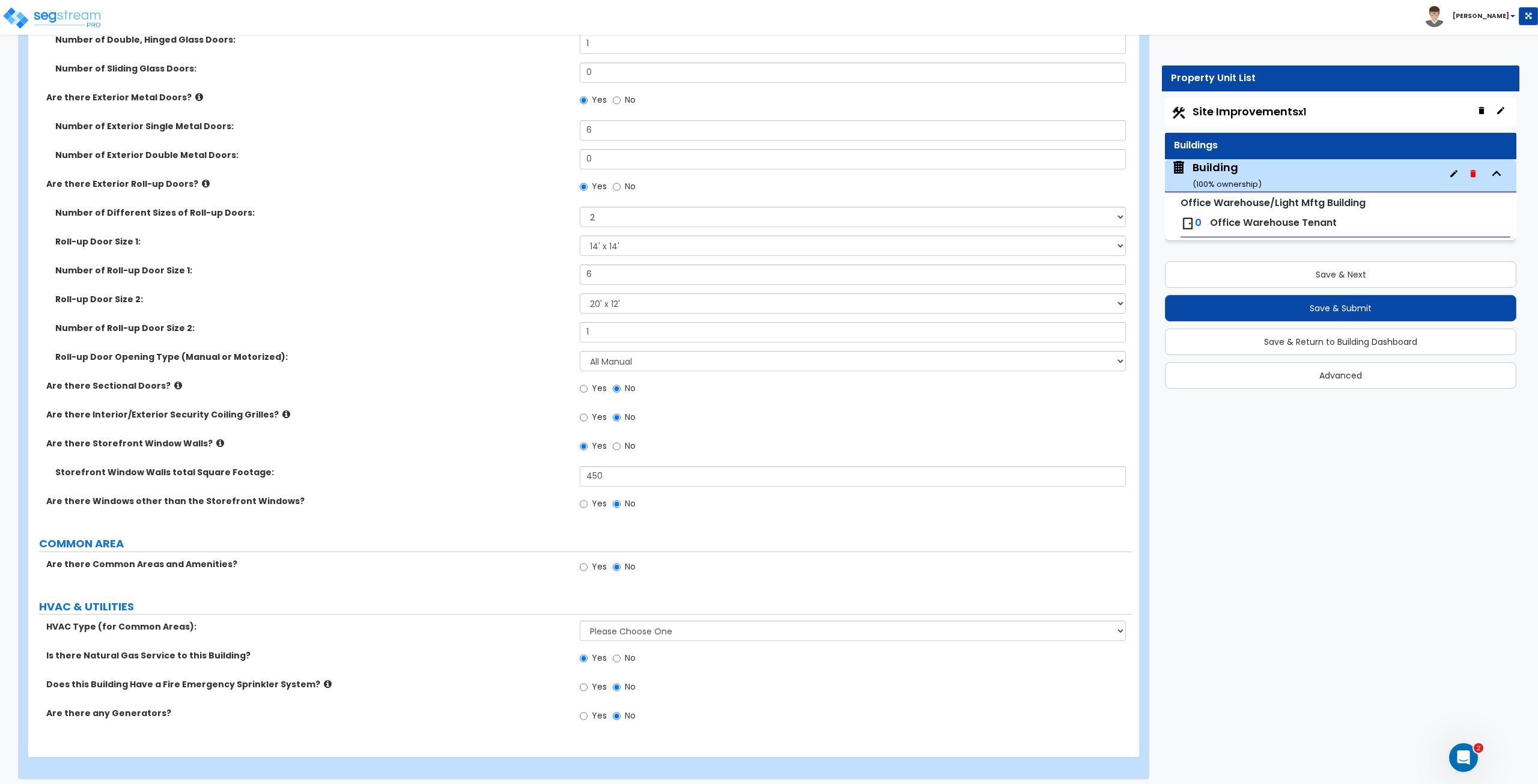 scroll, scrollTop: 1143, scrollLeft: 0, axis: vertical 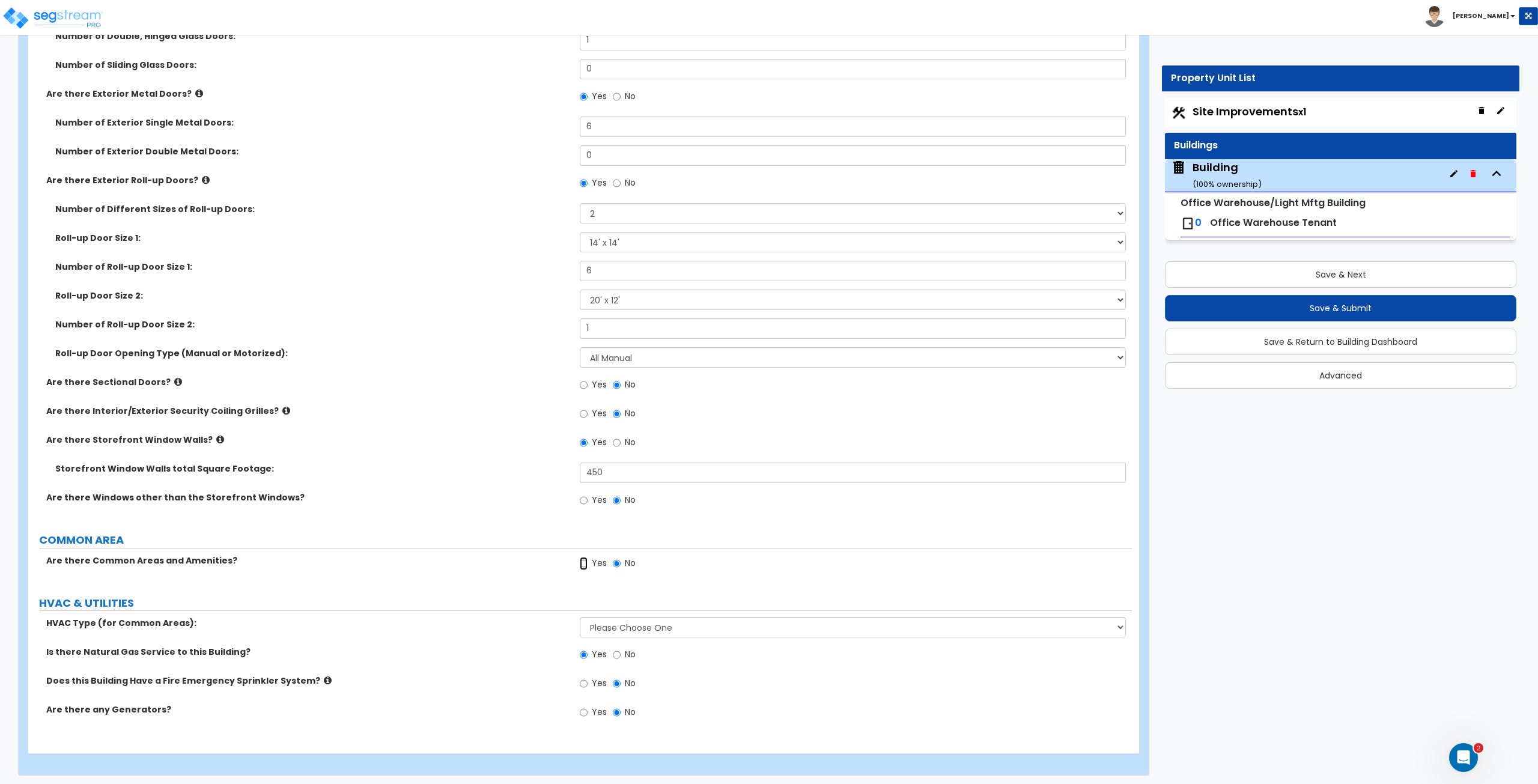 click on "Yes" at bounding box center (583, 564) 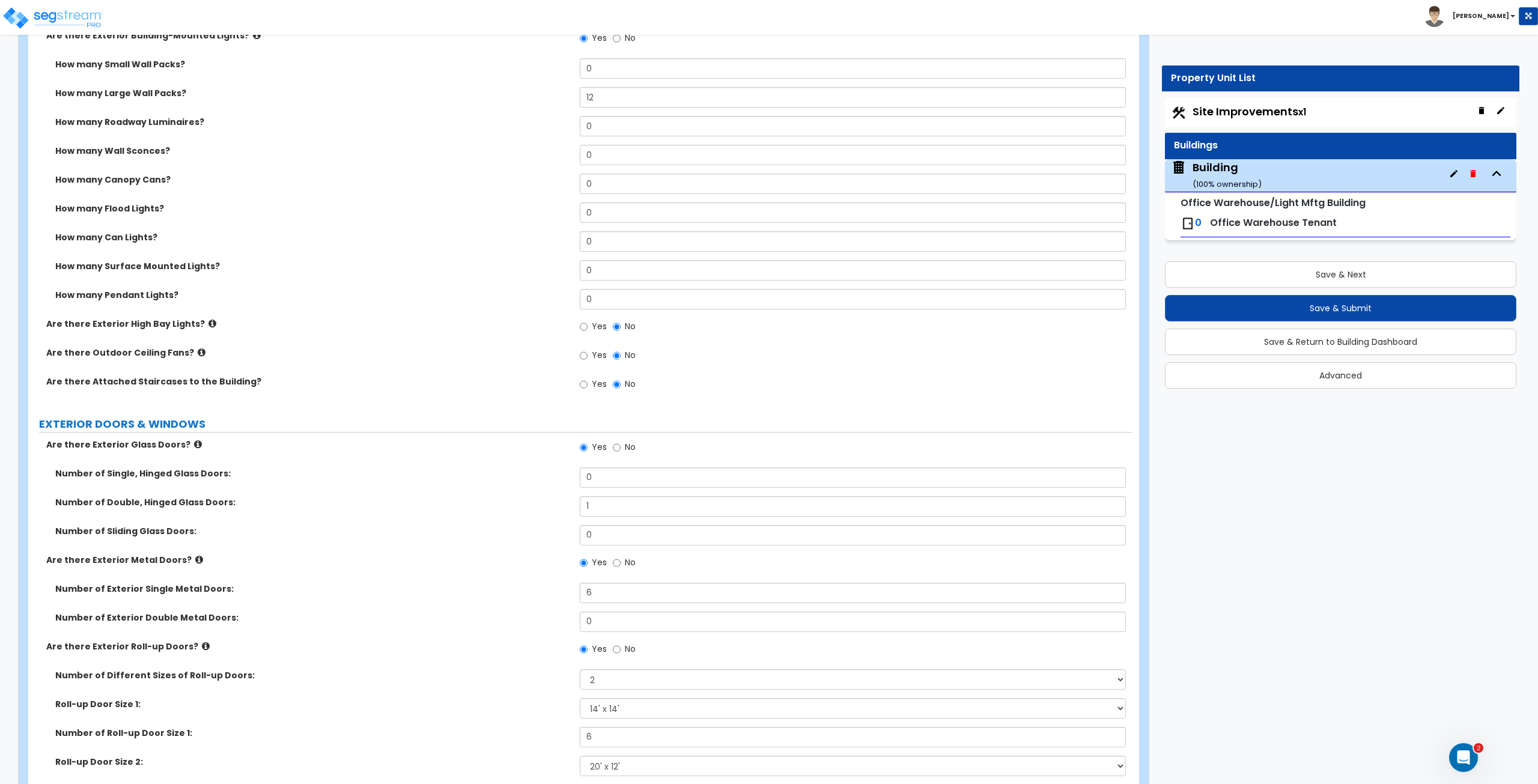 scroll, scrollTop: 637, scrollLeft: 0, axis: vertical 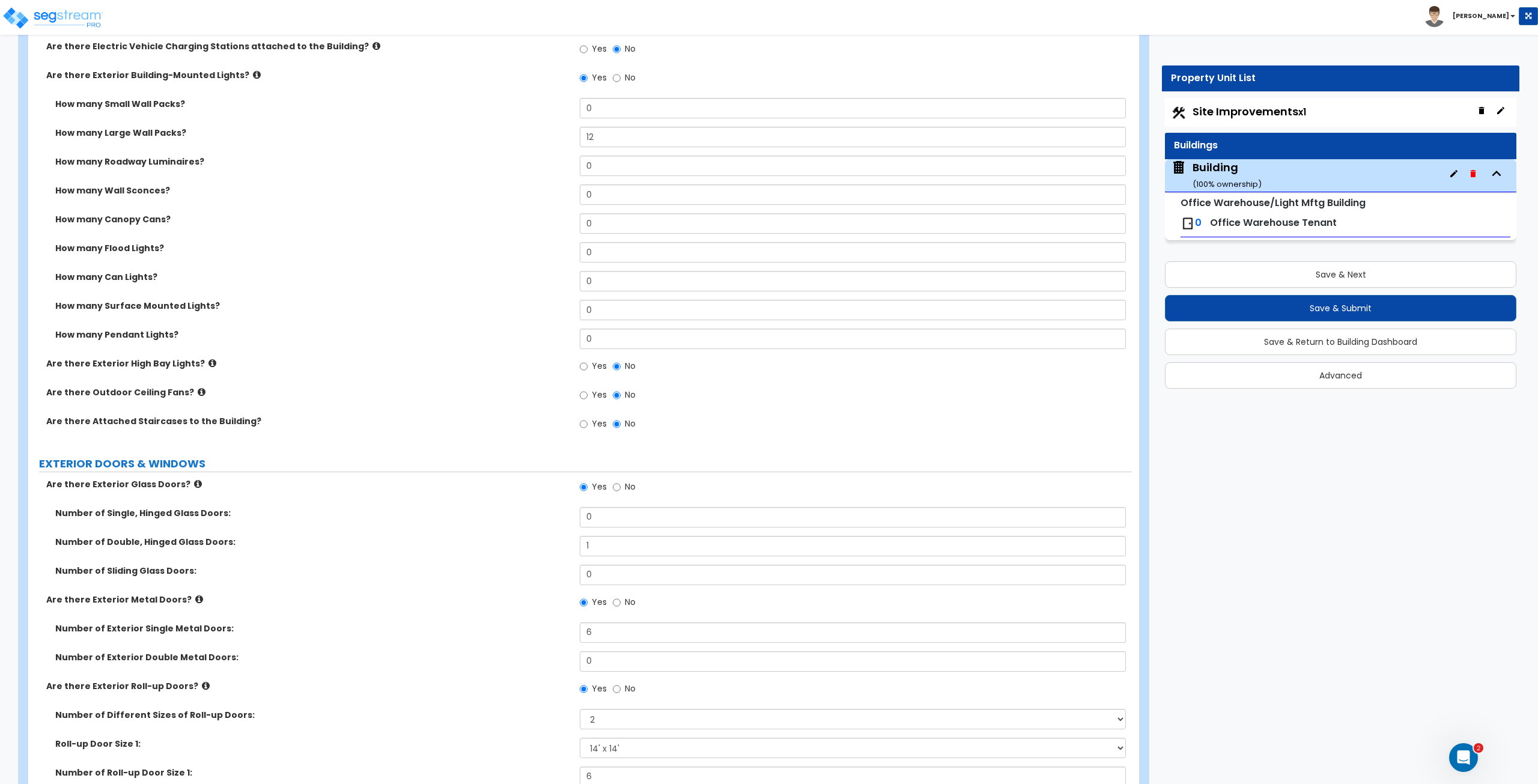 click on "Office Warehouse Tenant" at bounding box center [1273, 222] 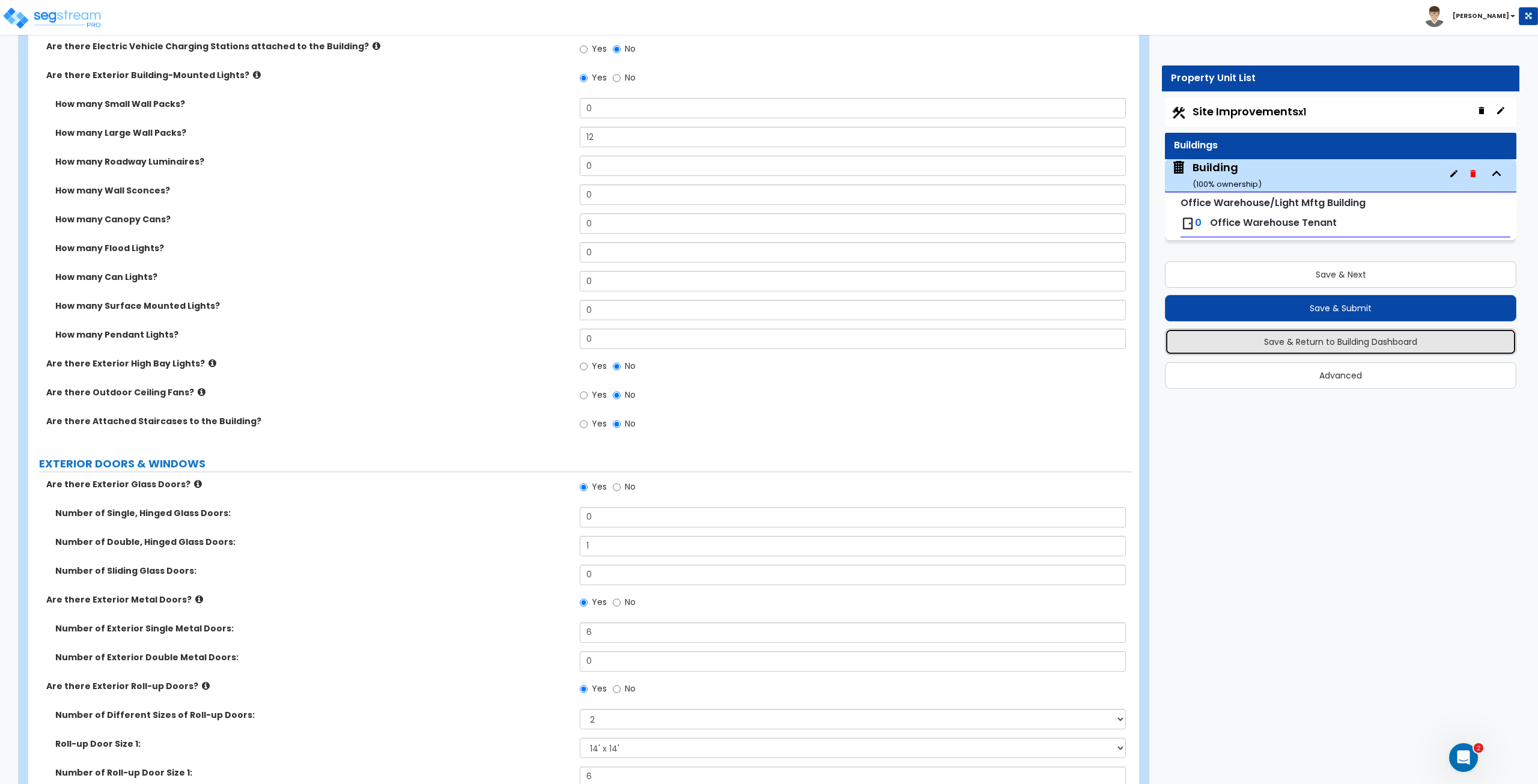 click on "Save & Return to Building Dashboard" at bounding box center (1340, 342) 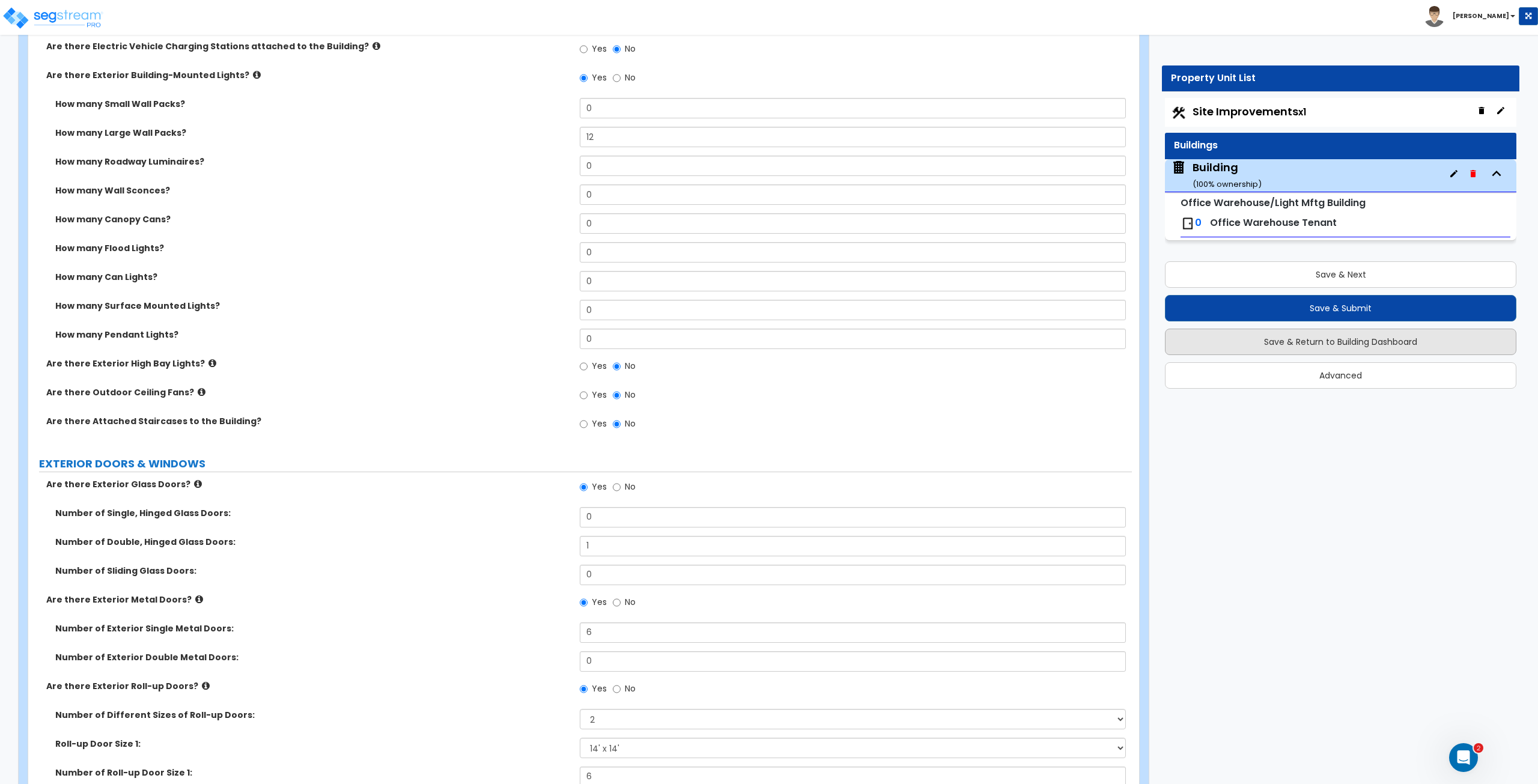 scroll, scrollTop: 0, scrollLeft: 0, axis: both 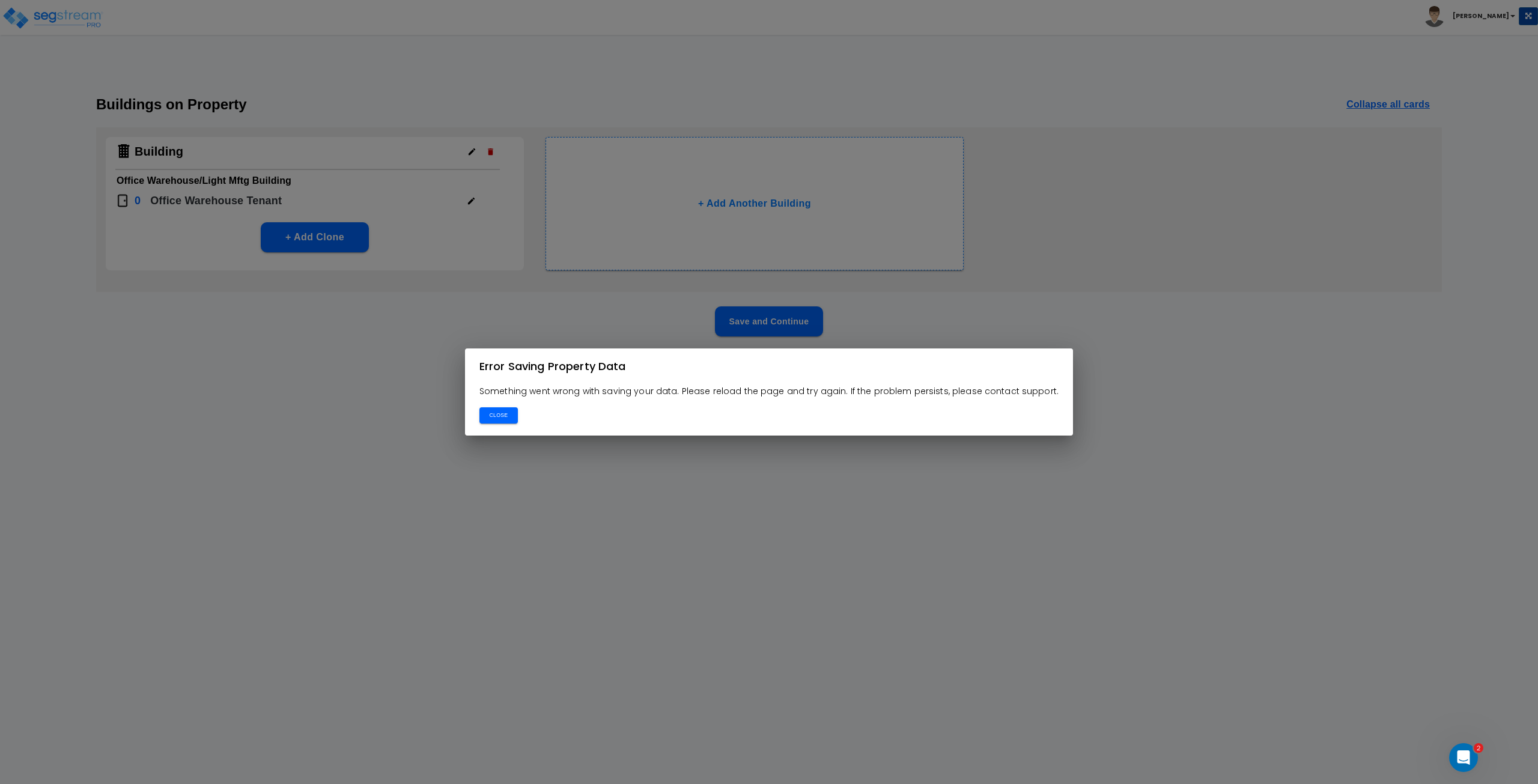 click on "Close" at bounding box center (499, 415) 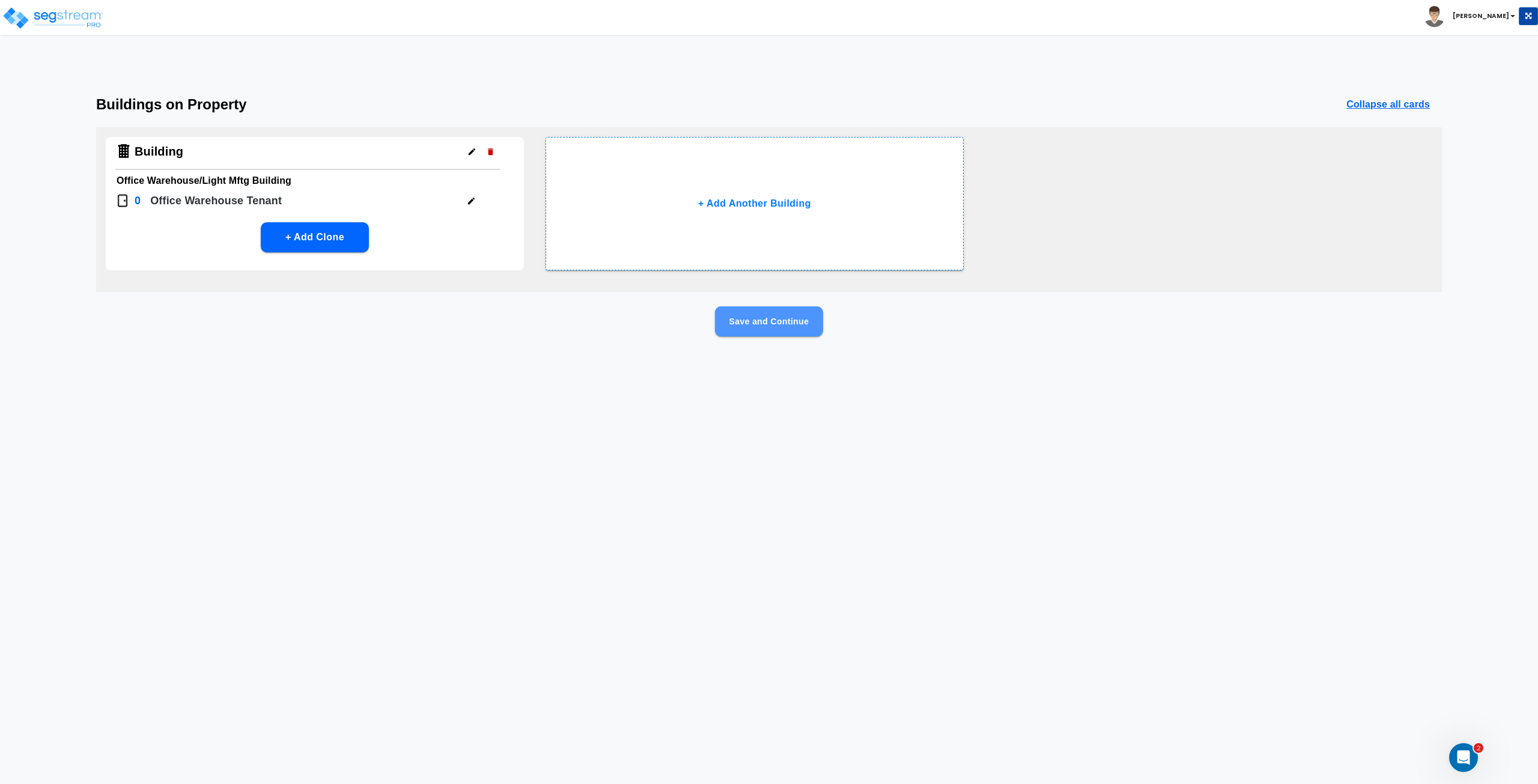 click on "Save and Continue" at bounding box center (769, 321) 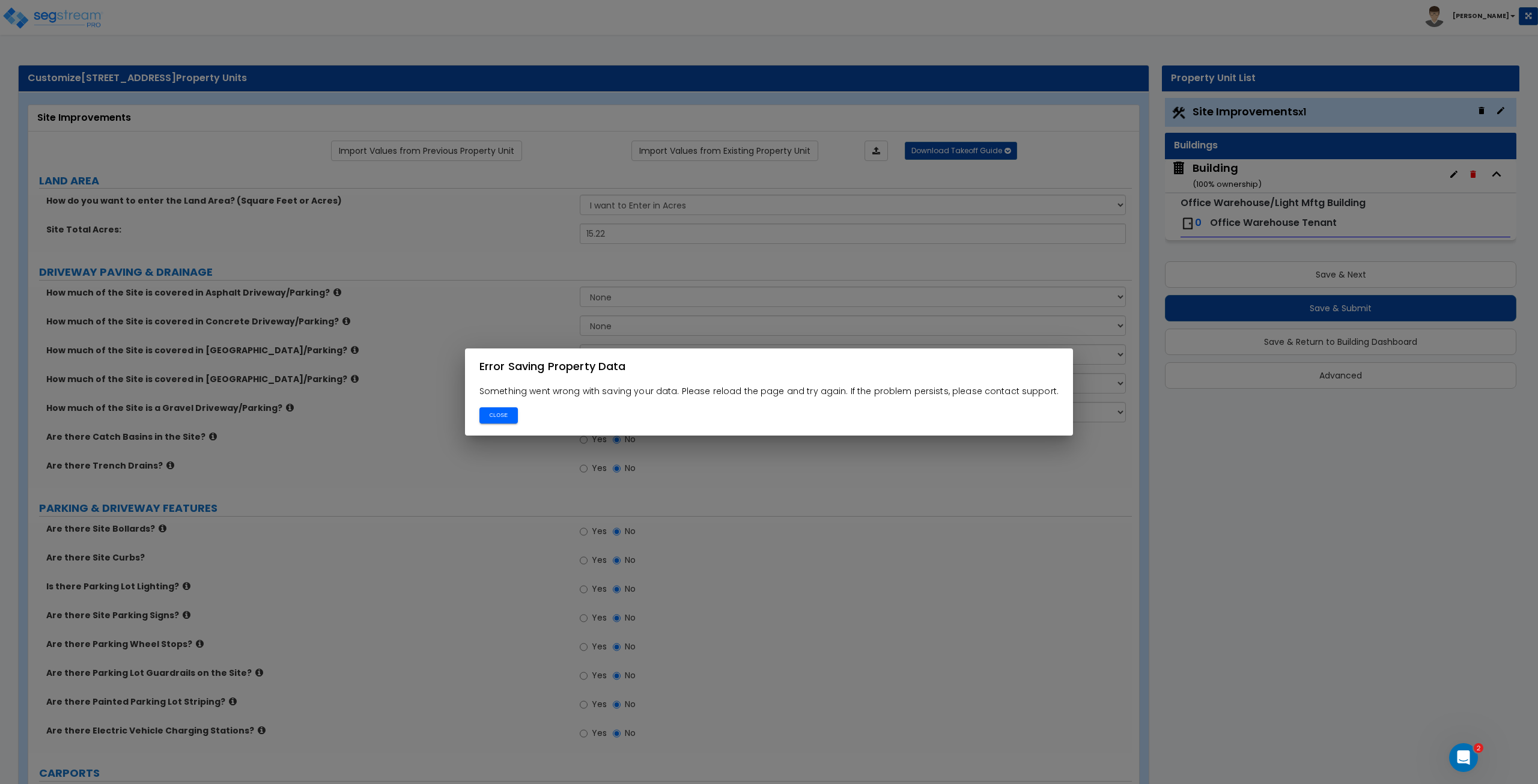 click on "Close" at bounding box center (499, 415) 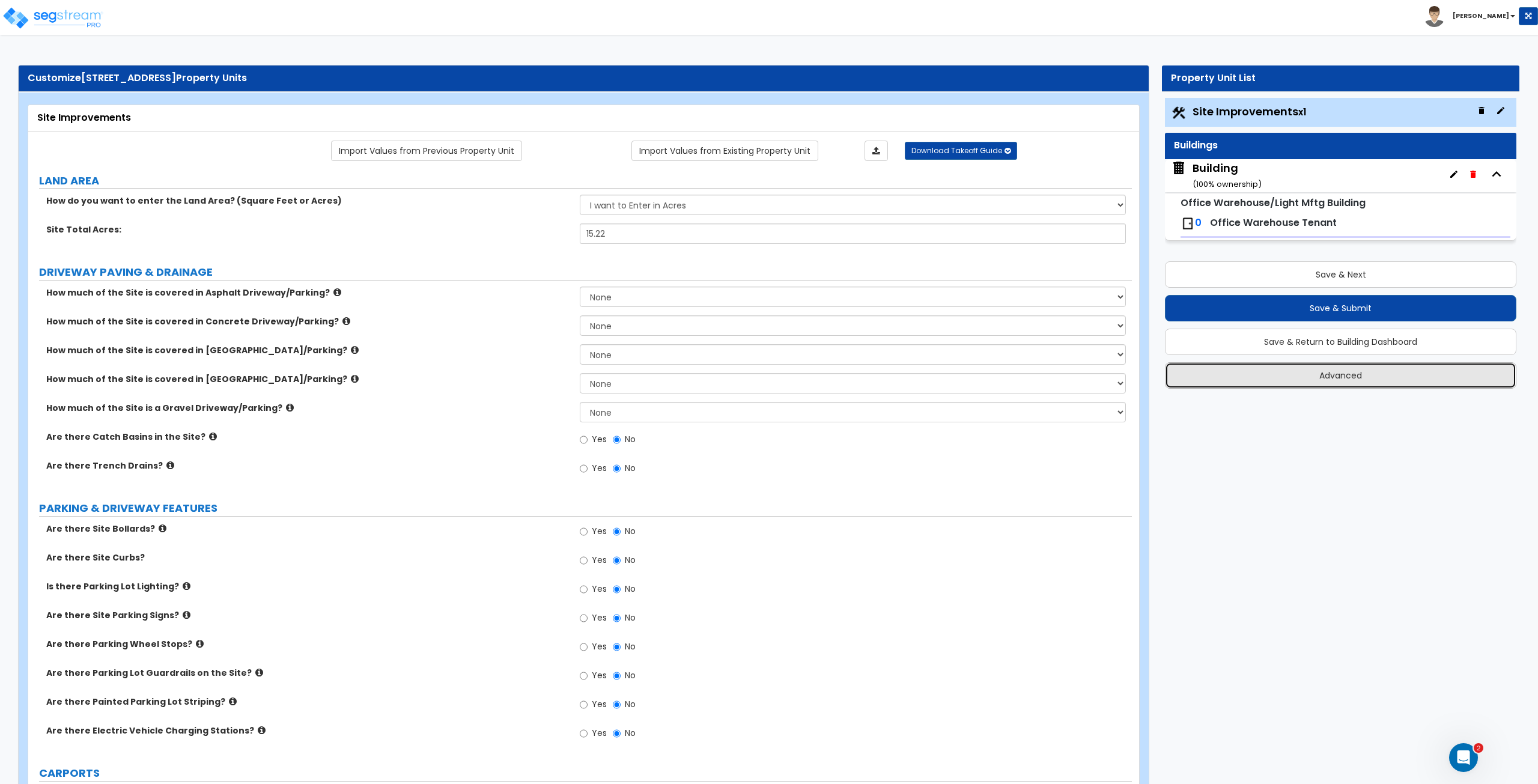 click on "Advanced" at bounding box center (1340, 375) 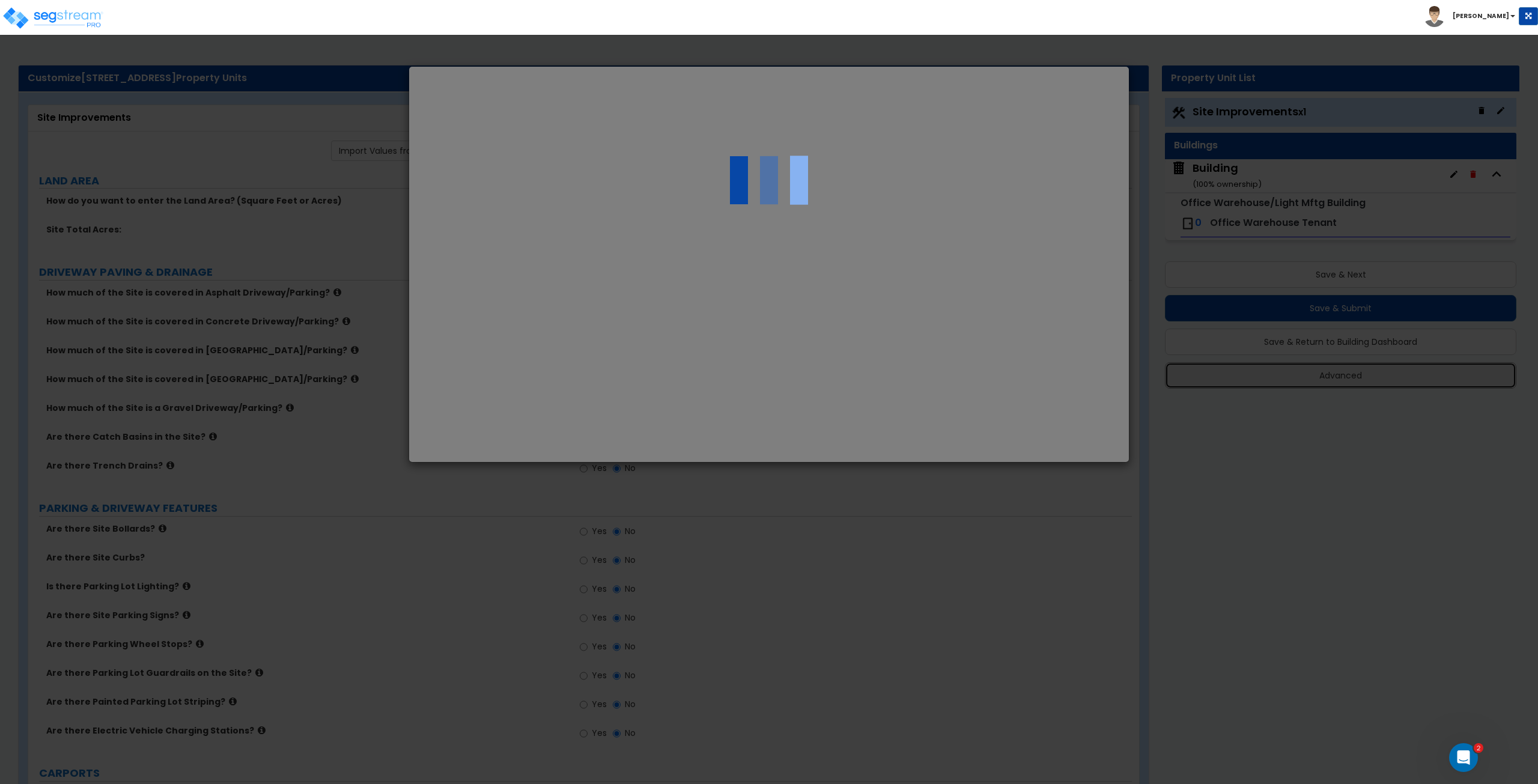 select on "MO" 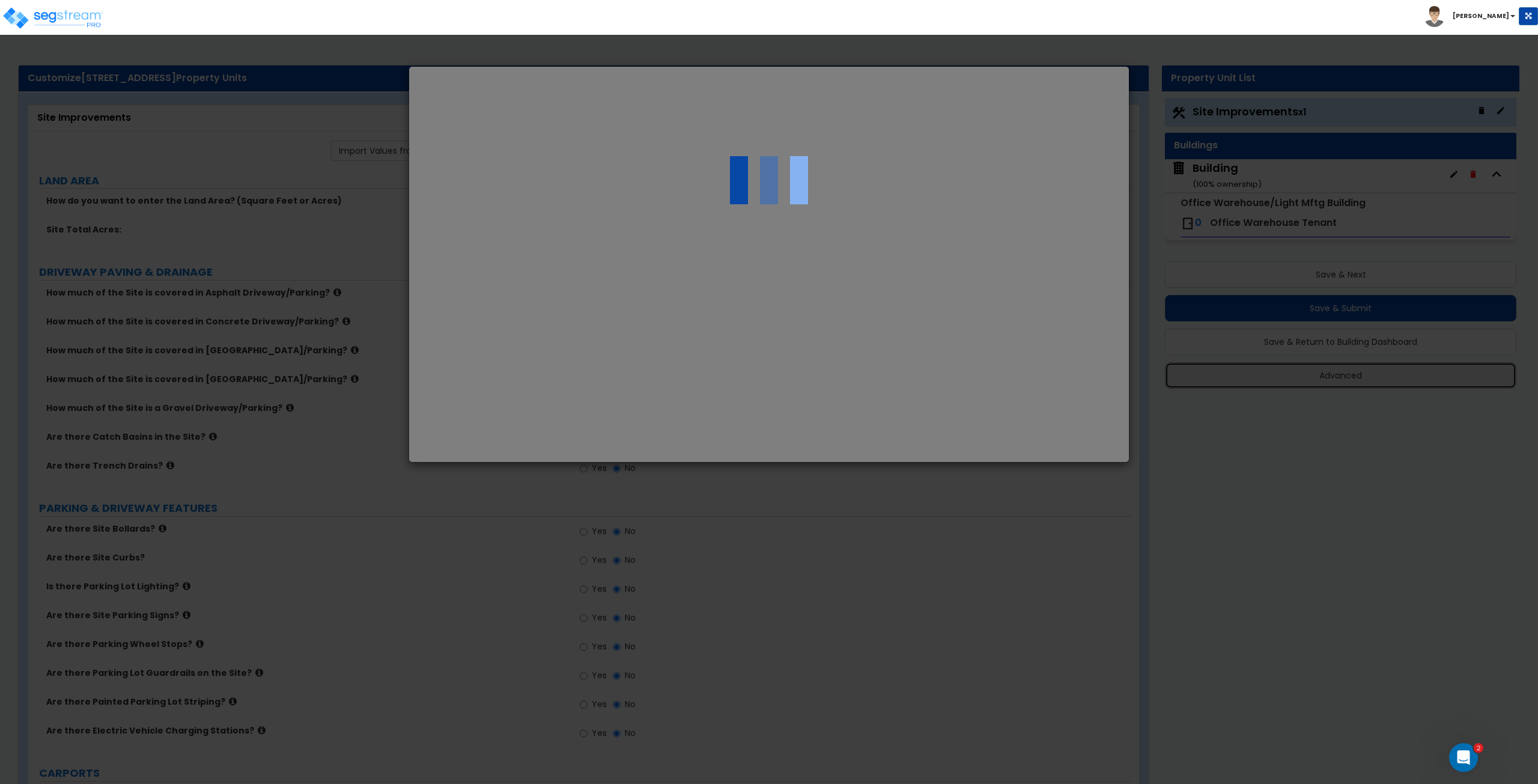scroll, scrollTop: 0, scrollLeft: 0, axis: both 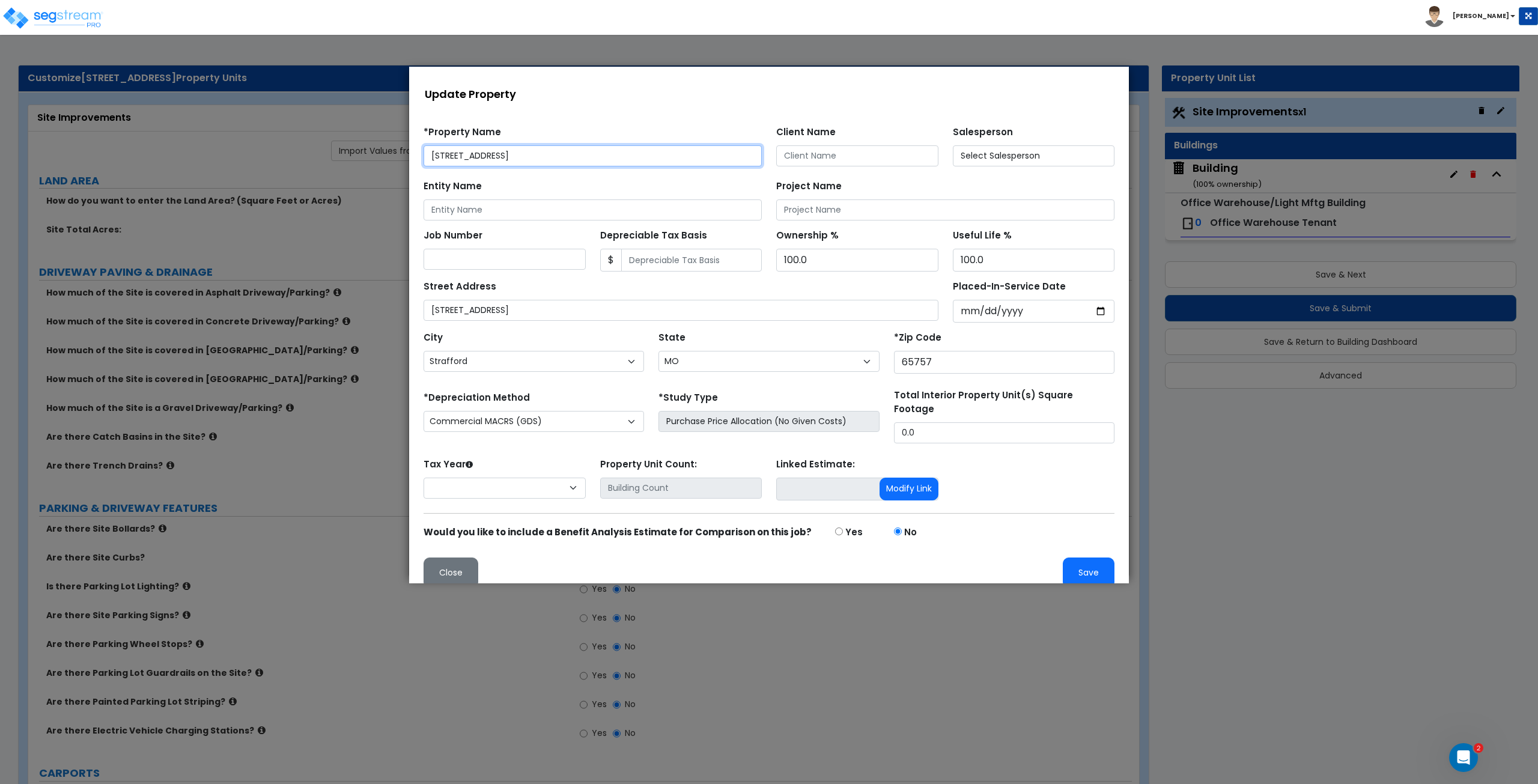 select on "2021" 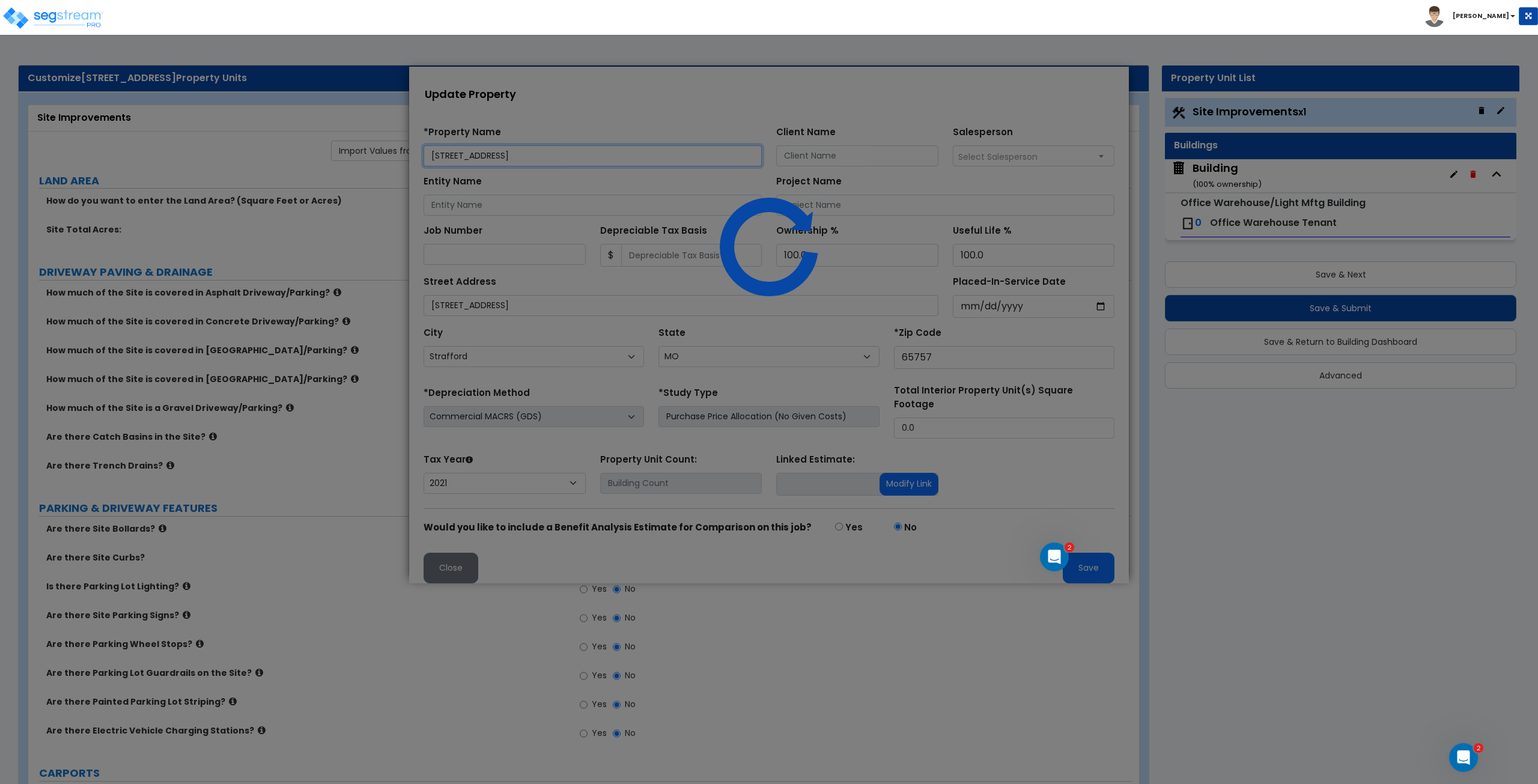 scroll, scrollTop: 0, scrollLeft: 0, axis: both 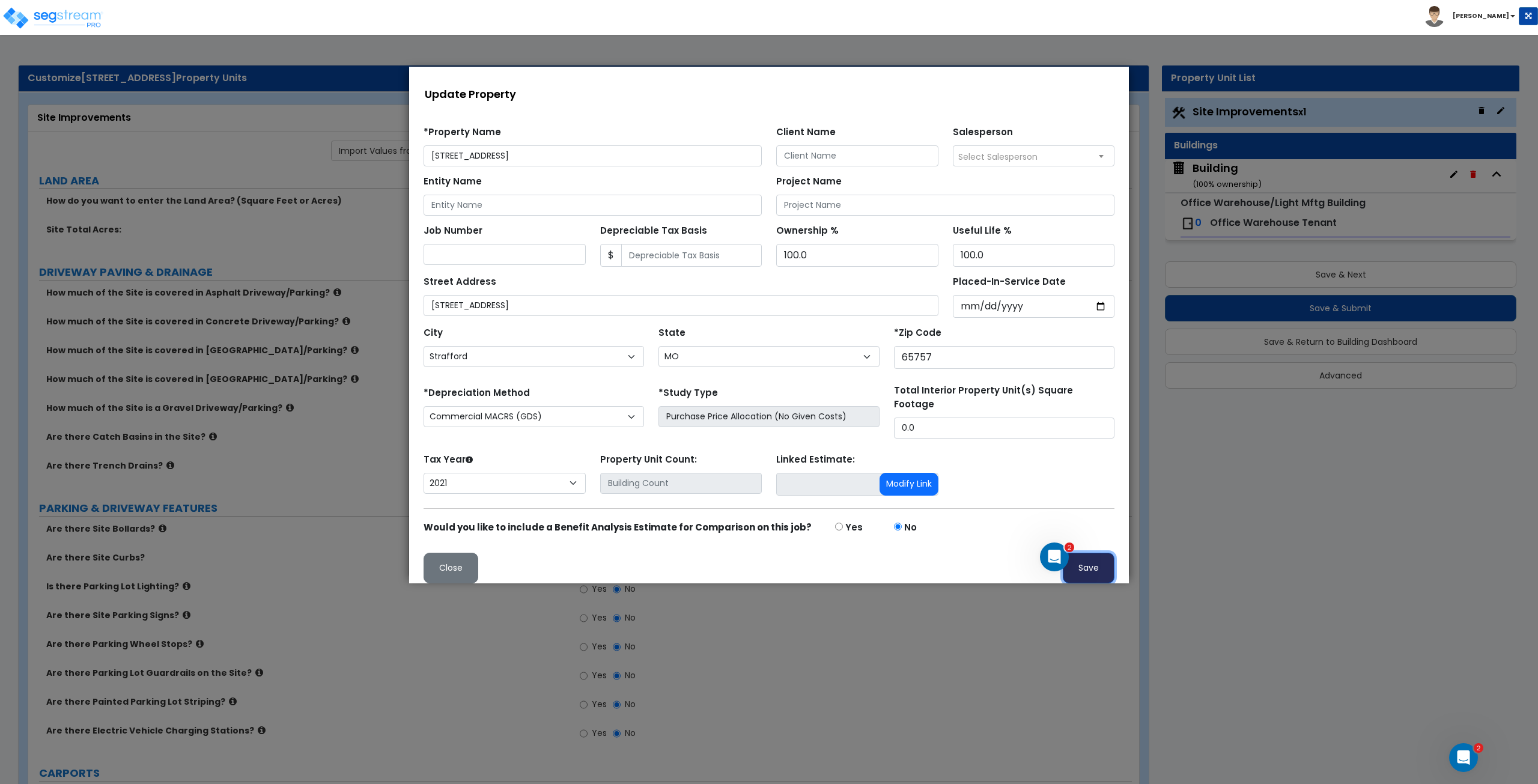 click on "Save" at bounding box center [1089, 568] 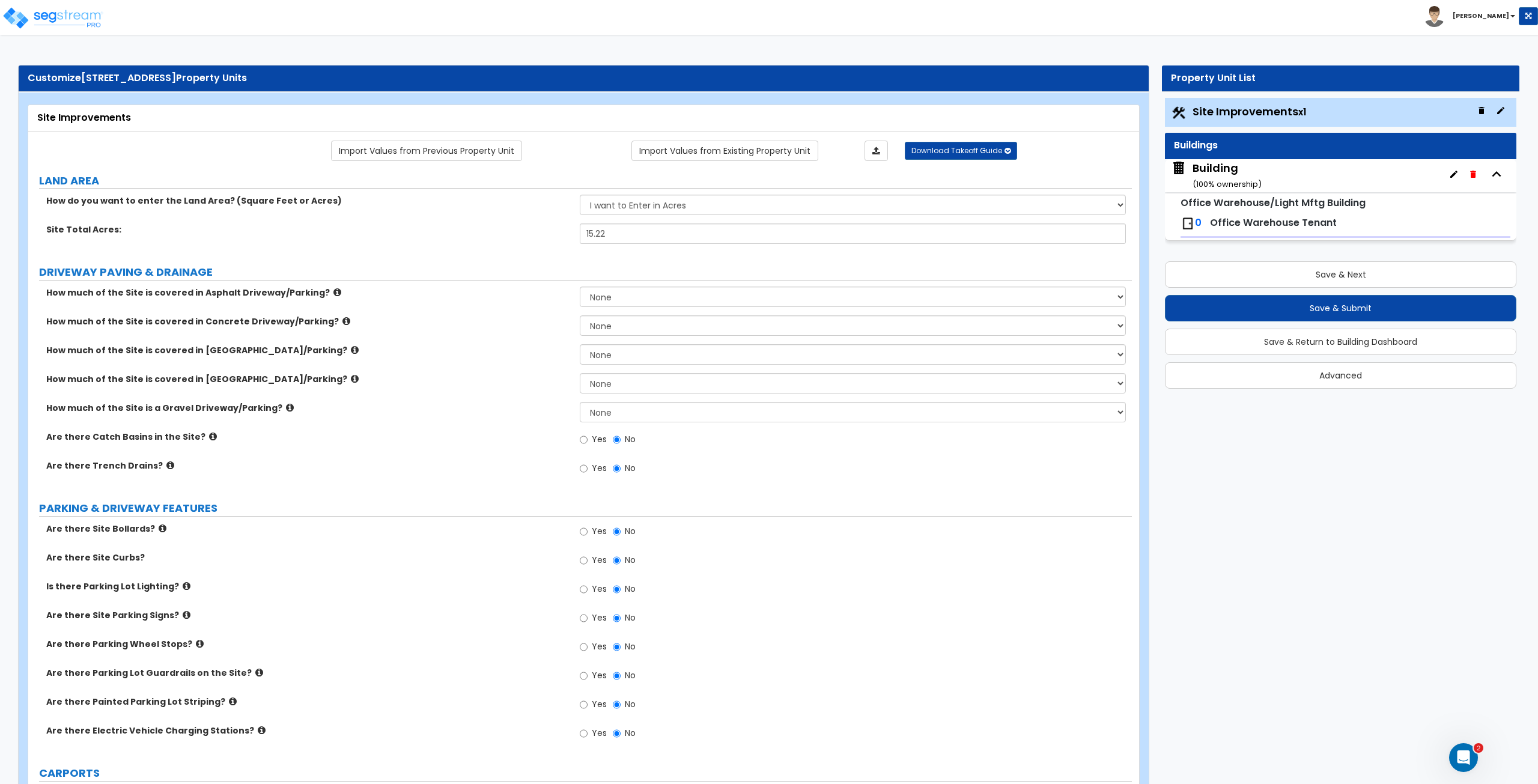 click on "Office Warehouse Tenant" at bounding box center (1273, 222) 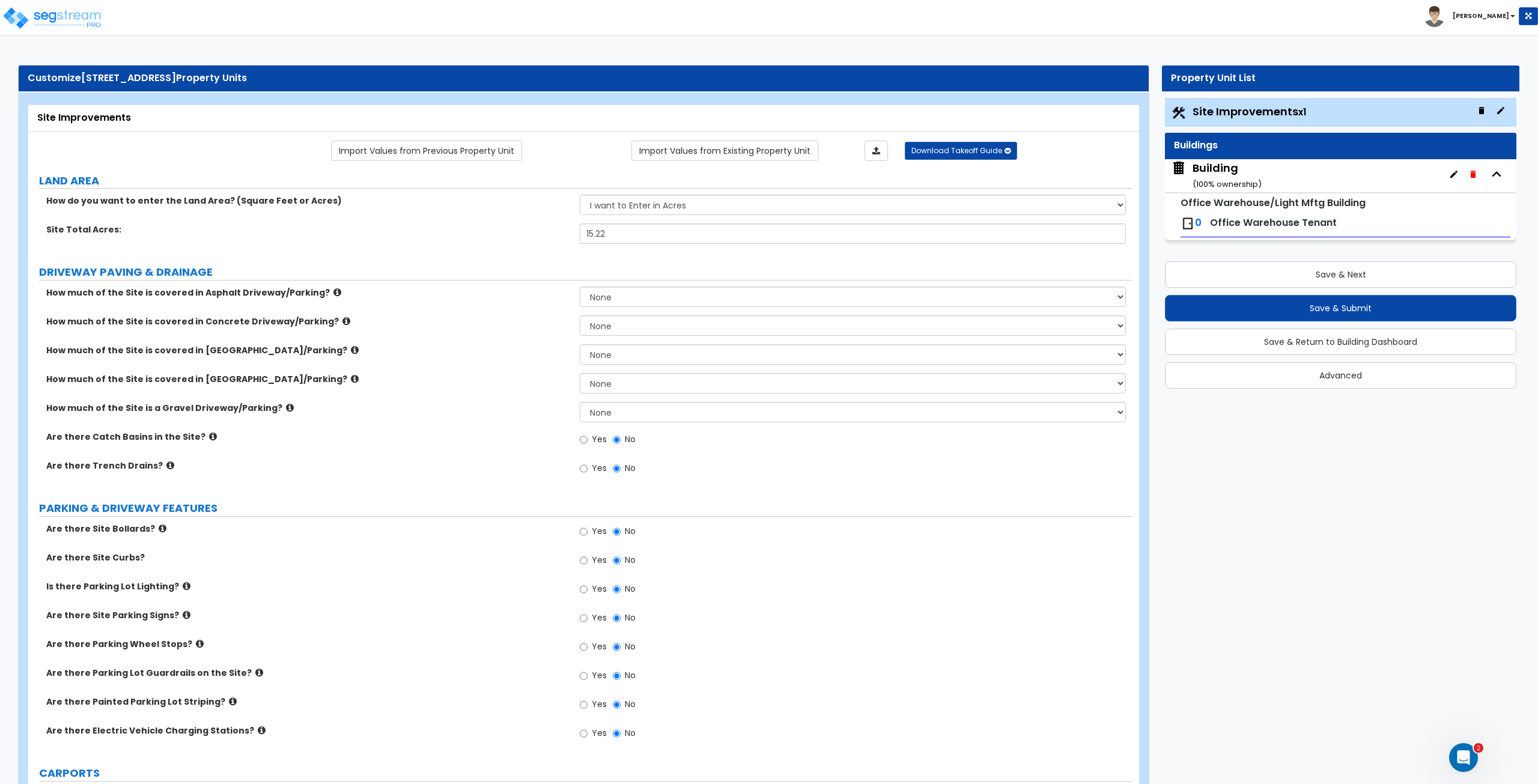 click on "Building ( 100 % ownership)" at bounding box center [1227, 175] 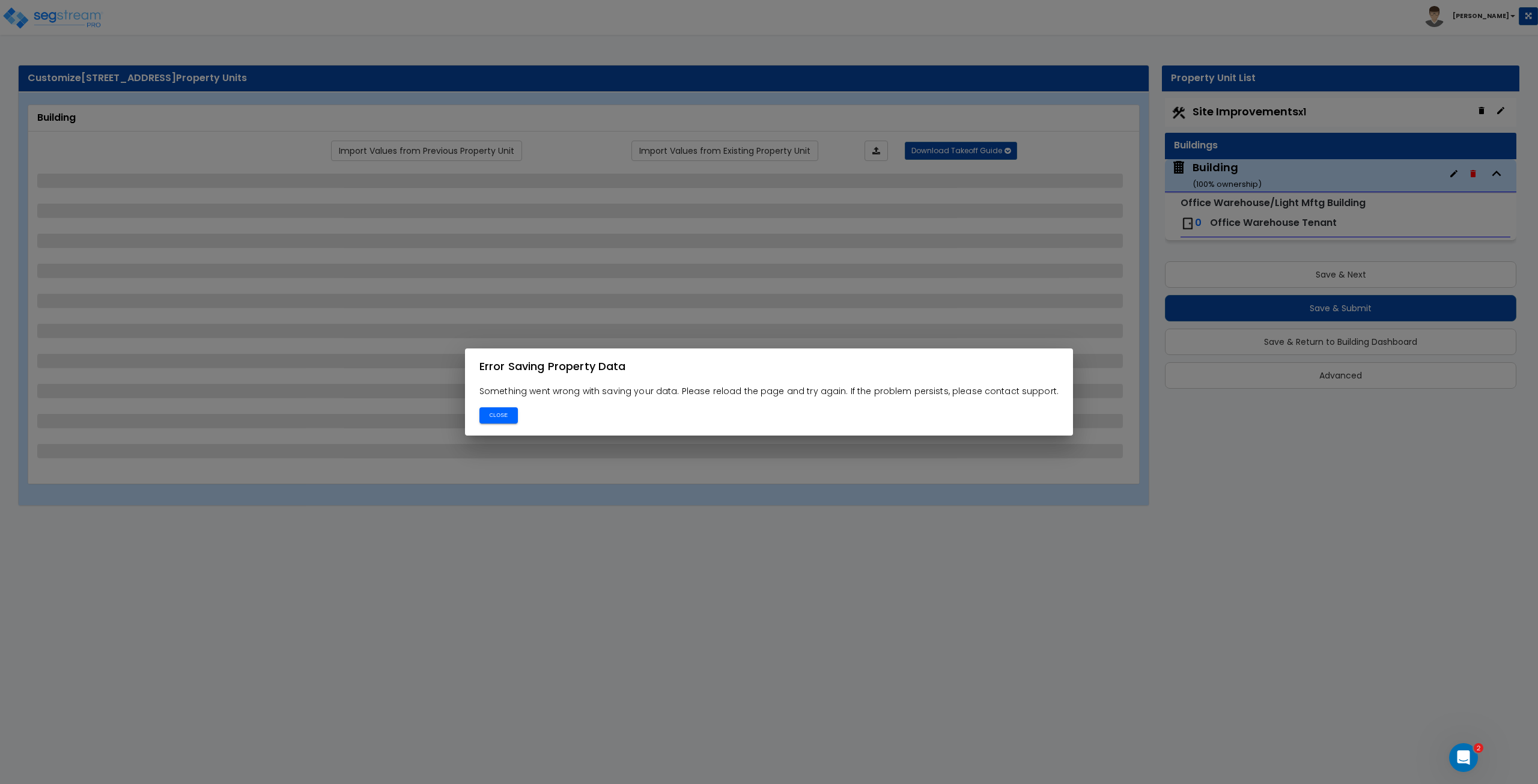 select on "1" 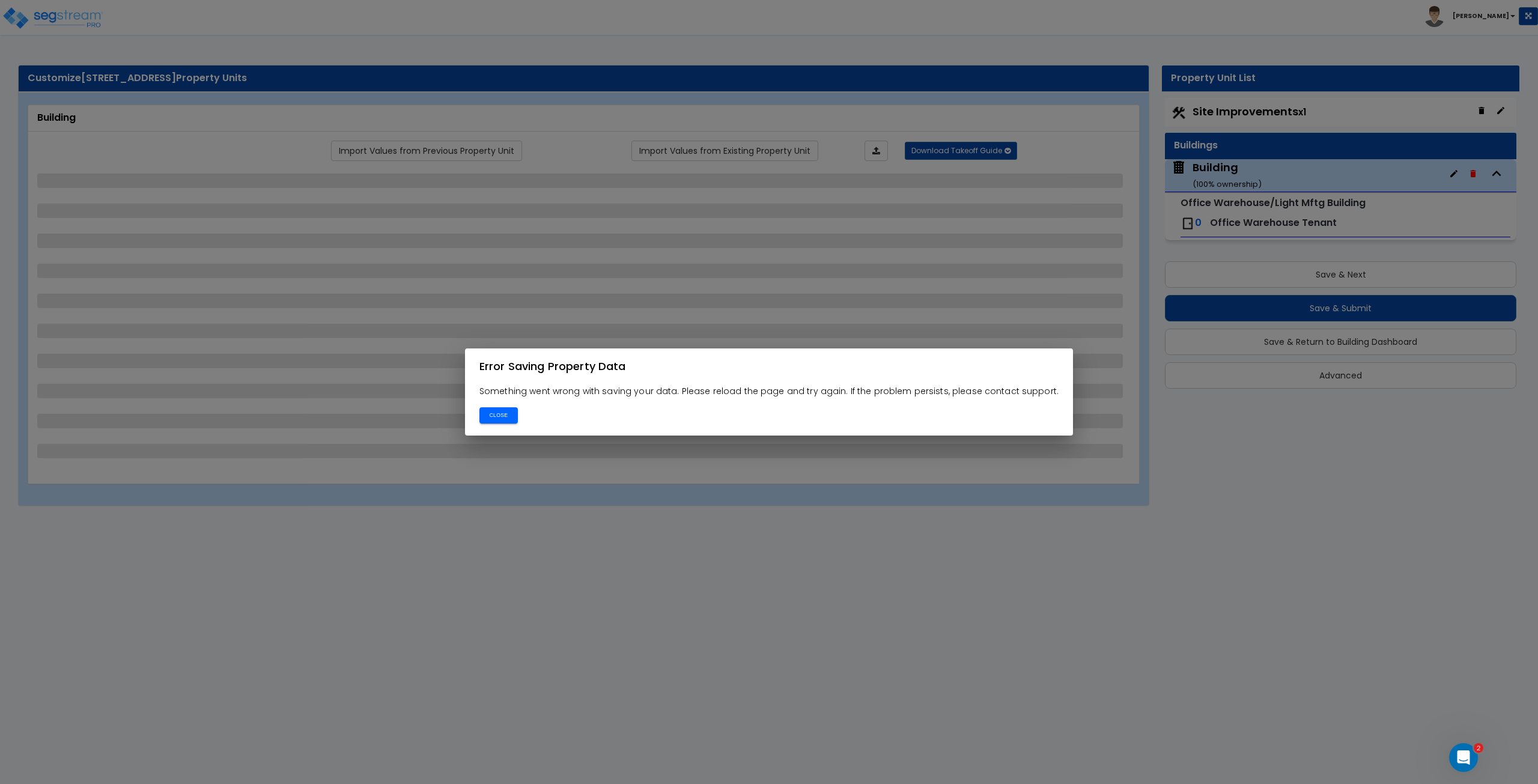 select on "2" 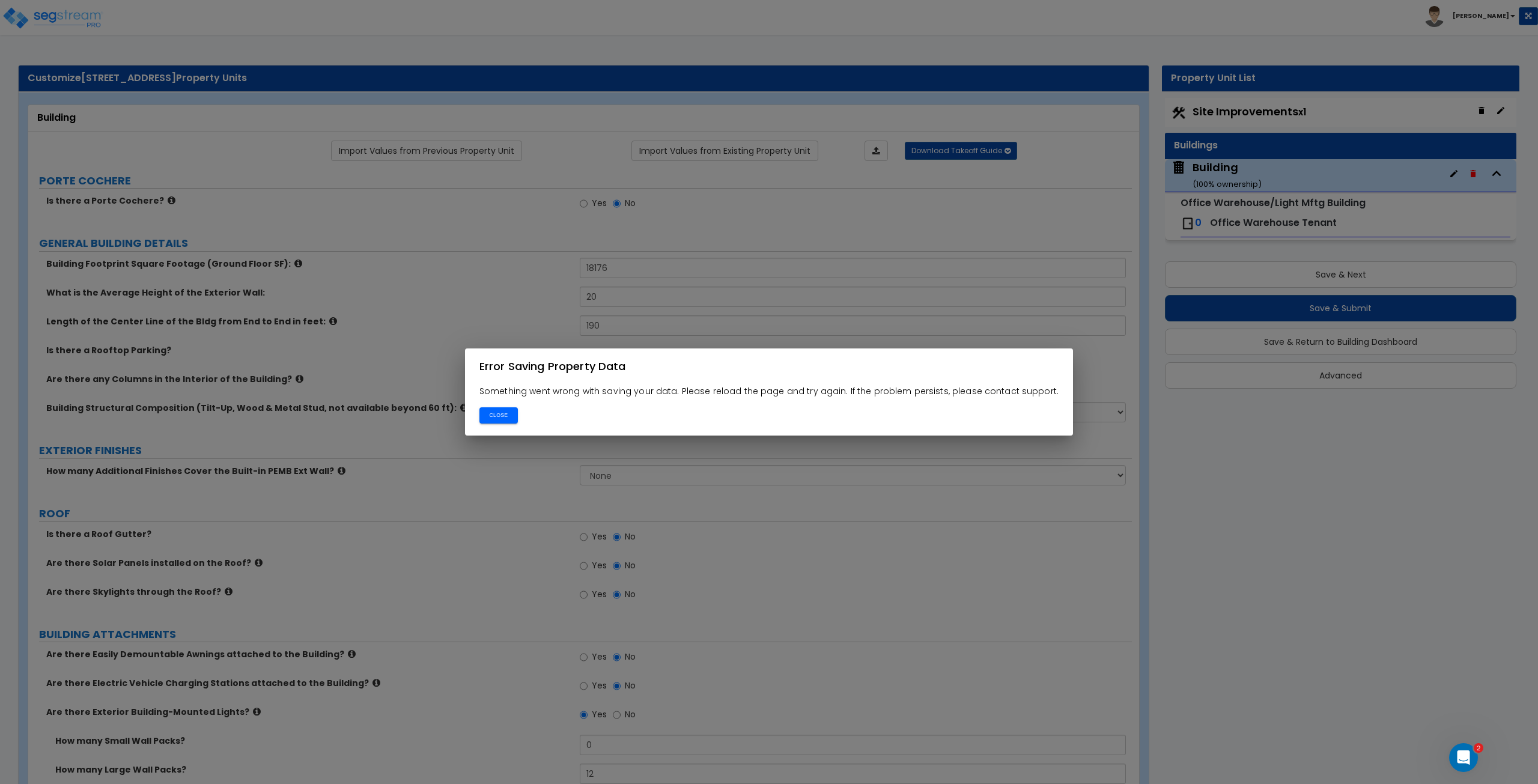 click on "Close" at bounding box center (499, 415) 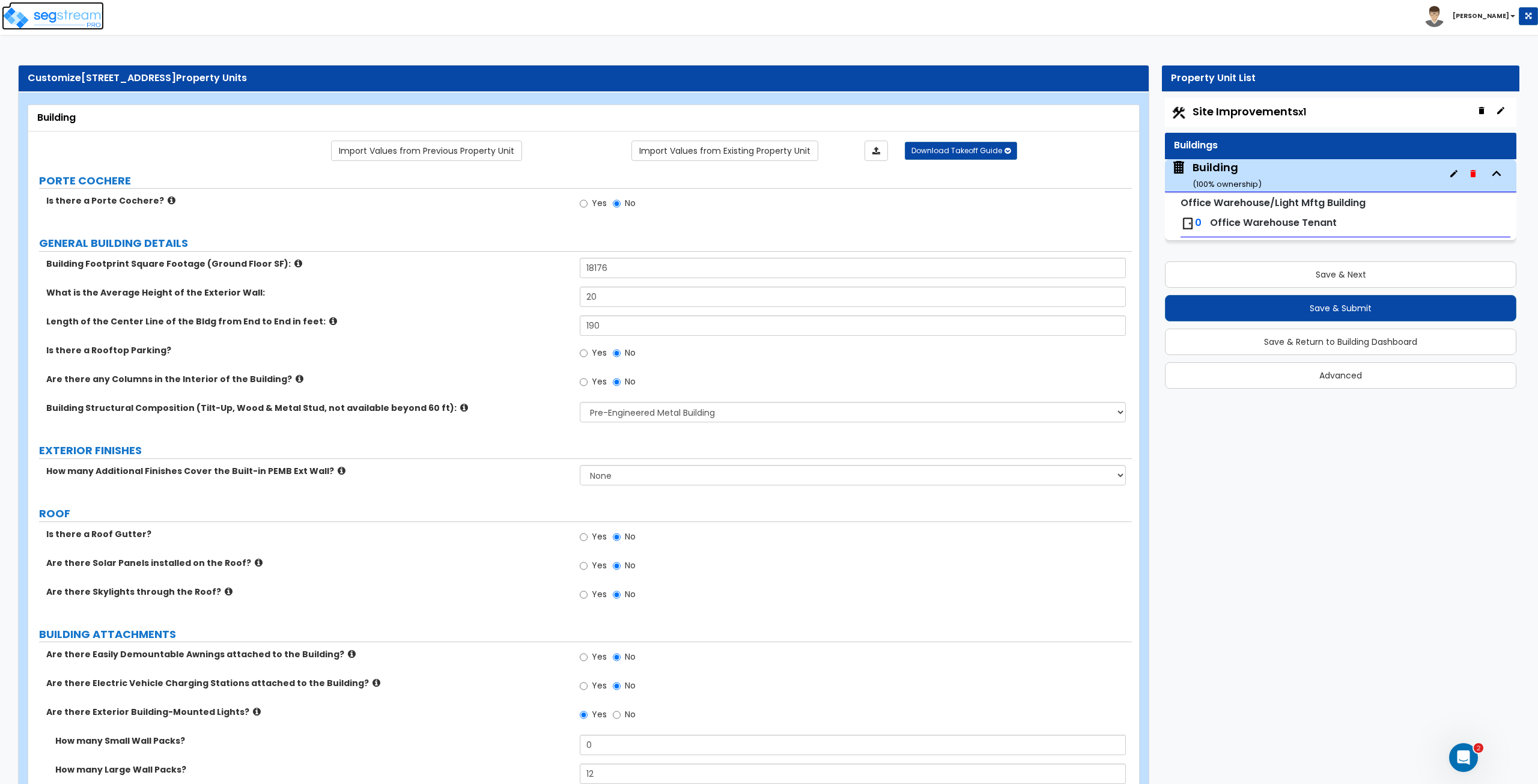 click at bounding box center [53, 18] 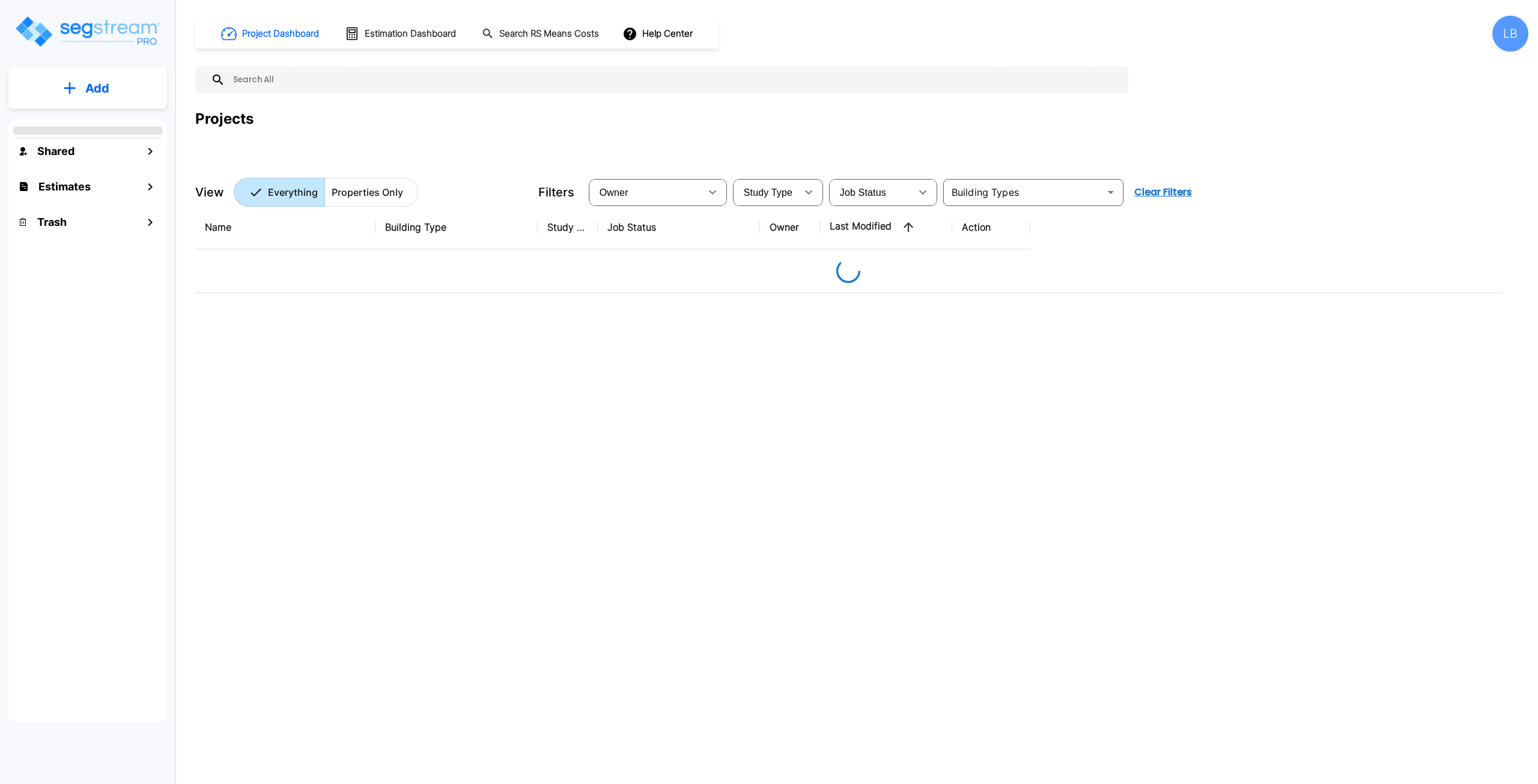 scroll, scrollTop: 0, scrollLeft: 0, axis: both 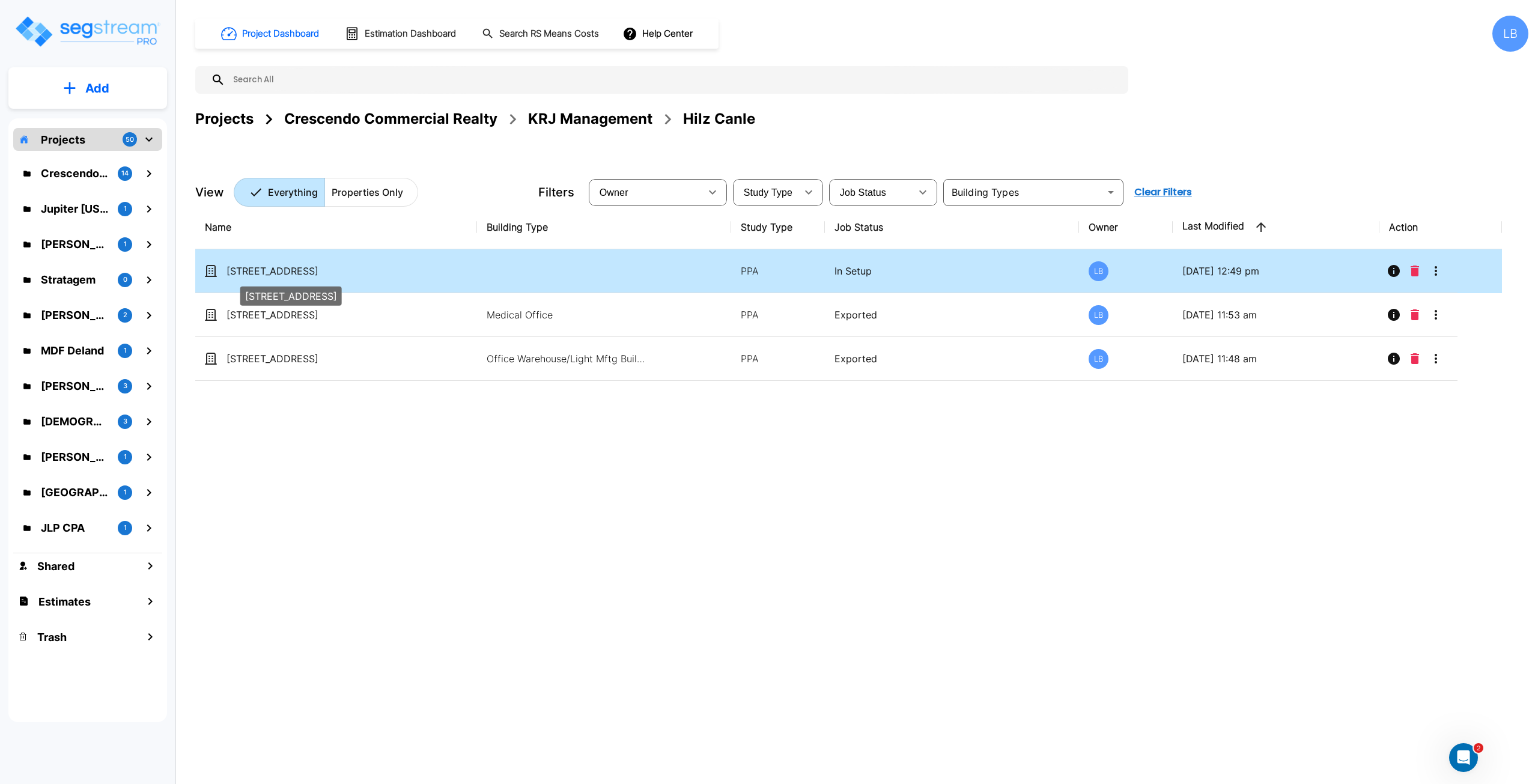 click on "[STREET_ADDRESS]" at bounding box center (287, 271) 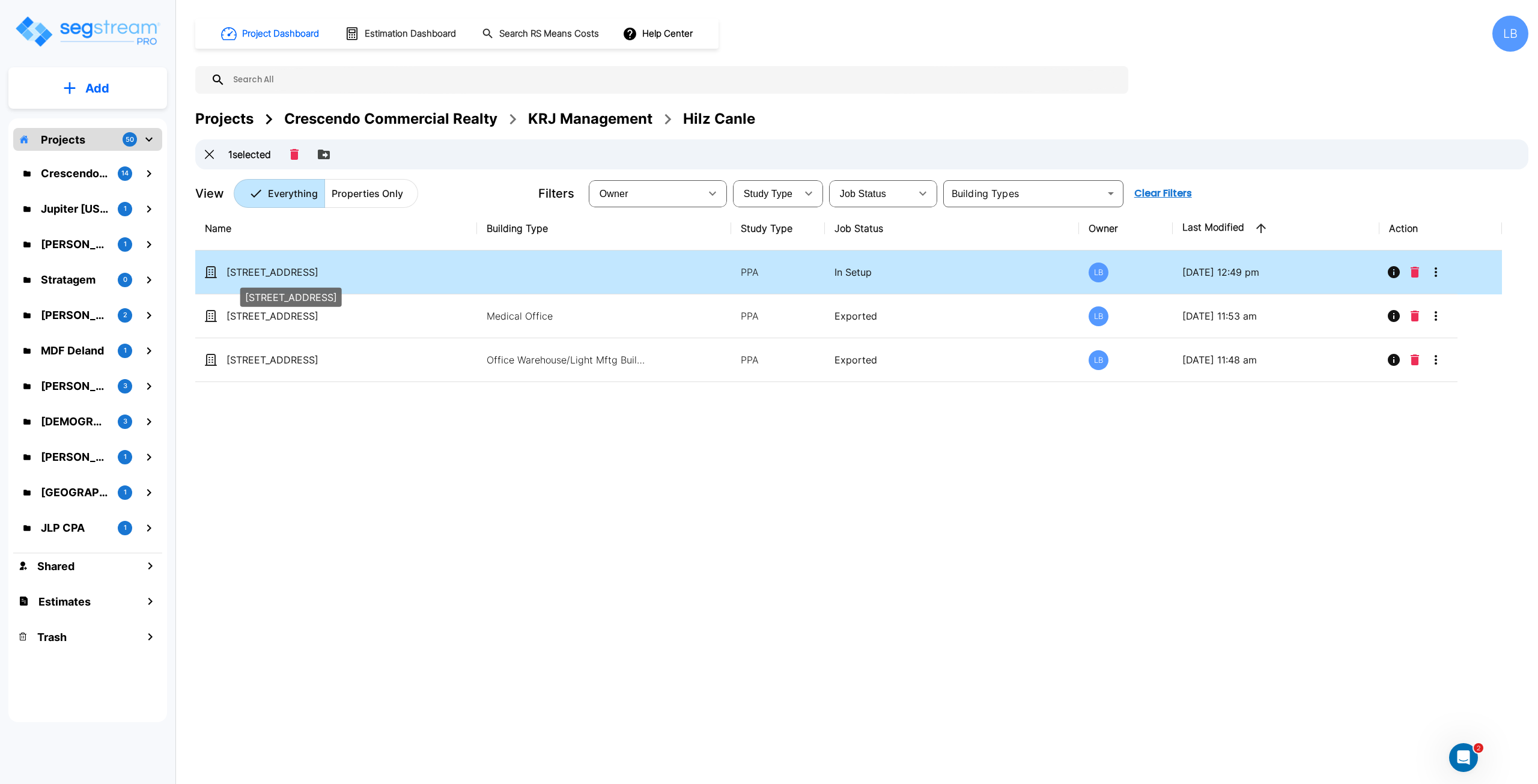 click on "[STREET_ADDRESS]" at bounding box center [287, 272] 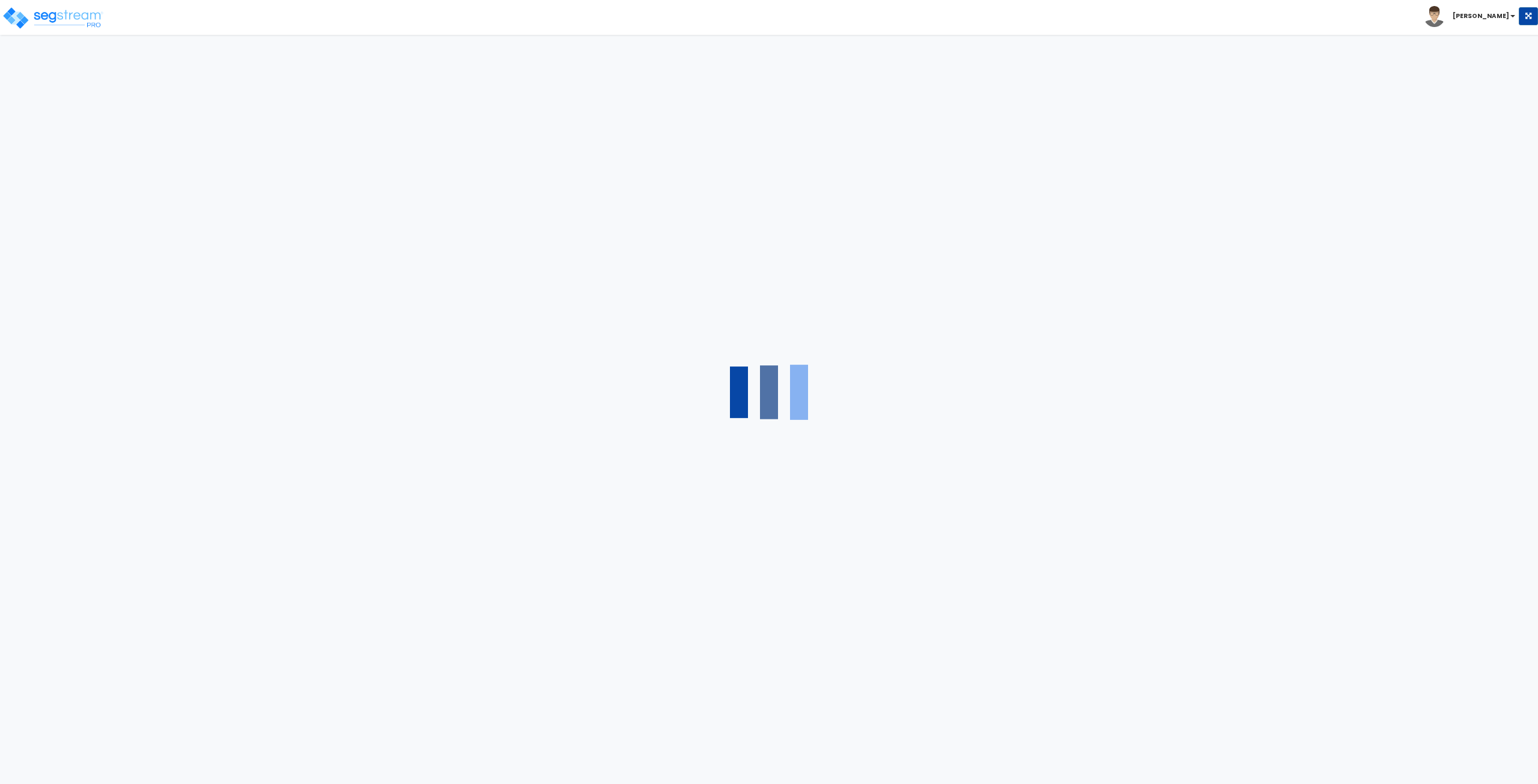 scroll, scrollTop: 0, scrollLeft: 0, axis: both 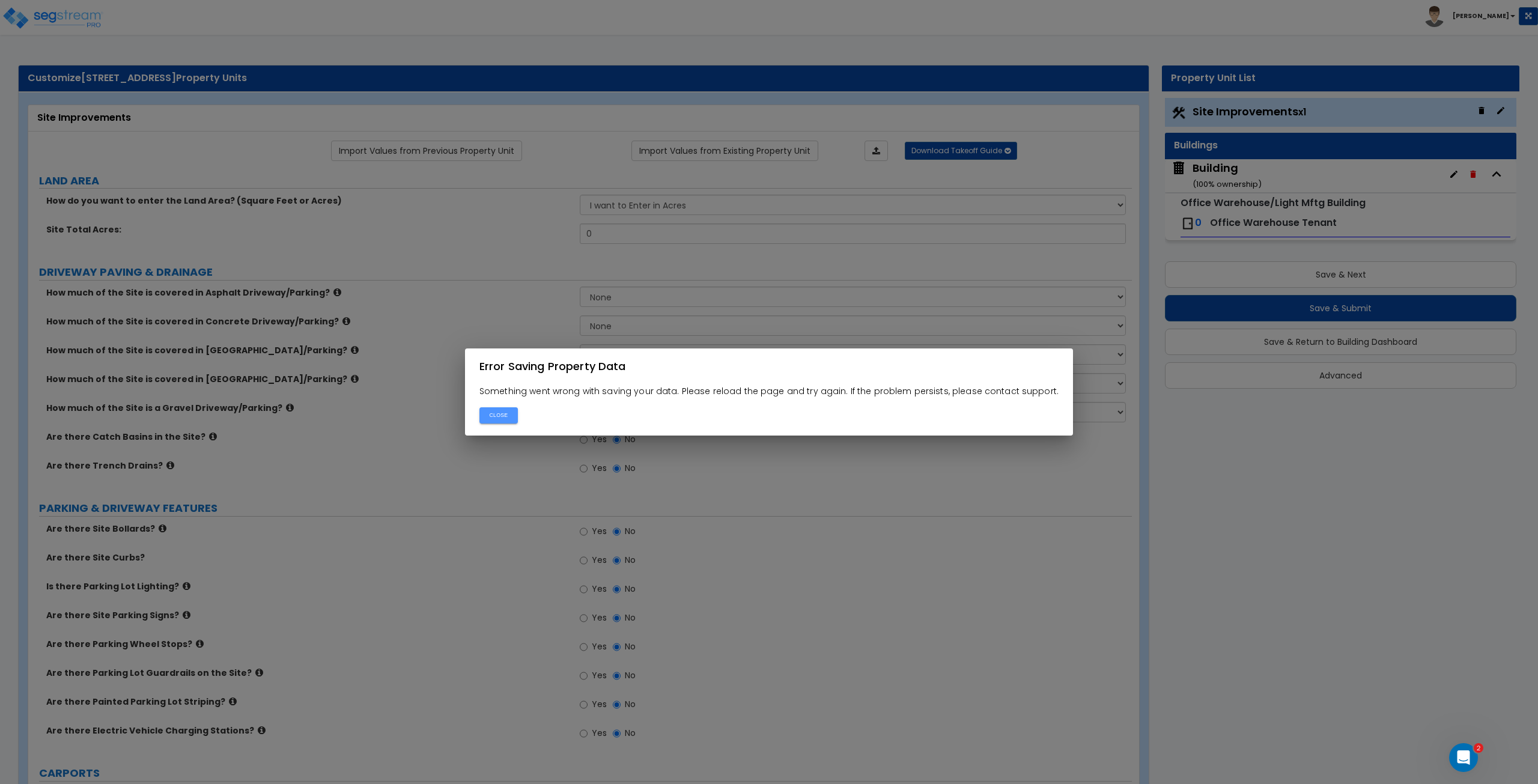 click on "Close" at bounding box center (499, 415) 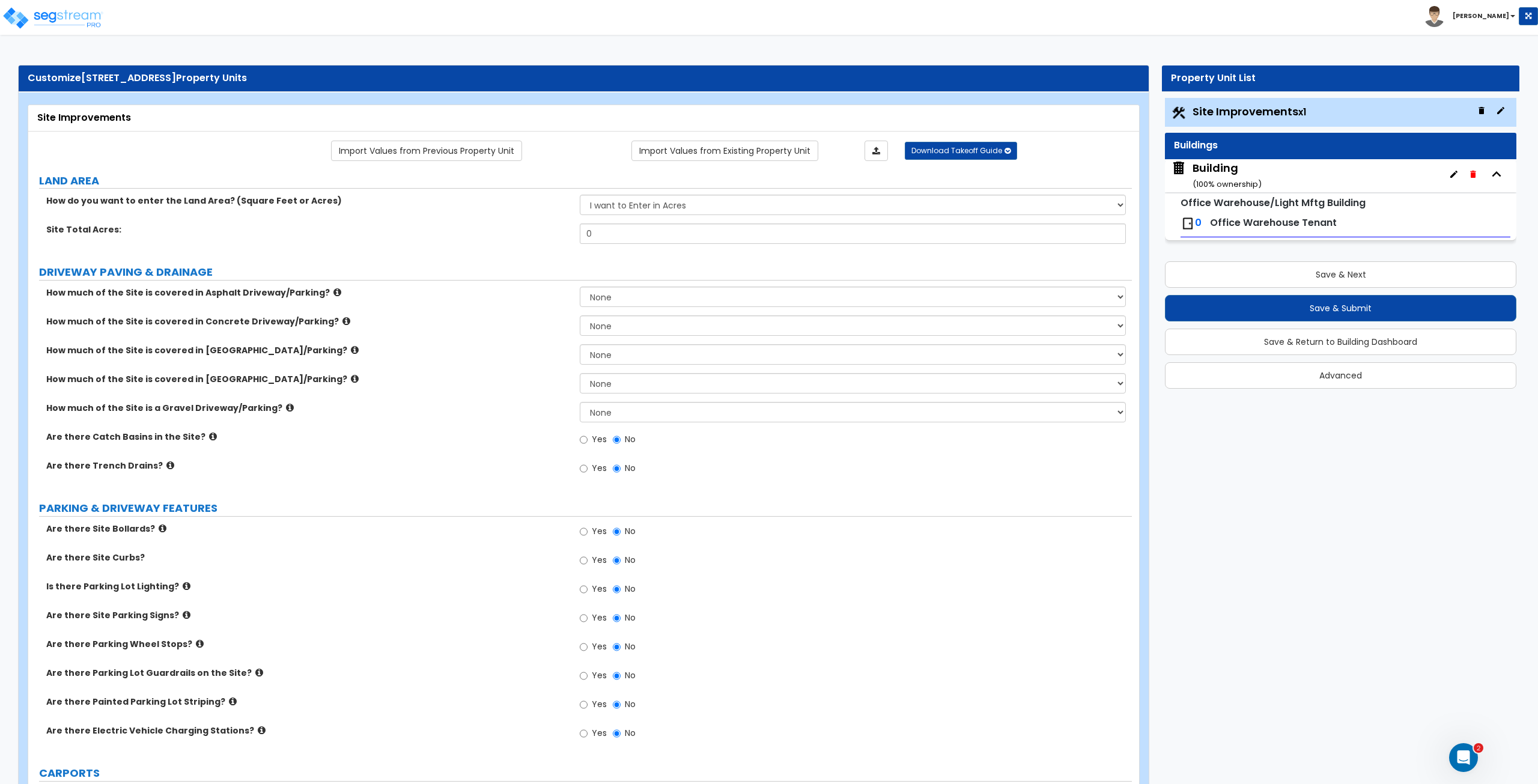 click on "Building ( 100 % ownership)" at bounding box center [1227, 175] 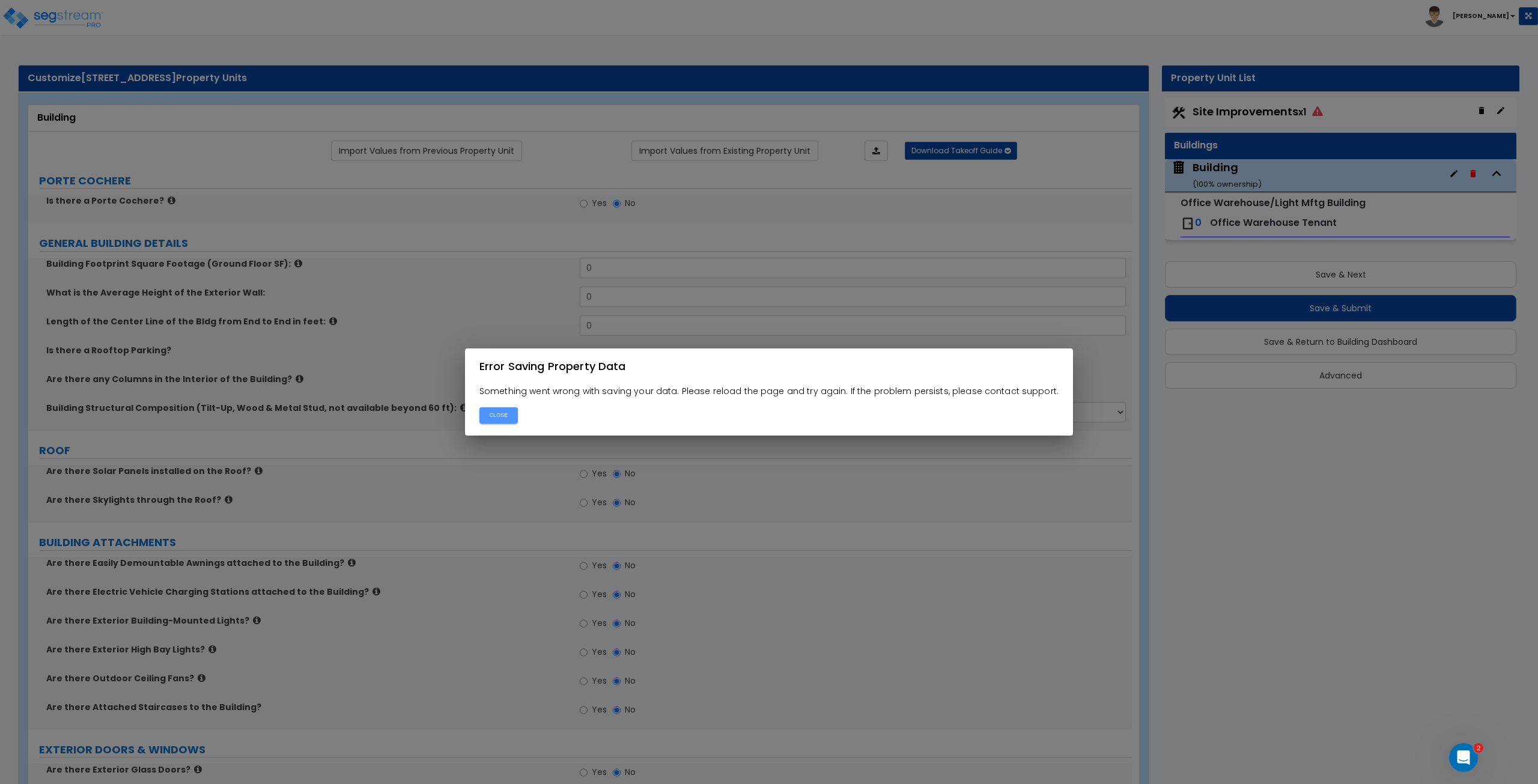 click on "Close" at bounding box center (499, 415) 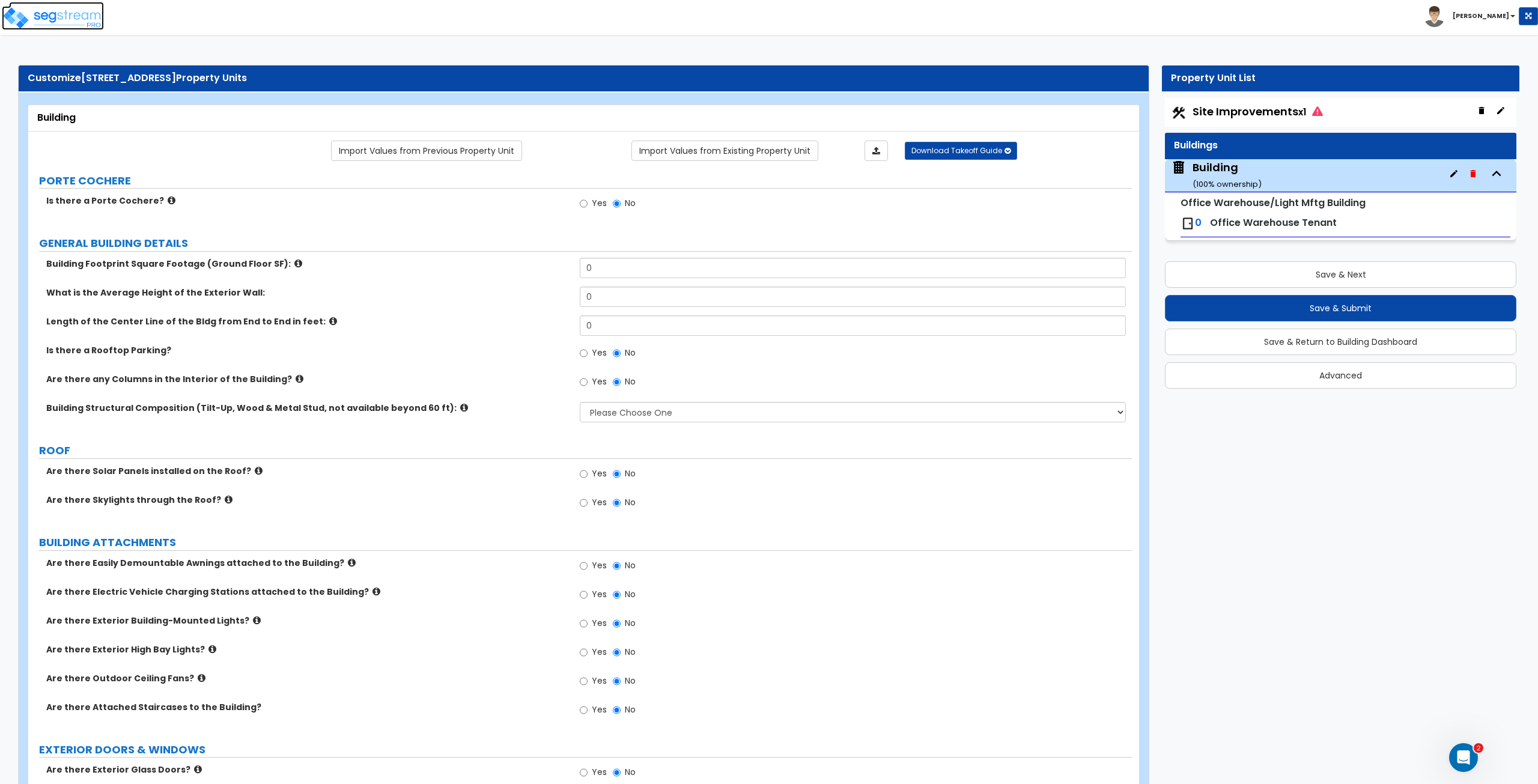 click at bounding box center (53, 18) 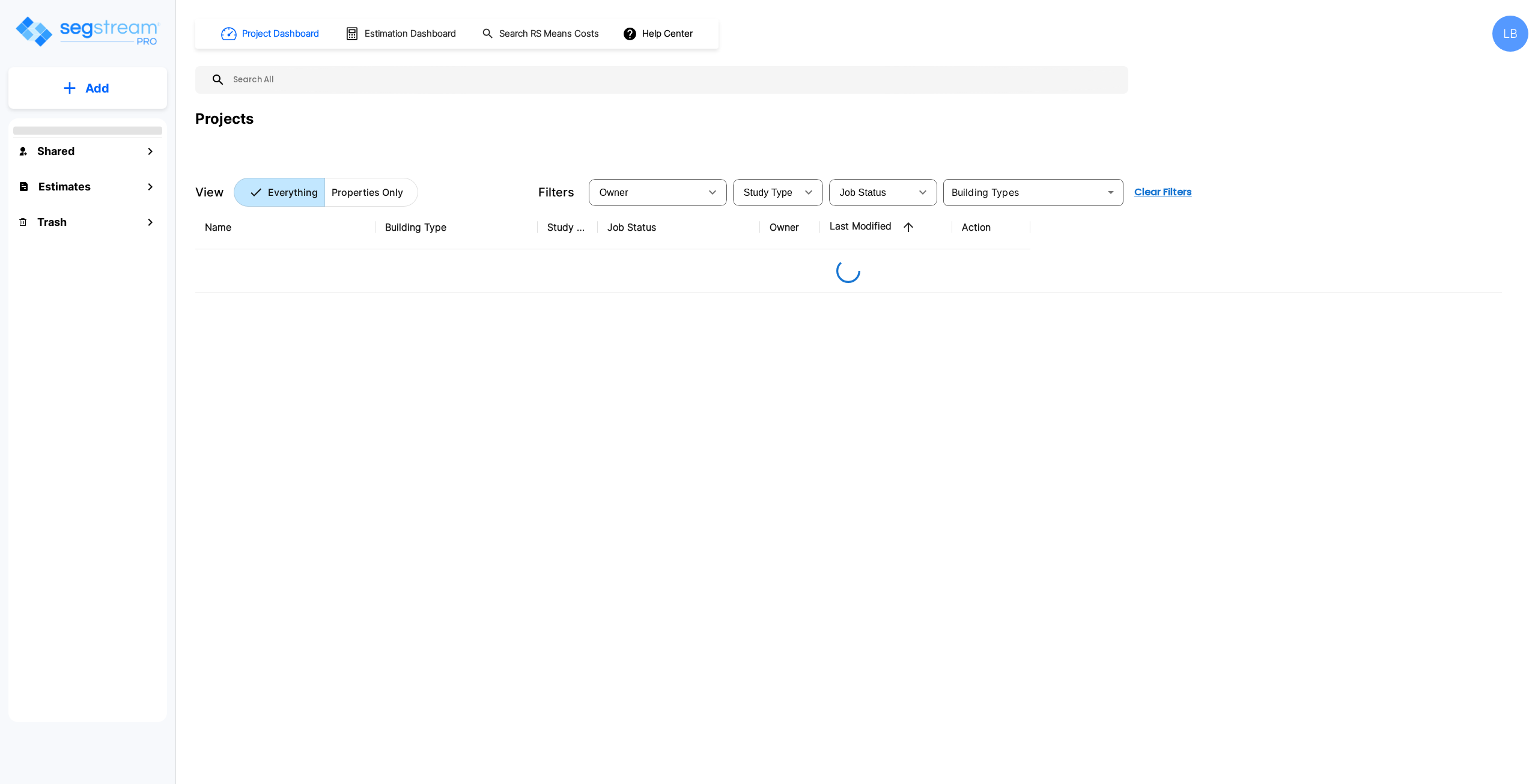 scroll, scrollTop: 0, scrollLeft: 0, axis: both 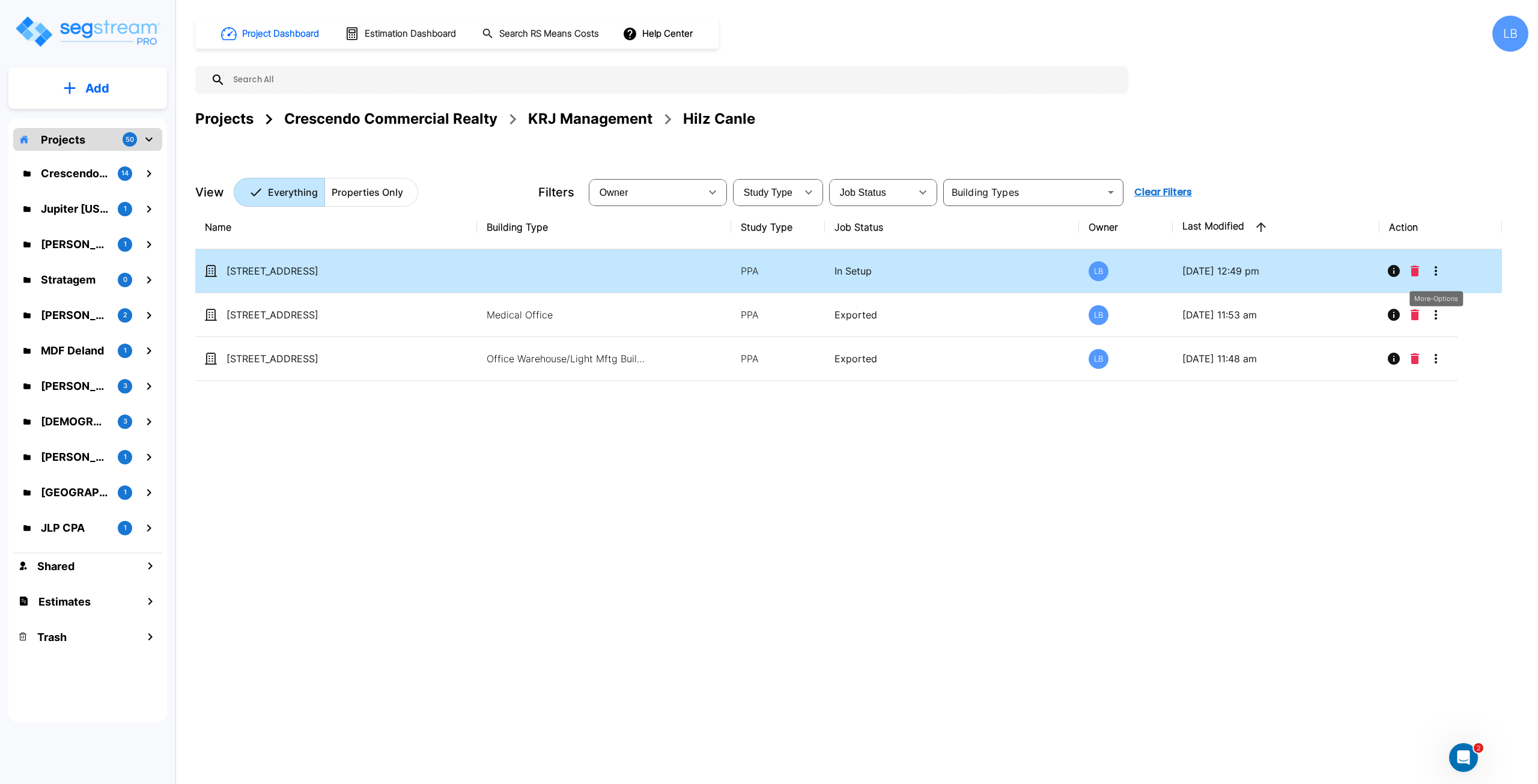 click 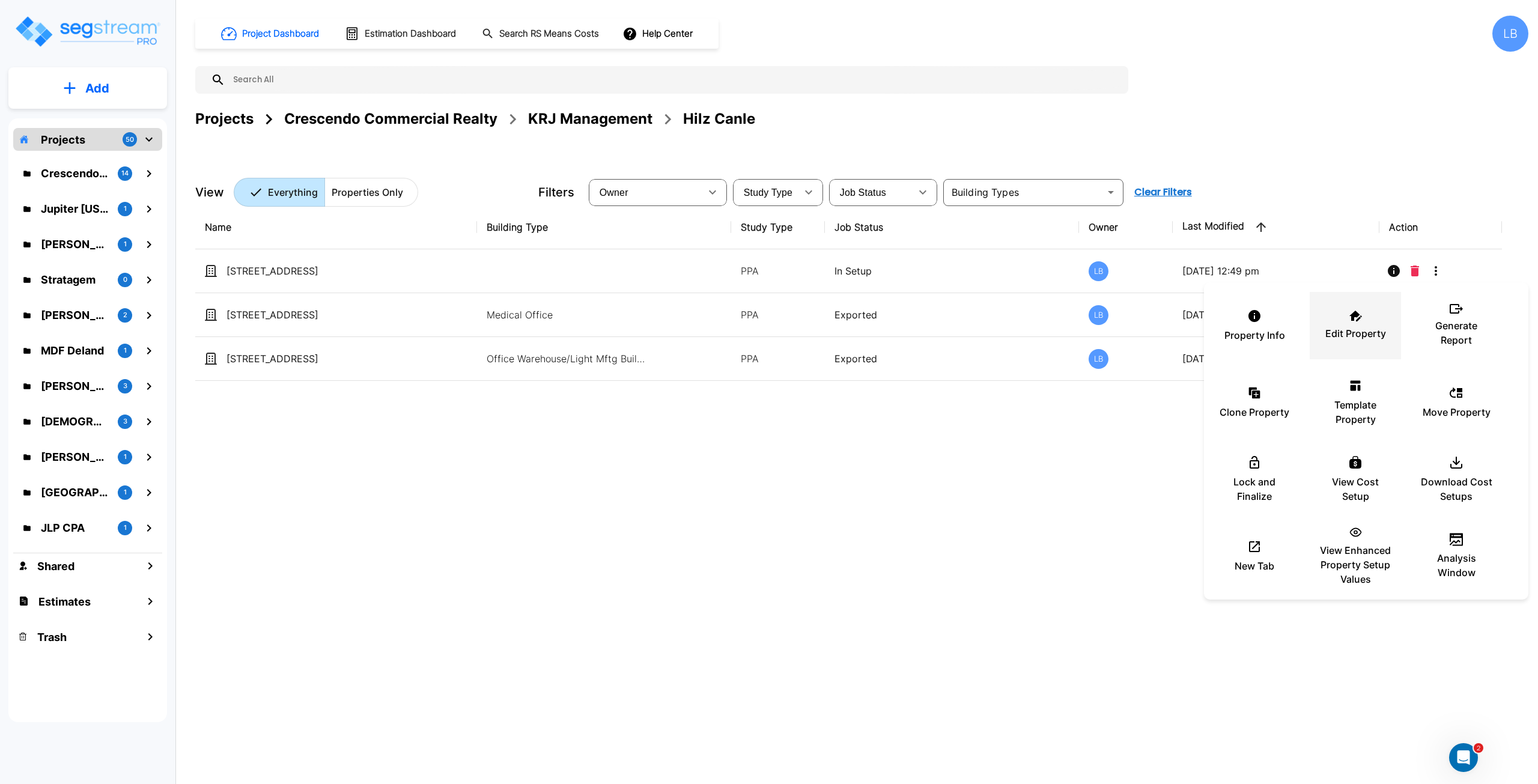 click on "Edit Property" at bounding box center (1355, 326) 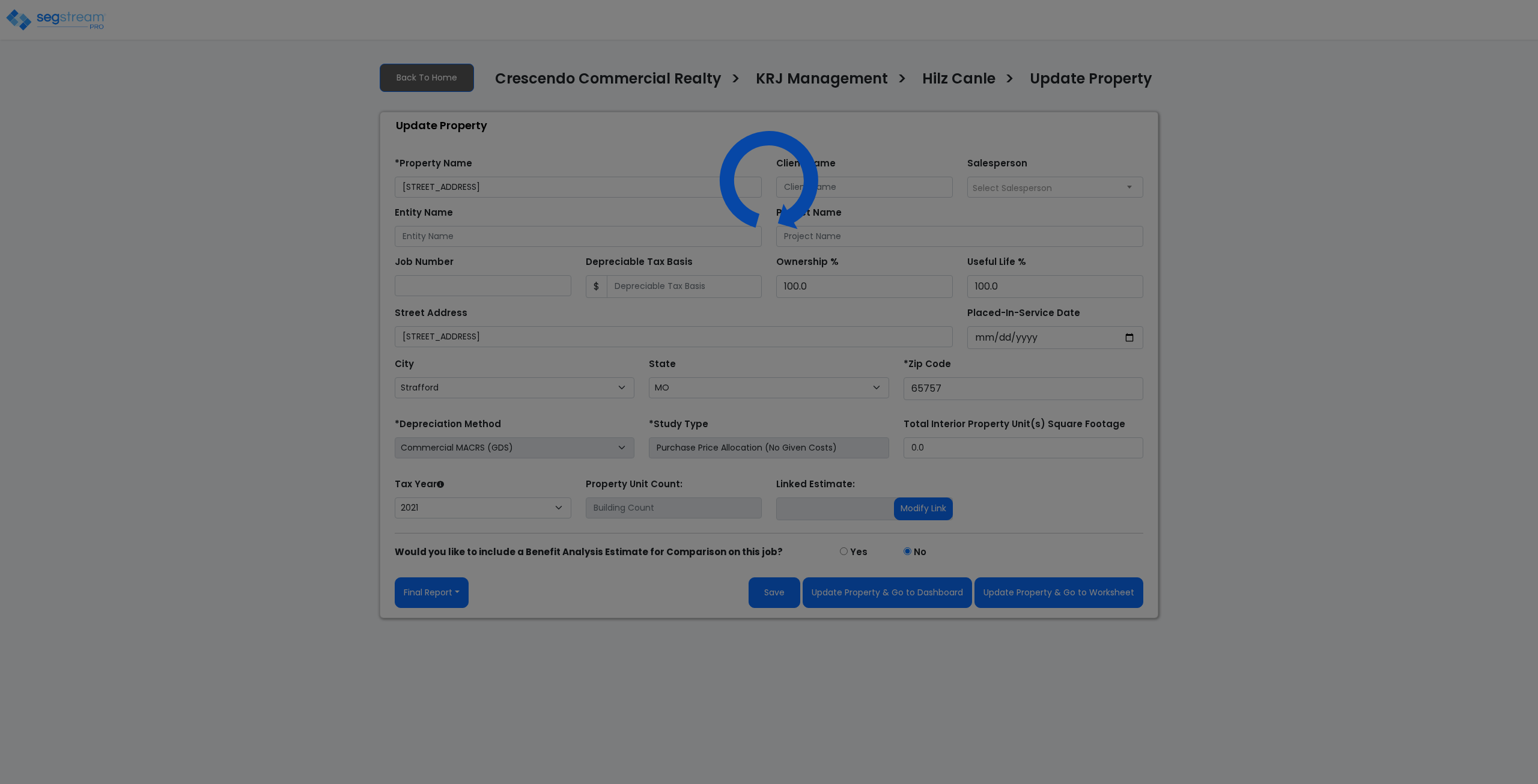 select on "MO" 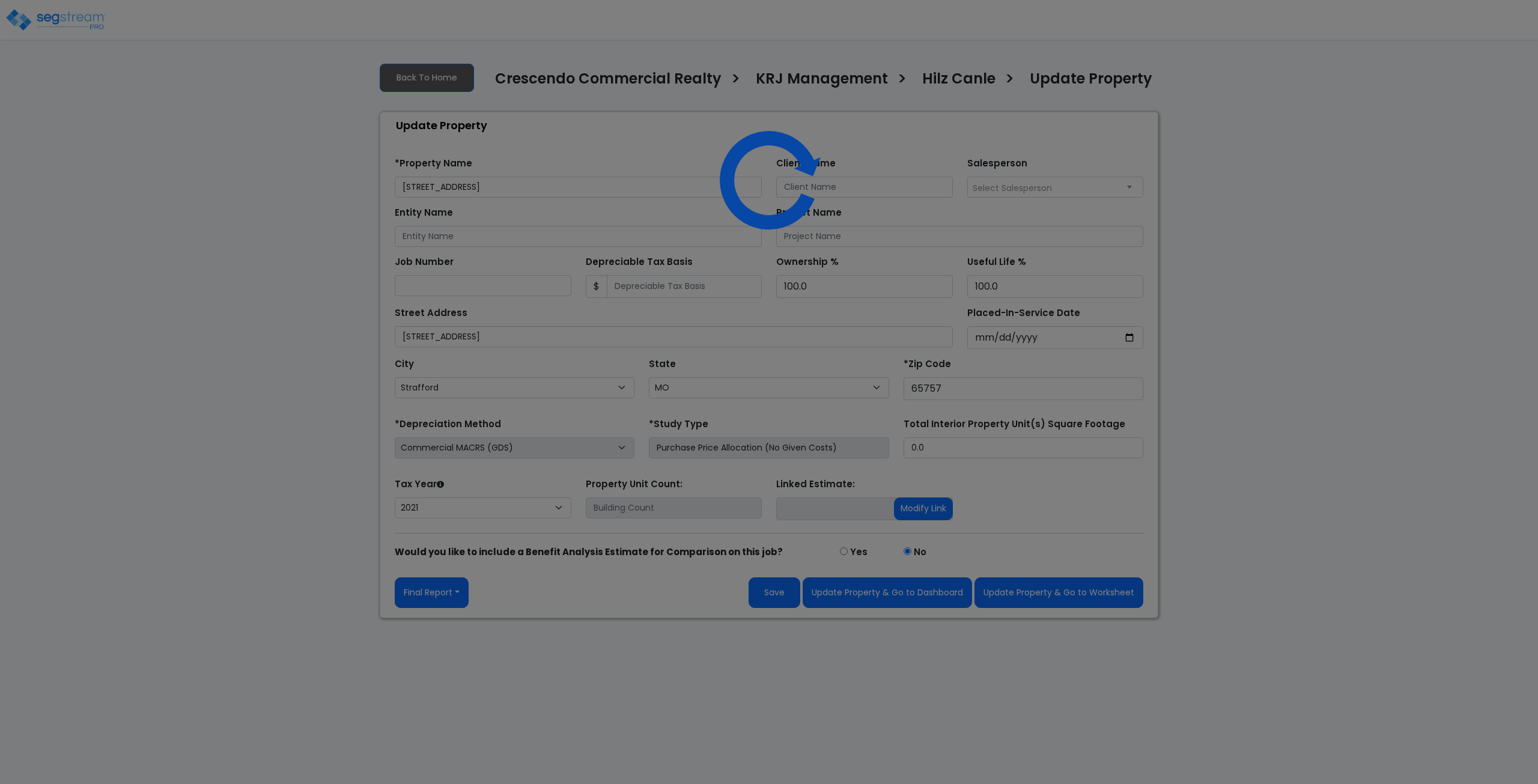 select on "2021" 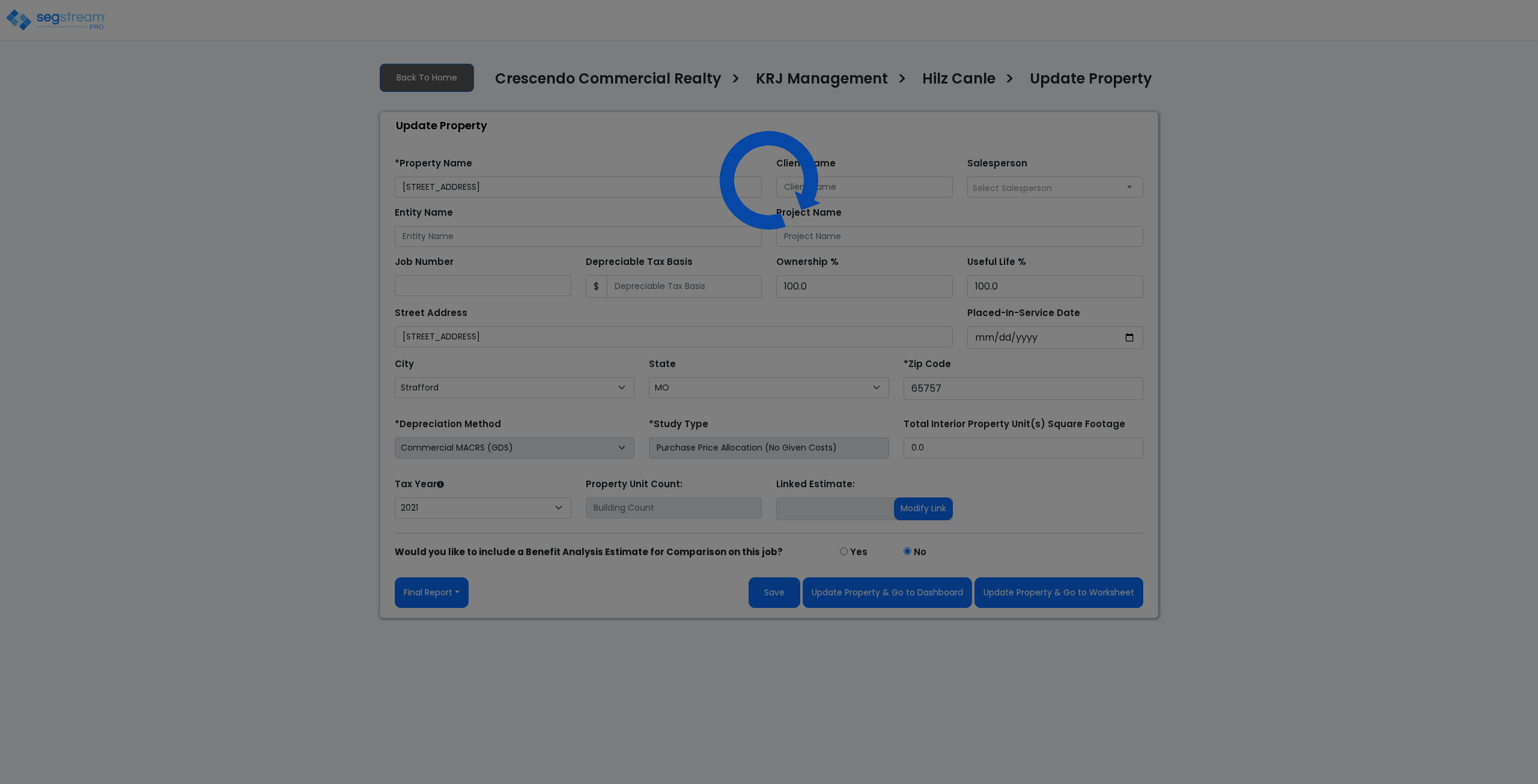 scroll, scrollTop: 0, scrollLeft: 0, axis: both 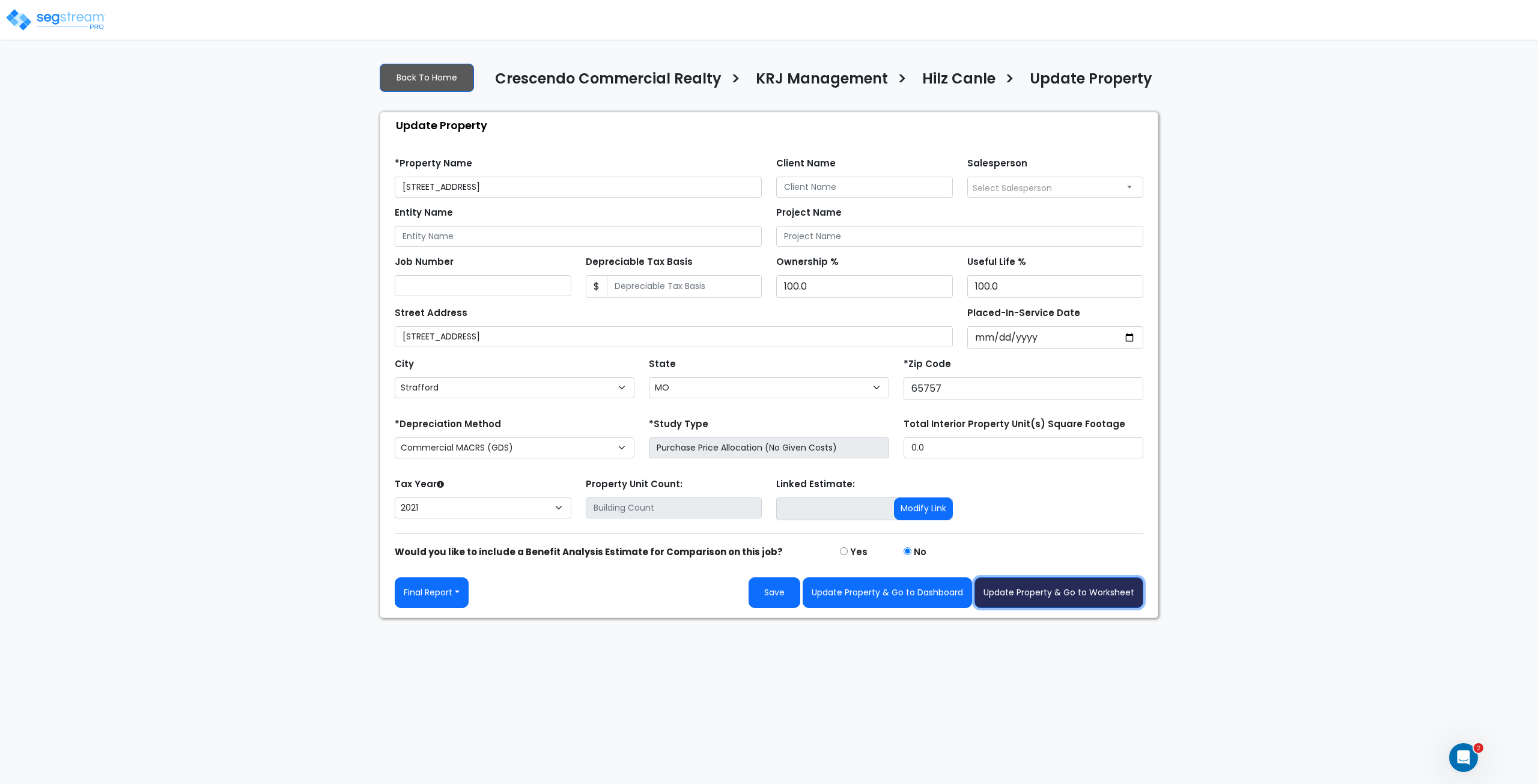 click on "Update Property & Go to Worksheet" at bounding box center [1059, 592] 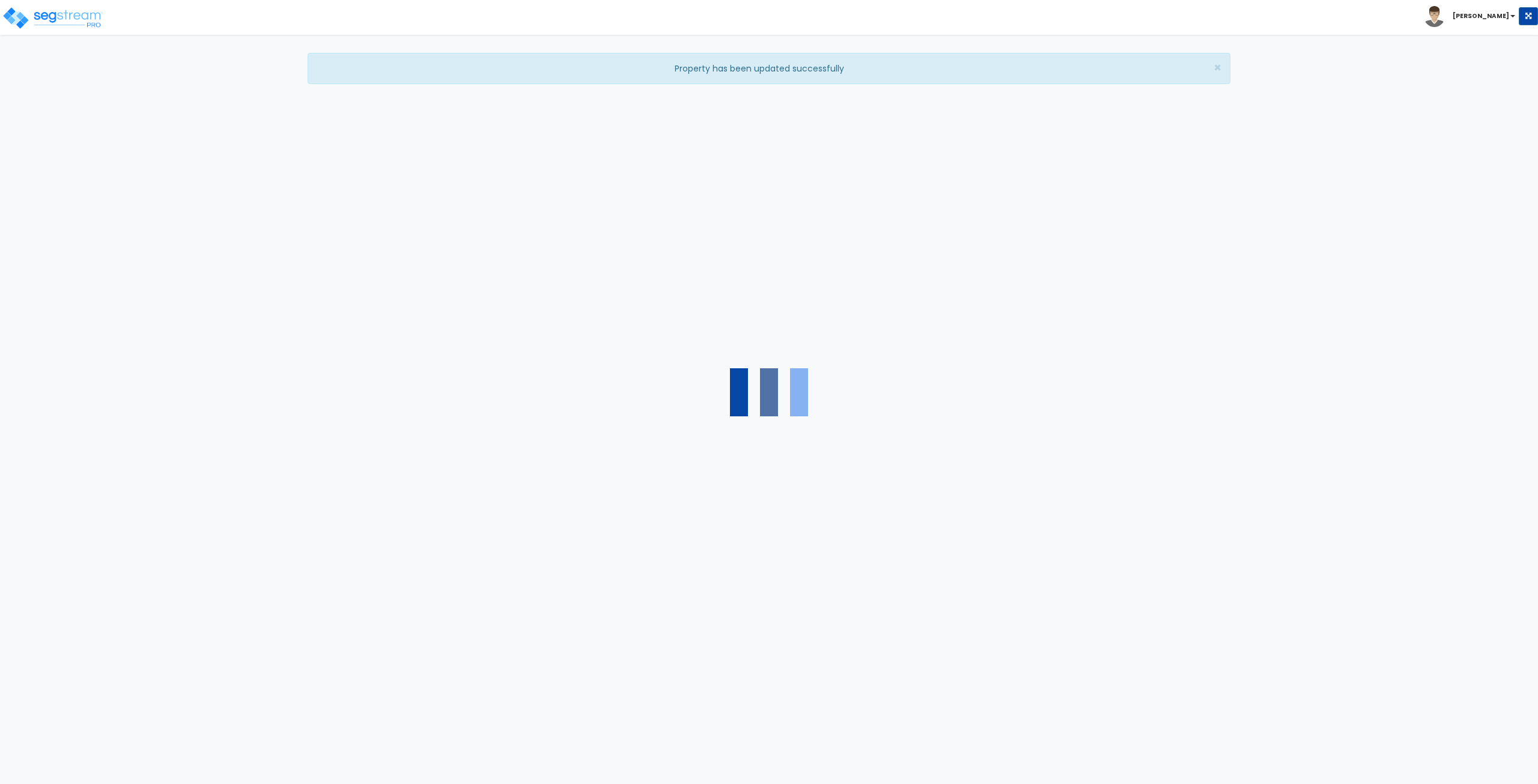 scroll, scrollTop: 0, scrollLeft: 0, axis: both 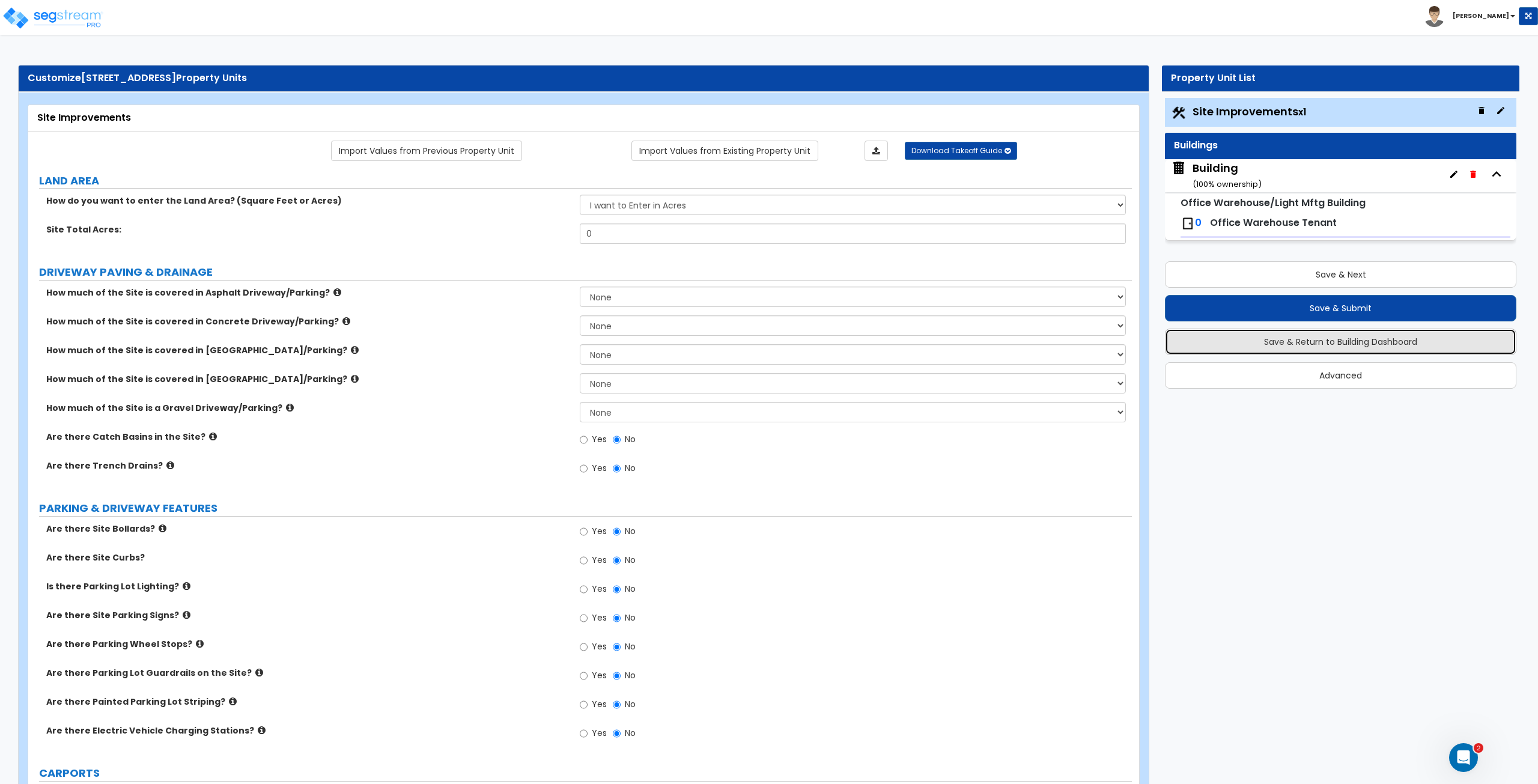 click on "Save & Return to Building Dashboard" at bounding box center (1340, 342) 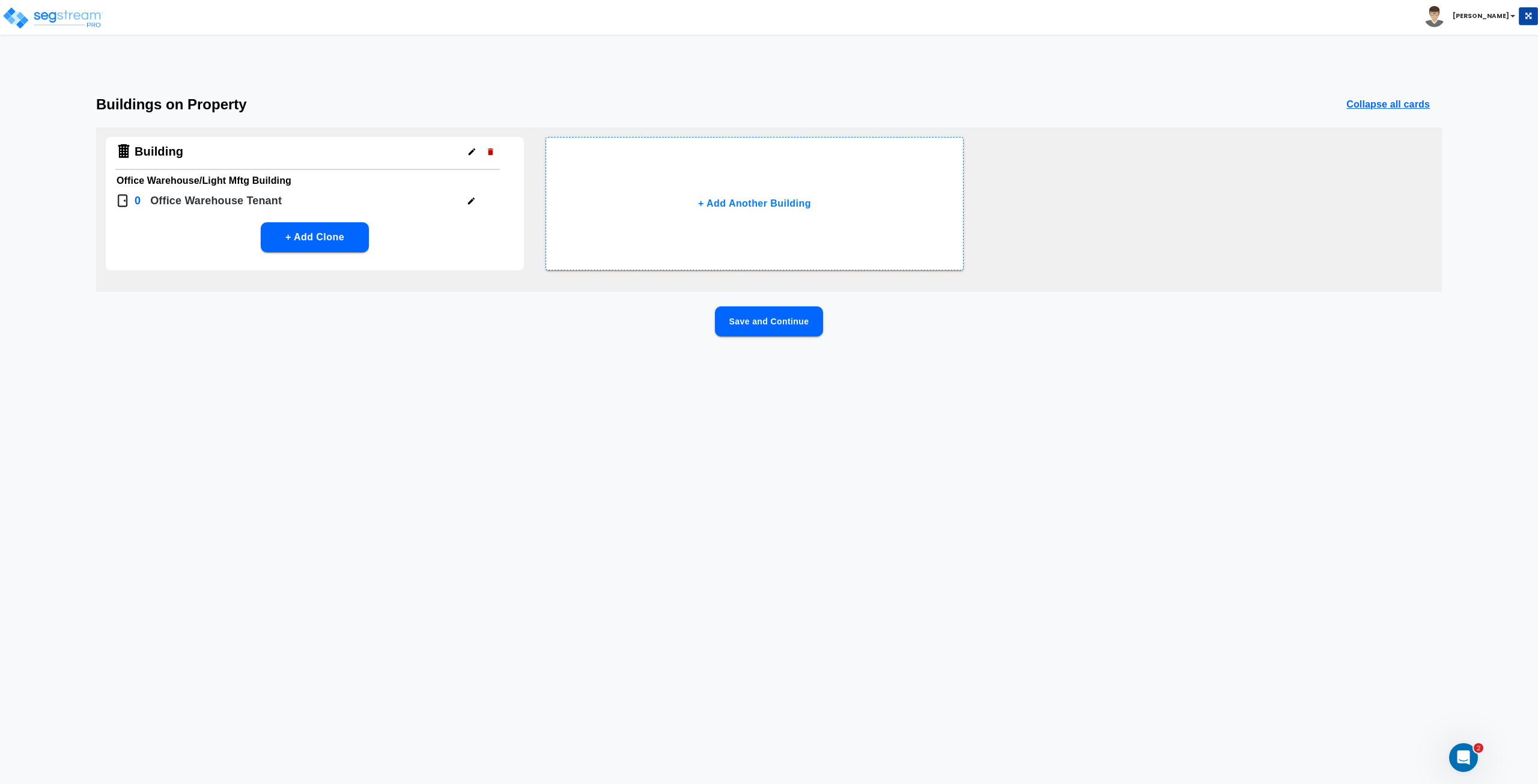 click on "0" at bounding box center (138, 201) 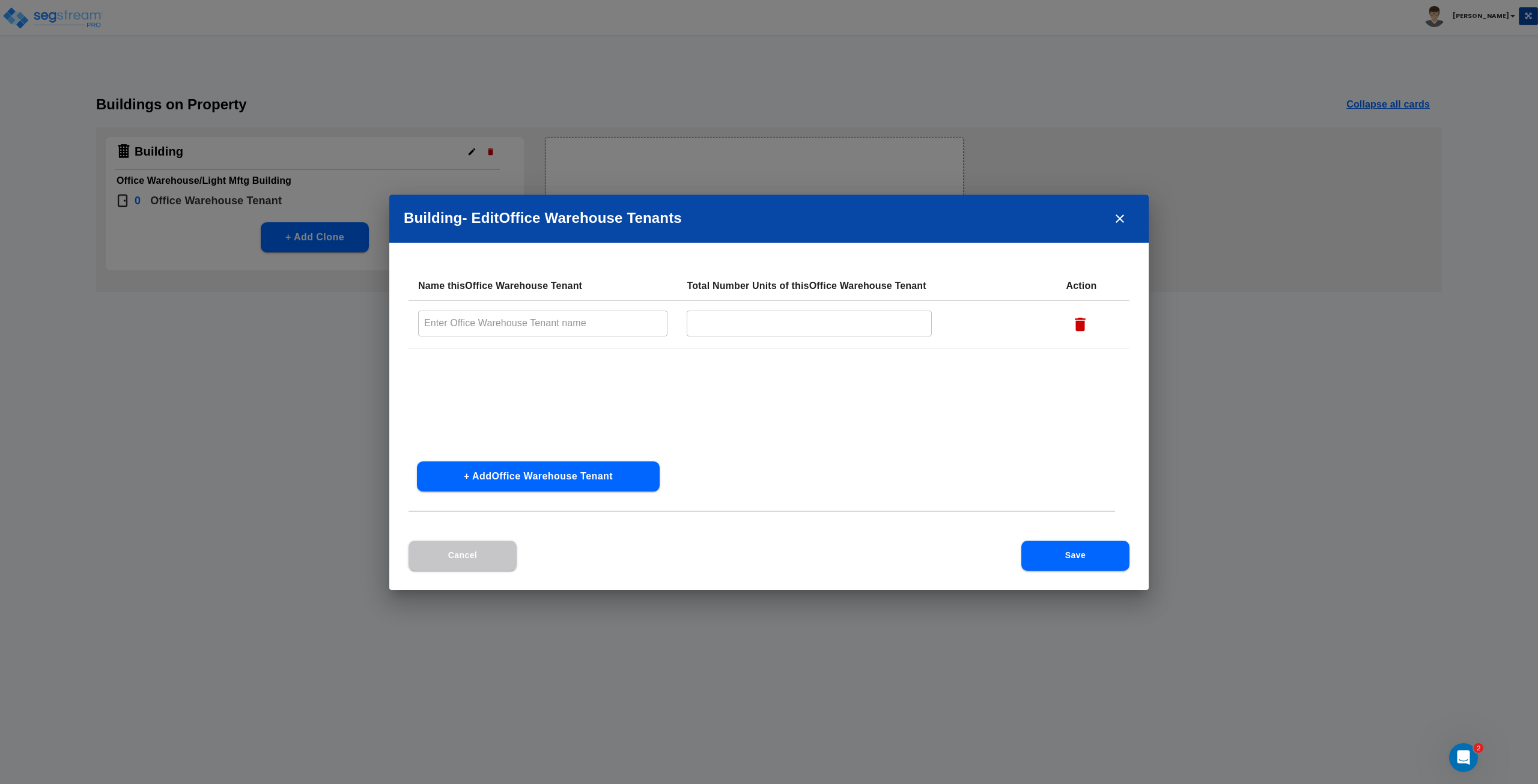 click at bounding box center [543, 323] 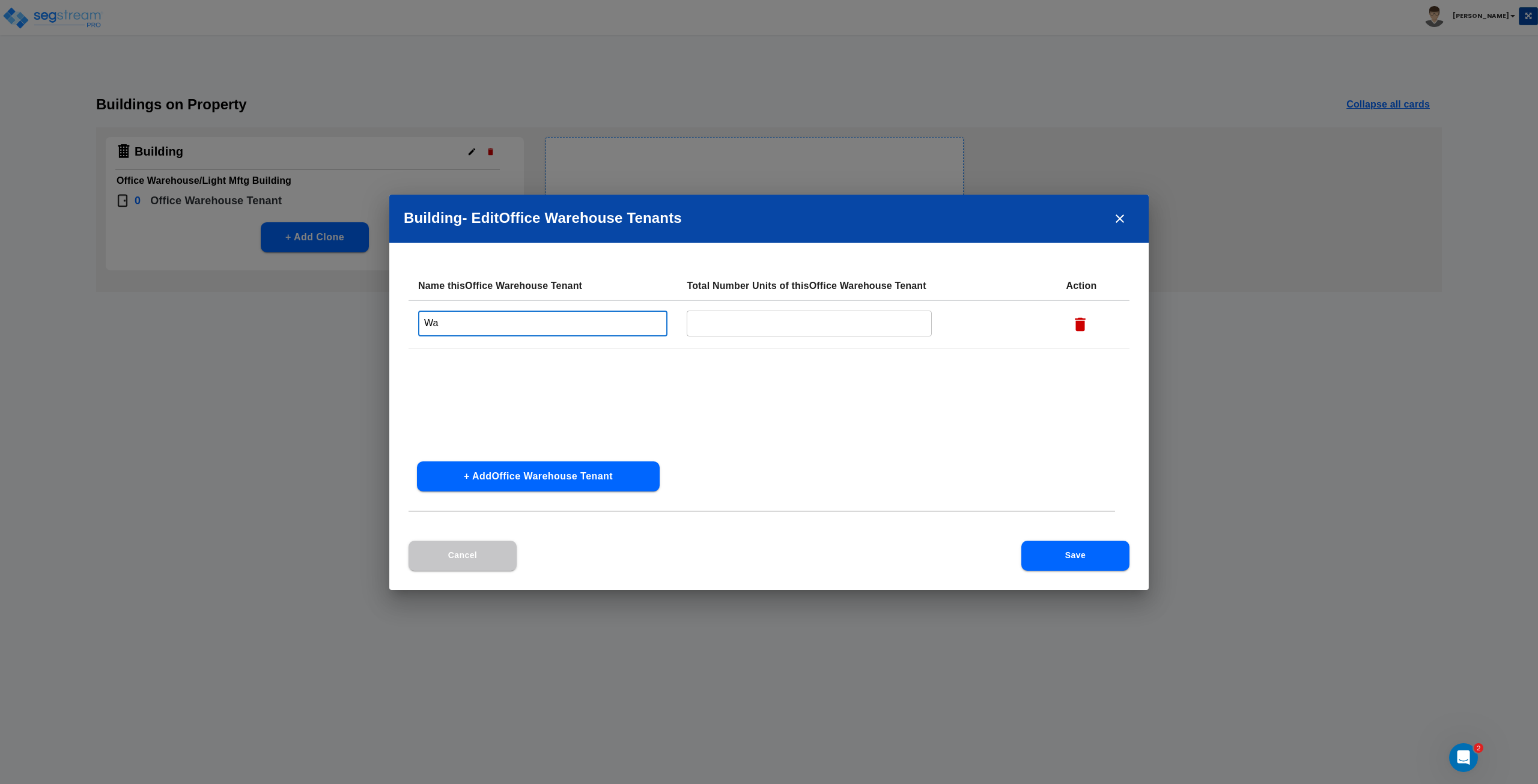 type on "W" 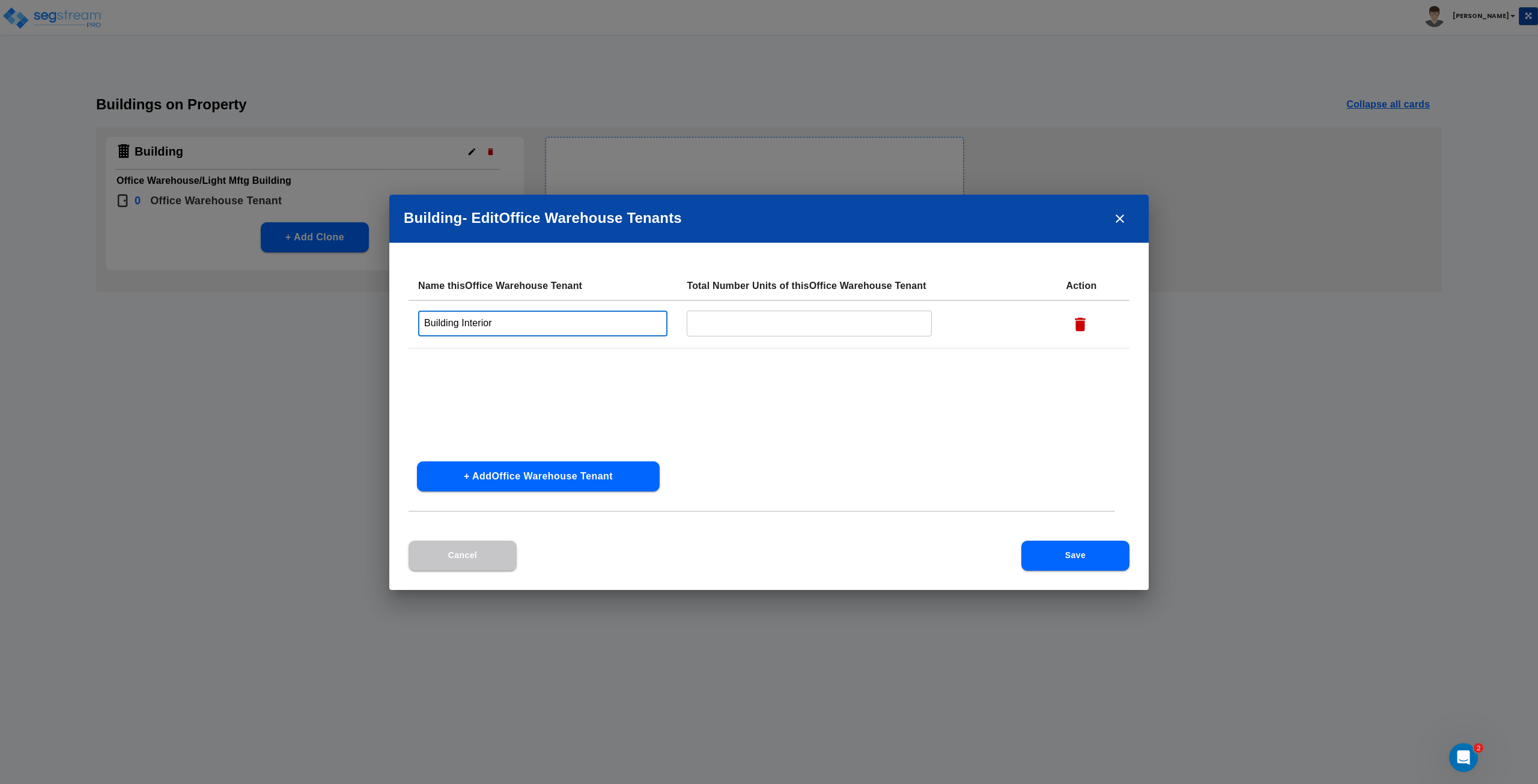 type on "Building Interior" 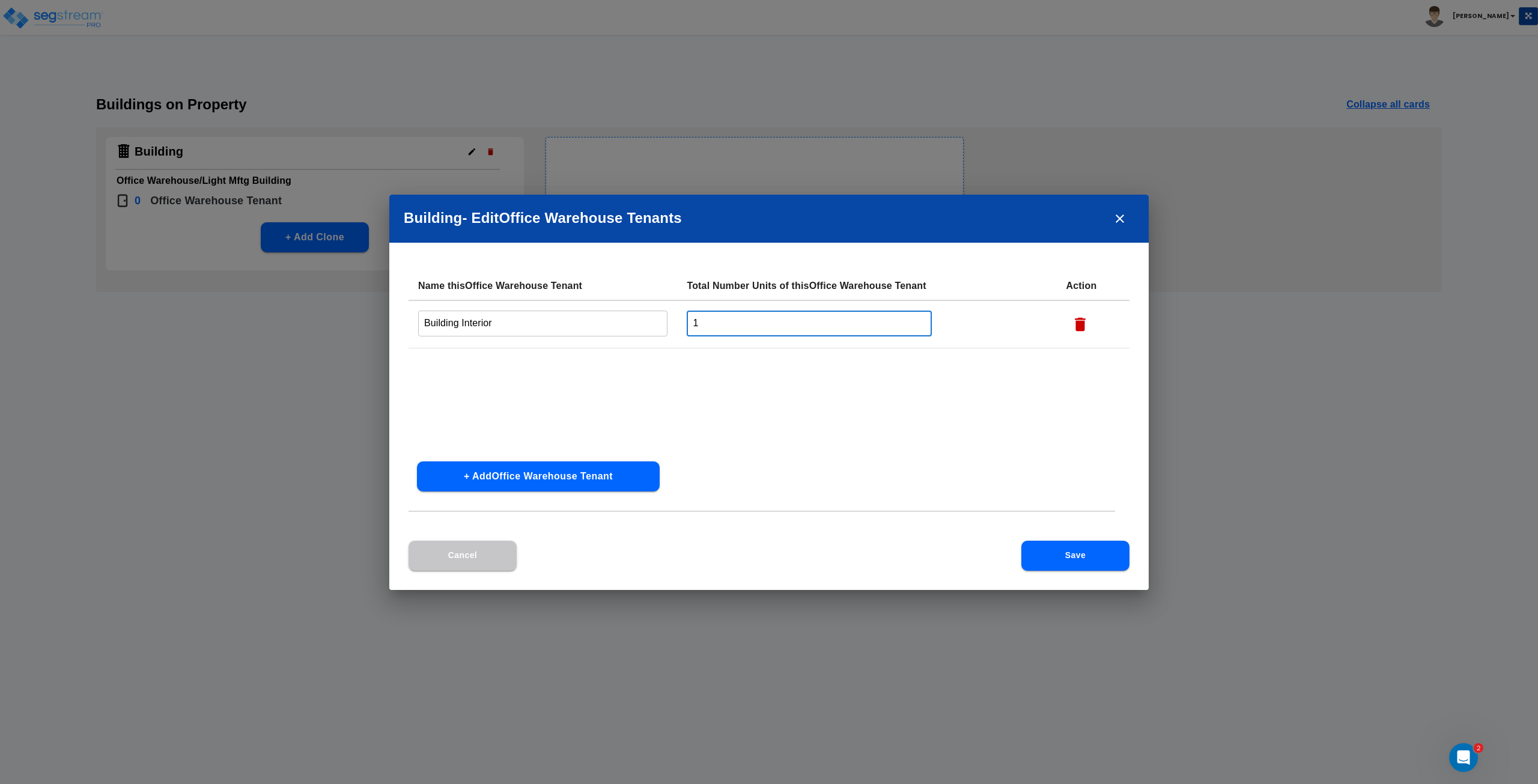 type on "1" 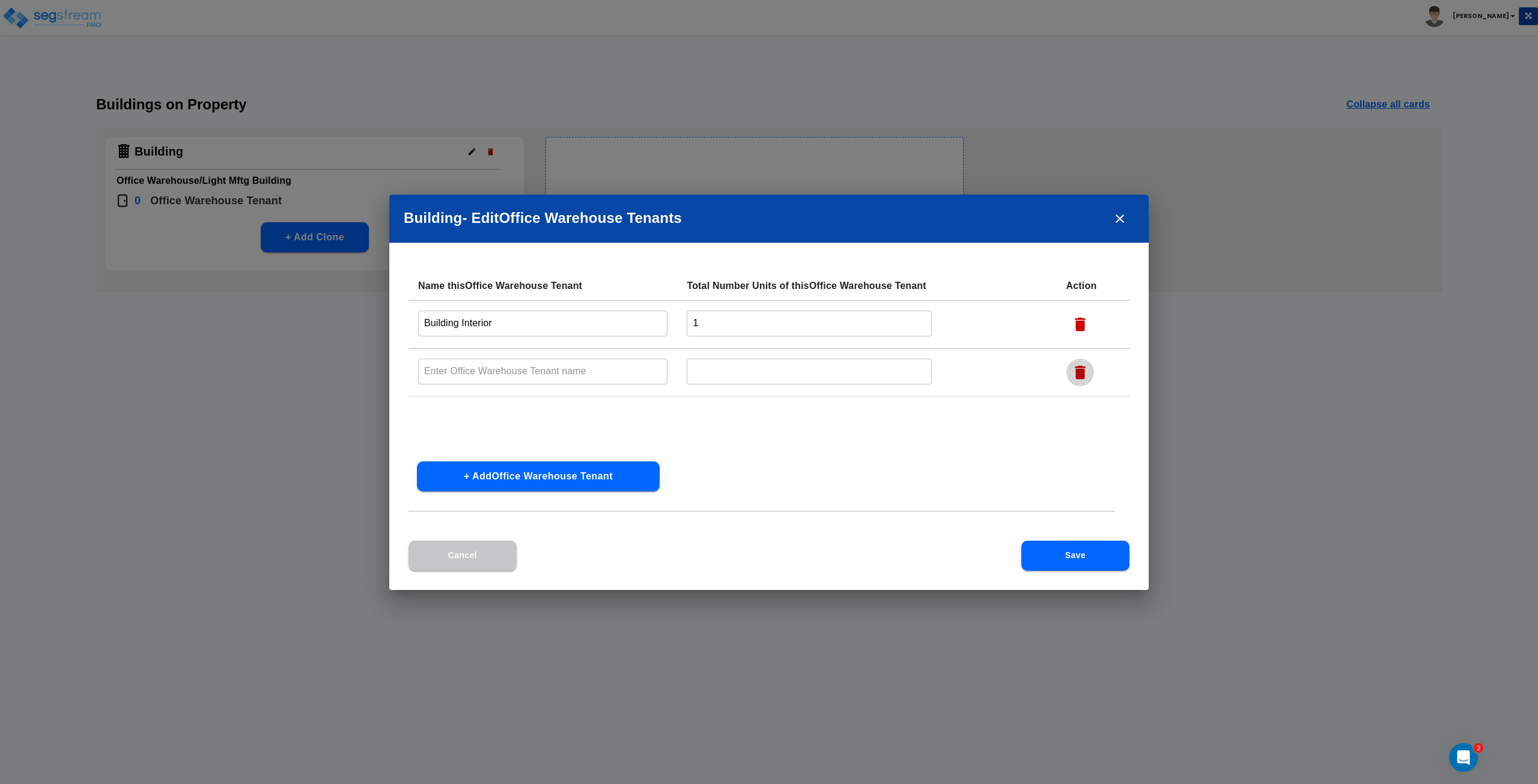 click 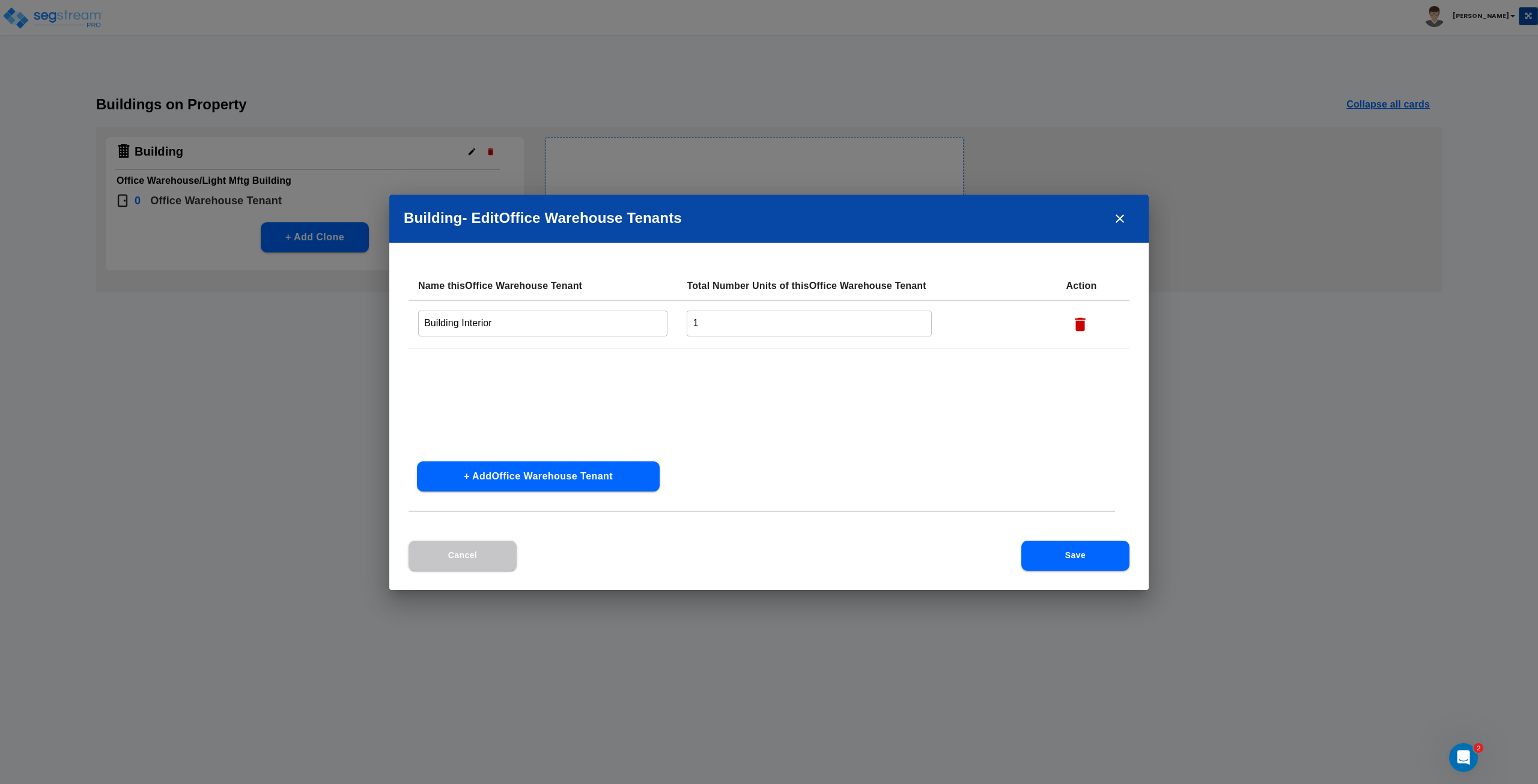 click on "Save" at bounding box center [1075, 556] 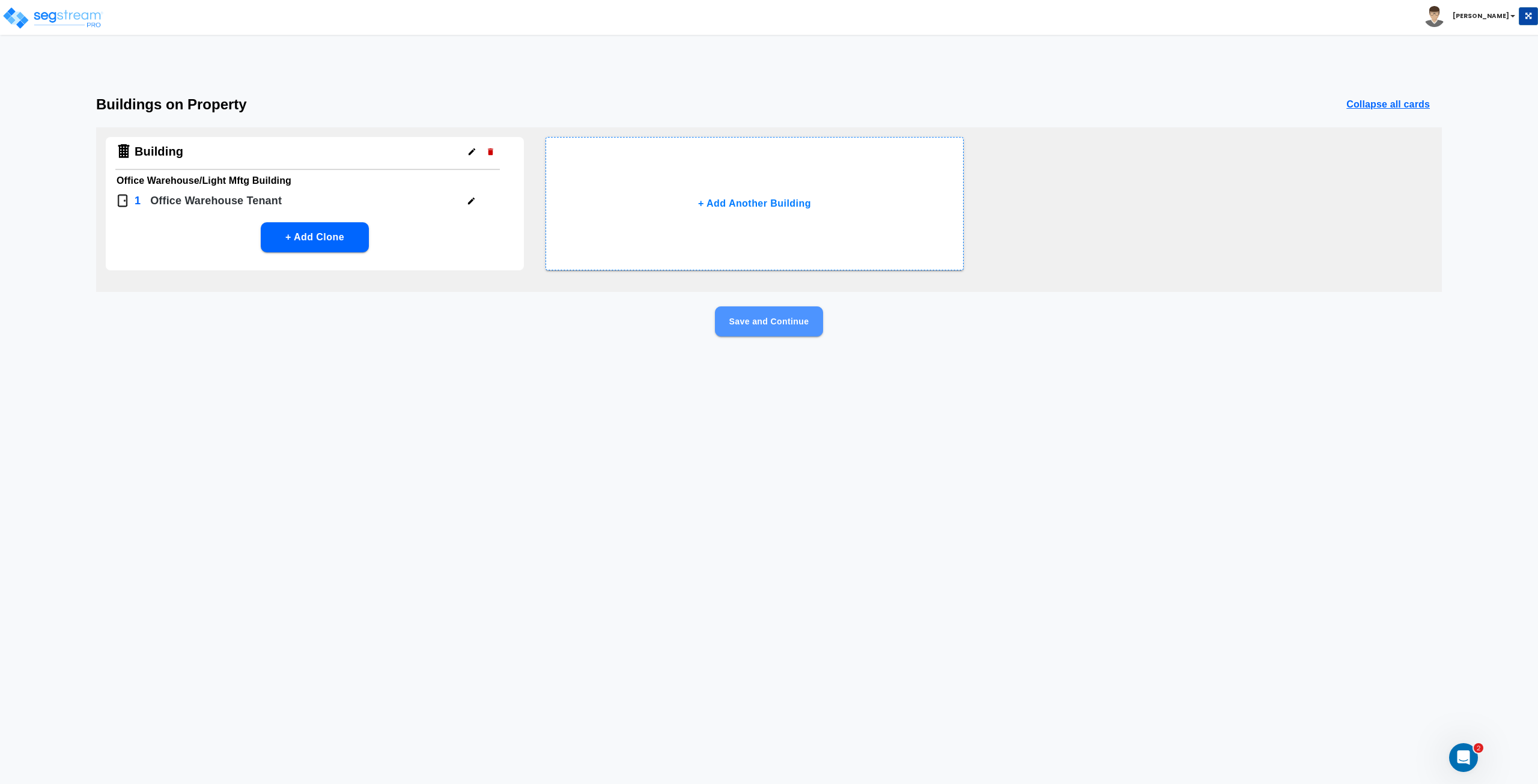 click on "Save and Continue" at bounding box center [769, 321] 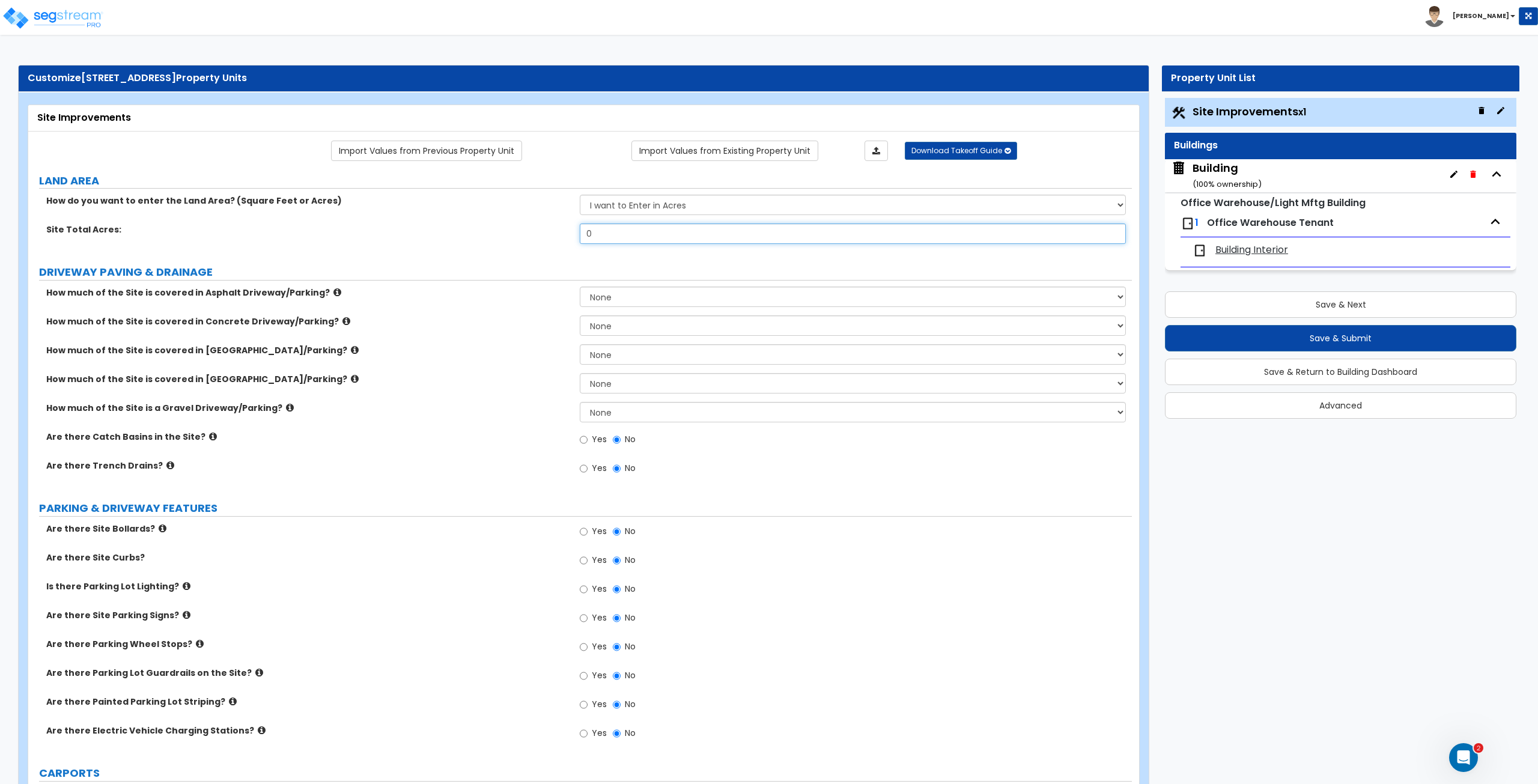 drag, startPoint x: 618, startPoint y: 229, endPoint x: 488, endPoint y: 237, distance: 130.24592 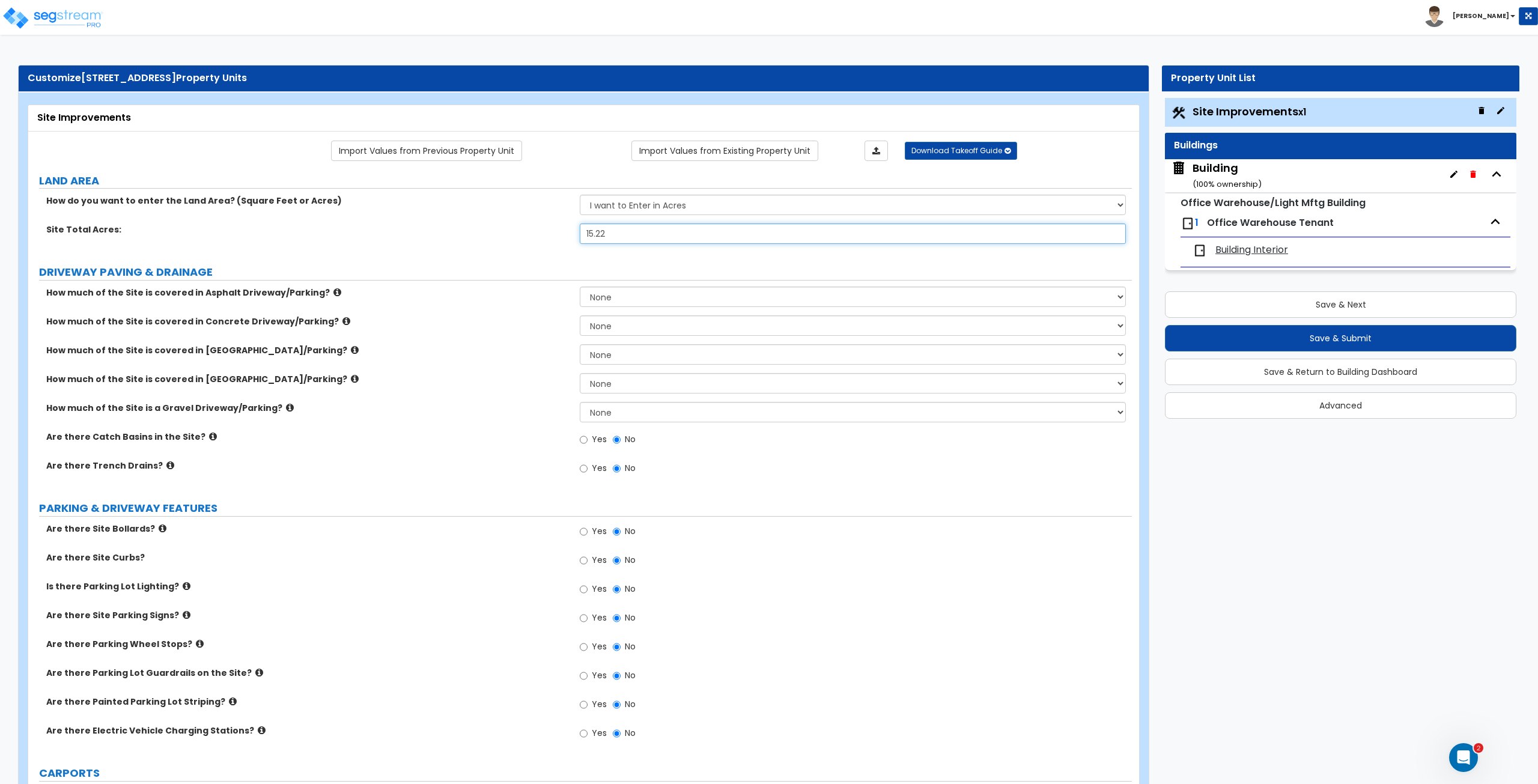 type on "15.22" 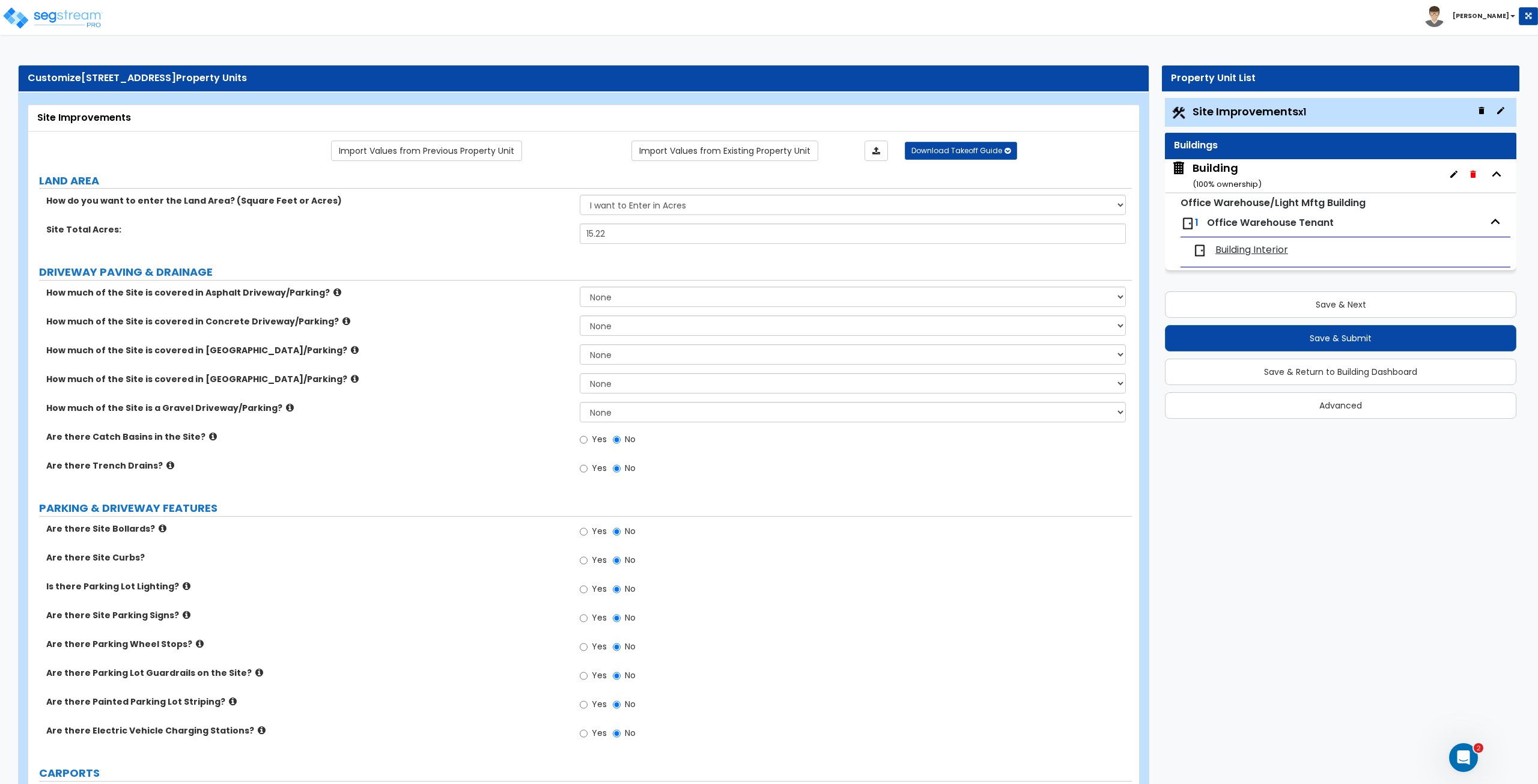 click on "Building ( 100 % ownership)" at bounding box center (1227, 175) 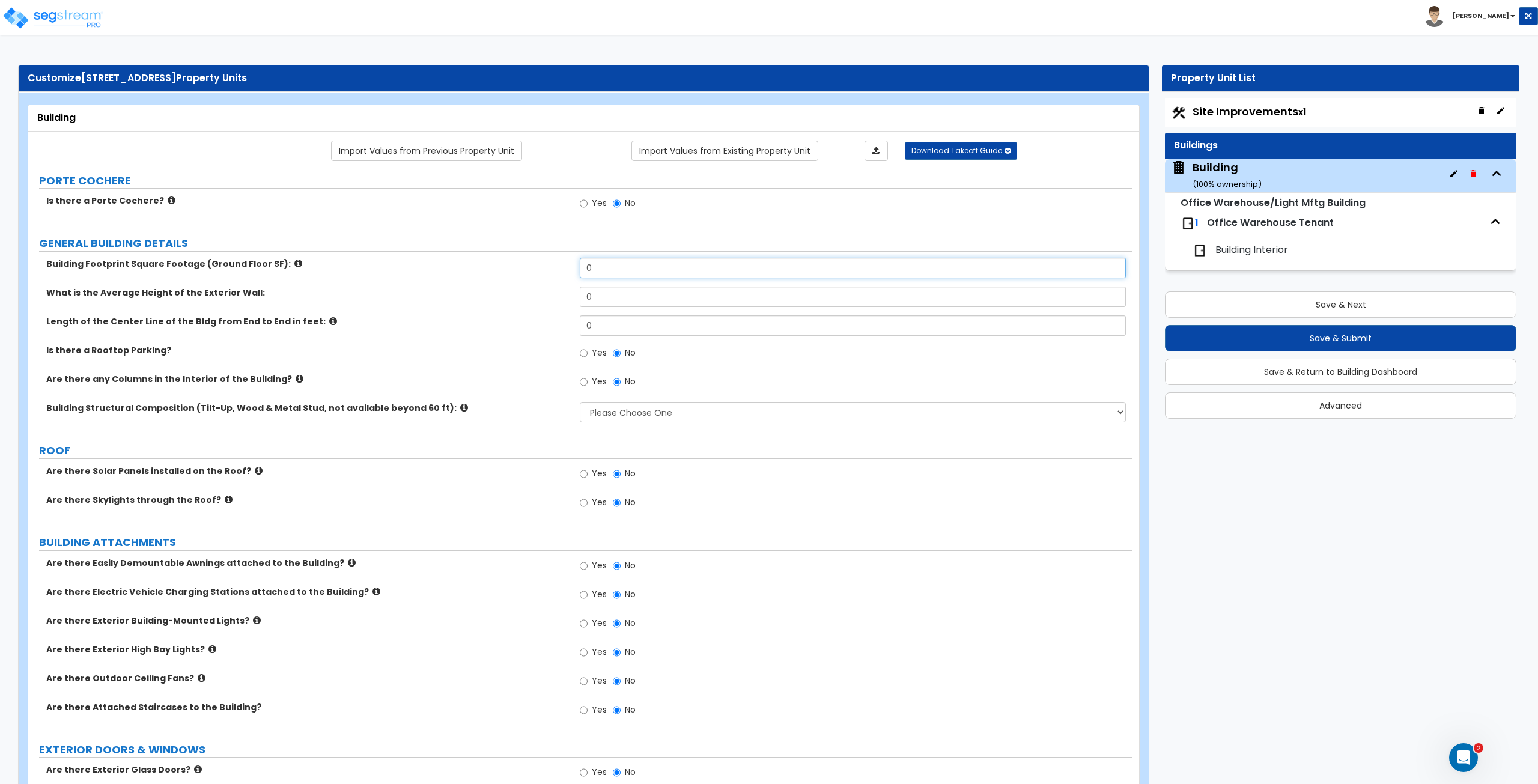 drag, startPoint x: 612, startPoint y: 269, endPoint x: 397, endPoint y: 289, distance: 215.92823 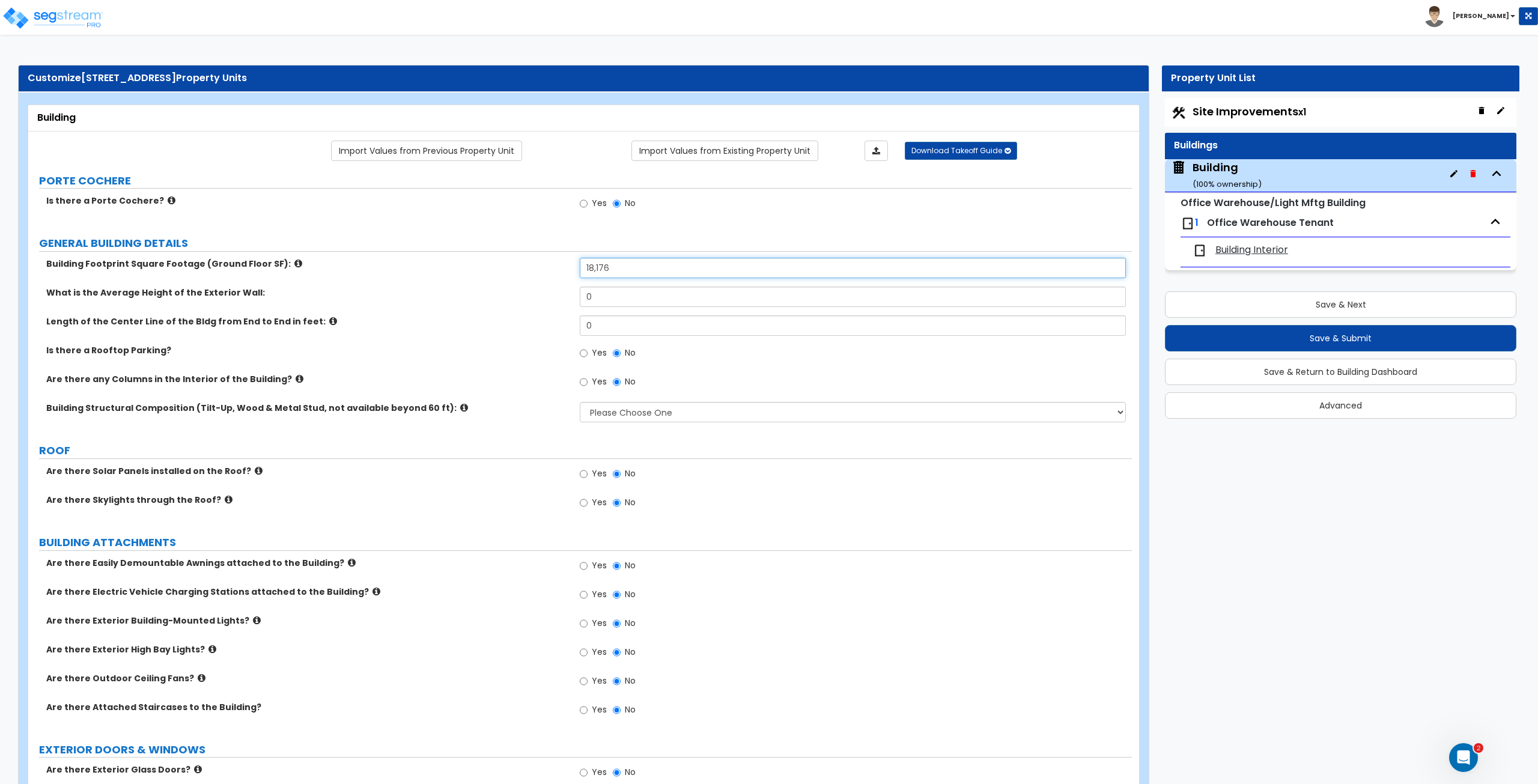 type on "18,176" 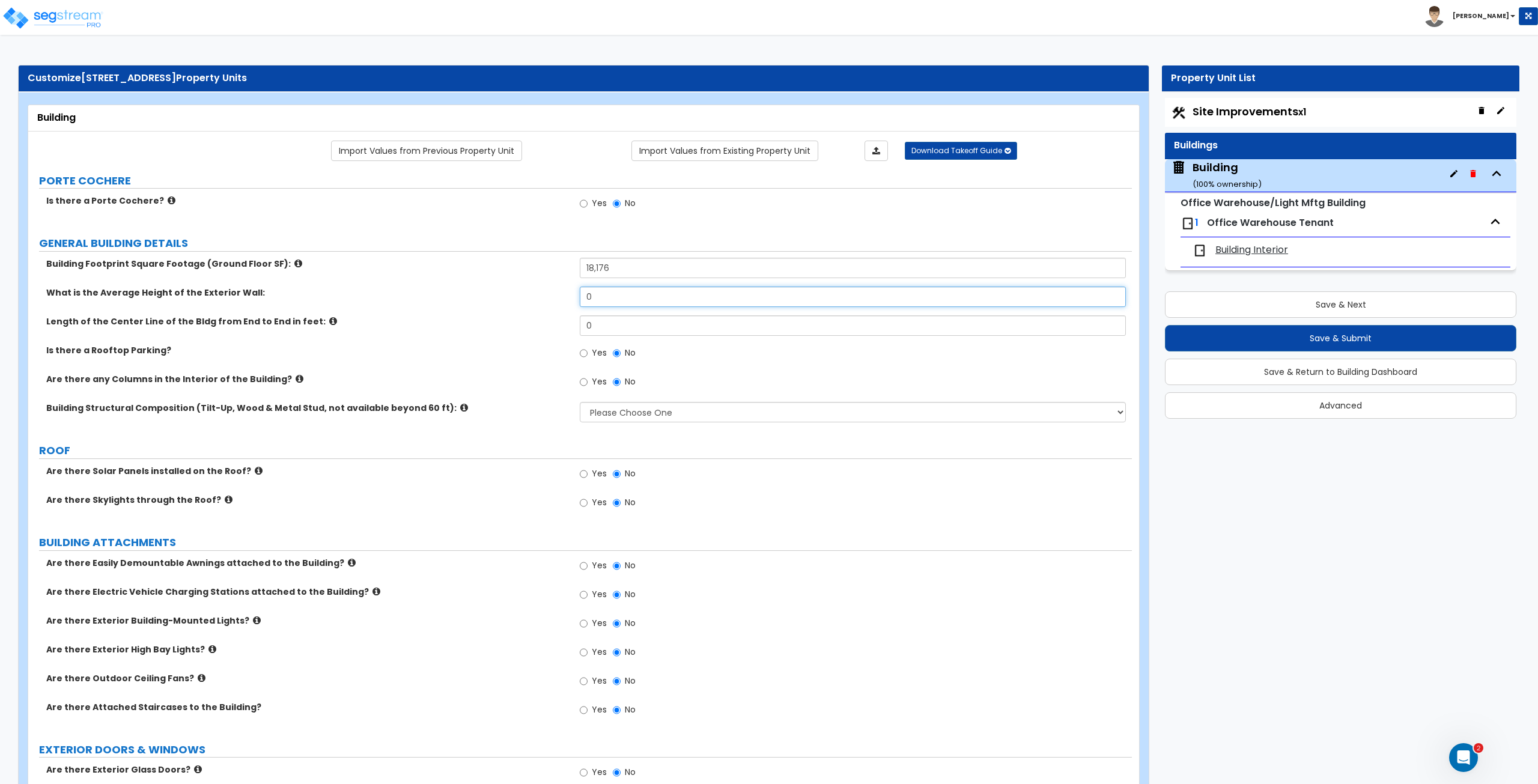 drag, startPoint x: 606, startPoint y: 299, endPoint x: 448, endPoint y: 294, distance: 158.0791 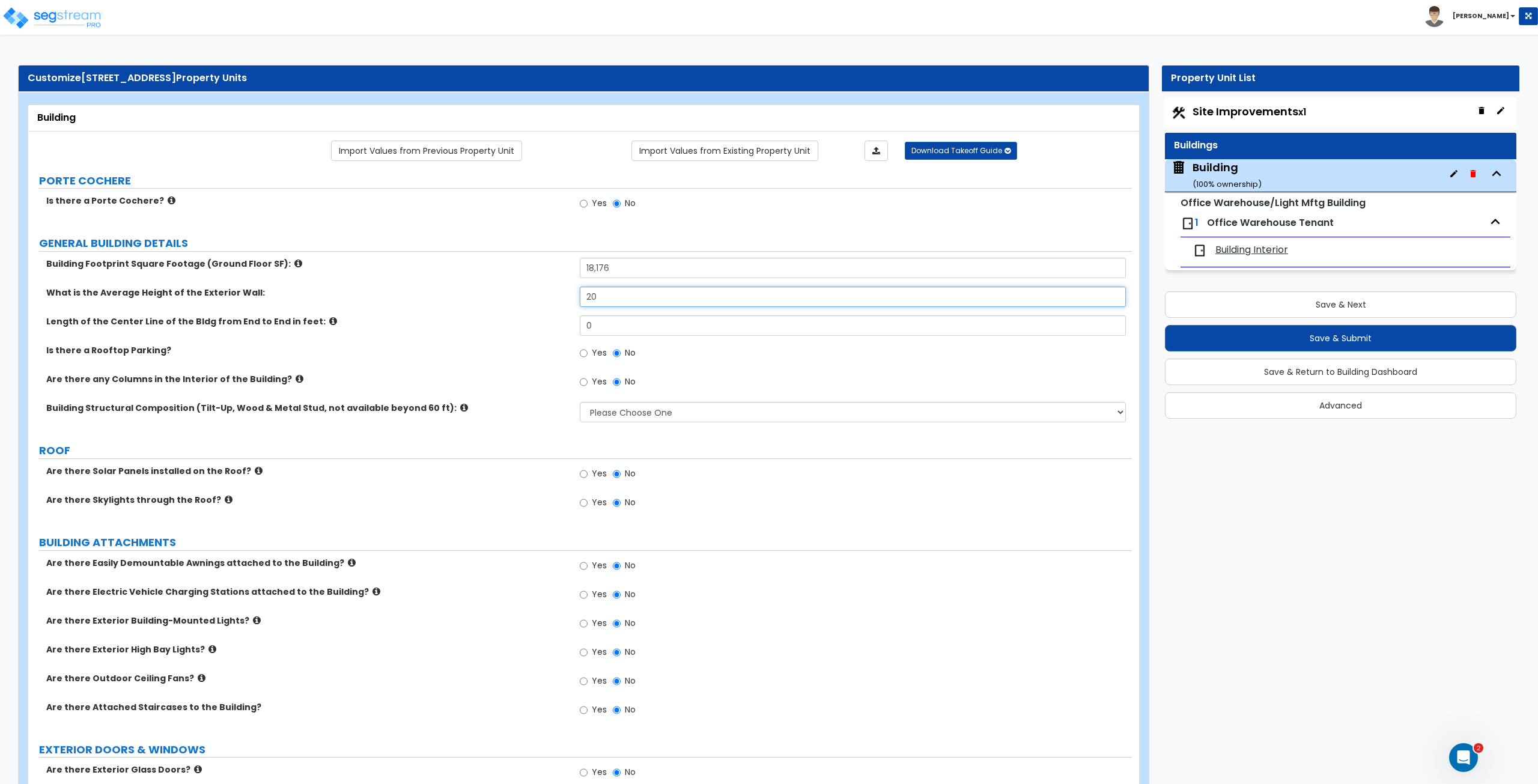 type on "20" 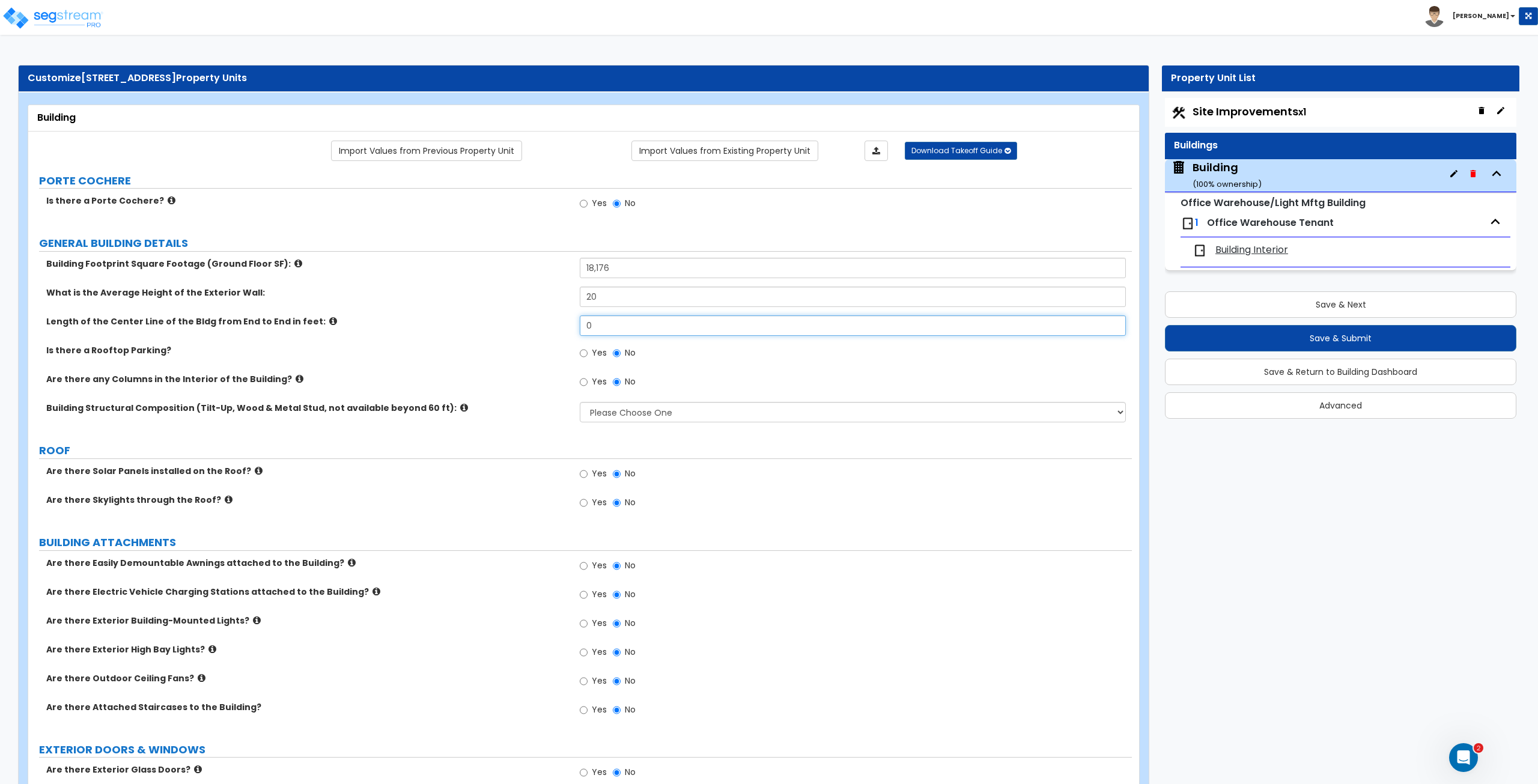 drag, startPoint x: 609, startPoint y: 321, endPoint x: 472, endPoint y: 335, distance: 137.71347 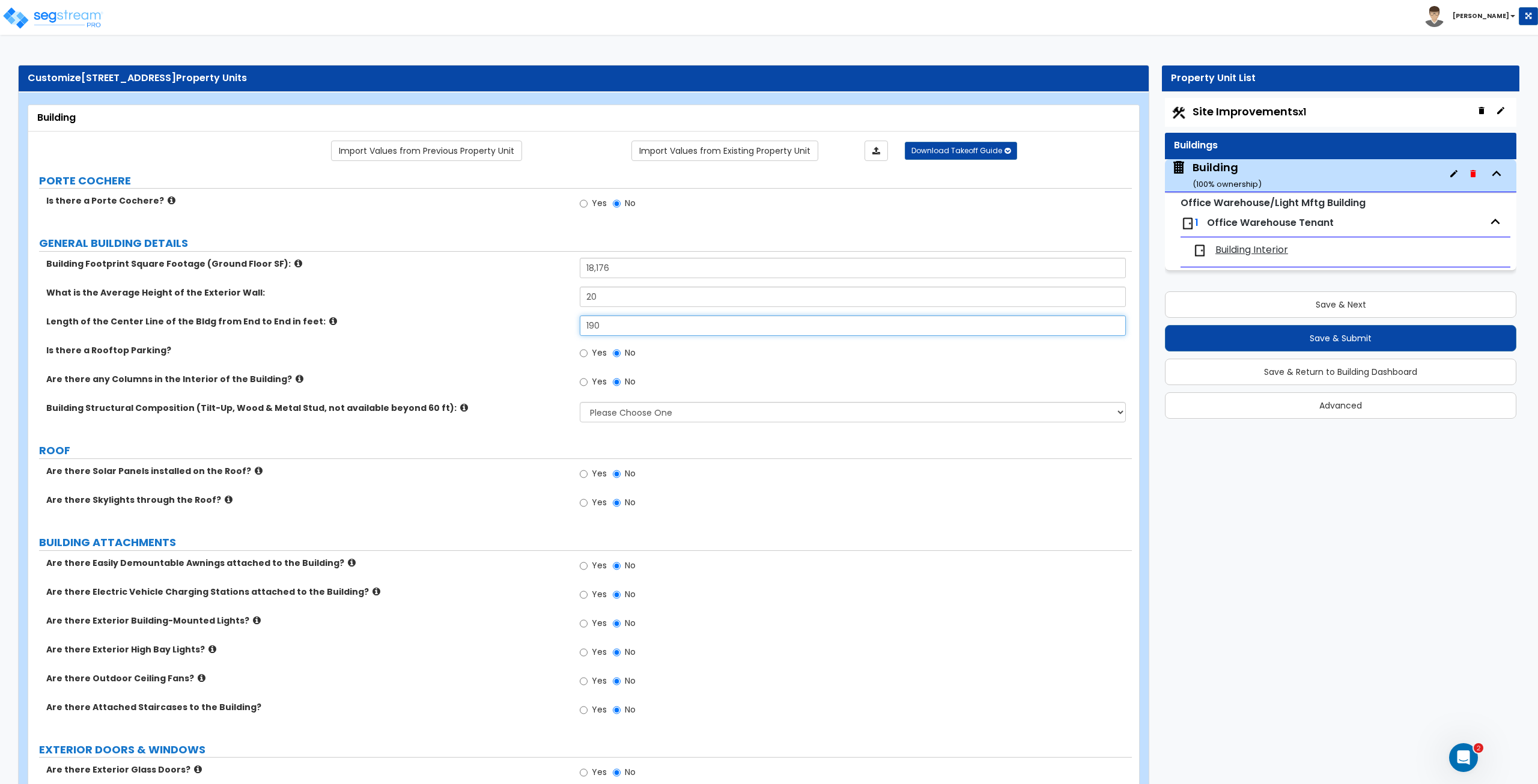 type on "190" 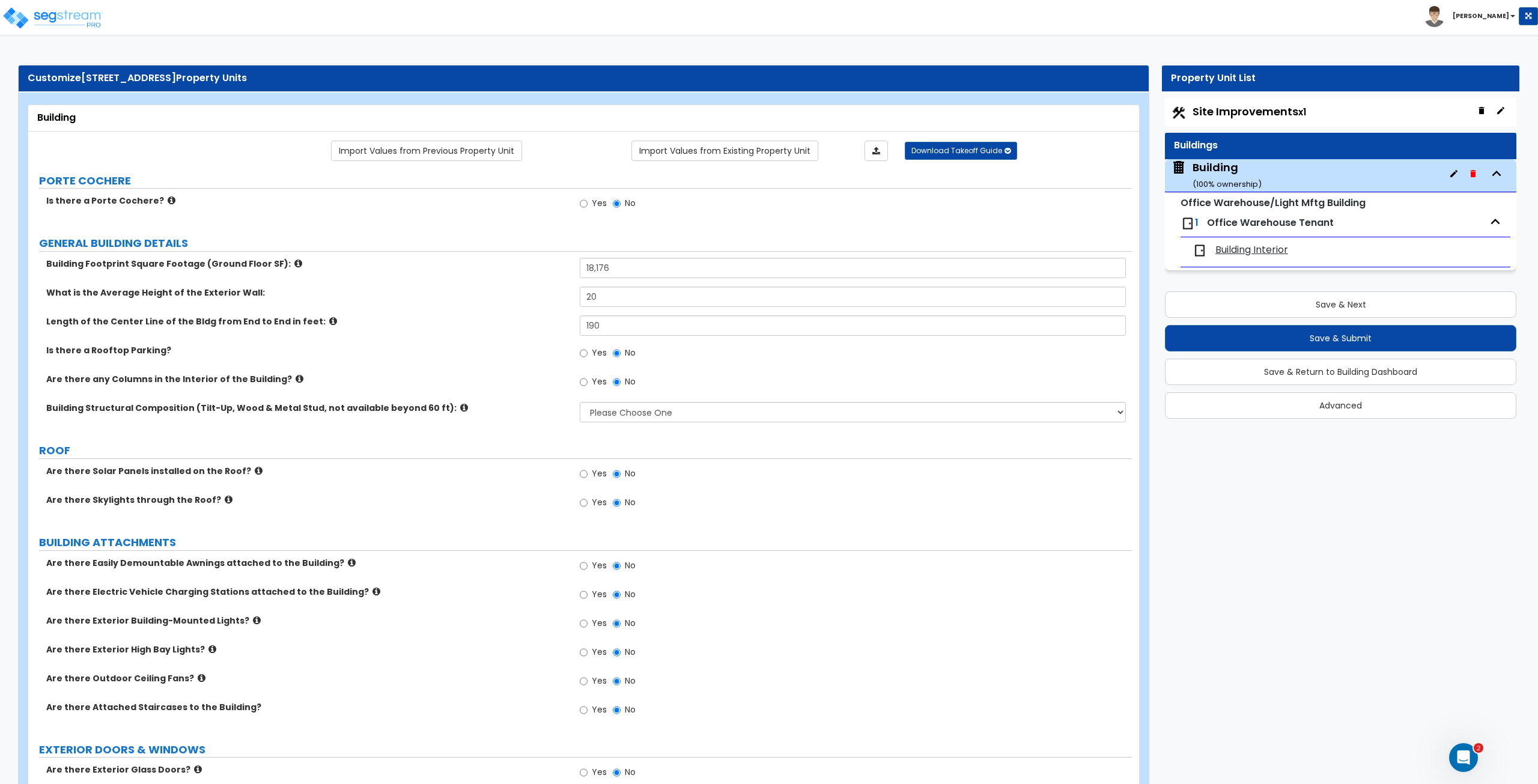 click at bounding box center (299, 378) 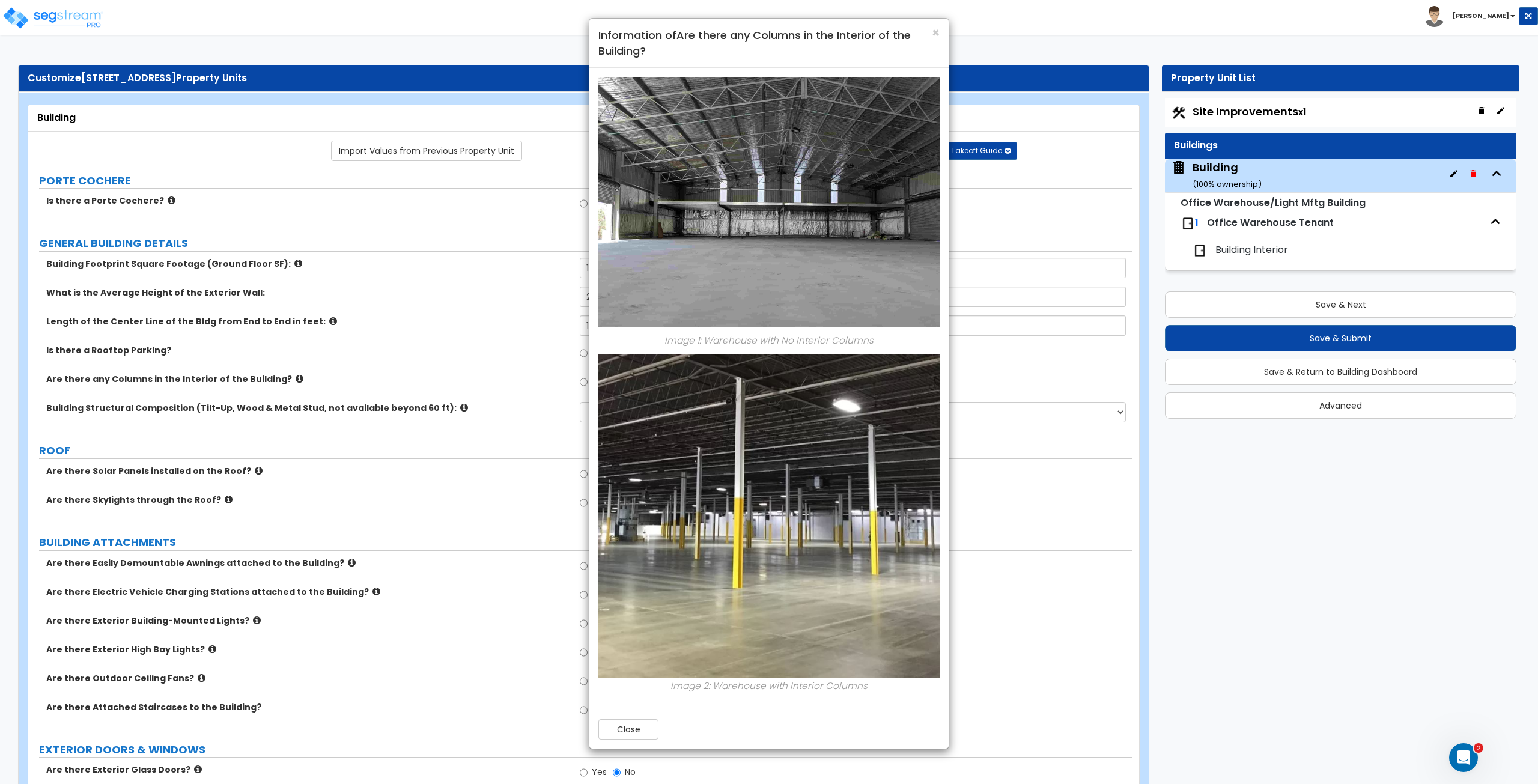 click on "× Information of  Are there any Columns in the Interior of the Building?
Image 1: Warehouse with No Interior Columns
Image 2: Warehouse with Interior Columns Close" at bounding box center [769, 392] 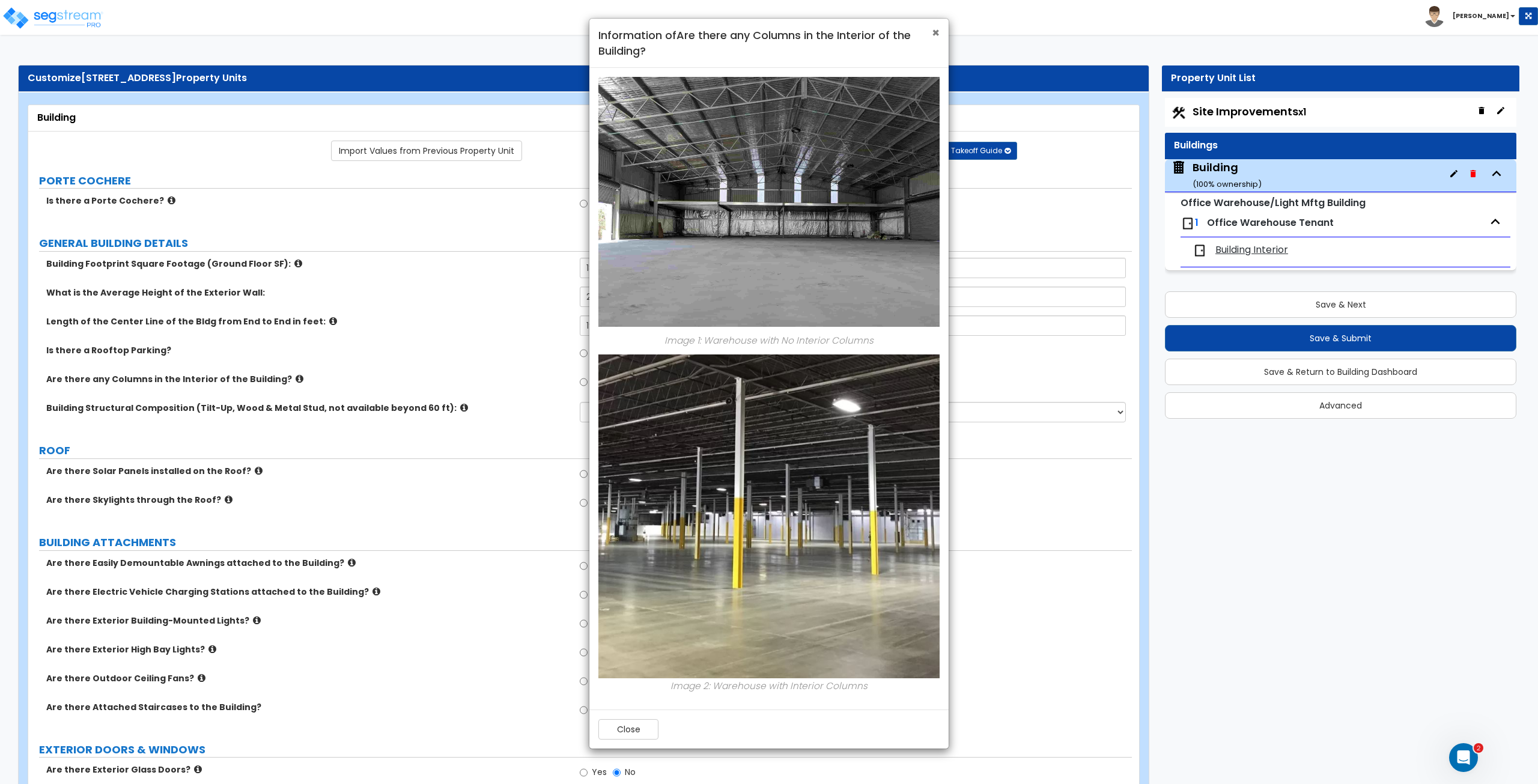 click on "×" at bounding box center (935, 32) 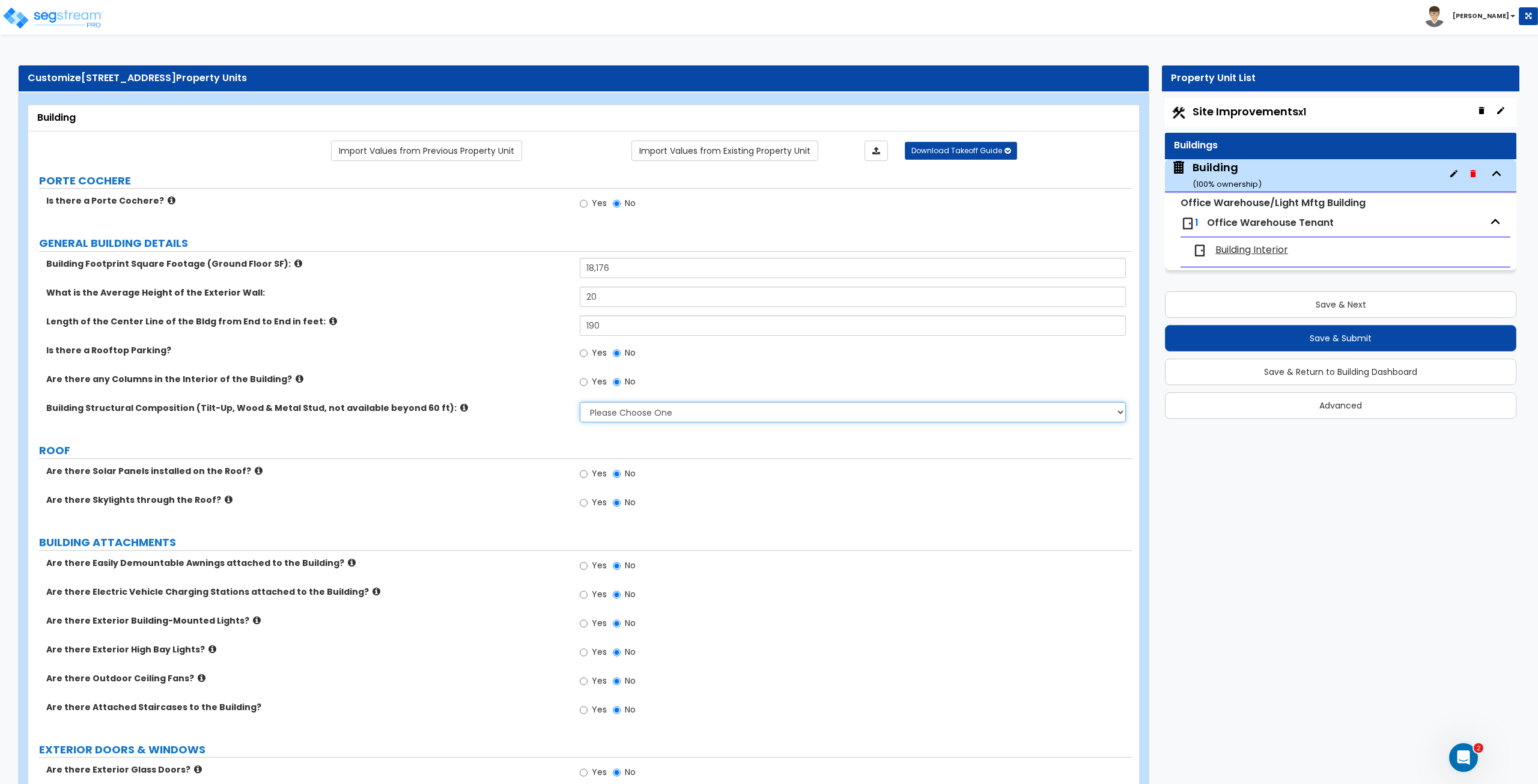 click on "Please Choose One Pre-Engineered Metal Building Tilt-up Wall Construction Reinforced Concrete Structural Steel Brick Masonry CMU Masonry Wood Stud Metal Stud" at bounding box center [853, 412] 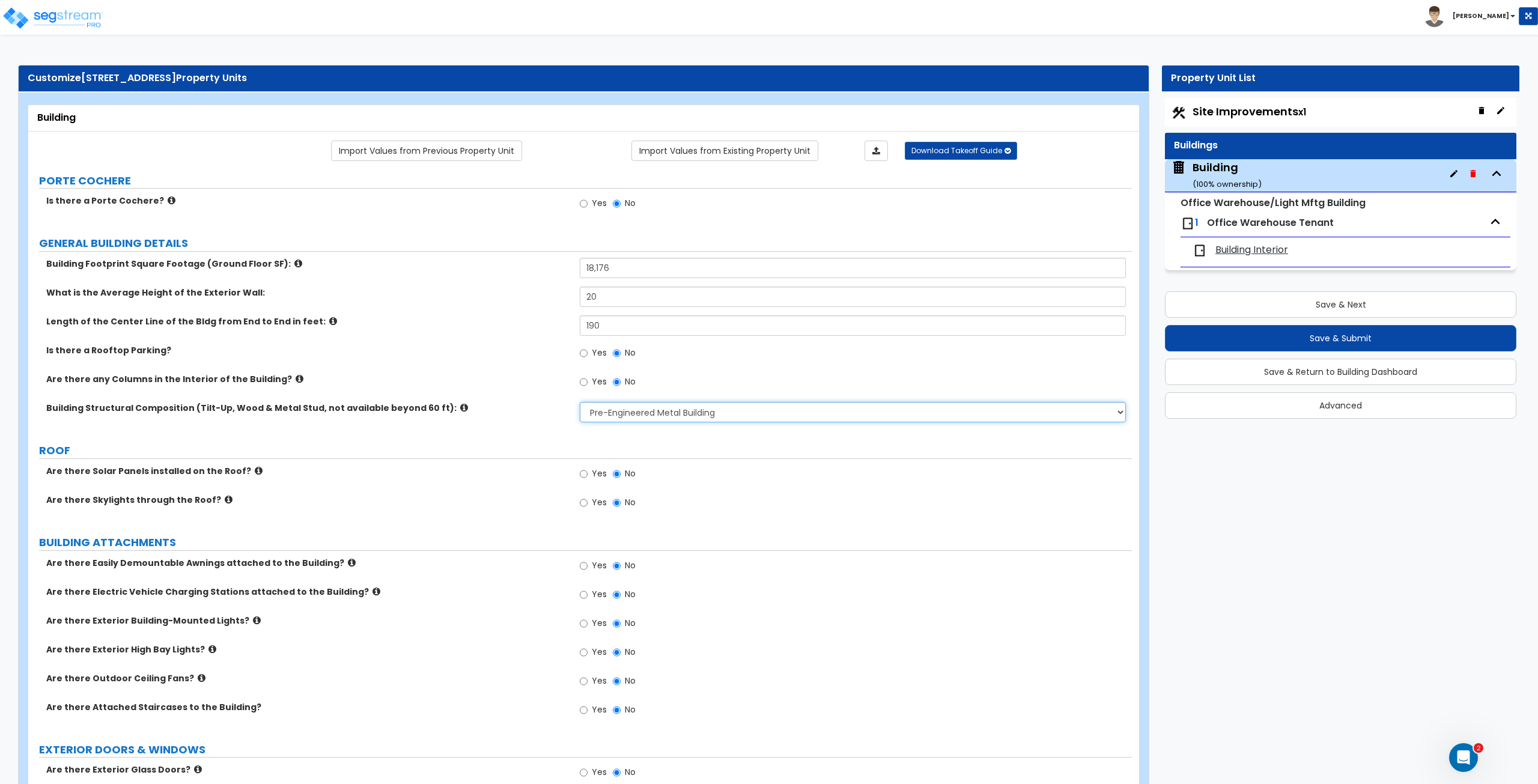 click on "Please Choose One Pre-Engineered Metal Building Tilt-up Wall Construction Reinforced Concrete Structural Steel Brick Masonry CMU Masonry Wood Stud Metal Stud" at bounding box center (853, 412) 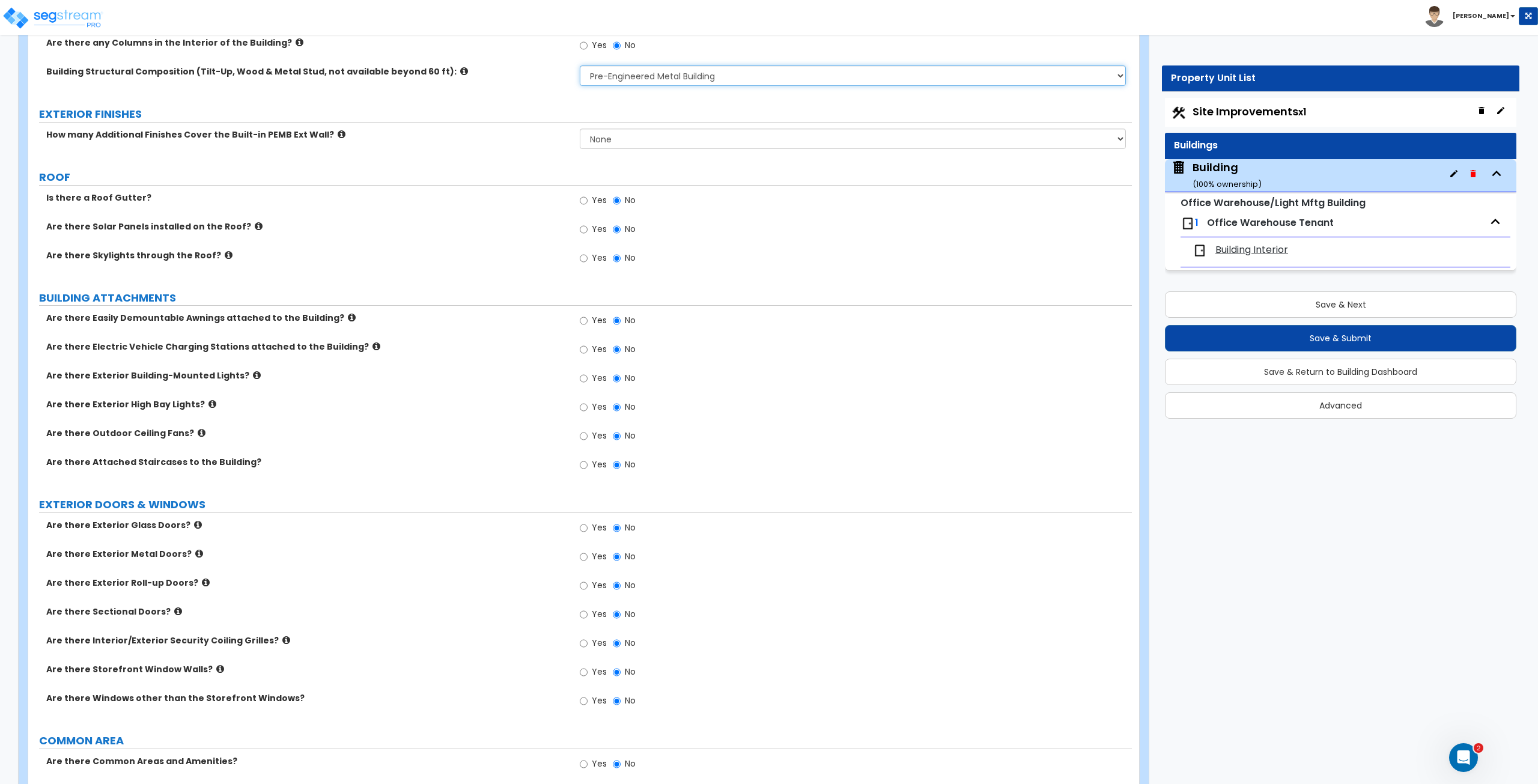 scroll, scrollTop: 339, scrollLeft: 0, axis: vertical 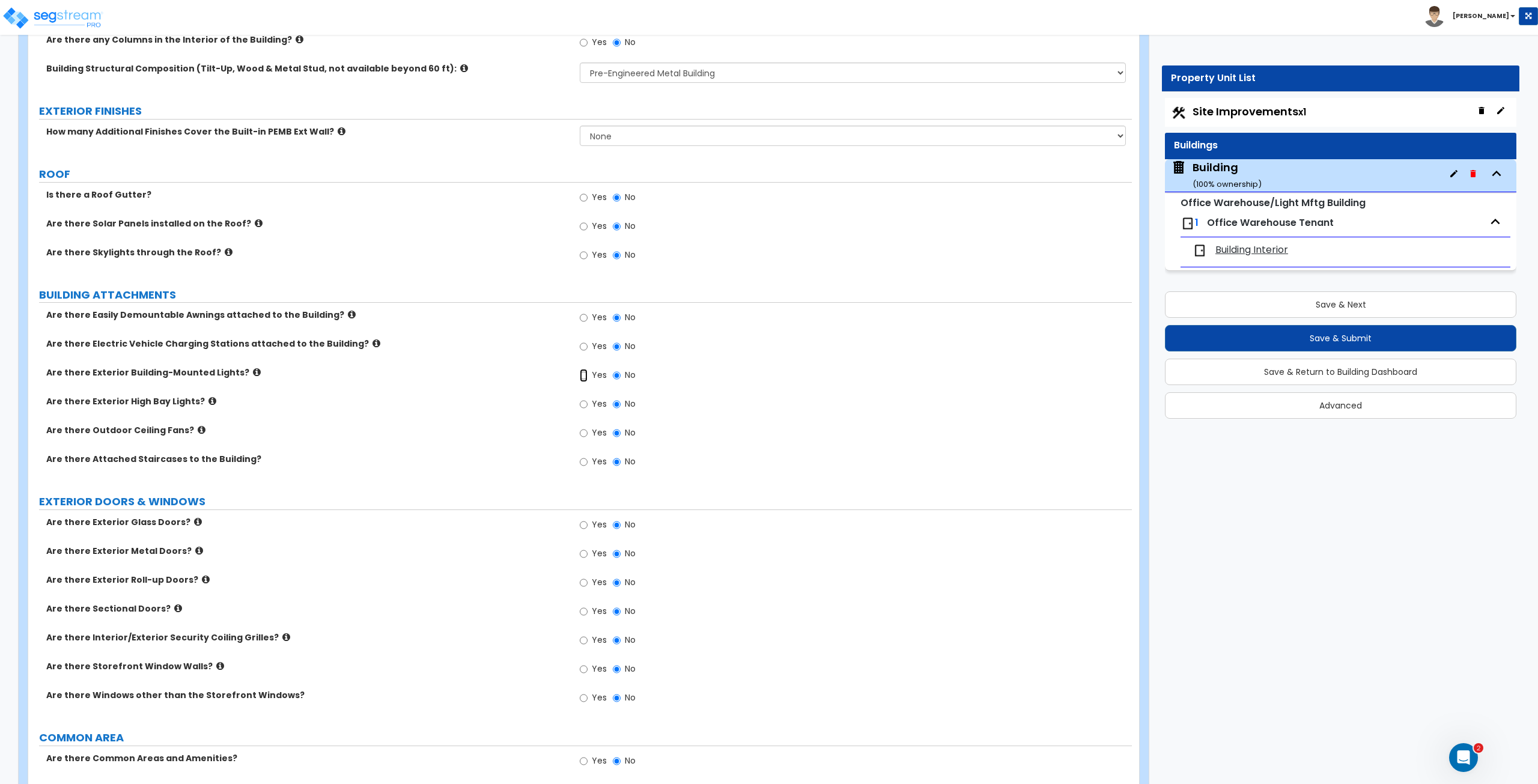 click on "Yes" at bounding box center (583, 375) 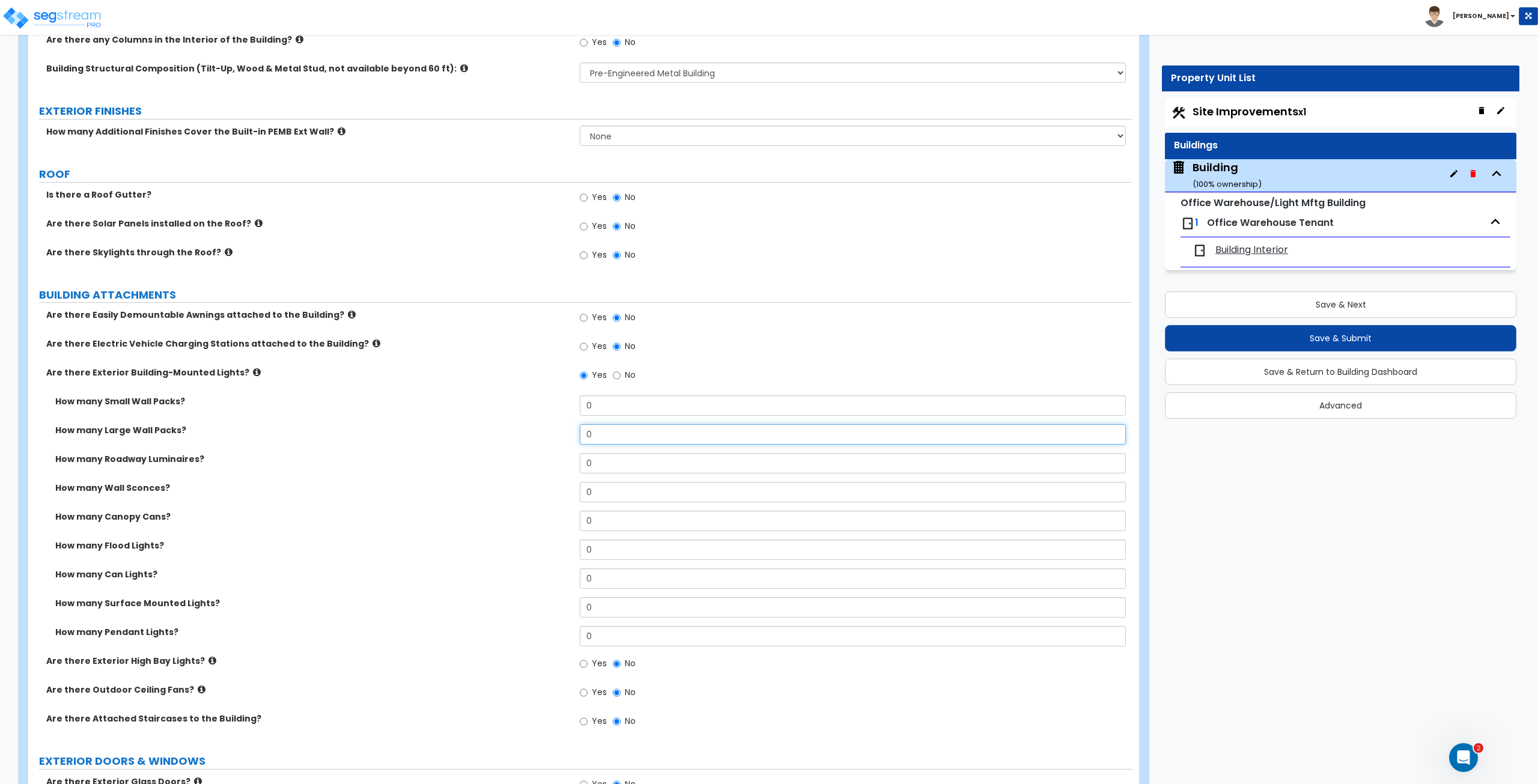 drag, startPoint x: 604, startPoint y: 428, endPoint x: 532, endPoint y: 439, distance: 72.83543 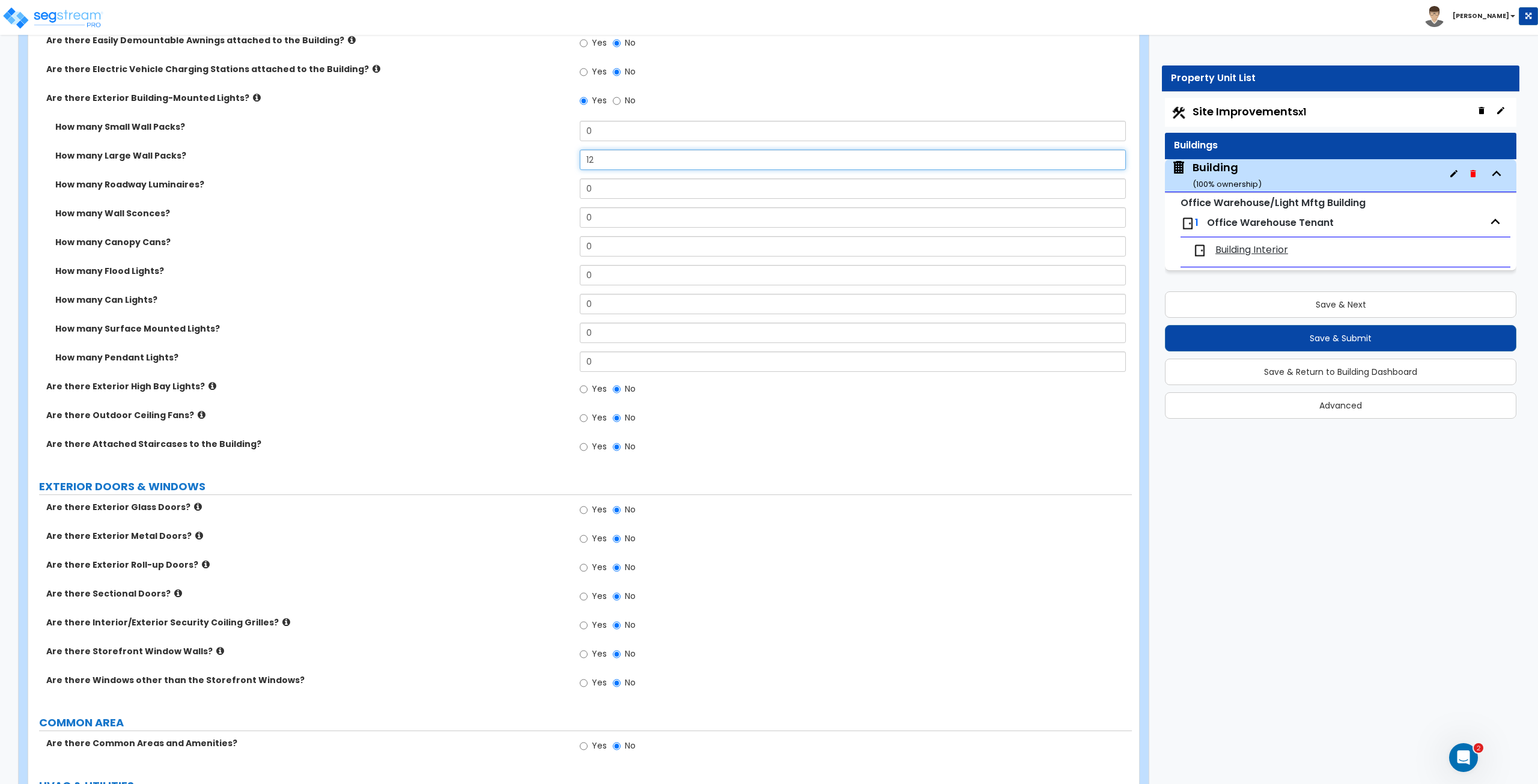 scroll, scrollTop: 615, scrollLeft: 0, axis: vertical 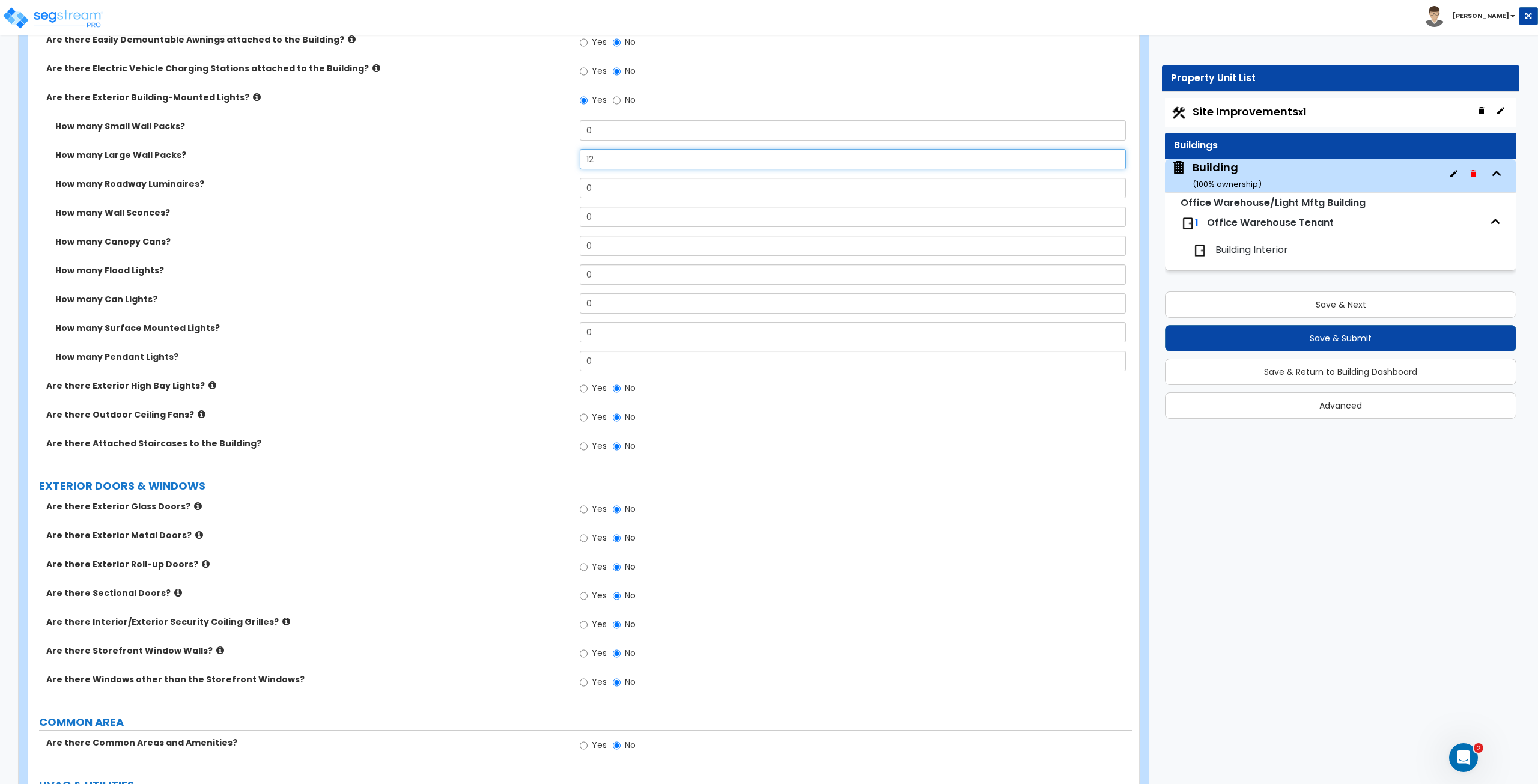 type on "12" 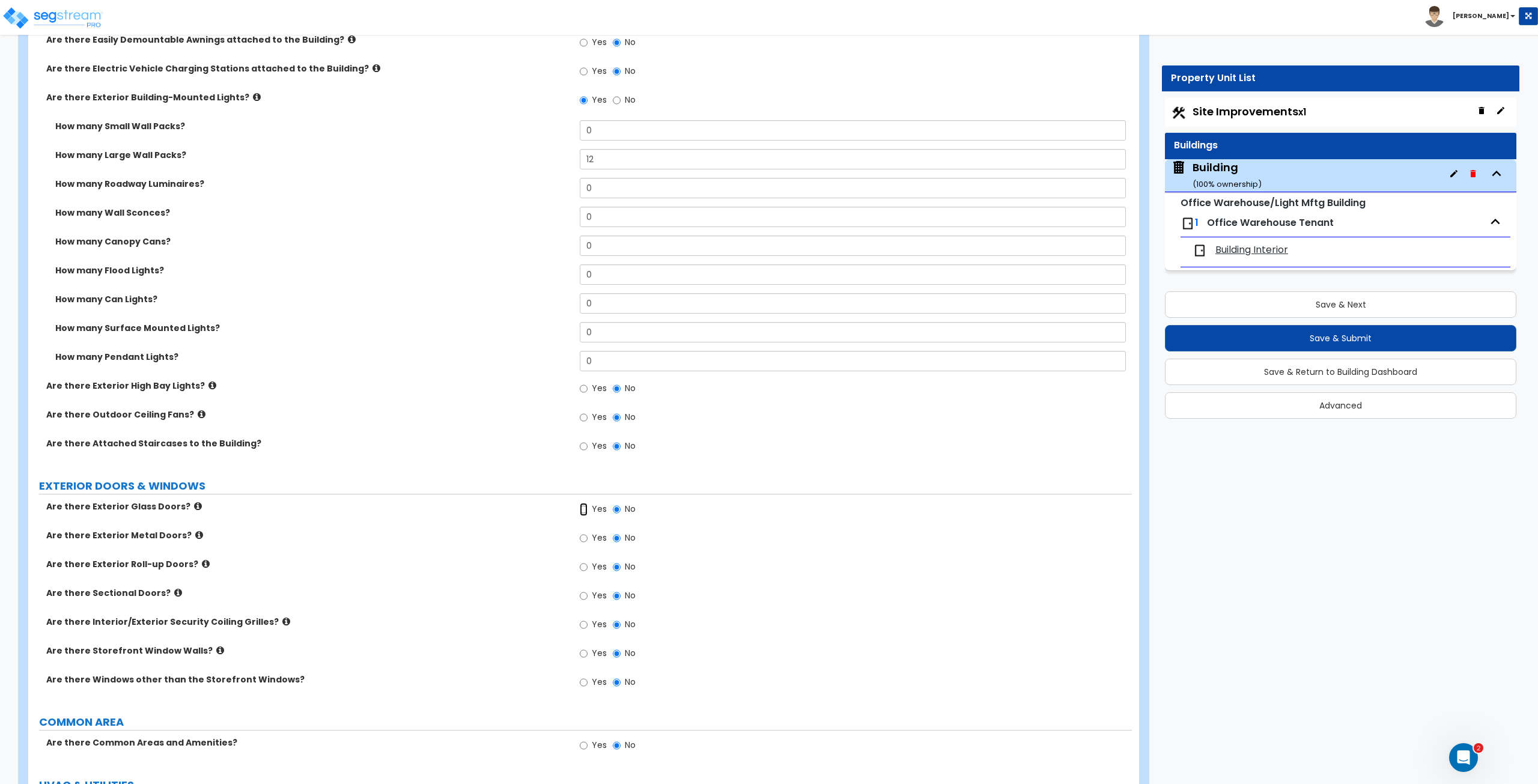 click on "Yes" at bounding box center (583, 509) 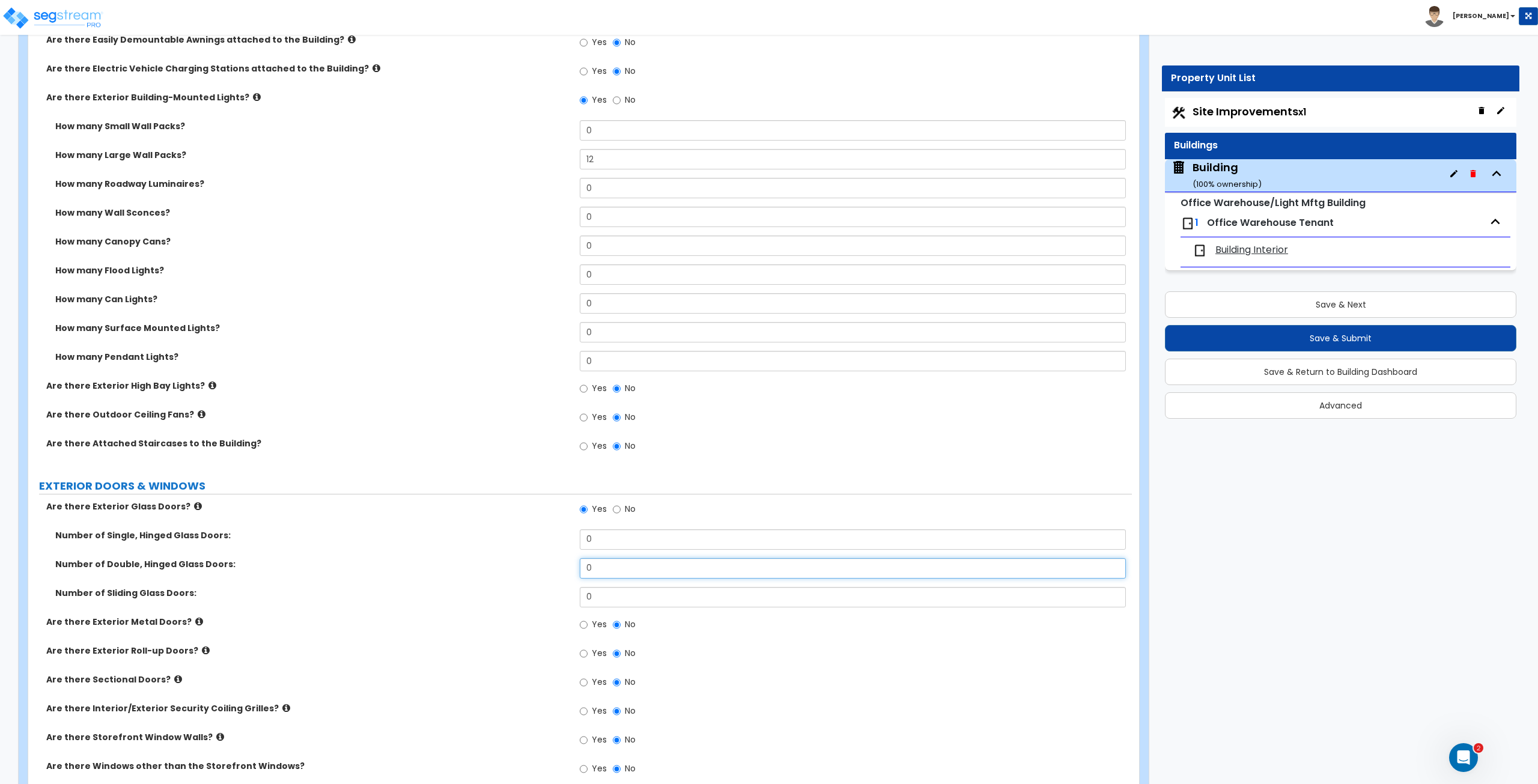 drag, startPoint x: 607, startPoint y: 567, endPoint x: 481, endPoint y: 576, distance: 126.32102 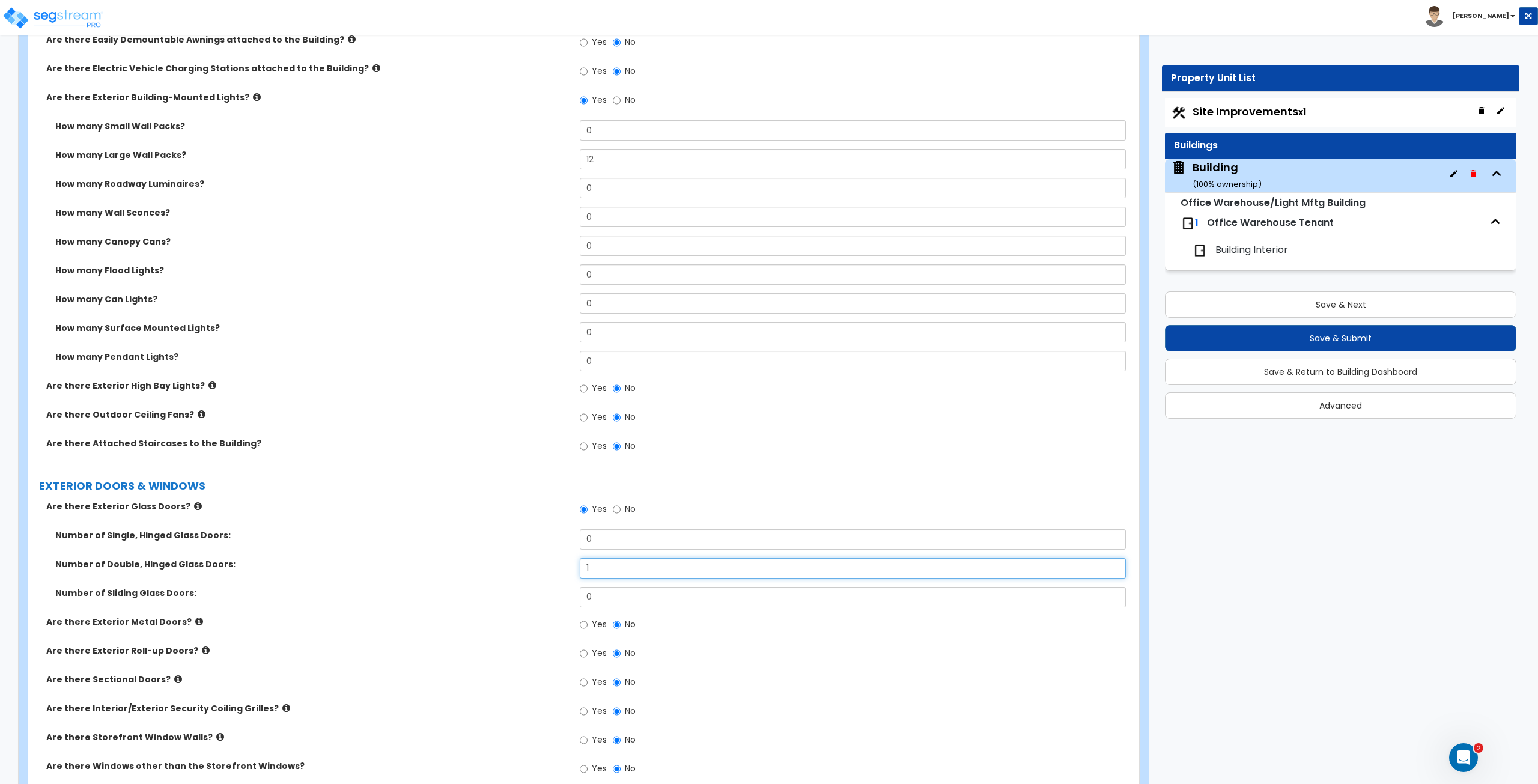 type on "1" 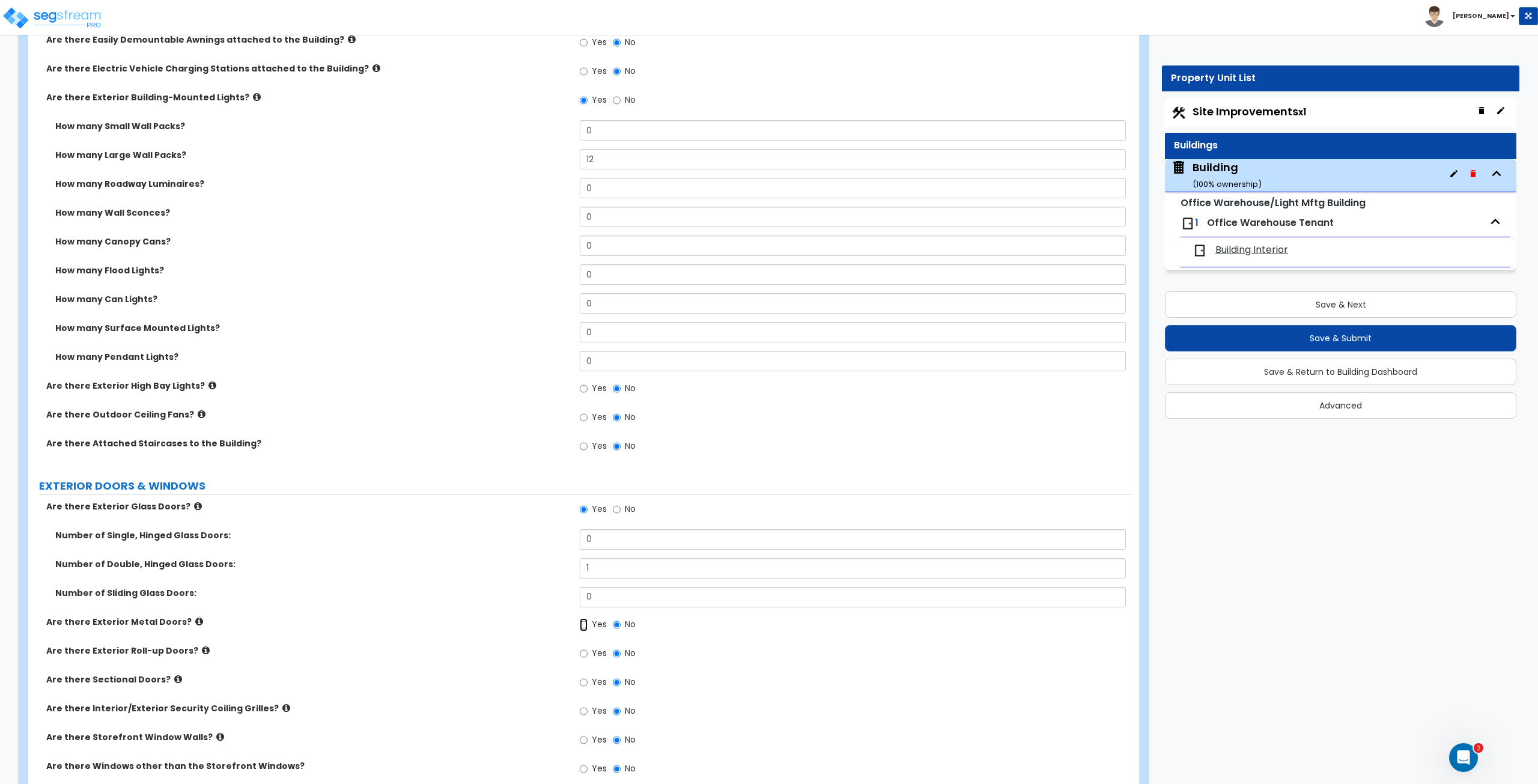 click on "Yes" at bounding box center [583, 625] 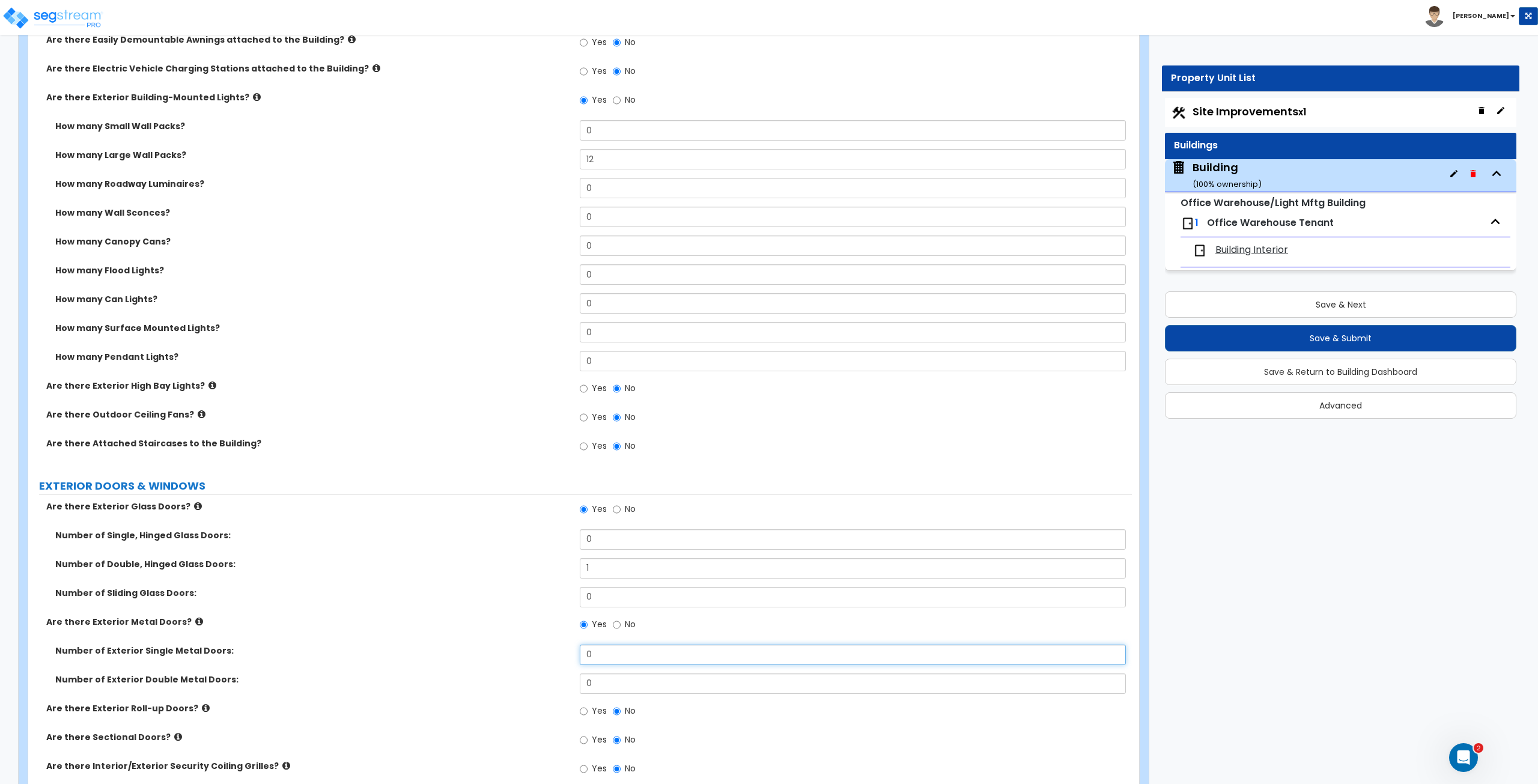 drag, startPoint x: 601, startPoint y: 652, endPoint x: 467, endPoint y: 672, distance: 135.48432 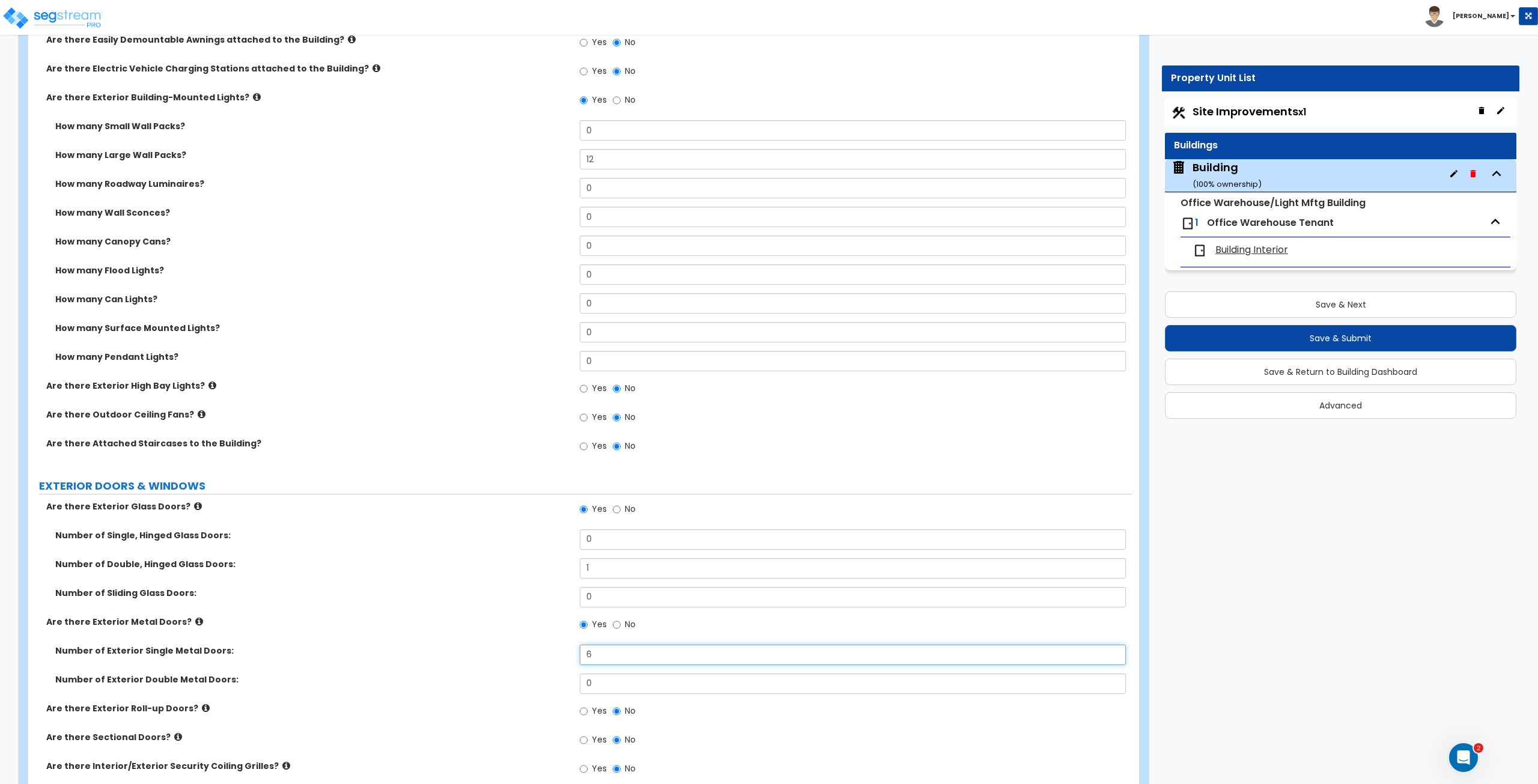 type on "6" 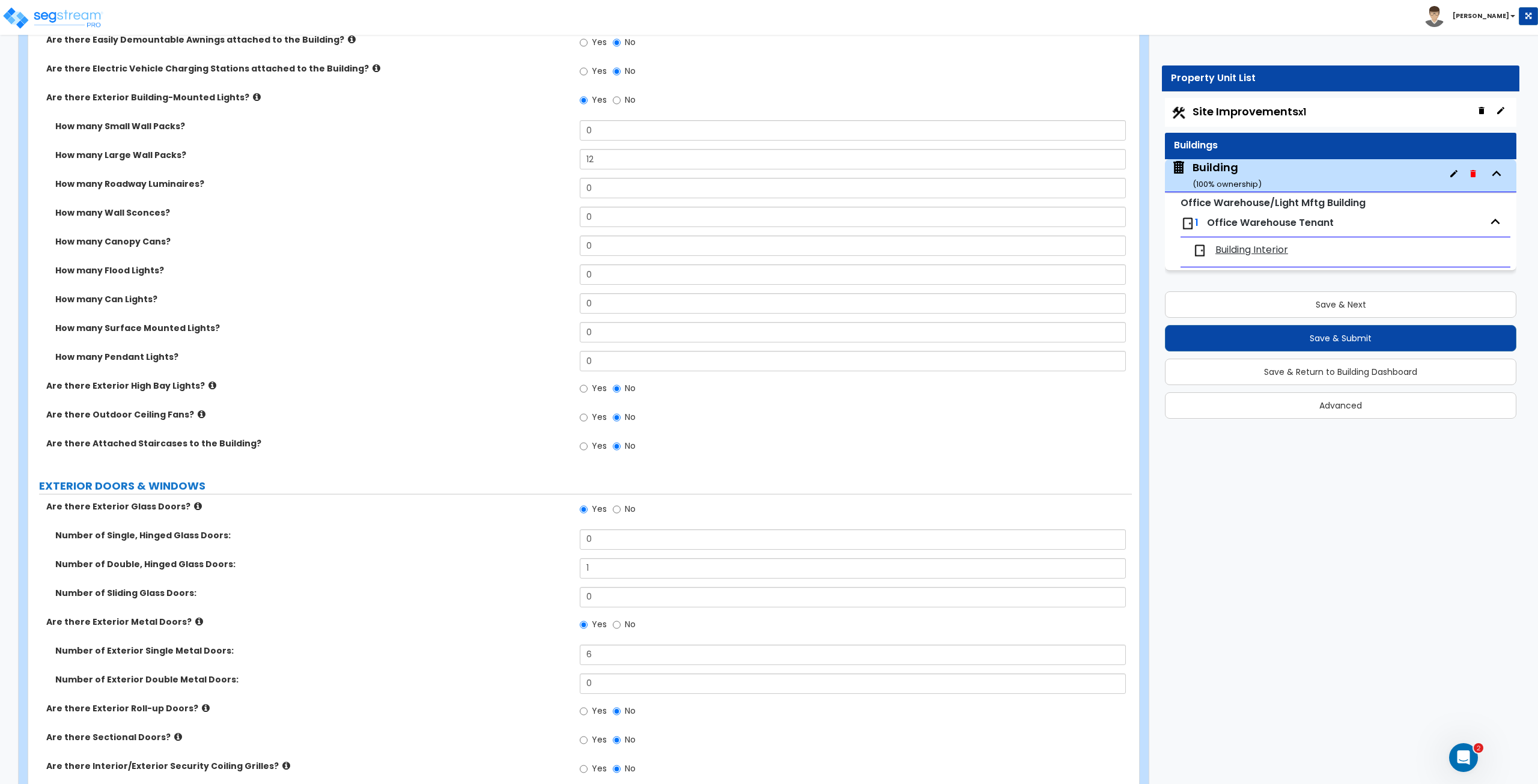 click on "Number of Exterior Single Metal Doors: 6" at bounding box center (580, 659) 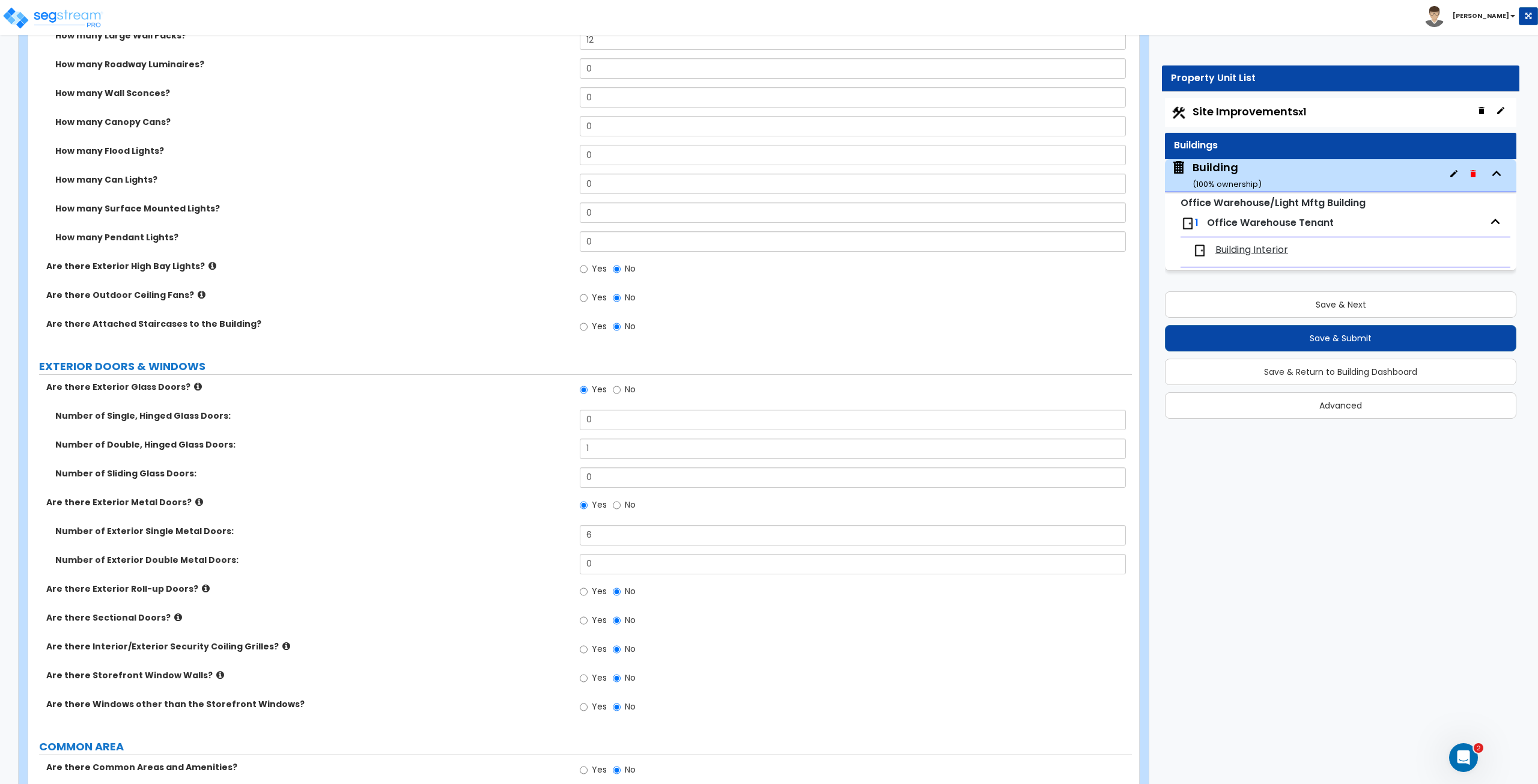 scroll, scrollTop: 755, scrollLeft: 0, axis: vertical 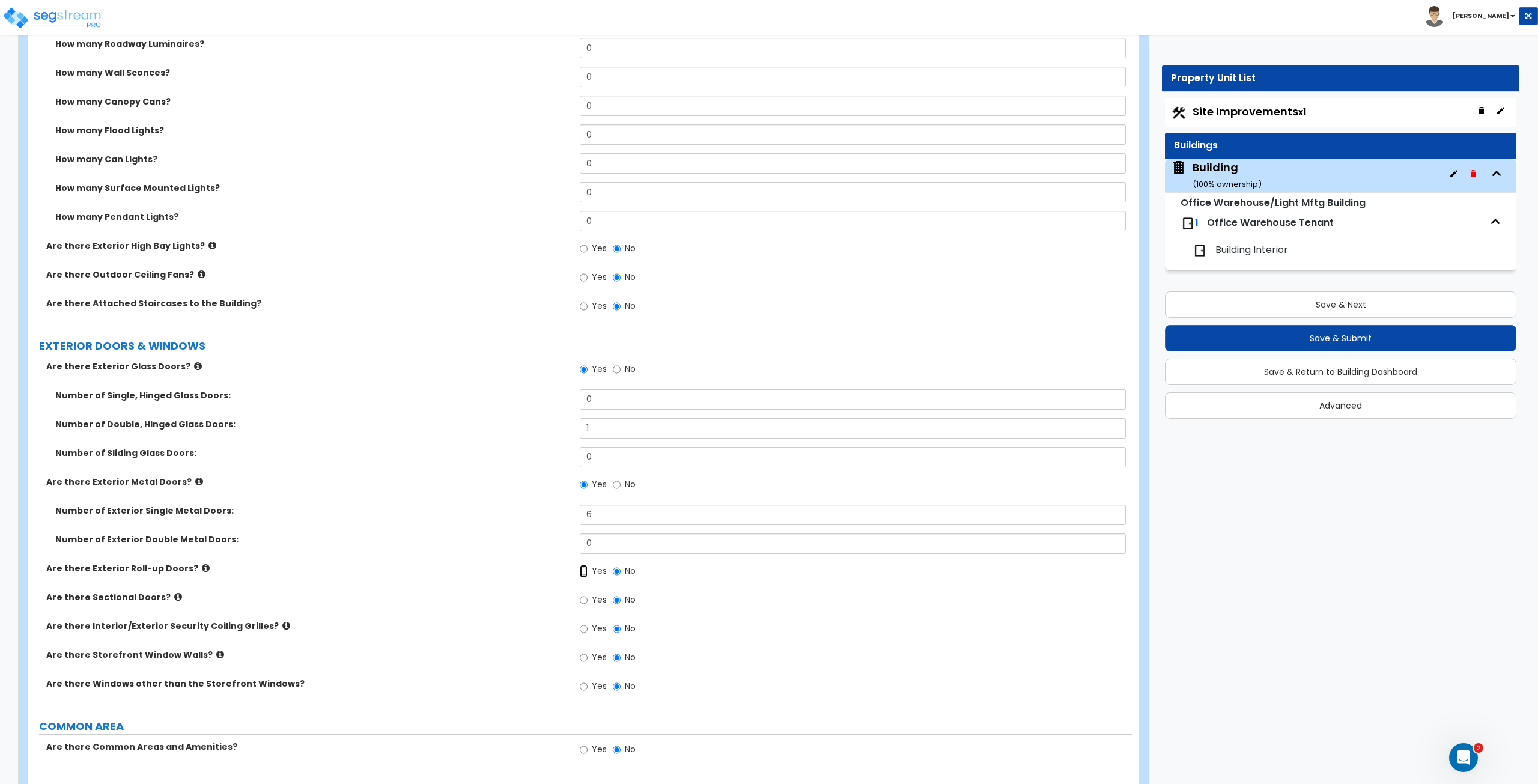 click on "Yes" at bounding box center [583, 571] 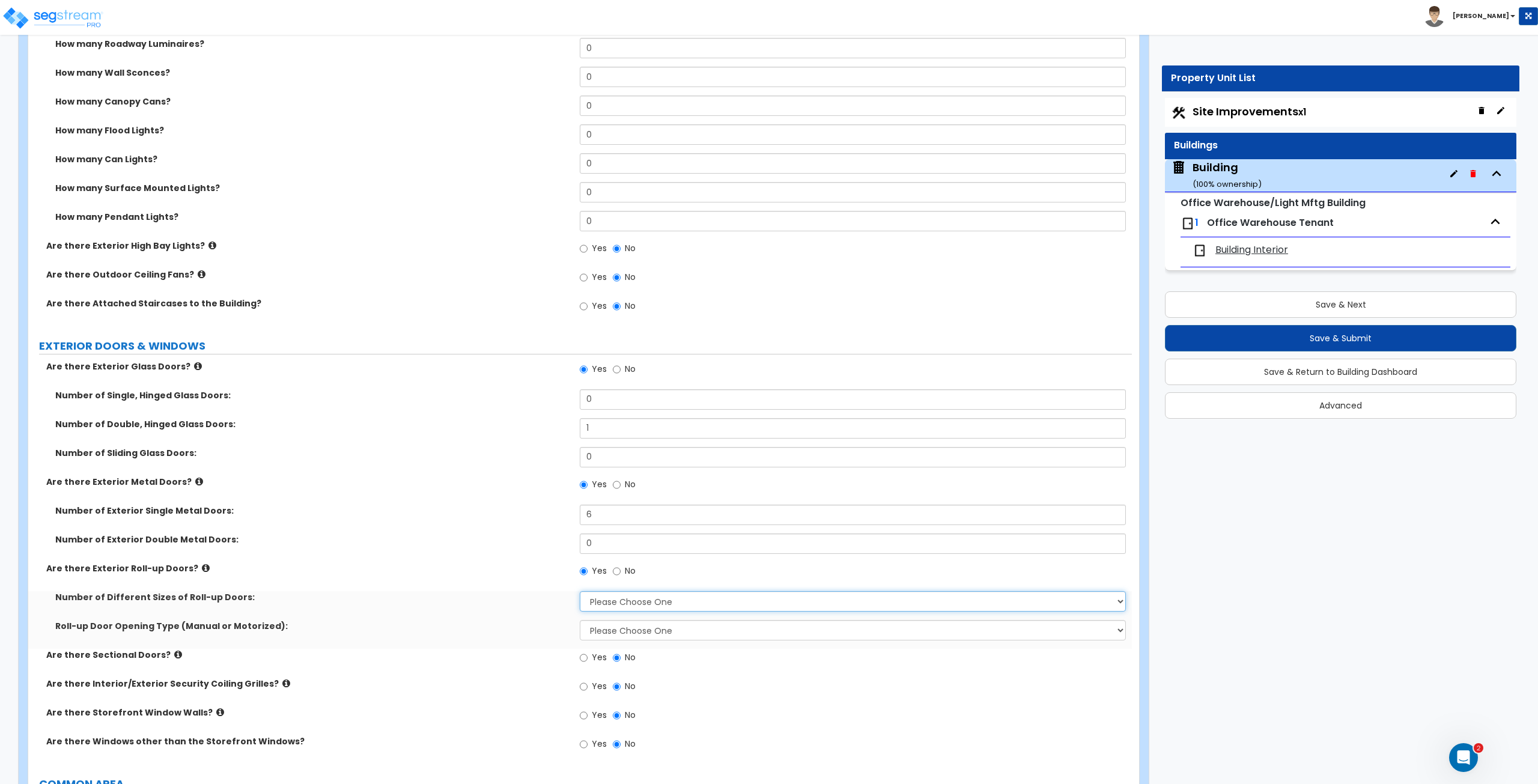 click on "Please Choose One 1 2 3" at bounding box center [853, 601] 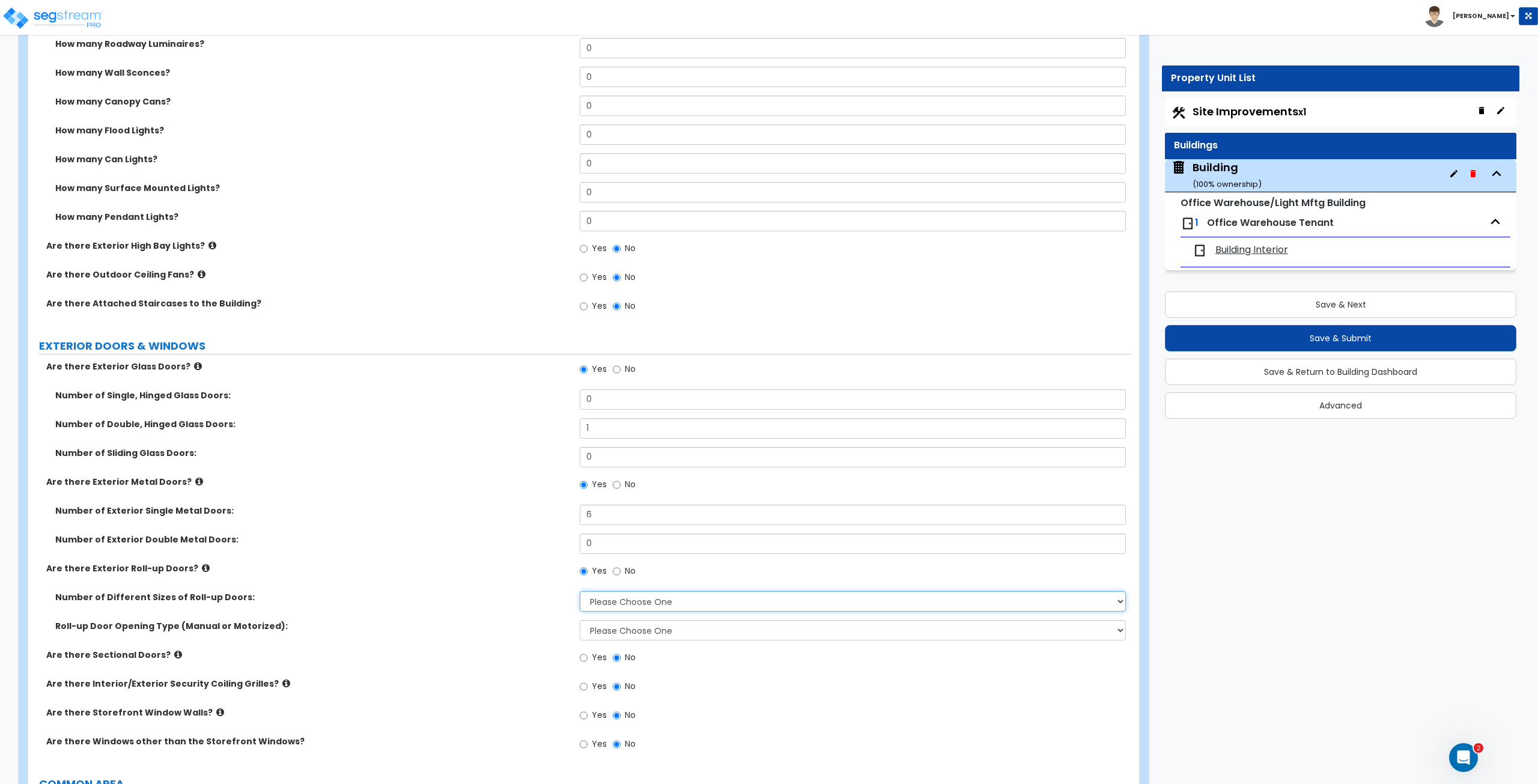 select on "2" 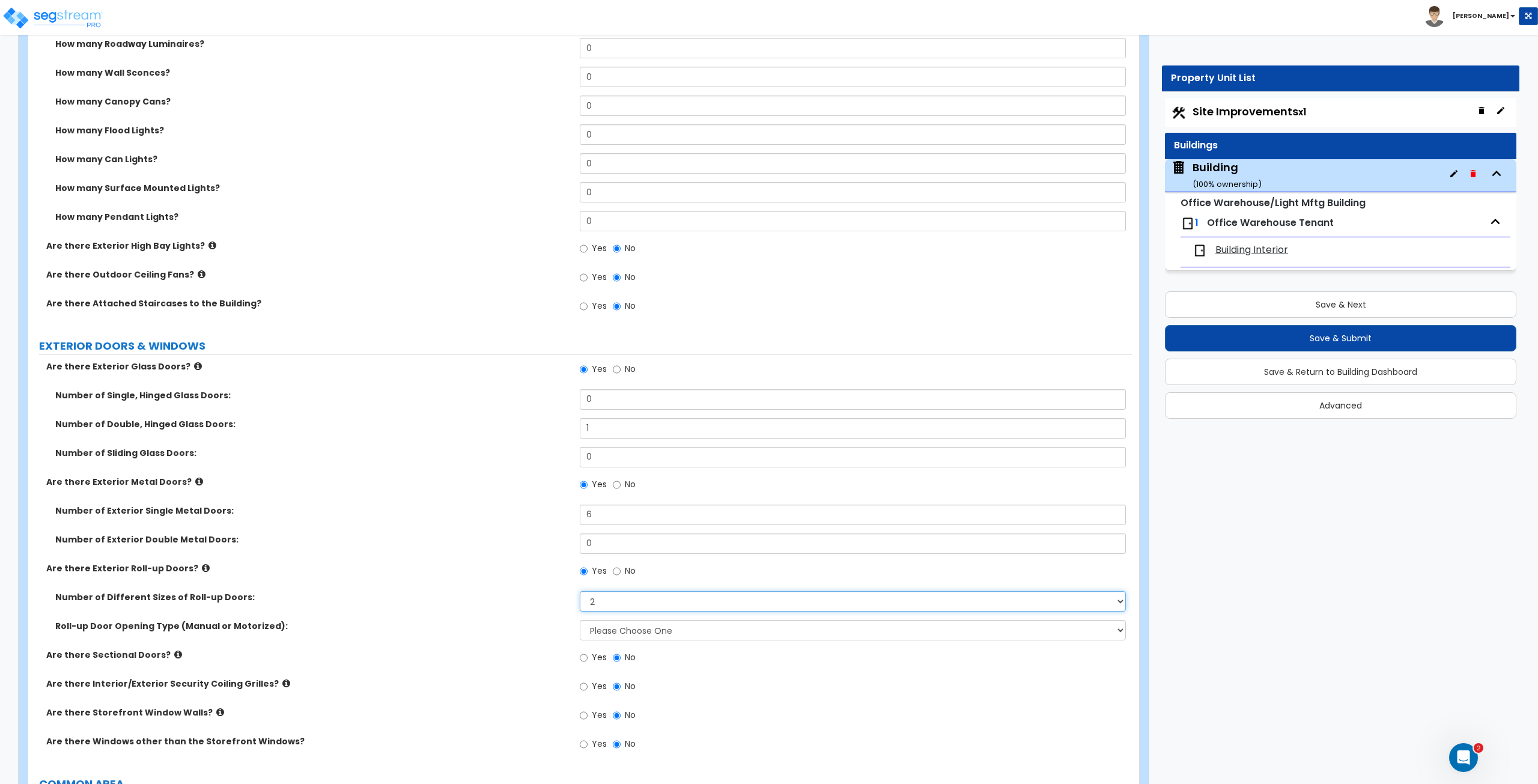 click on "Please Choose One 1 2 3" at bounding box center (853, 601) 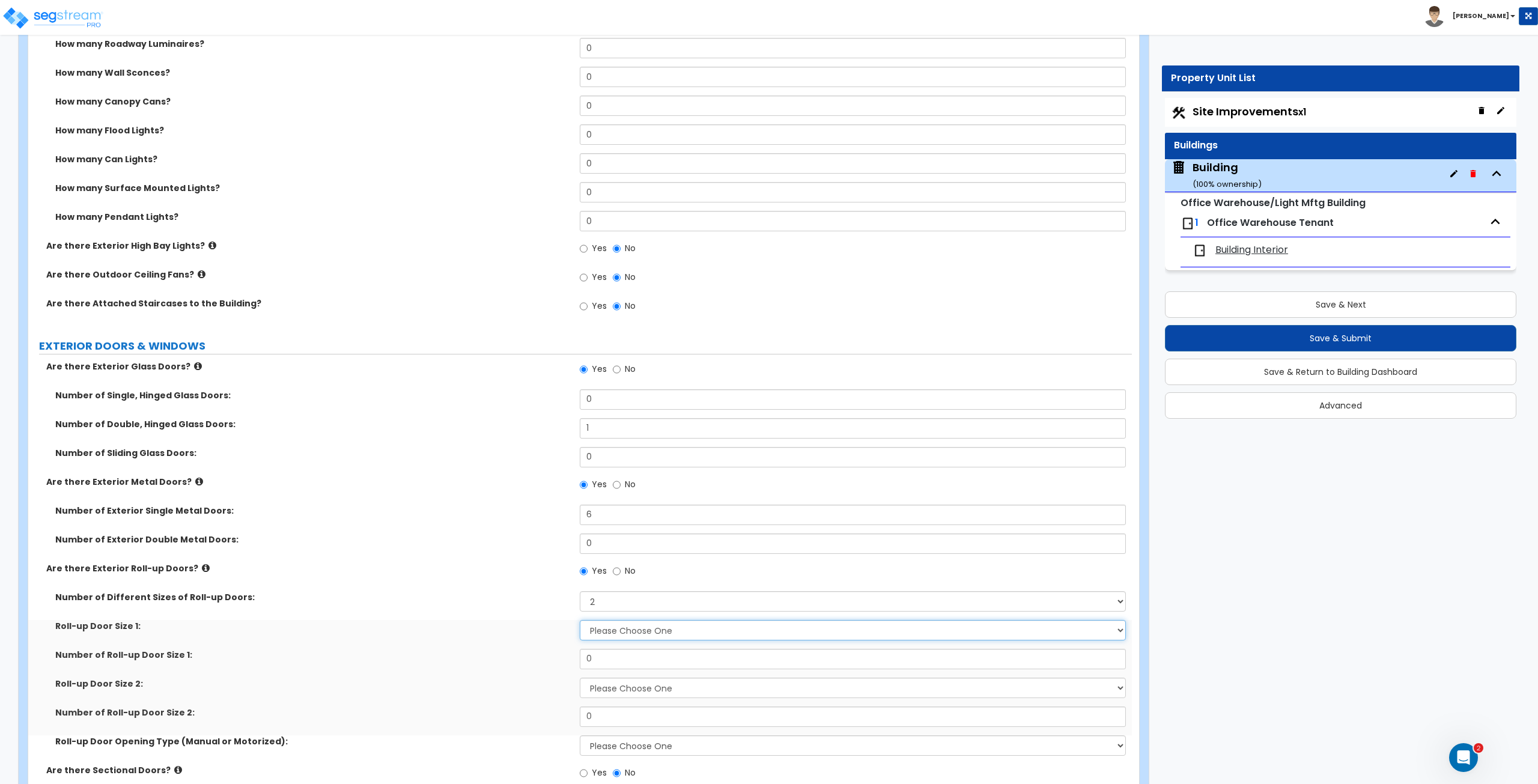 click on "Please Choose One 8' x 8' 10' x 10' 12' x 12' 14' x 14' 20' x 12' 20' x 16'" at bounding box center [853, 630] 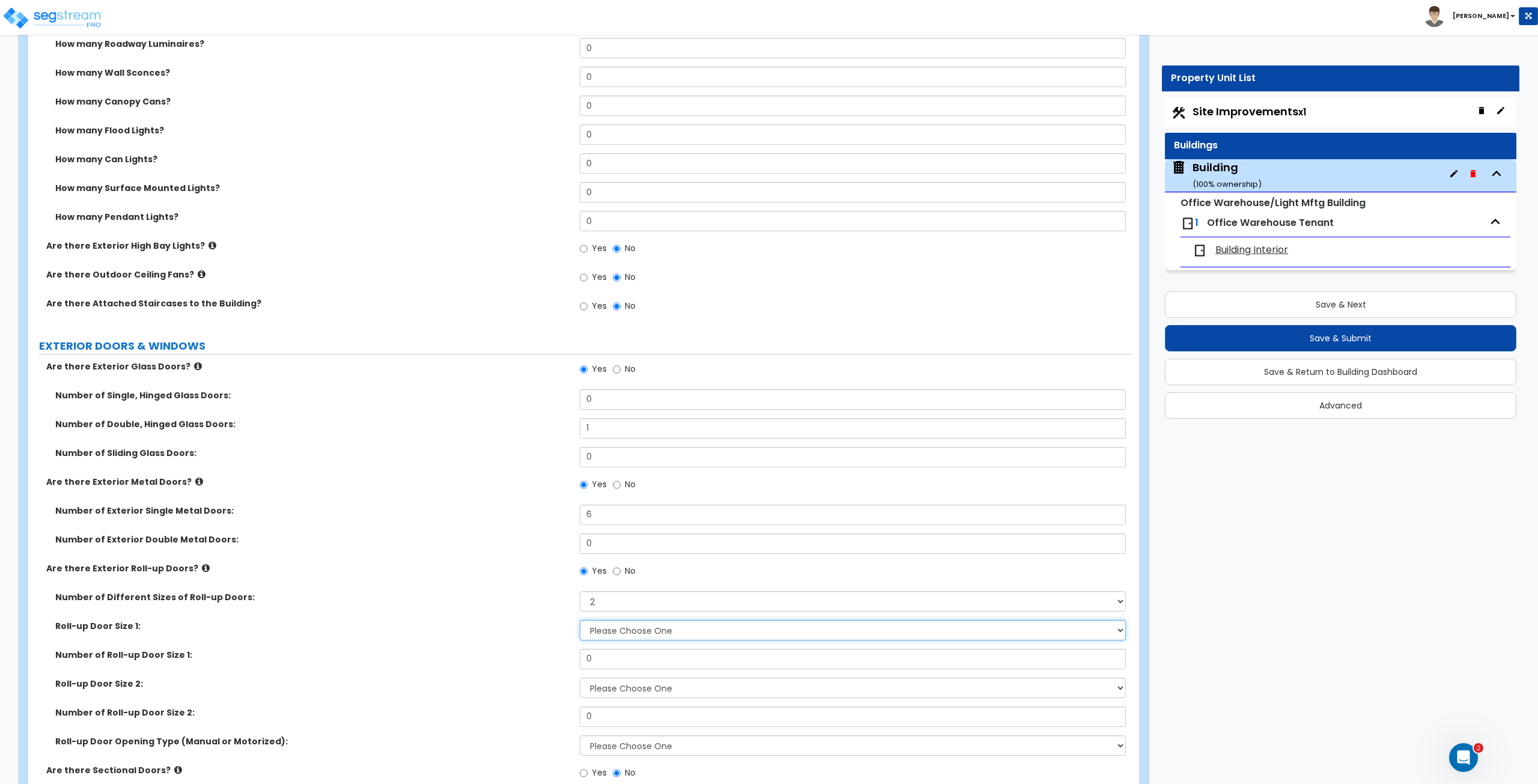 select on "4" 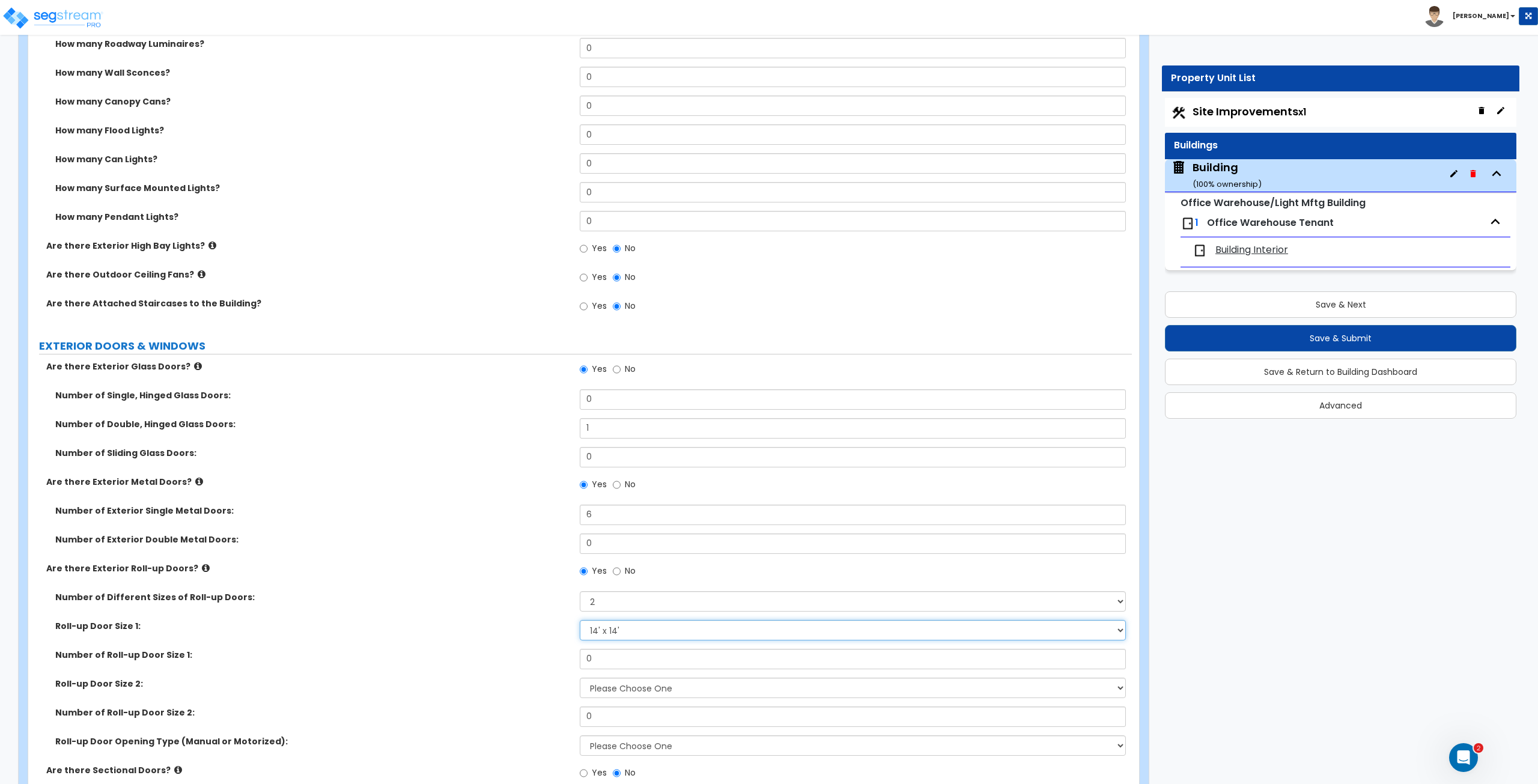 click on "Please Choose One 8' x 8' 10' x 10' 12' x 12' 14' x 14' 20' x 12' 20' x 16'" at bounding box center [853, 630] 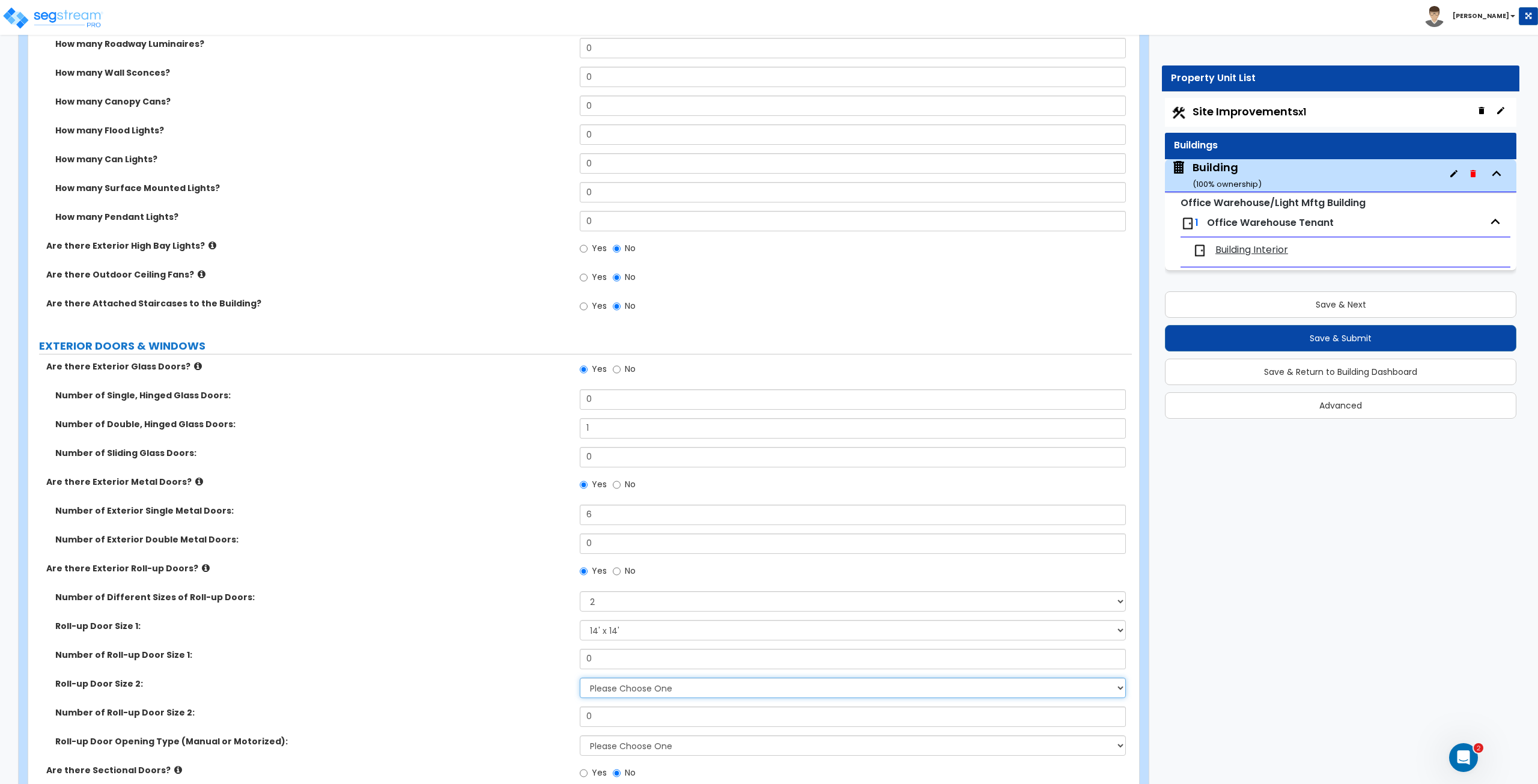 click on "Please Choose One 8' x 8' 10' x 10' 12' x 12' 14' x 14' 20' x 12' 20' x 16'" at bounding box center [853, 688] 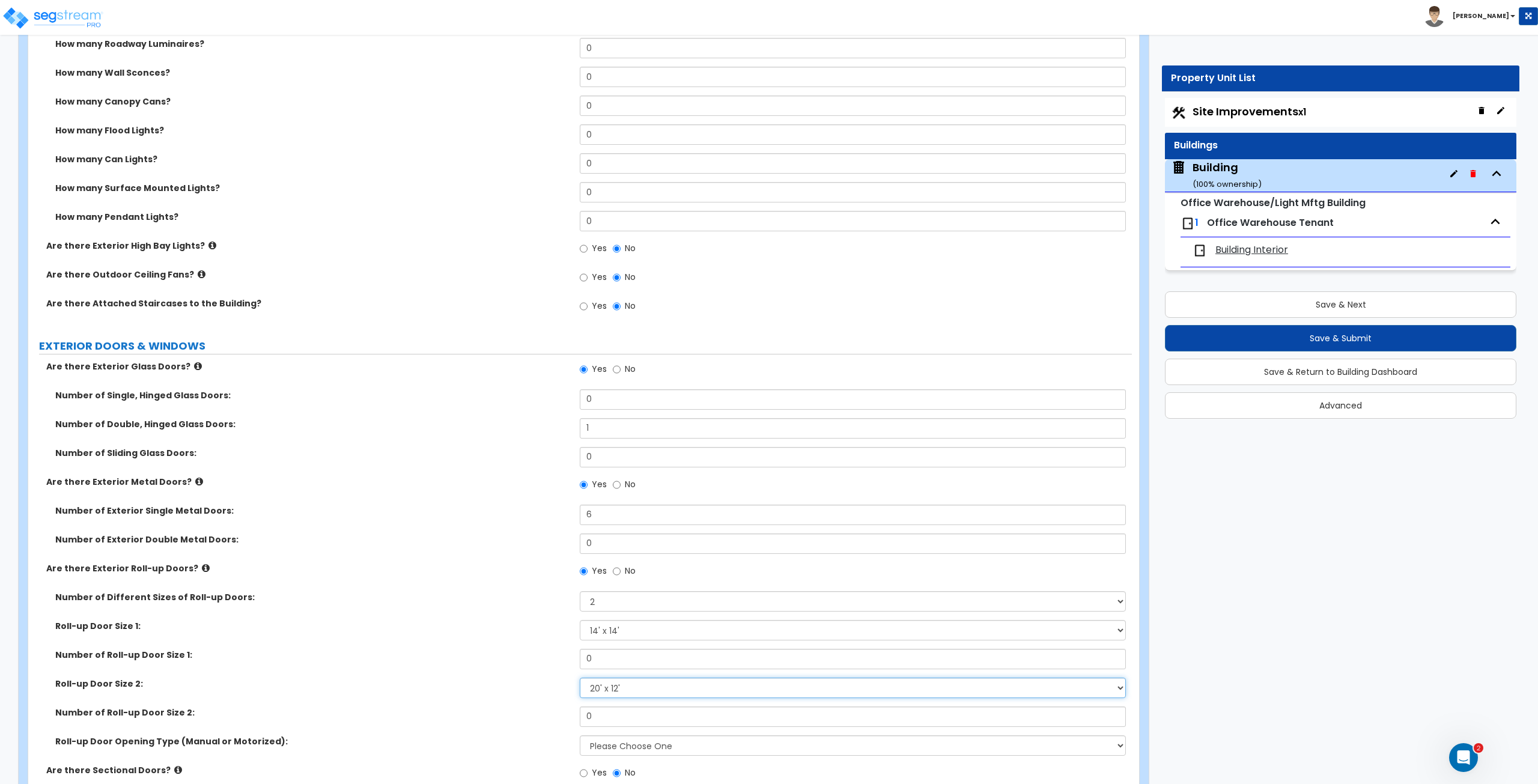 click on "Please Choose One 8' x 8' 10' x 10' 12' x 12' 14' x 14' 20' x 12' 20' x 16'" at bounding box center (853, 688) 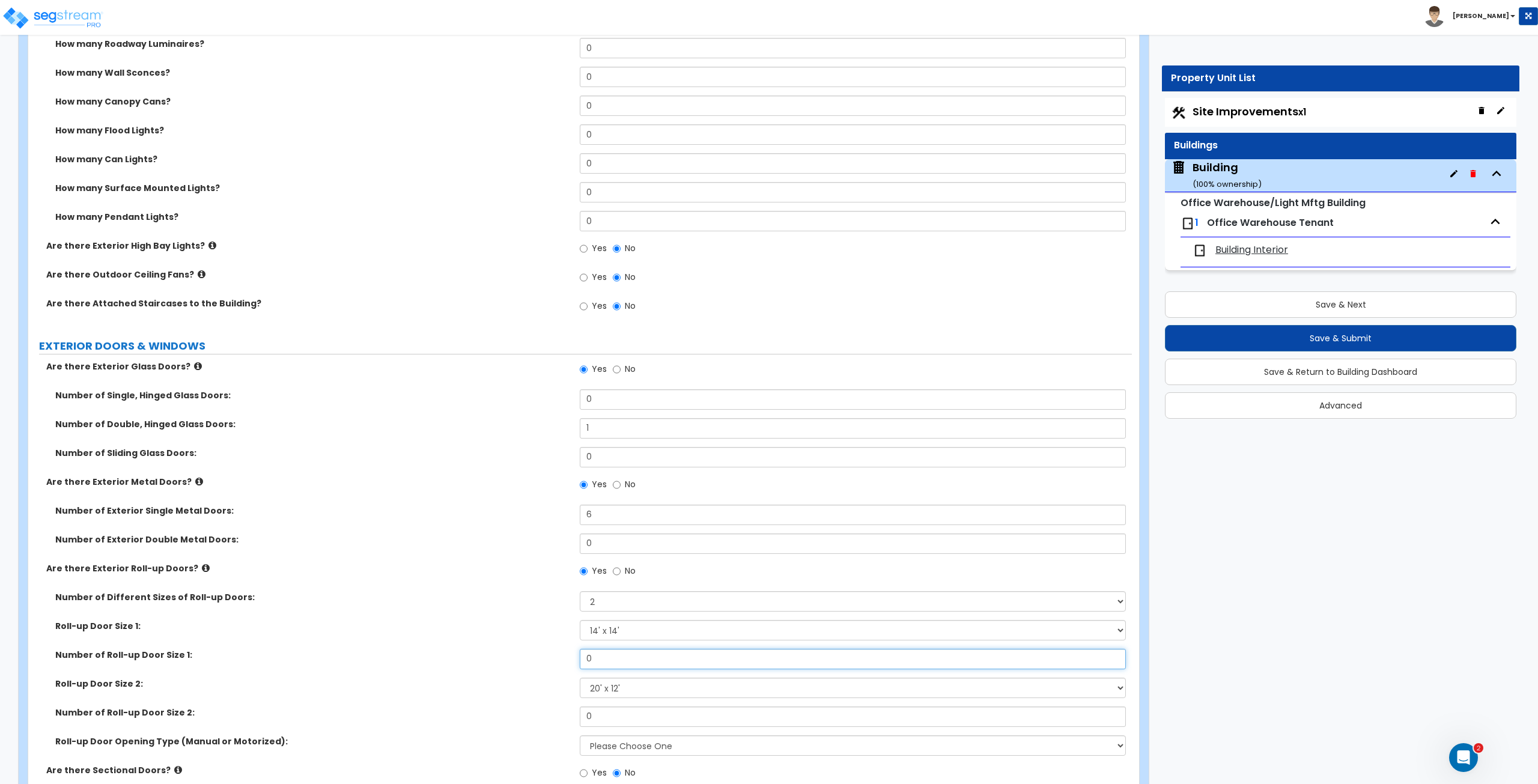 click on "Number of Roll-up Door Size 1: 0" at bounding box center [580, 663] 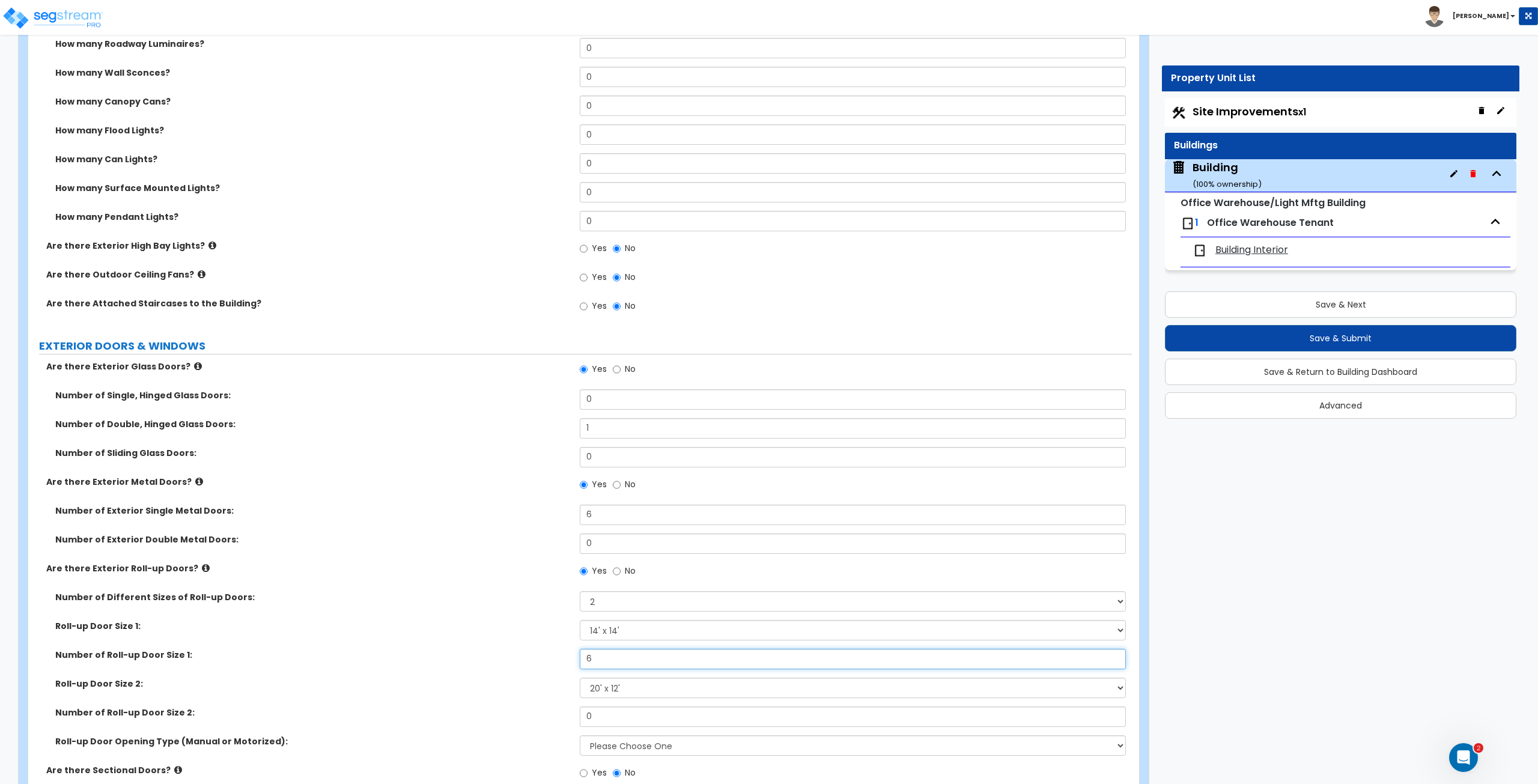 type on "6" 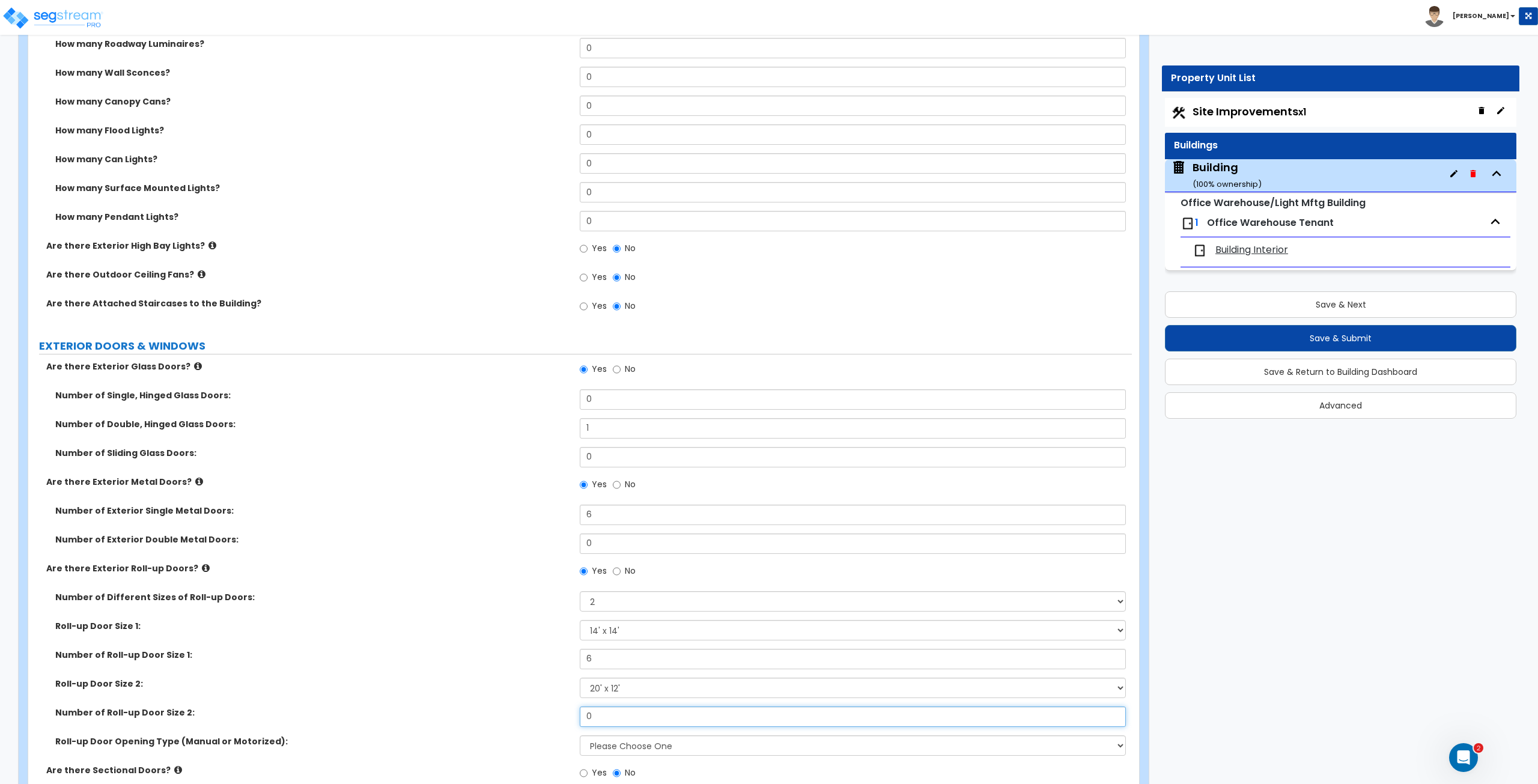 drag, startPoint x: 625, startPoint y: 708, endPoint x: 489, endPoint y: 734, distance: 138.46299 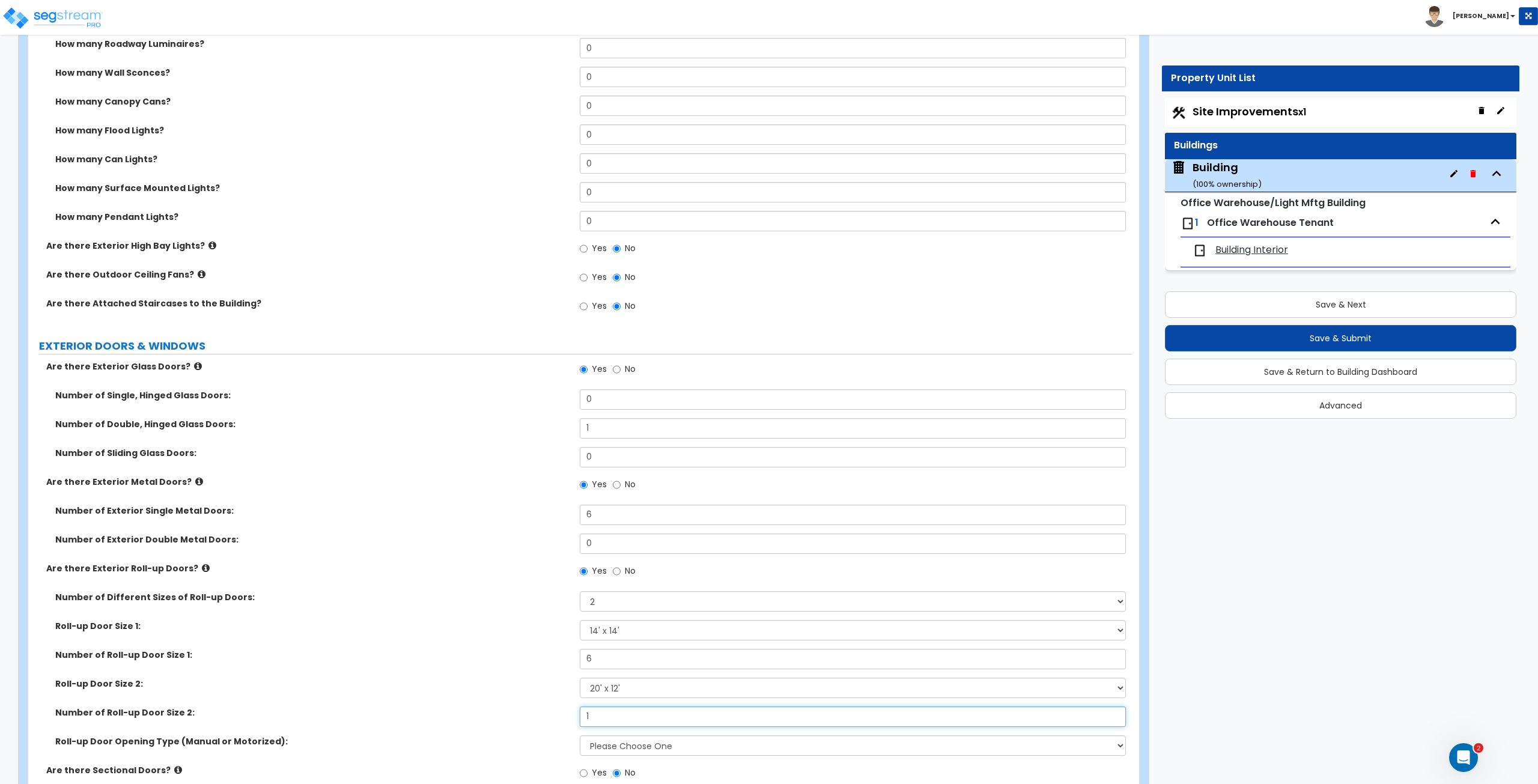 type on "1" 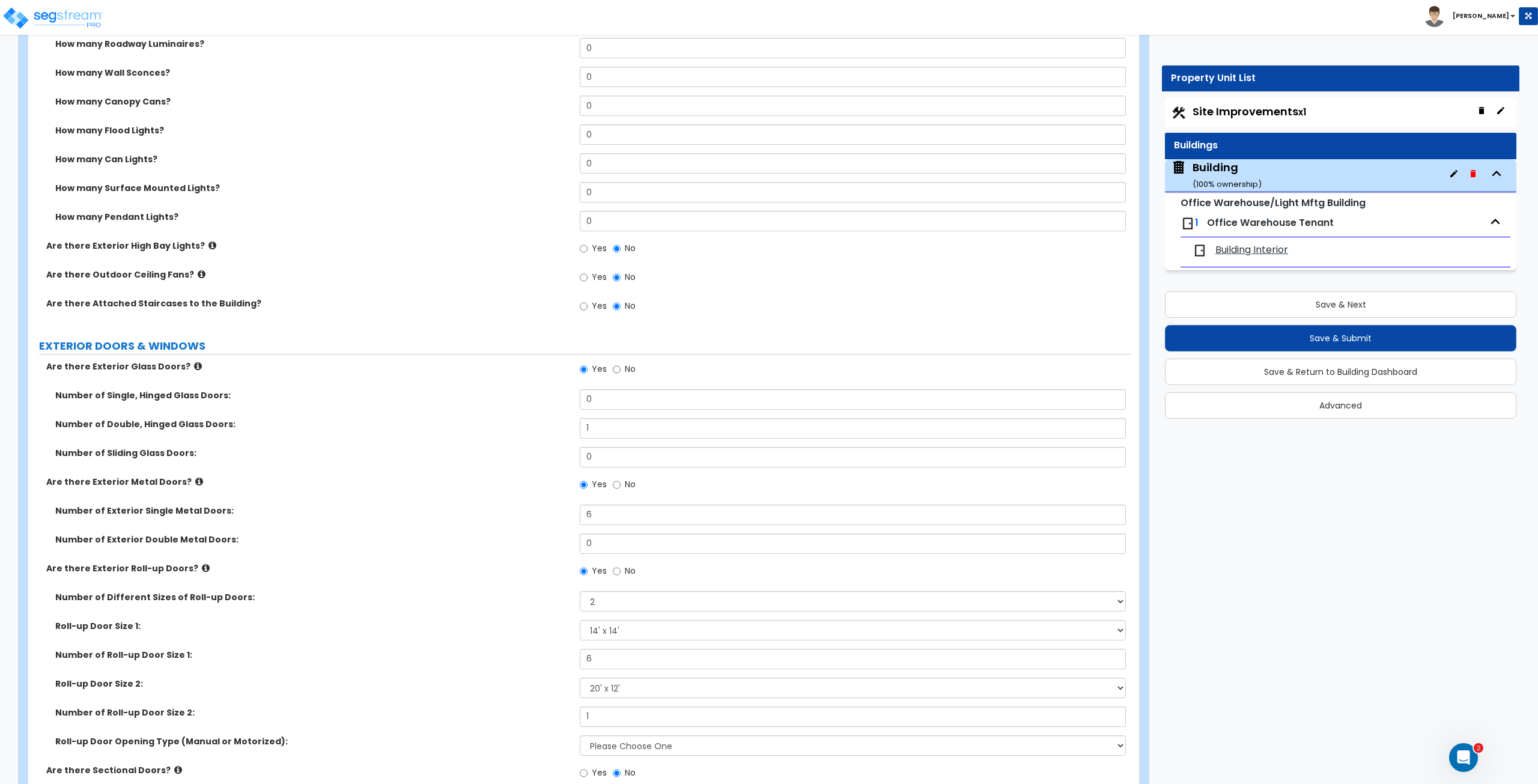 click on "Number of Roll-up Door Size 1: 6" at bounding box center (580, 663) 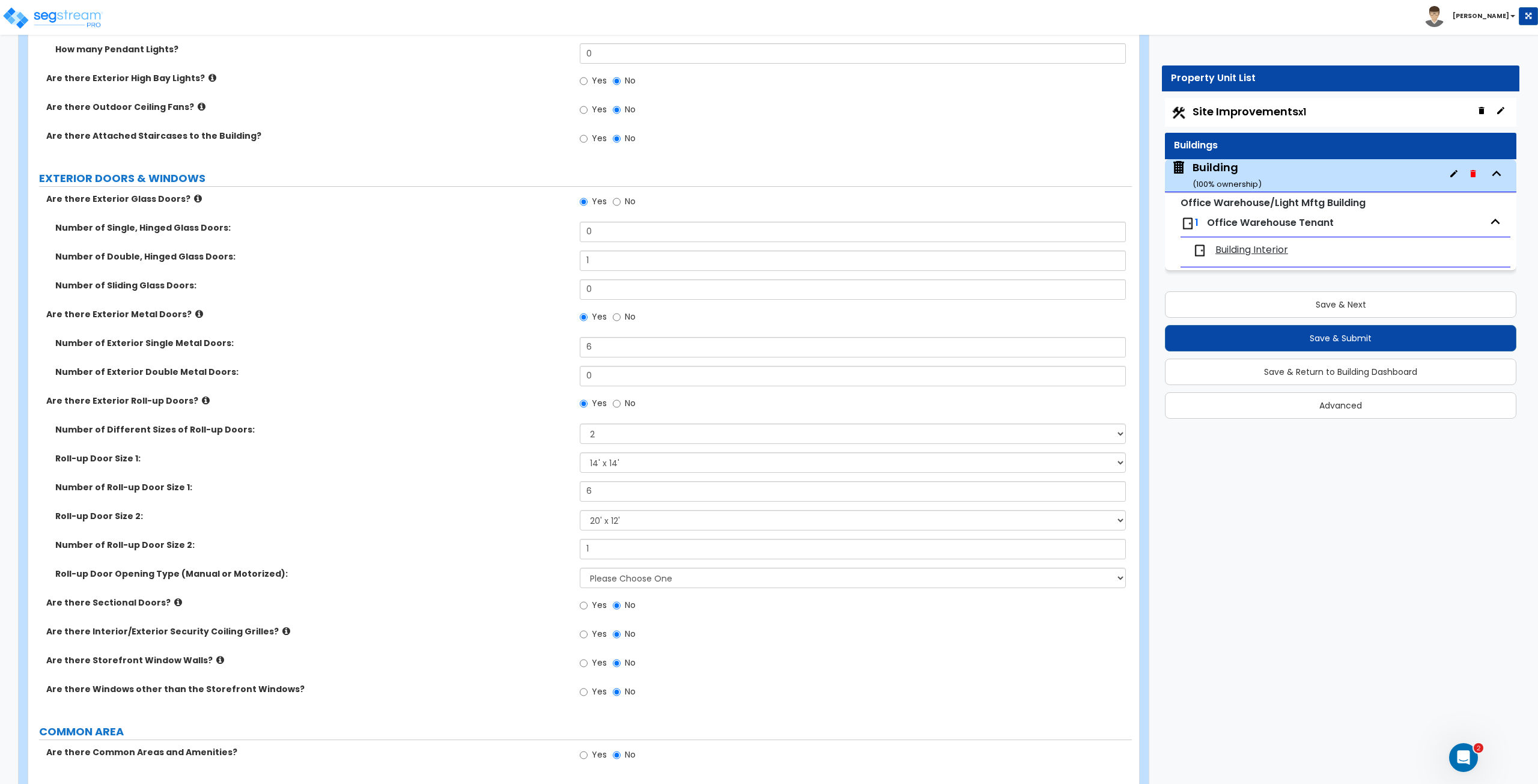scroll, scrollTop: 932, scrollLeft: 0, axis: vertical 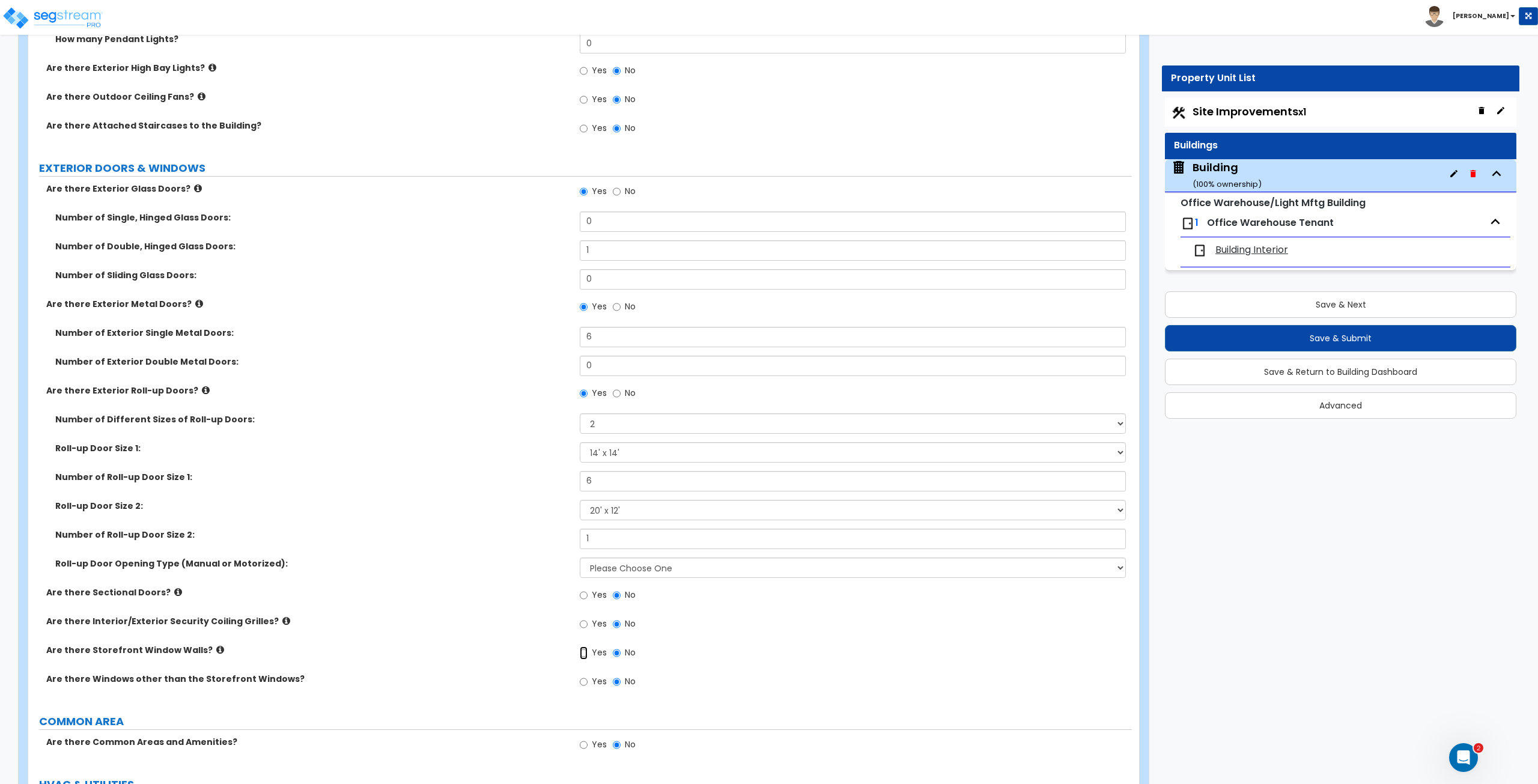 click on "Yes" at bounding box center (583, 653) 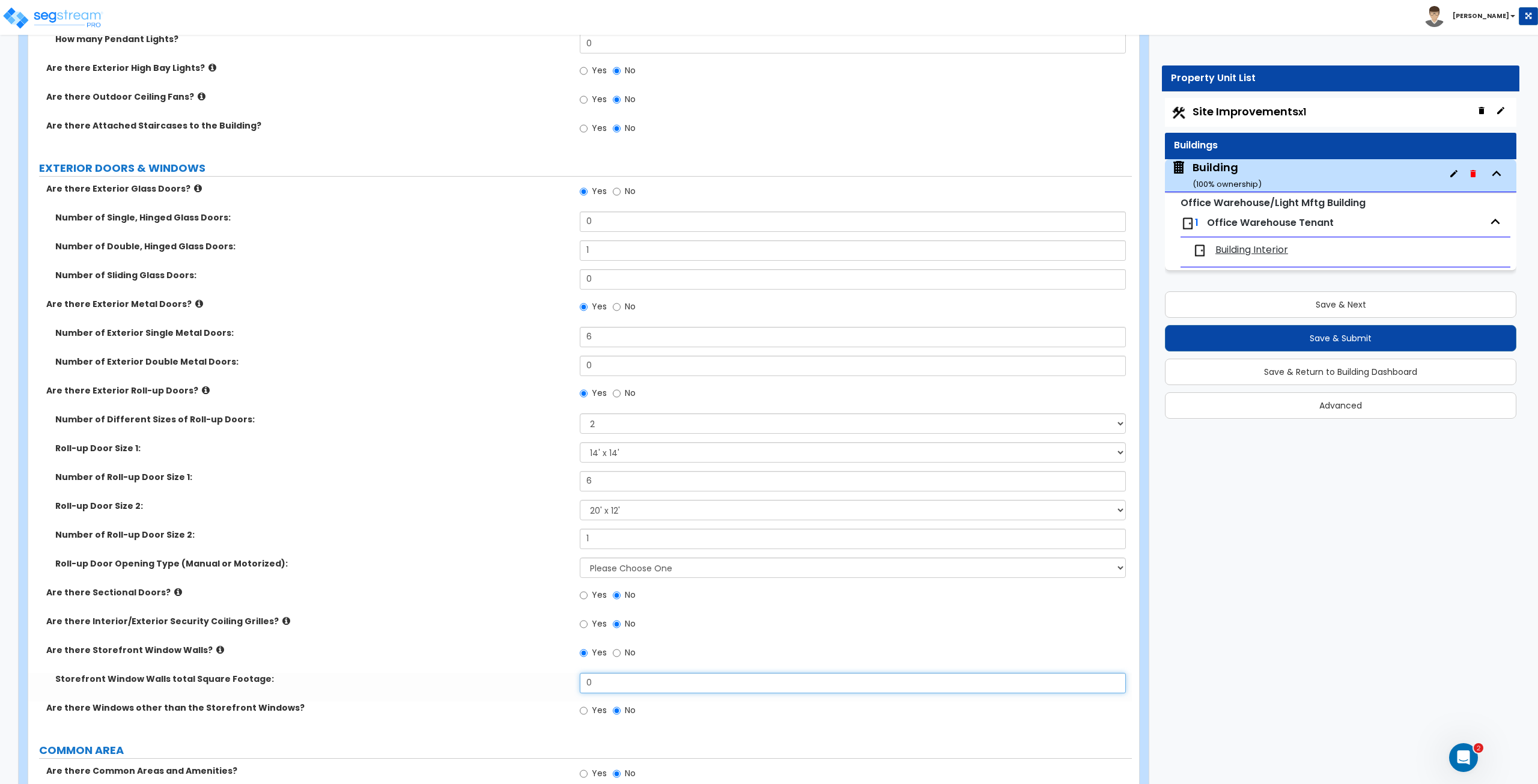 drag, startPoint x: 612, startPoint y: 679, endPoint x: 491, endPoint y: 691, distance: 121.59359 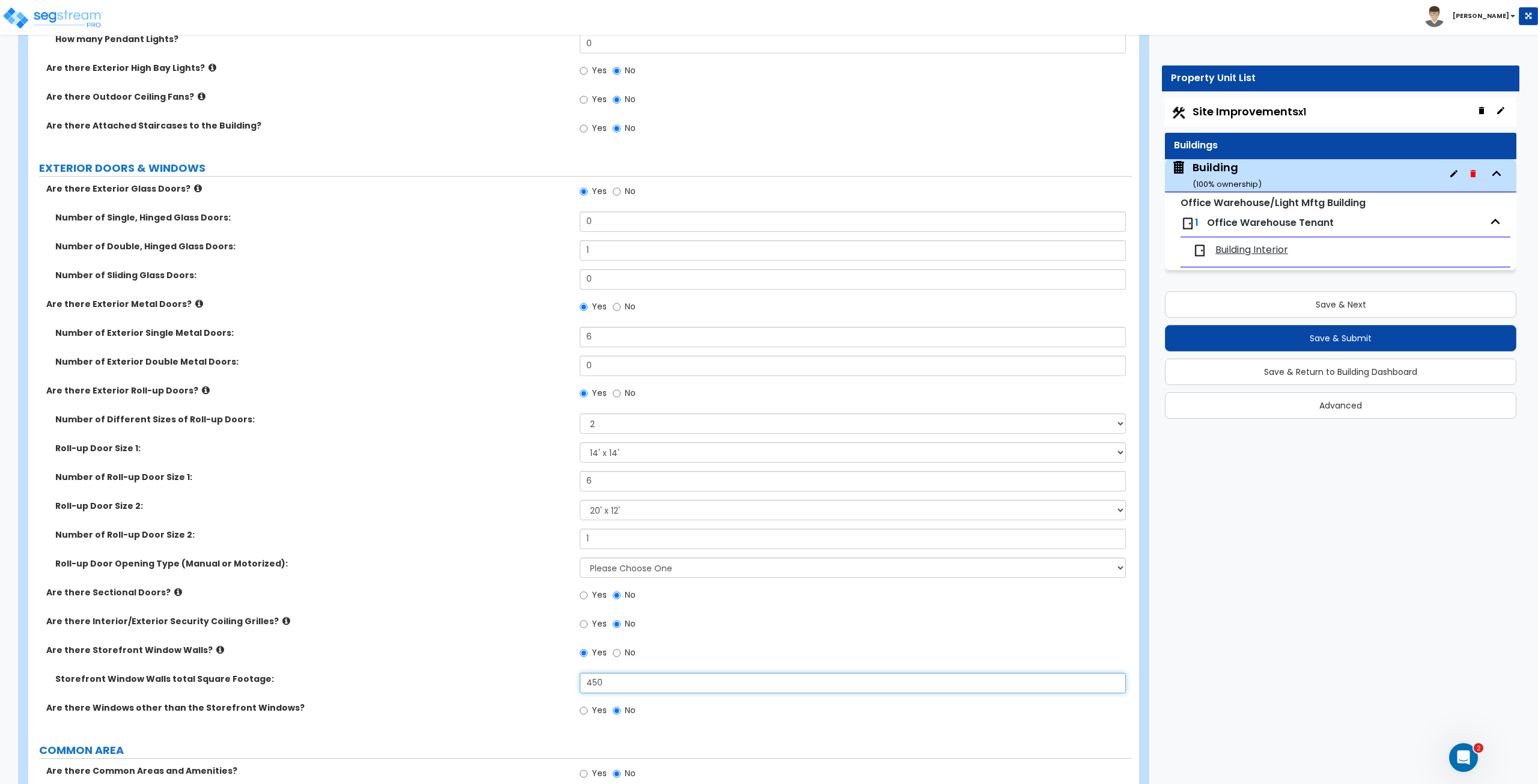 type on "450" 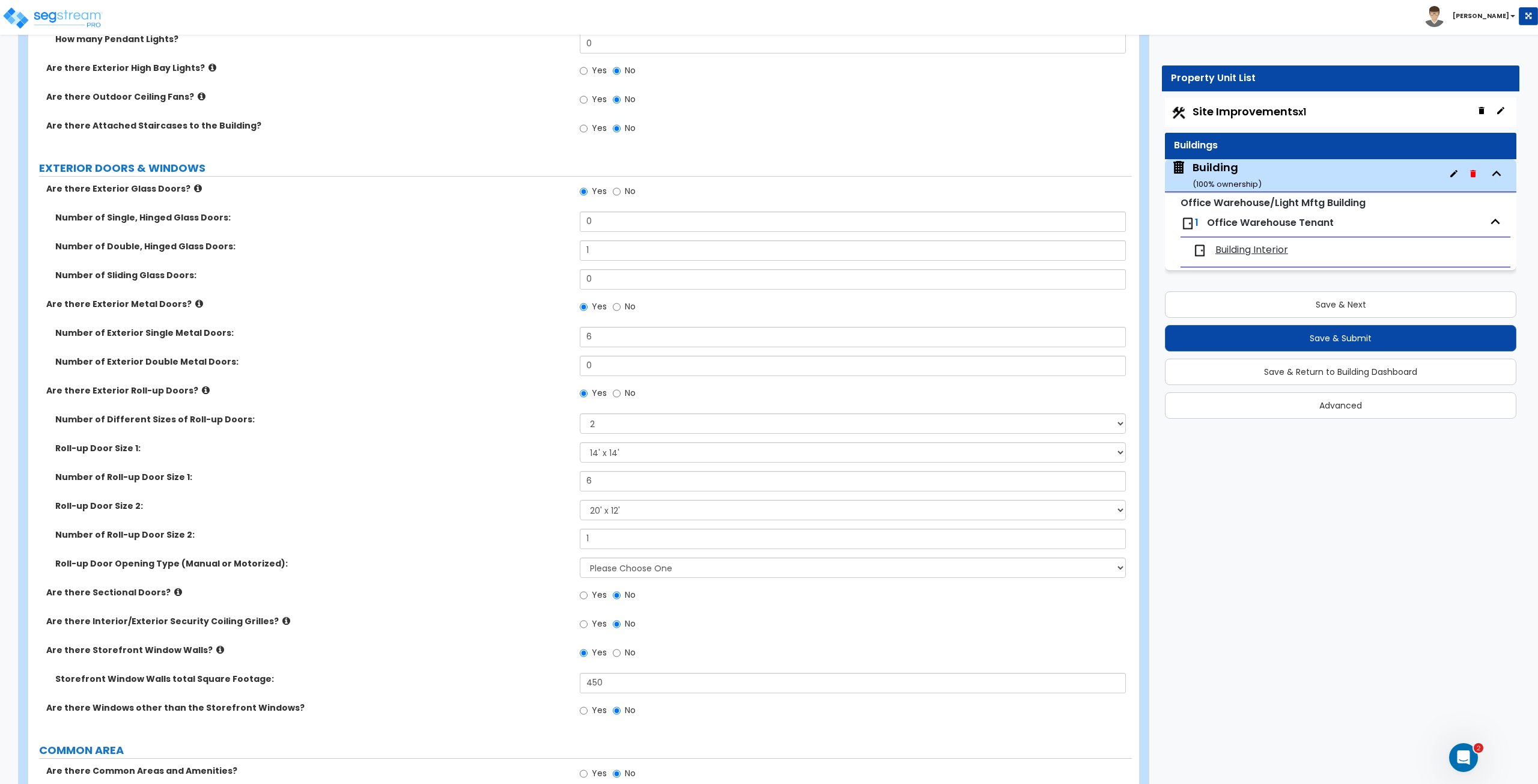 click on "Storefront Window Walls total Square Footage: 450" at bounding box center (580, 687) 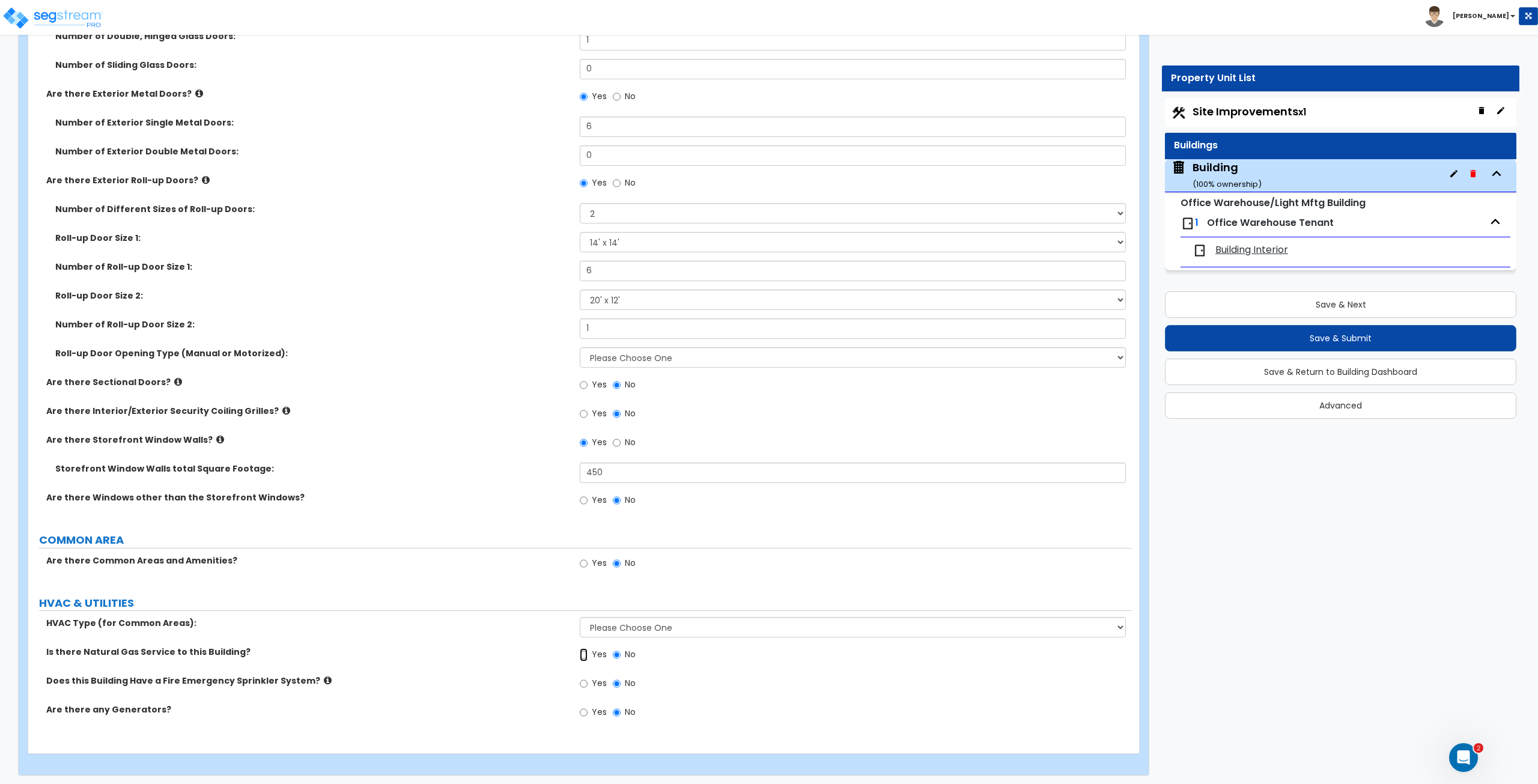 click on "Yes" at bounding box center (583, 655) 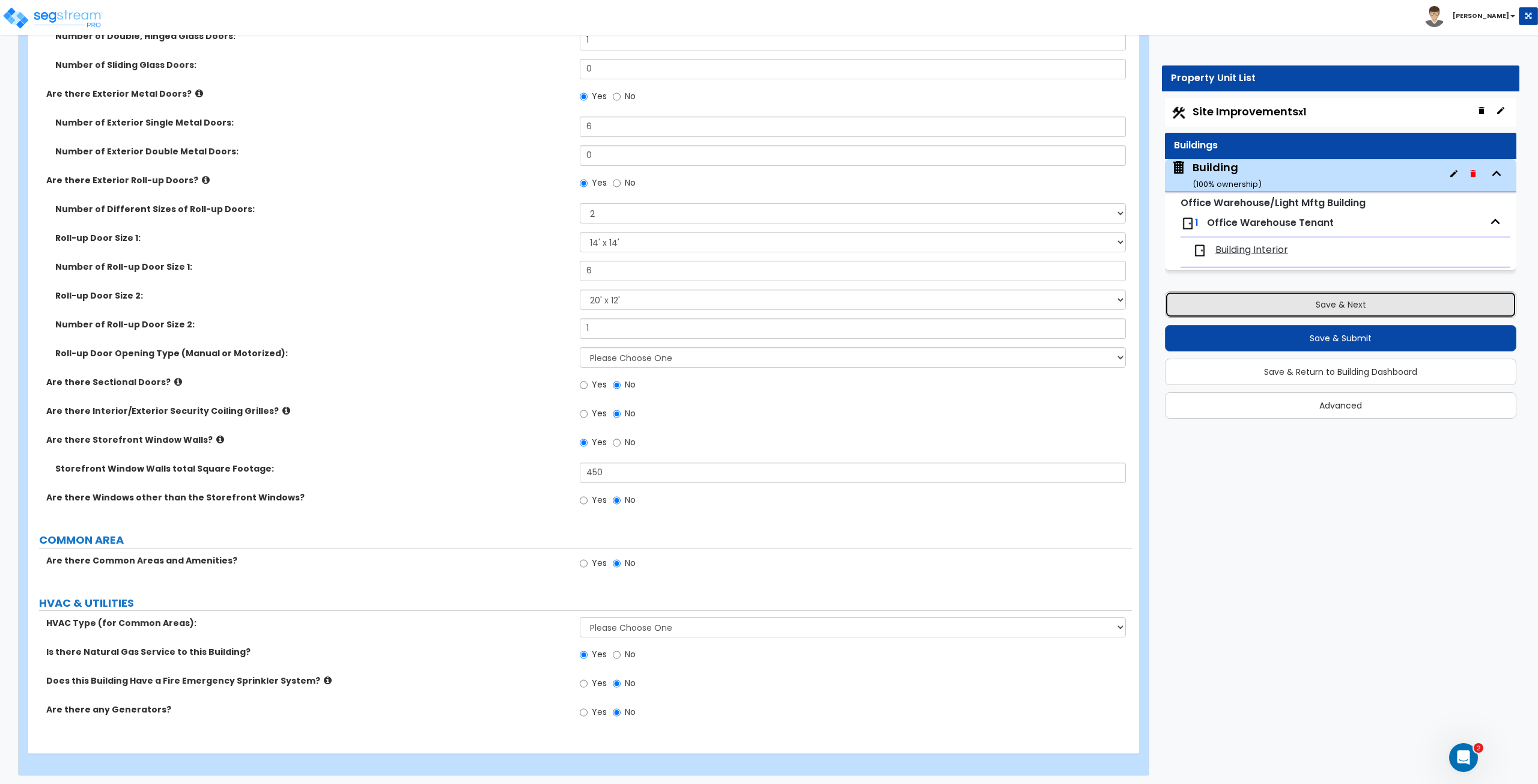 click on "Save & Next" at bounding box center (1340, 305) 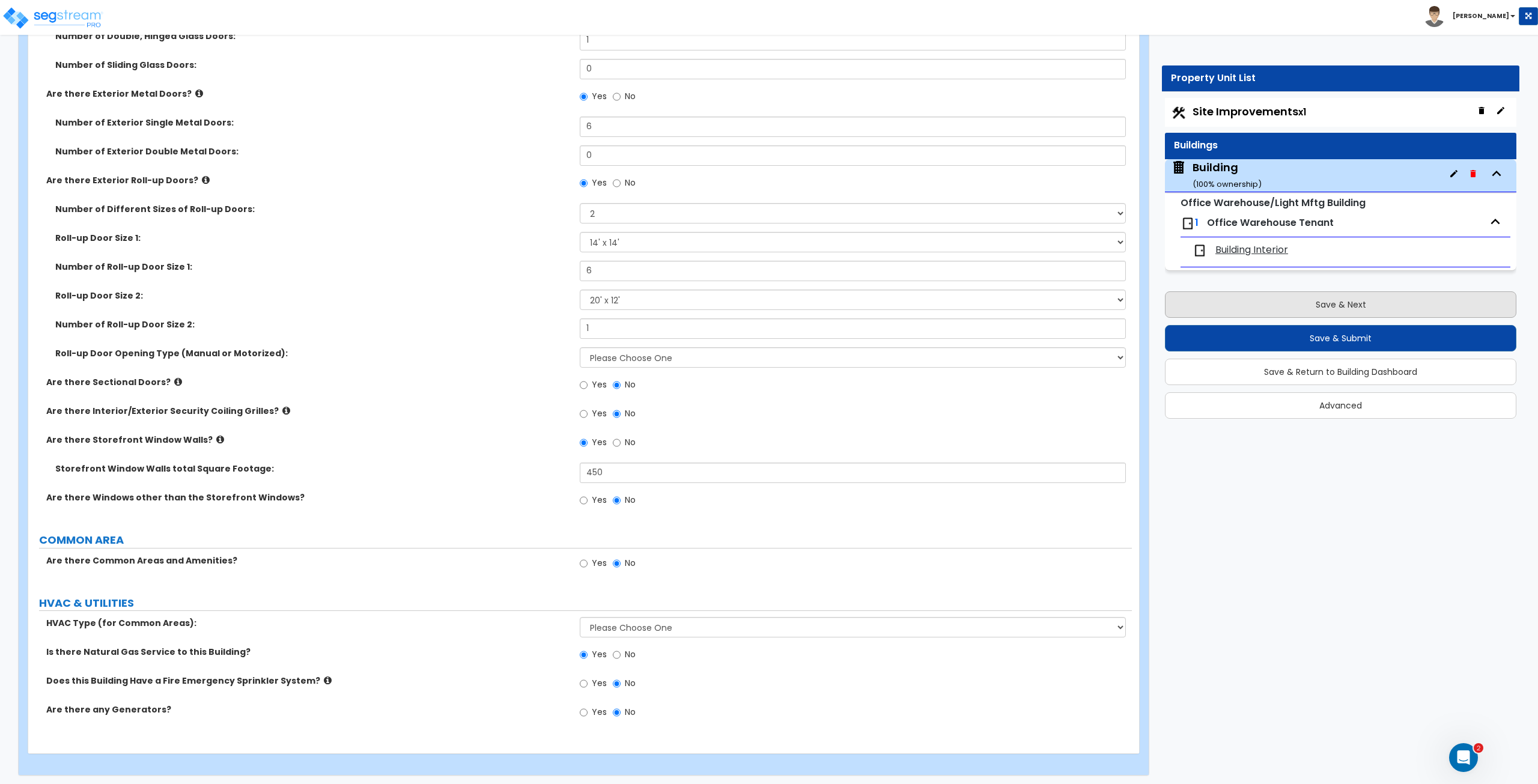 scroll, scrollTop: 0, scrollLeft: 0, axis: both 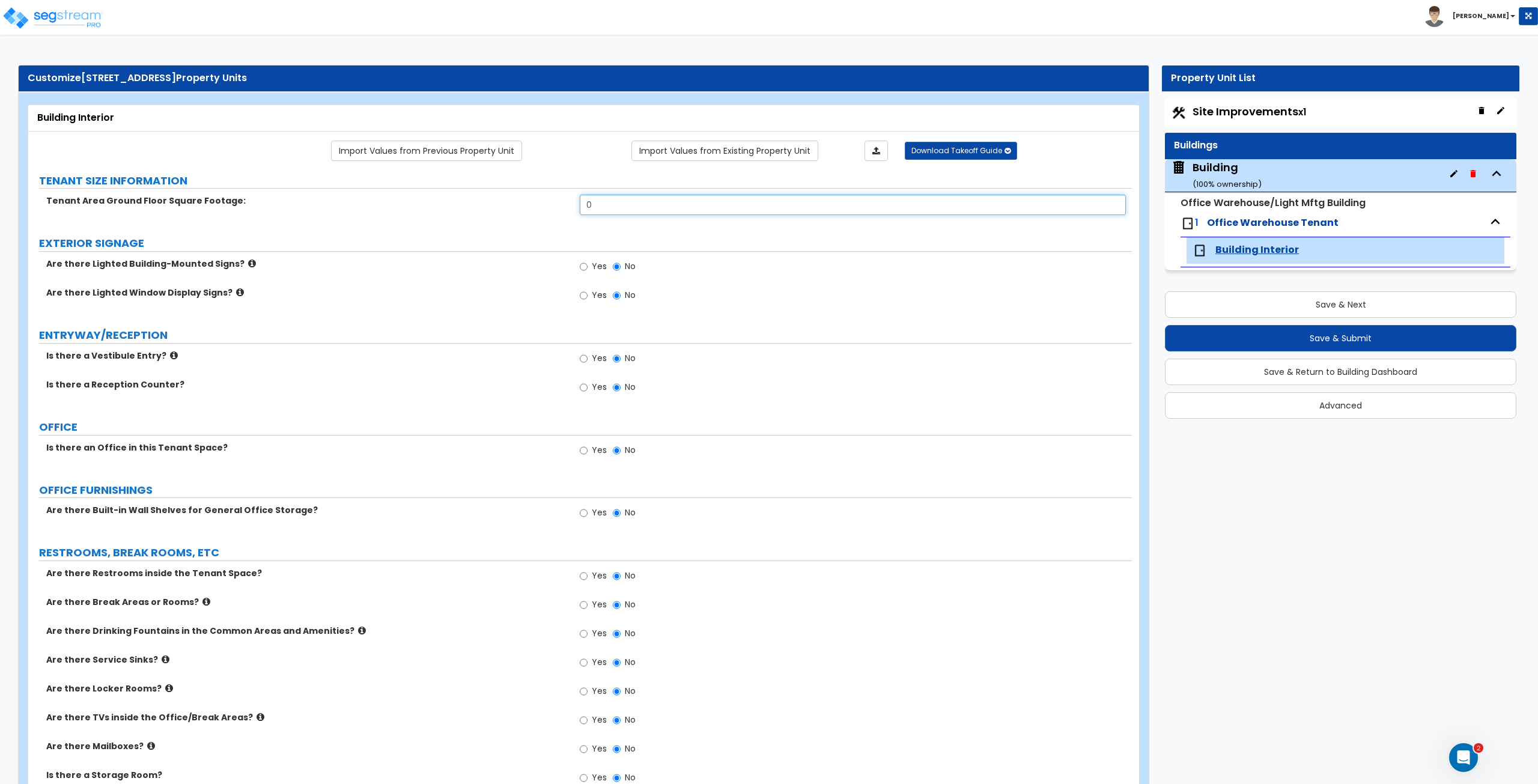 click on "0" at bounding box center (853, 205) 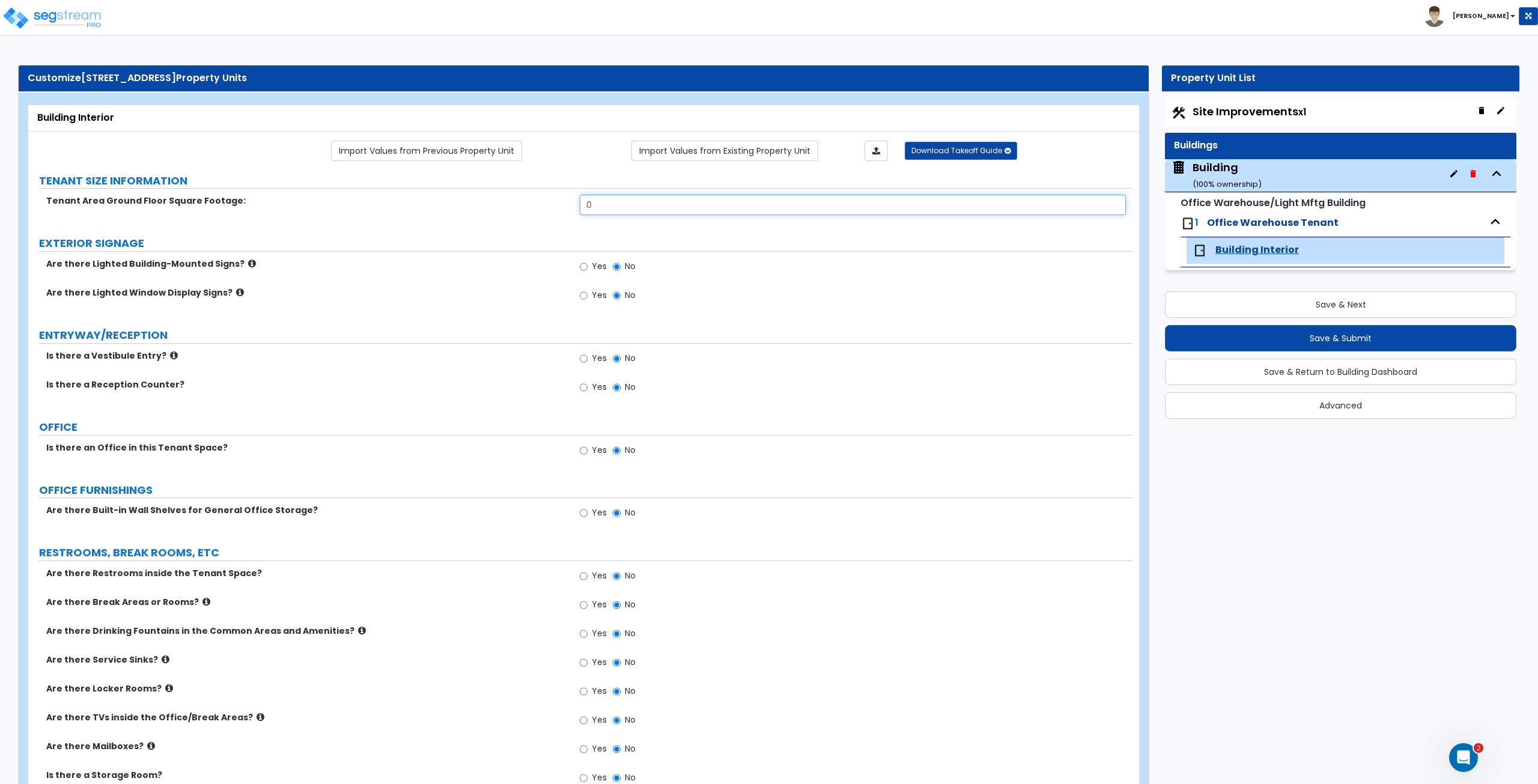 drag, startPoint x: 613, startPoint y: 204, endPoint x: 406, endPoint y: 200, distance: 207.0386 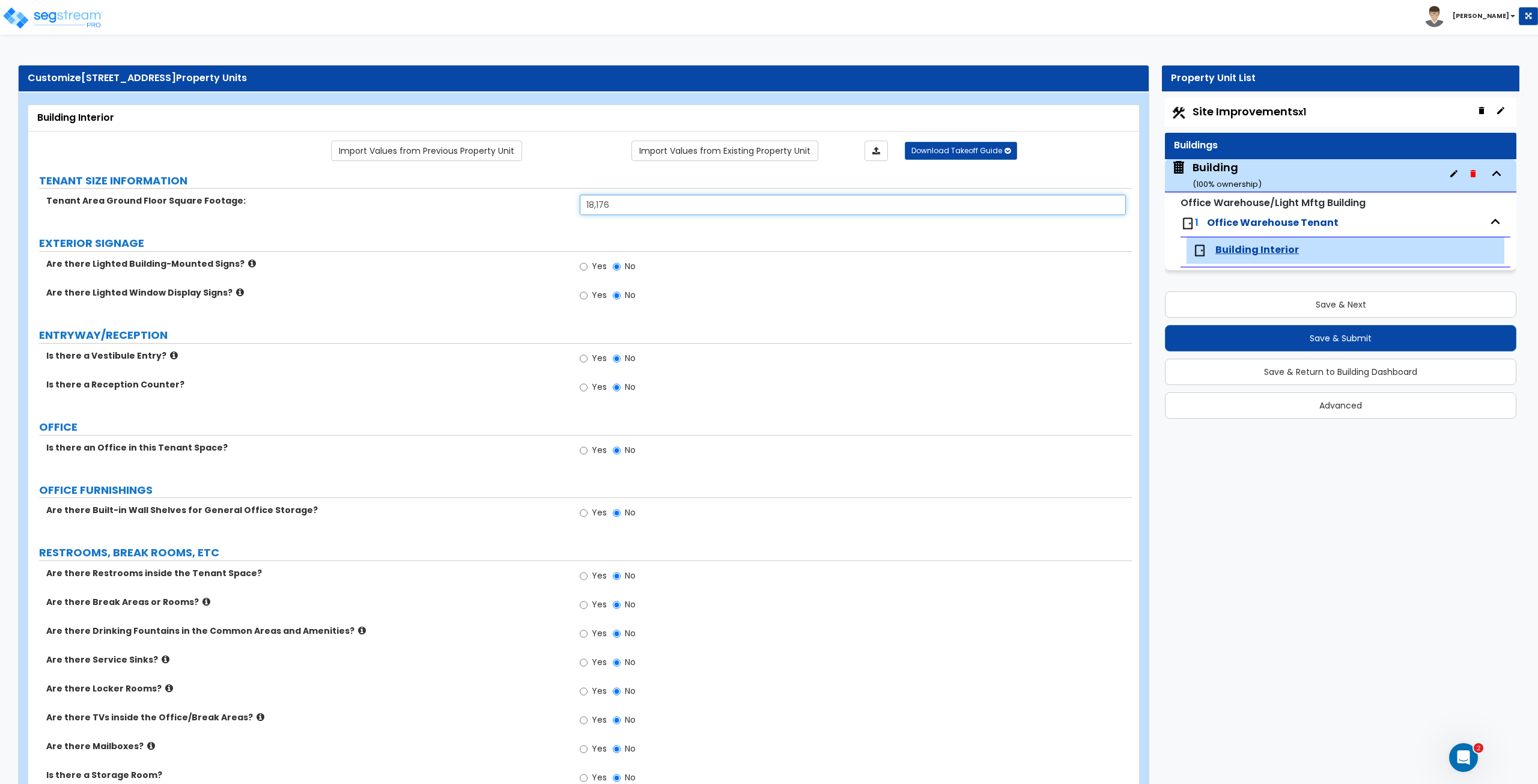 type on "18,176" 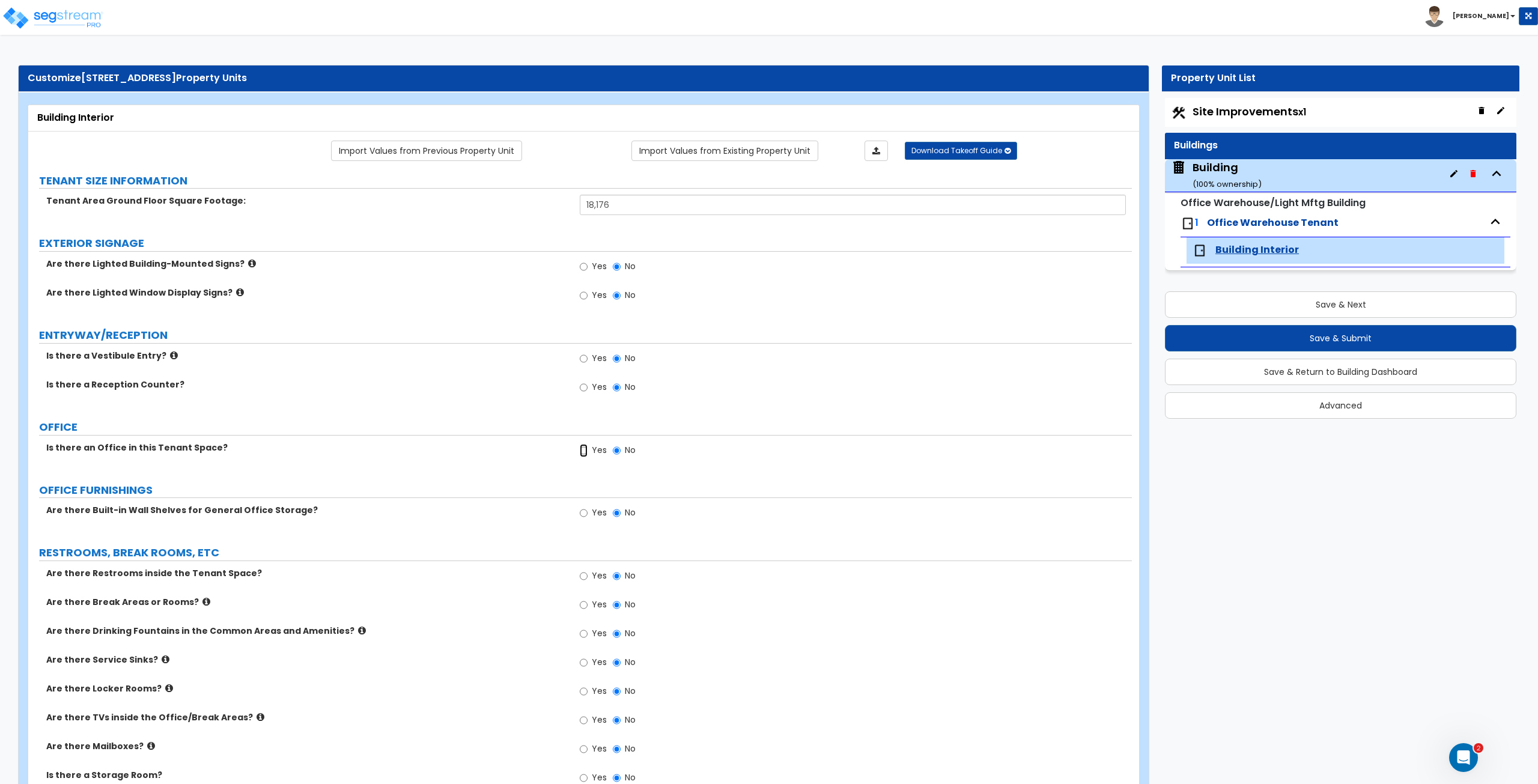 click on "Yes" at bounding box center (583, 451) 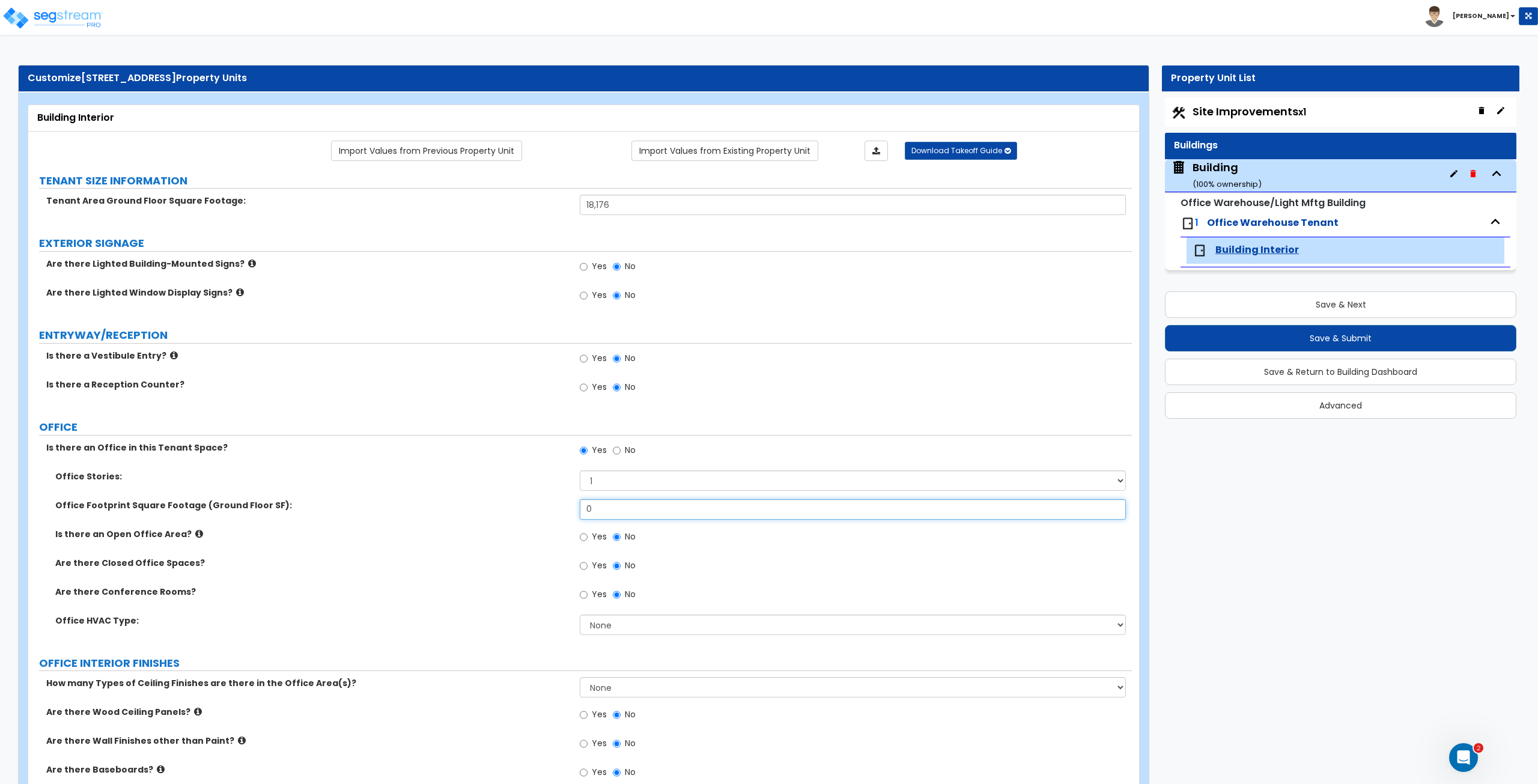 drag, startPoint x: 613, startPoint y: 512, endPoint x: 495, endPoint y: 517, distance: 118.1059 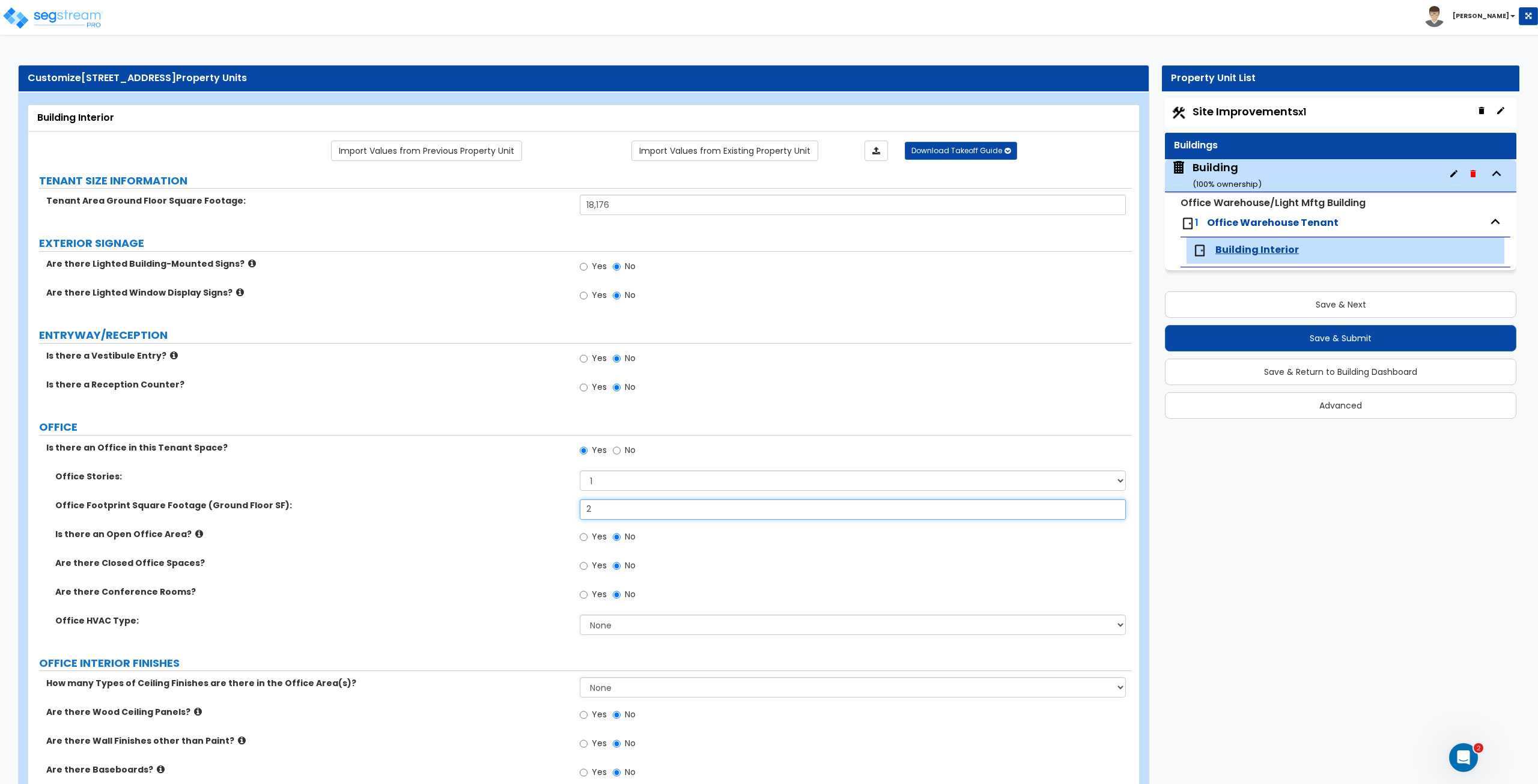 type on "2" 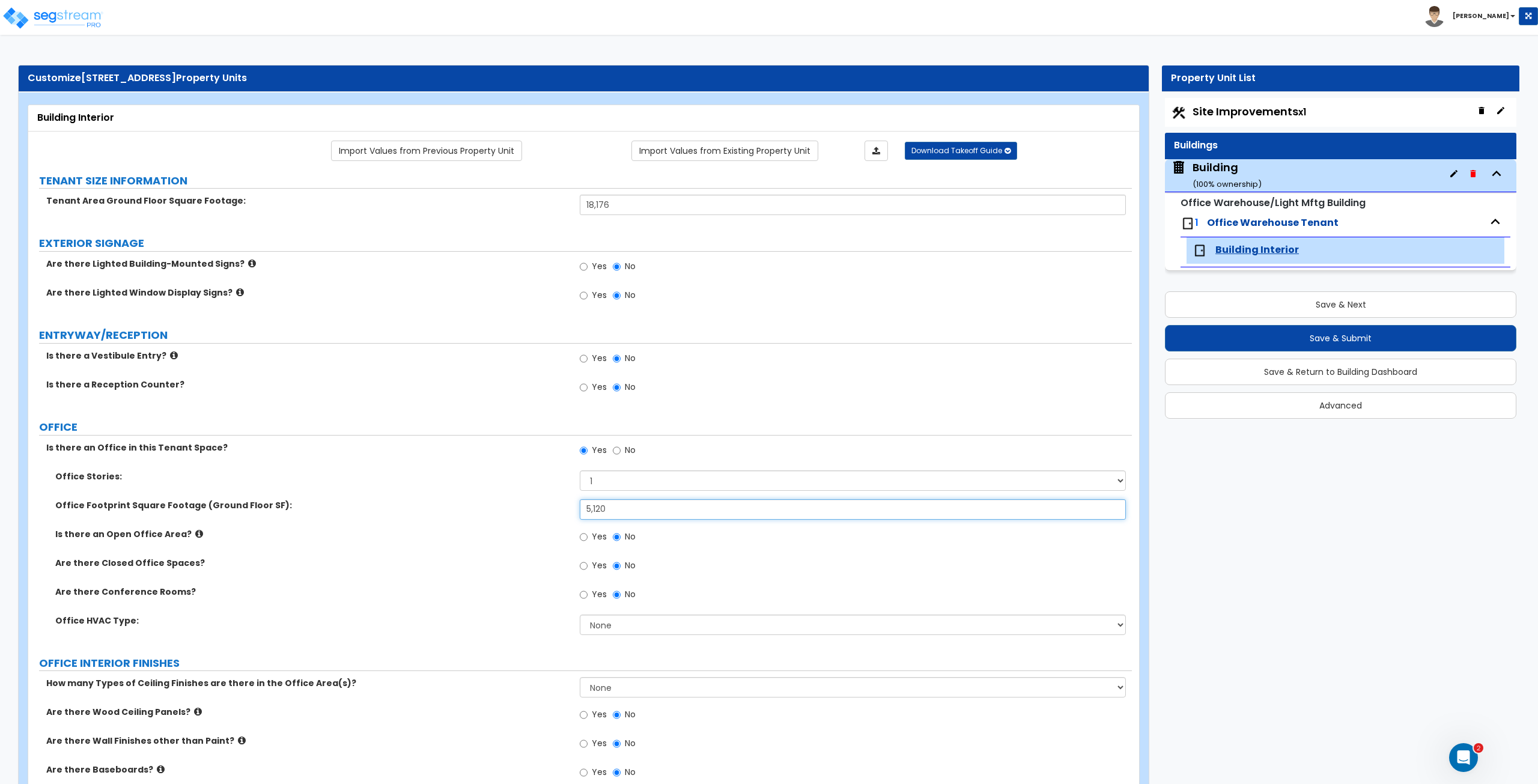 type on "5,120" 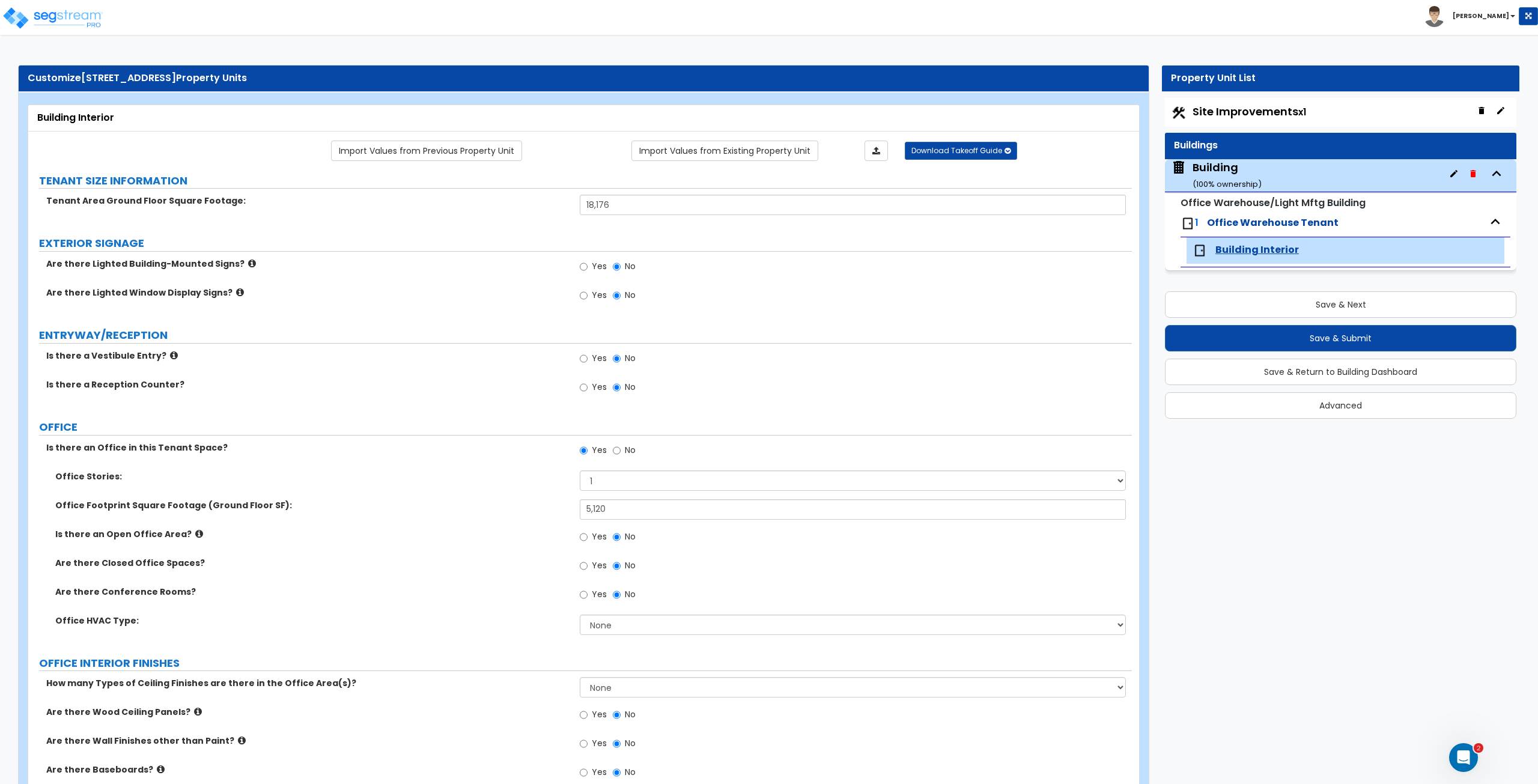 click on "Office Footprint Square Footage (Ground Floor SF): 5,120" at bounding box center (580, 514) 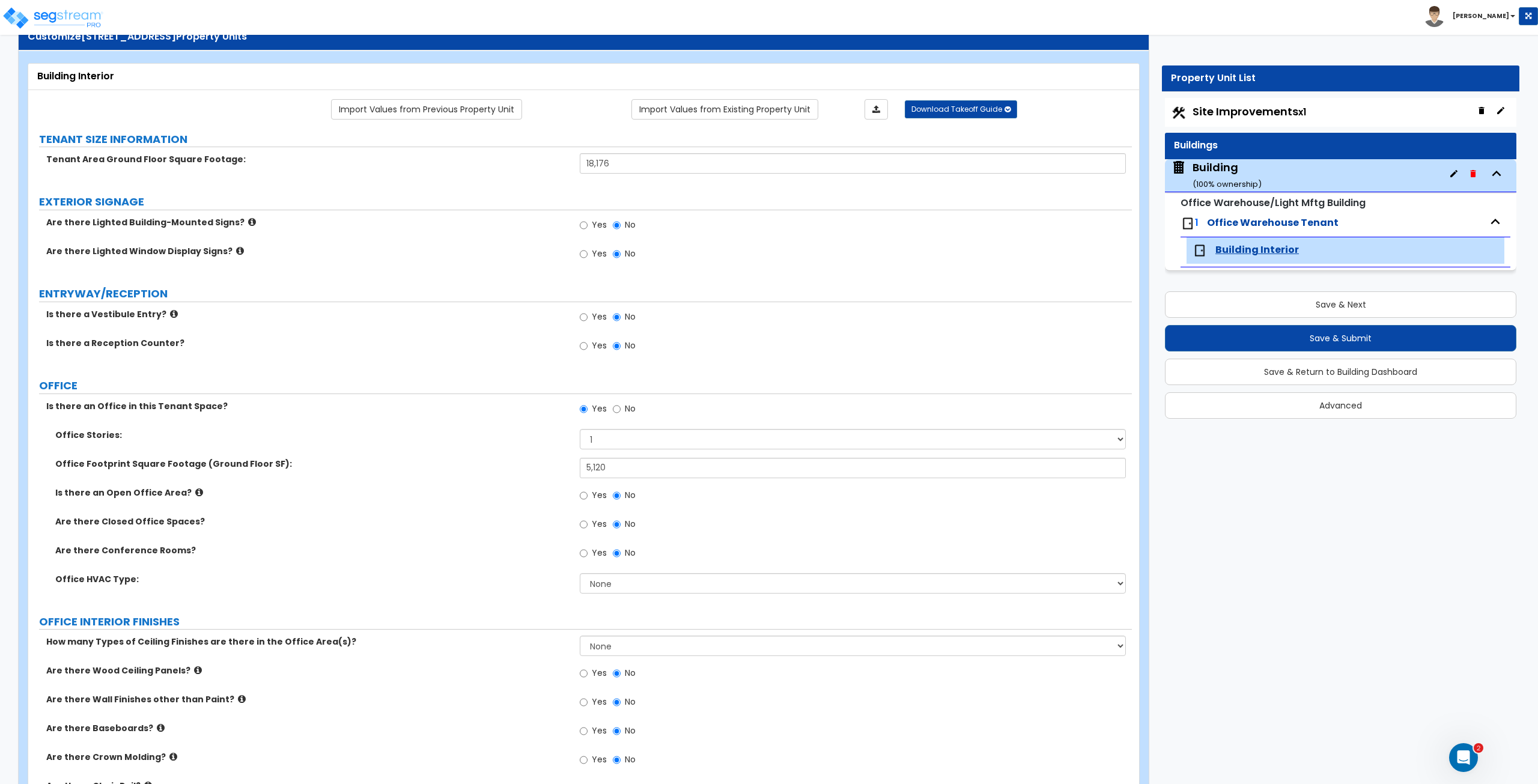 scroll, scrollTop: 42, scrollLeft: 0, axis: vertical 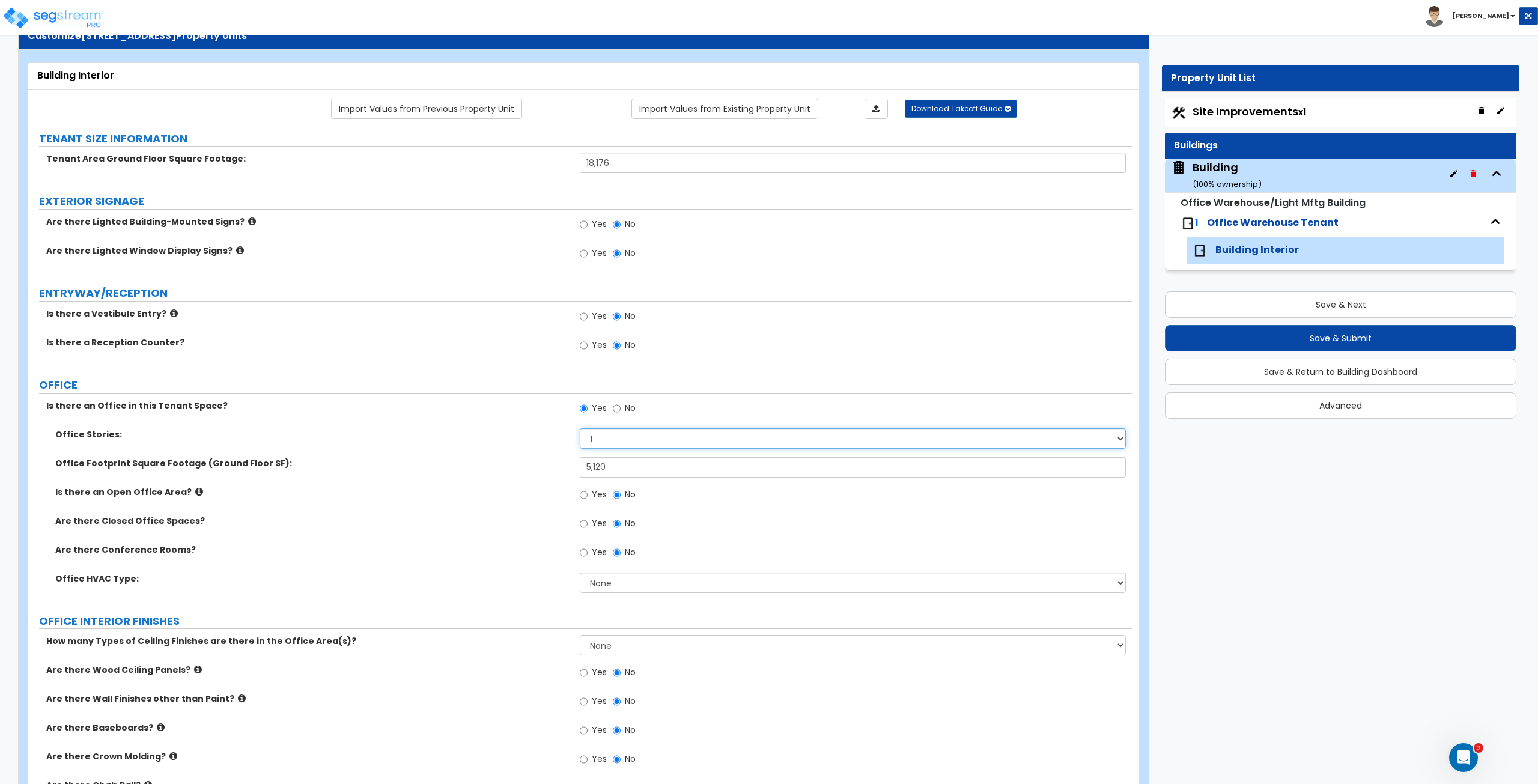 click on "1 2 3" at bounding box center (853, 439) 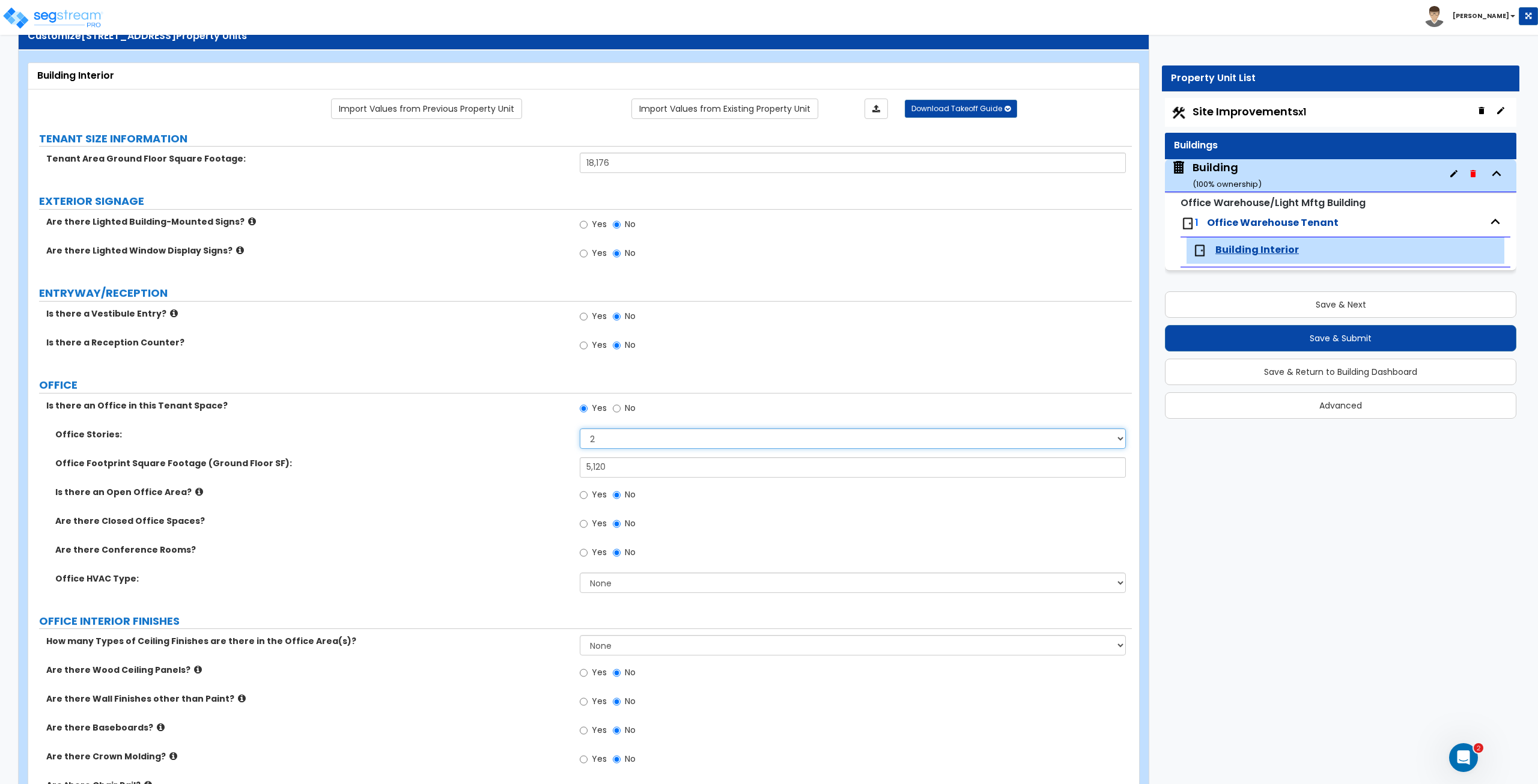 click on "1 2 3" at bounding box center (853, 439) 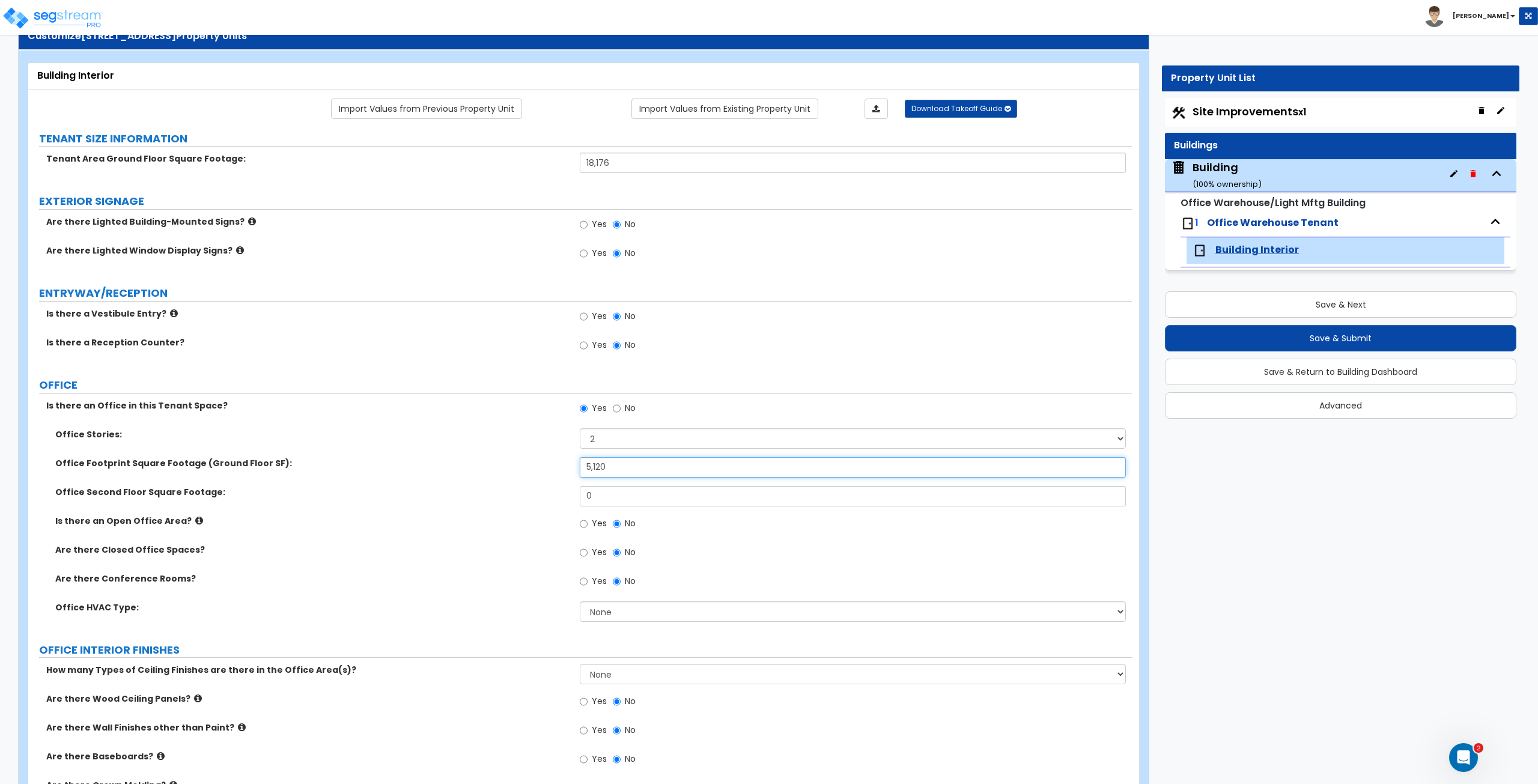 drag, startPoint x: 624, startPoint y: 464, endPoint x: 491, endPoint y: 468, distance: 133.06014 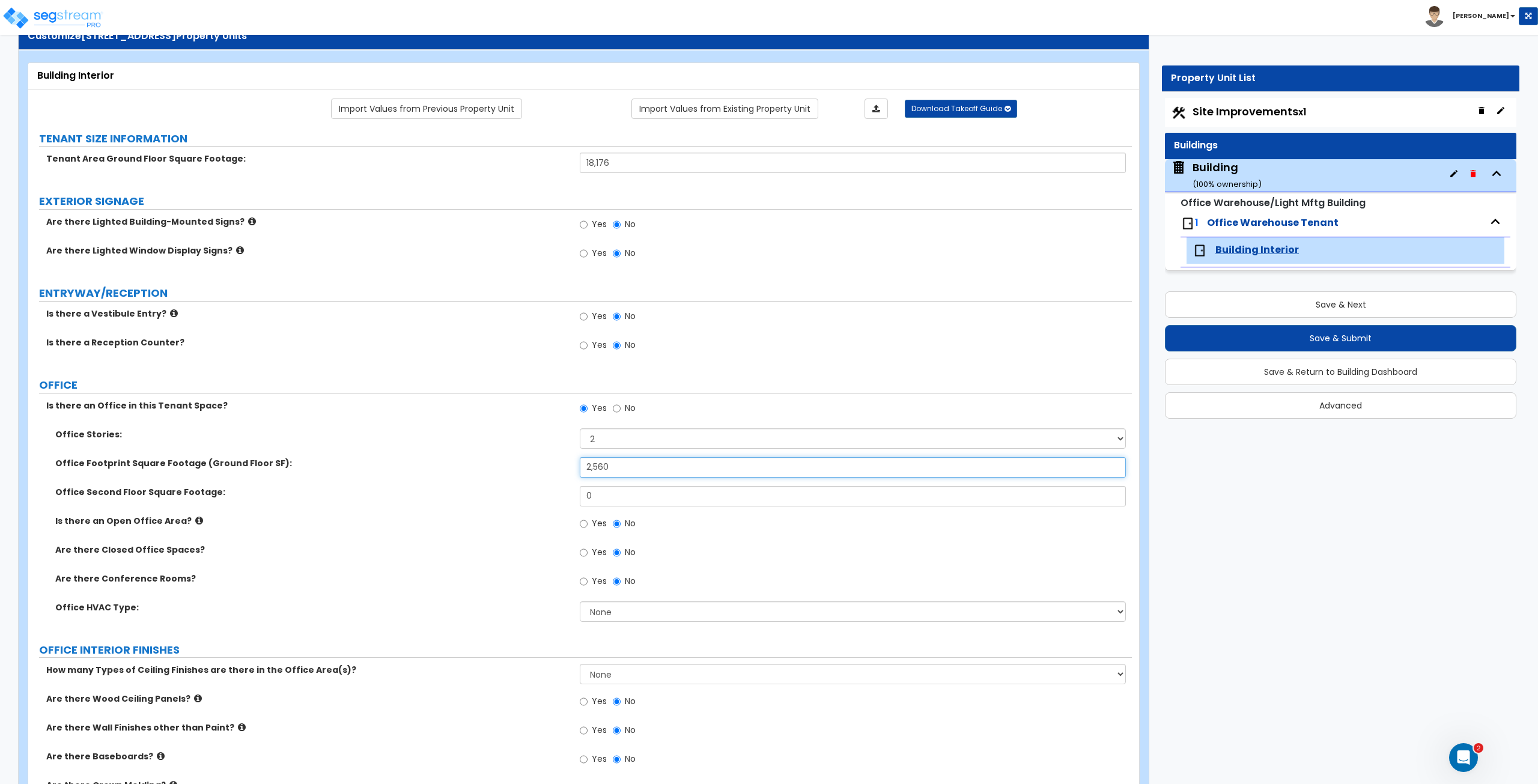type on "2,560" 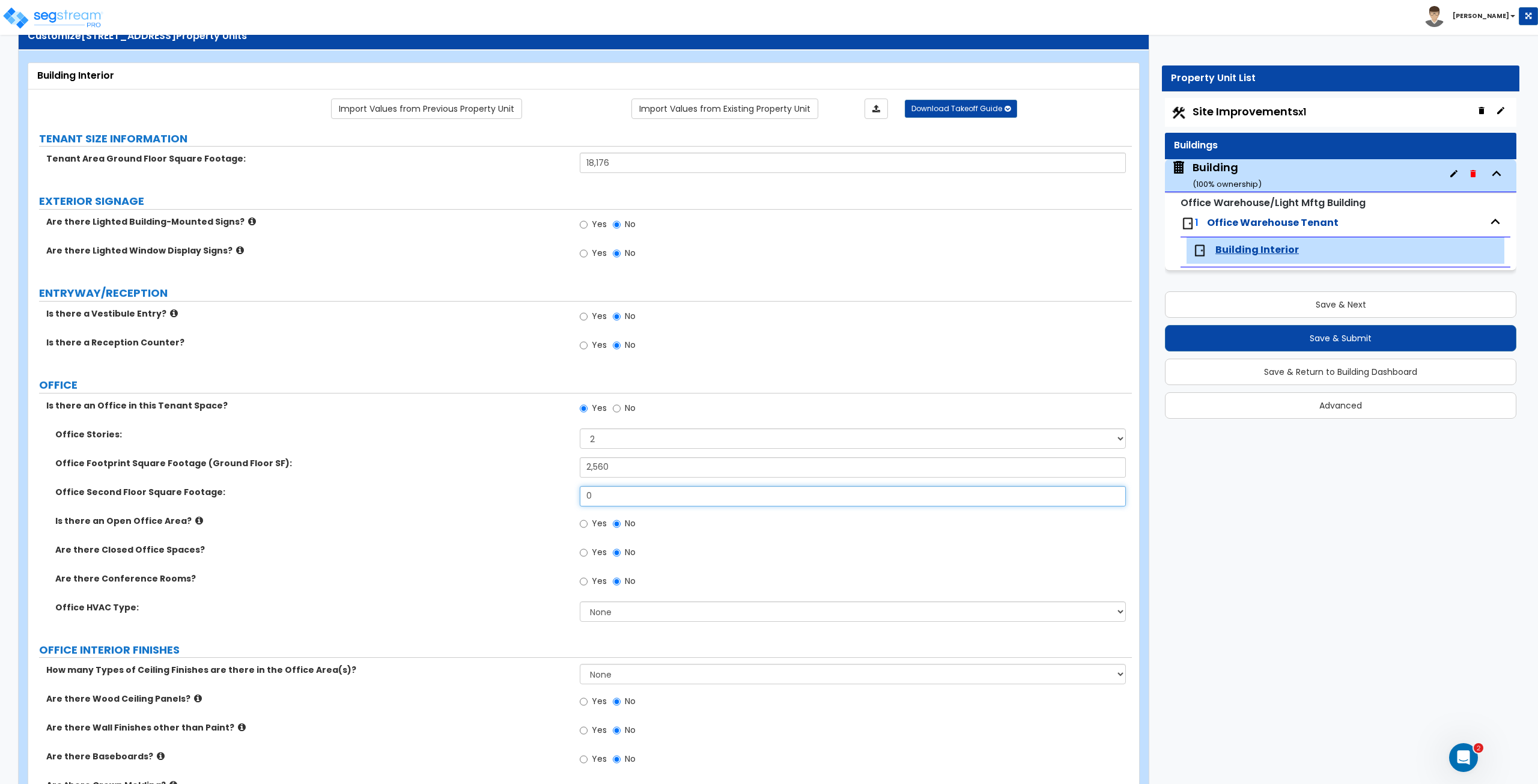 drag, startPoint x: 611, startPoint y: 494, endPoint x: 429, endPoint y: 499, distance: 182.06867 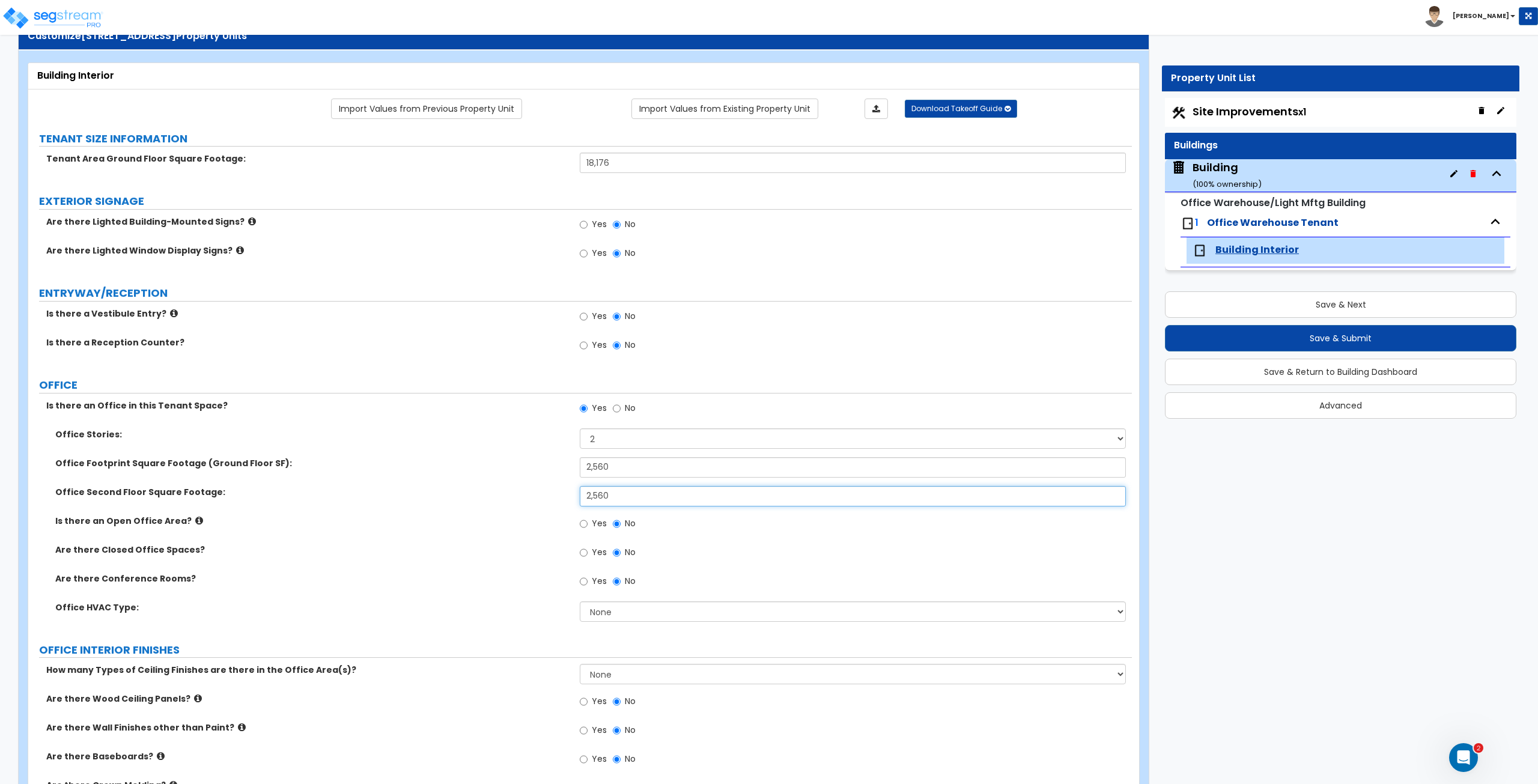 type on "2,560" 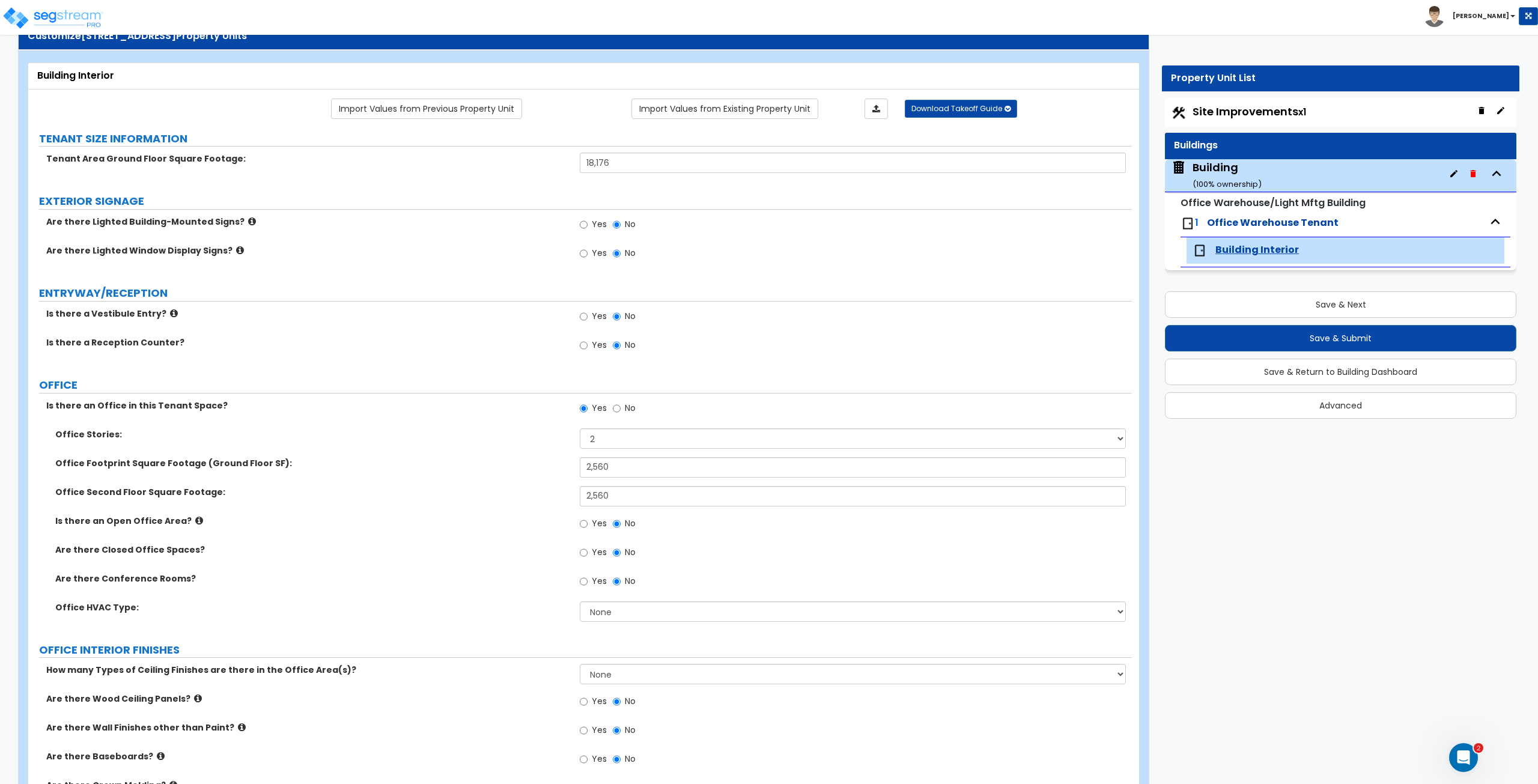 click on "Is there an Open Office Area? Yes No" at bounding box center (580, 529) 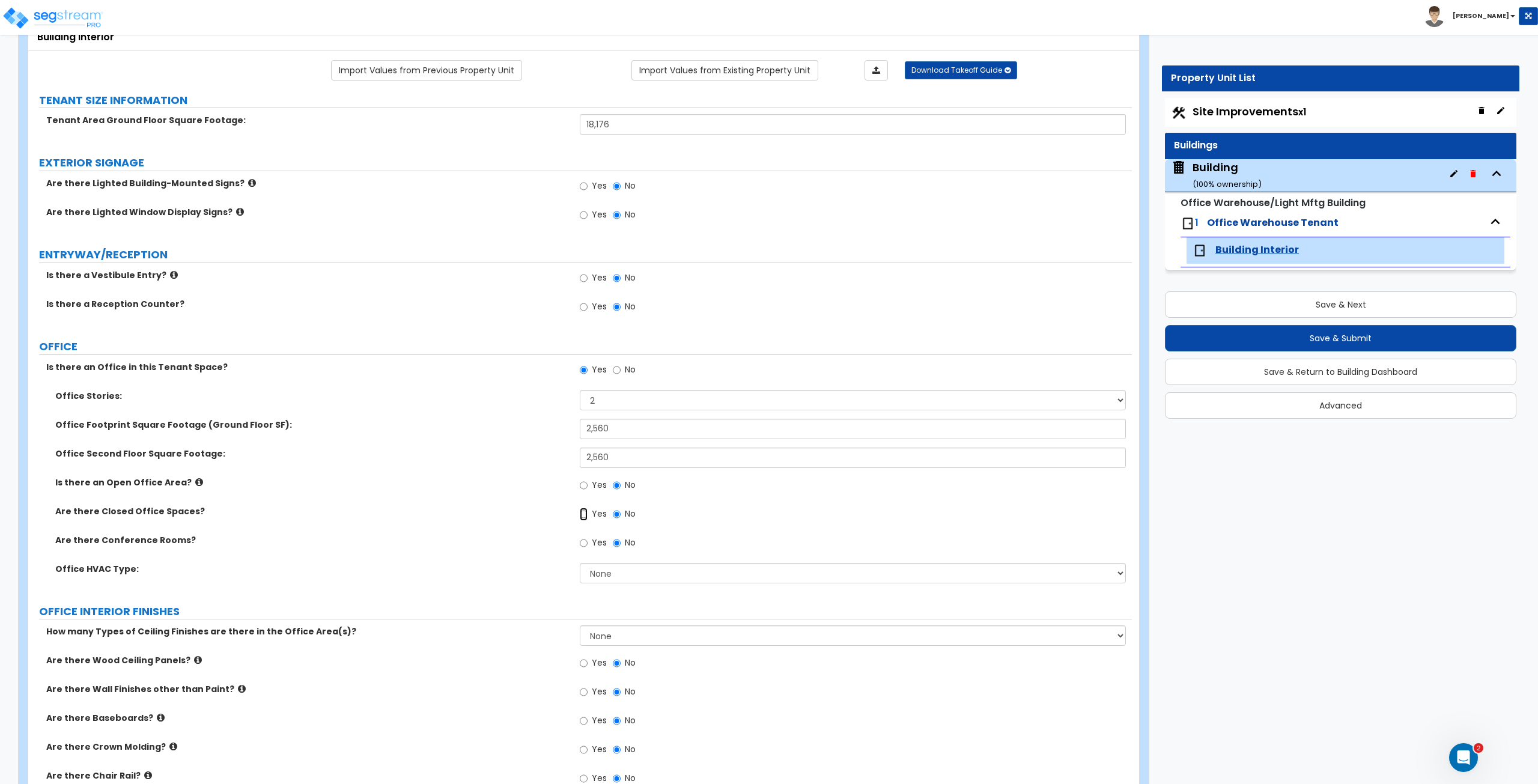 click on "Yes" at bounding box center (583, 514) 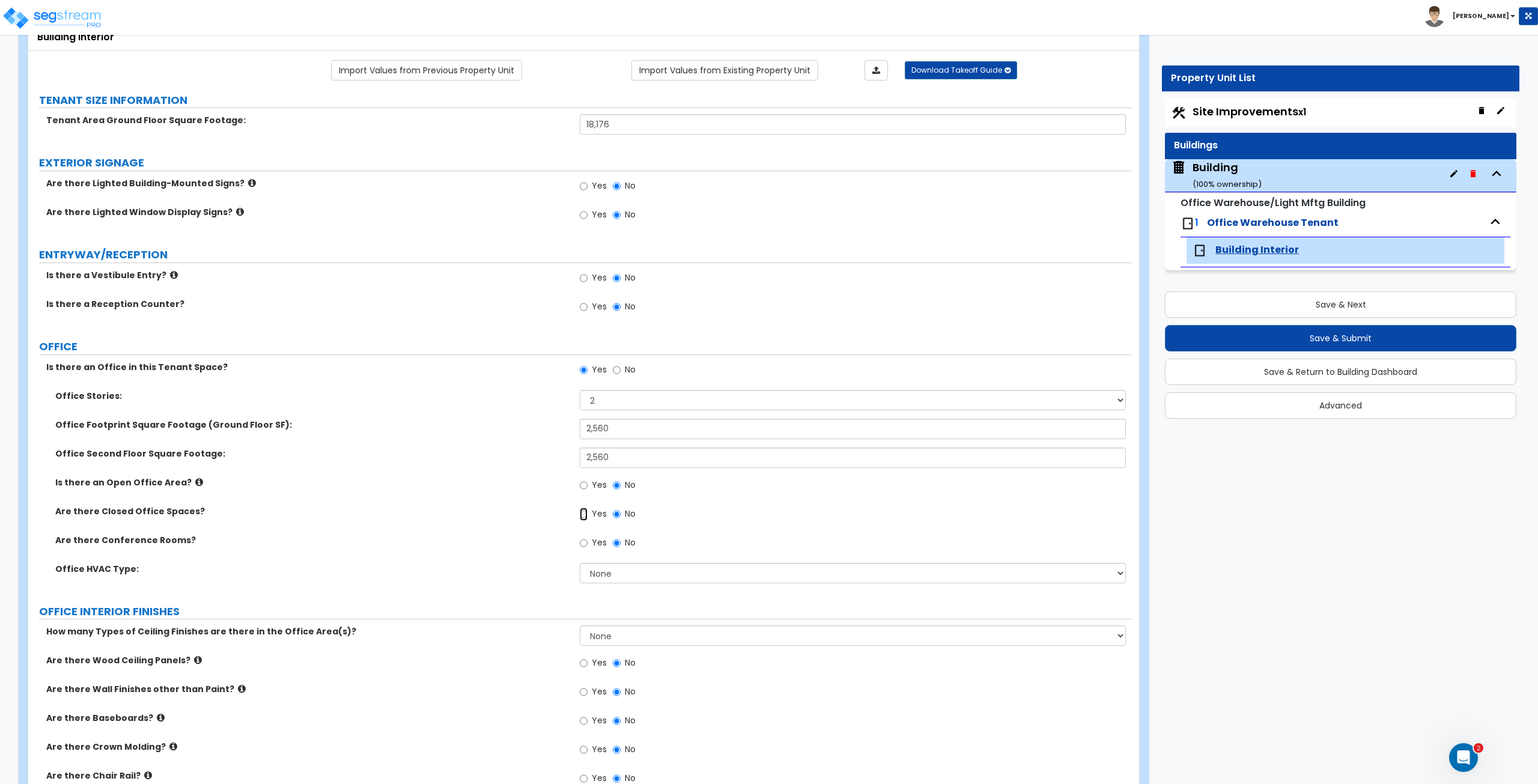 radio on "true" 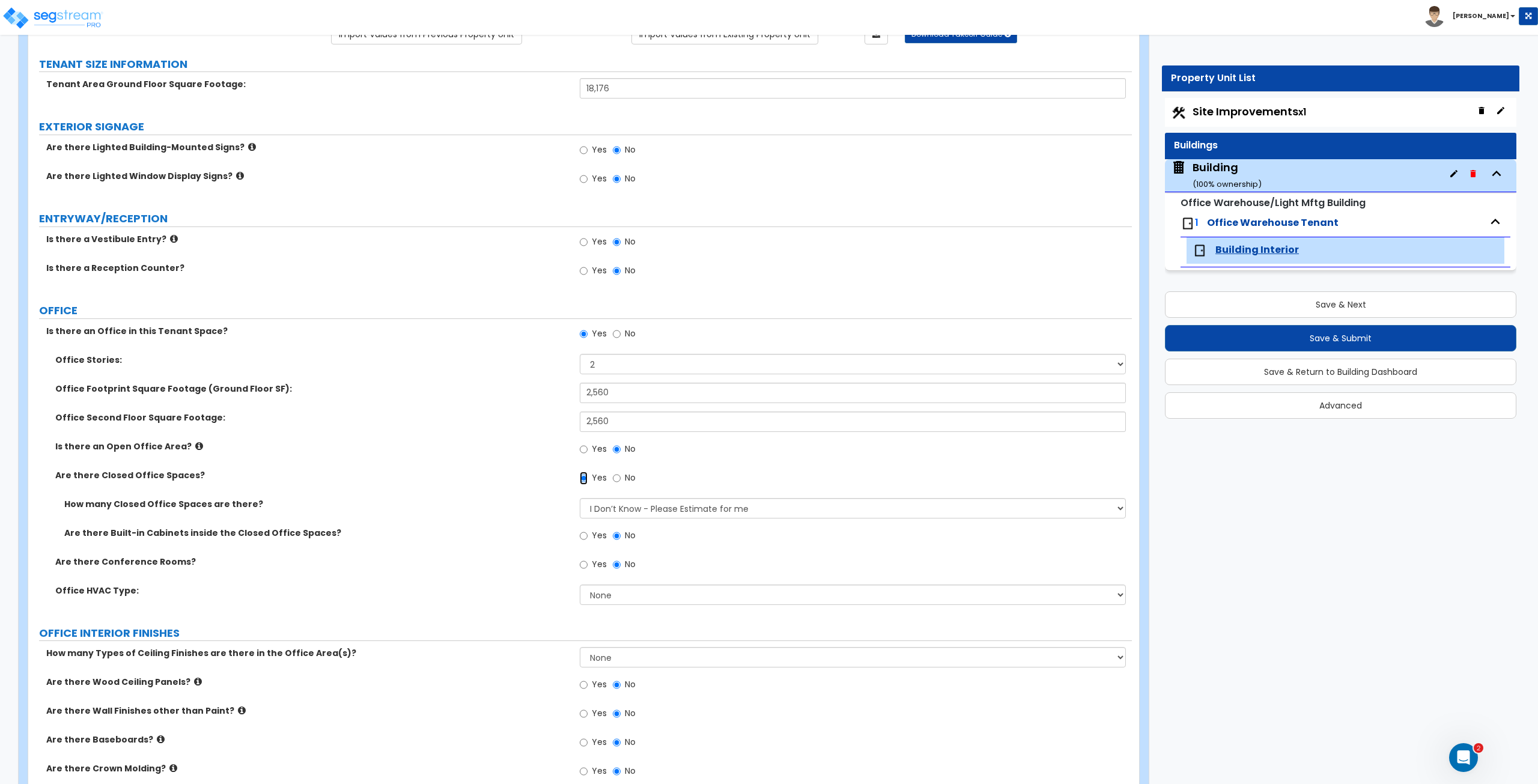 scroll, scrollTop: 142, scrollLeft: 0, axis: vertical 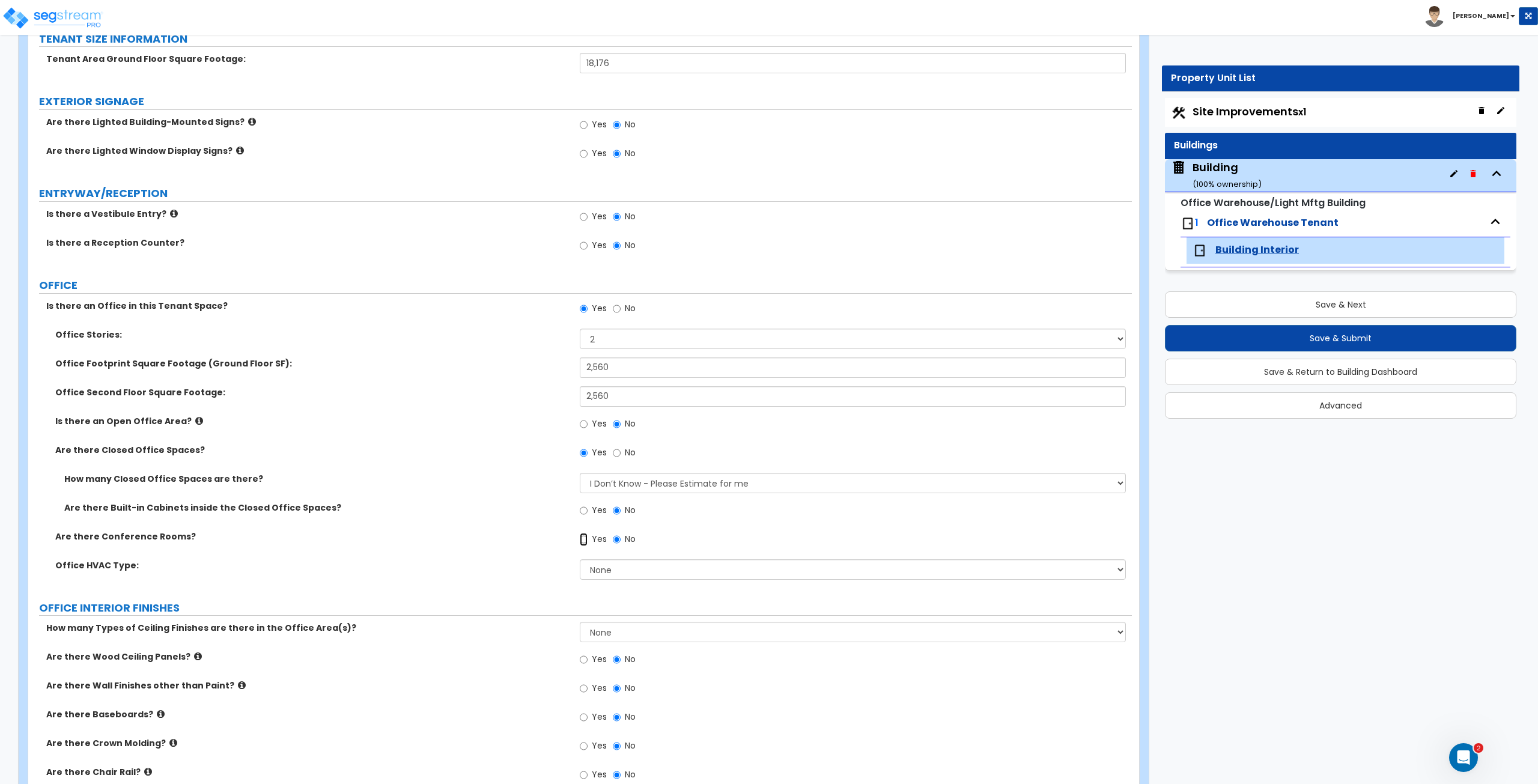 click on "Yes" at bounding box center [583, 539] 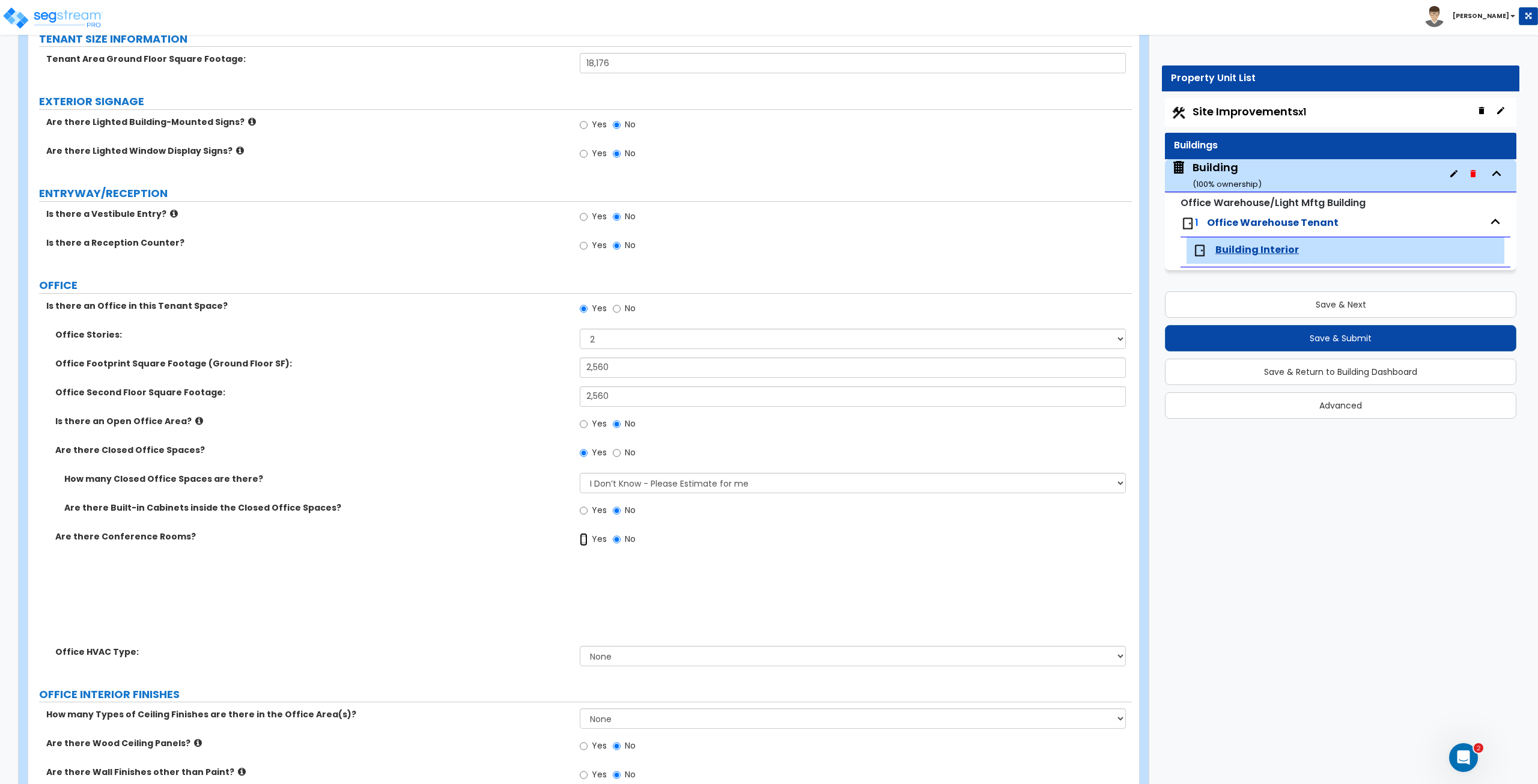 radio on "true" 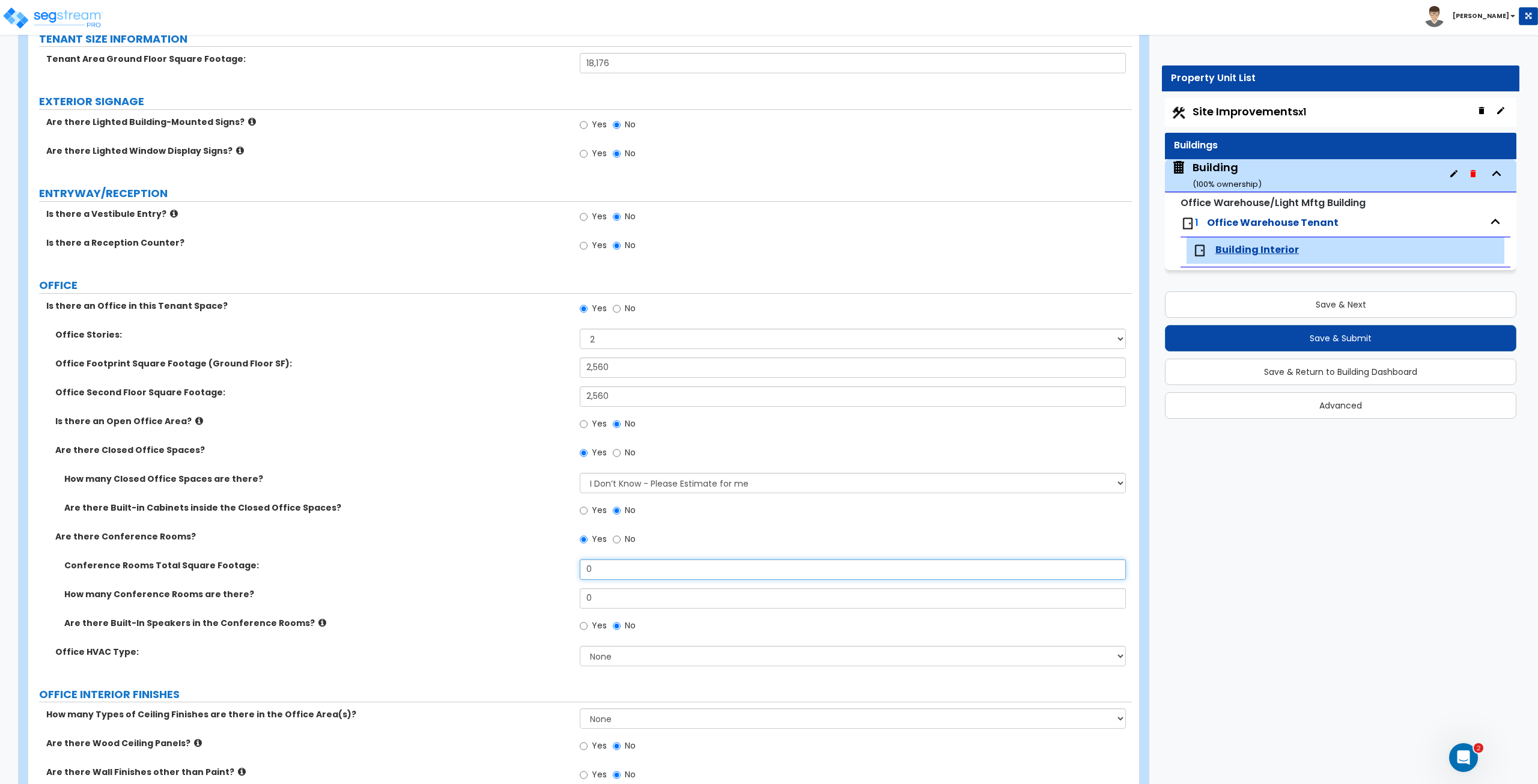 drag, startPoint x: 609, startPoint y: 567, endPoint x: 508, endPoint y: 565, distance: 101.0198 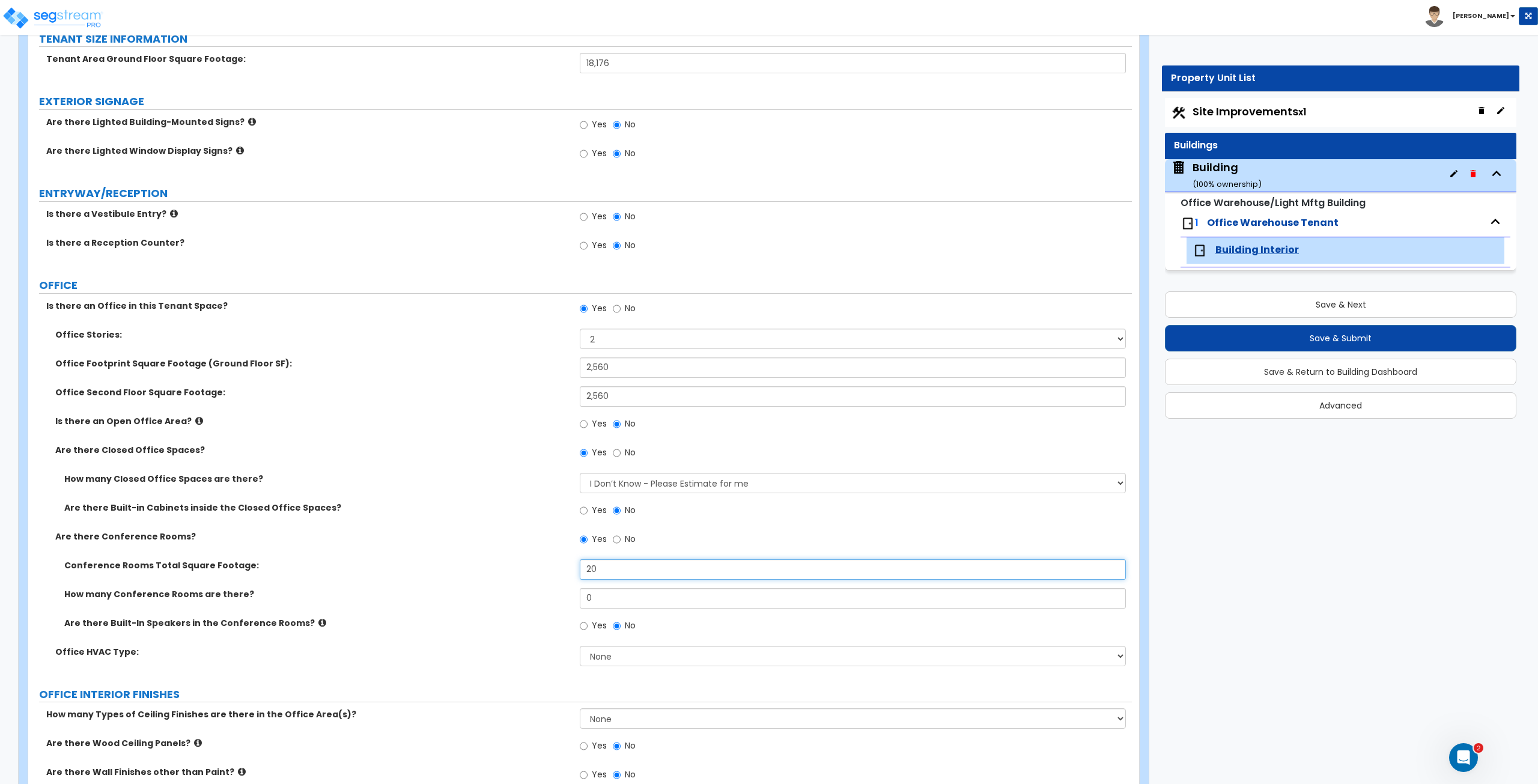 type on "2" 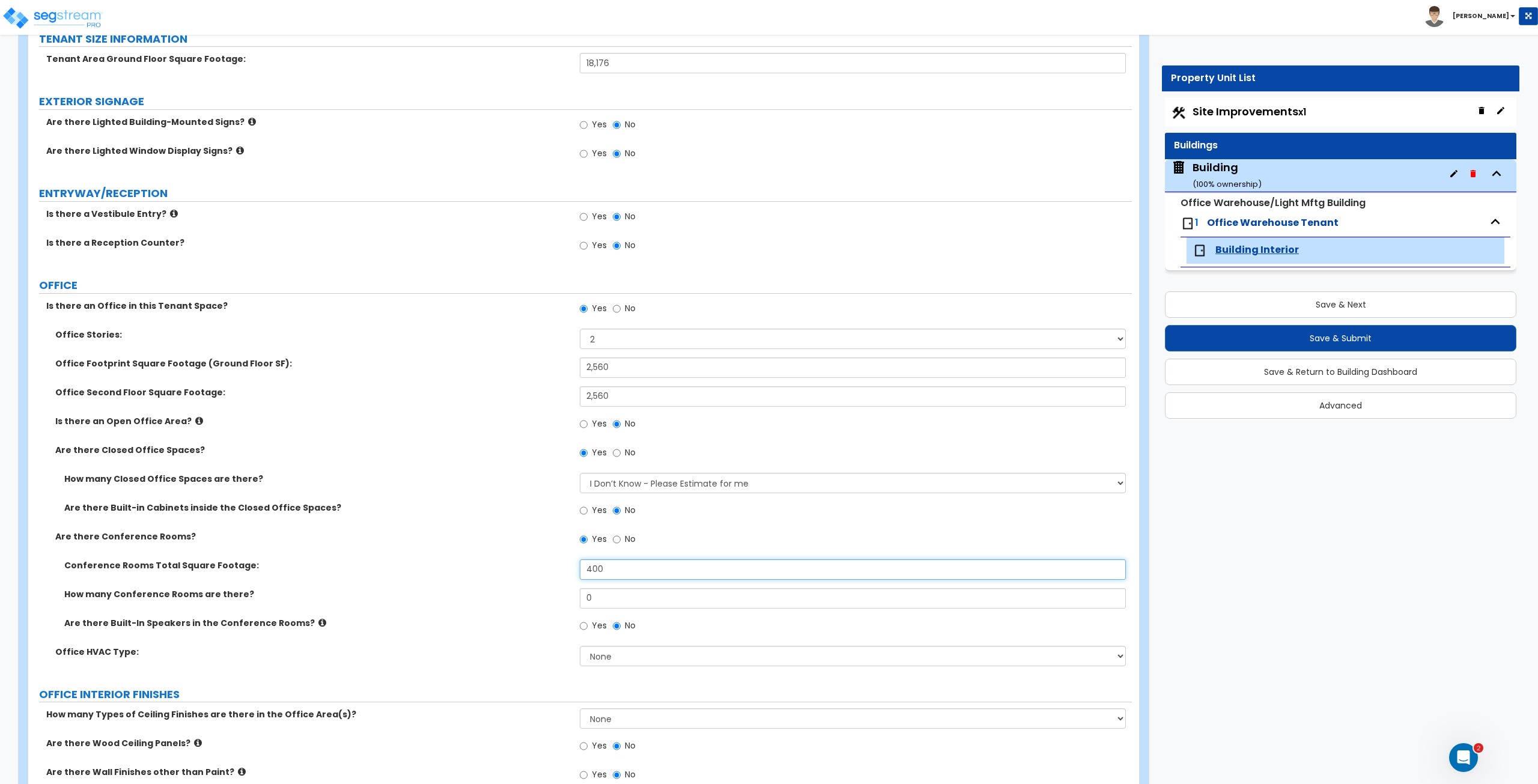 type on "400" 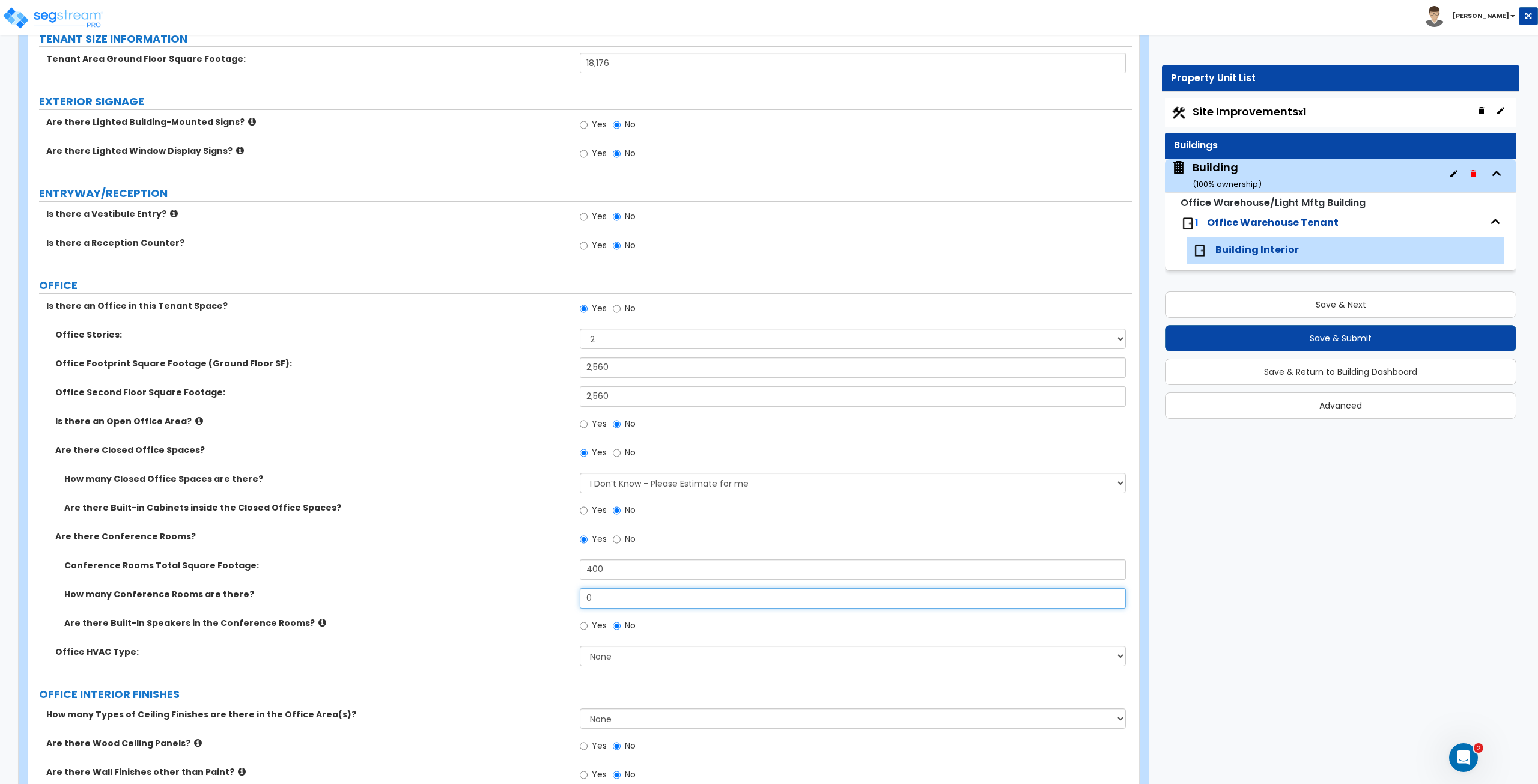 drag, startPoint x: 601, startPoint y: 593, endPoint x: 507, endPoint y: 597, distance: 94.08507 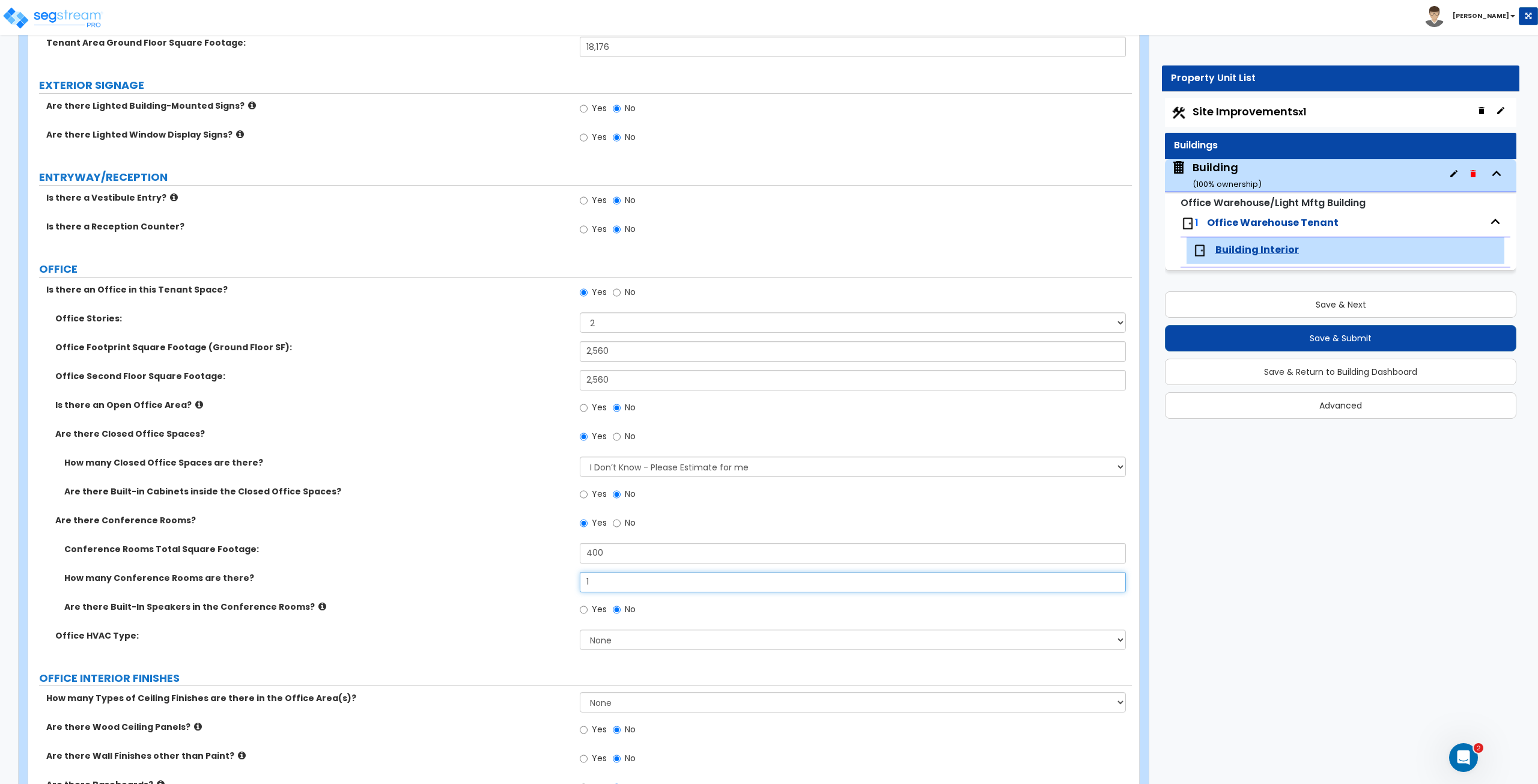 scroll, scrollTop: 159, scrollLeft: 0, axis: vertical 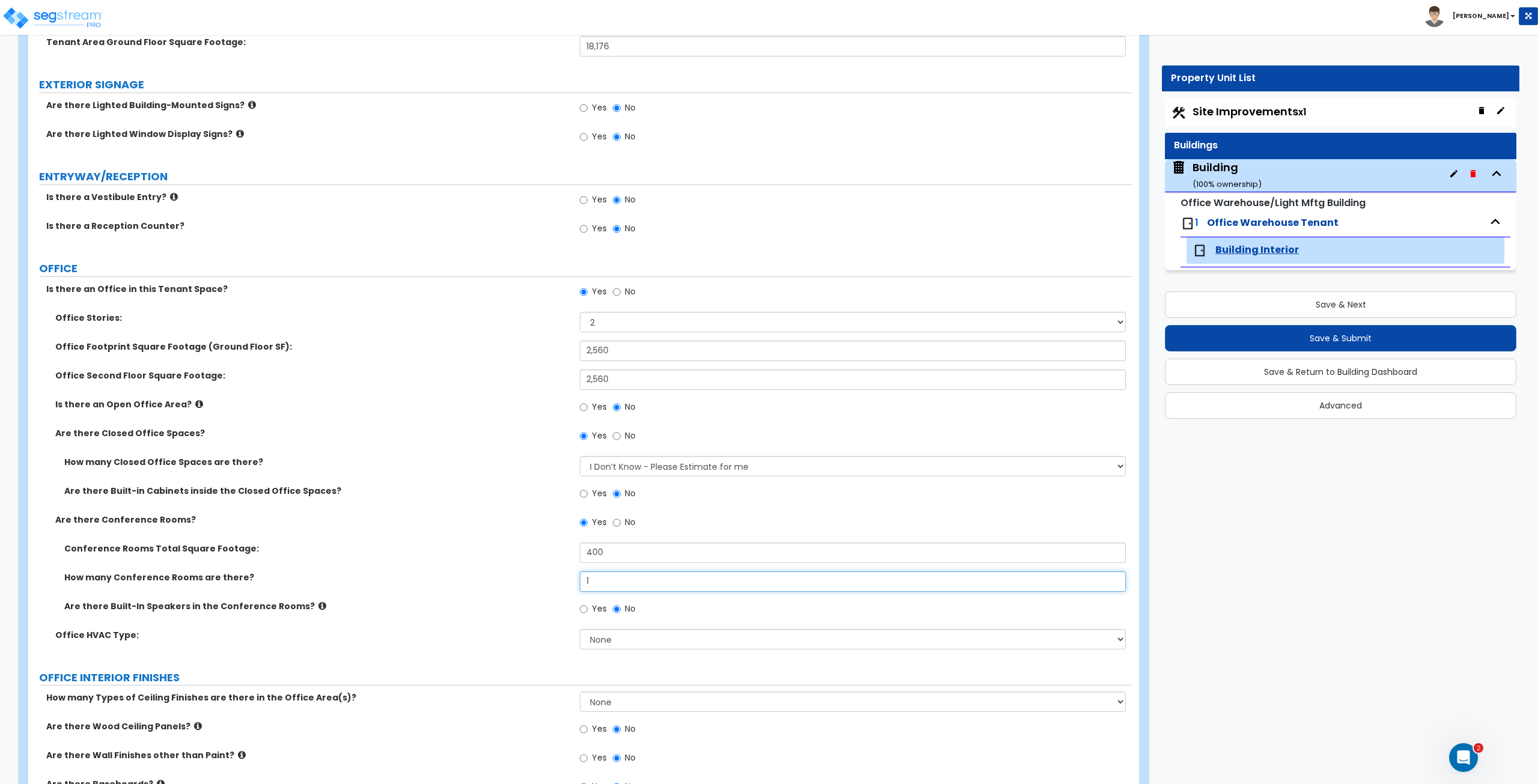 type on "1" 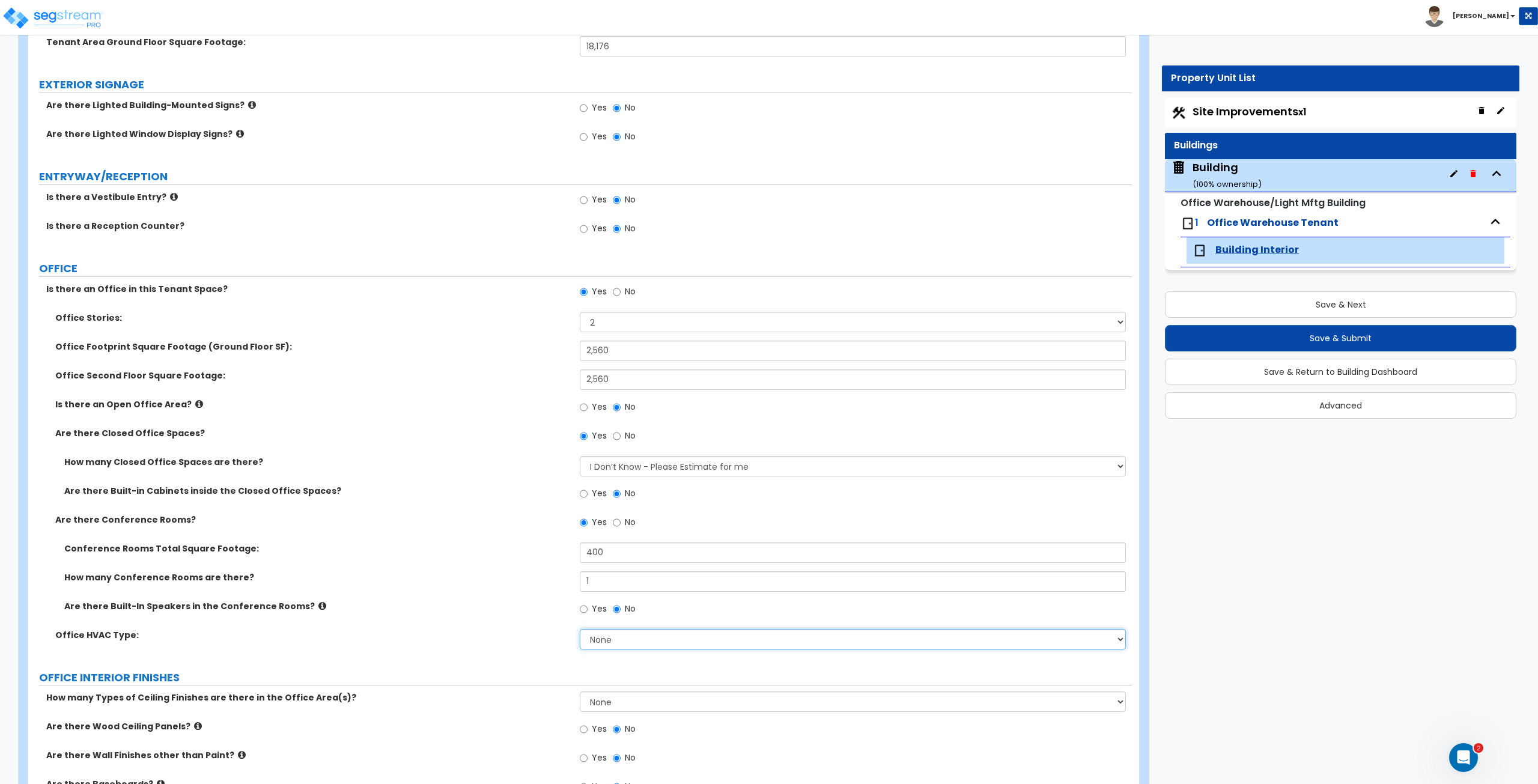 click on "None Rooftop Unit Furnace-Condenser Forced Air Split Heating/Cooling Systems Heat Pump Air to Air Split Heating/Cooling Systems" at bounding box center [853, 639] 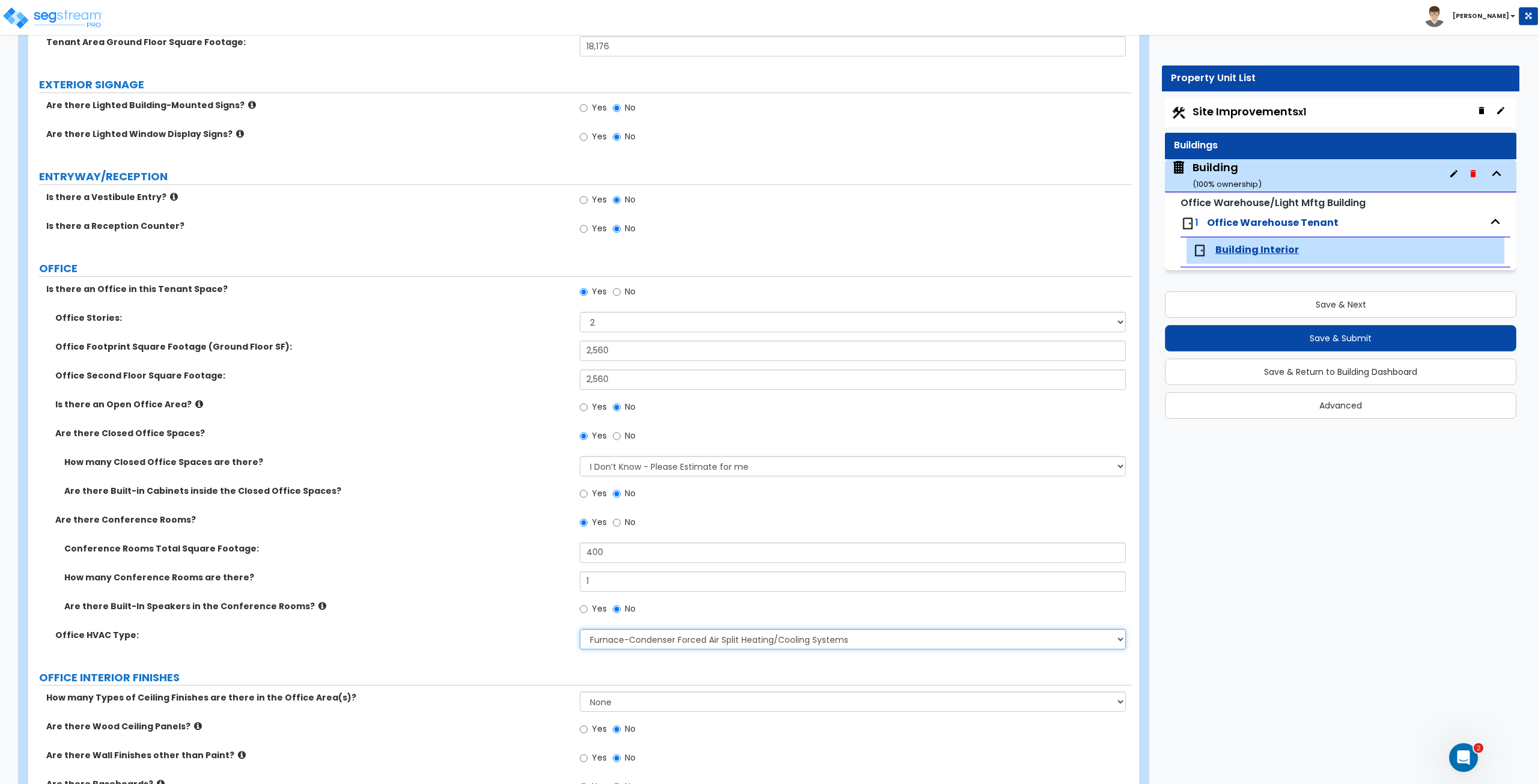click on "None Rooftop Unit Furnace-Condenser Forced Air Split Heating/Cooling Systems Heat Pump Air to Air Split Heating/Cooling Systems" at bounding box center (853, 639) 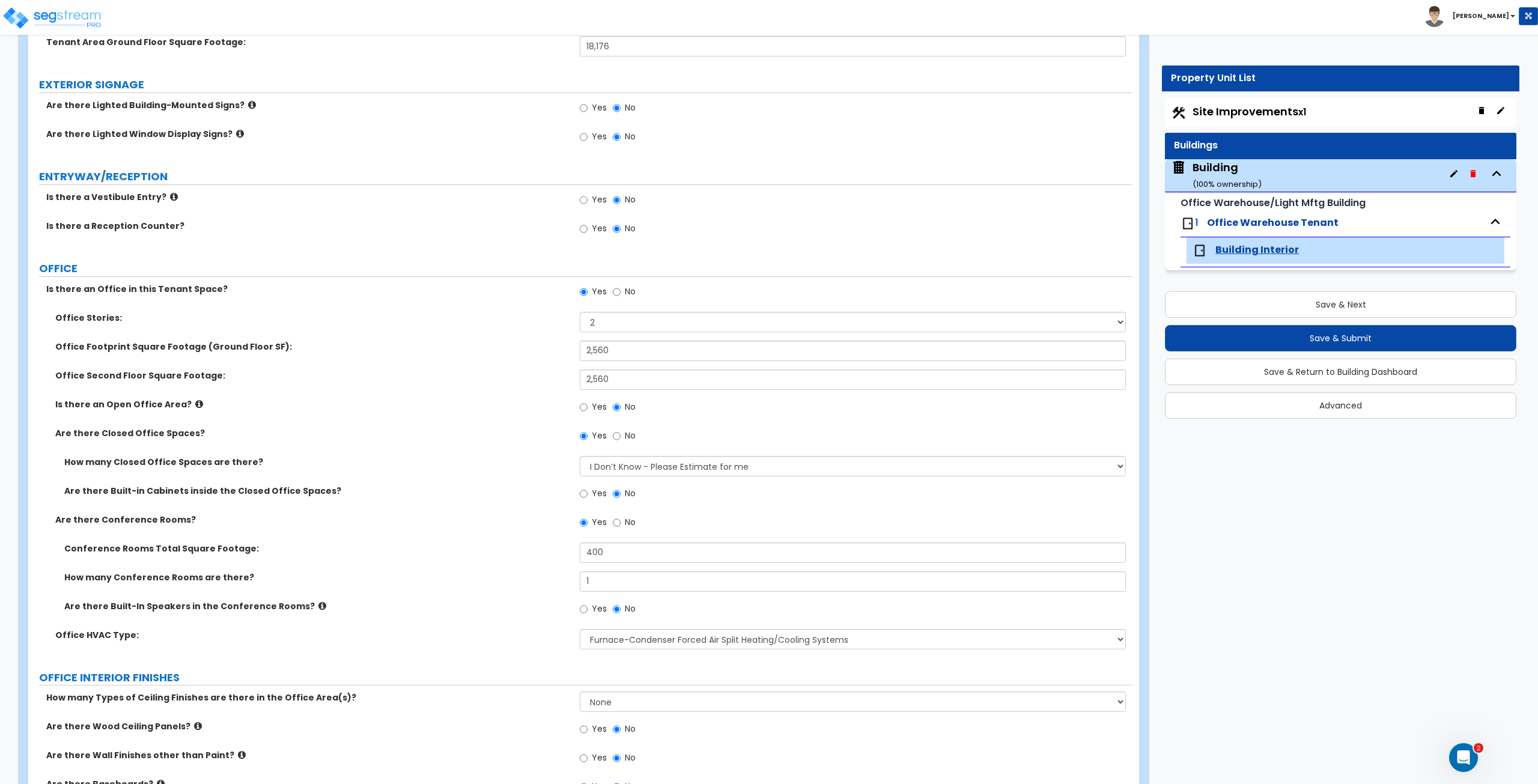 click on "Office HVAC Type:" at bounding box center [313, 635] 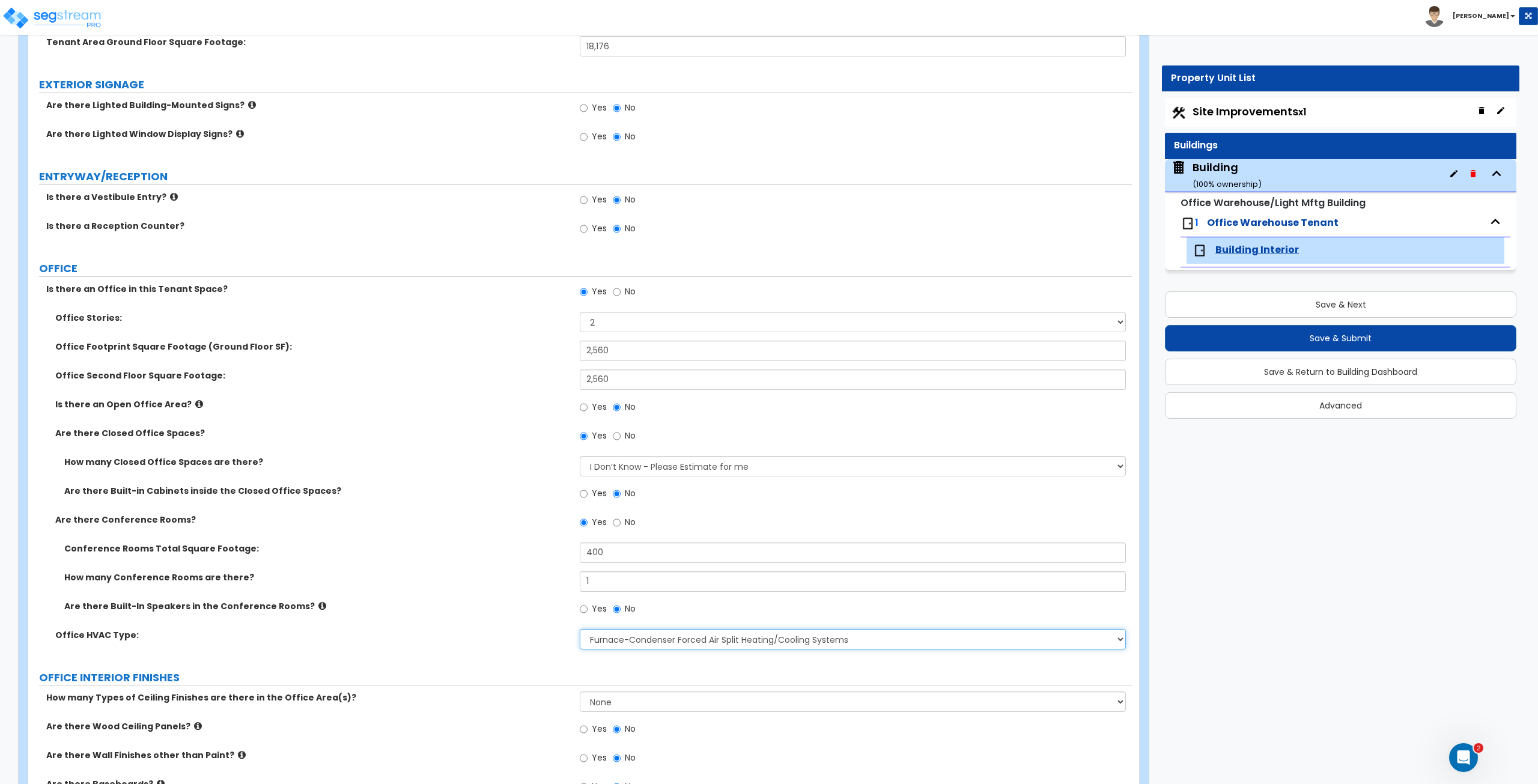click on "None Rooftop Unit Furnace-Condenser Forced Air Split Heating/Cooling Systems Heat Pump Air to Air Split Heating/Cooling Systems" at bounding box center (853, 639) 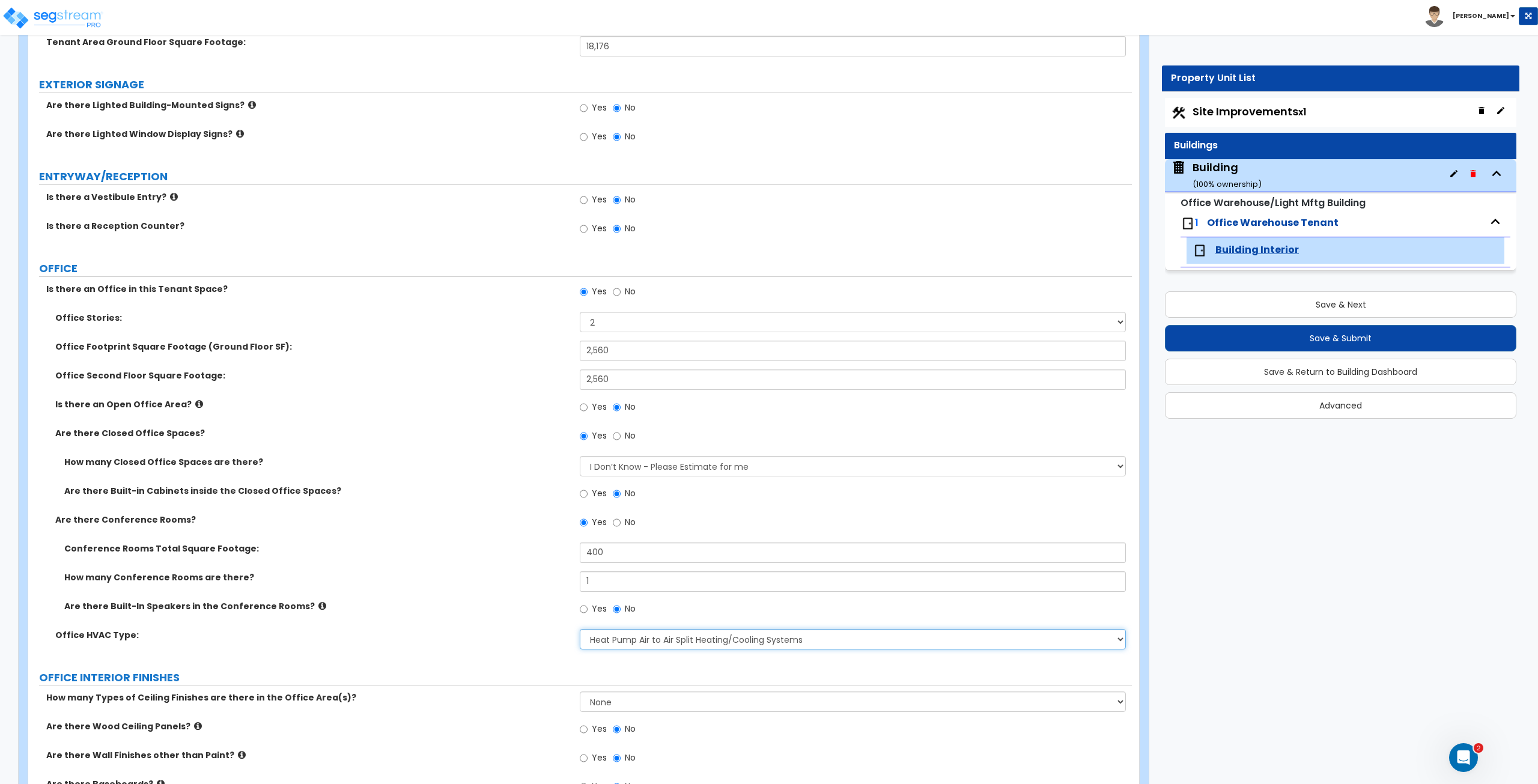 click on "None Rooftop Unit Furnace-Condenser Forced Air Split Heating/Cooling Systems Heat Pump Air to Air Split Heating/Cooling Systems" at bounding box center (853, 639) 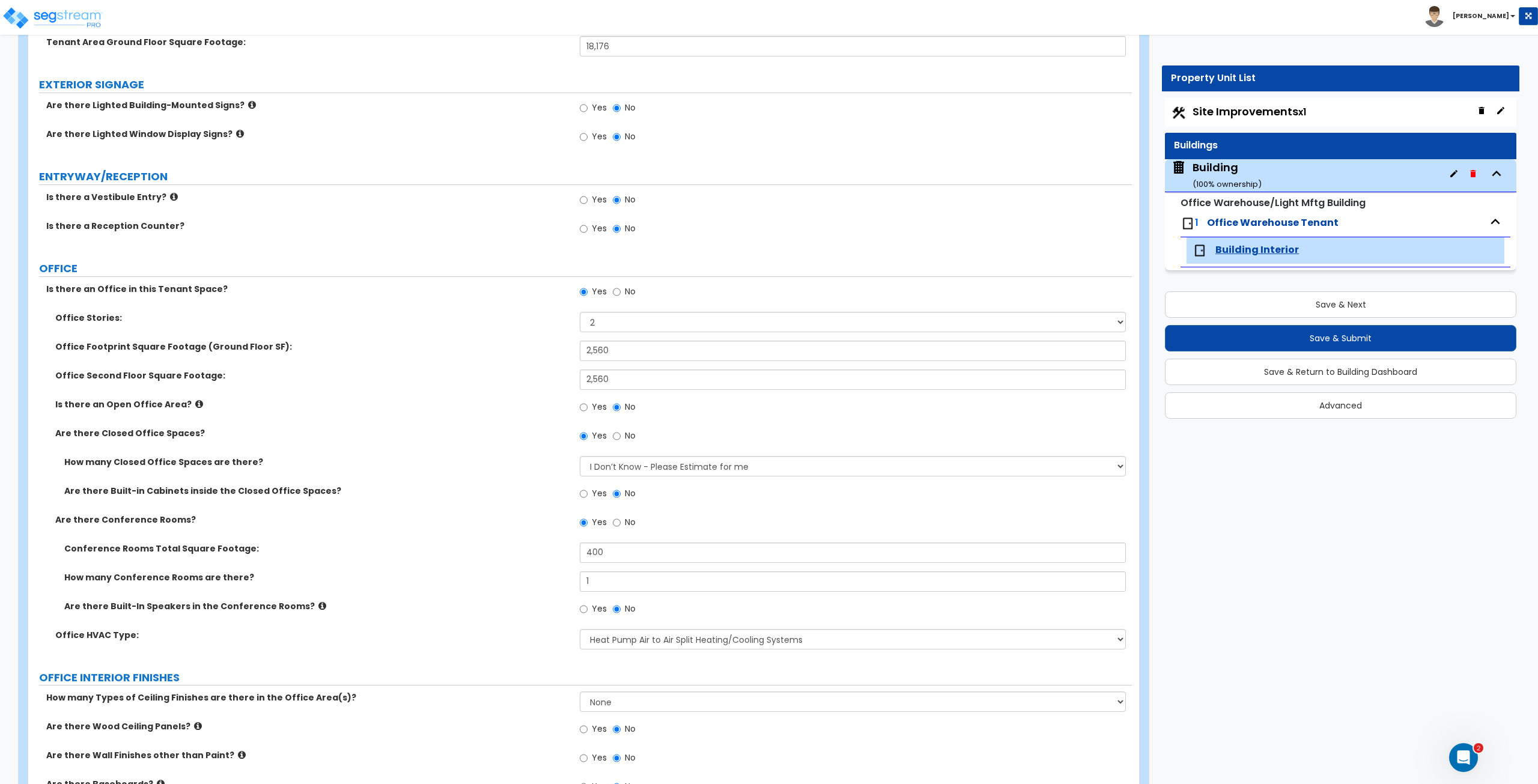 click on "Office HVAC Type:" at bounding box center [313, 635] 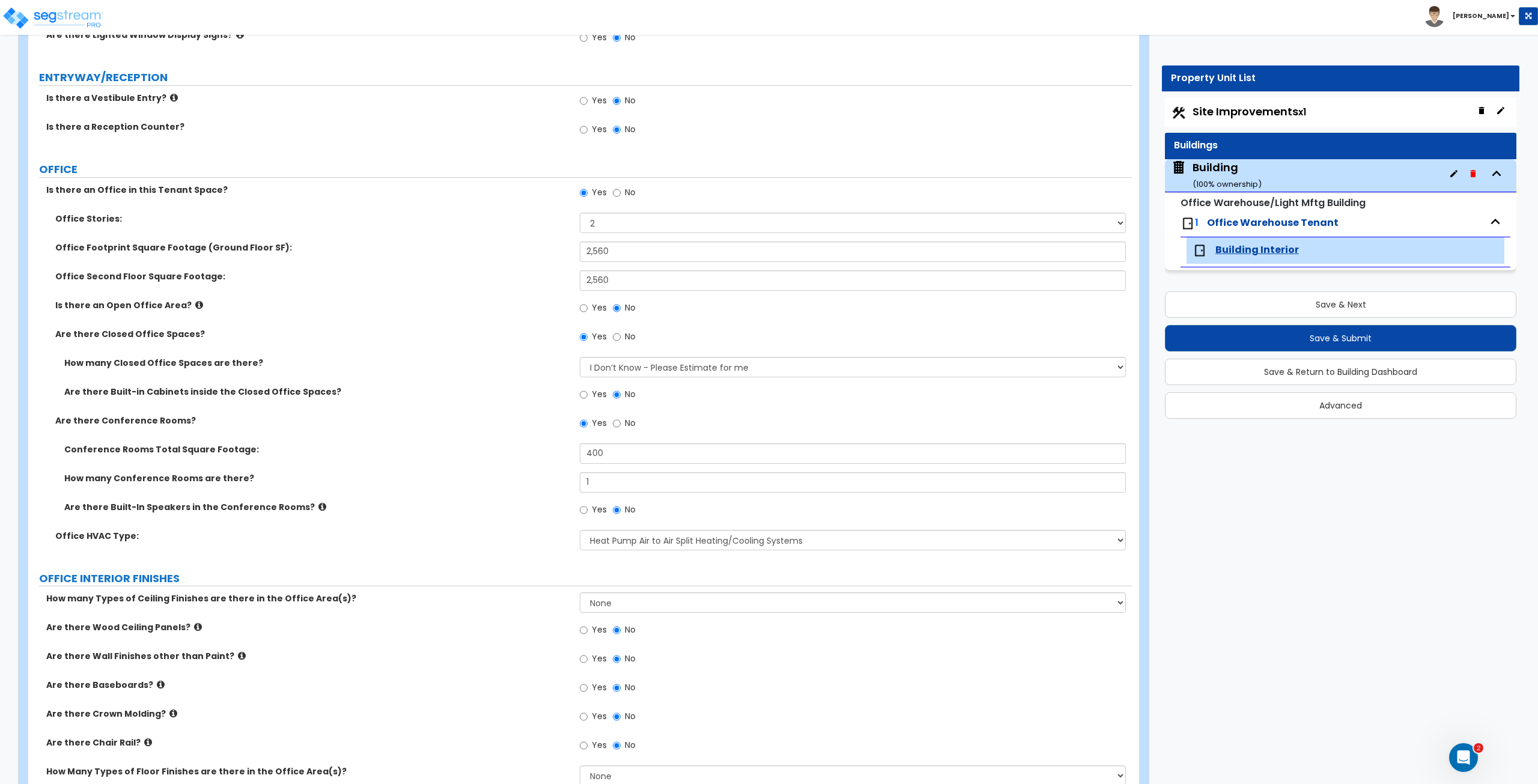 scroll, scrollTop: 296, scrollLeft: 0, axis: vertical 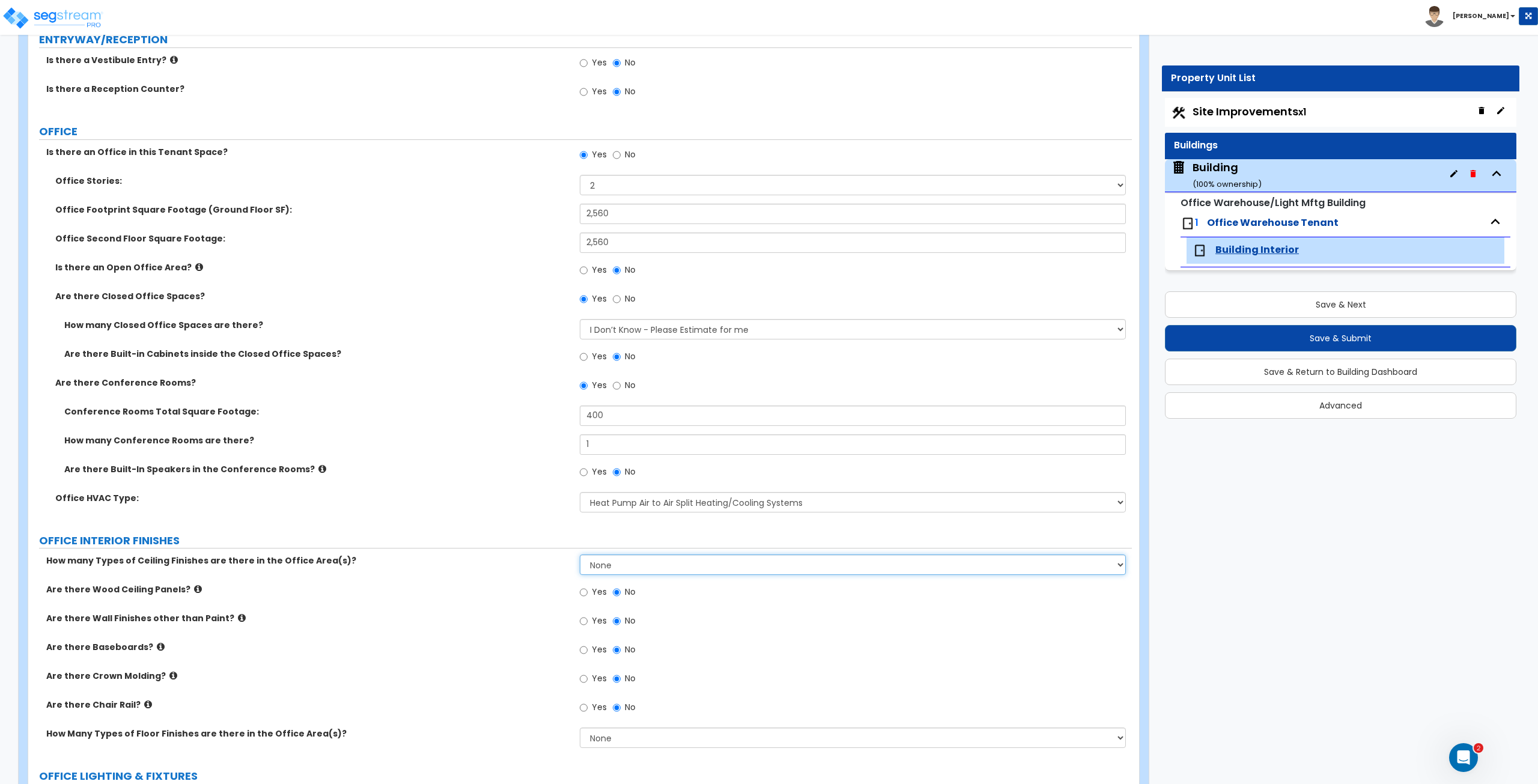 click on "None 1 2 3" at bounding box center [853, 565] 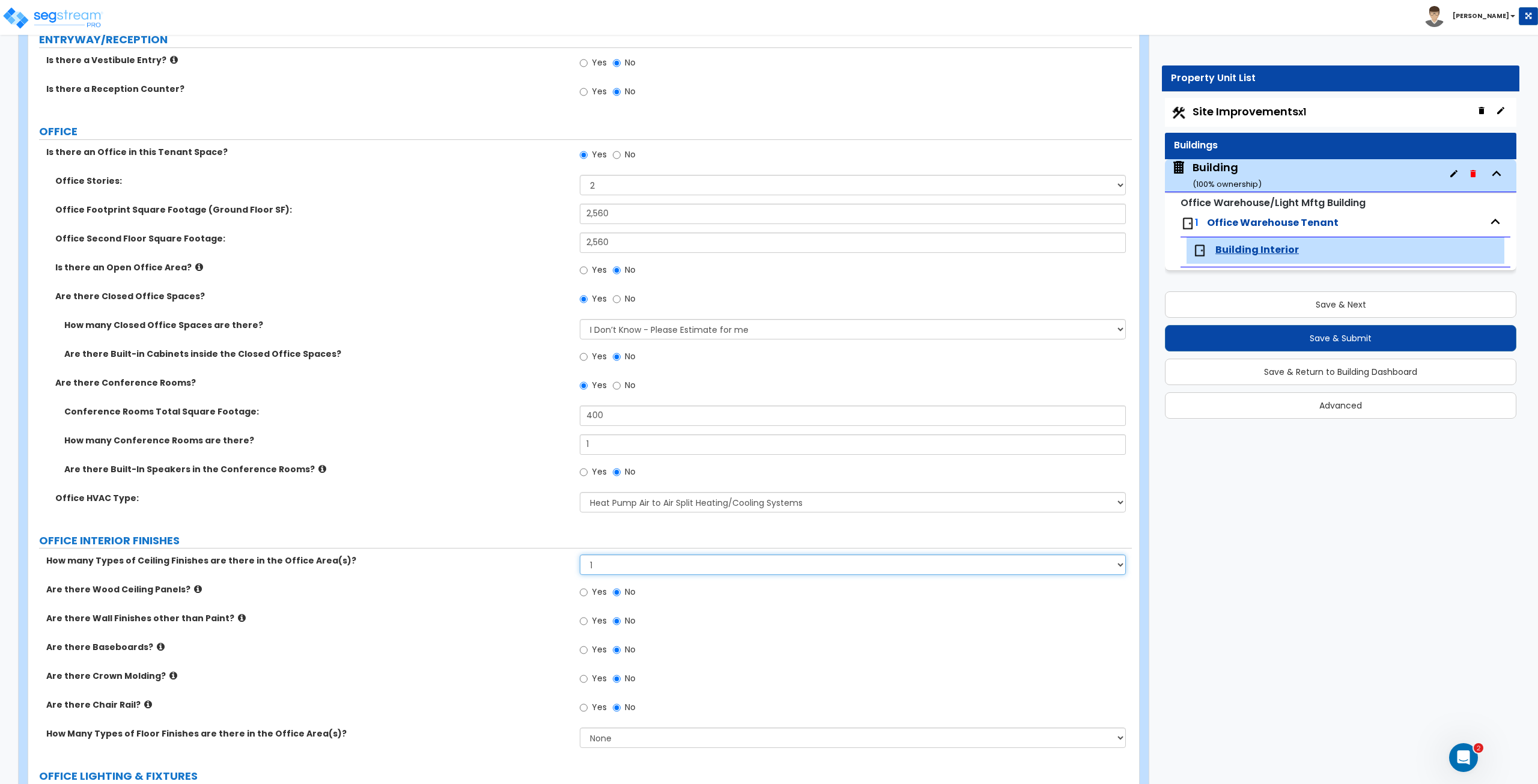 click on "None 1 2 3" at bounding box center (853, 565) 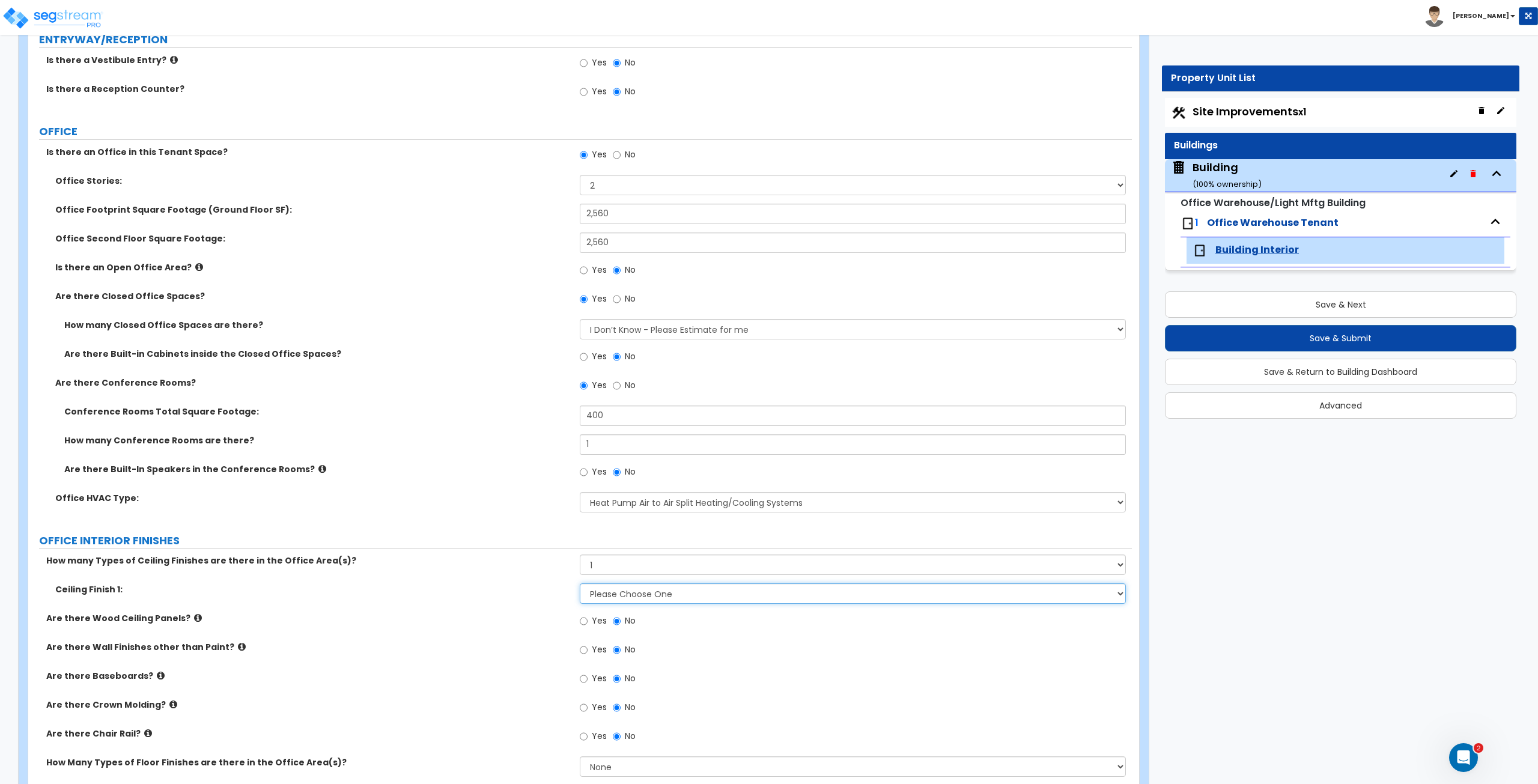 click on "Please Choose One Drop Ceiling Open Ceiling Drywall Ceiling" at bounding box center [853, 594] 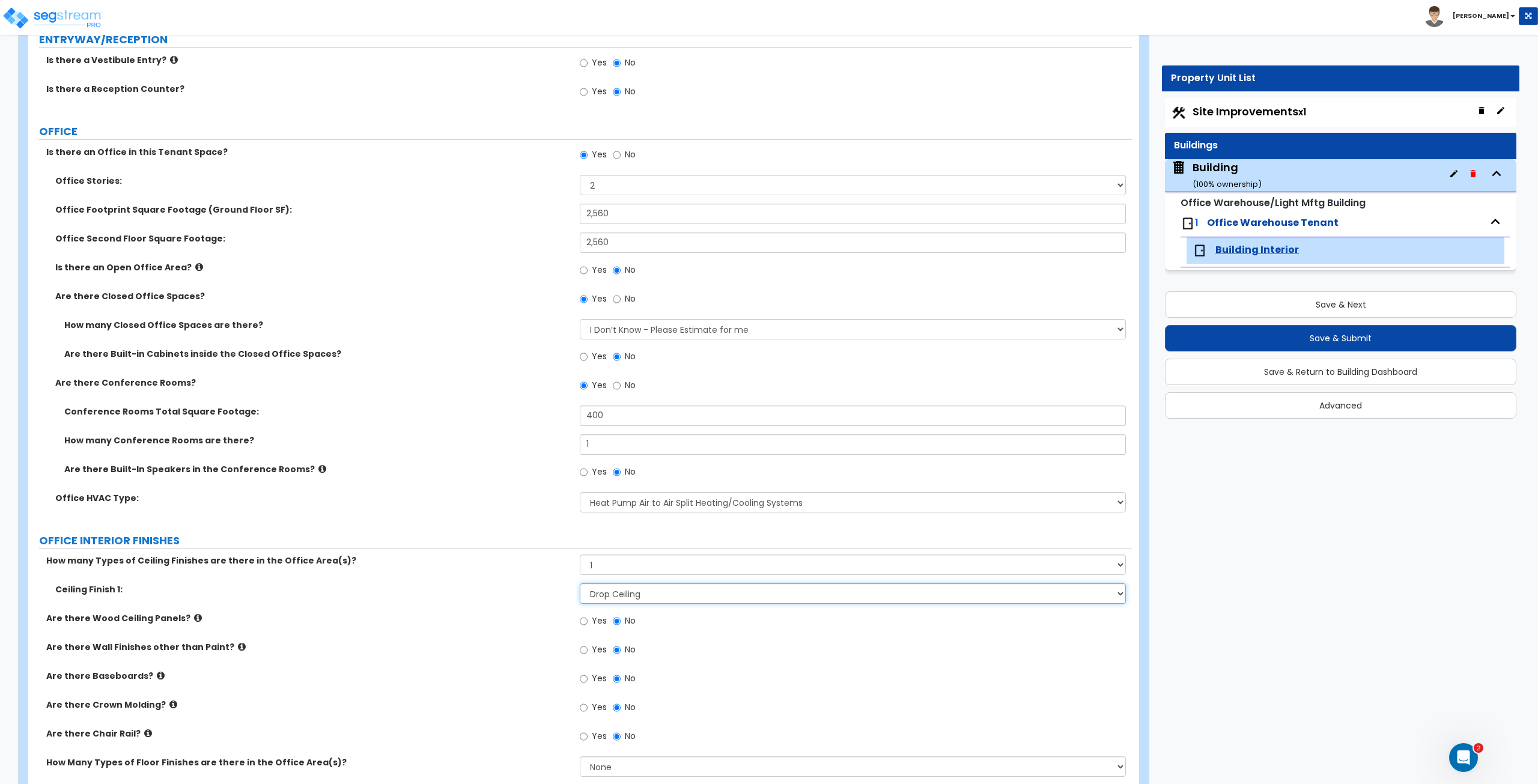 click on "Please Choose One Drop Ceiling Open Ceiling Drywall Ceiling" at bounding box center [853, 594] 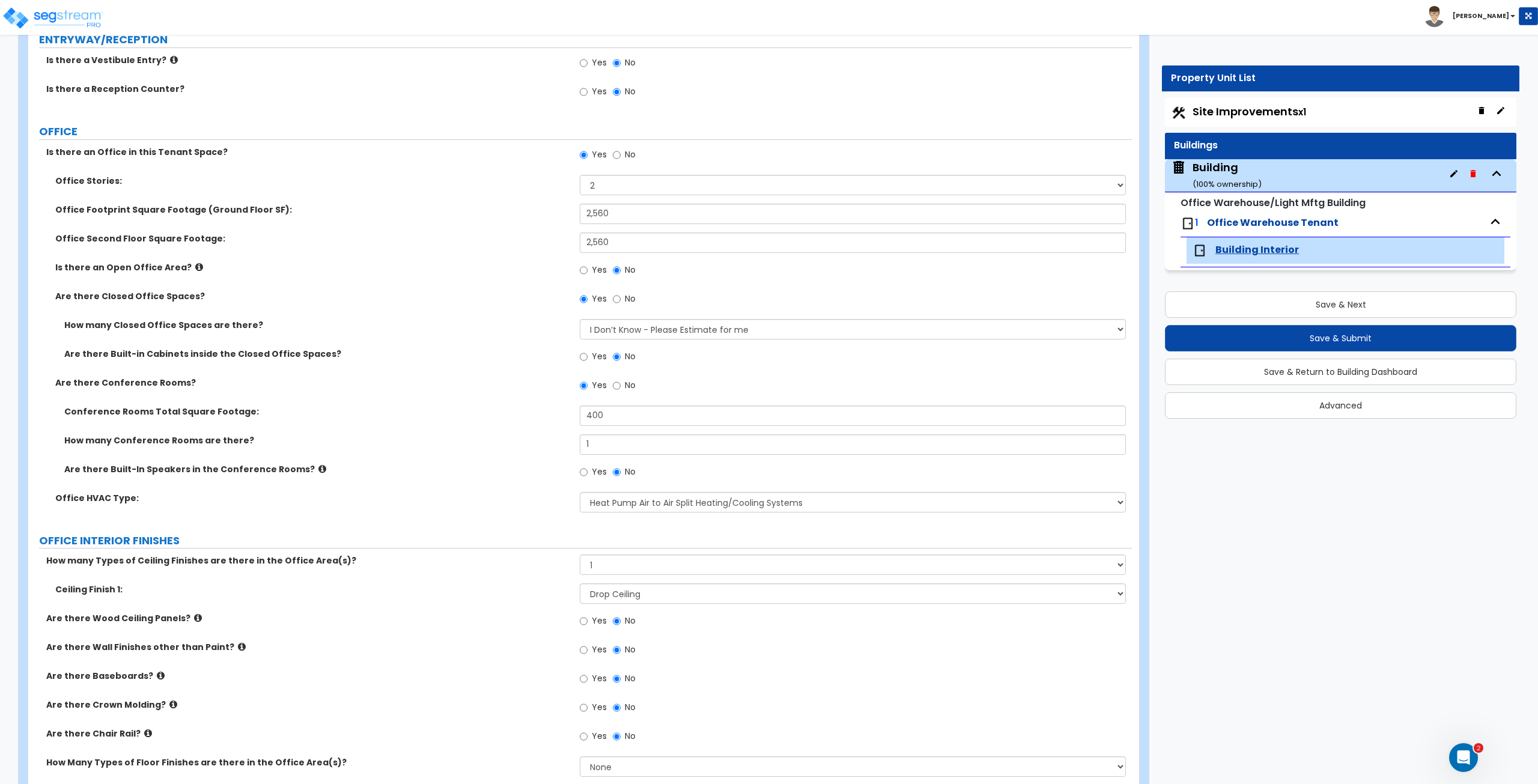 click on "Are there Wood Ceiling Panels? Yes No" at bounding box center (580, 627) 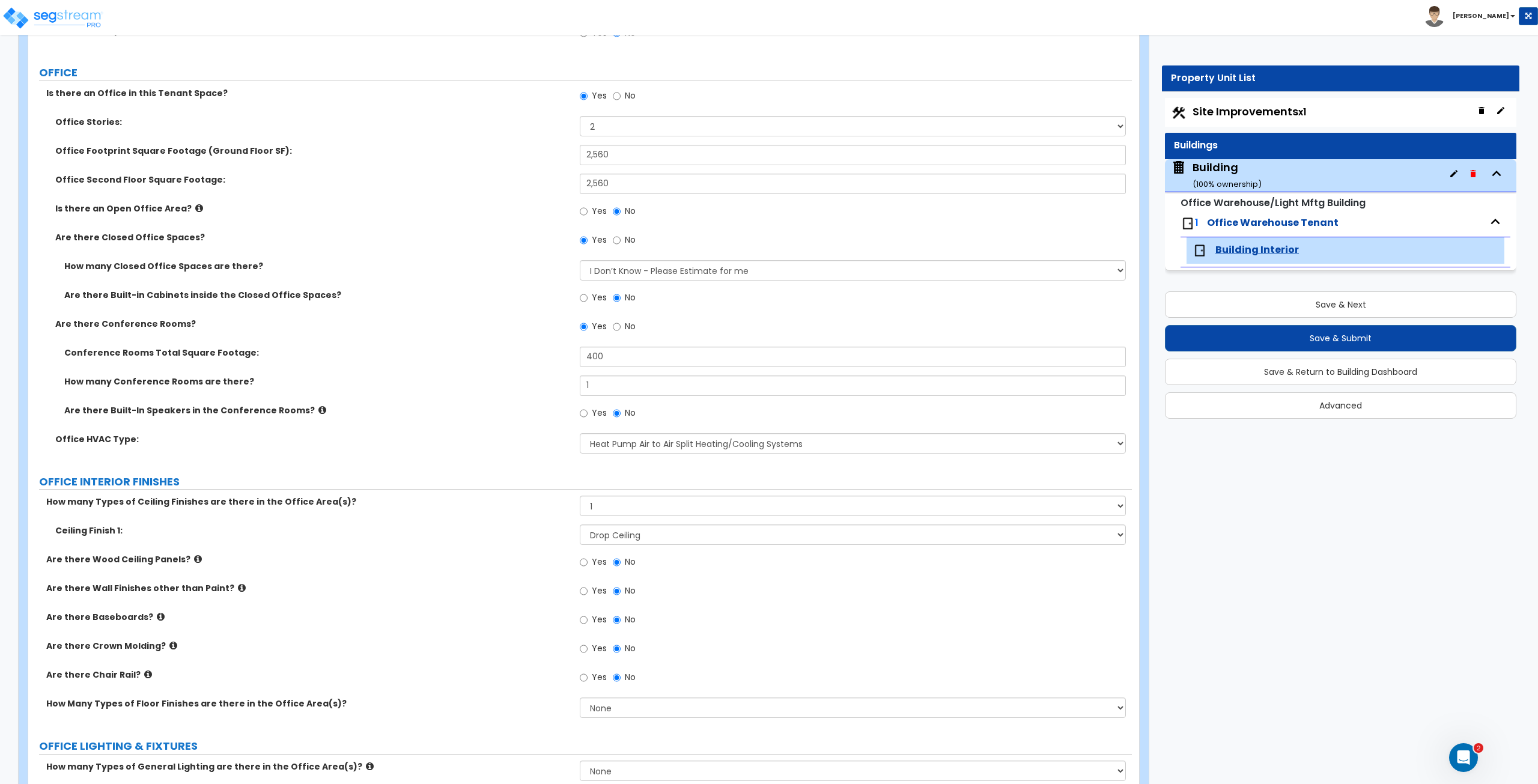 scroll, scrollTop: 365, scrollLeft: 0, axis: vertical 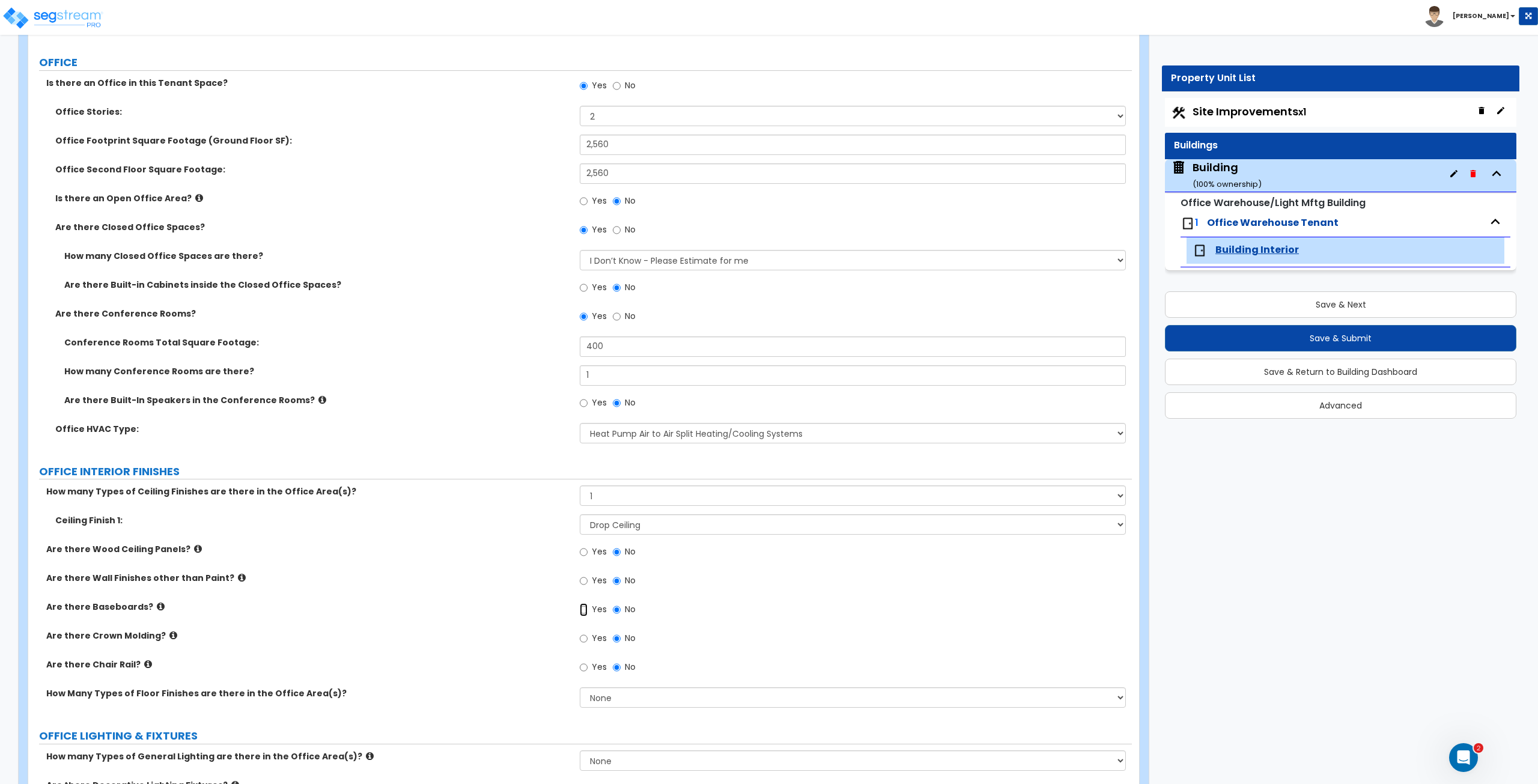 click on "Yes" at bounding box center [583, 610] 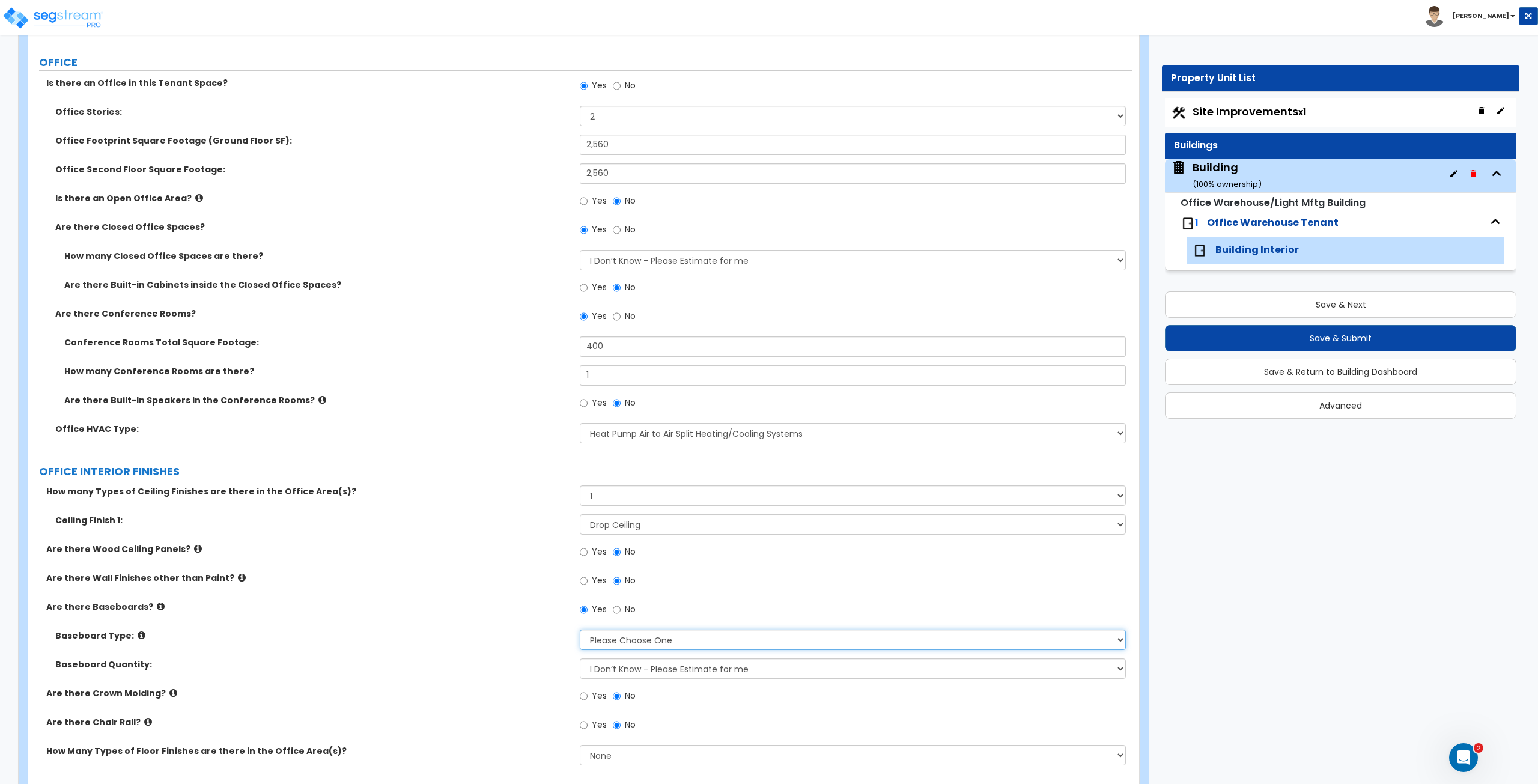 click on "Please Choose One Wood Vinyl Carpet Tile" at bounding box center (853, 640) 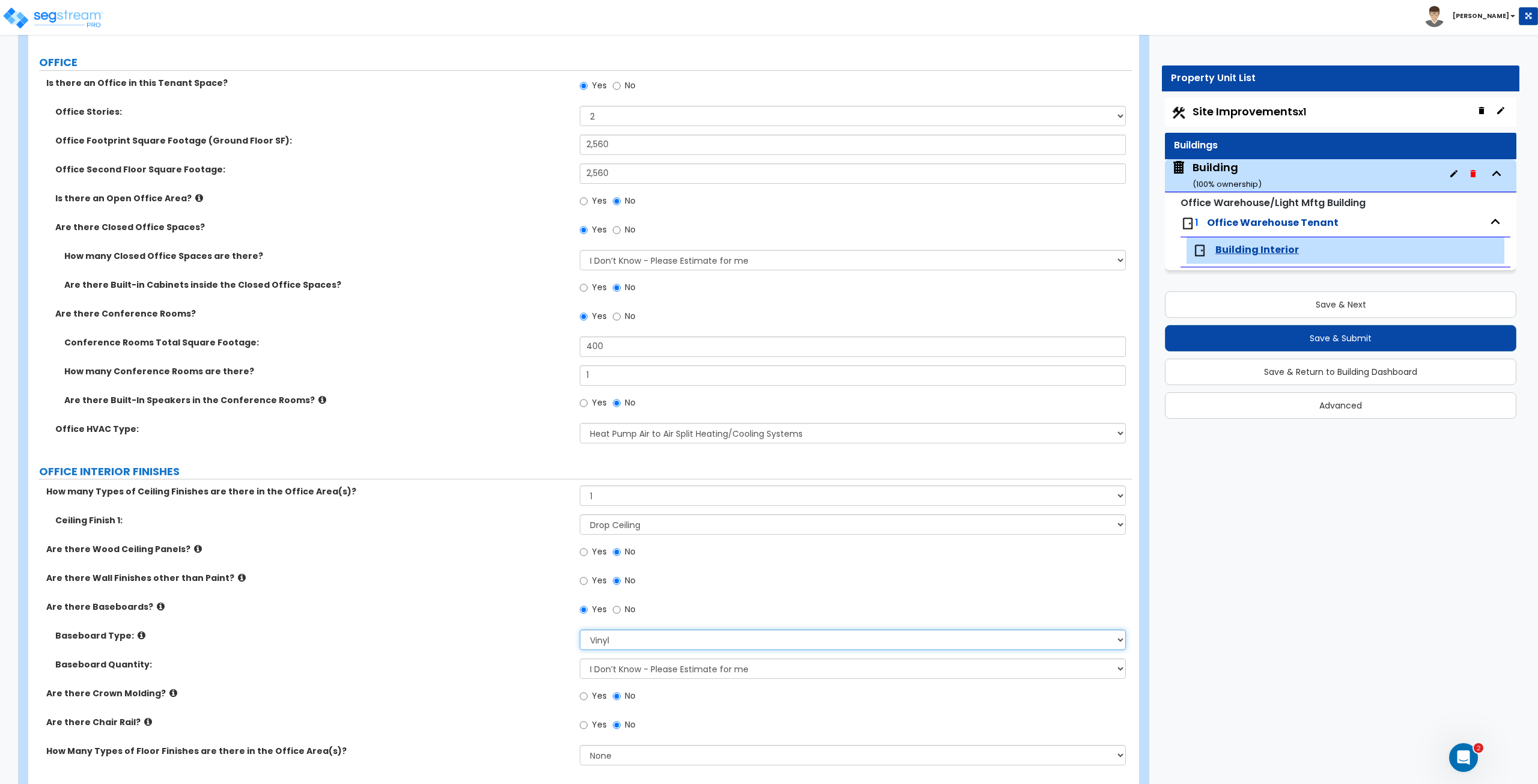 click on "Please Choose One Wood Vinyl Carpet Tile" at bounding box center (853, 640) 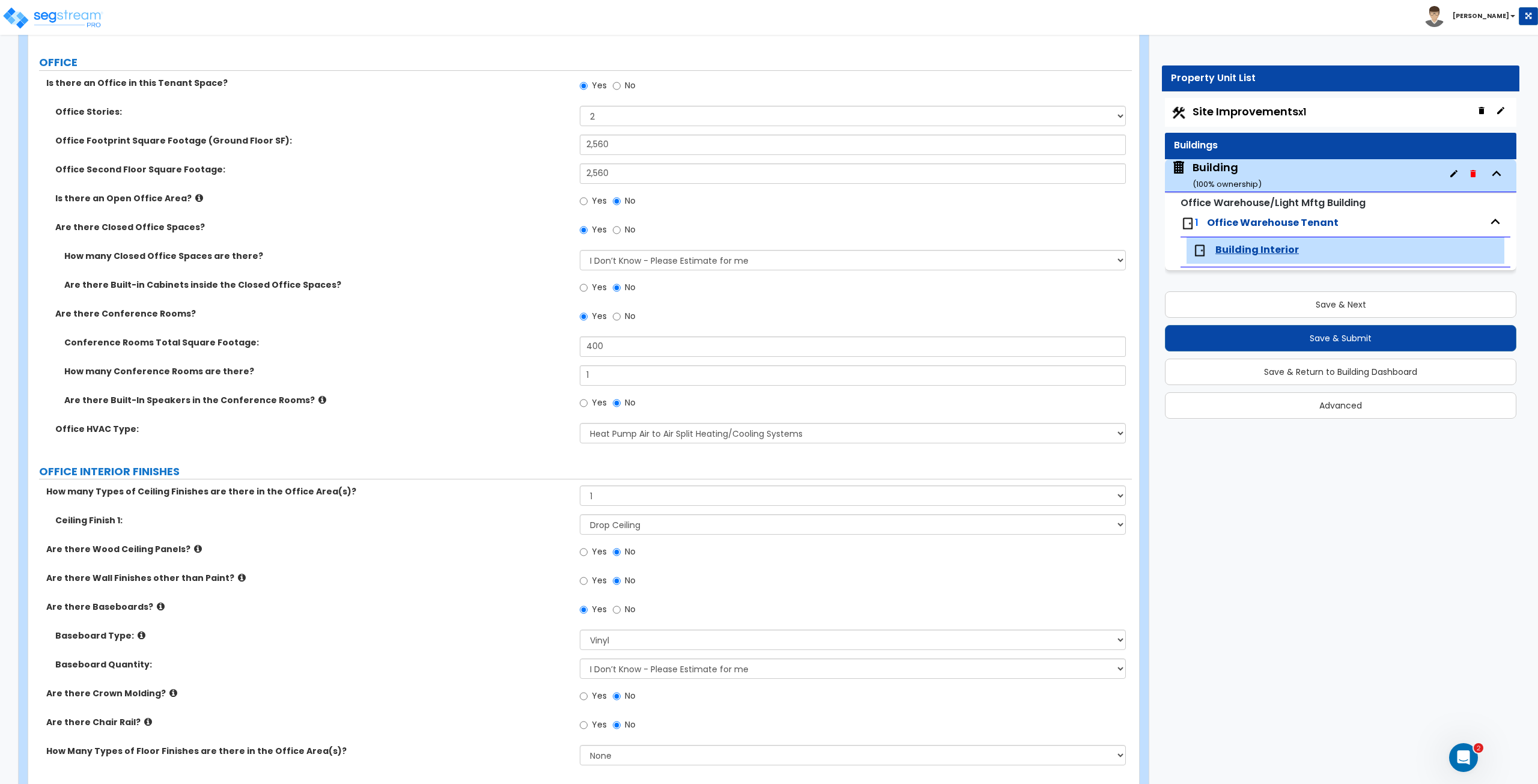 click on "Baseboard Quantity:" at bounding box center (313, 664) 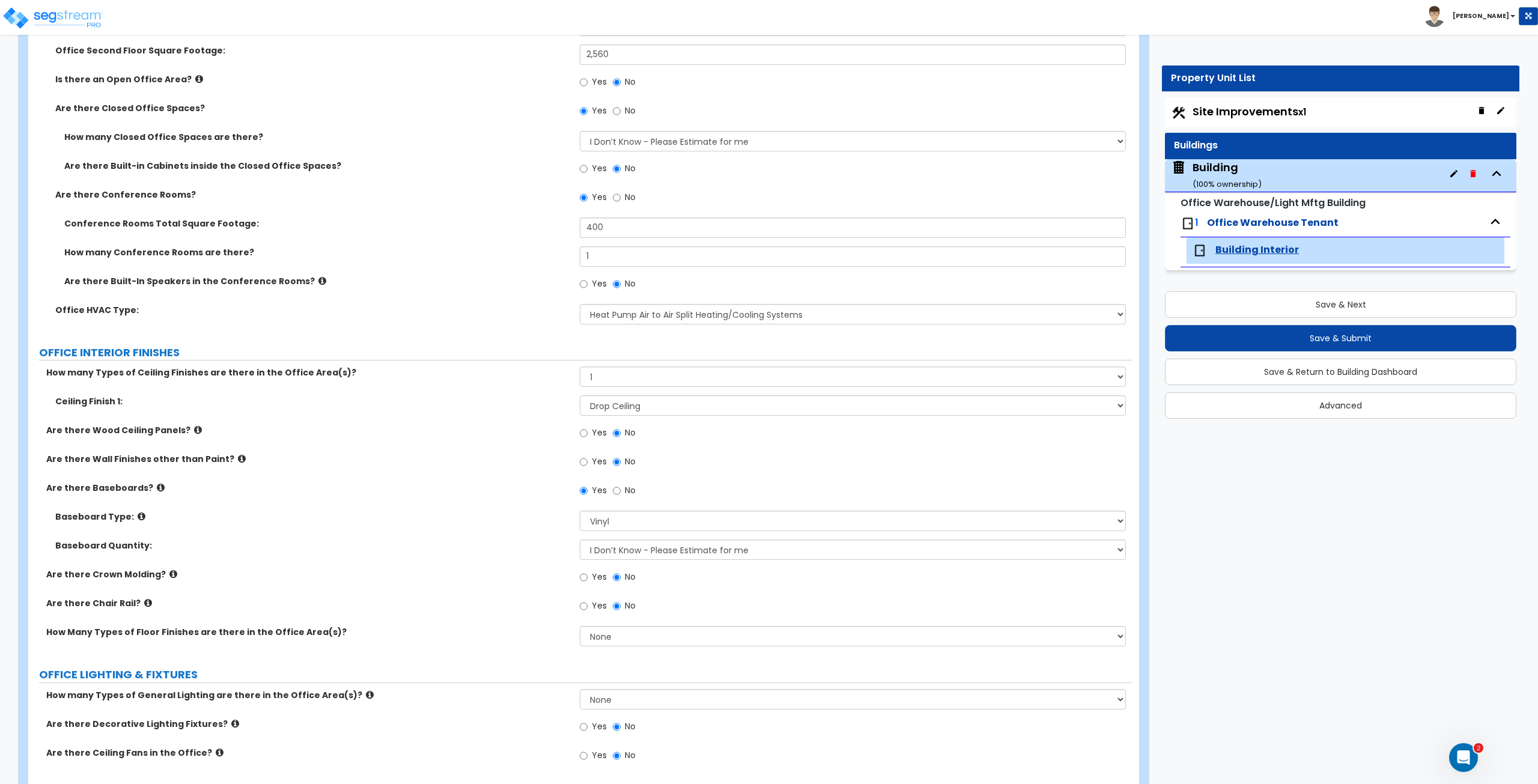 scroll, scrollTop: 485, scrollLeft: 0, axis: vertical 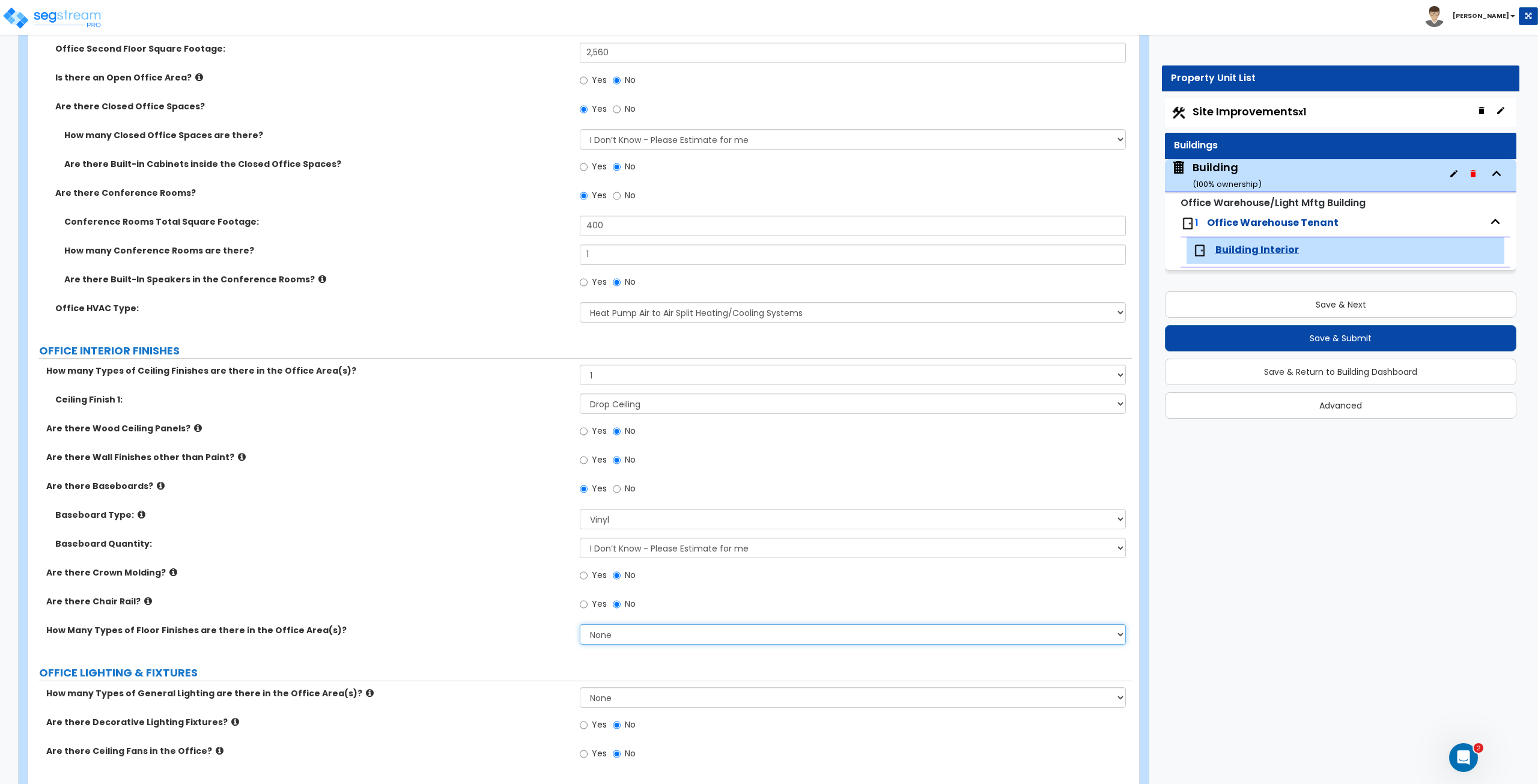click on "None 1 2 3" at bounding box center [853, 634] 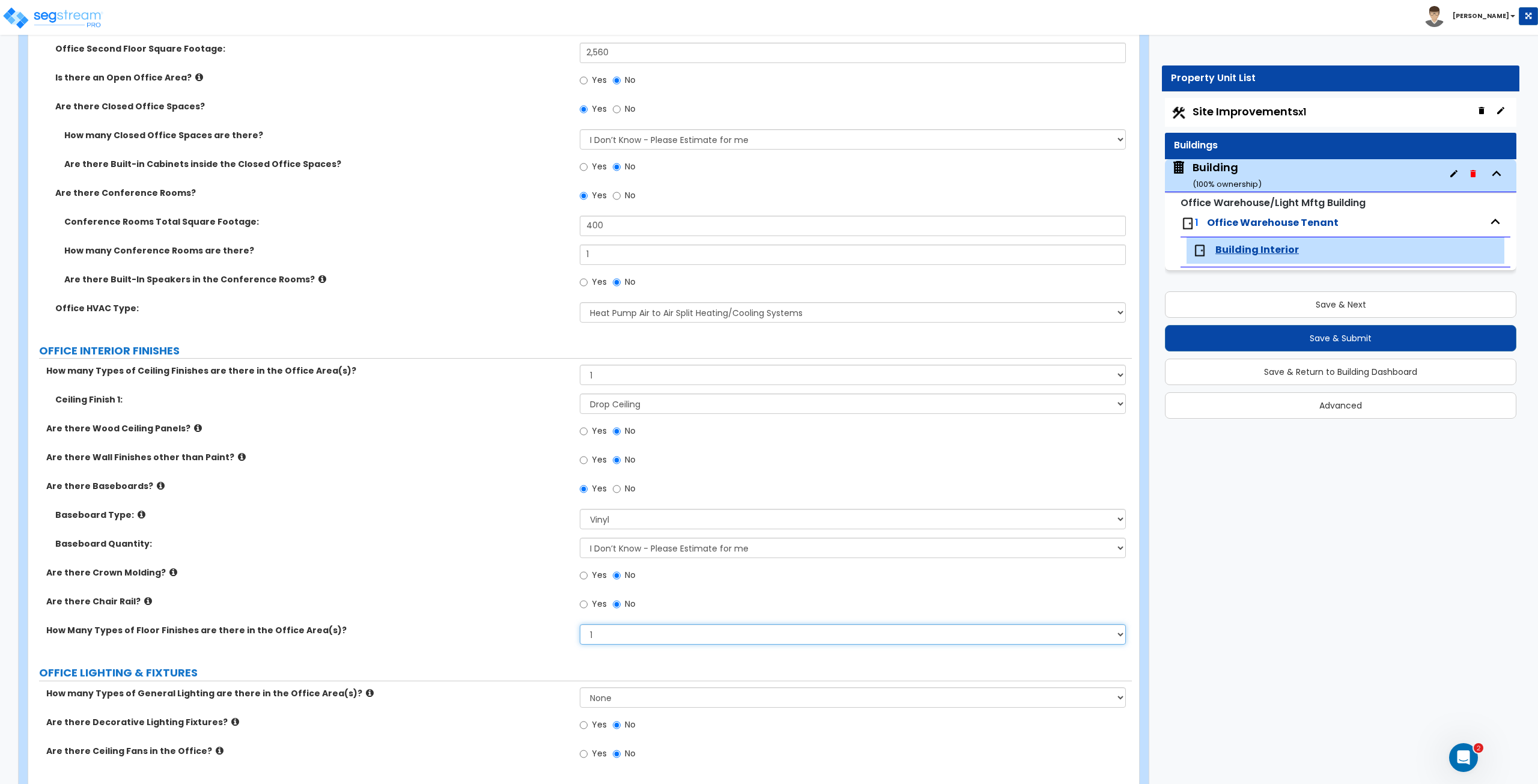 click on "None 1 2 3" at bounding box center [853, 634] 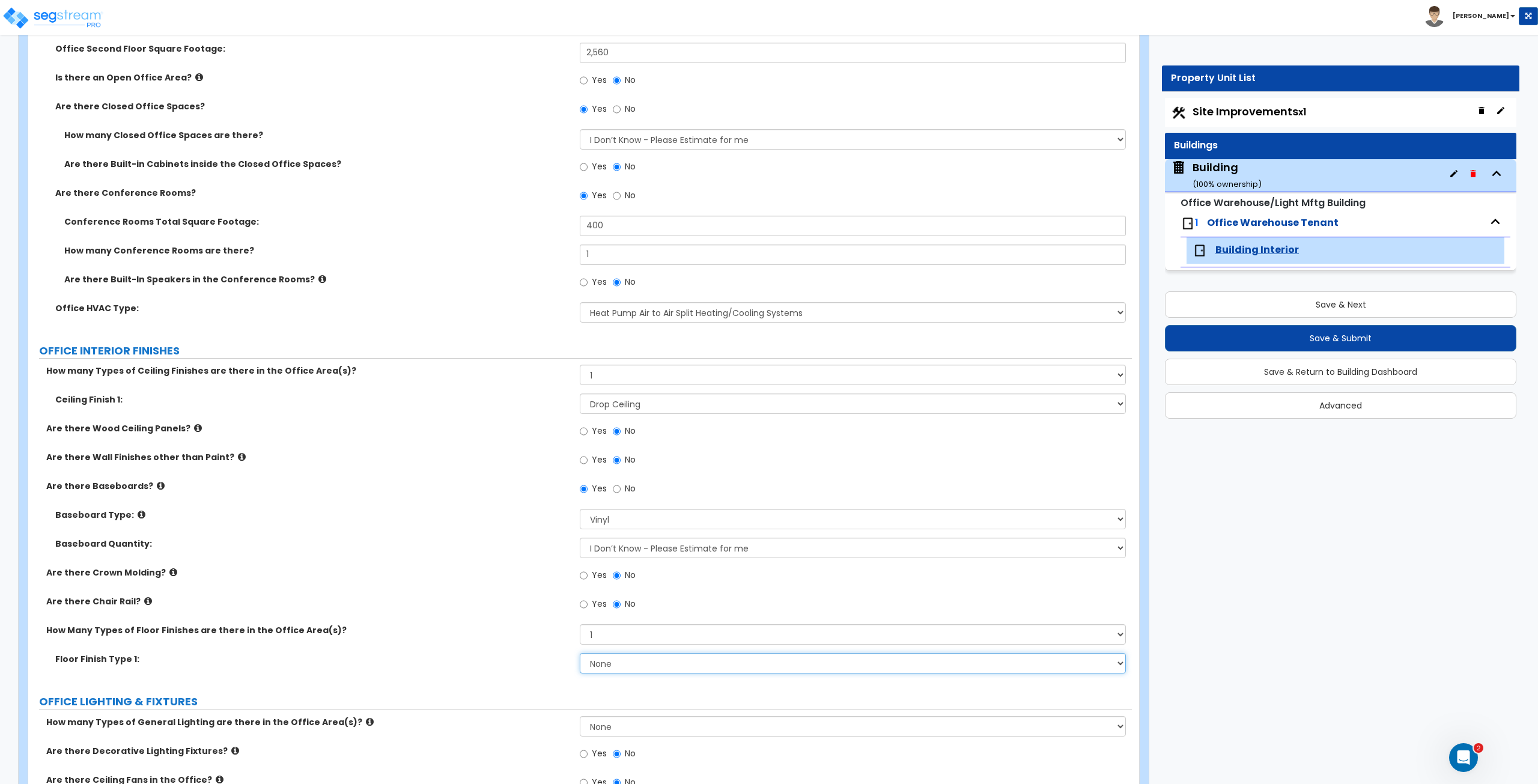 click on "None Tile Flooring Hardwood Flooring Resilient Laminate Flooring VCT Flooring Sheet Carpet Flooring Sheet Vinyl Flooring Carpet Tile Flooring" at bounding box center [853, 663] 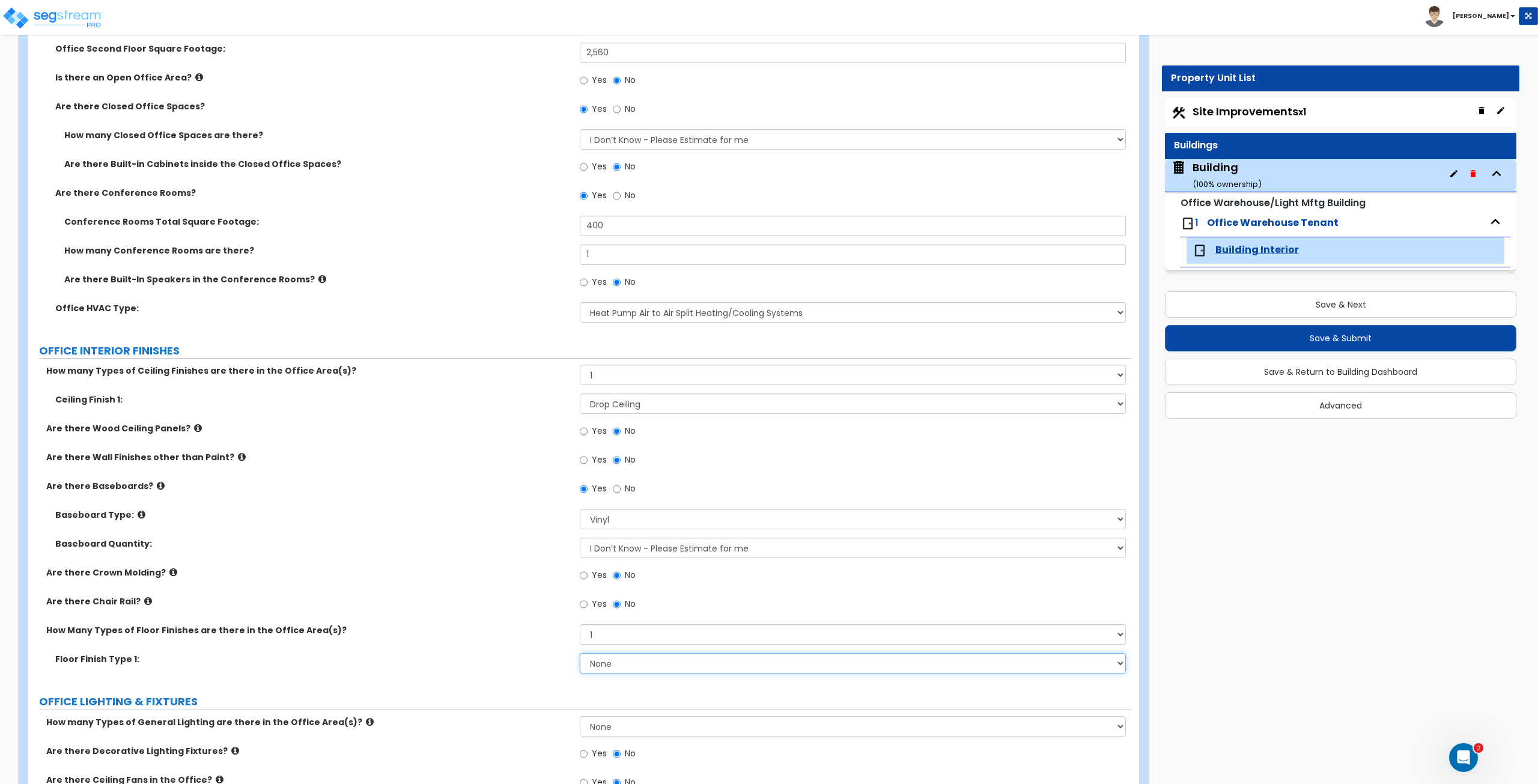 select on "3" 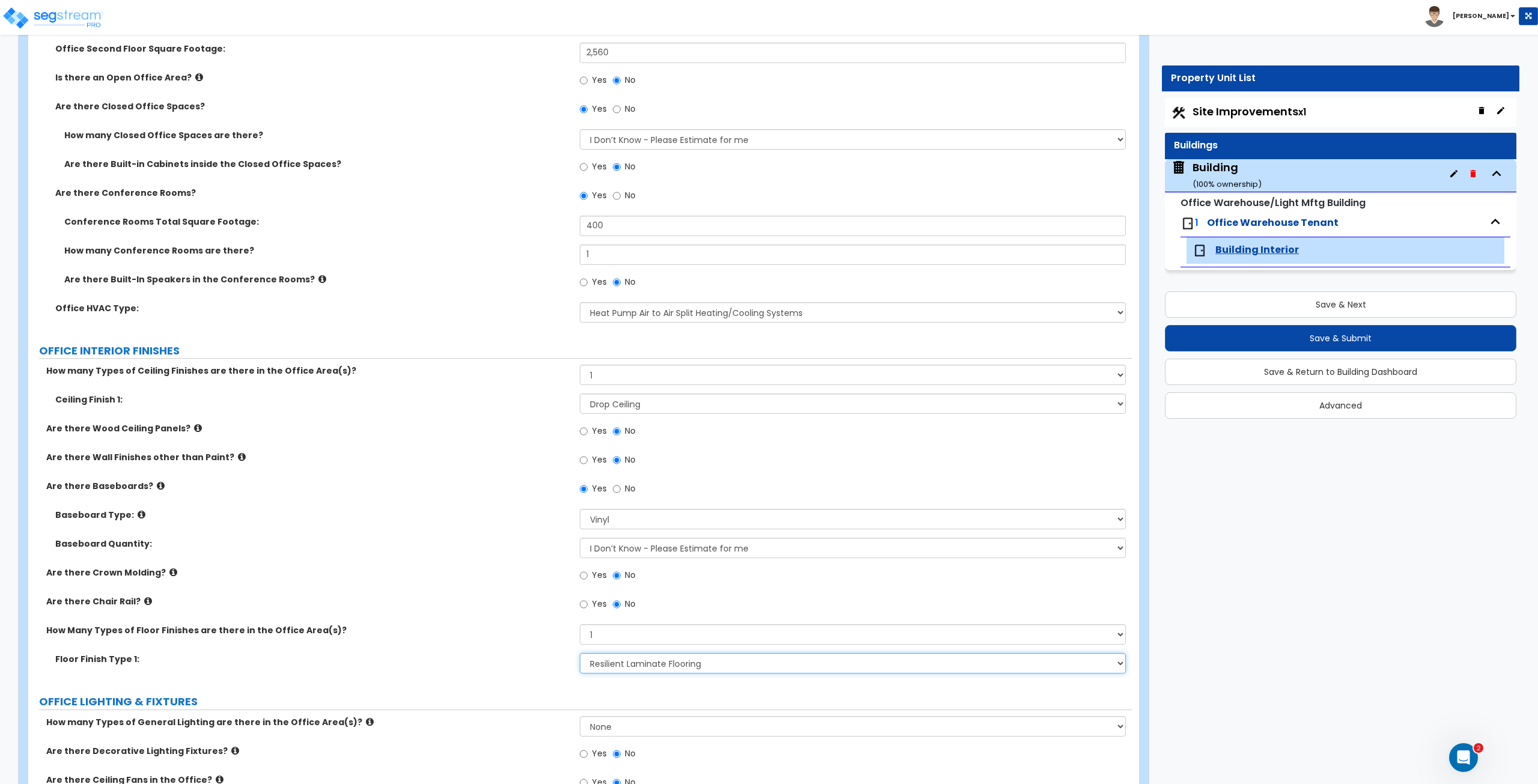 click on "None Tile Flooring Hardwood Flooring Resilient Laminate Flooring VCT Flooring Sheet Carpet Flooring Sheet Vinyl Flooring Carpet Tile Flooring" at bounding box center [853, 663] 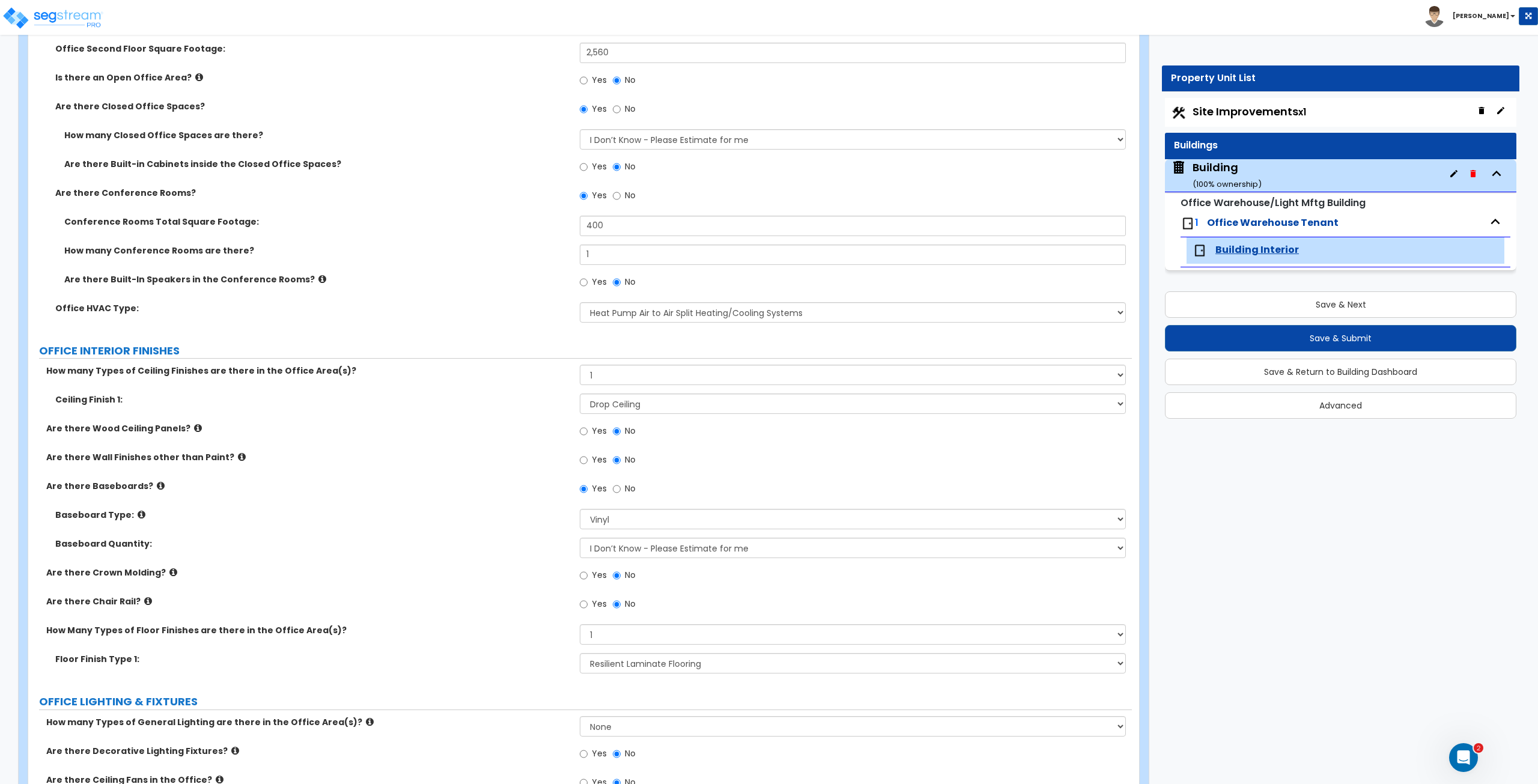 click on "Are there Chair Rail? Yes No" at bounding box center [580, 610] 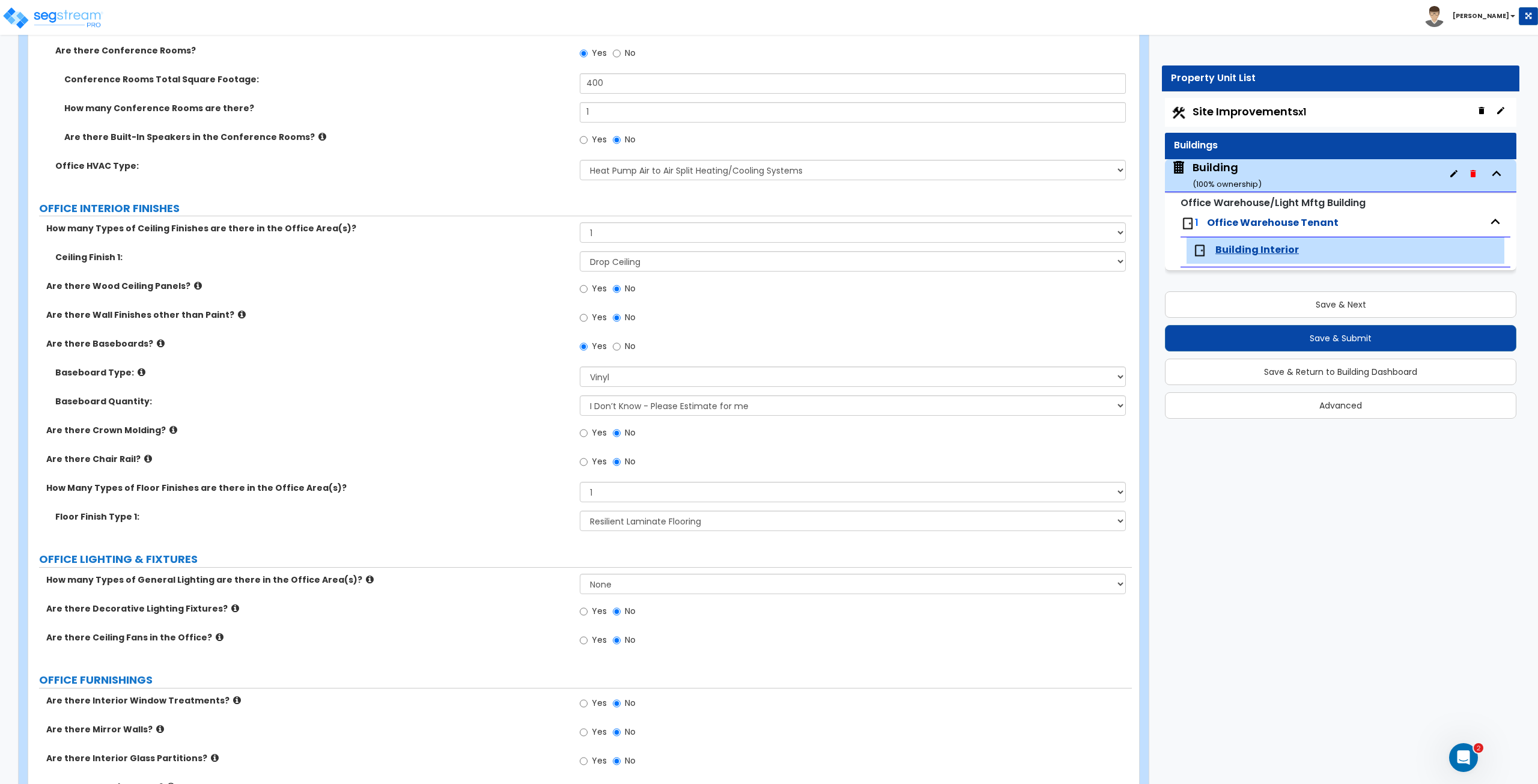 scroll, scrollTop: 661, scrollLeft: 0, axis: vertical 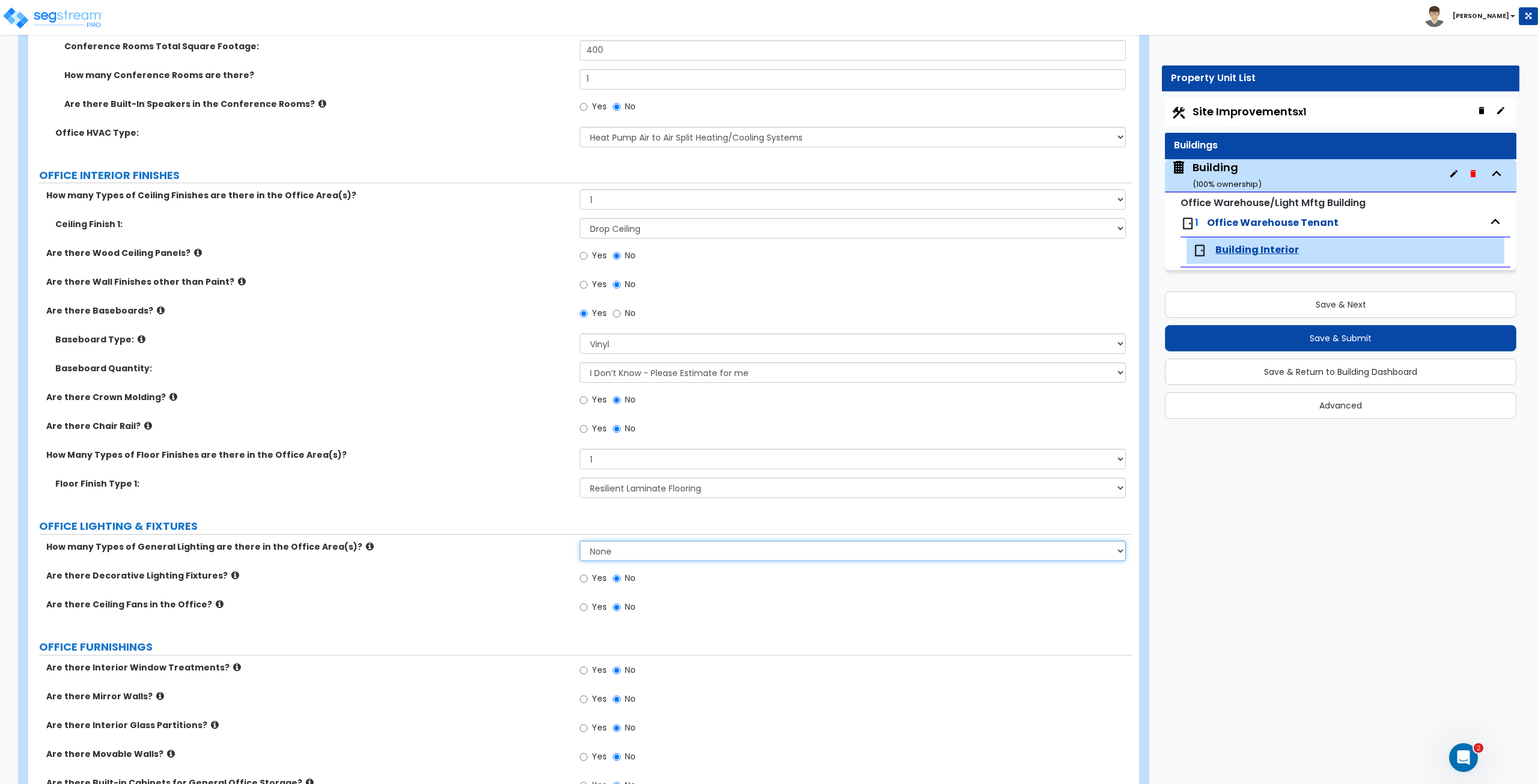 click on "None 1 2 3" at bounding box center (853, 551) 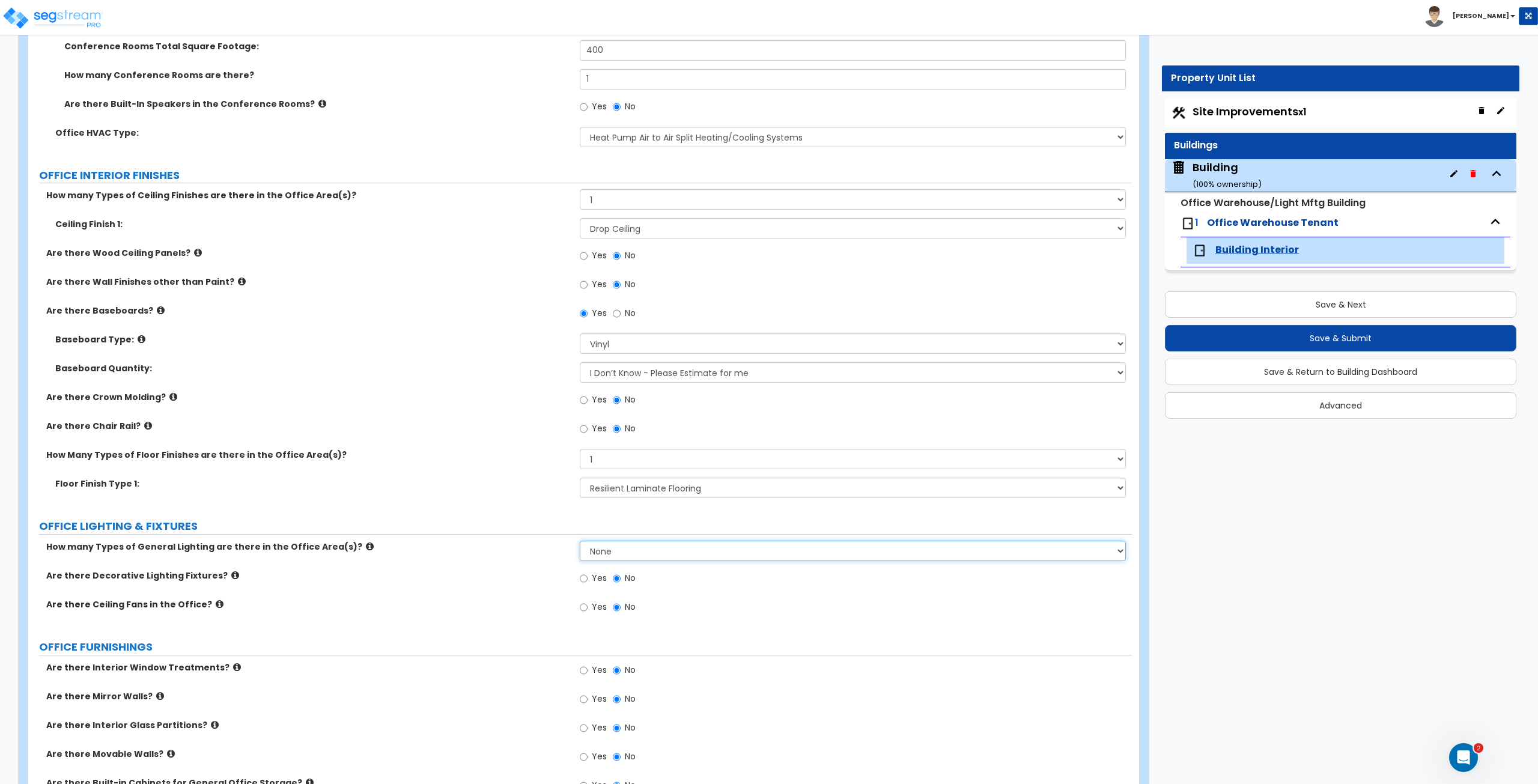 select on "1" 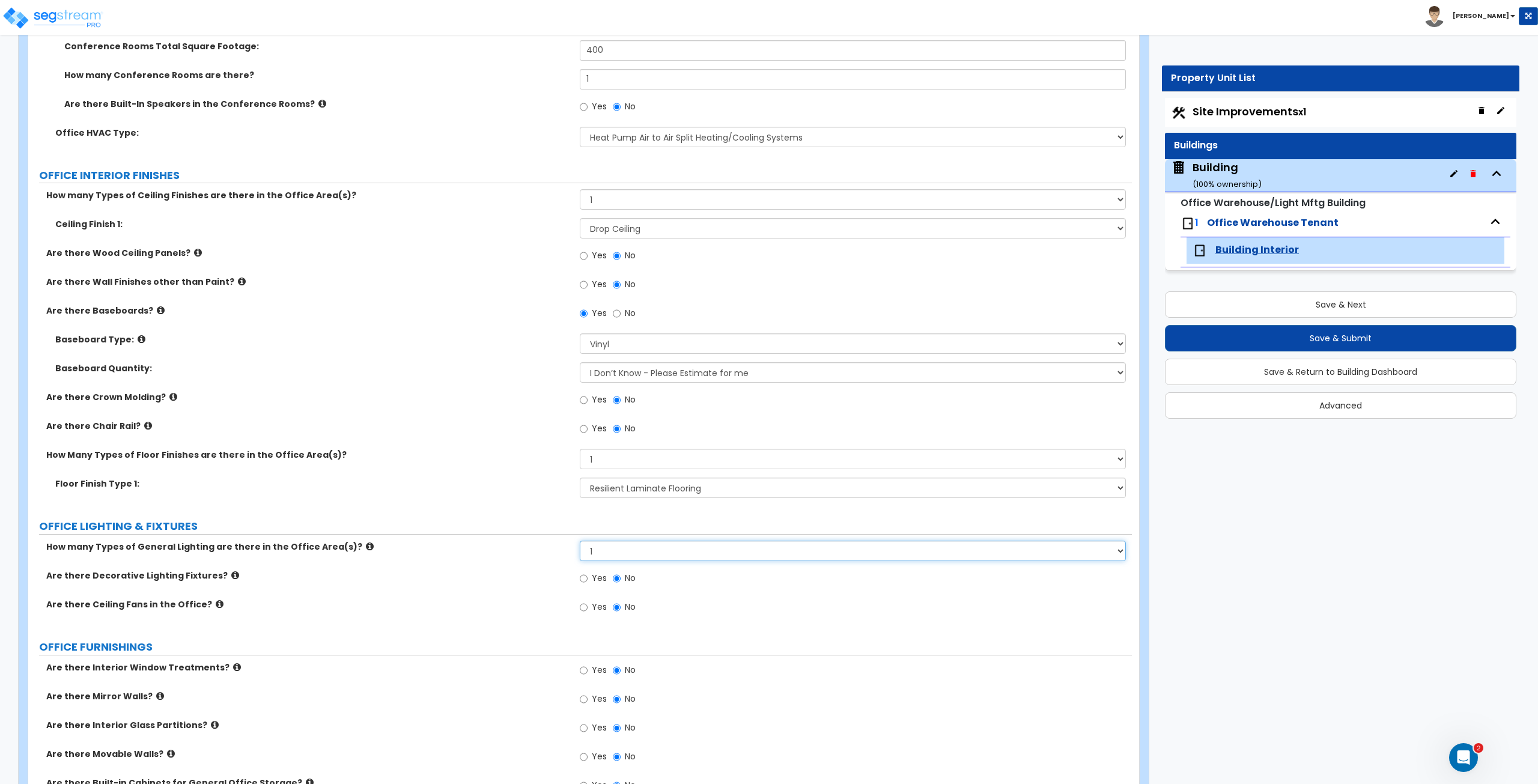 click on "None 1 2 3" at bounding box center (853, 551) 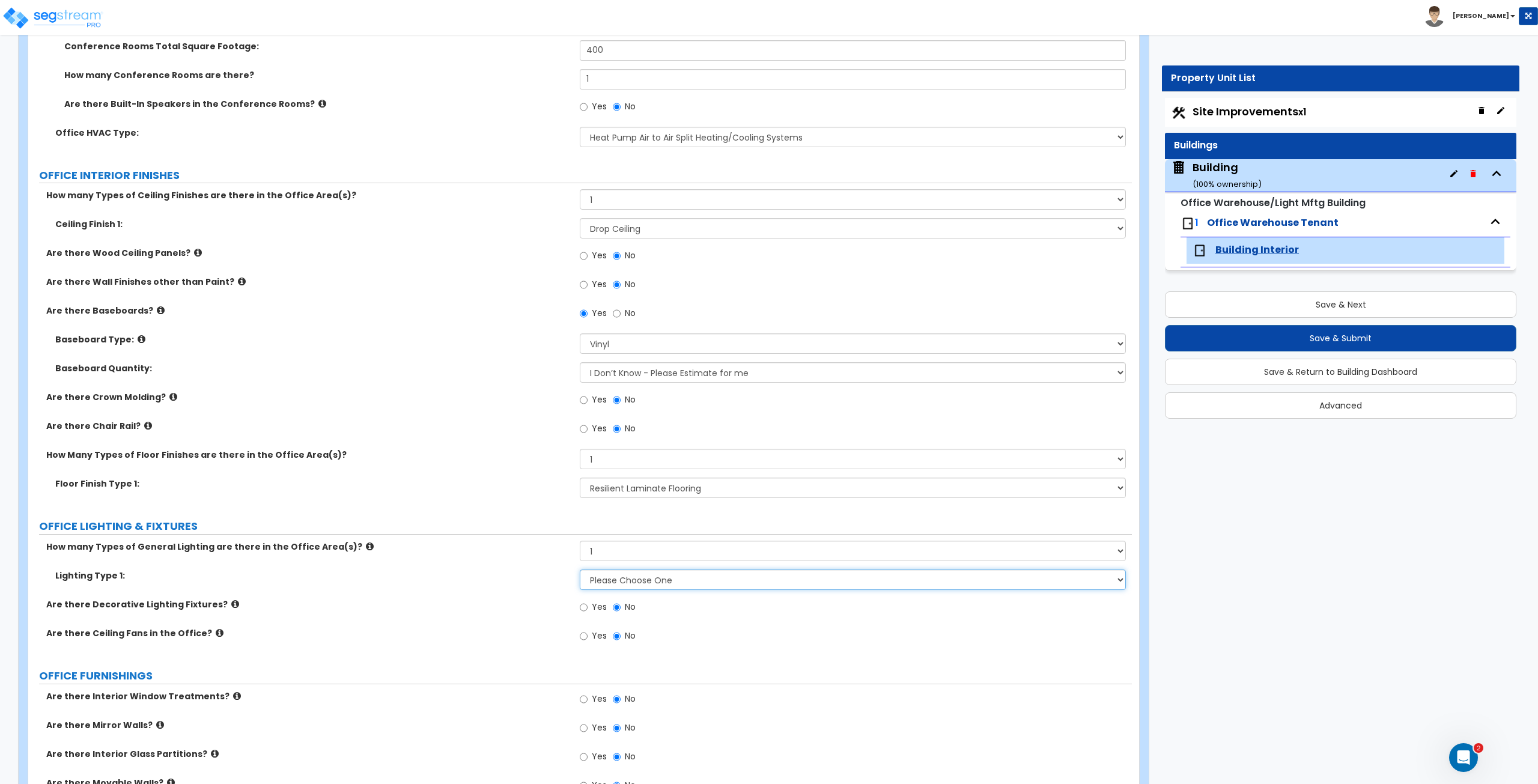 click on "Please Choose One LED Surface-Mounted LED Recessed Fluorescent Surface-Mounted Fluorescent Recessed Incandescent Can Incandescent Surface-Mounted" at bounding box center (853, 580) 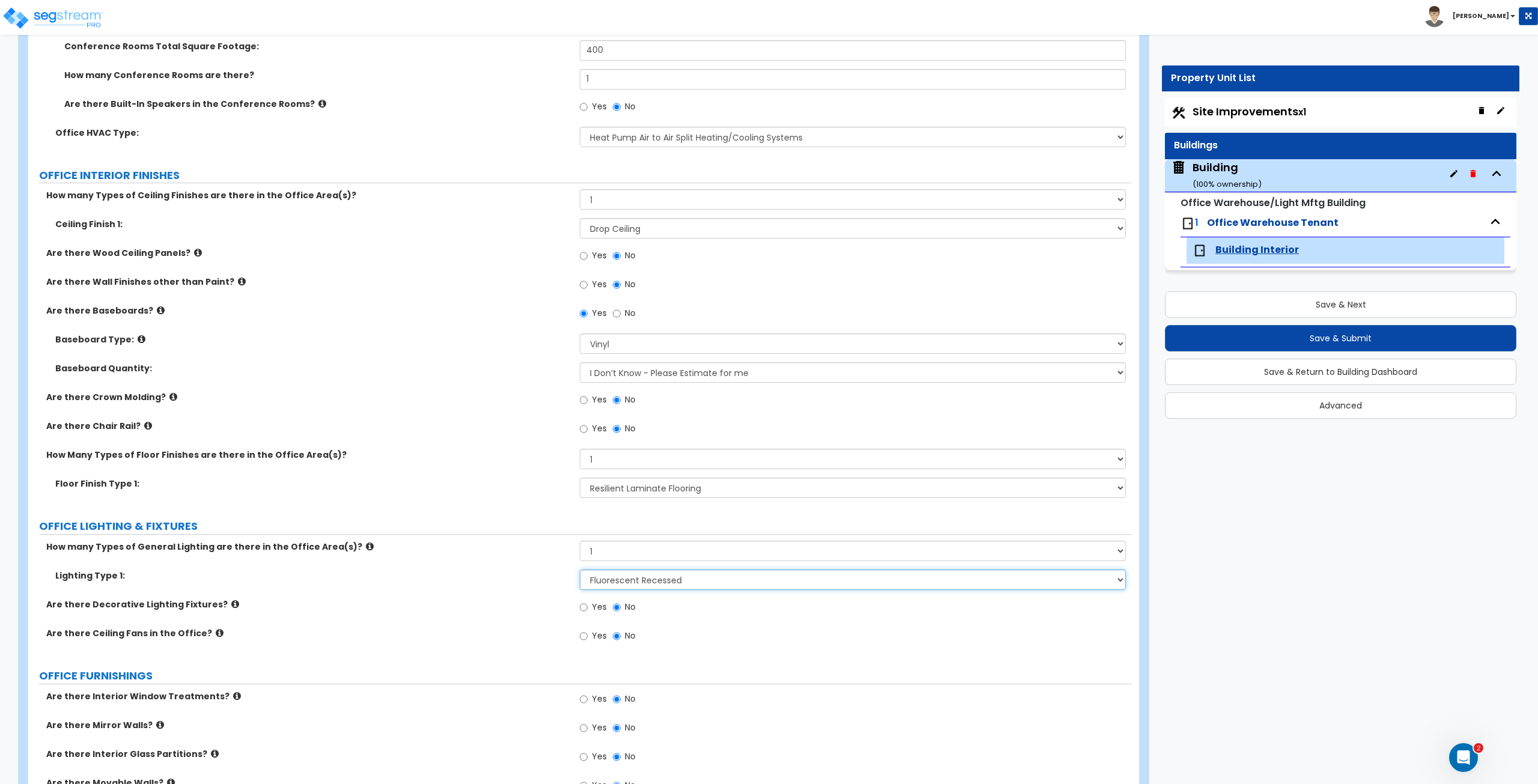 click on "Please Choose One LED Surface-Mounted LED Recessed Fluorescent Surface-Mounted Fluorescent Recessed Incandescent Can Incandescent Surface-Mounted" at bounding box center [853, 580] 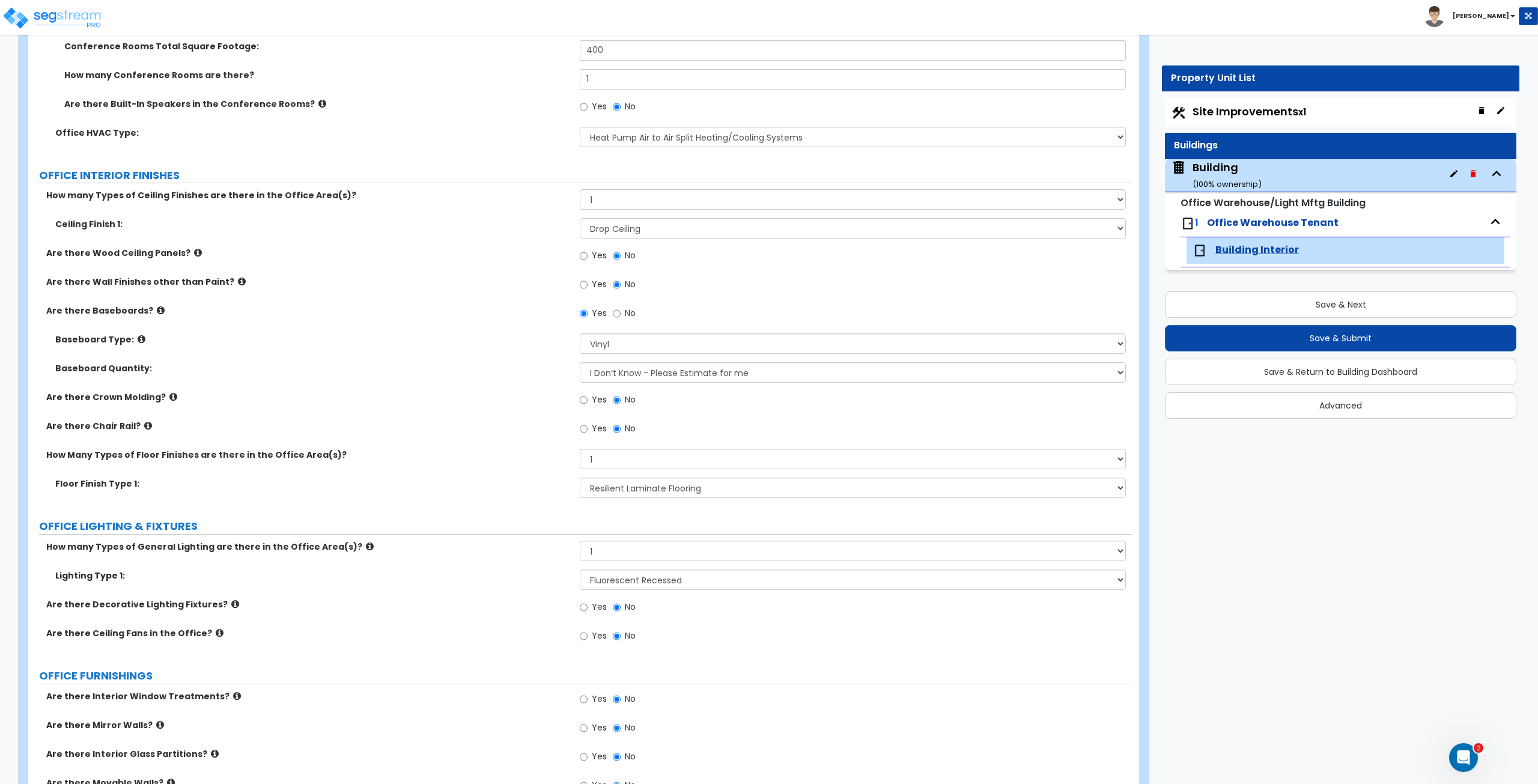 click on "Are there Ceiling Fans in the Office?" at bounding box center [308, 633] 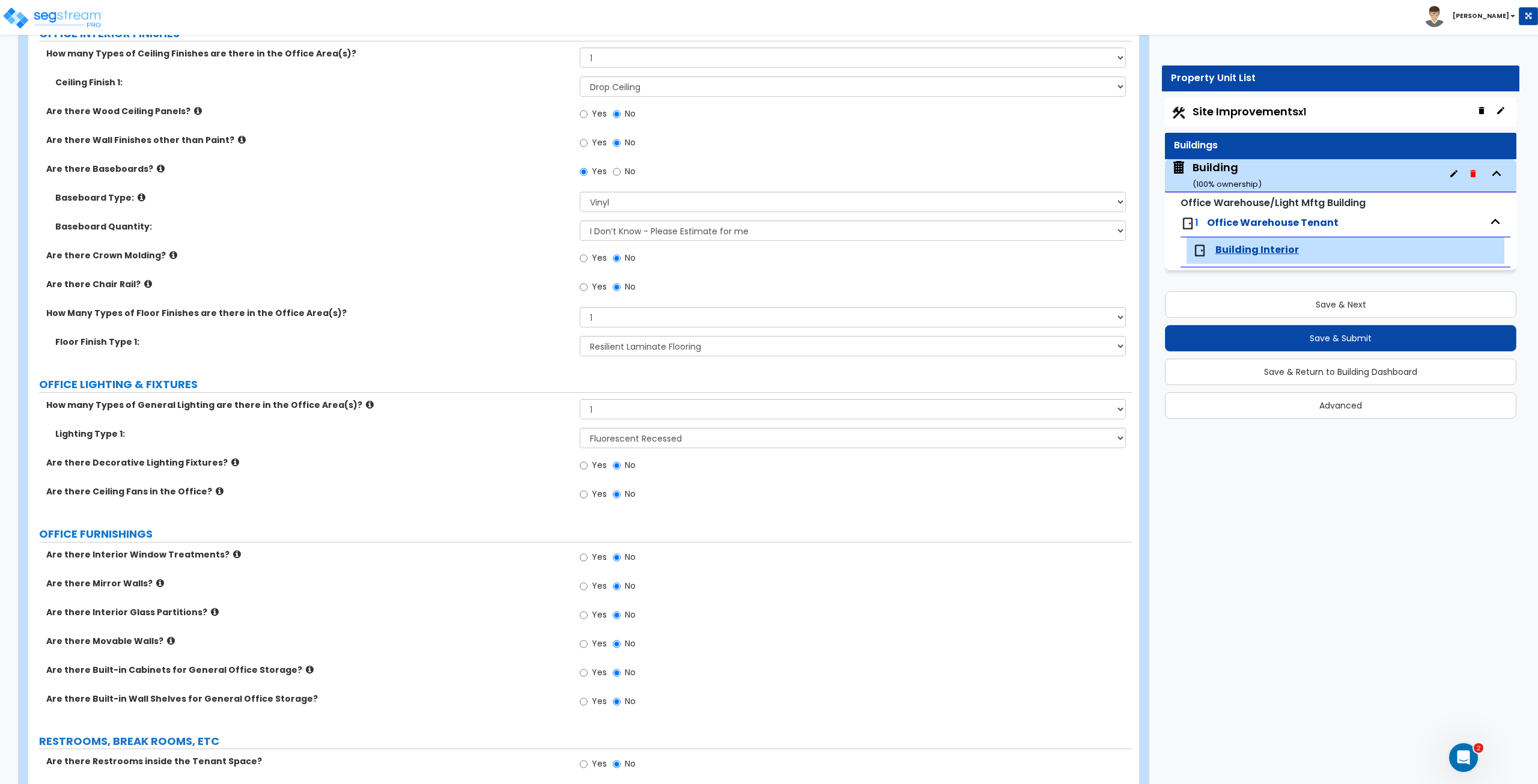 scroll, scrollTop: 803, scrollLeft: 0, axis: vertical 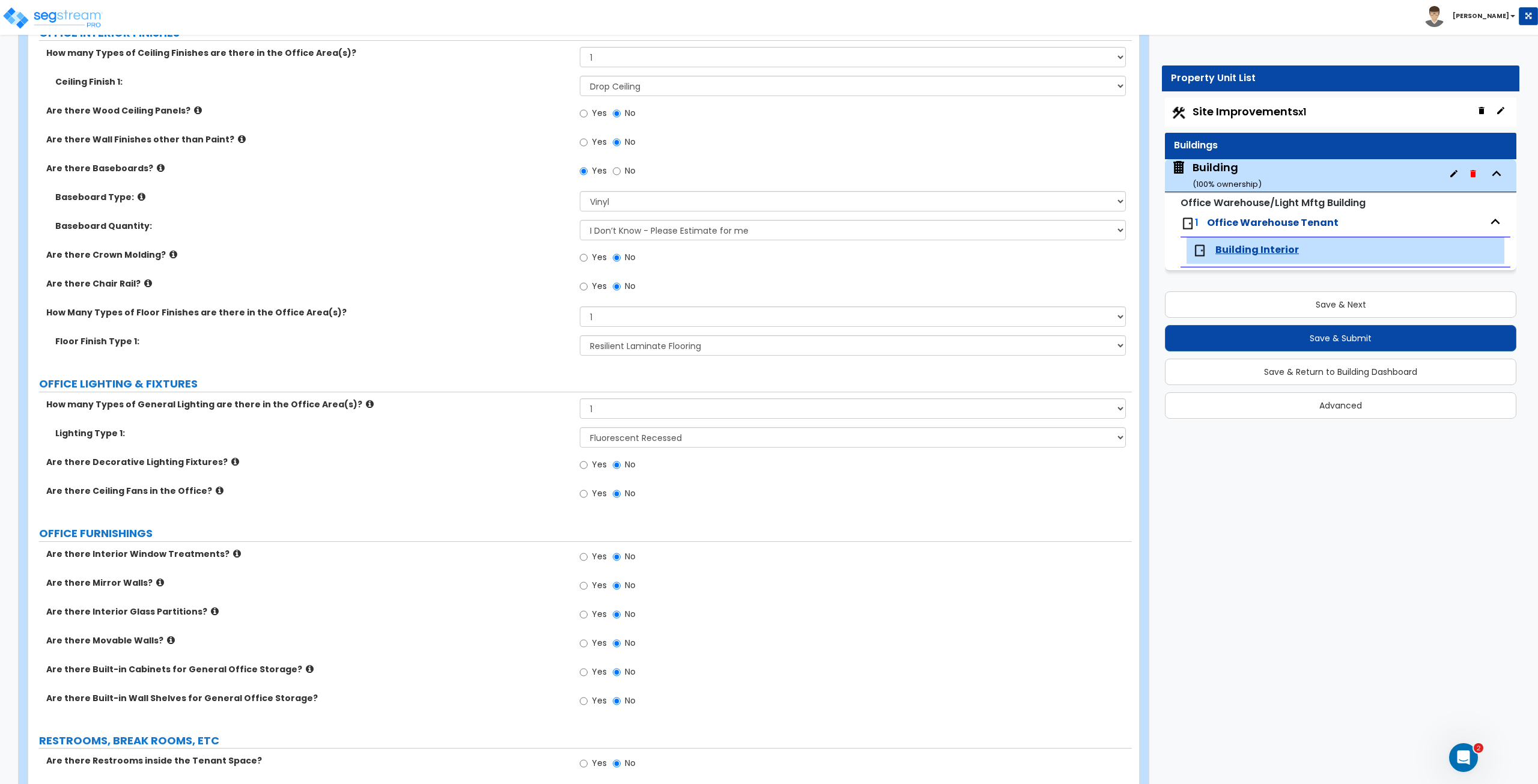 click on "Are there Ceiling Fans in the Office? Yes No" at bounding box center (580, 499) 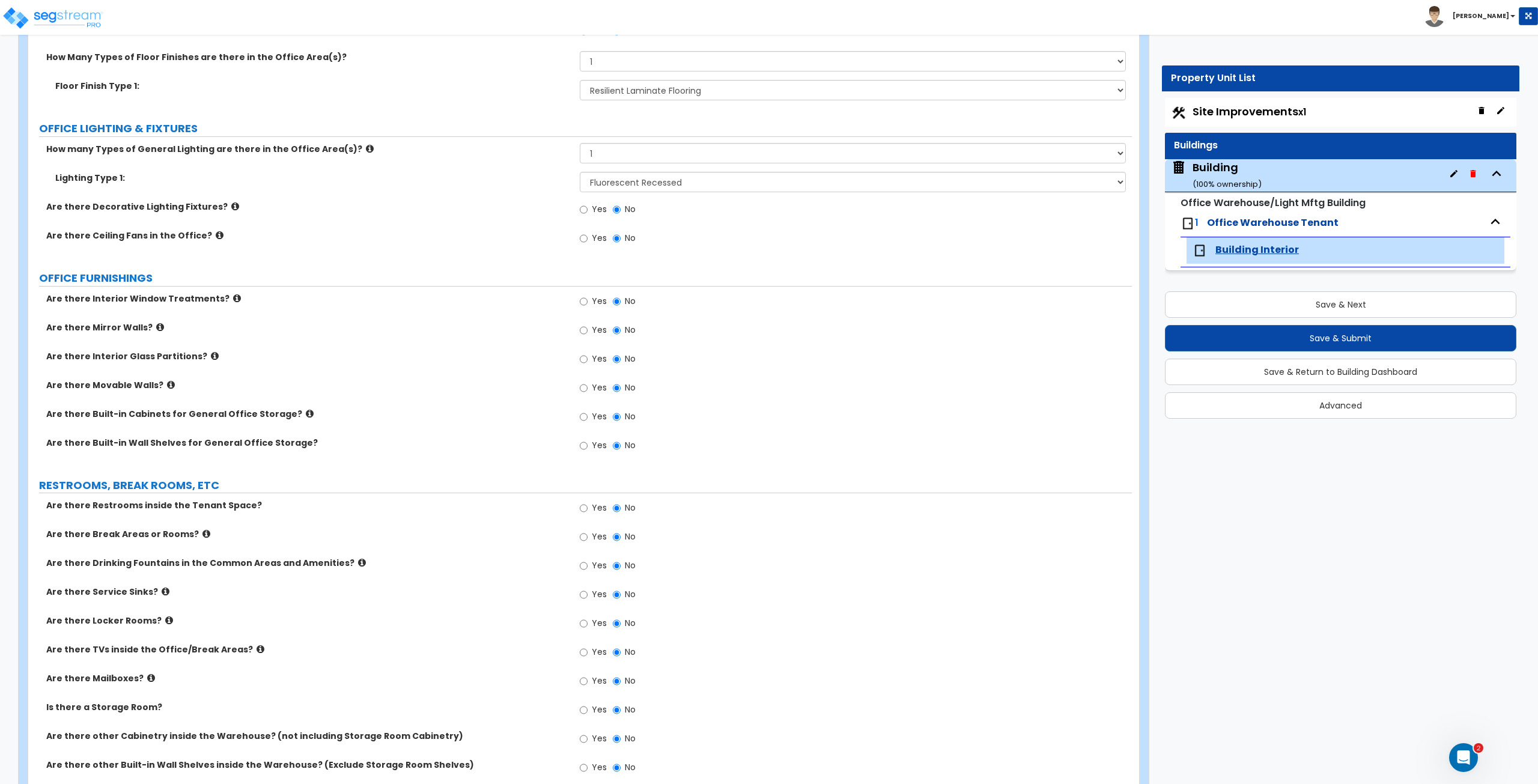 scroll, scrollTop: 1059, scrollLeft: 0, axis: vertical 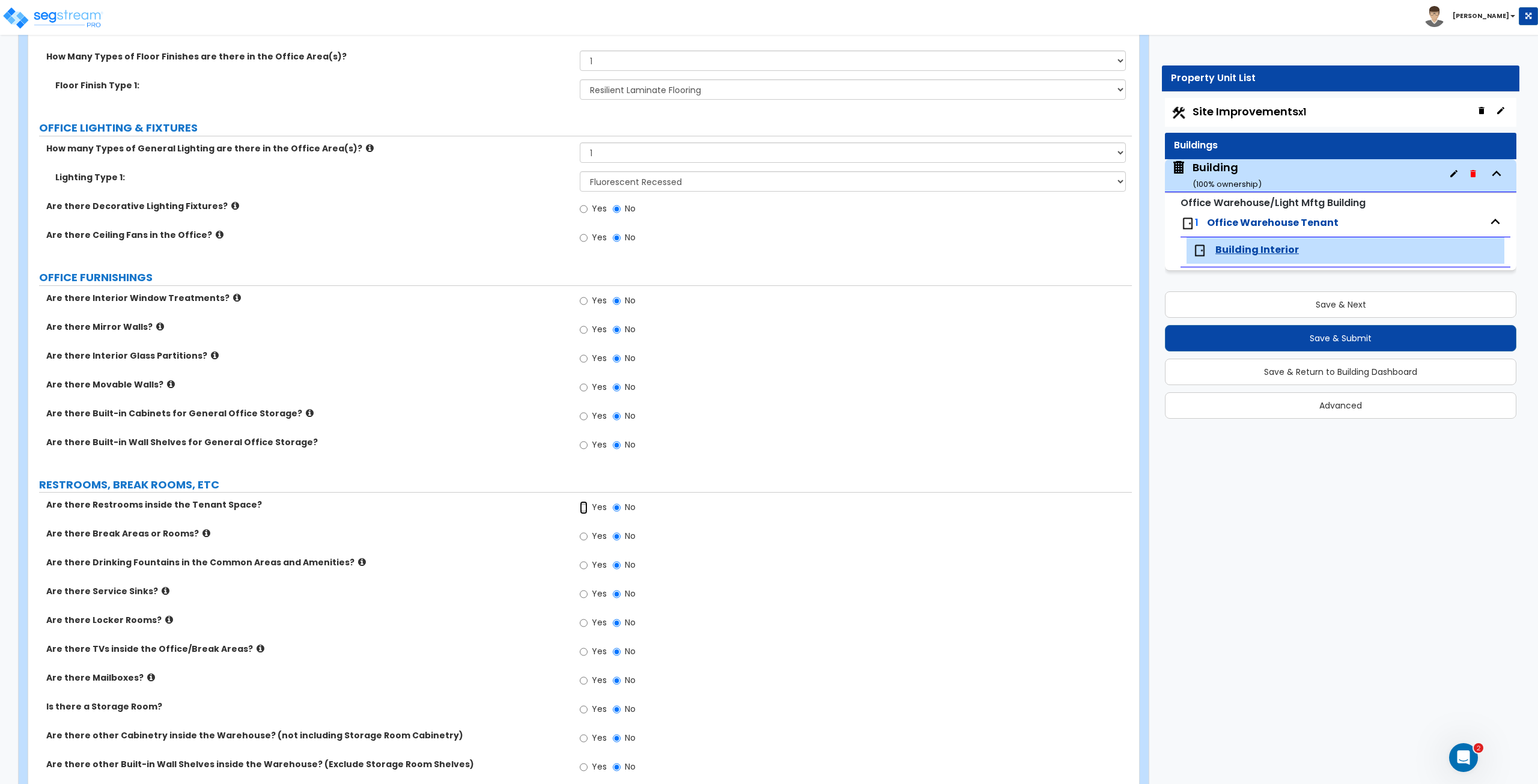click on "Yes" at bounding box center [583, 508] 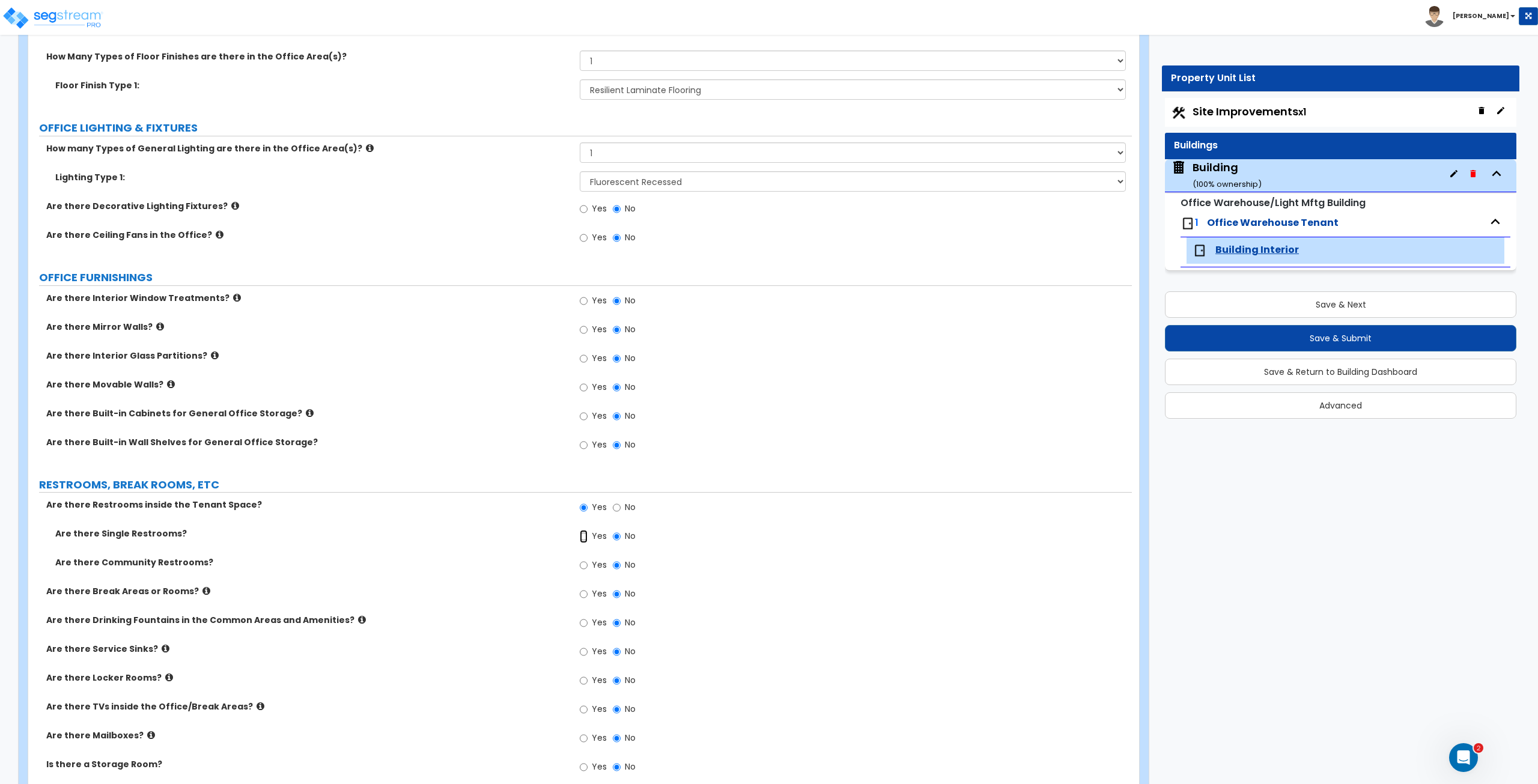 click on "Yes" at bounding box center (583, 536) 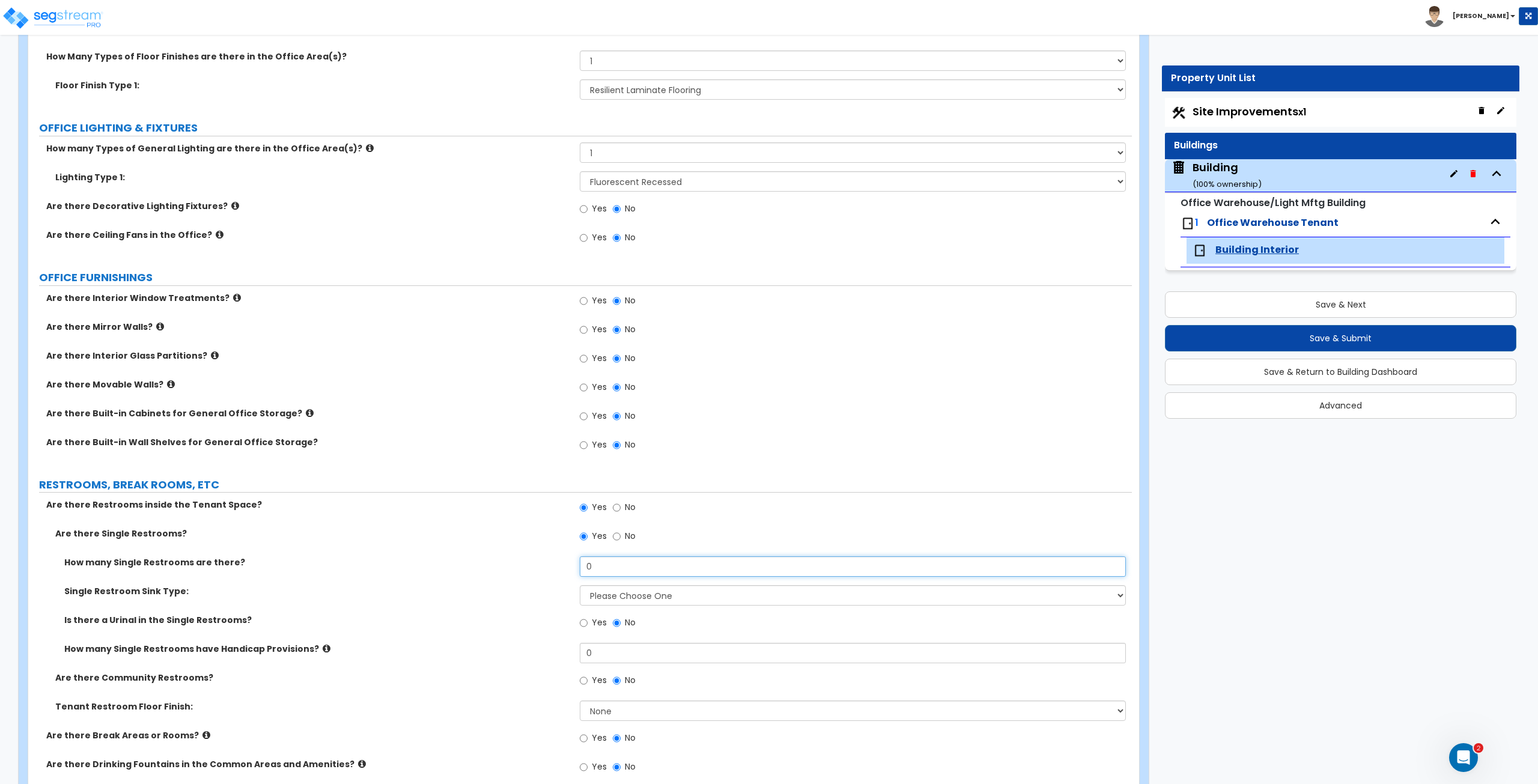 drag, startPoint x: 606, startPoint y: 563, endPoint x: 525, endPoint y: 567, distance: 81.09871 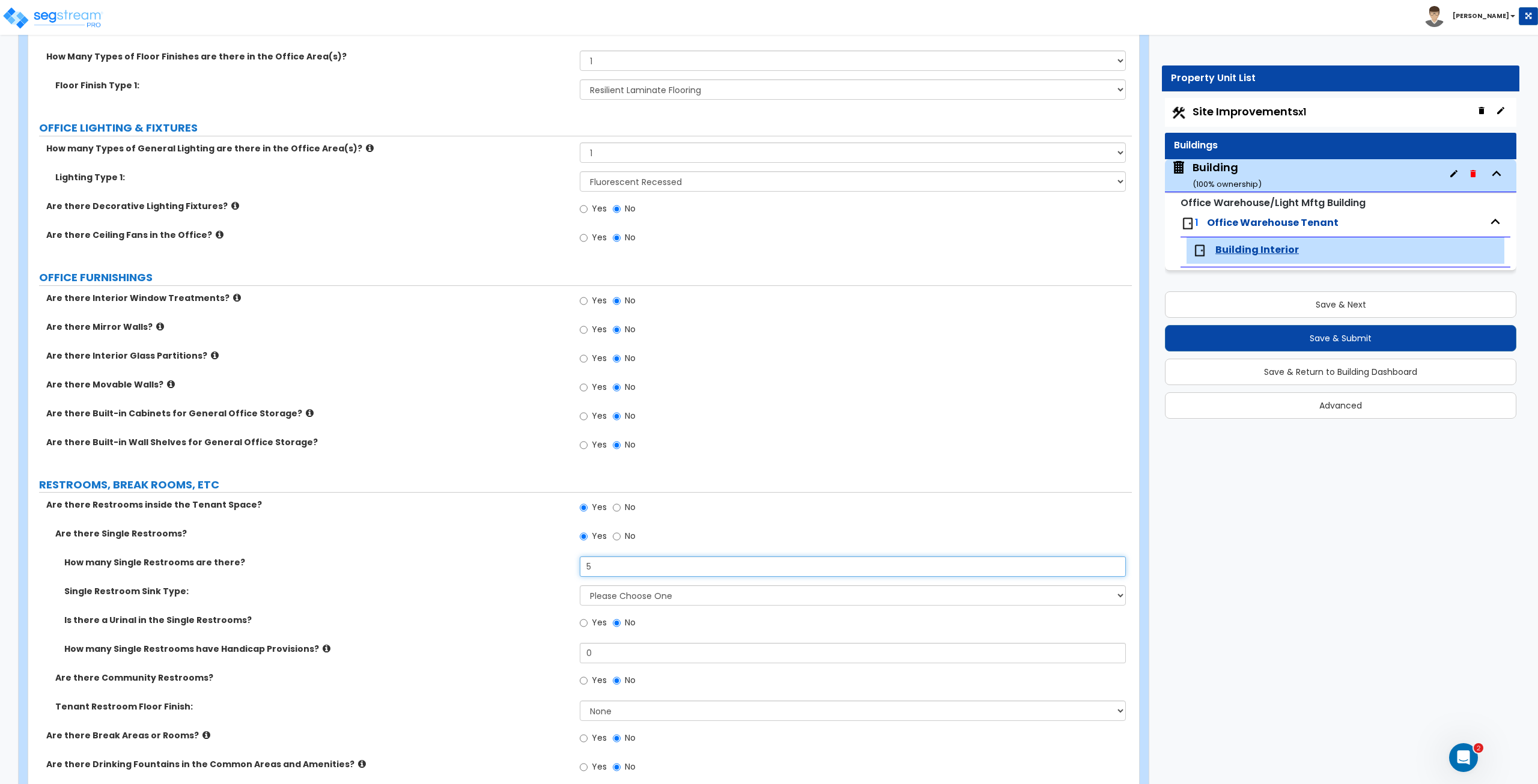 type on "5" 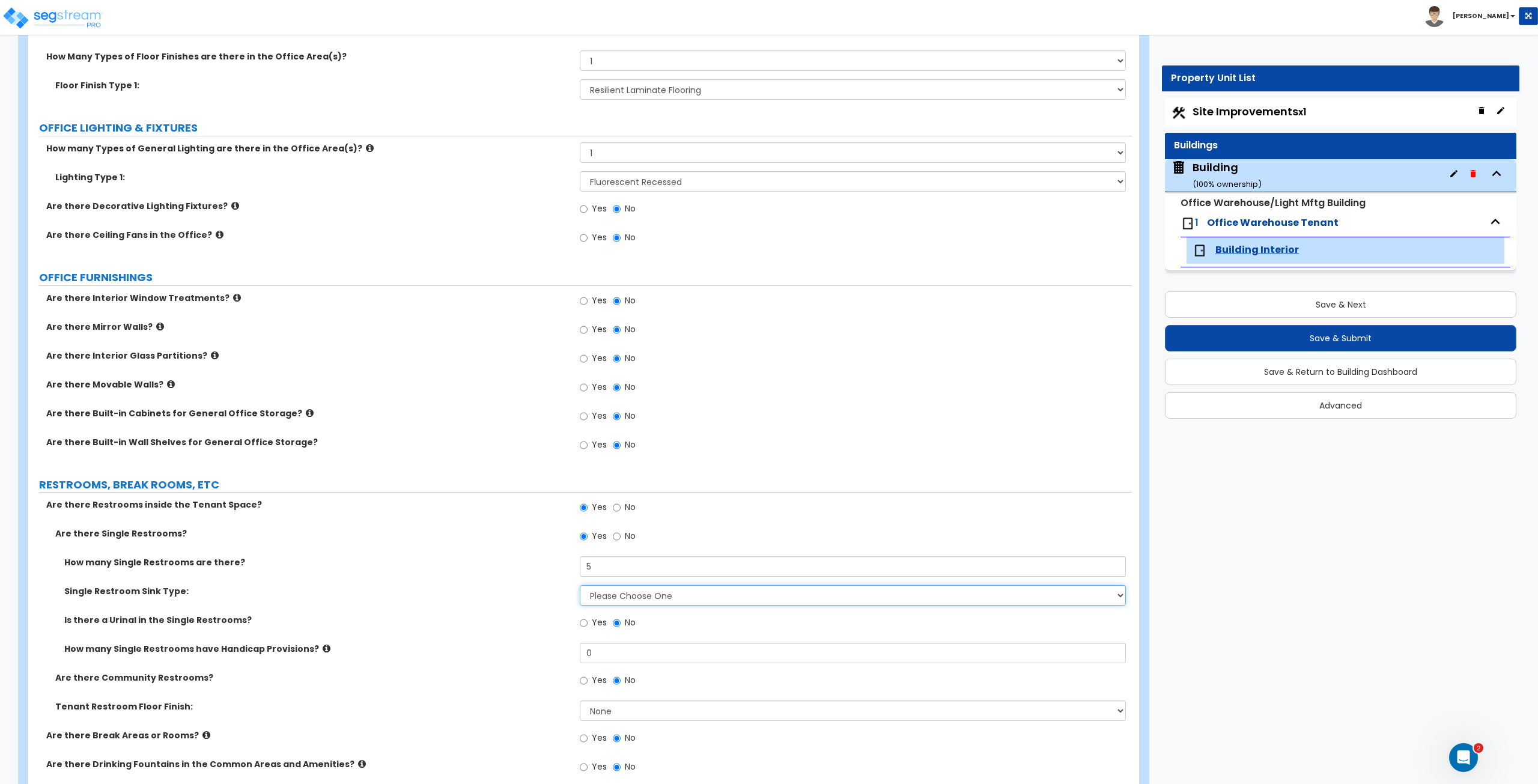 click on "Please Choose One Wall-mounted Vanity-mounted" at bounding box center [853, 595] 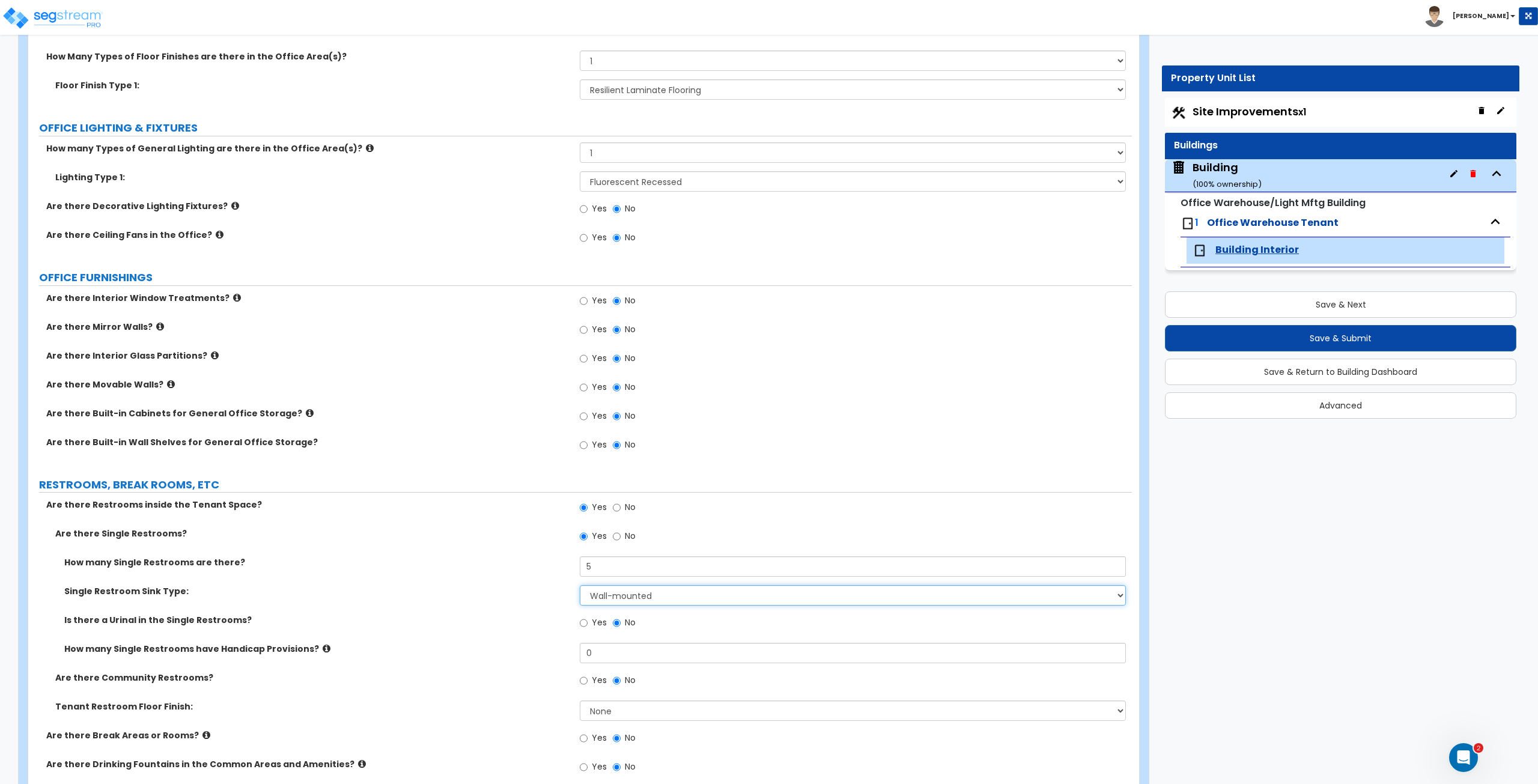 click on "Please Choose One Wall-mounted Vanity-mounted" at bounding box center [853, 595] 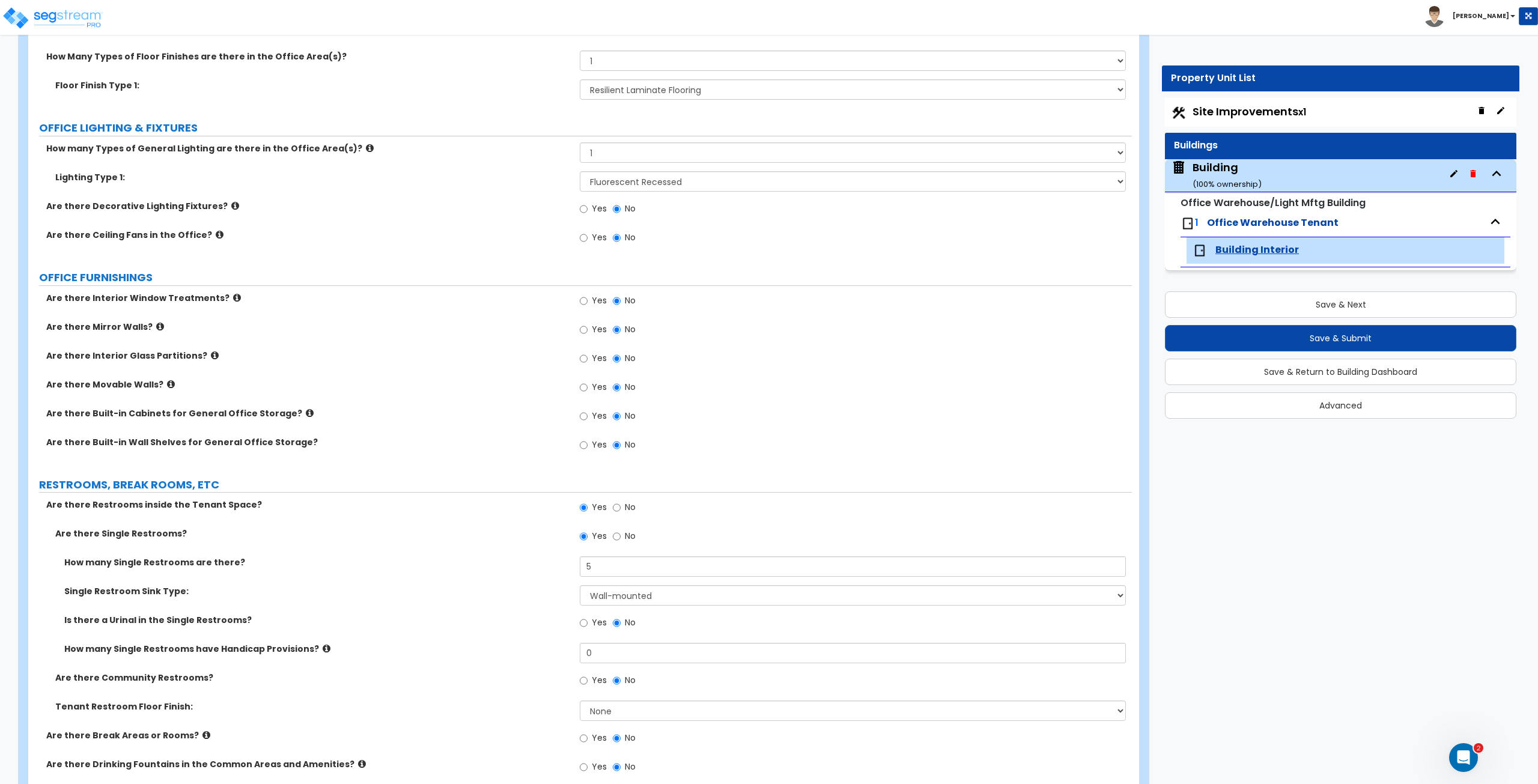 click on "Single Restroom Sink Type: Please Choose One Wall-mounted Vanity-mounted" at bounding box center [580, 600] 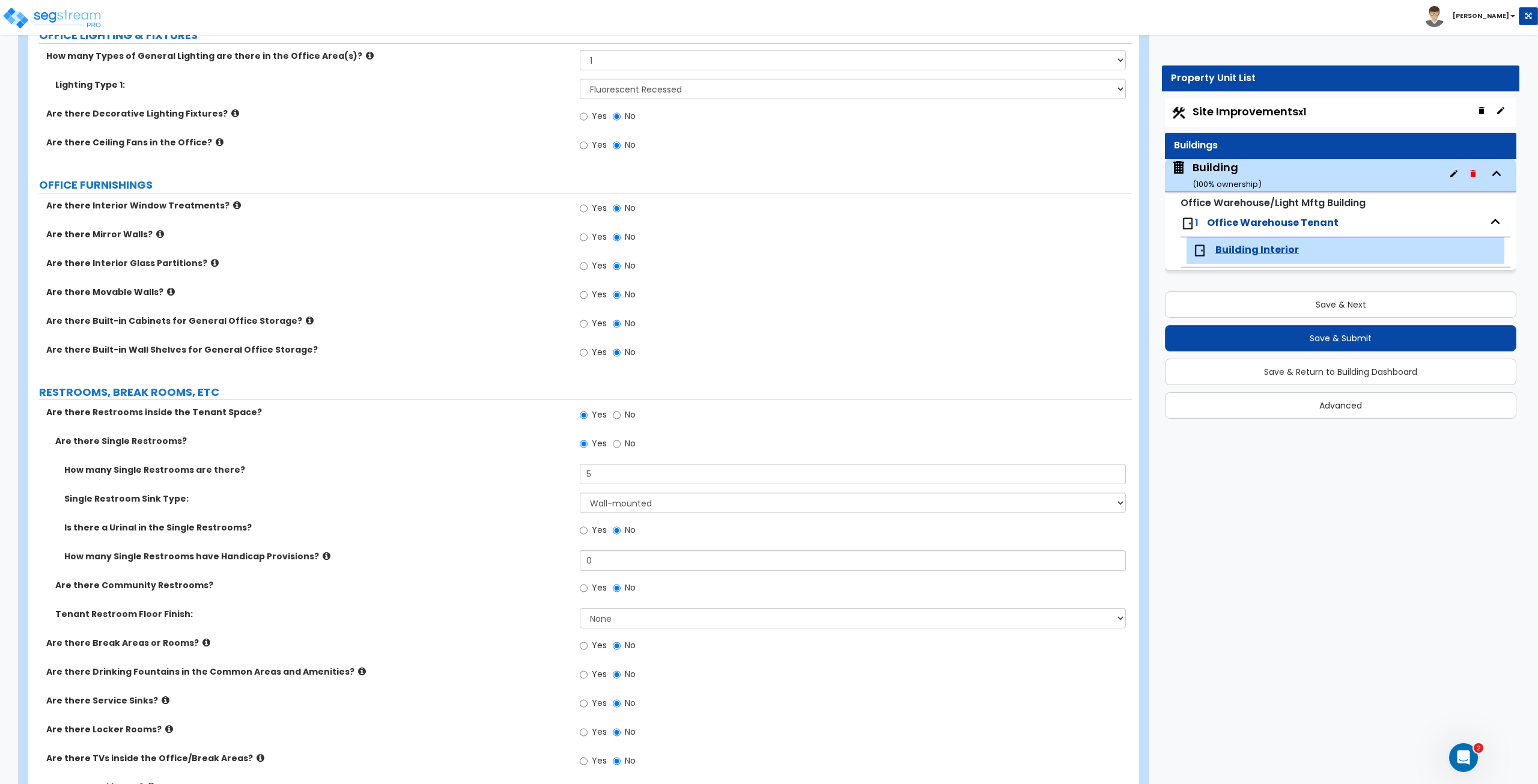 scroll, scrollTop: 1158, scrollLeft: 0, axis: vertical 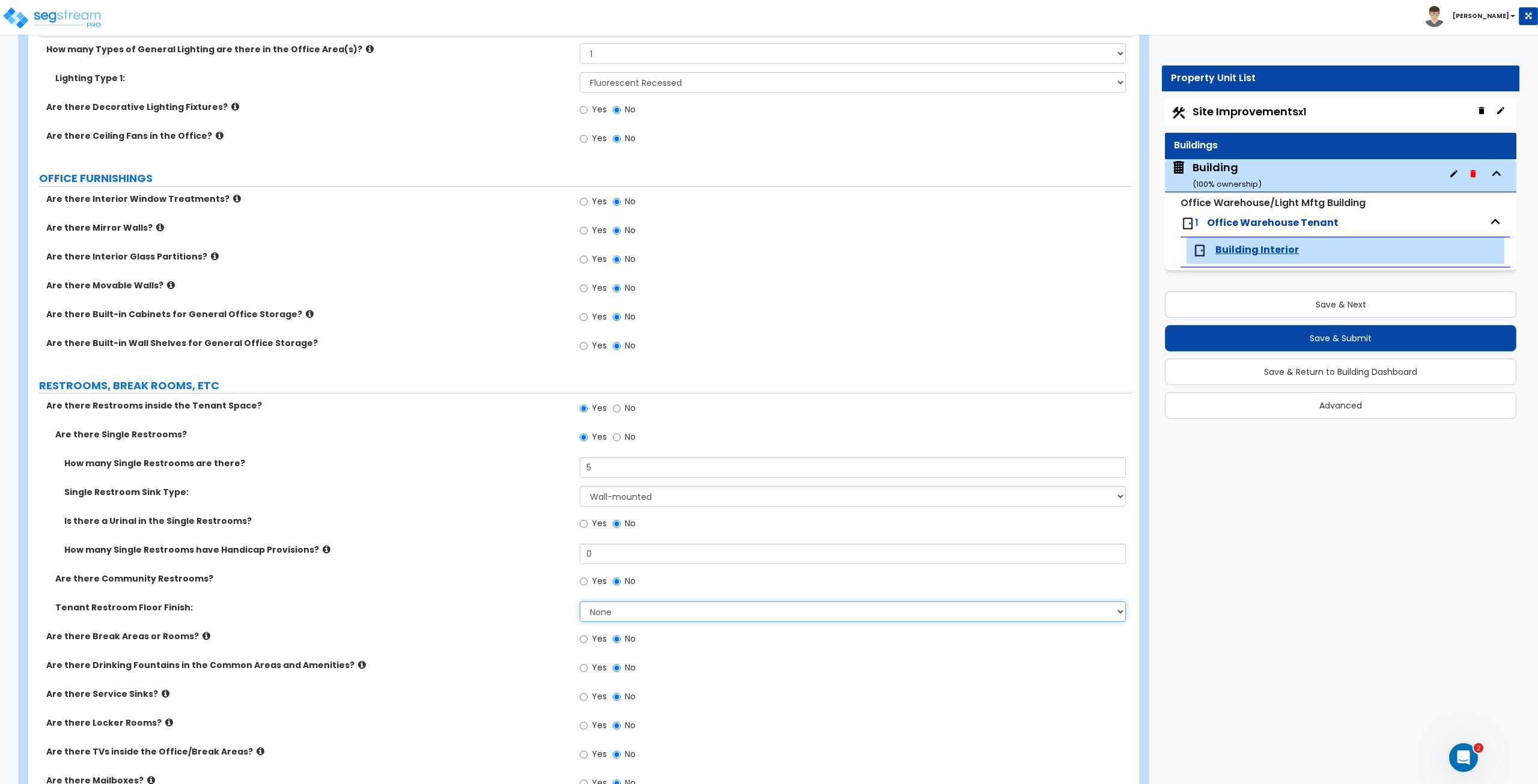 click on "None Tile Flooring Resilient Laminate Flooring VCT Flooring Sheet Vinyl Flooring" at bounding box center [853, 612] 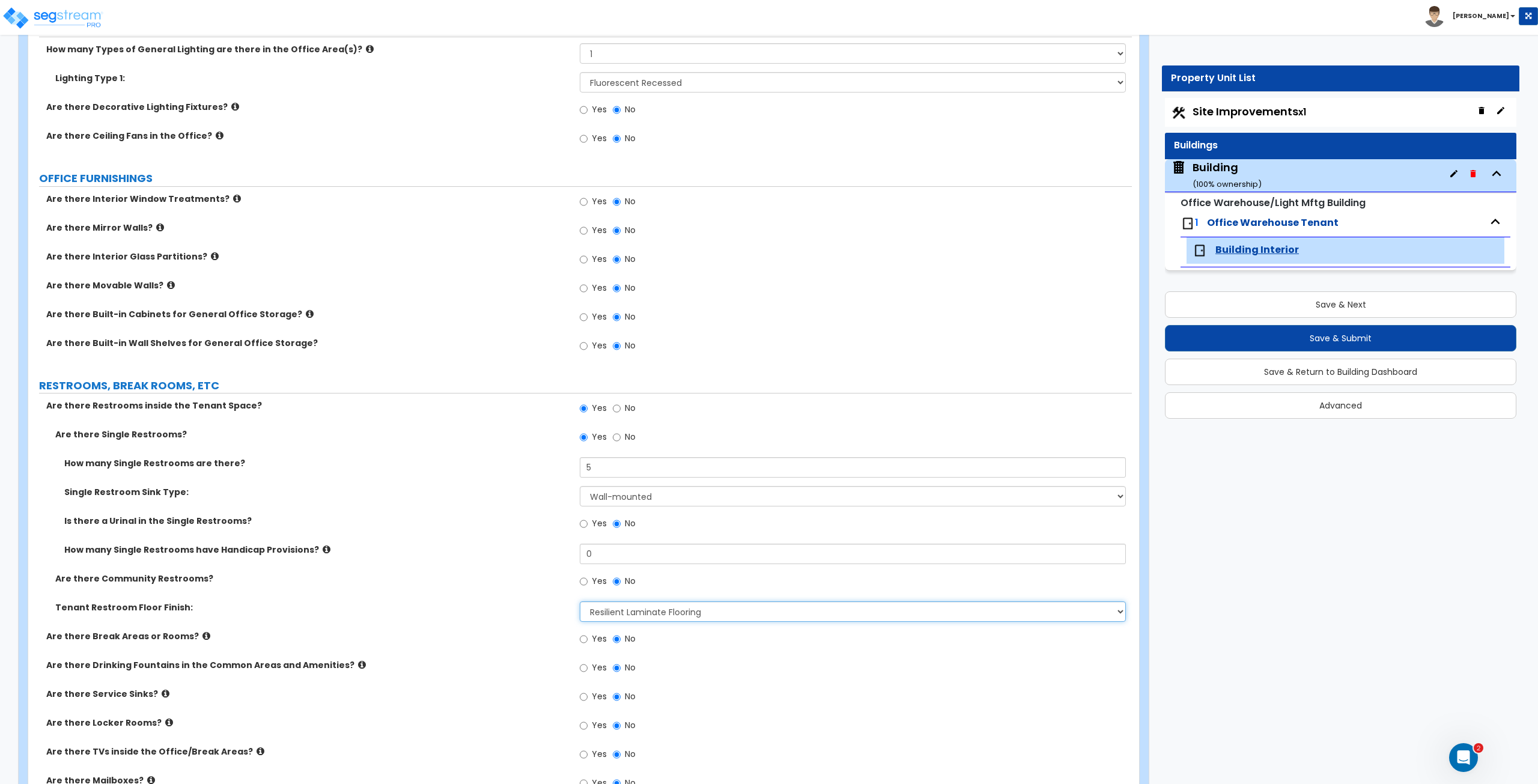 click on "None Tile Flooring Resilient Laminate Flooring VCT Flooring Sheet Vinyl Flooring" at bounding box center [853, 612] 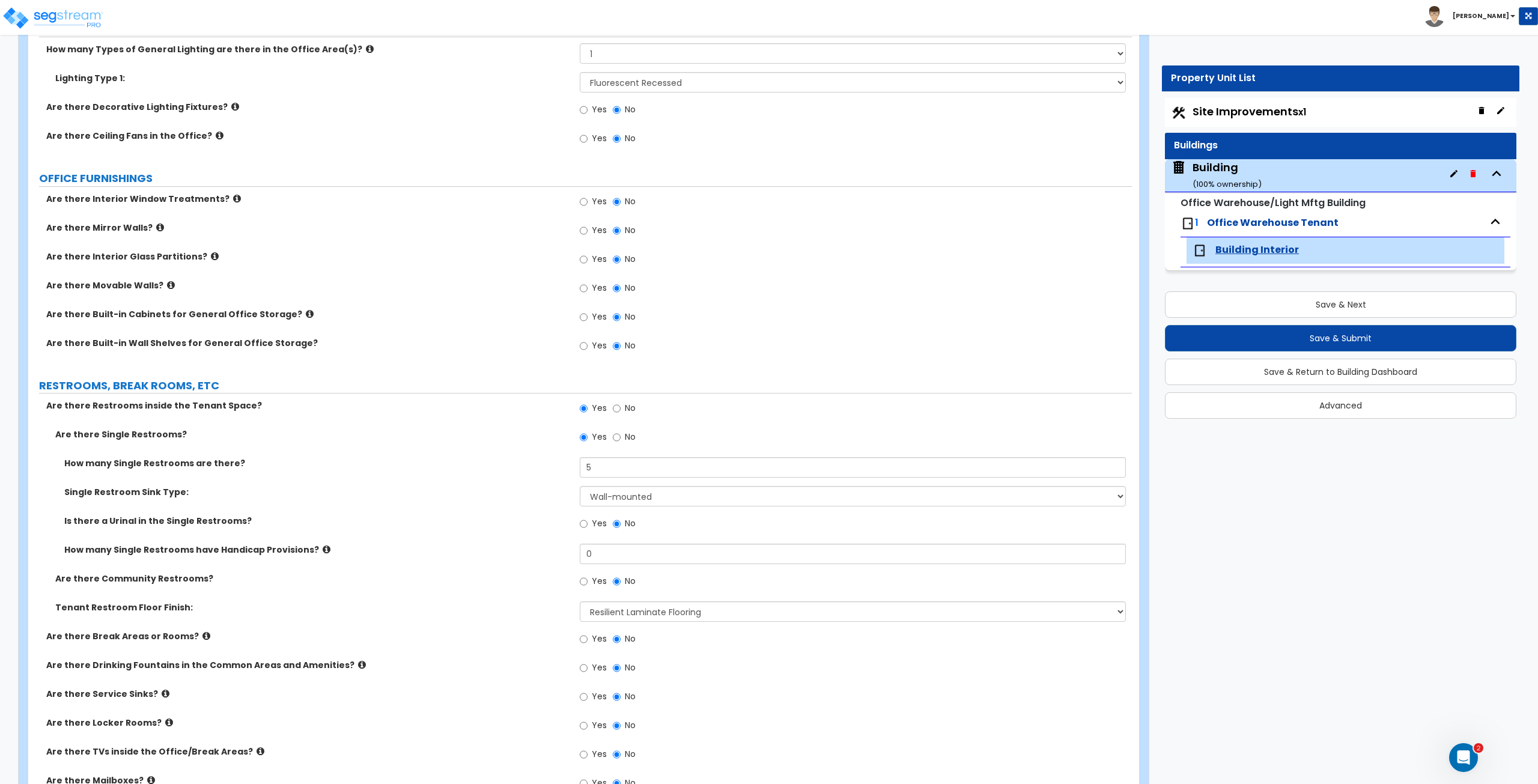 click on "Tenant Restroom Floor Finish: None Tile Flooring Resilient Laminate Flooring VCT Flooring Sheet Vinyl Flooring" at bounding box center (580, 616) 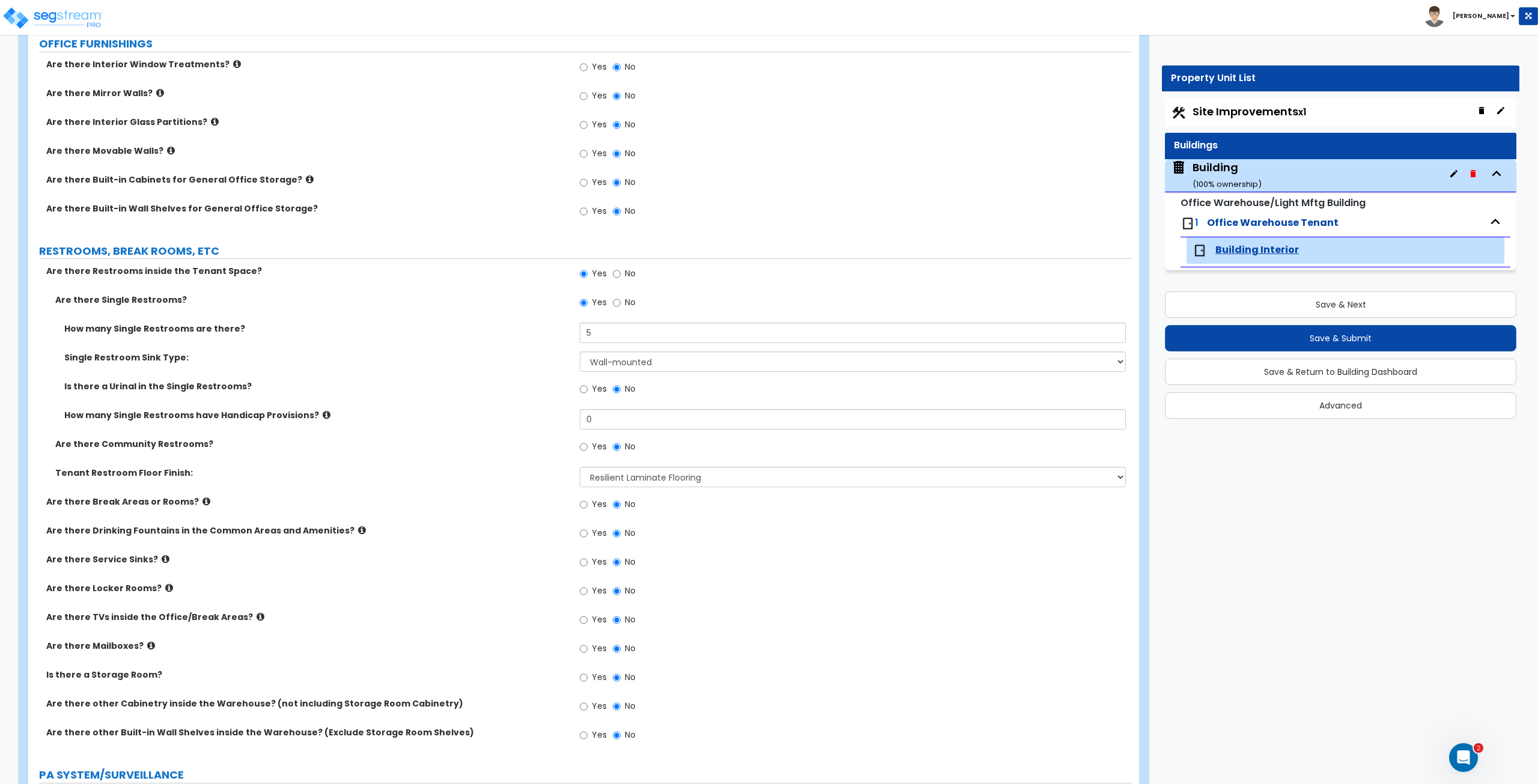 scroll, scrollTop: 1294, scrollLeft: 0, axis: vertical 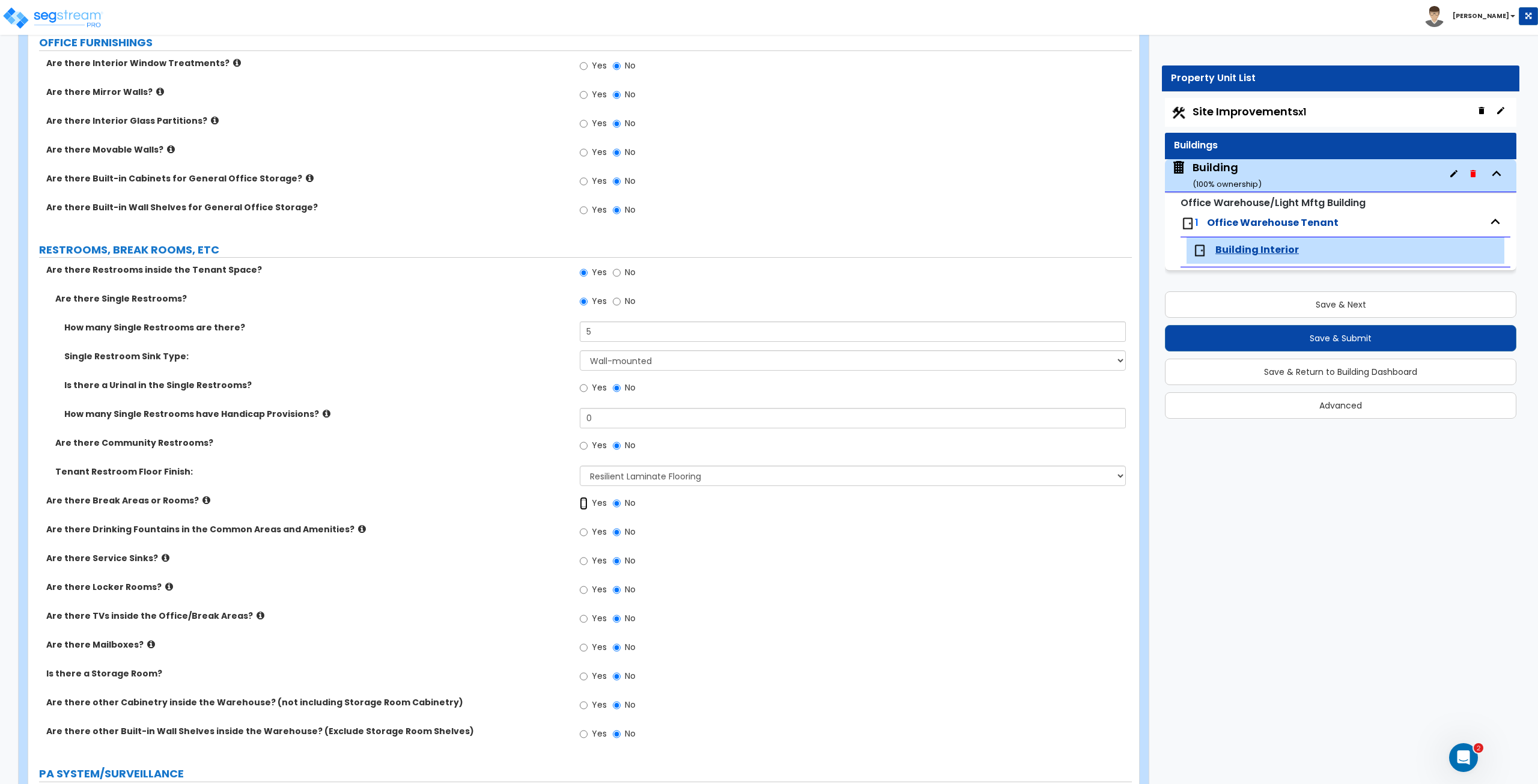 click on "Yes" at bounding box center [583, 503] 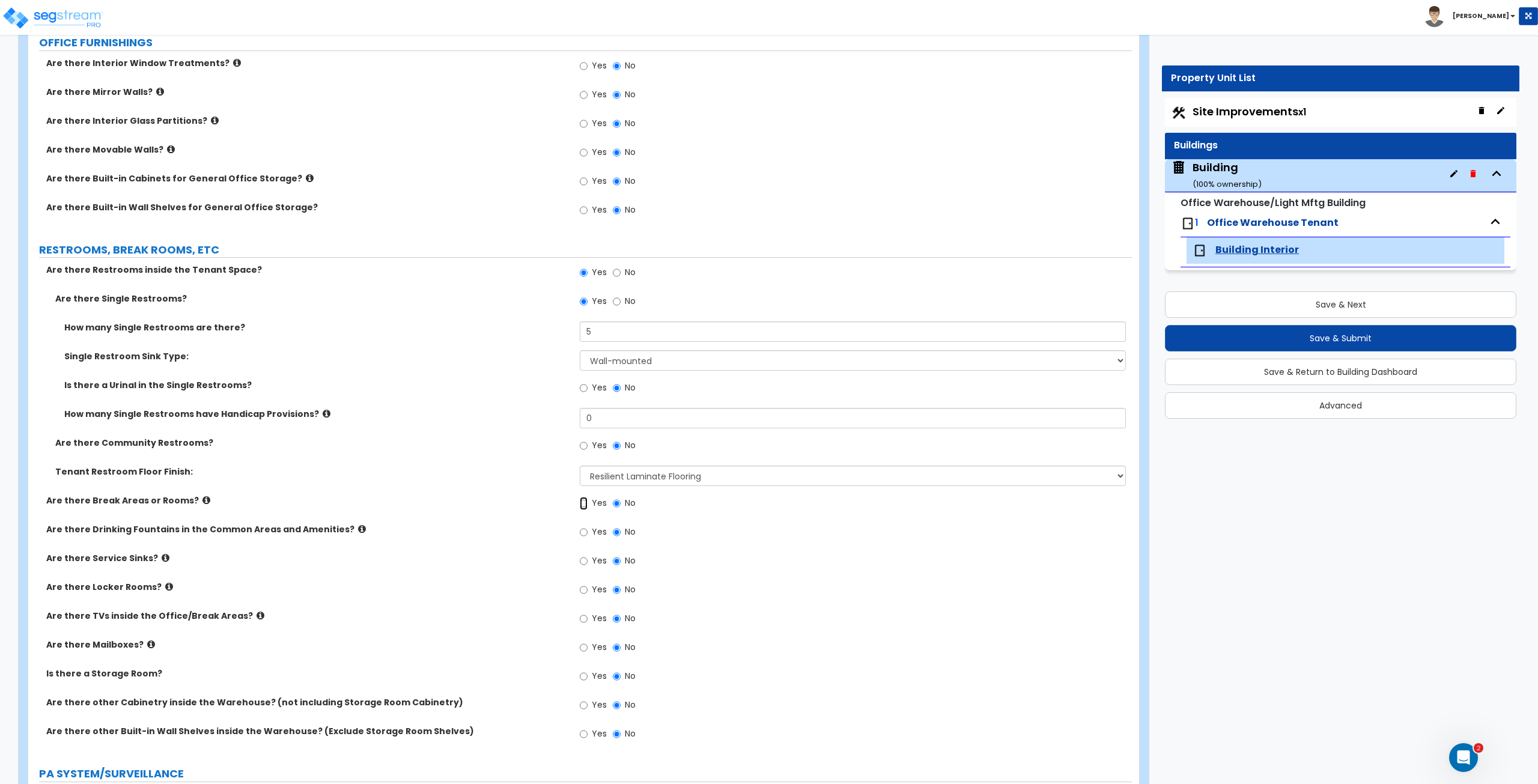 radio on "true" 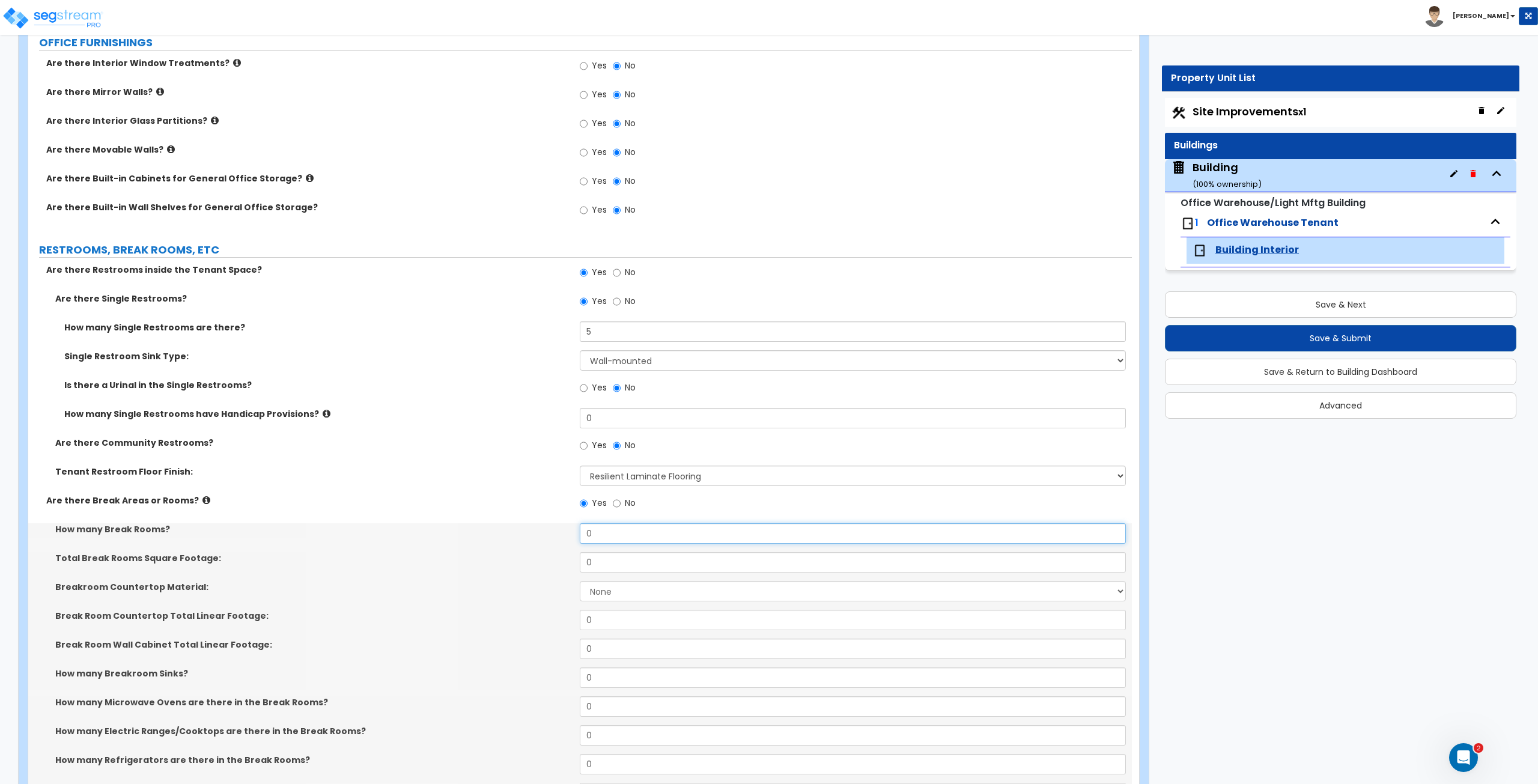 drag, startPoint x: 603, startPoint y: 528, endPoint x: 517, endPoint y: 542, distance: 87.1321 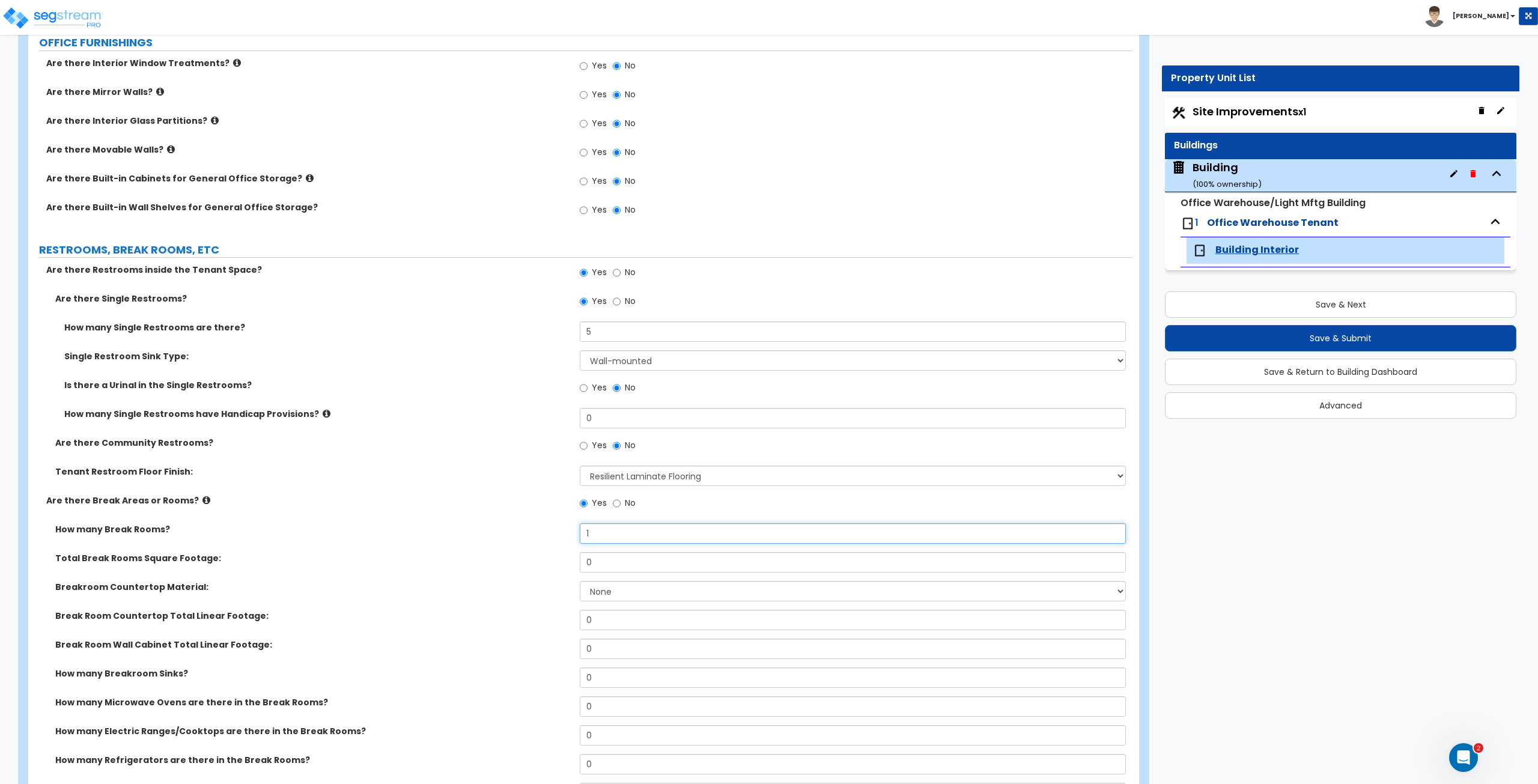 type on "1" 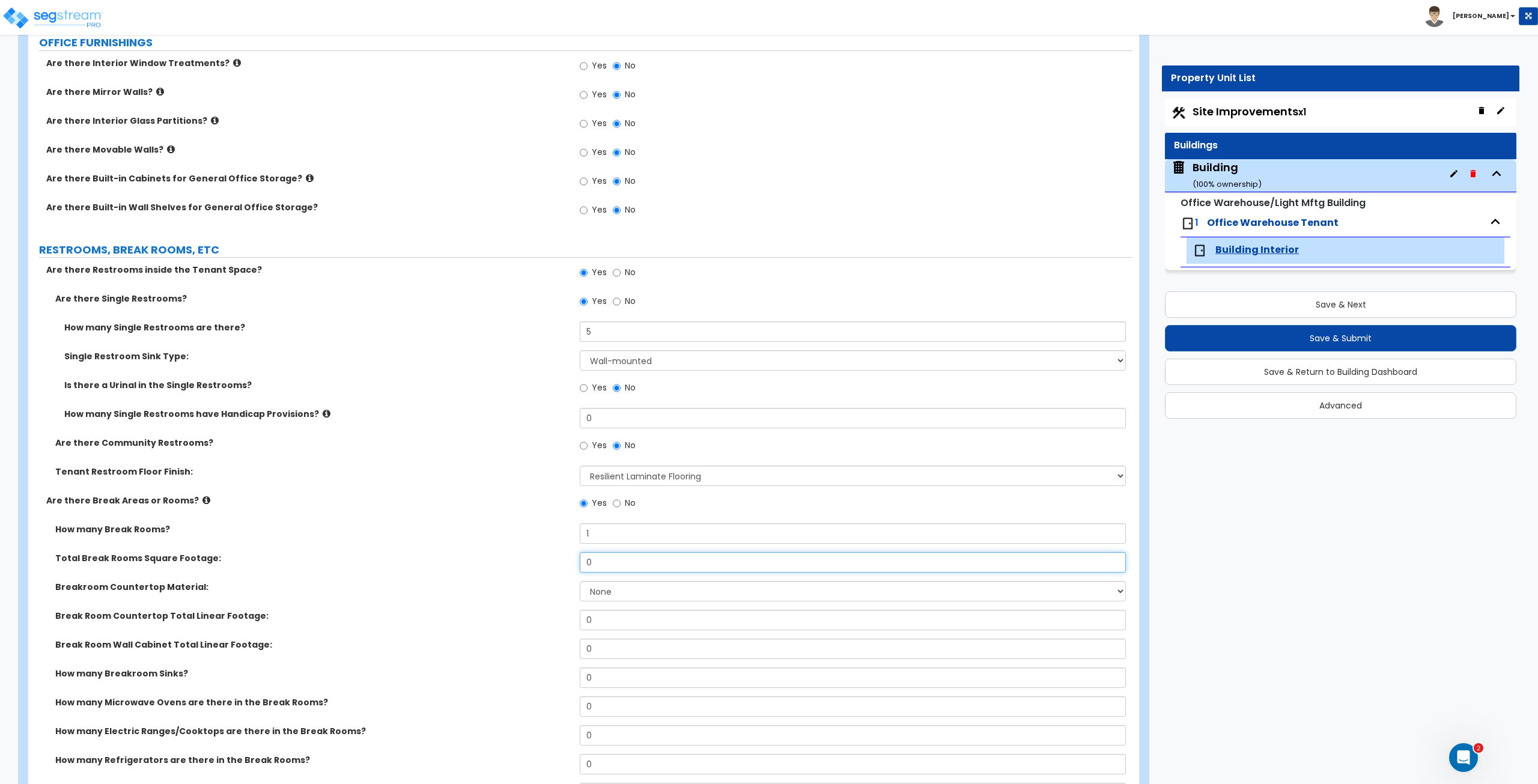drag, startPoint x: 598, startPoint y: 556, endPoint x: 461, endPoint y: 556, distance: 137 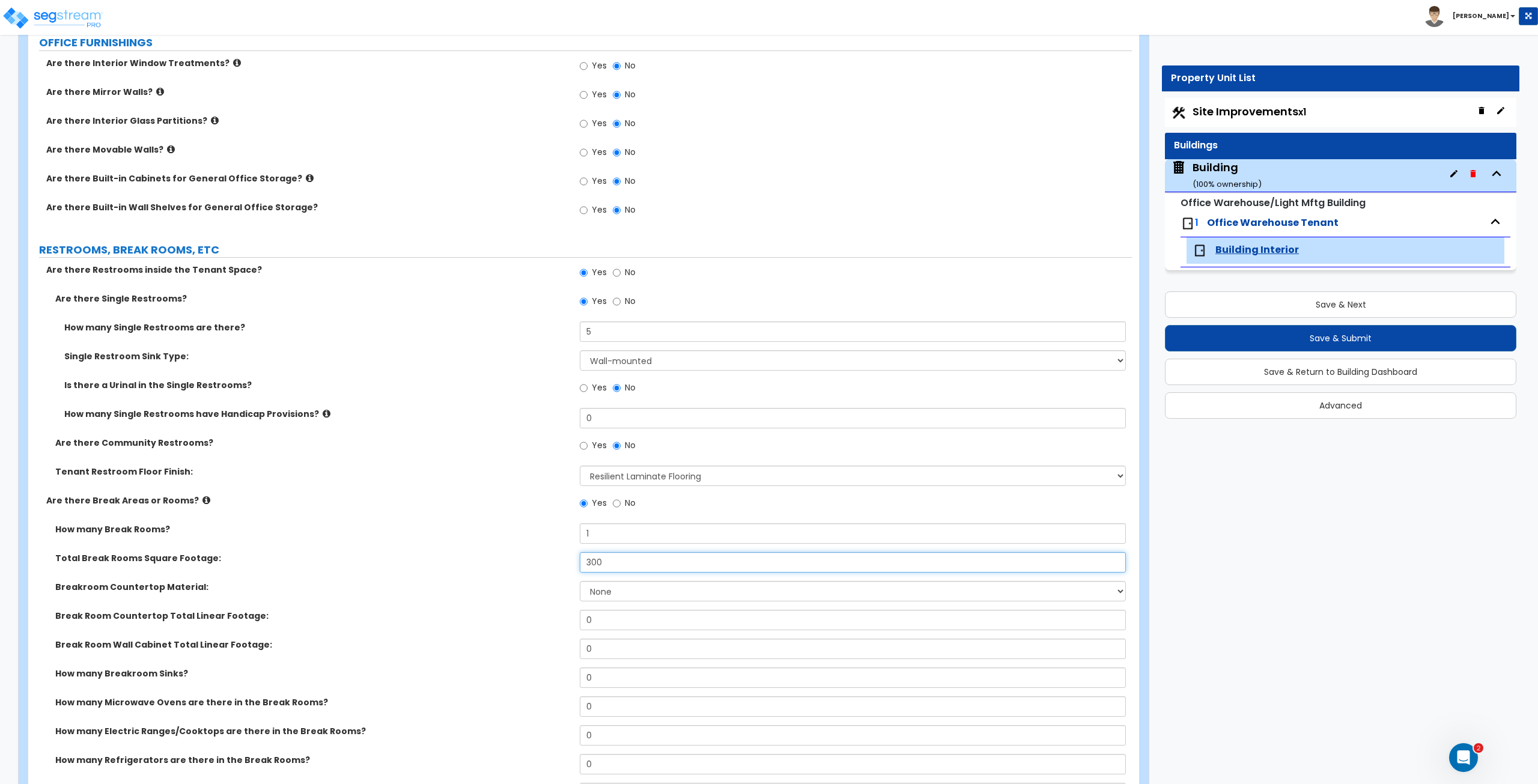 type on "300" 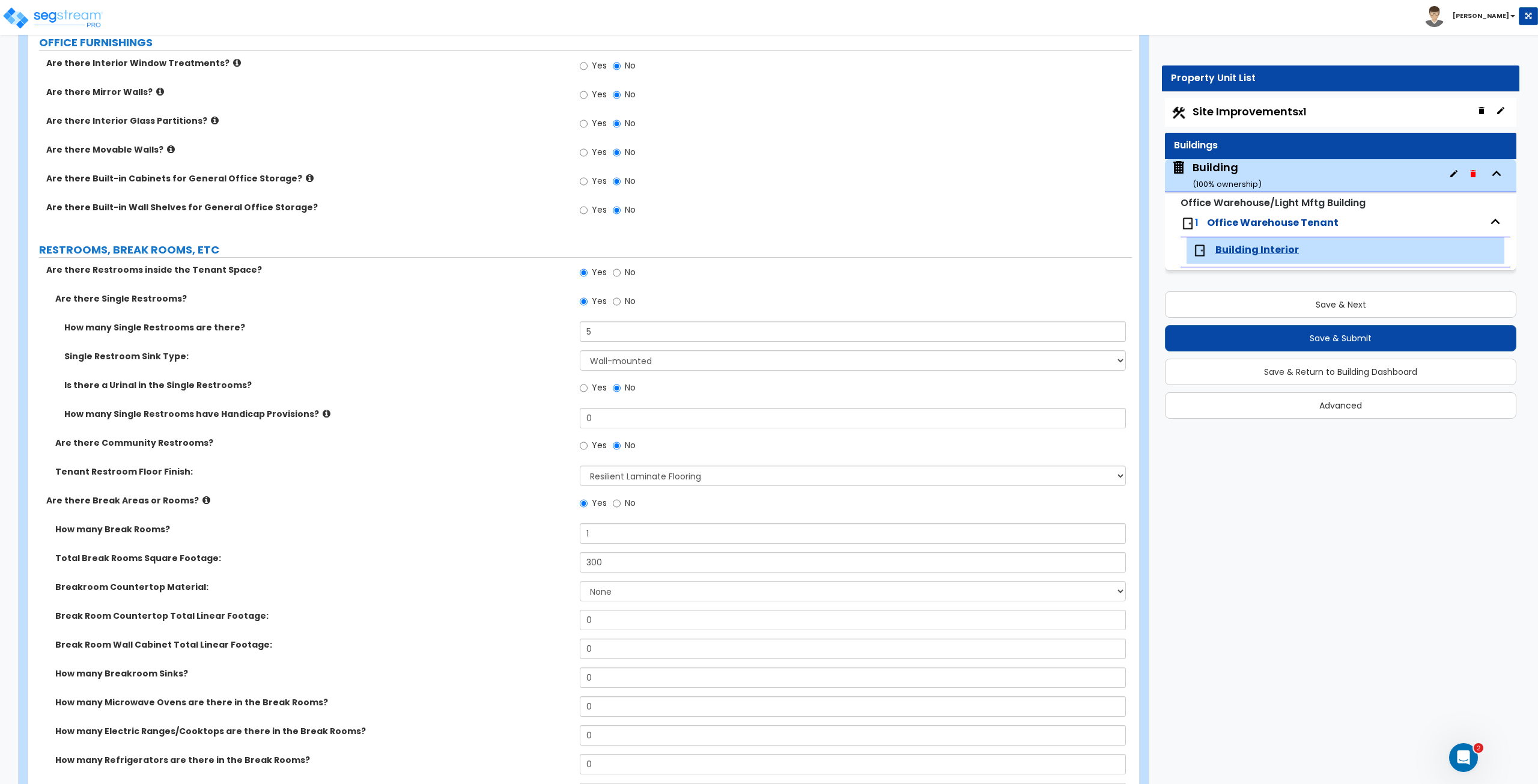 click on "Is there a Urinal in the Single Restrooms? Yes No" at bounding box center (580, 394) 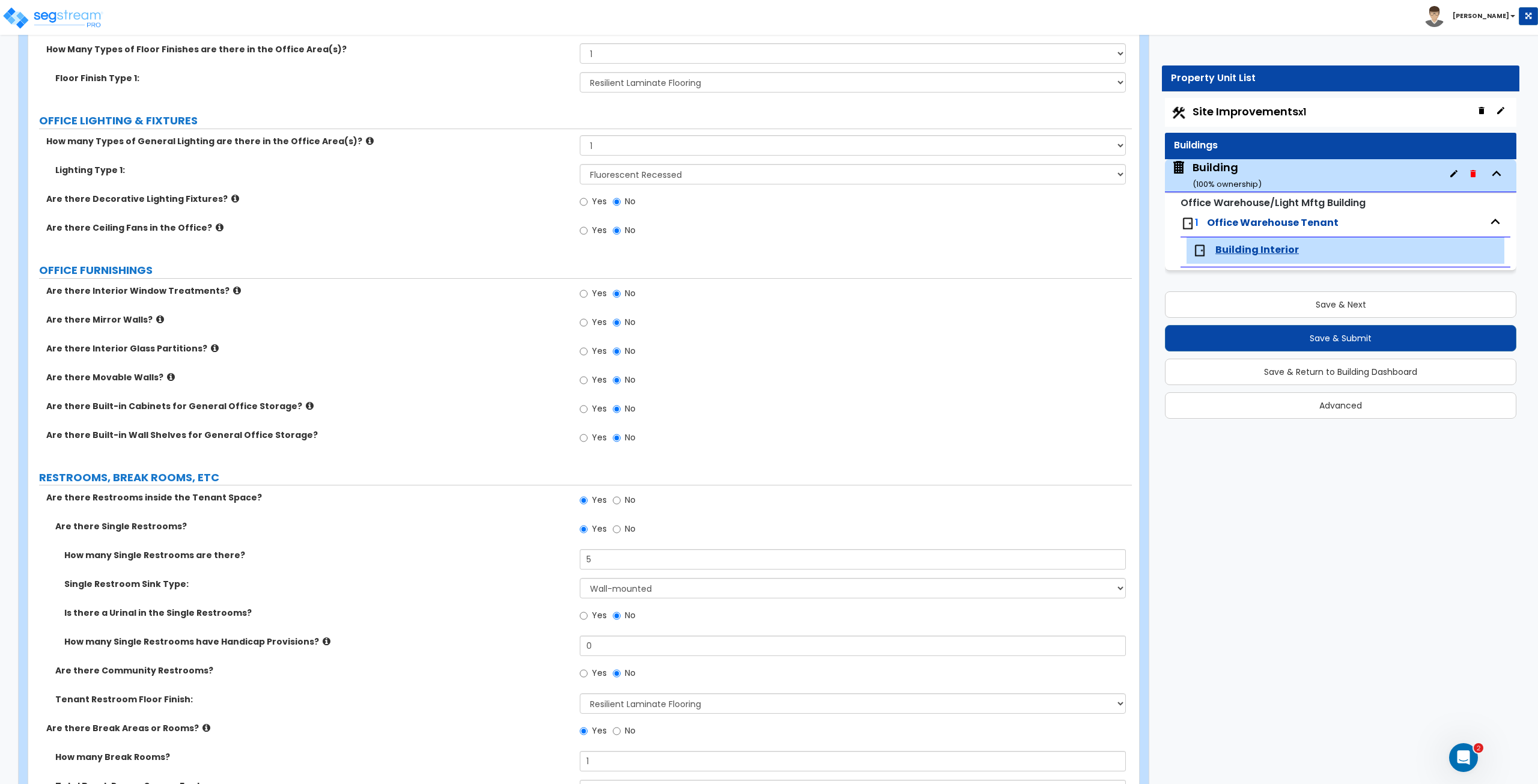 scroll, scrollTop: 1023, scrollLeft: 0, axis: vertical 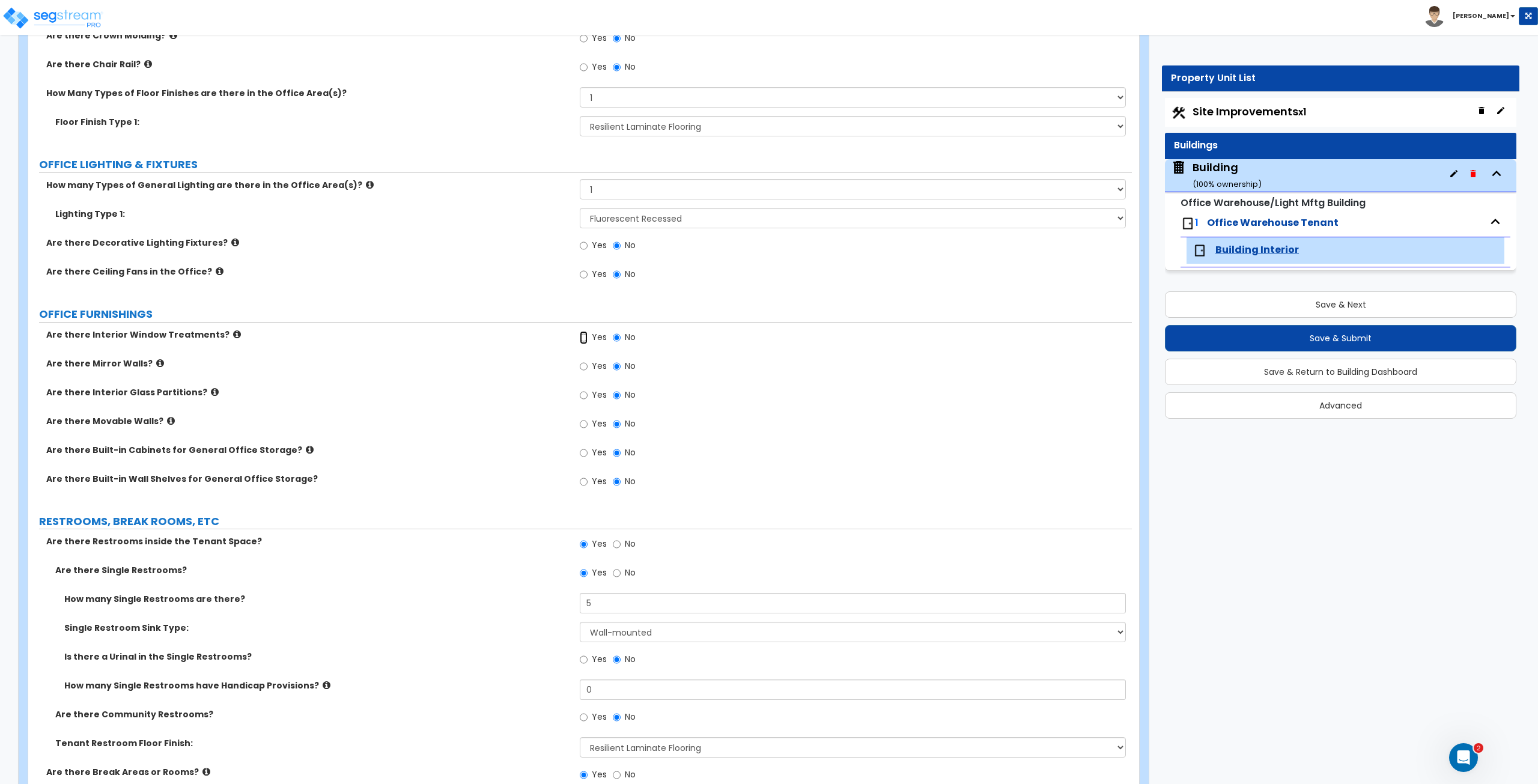 click on "Yes" at bounding box center (583, 338) 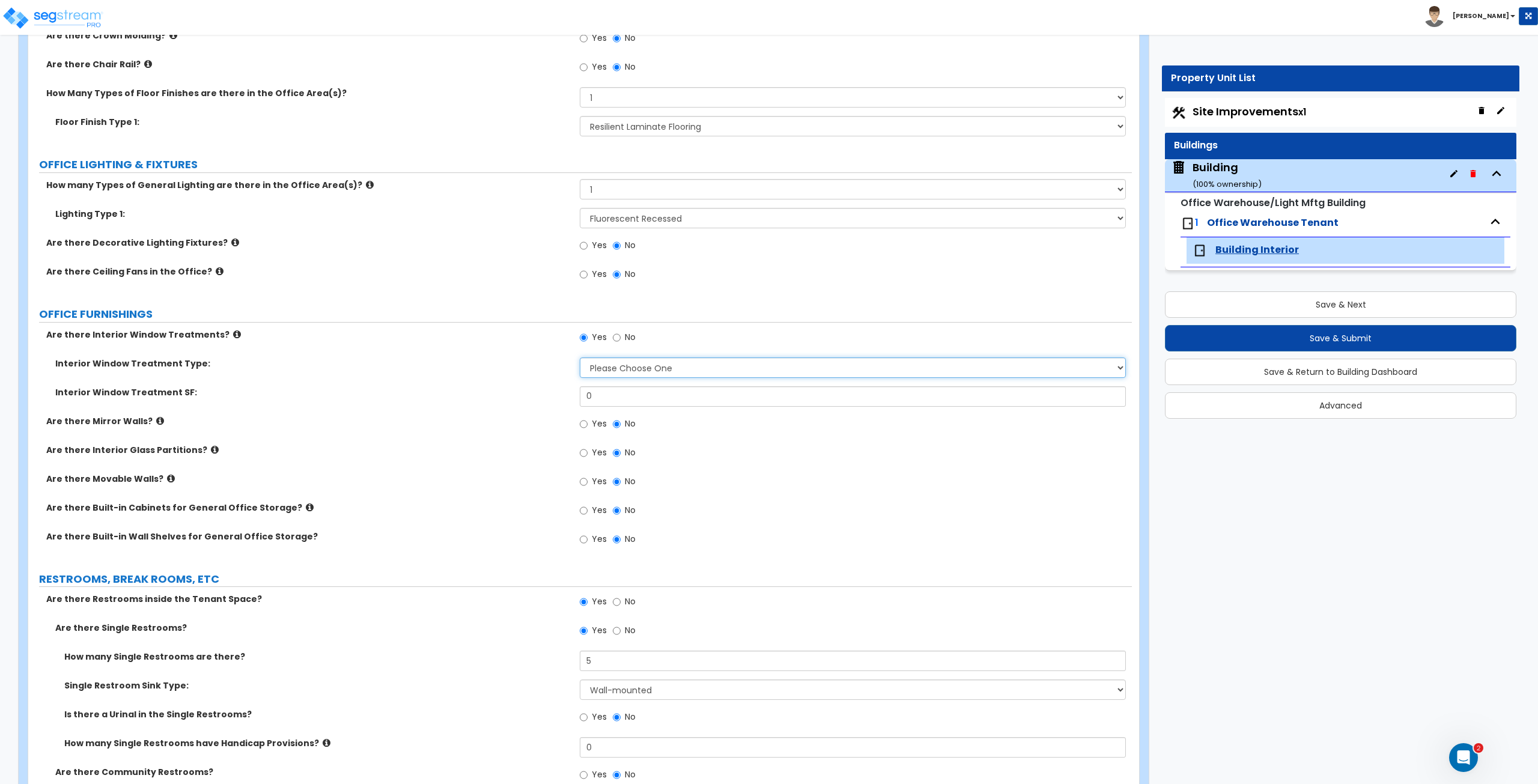 click on "Please Choose One Vertical Blinds Window Shades Venetian Blinds Wood Shutters" at bounding box center [853, 368] 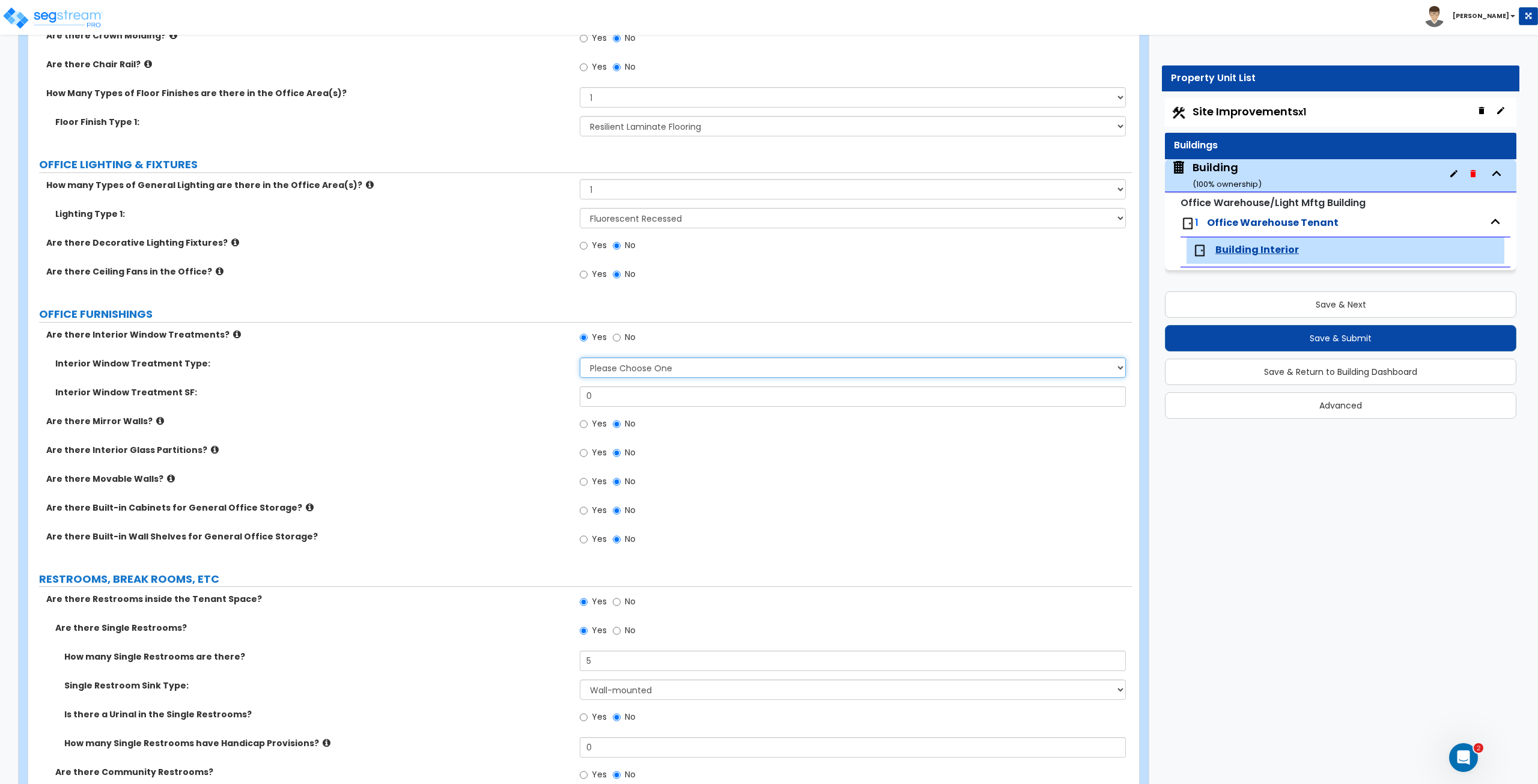 select on "2" 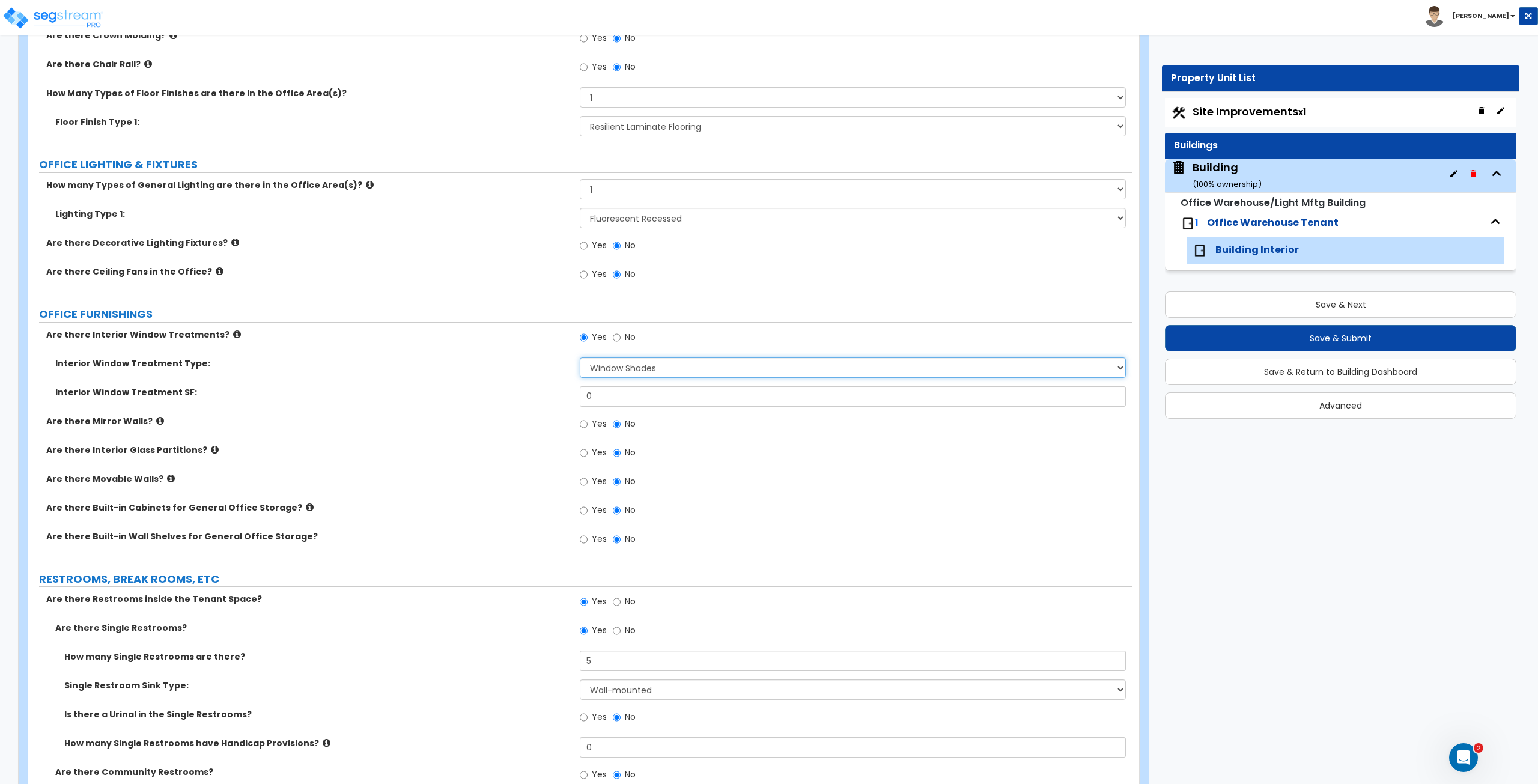 click on "Please Choose One Vertical Blinds Window Shades Venetian Blinds Wood Shutters" at bounding box center (853, 368) 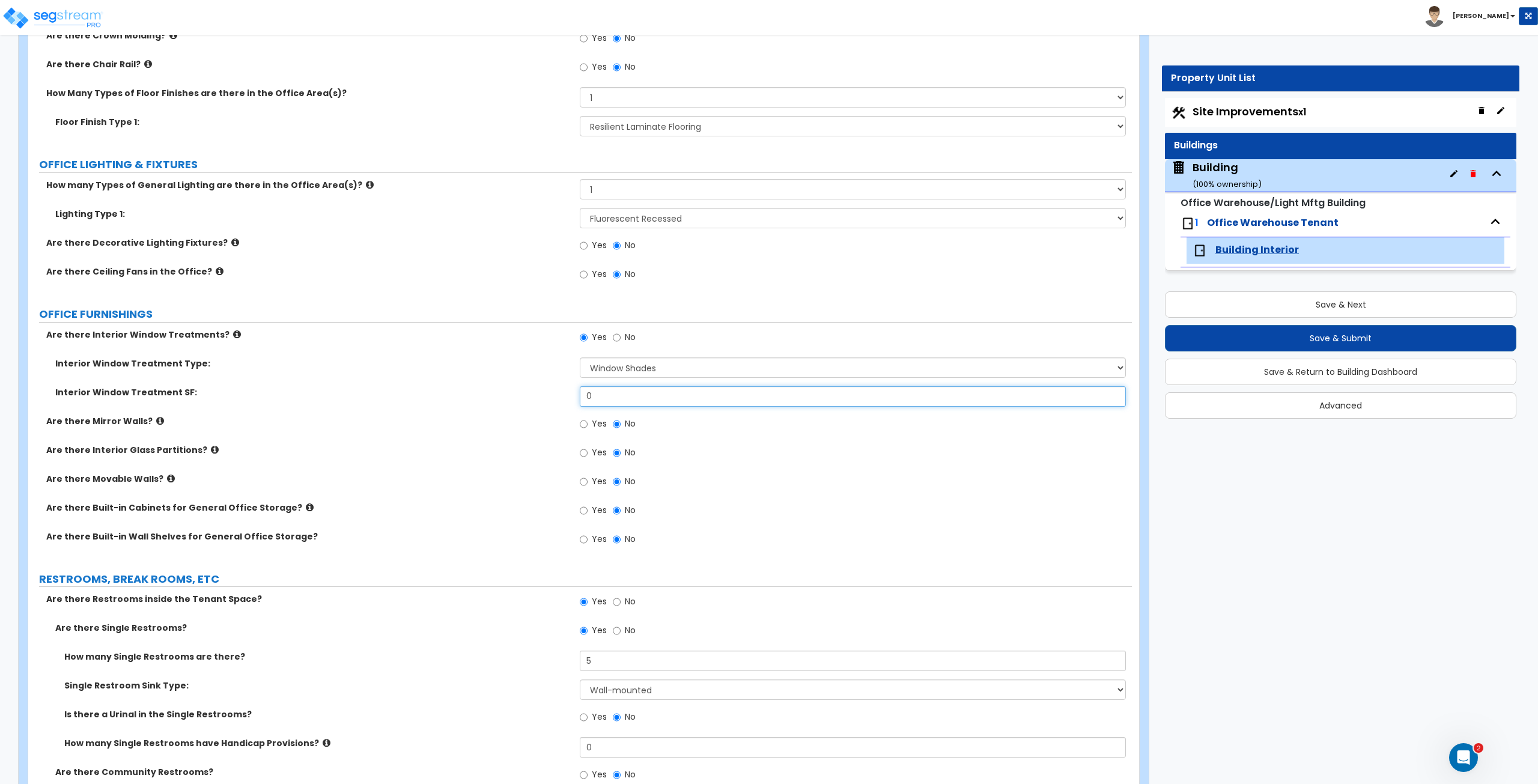 drag, startPoint x: 613, startPoint y: 390, endPoint x: 469, endPoint y: 394, distance: 144.05554 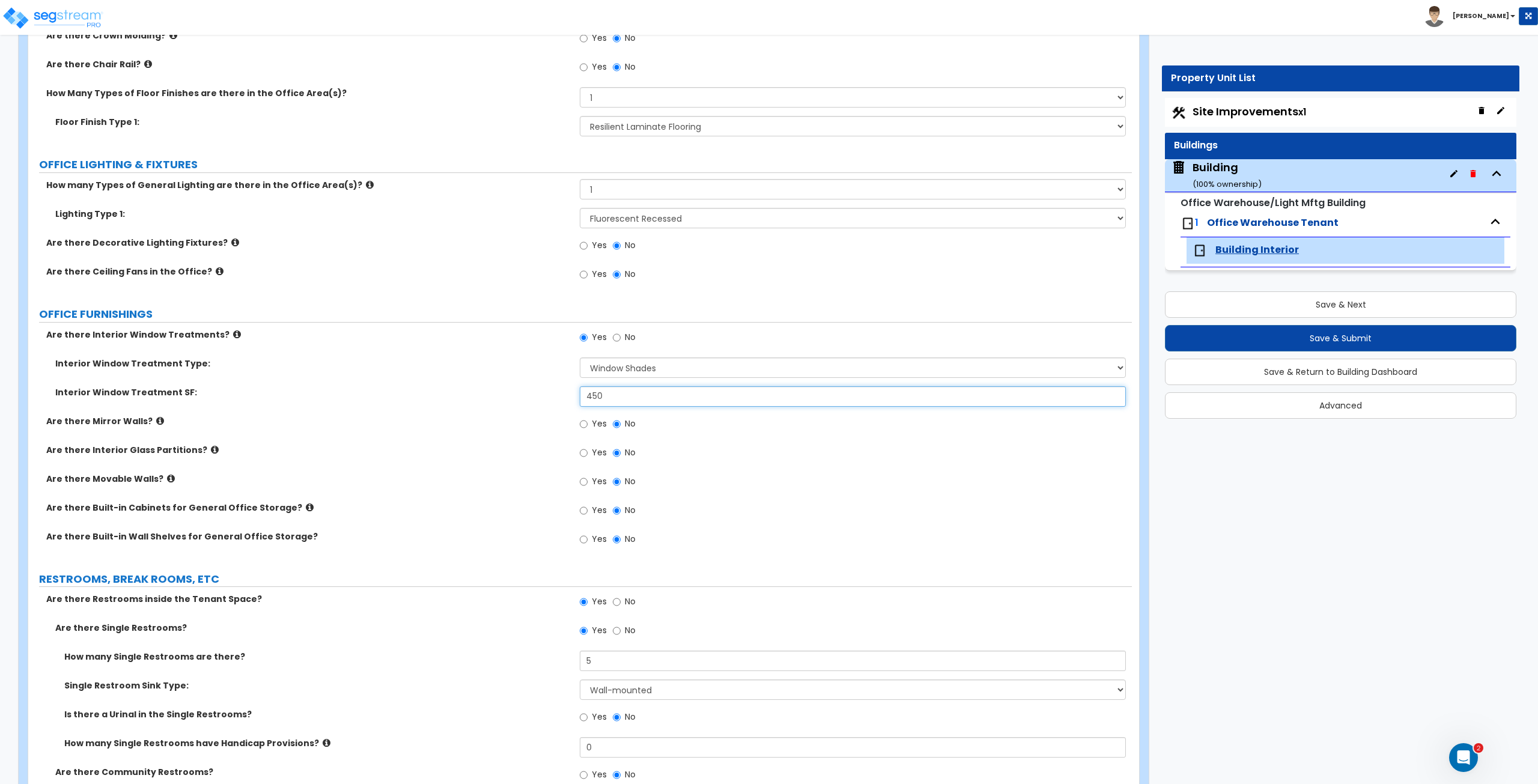 type on "450" 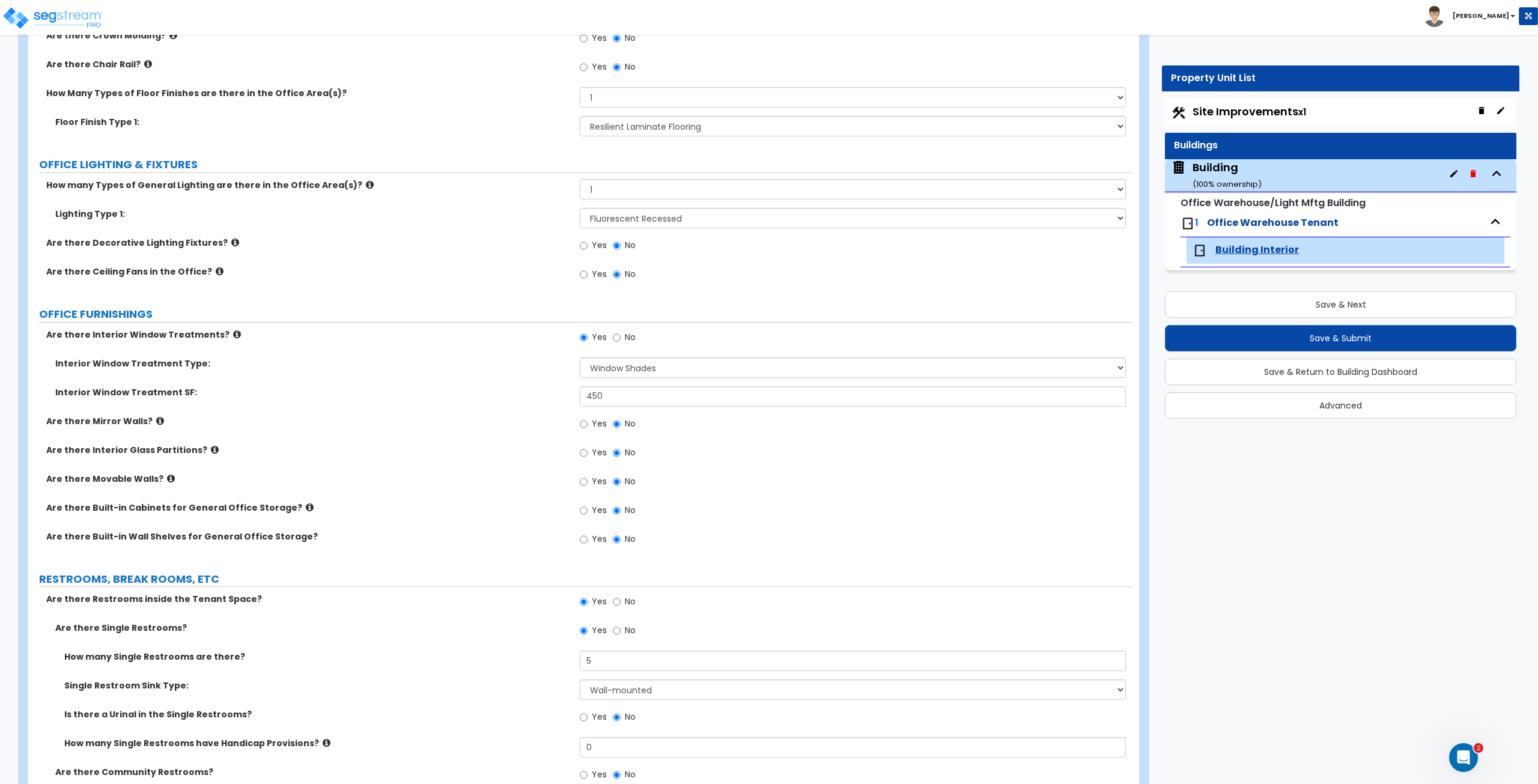 click on "Interior Window Treatment SF:" at bounding box center (313, 392) 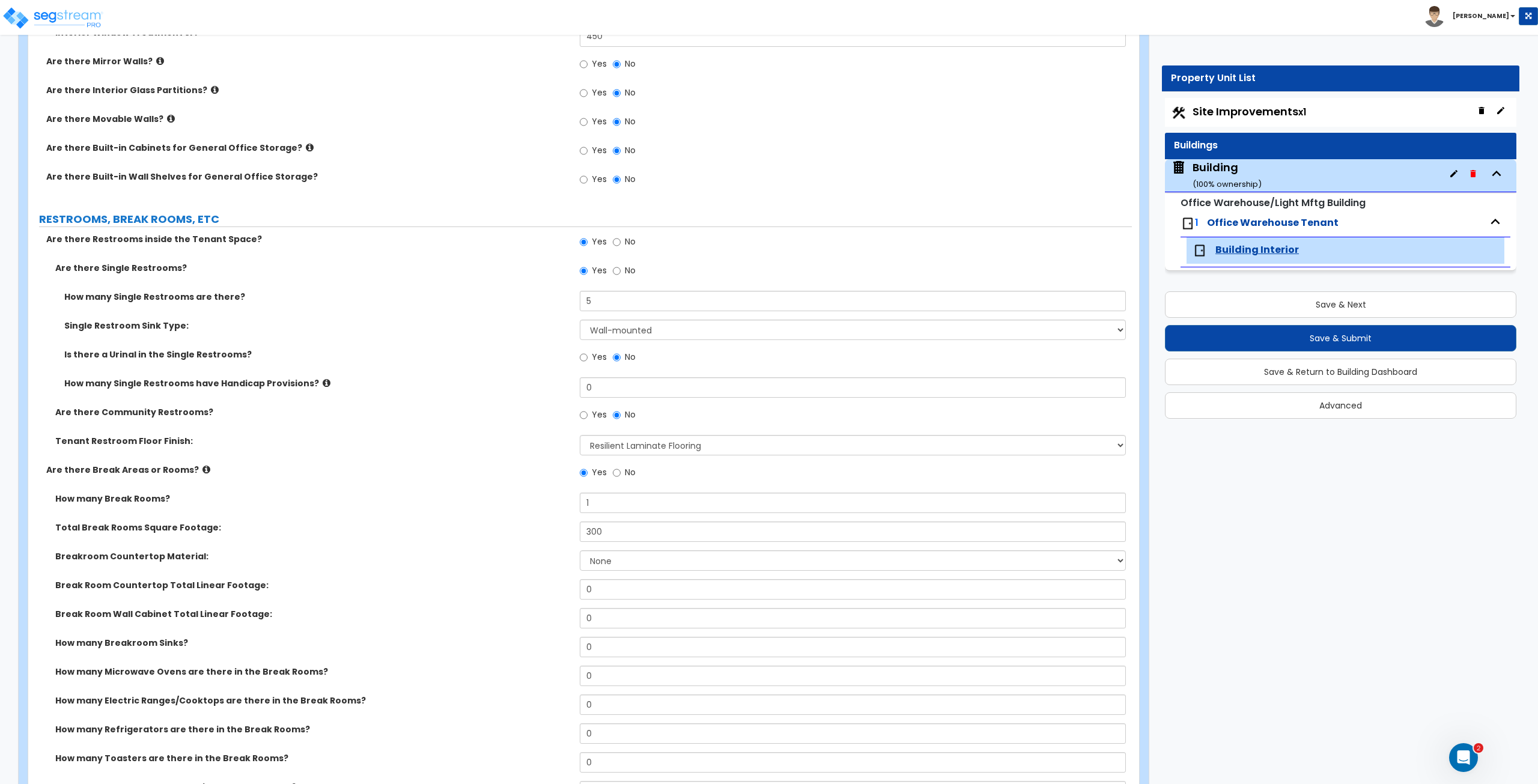 scroll, scrollTop: 1384, scrollLeft: 0, axis: vertical 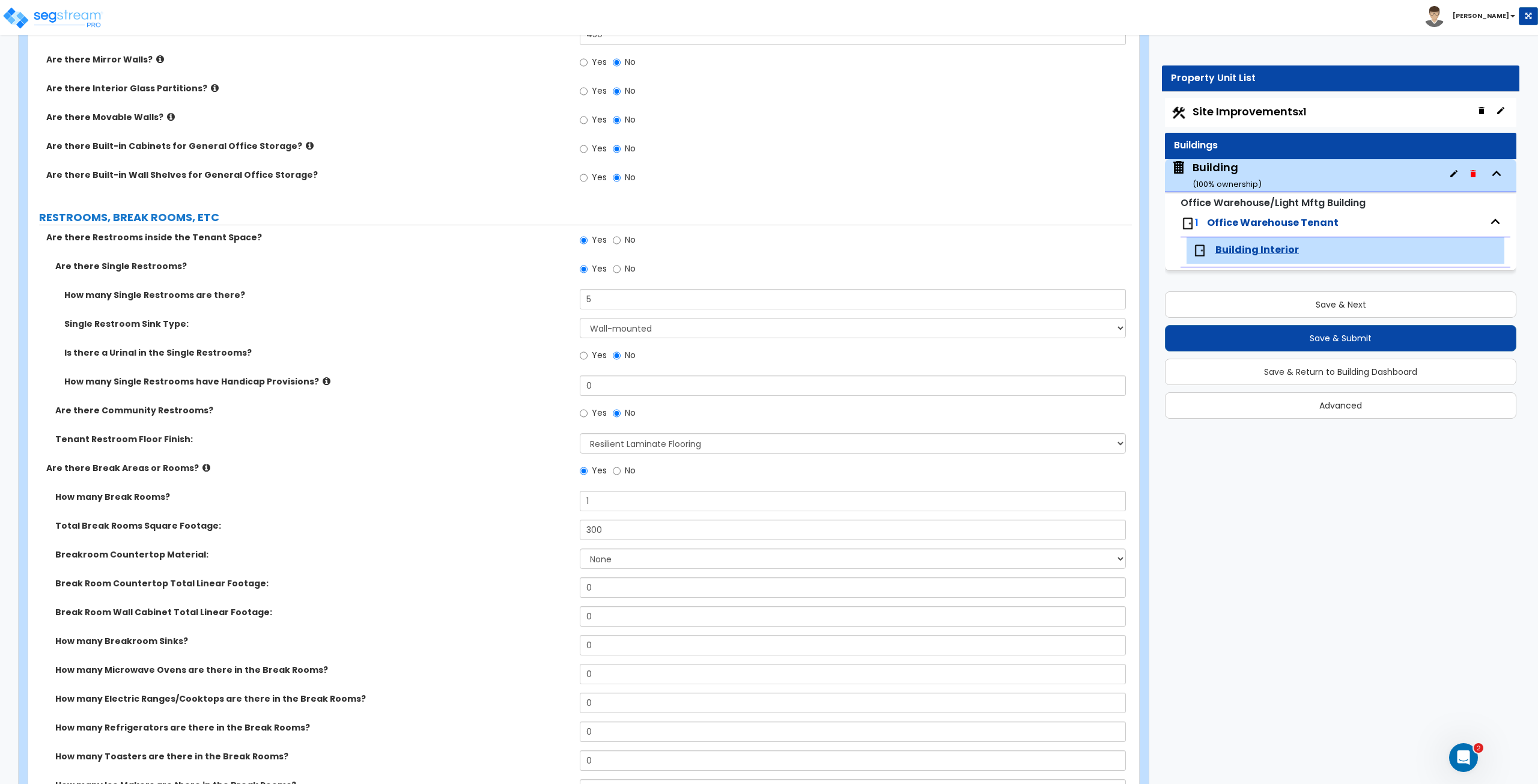 click on "Total Break Rooms Square Footage:" at bounding box center (313, 526) 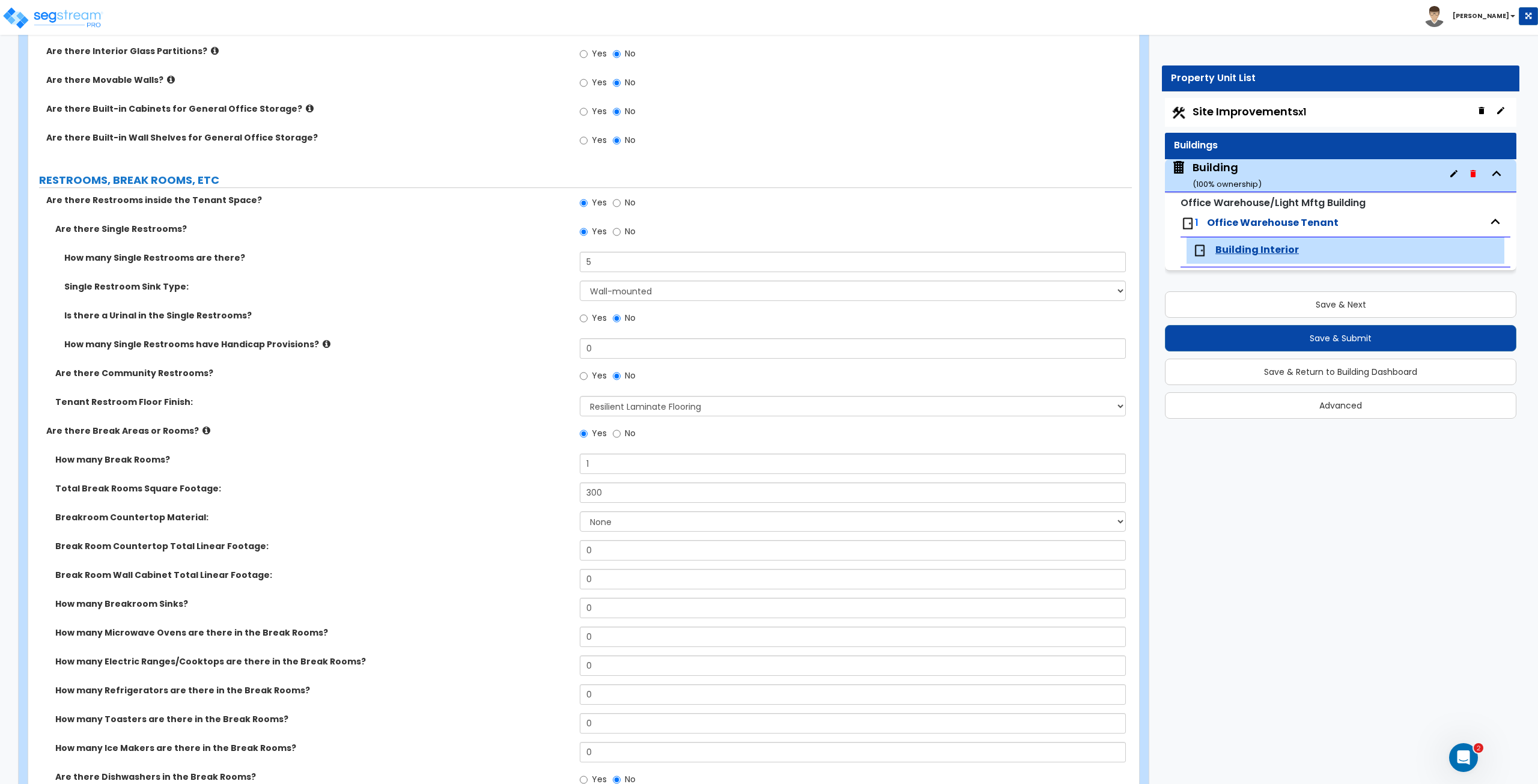 scroll, scrollTop: 1426, scrollLeft: 0, axis: vertical 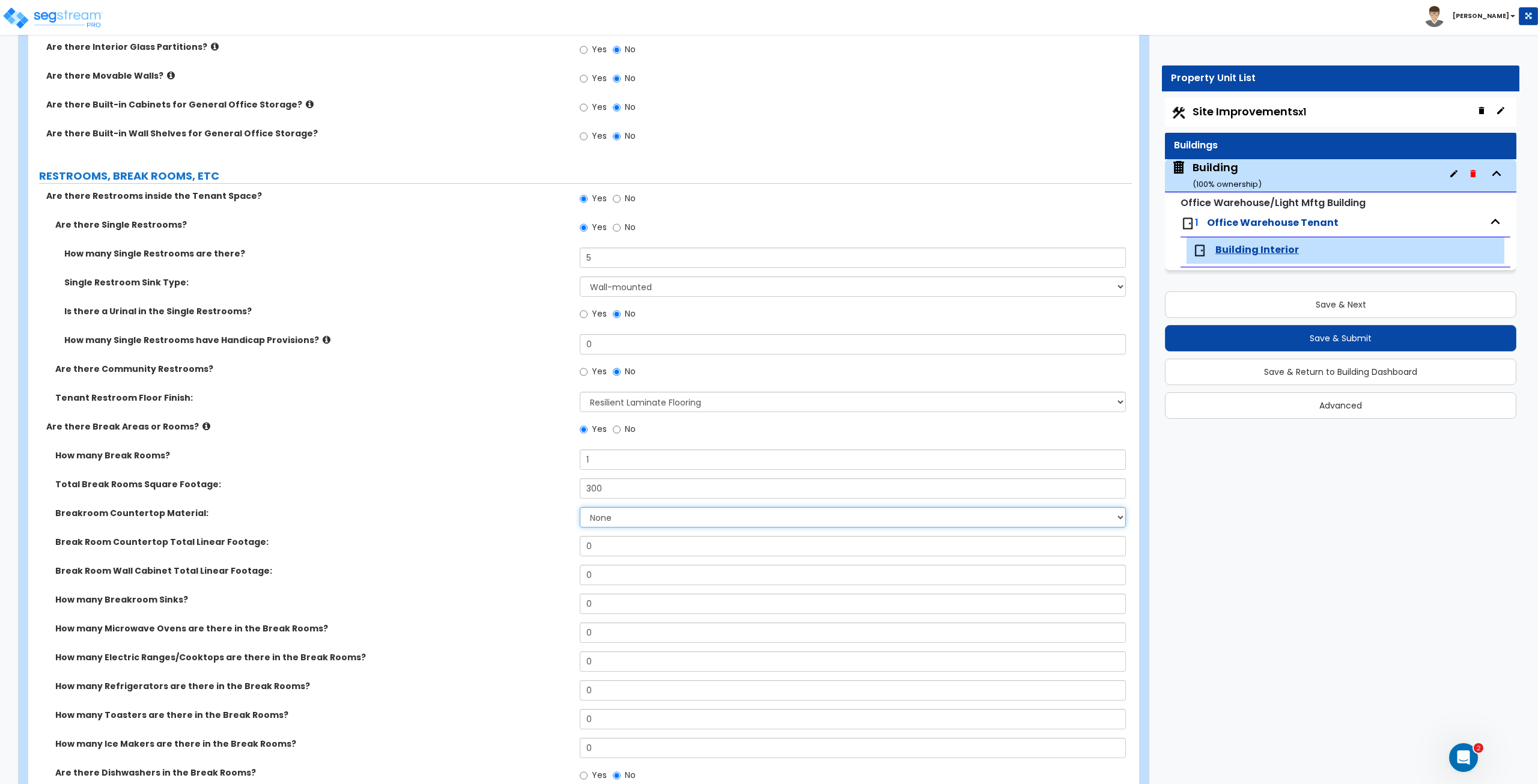 click on "None Plastic Laminate Solid Surface Stone Quartz Marble Tile Wood Stainless Steel" at bounding box center (853, 517) 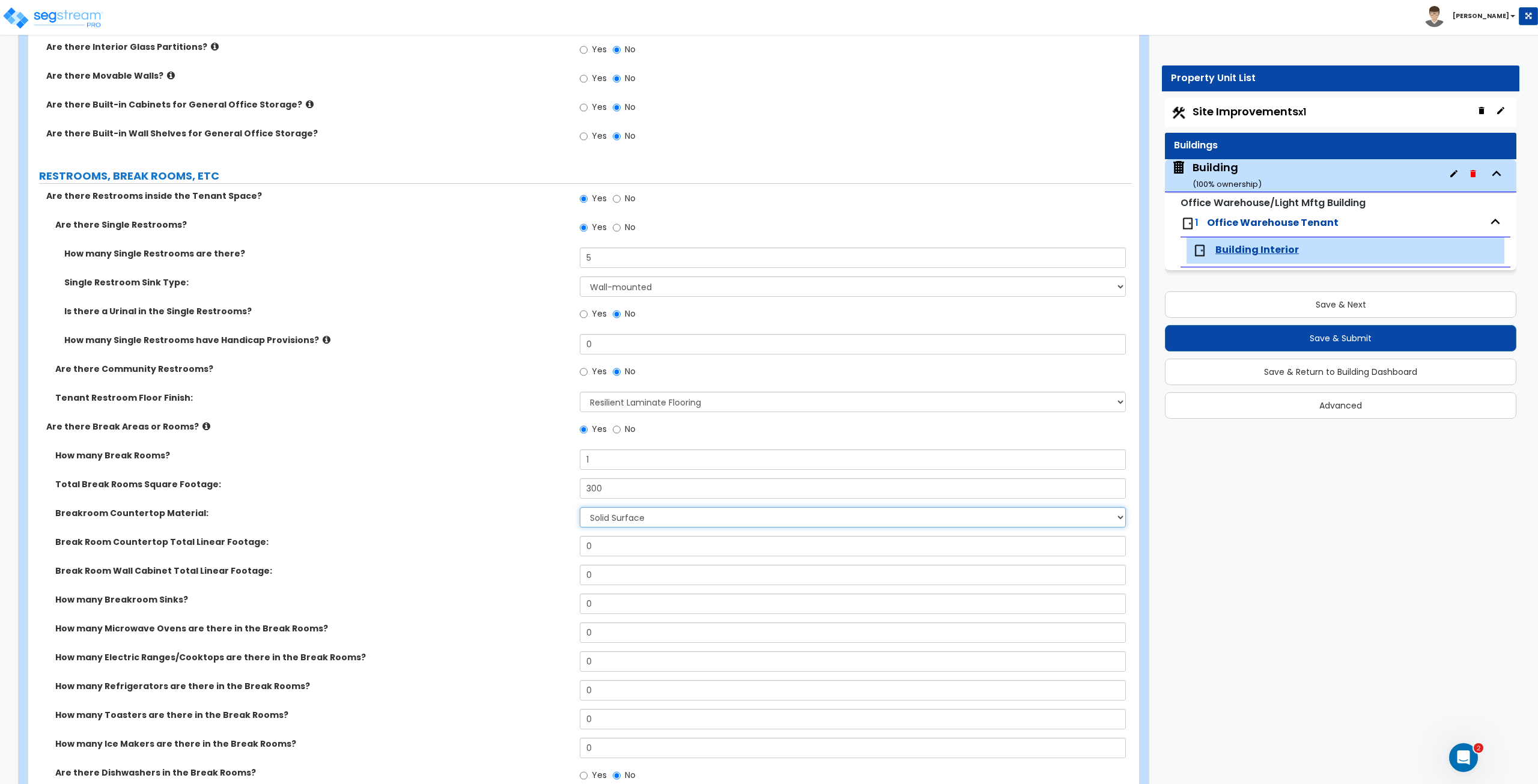 click on "None Plastic Laminate Solid Surface Stone Quartz Marble Tile Wood Stainless Steel" at bounding box center [853, 517] 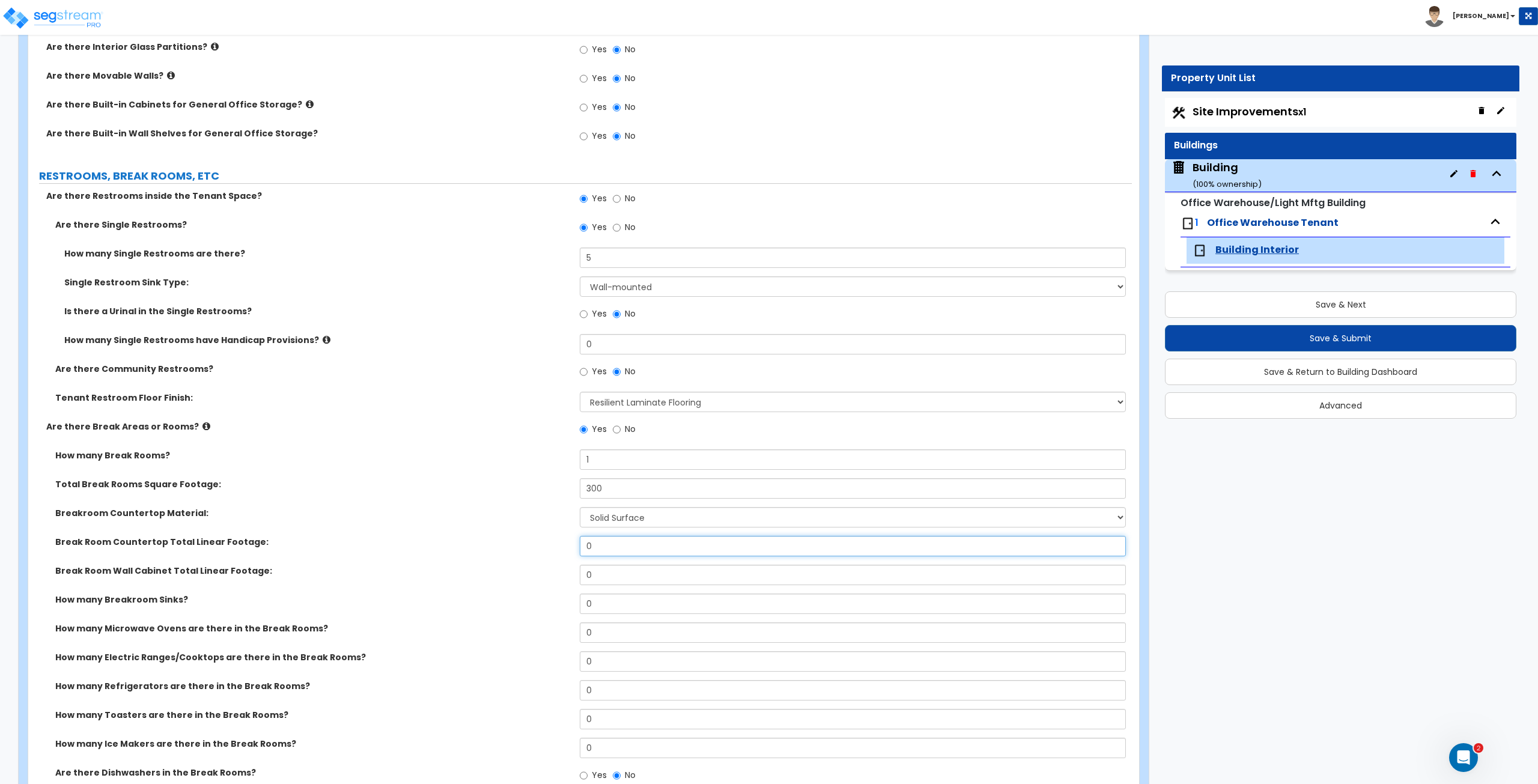 drag, startPoint x: 607, startPoint y: 541, endPoint x: 446, endPoint y: 553, distance: 161.44659 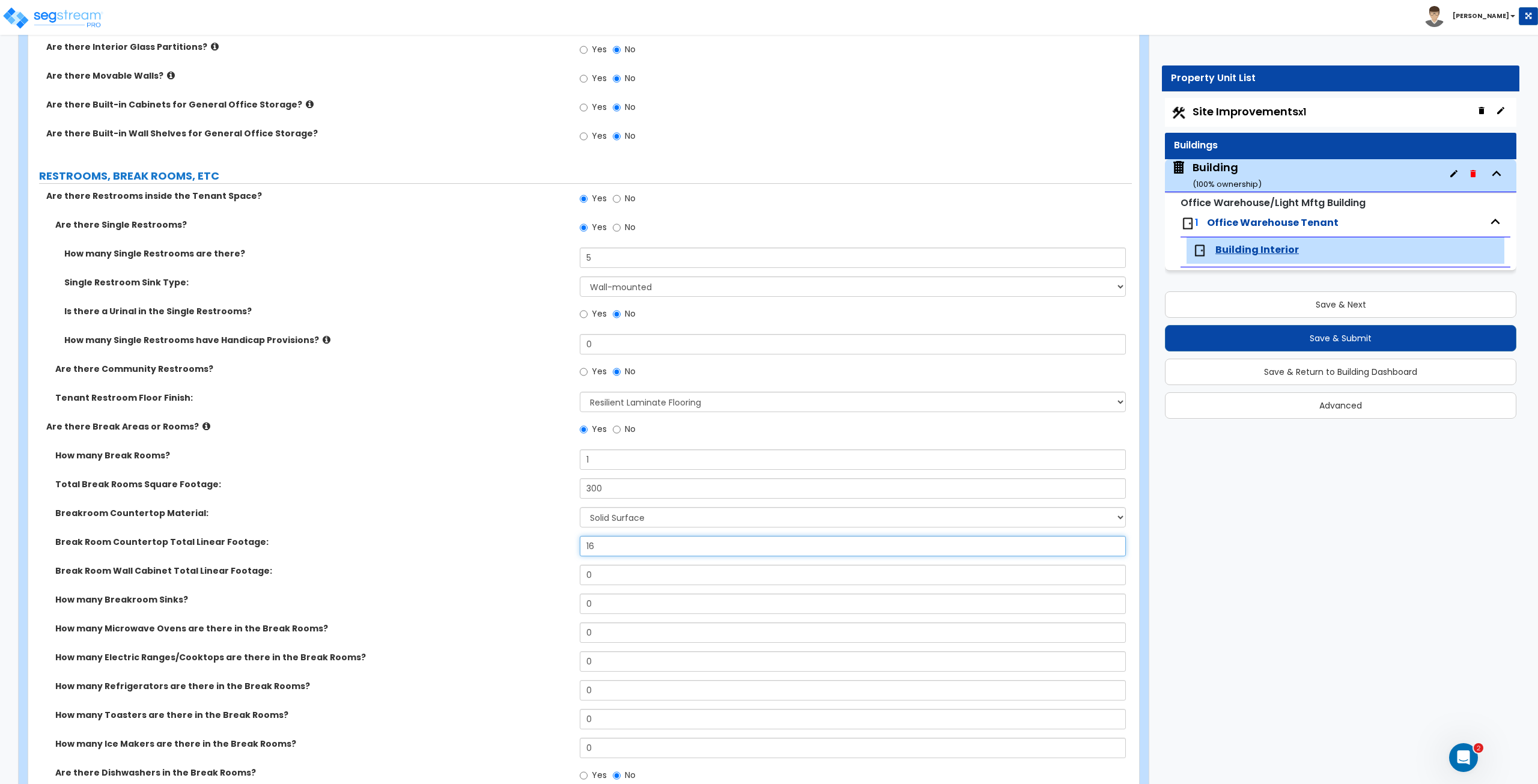 type on "16" 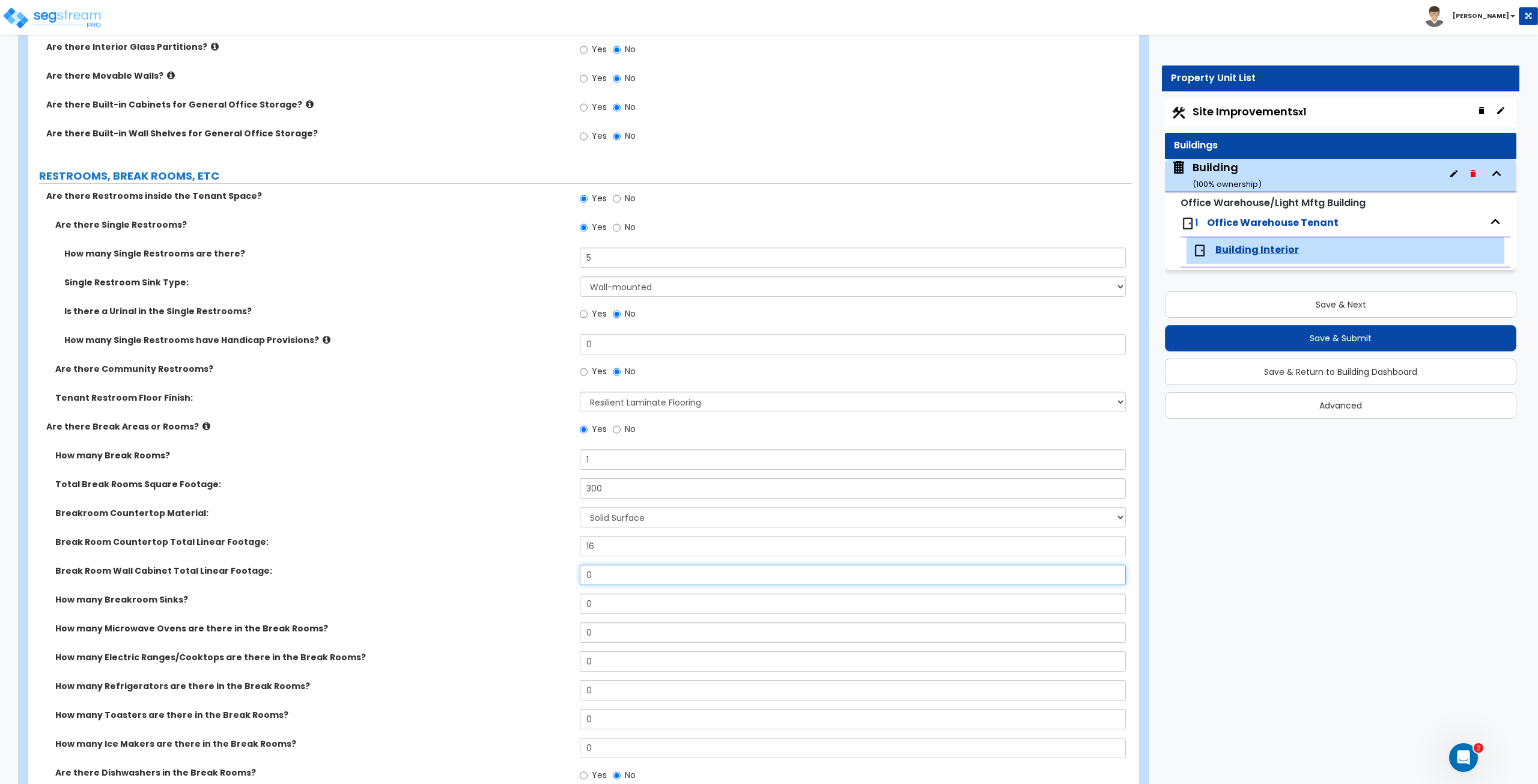 drag, startPoint x: 612, startPoint y: 571, endPoint x: 436, endPoint y: 558, distance: 176.47946 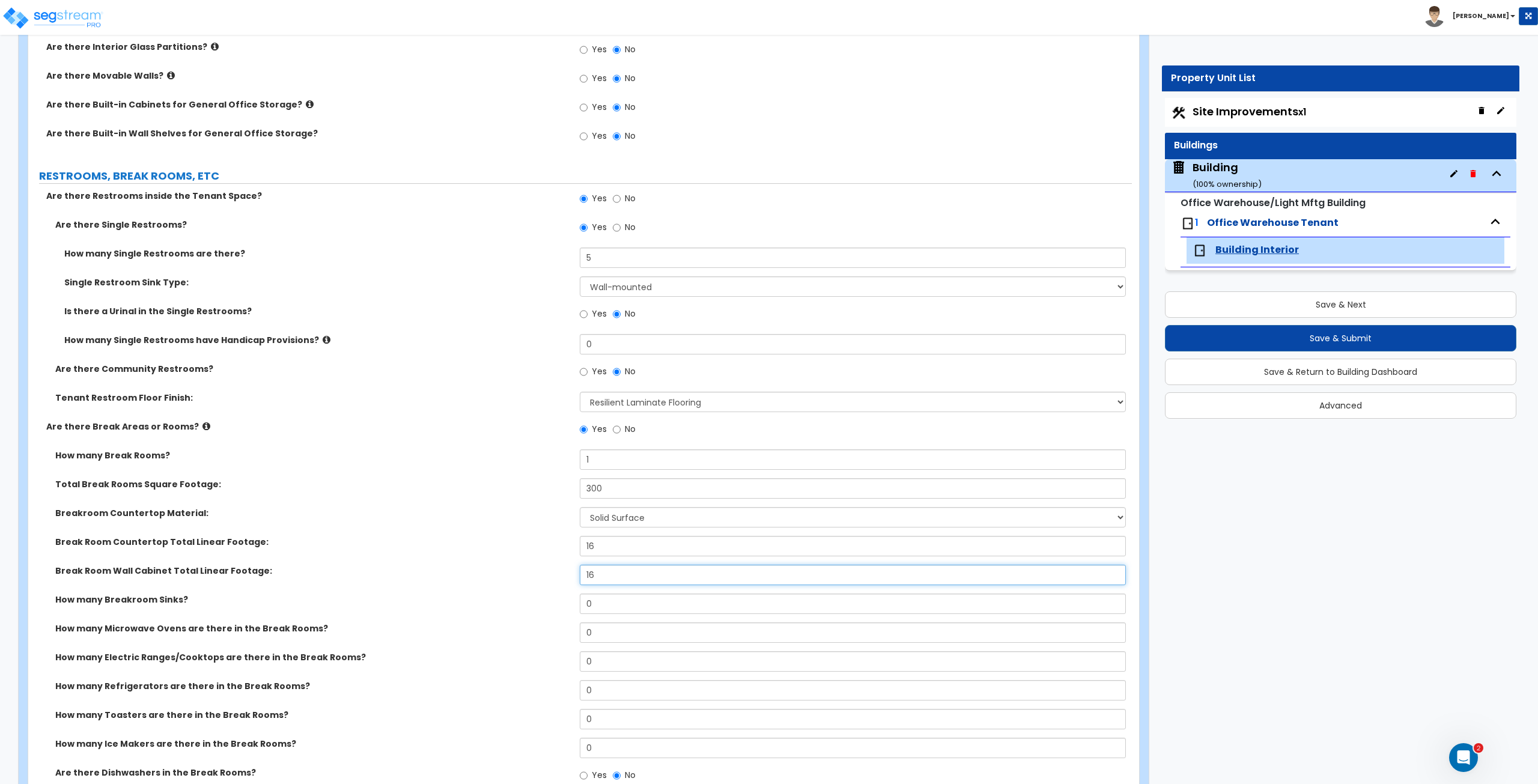 type on "16" 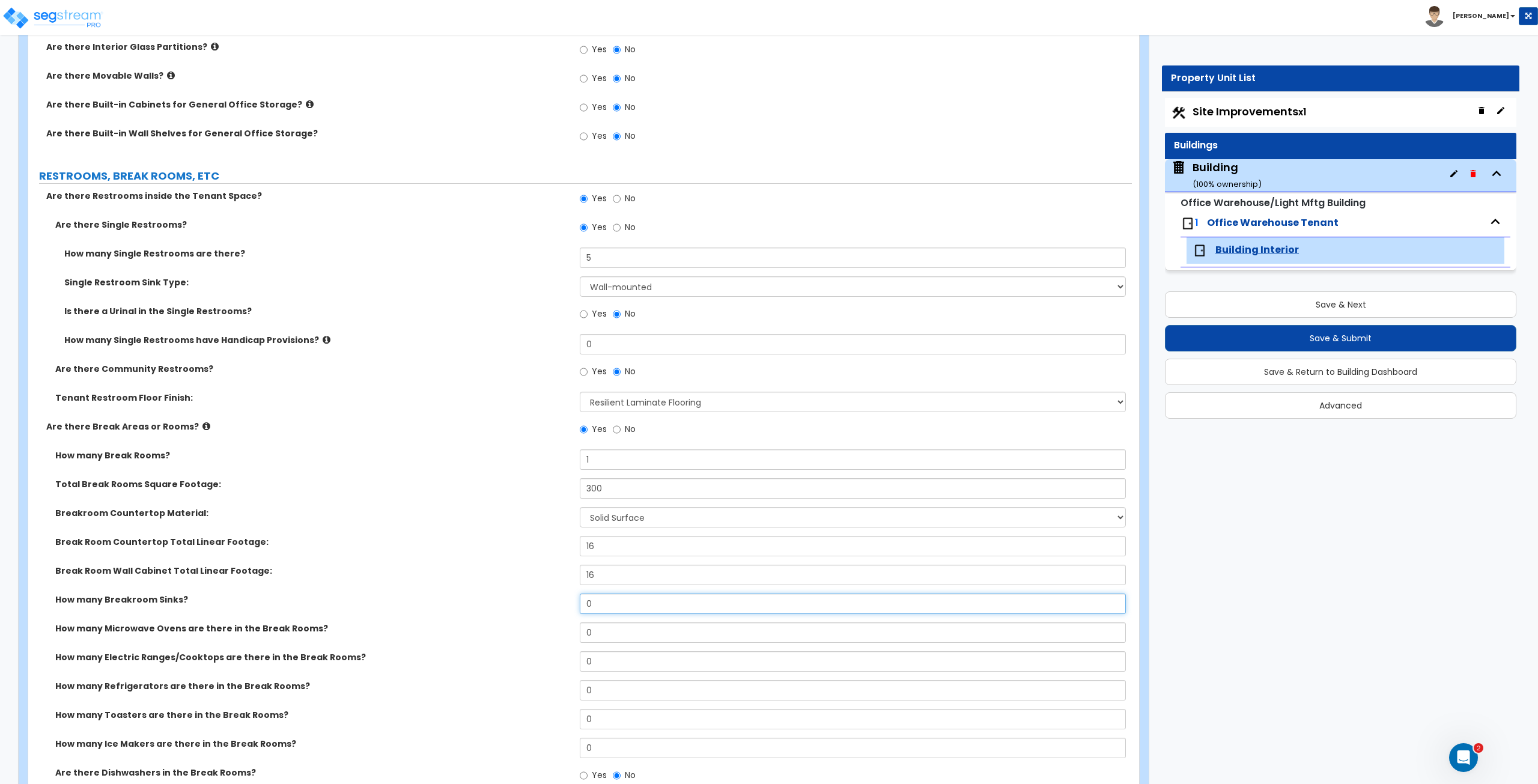 drag, startPoint x: 514, startPoint y: 588, endPoint x: 455, endPoint y: 585, distance: 59.07622 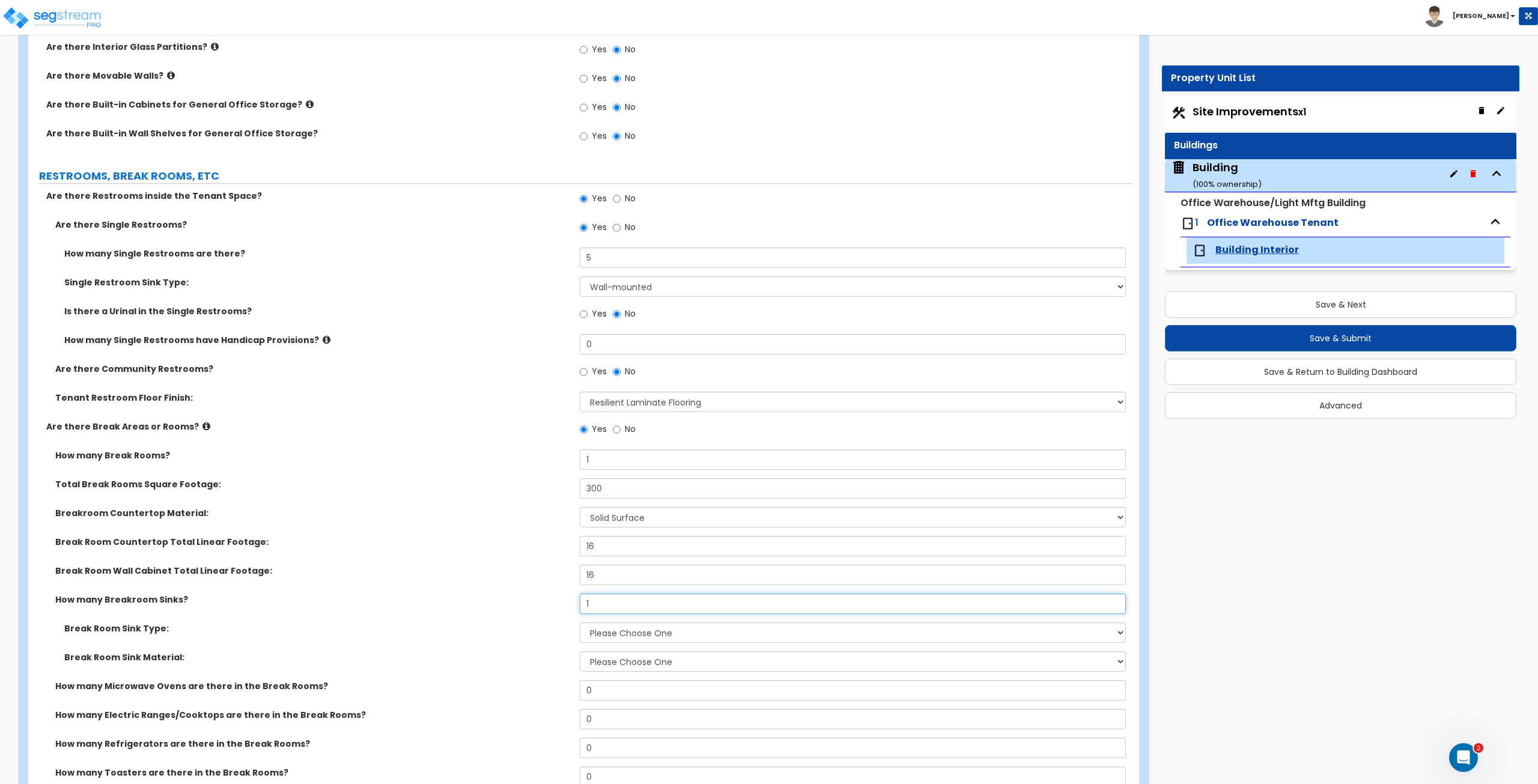 type on "1" 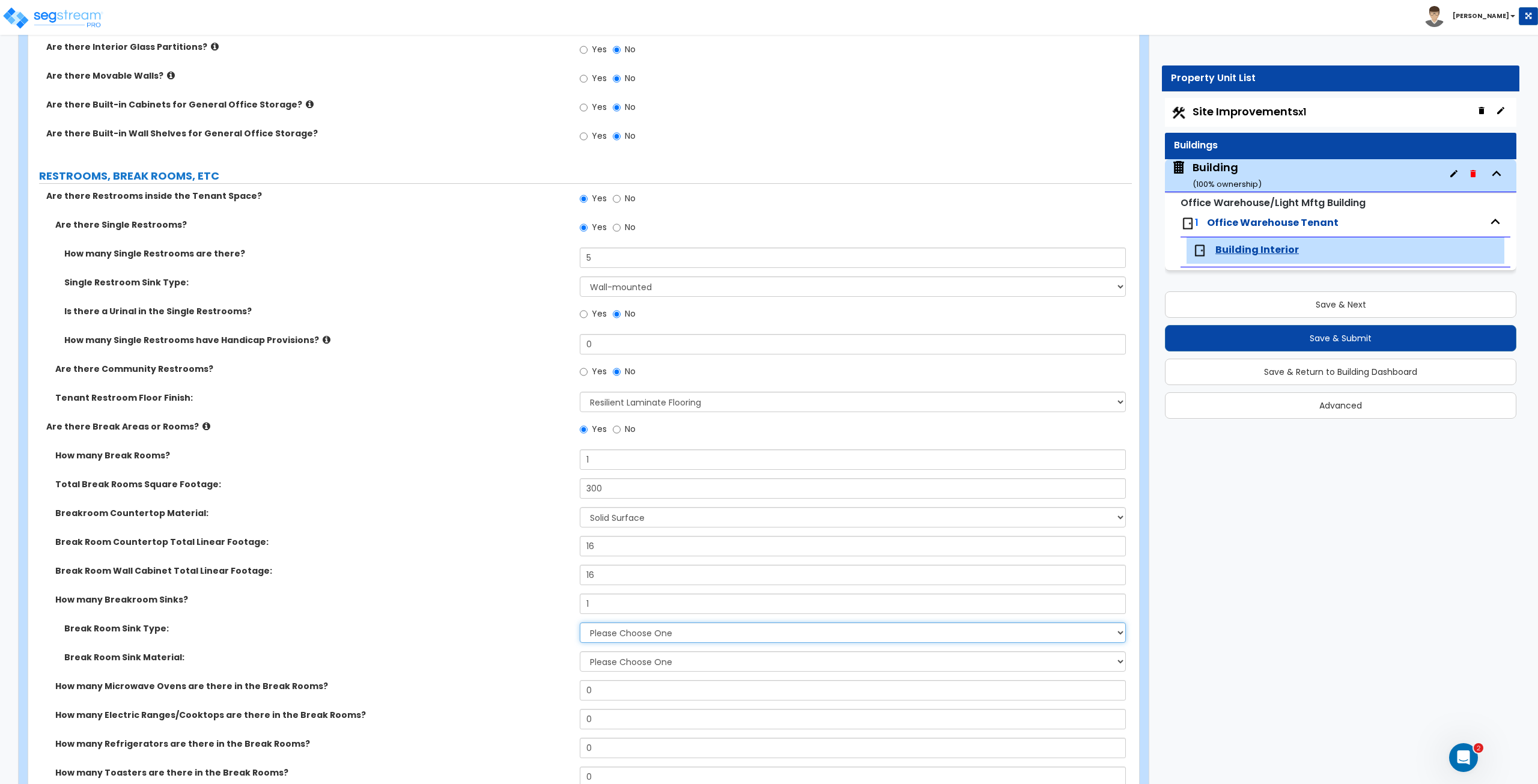click on "Please Choose One Single Sink Double Sink" at bounding box center [853, 633] 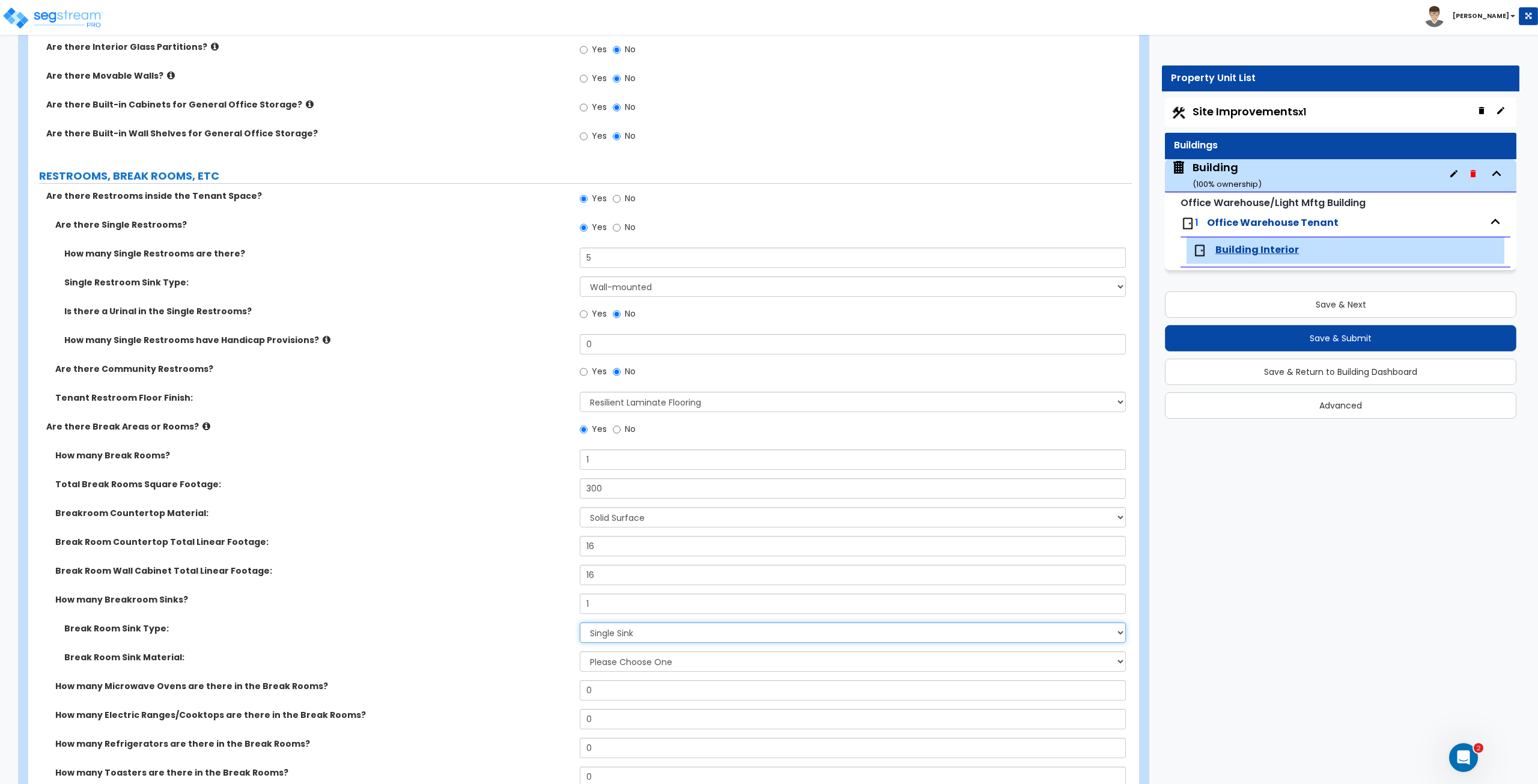 click on "Please Choose One Single Sink Double Sink" at bounding box center (853, 633) 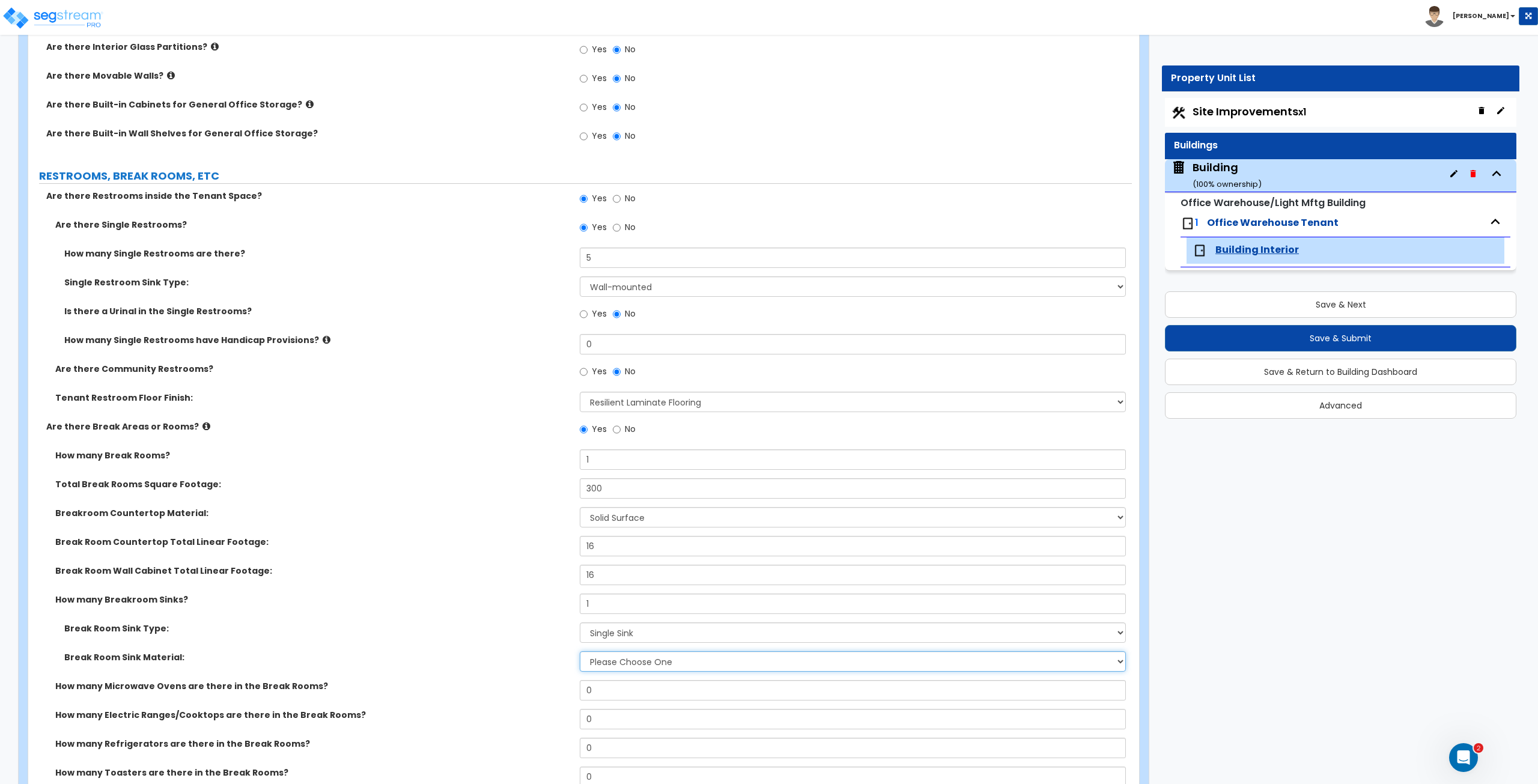 click on "Please Choose One Stainless Steel Porcelain Enamel Cast Iron" at bounding box center [853, 661] 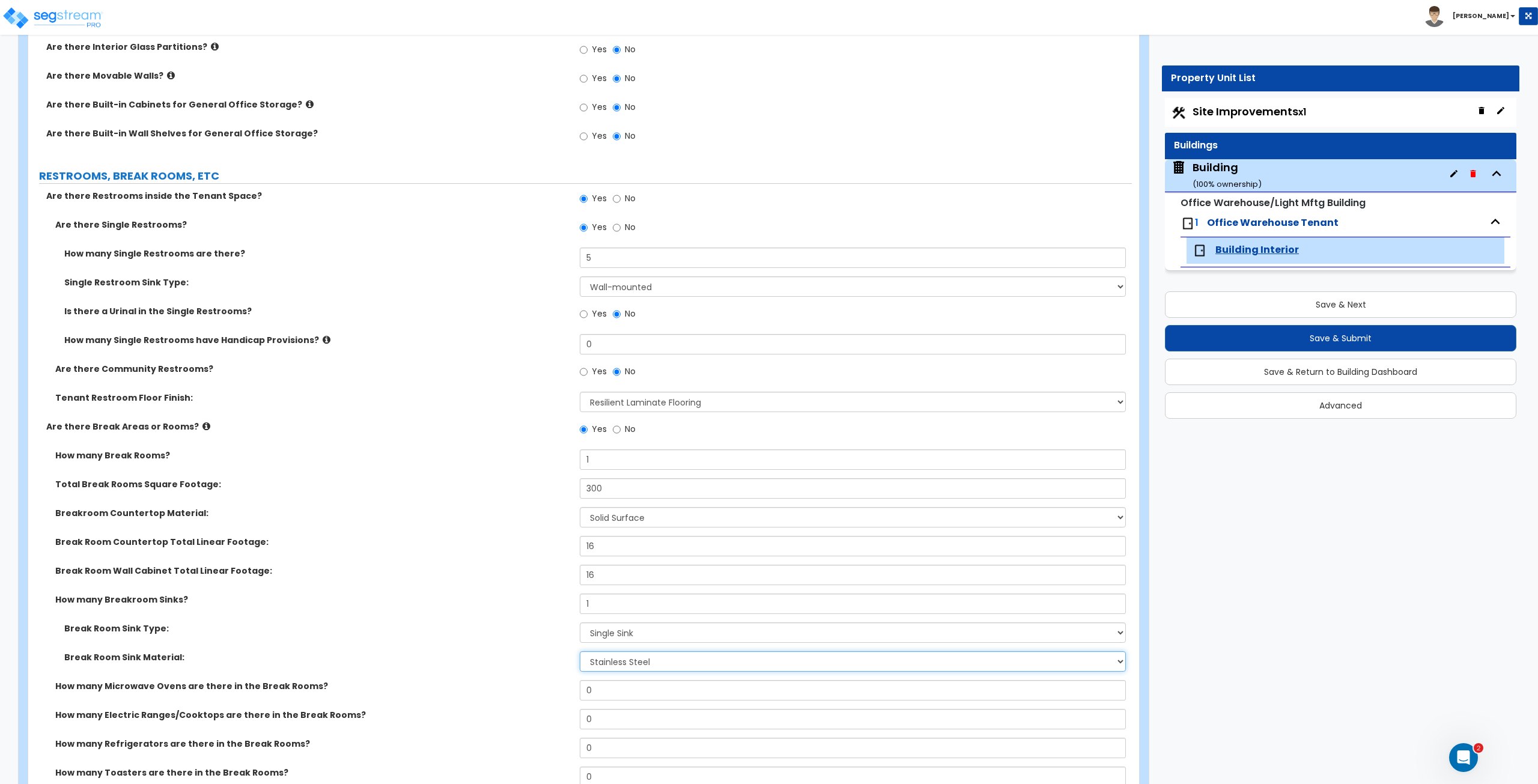 click on "Please Choose One Stainless Steel Porcelain Enamel Cast Iron" at bounding box center (853, 661) 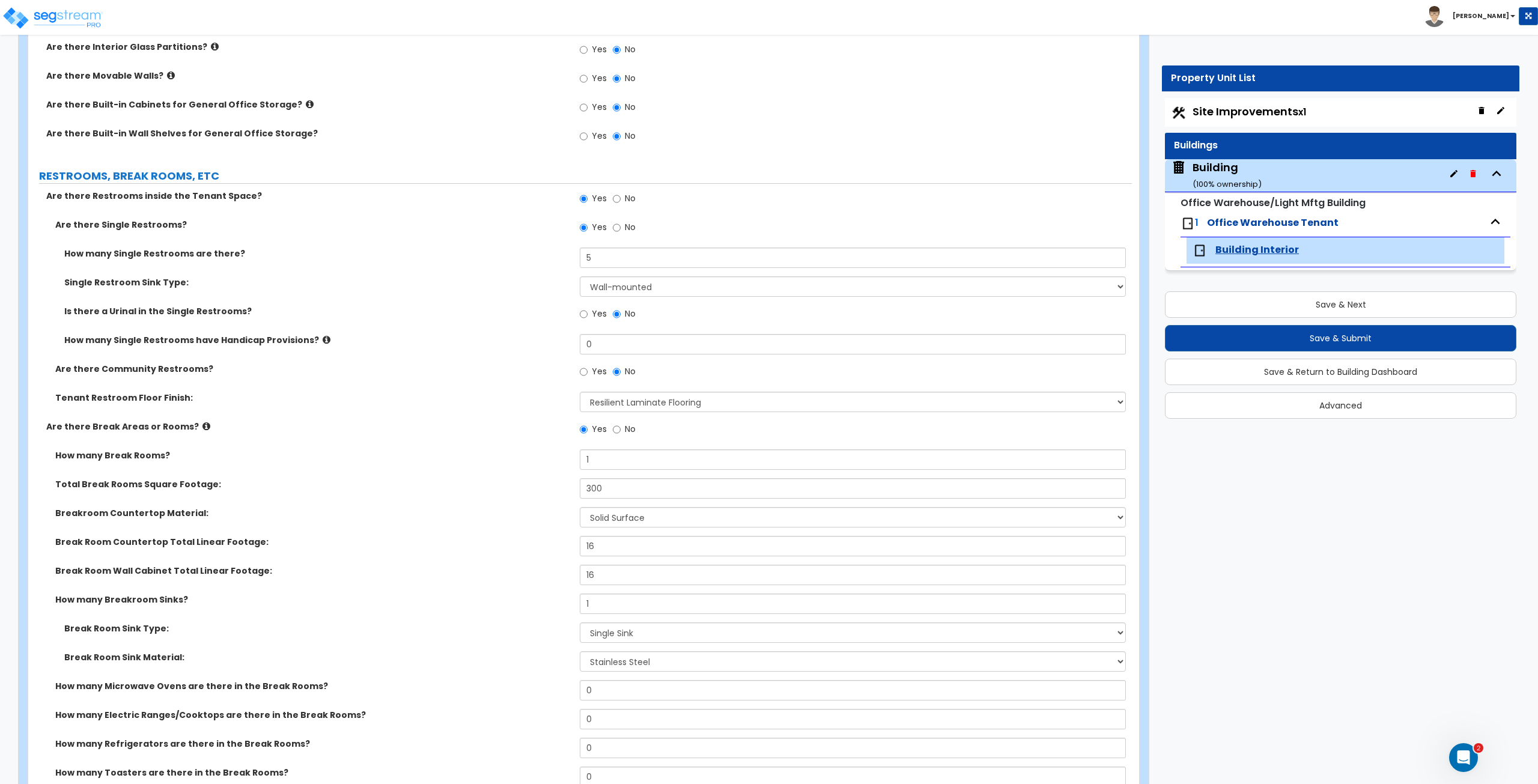 click on "Break Room Sink Material:" at bounding box center [317, 657] 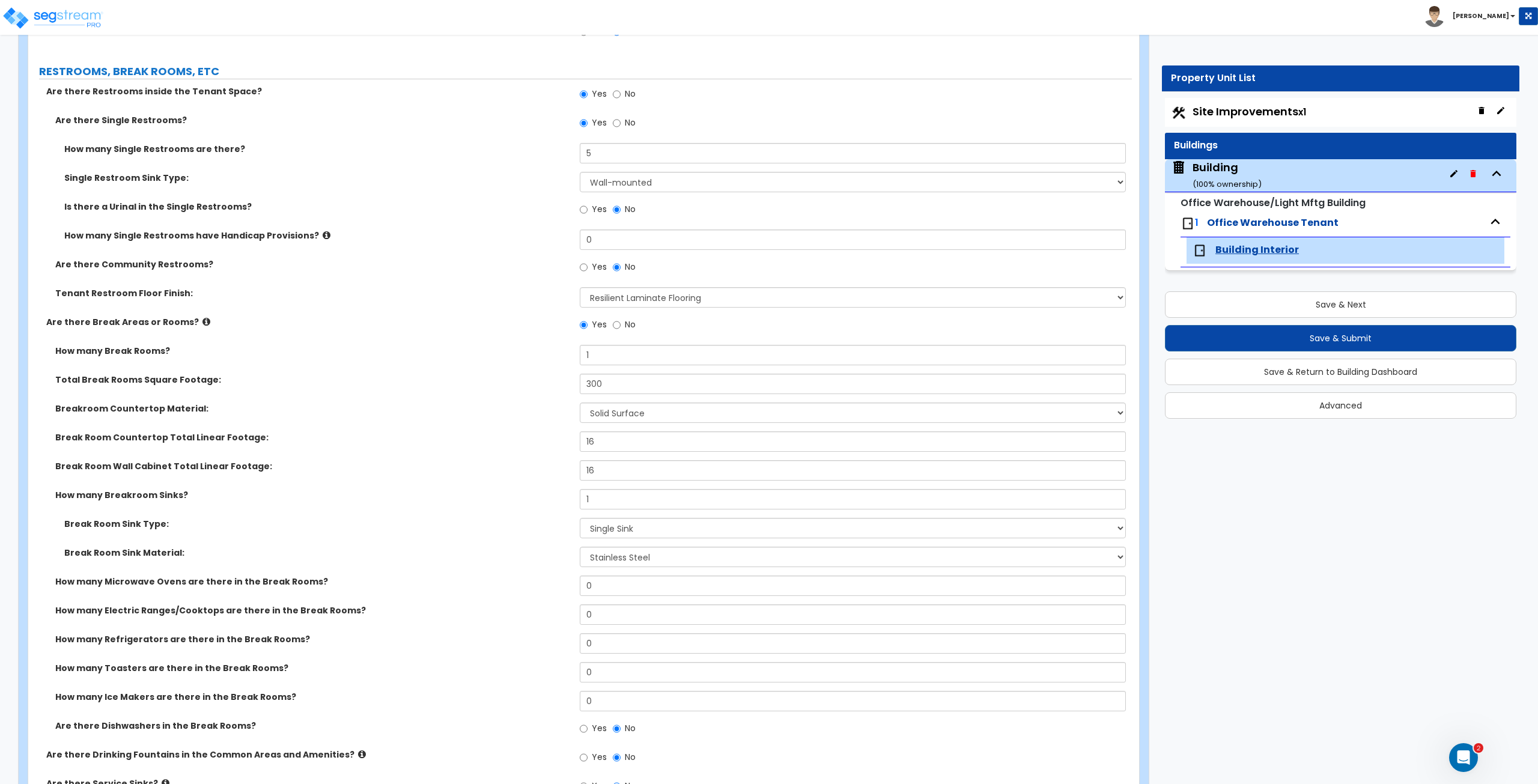 scroll, scrollTop: 1532, scrollLeft: 0, axis: vertical 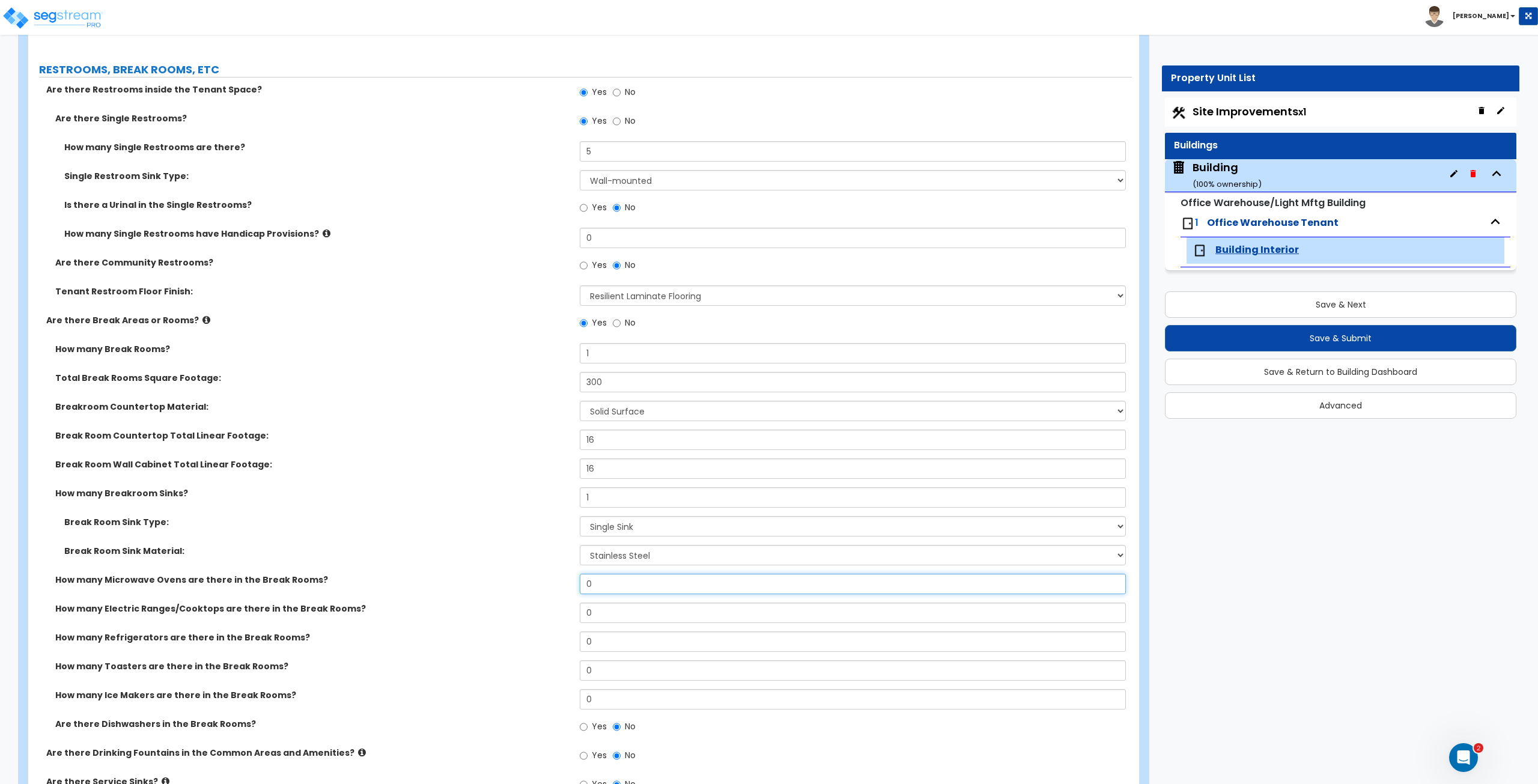drag, startPoint x: 616, startPoint y: 584, endPoint x: 526, endPoint y: 575, distance: 90.44888 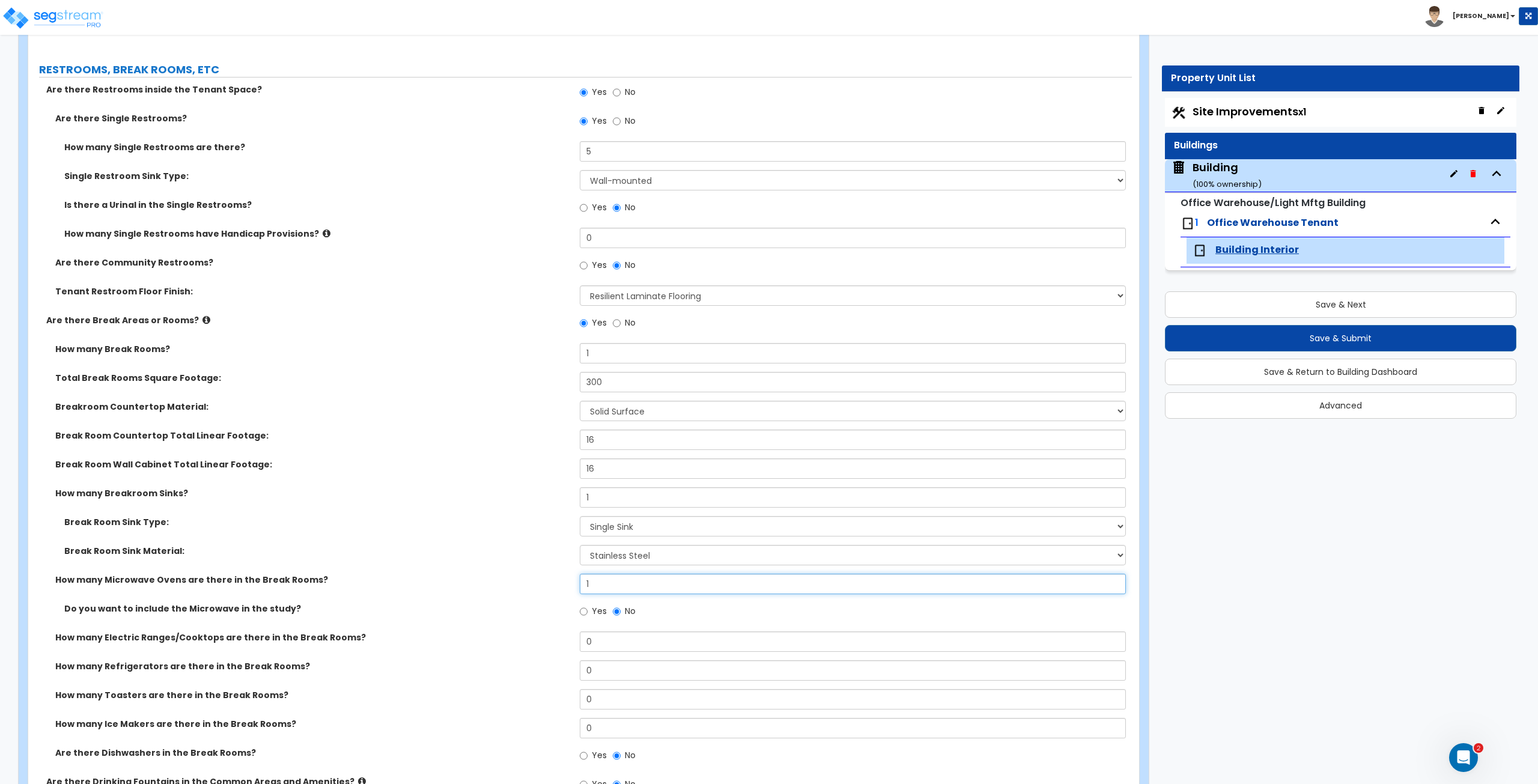 type on "1" 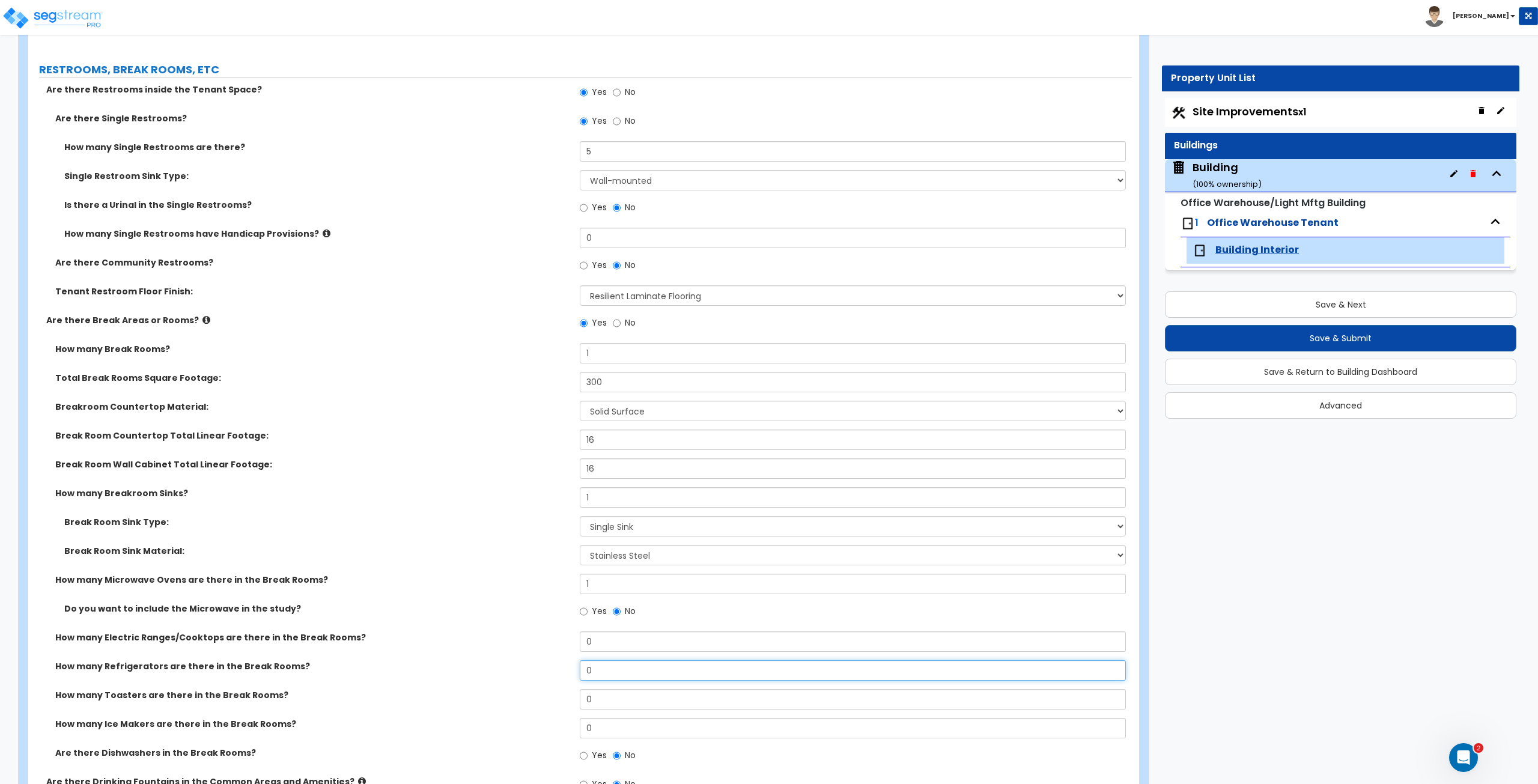 drag, startPoint x: 617, startPoint y: 664, endPoint x: 505, endPoint y: 678, distance: 112.87161 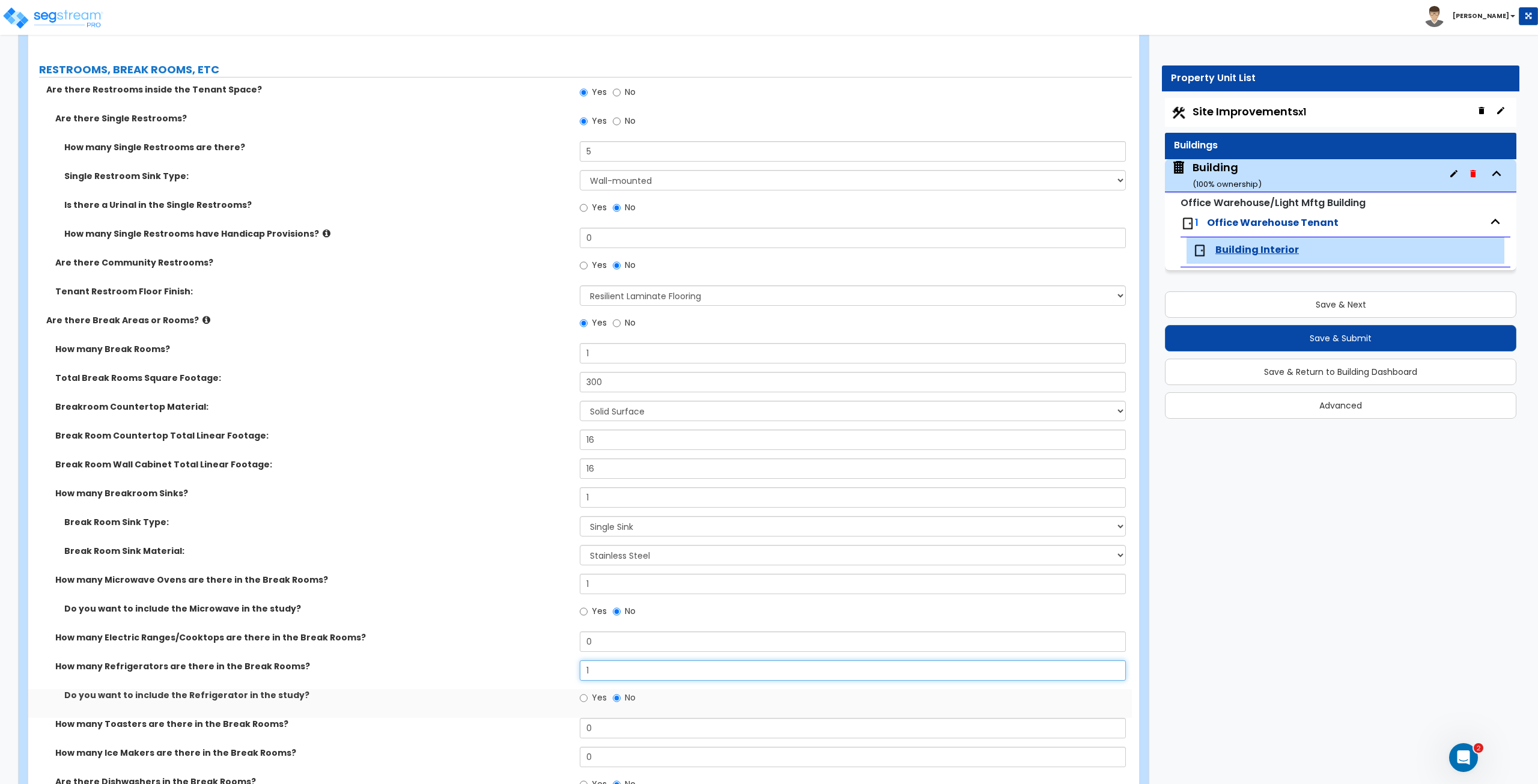 type on "1" 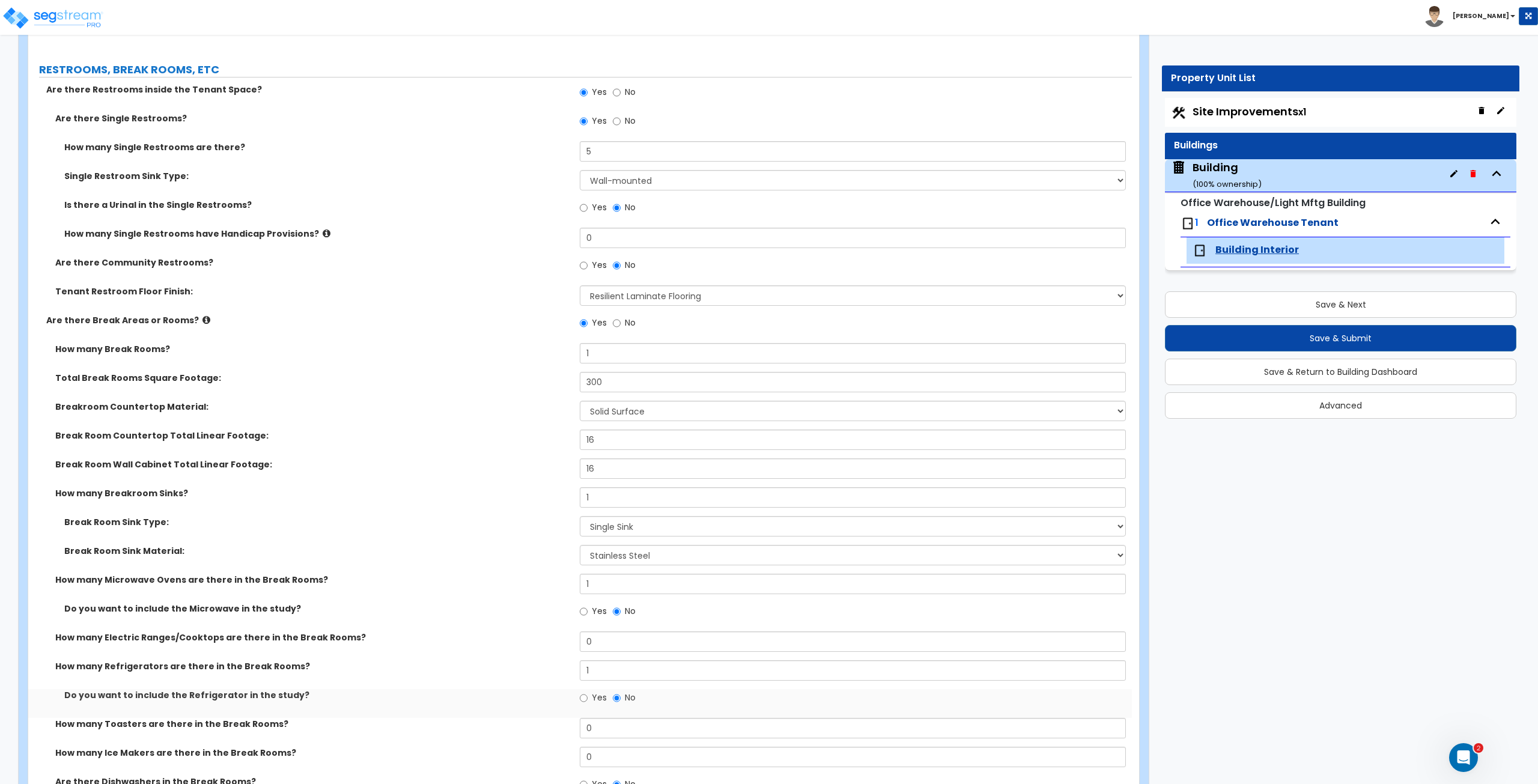 click on "How many Electric Ranges/Cooktops are there in the Break Rooms? 0" at bounding box center (580, 646) 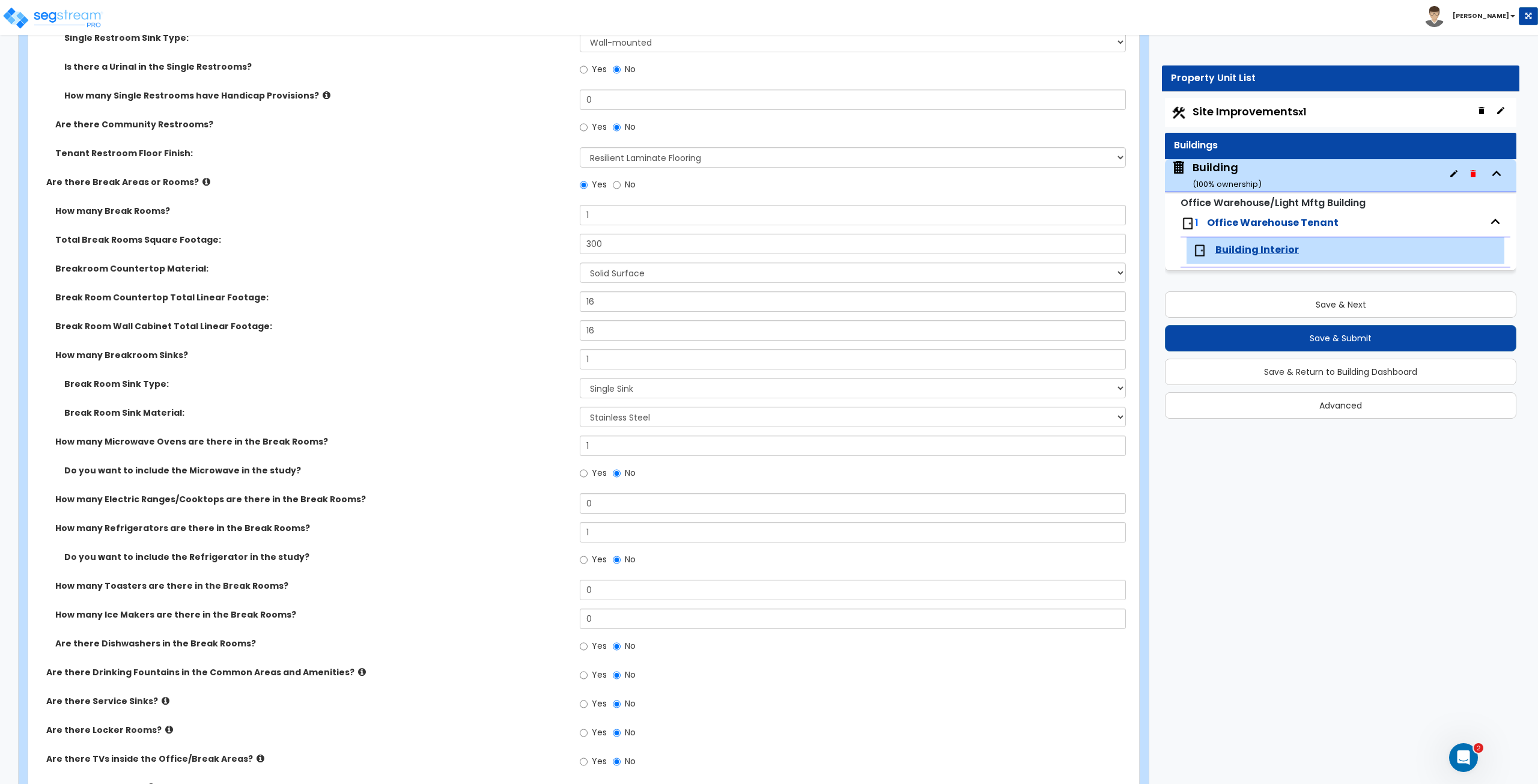 scroll, scrollTop: 1686, scrollLeft: 0, axis: vertical 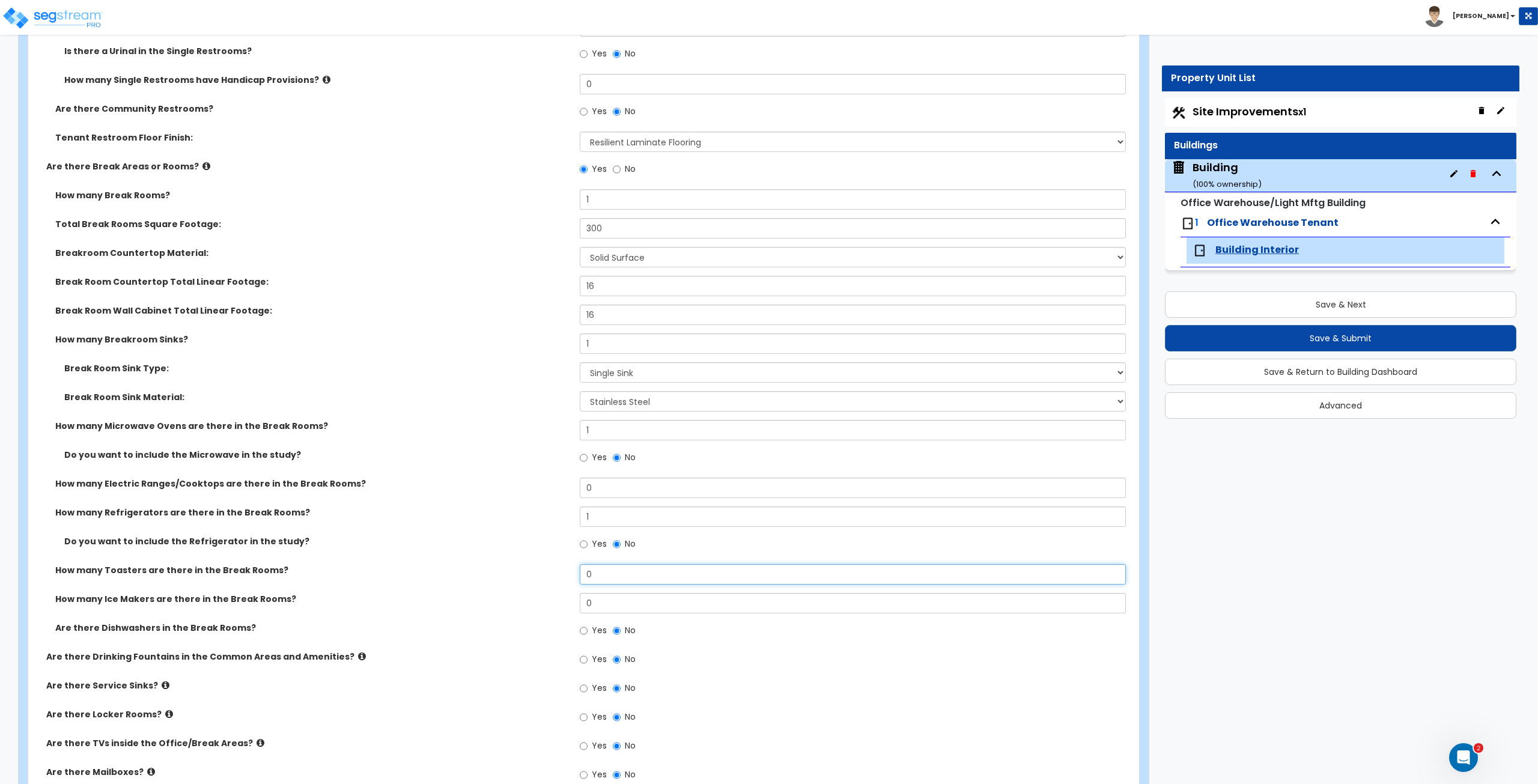drag, startPoint x: 605, startPoint y: 571, endPoint x: 536, endPoint y: 571, distance: 69 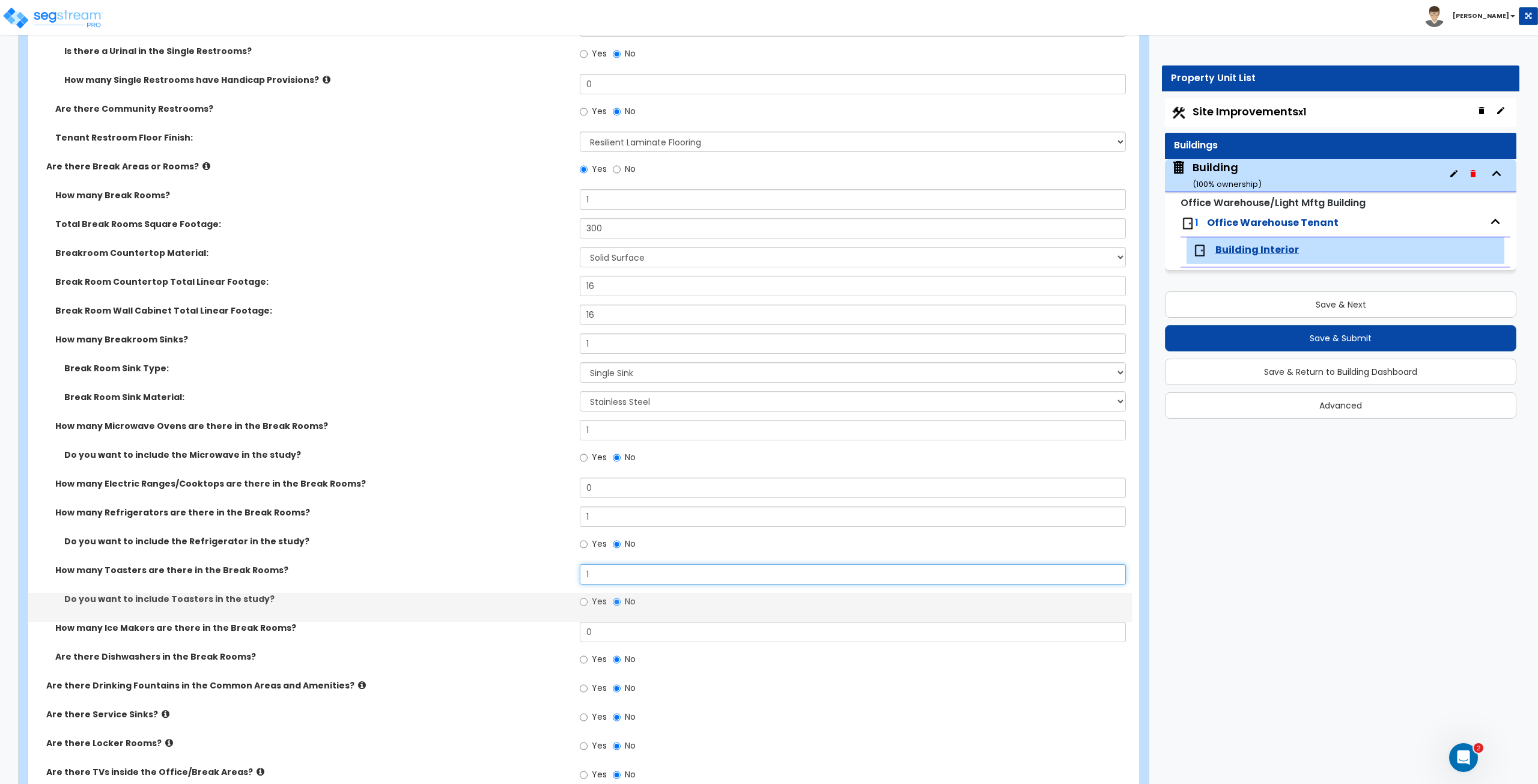 type on "1" 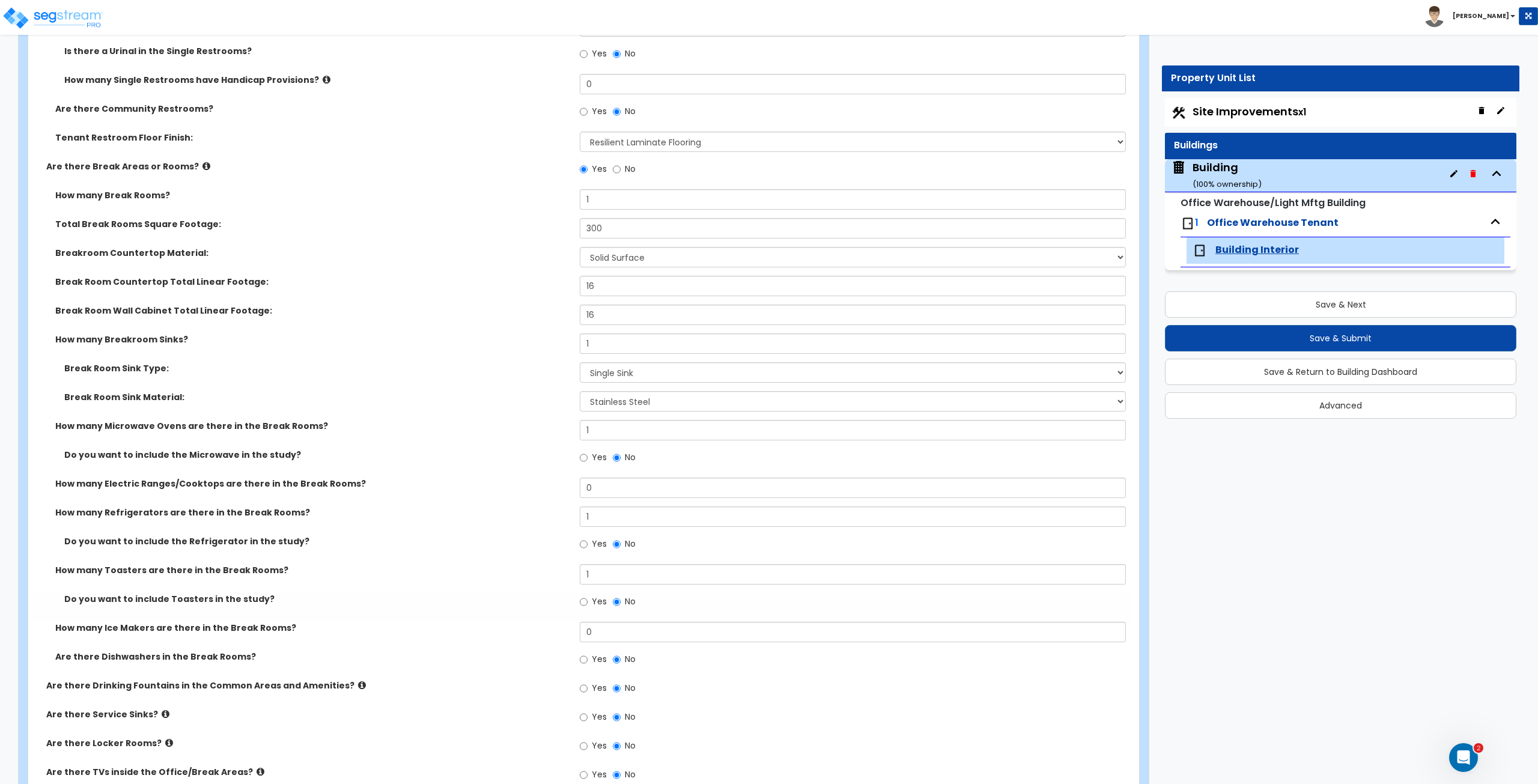 click on "How many Toasters are there in the Break Rooms?" at bounding box center (313, 570) 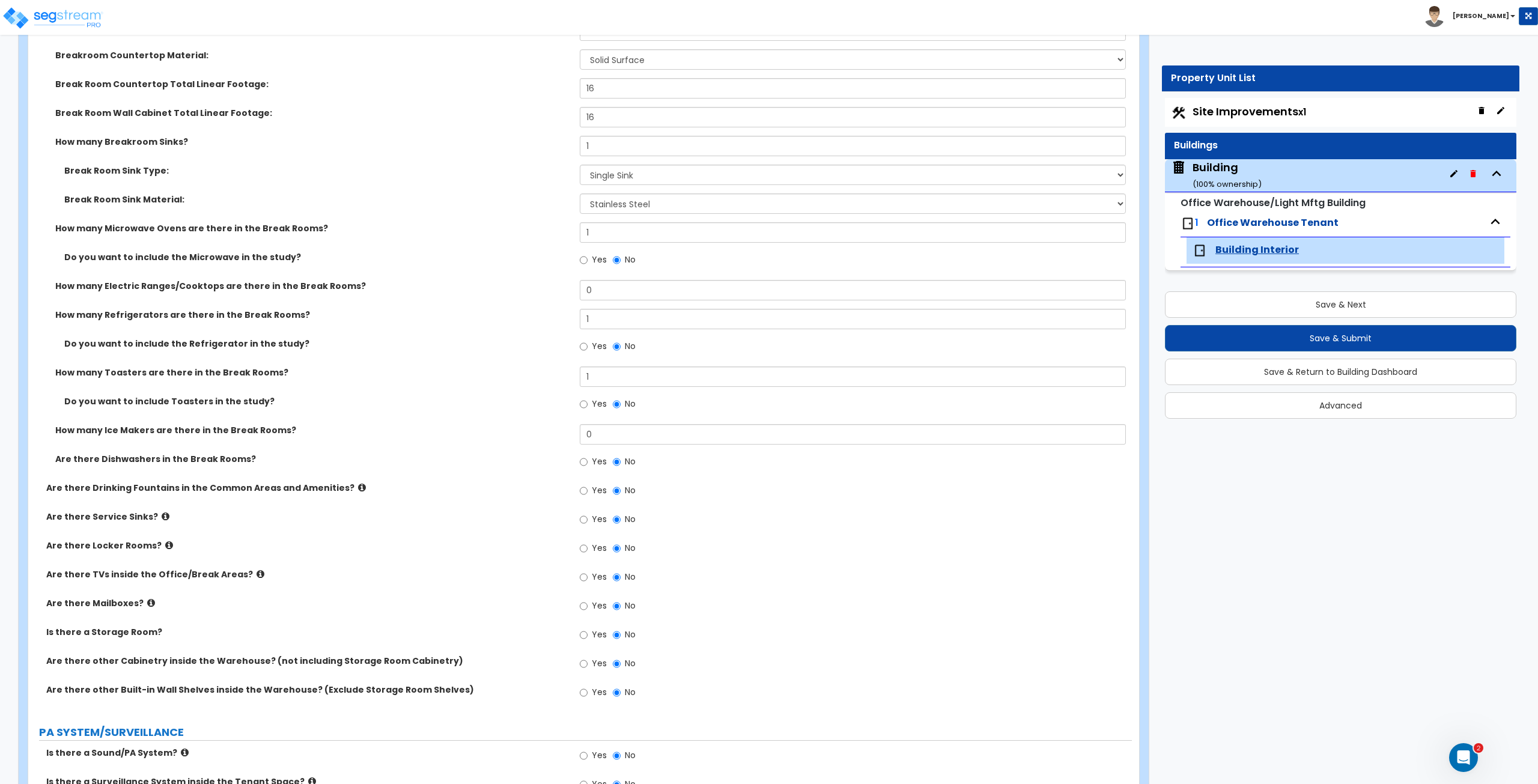 scroll, scrollTop: 1892, scrollLeft: 0, axis: vertical 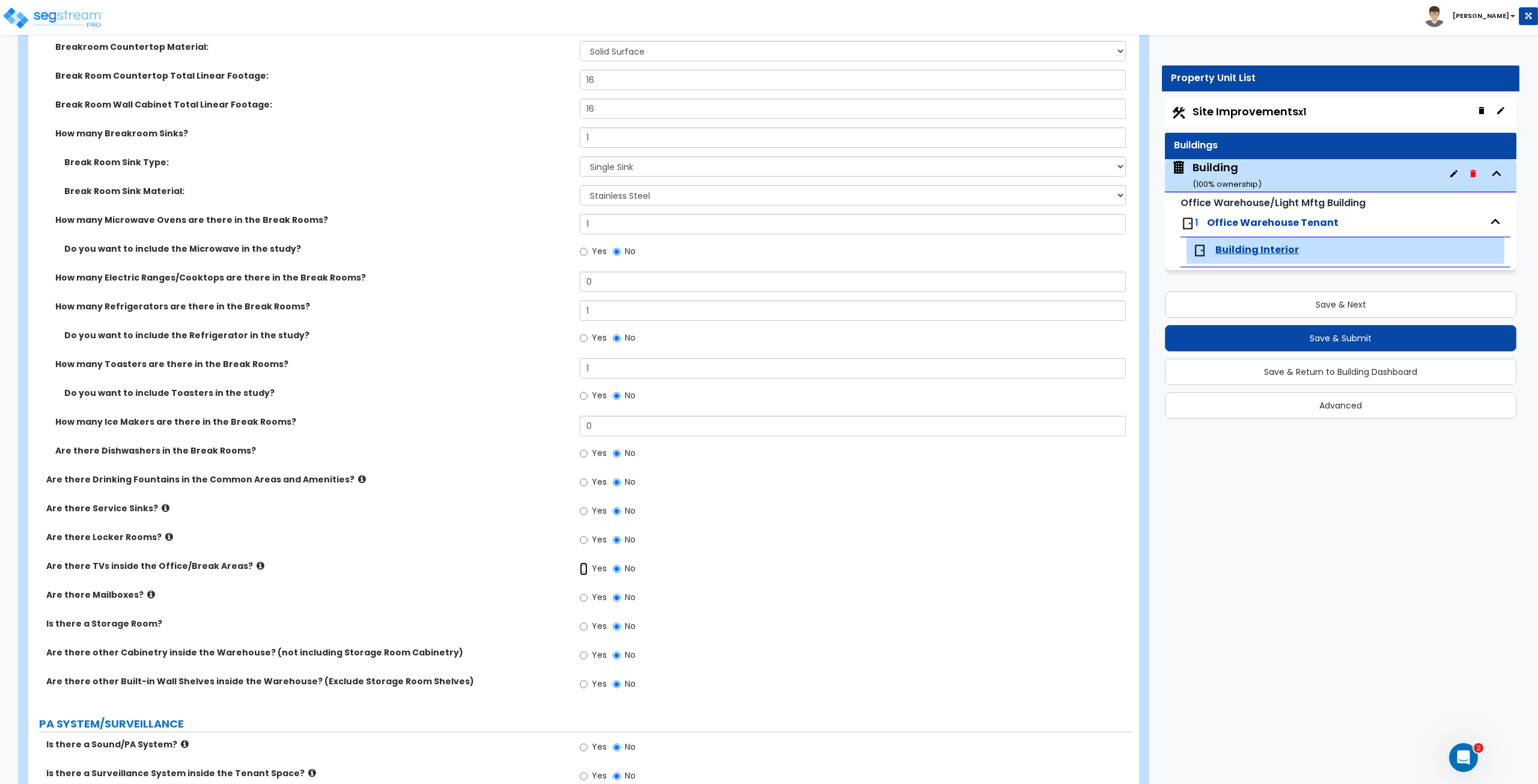 click on "Yes" at bounding box center (583, 569) 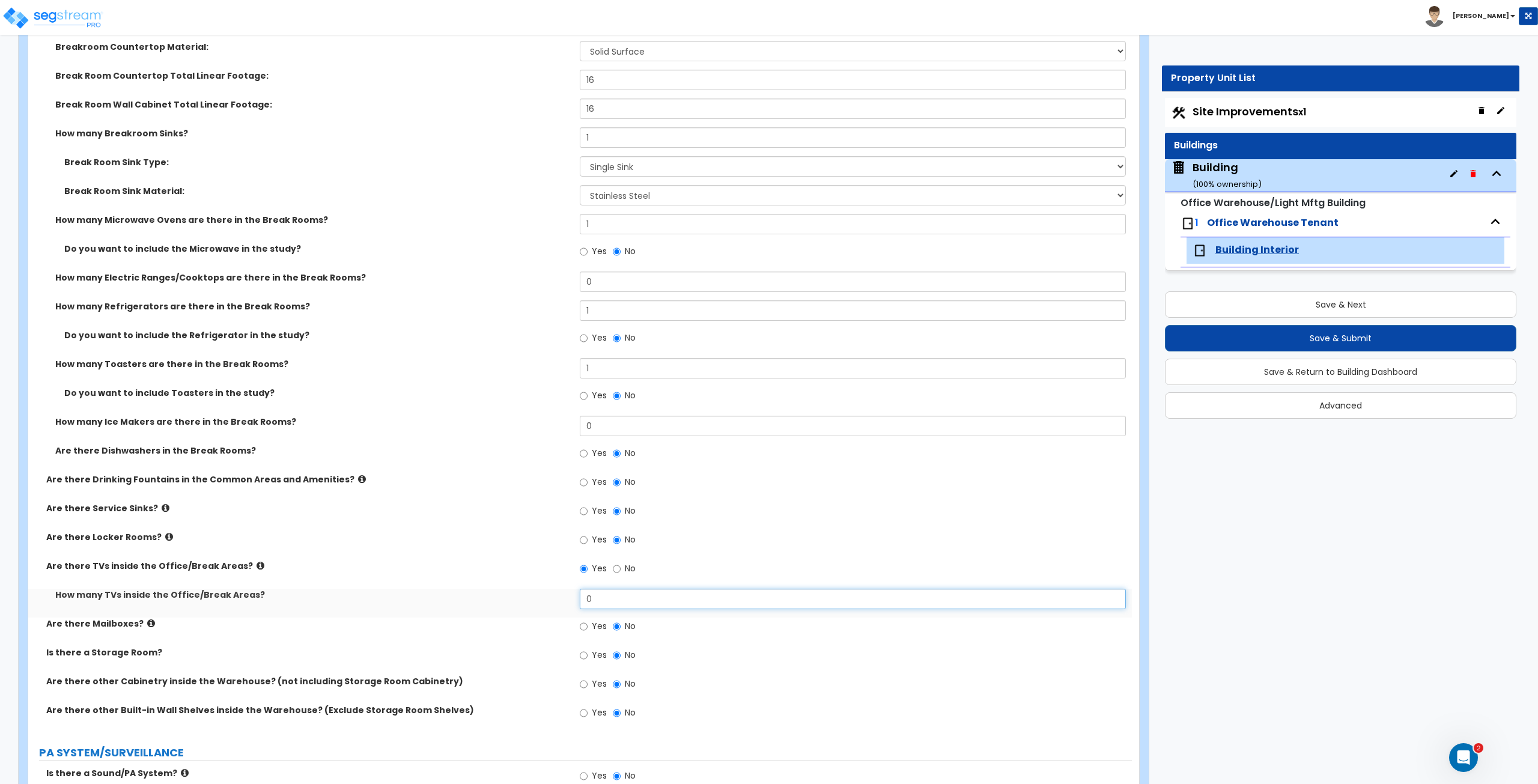 drag, startPoint x: 606, startPoint y: 593, endPoint x: 538, endPoint y: 595, distance: 68.02941 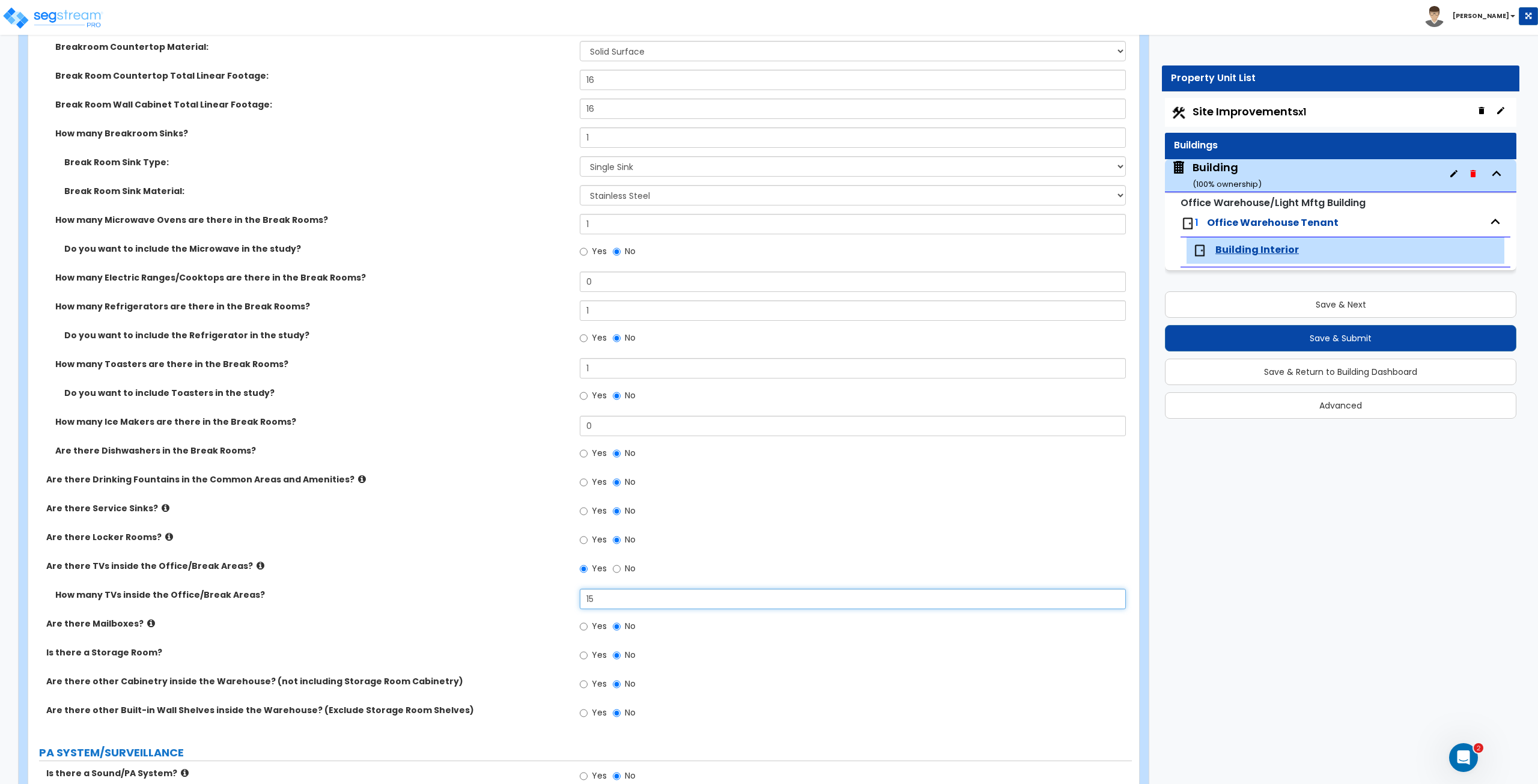 type on "15" 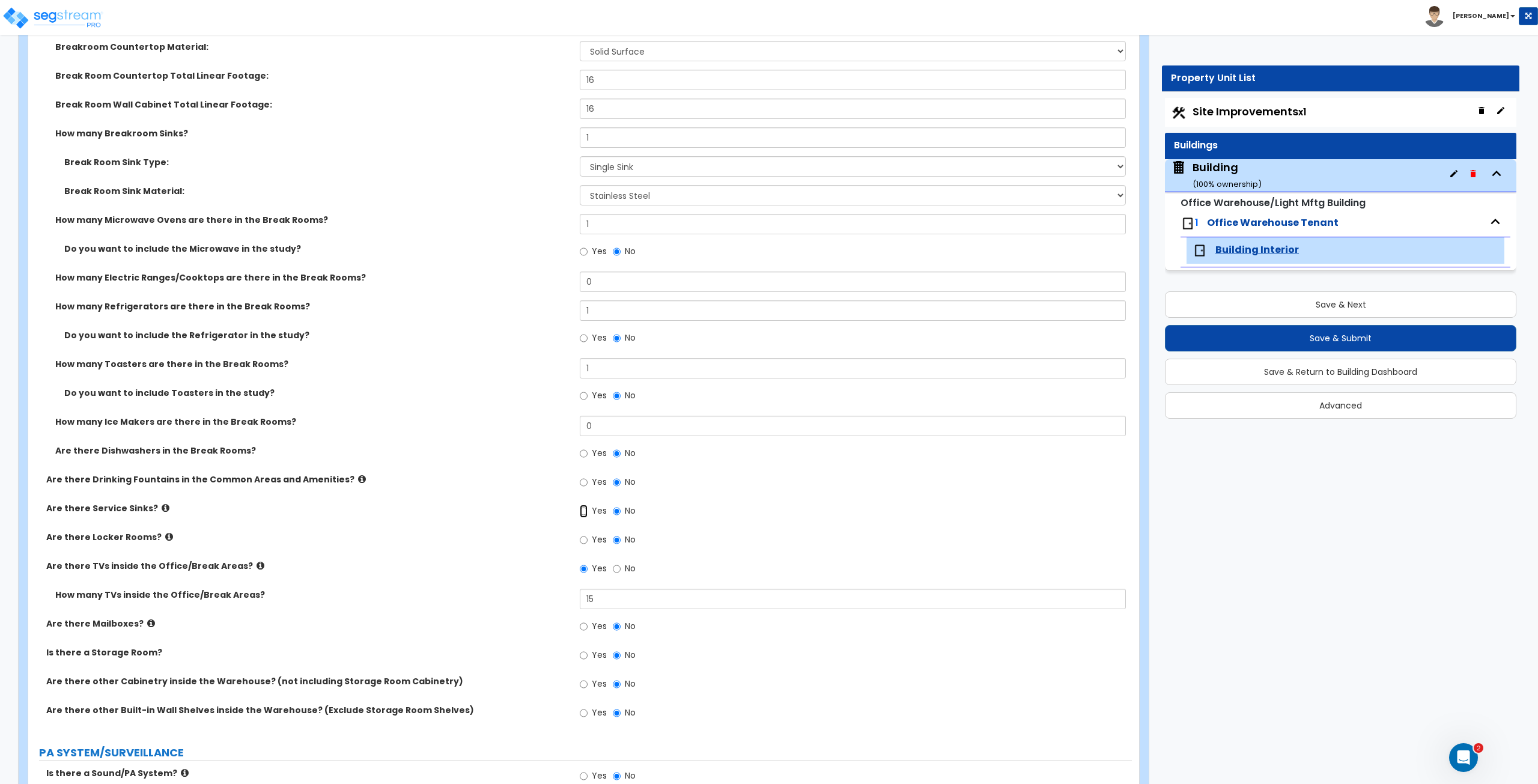 click on "Yes" at bounding box center (583, 511) 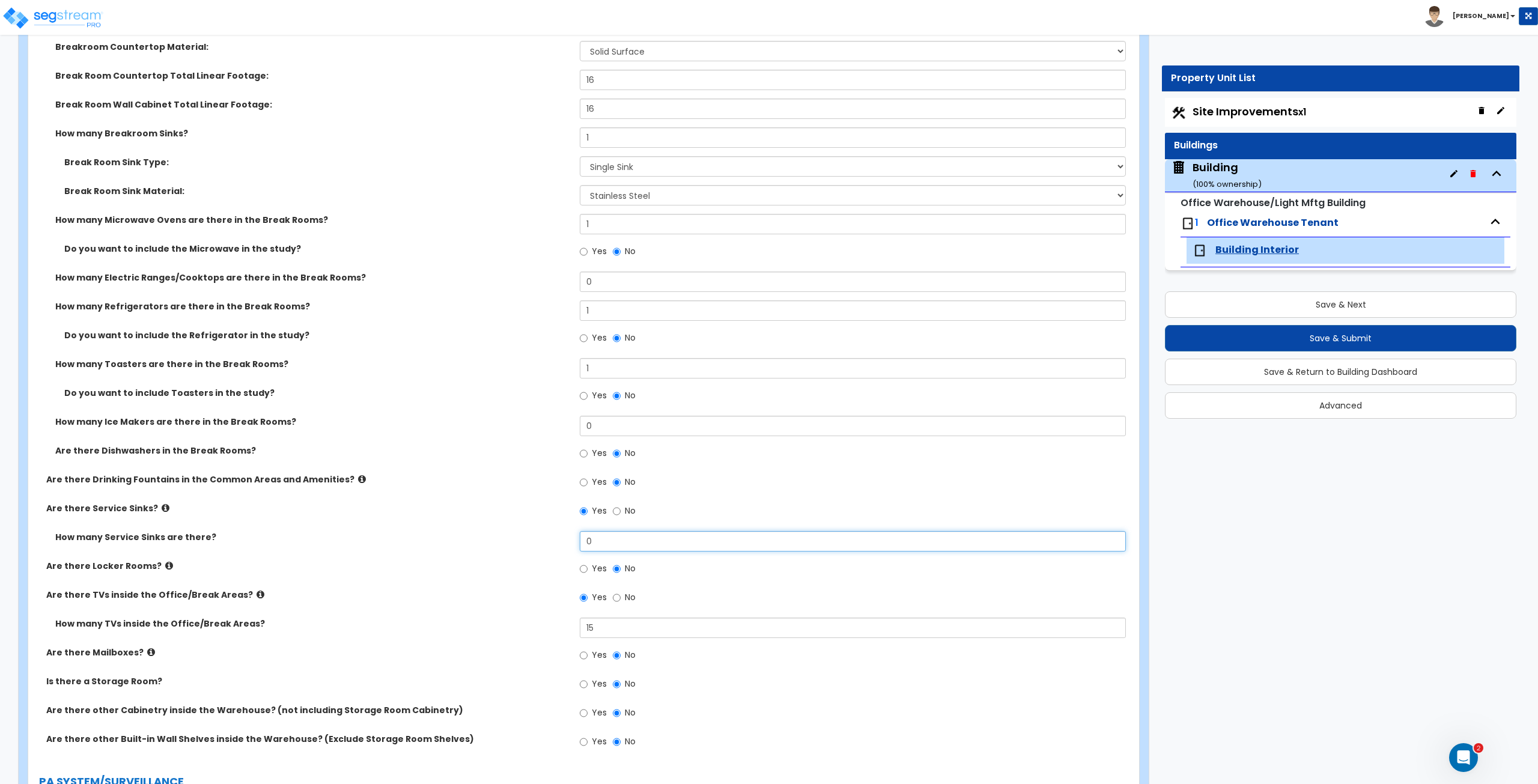 drag, startPoint x: 606, startPoint y: 538, endPoint x: 533, endPoint y: 546, distance: 73.437 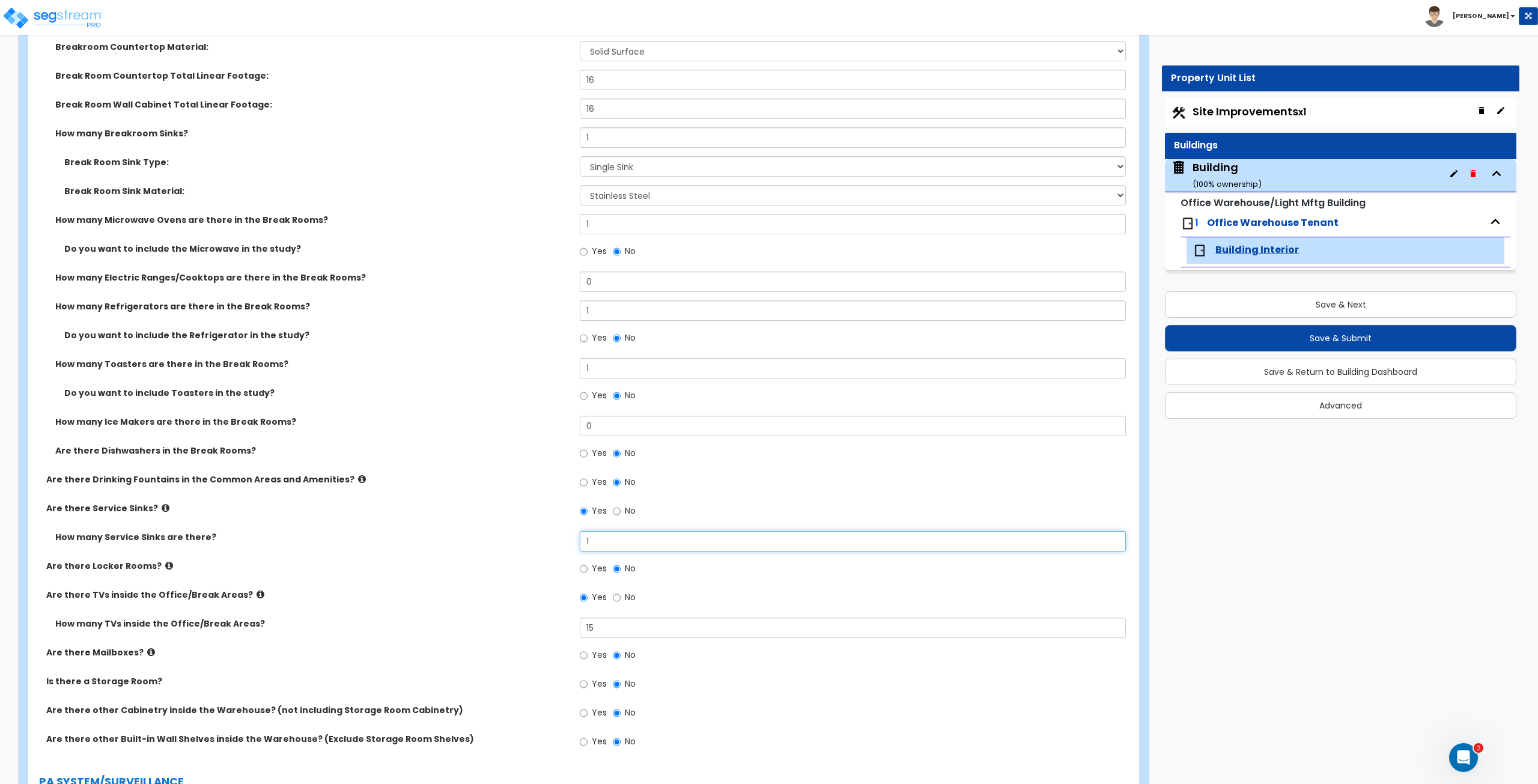 type on "1" 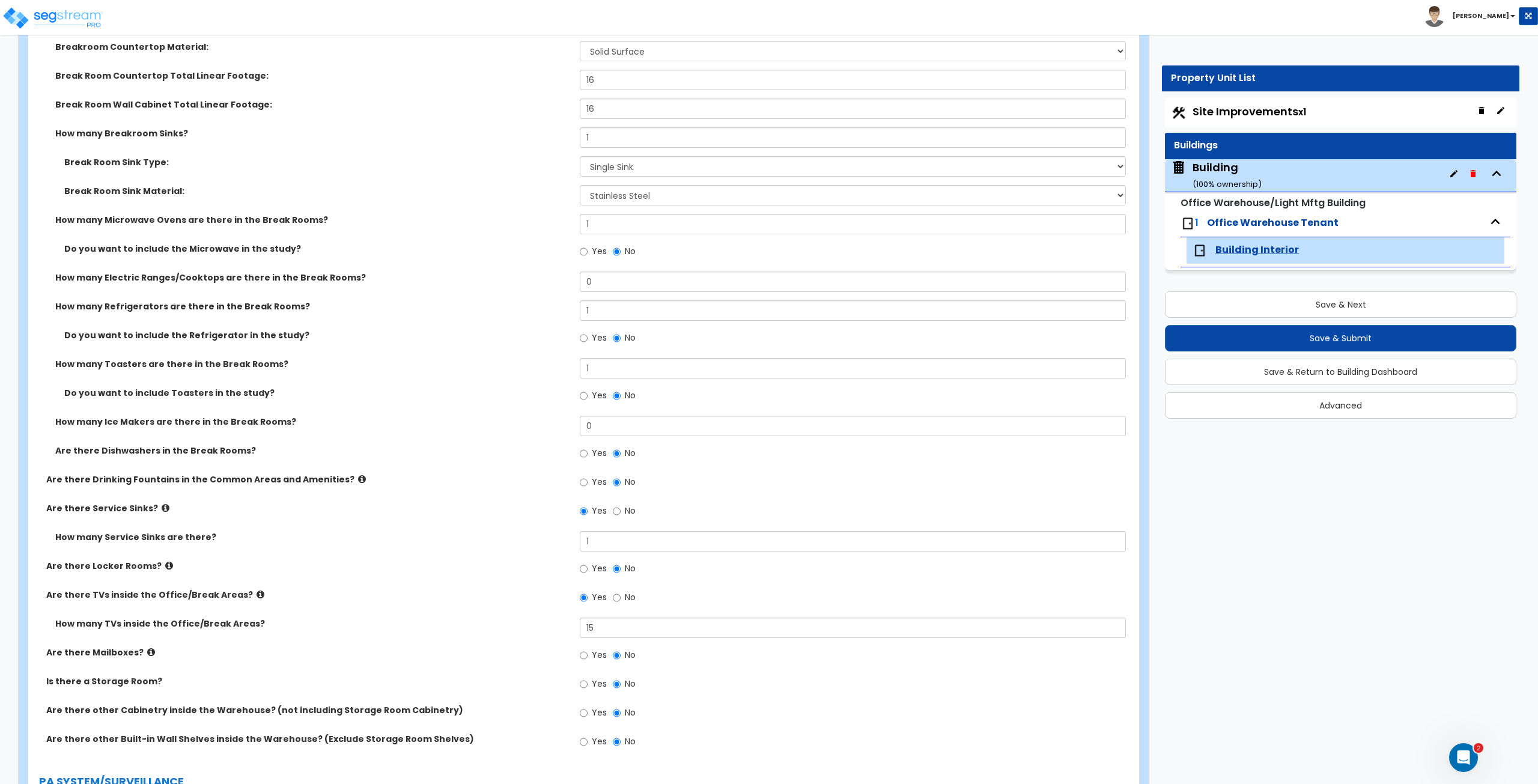 click on "Are there Locker Rooms?" at bounding box center (308, 566) 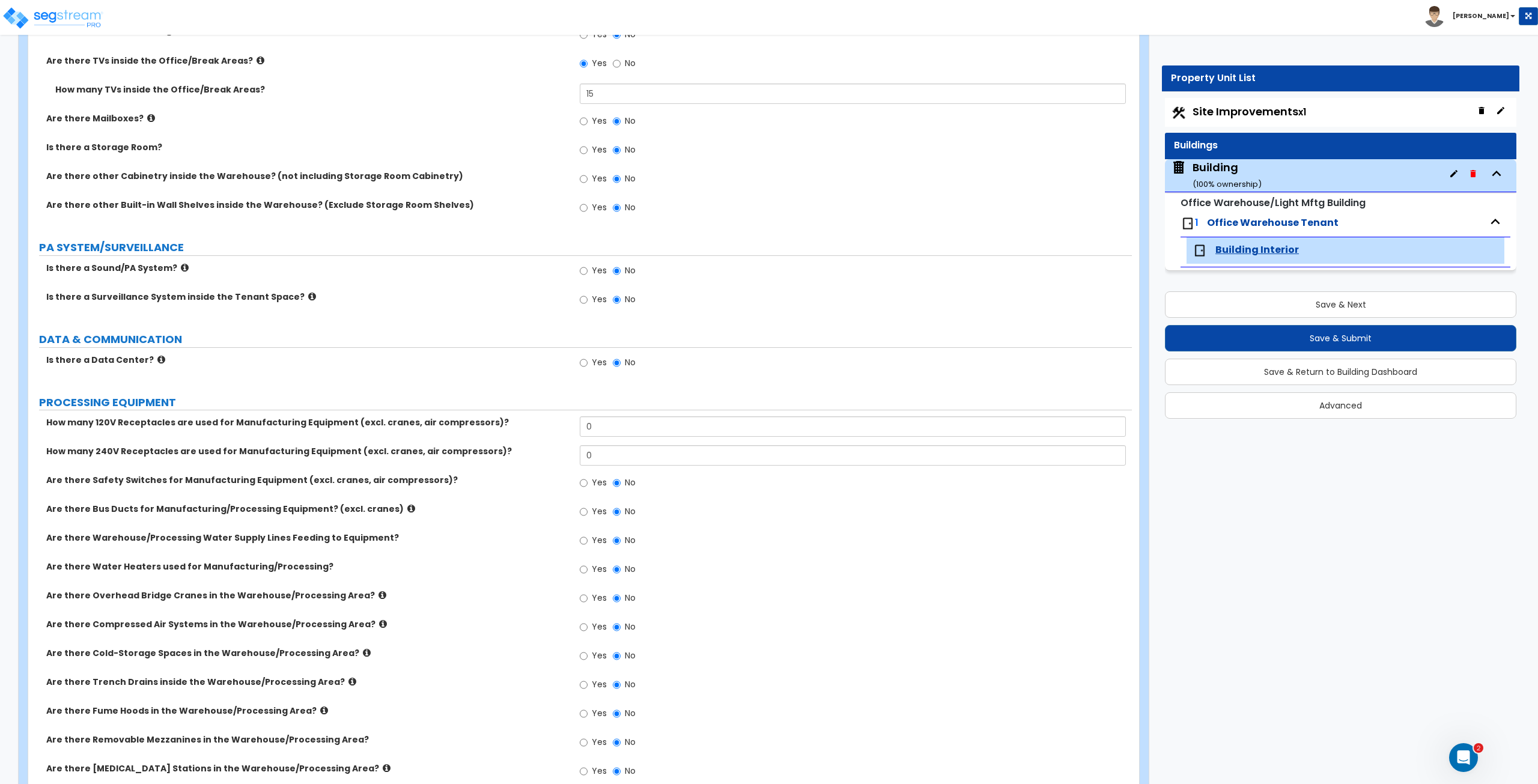 scroll, scrollTop: 2464, scrollLeft: 0, axis: vertical 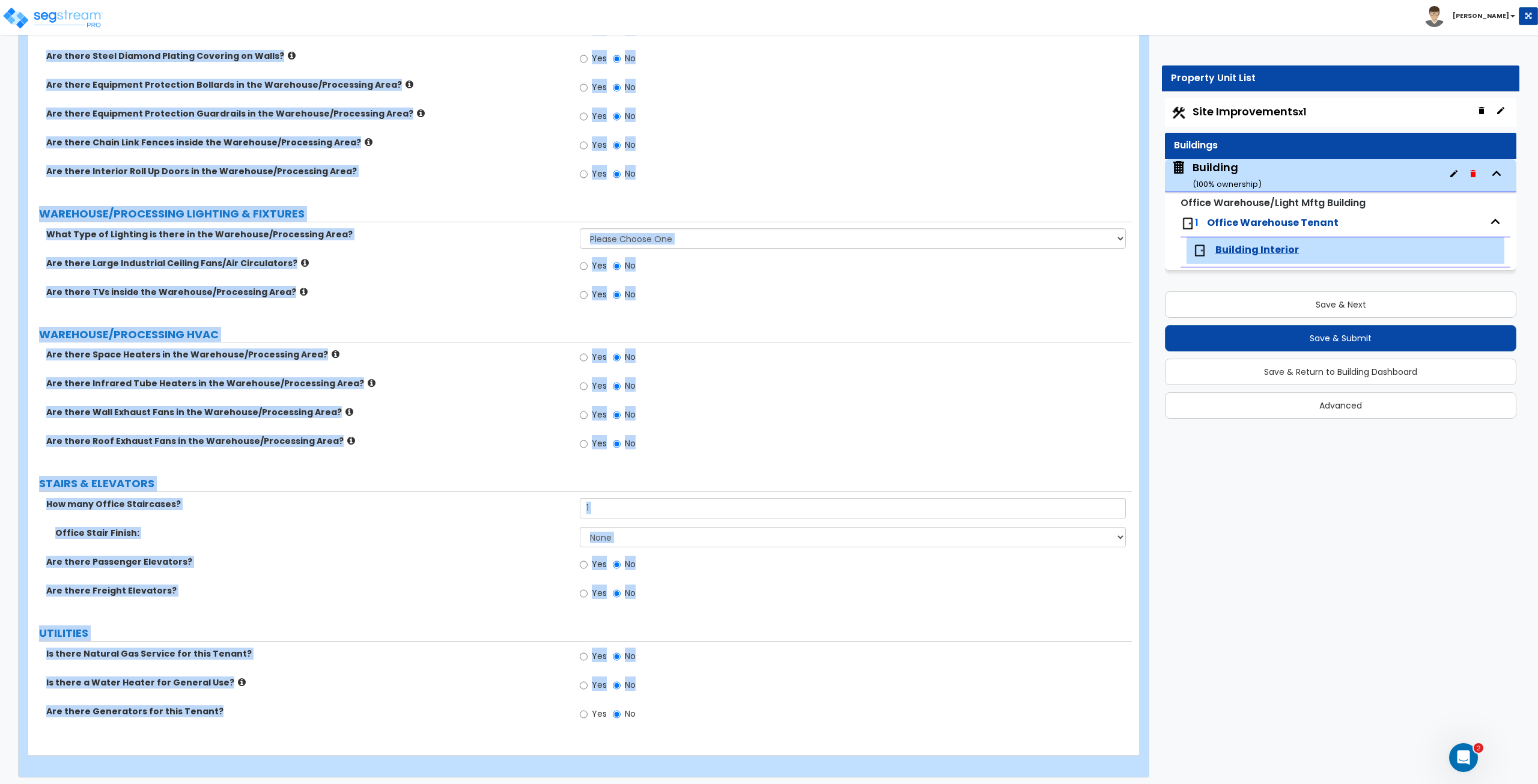 drag, startPoint x: 41, startPoint y: 377, endPoint x: 308, endPoint y: 801, distance: 501.06387 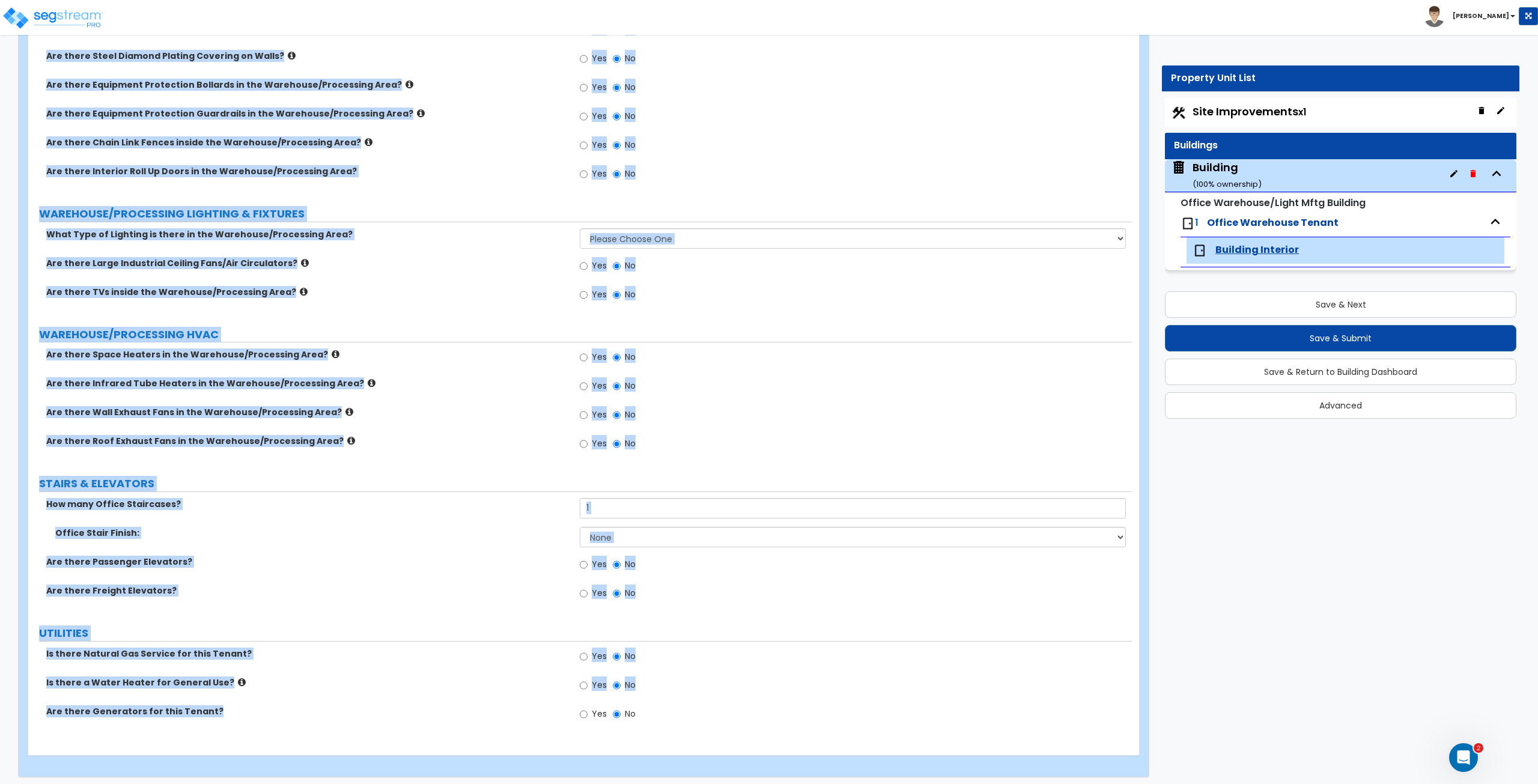 copy on "How many 120V Receptacles are used for Manufacturing Equipment (excl. cranes, air compressors)? How many 240V Receptacles are used for Manufacturing Equipment (excl. cranes, air compressors)? Are there Safety Switches for Manufacturing Equipment (excl. cranes, air compressors)? Yes No Are there Bus Ducts for Manufacturing/Processing Equipment? (excl. cranes) Yes No Are there Warehouse/Processing Water Supply Lines Feeding to Equipment? Yes No Are there Water Heaters used for Manufacturing/Processing? Yes No Are there Overhead Bridge Cranes in the Warehouse/Processing Area? Yes No Are there Compressed Air Systems in the Warehouse/Processing Area? Yes No Are there Cold-Storage Spaces in the Warehouse/Processing Area? Yes No Are there Trench Drains inside the Warehouse/Processing Area? Yes No Are there Fume Hoods in the Warehouse/Processing Area? Yes No Are there Removable Mezzanines in the Warehouse/Processing Area? Yes No Are there [MEDICAL_DATA] Stations in the Warehouse/Processing Area? Yes No Are there Group Wa..." 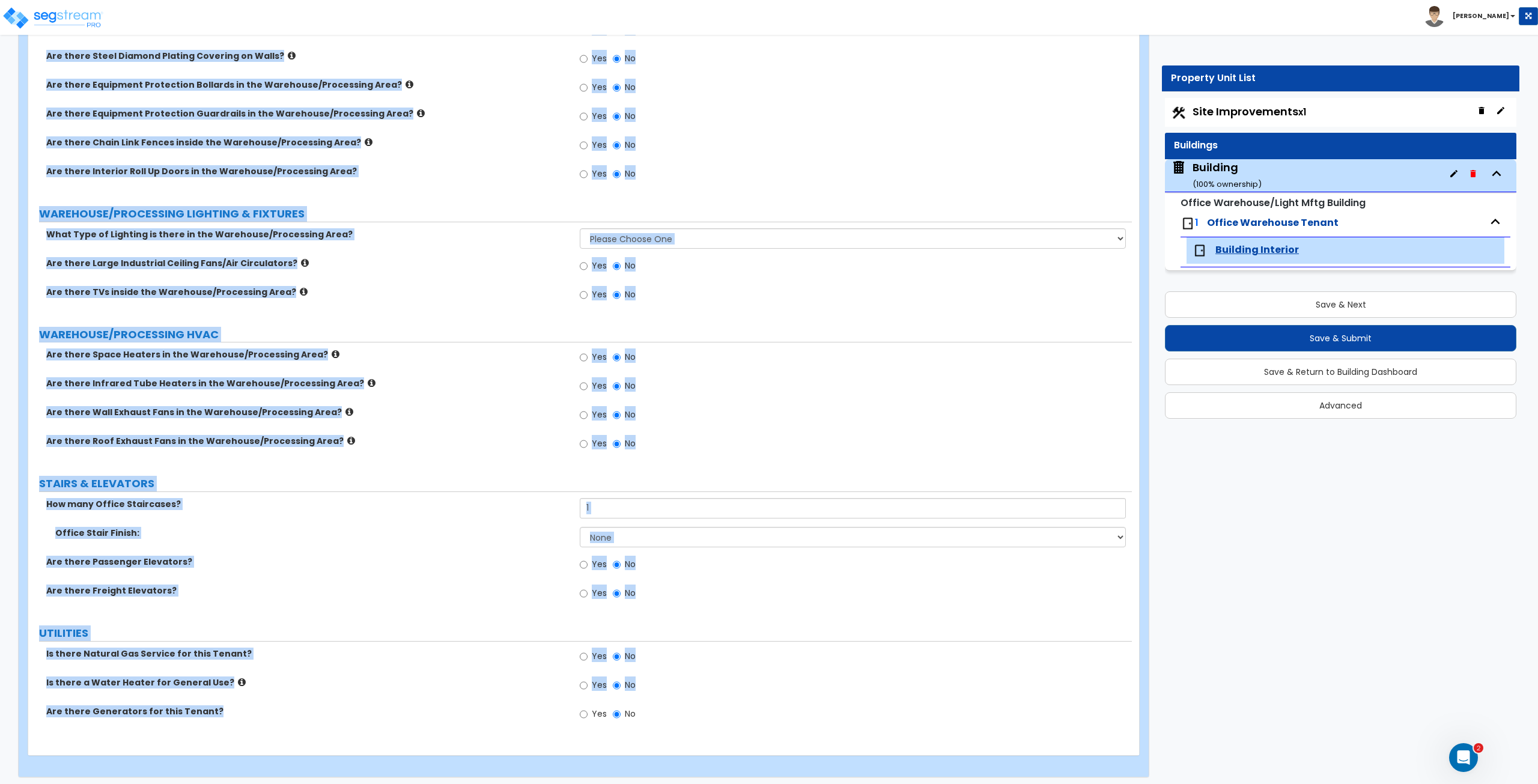 click on "Are there Freight Elevators?" at bounding box center [308, 591] 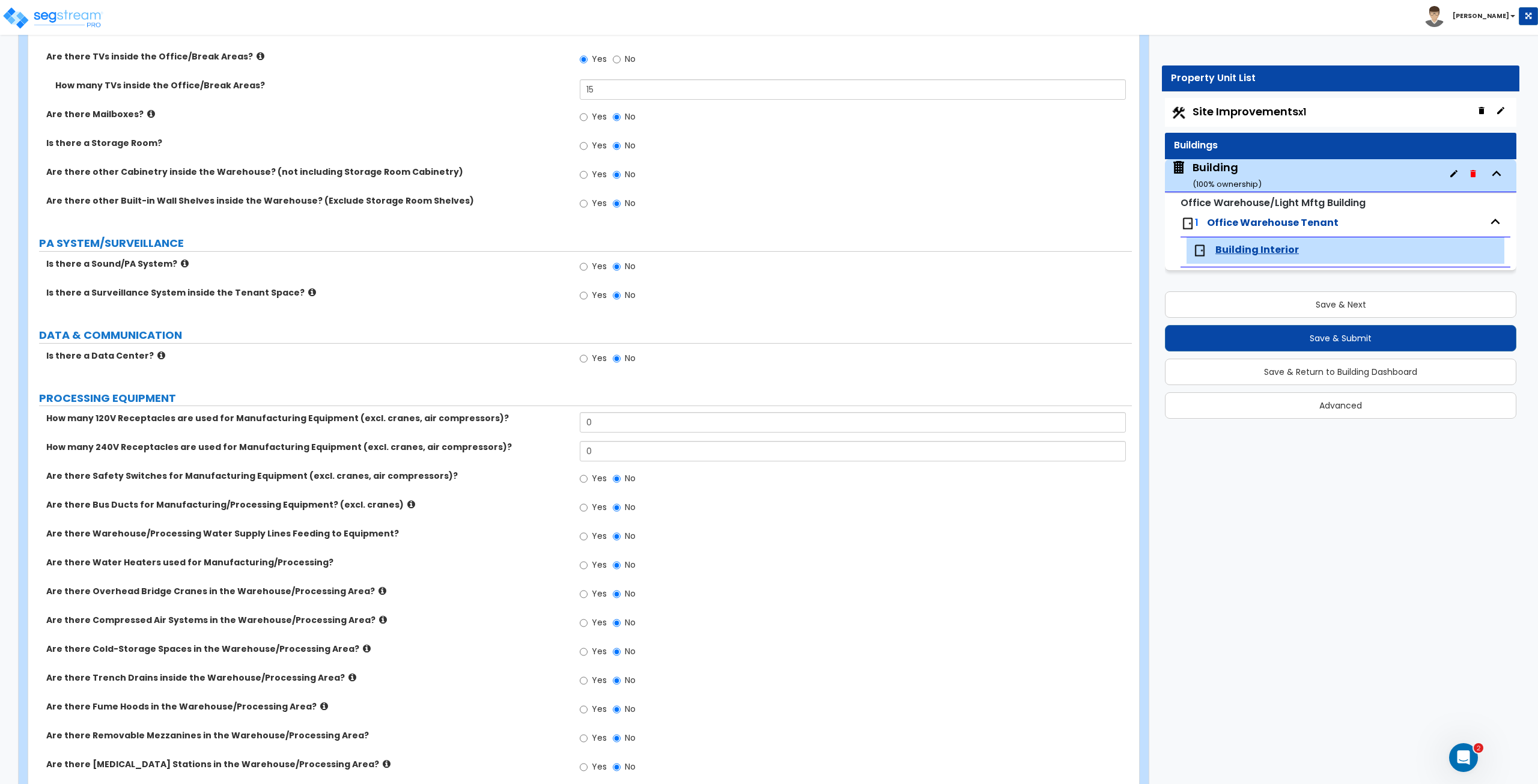 scroll, scrollTop: 2431, scrollLeft: 0, axis: vertical 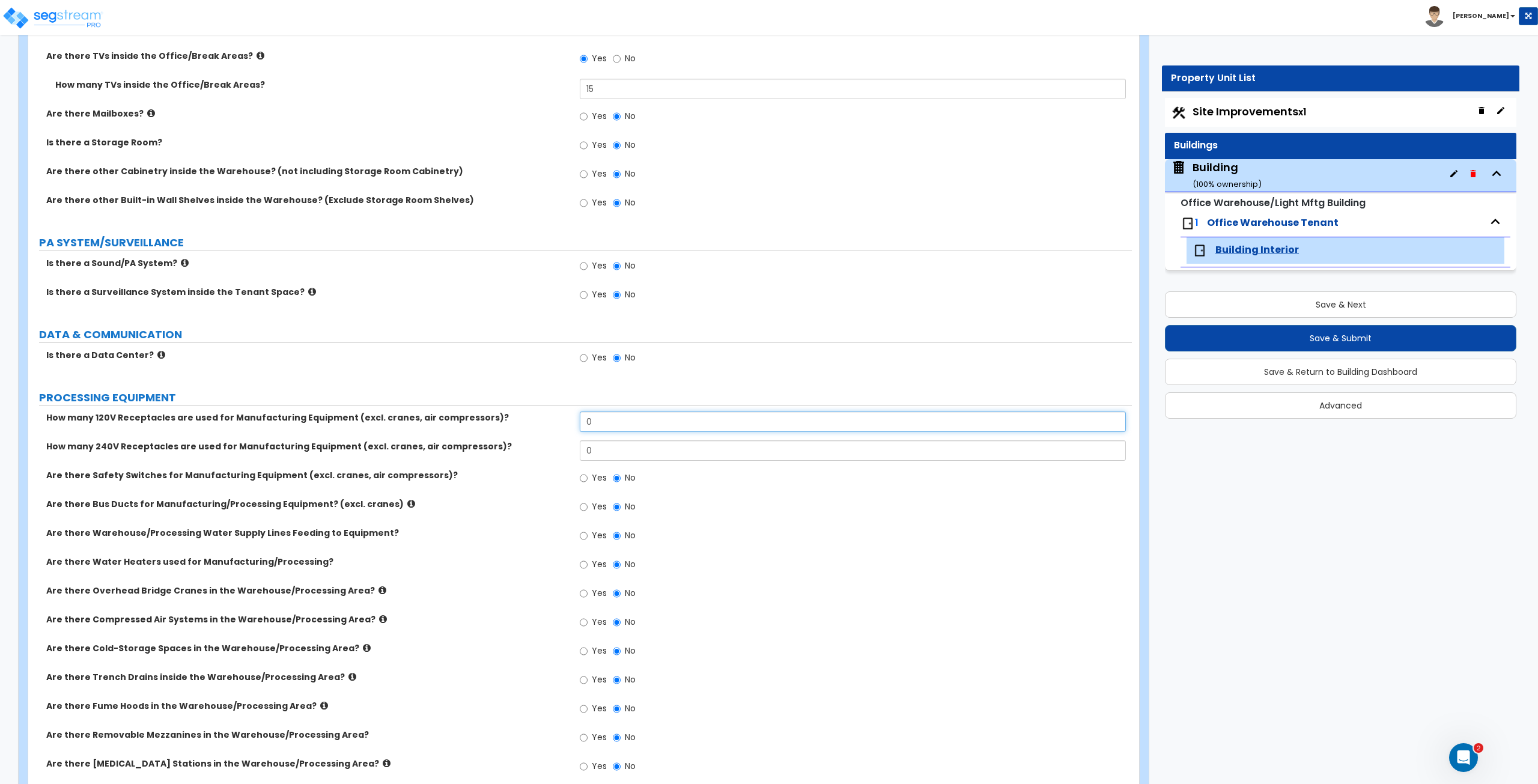 drag, startPoint x: 603, startPoint y: 413, endPoint x: 506, endPoint y: 420, distance: 97.25225 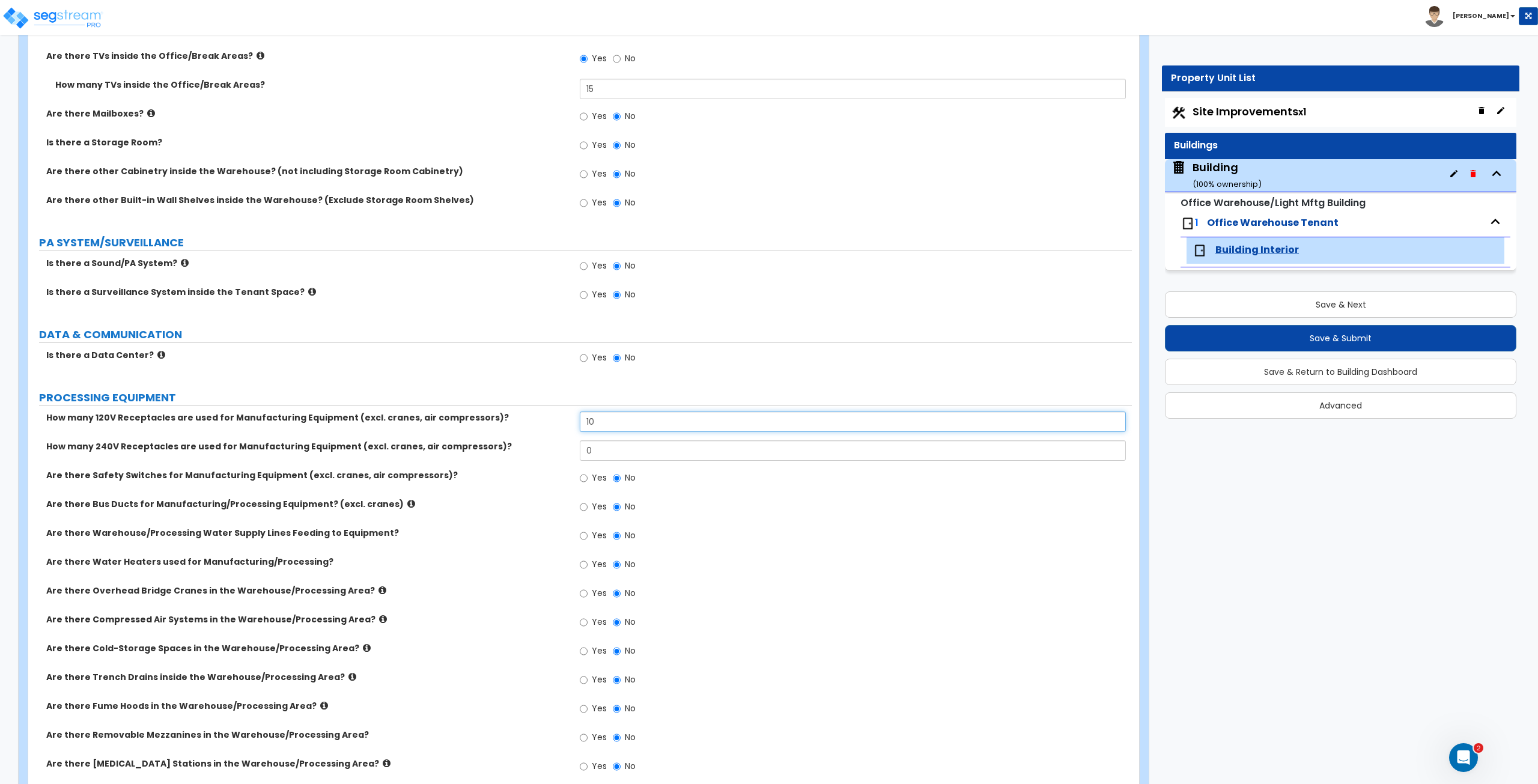 type on "10" 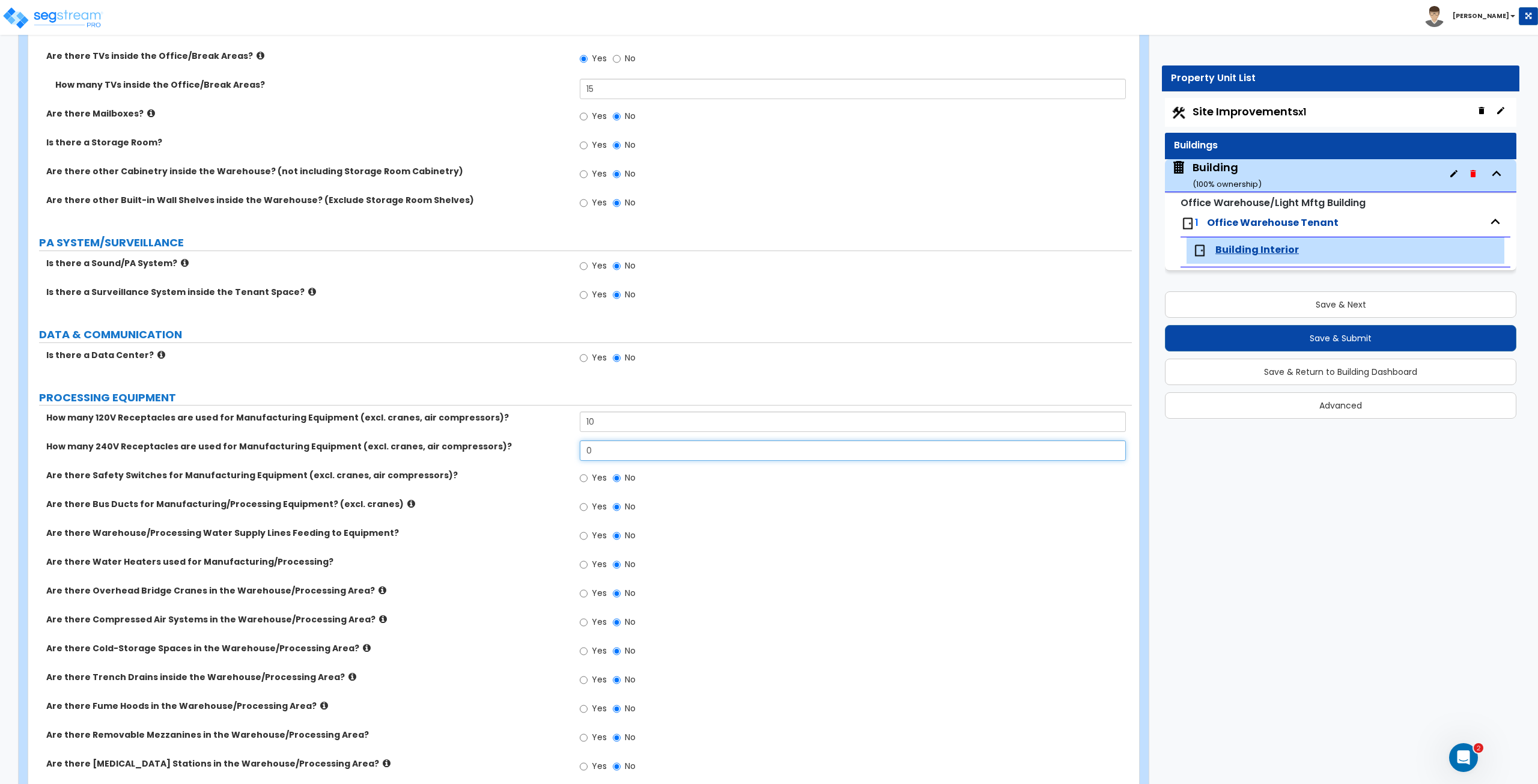 drag, startPoint x: 600, startPoint y: 445, endPoint x: 515, endPoint y: 449, distance: 85.0941 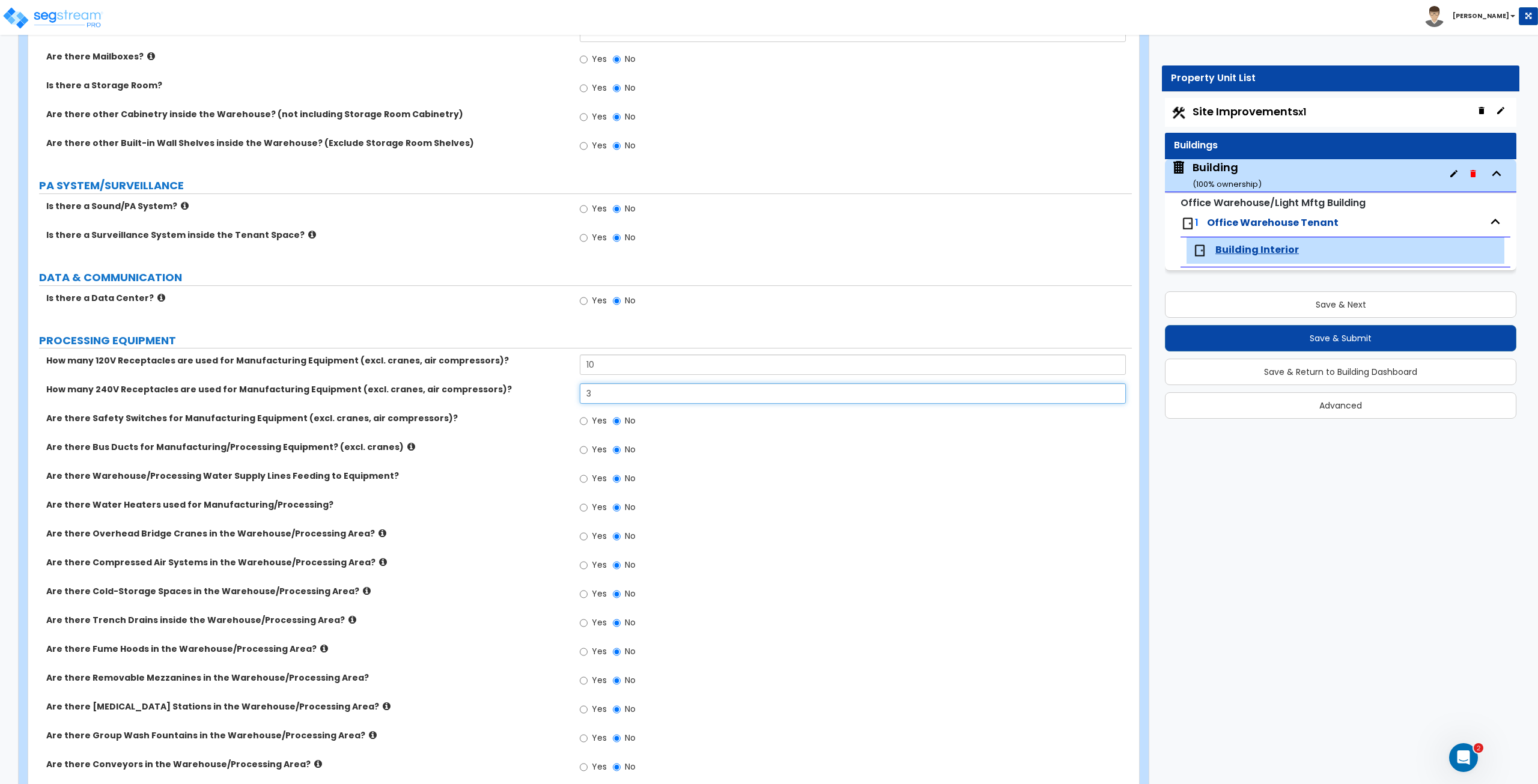scroll, scrollTop: 2491, scrollLeft: 0, axis: vertical 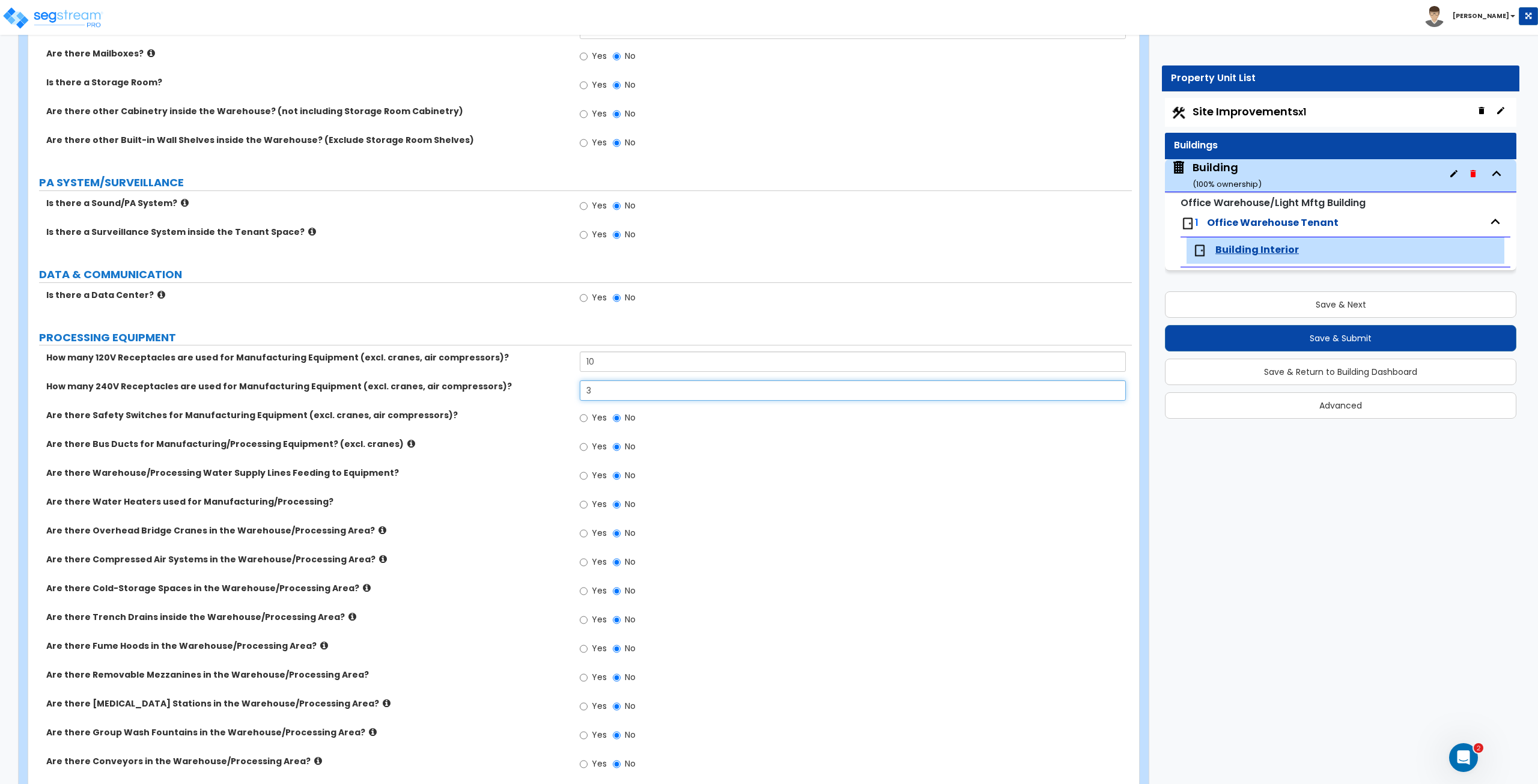 type on "3" 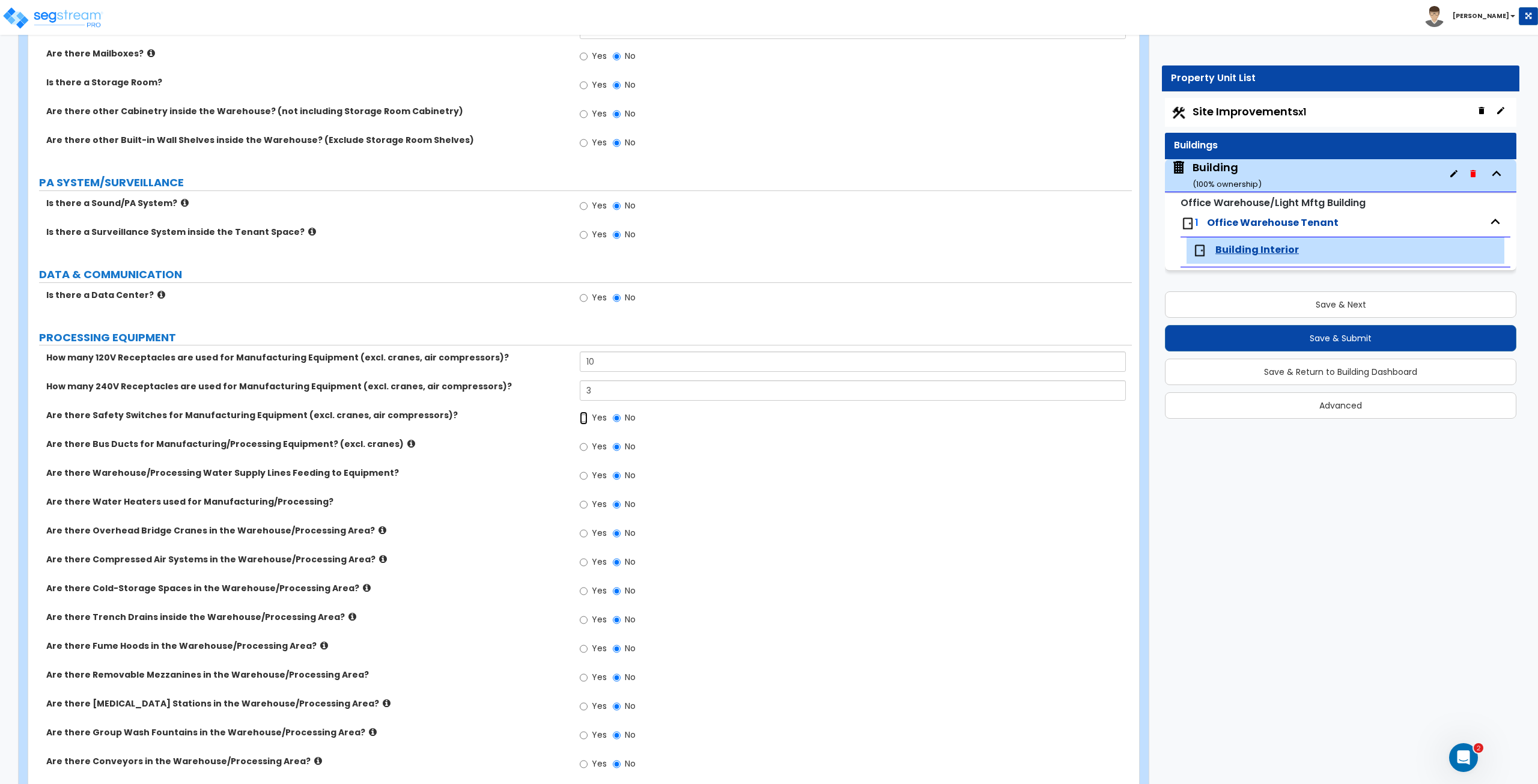 click on "Yes" at bounding box center (583, 418) 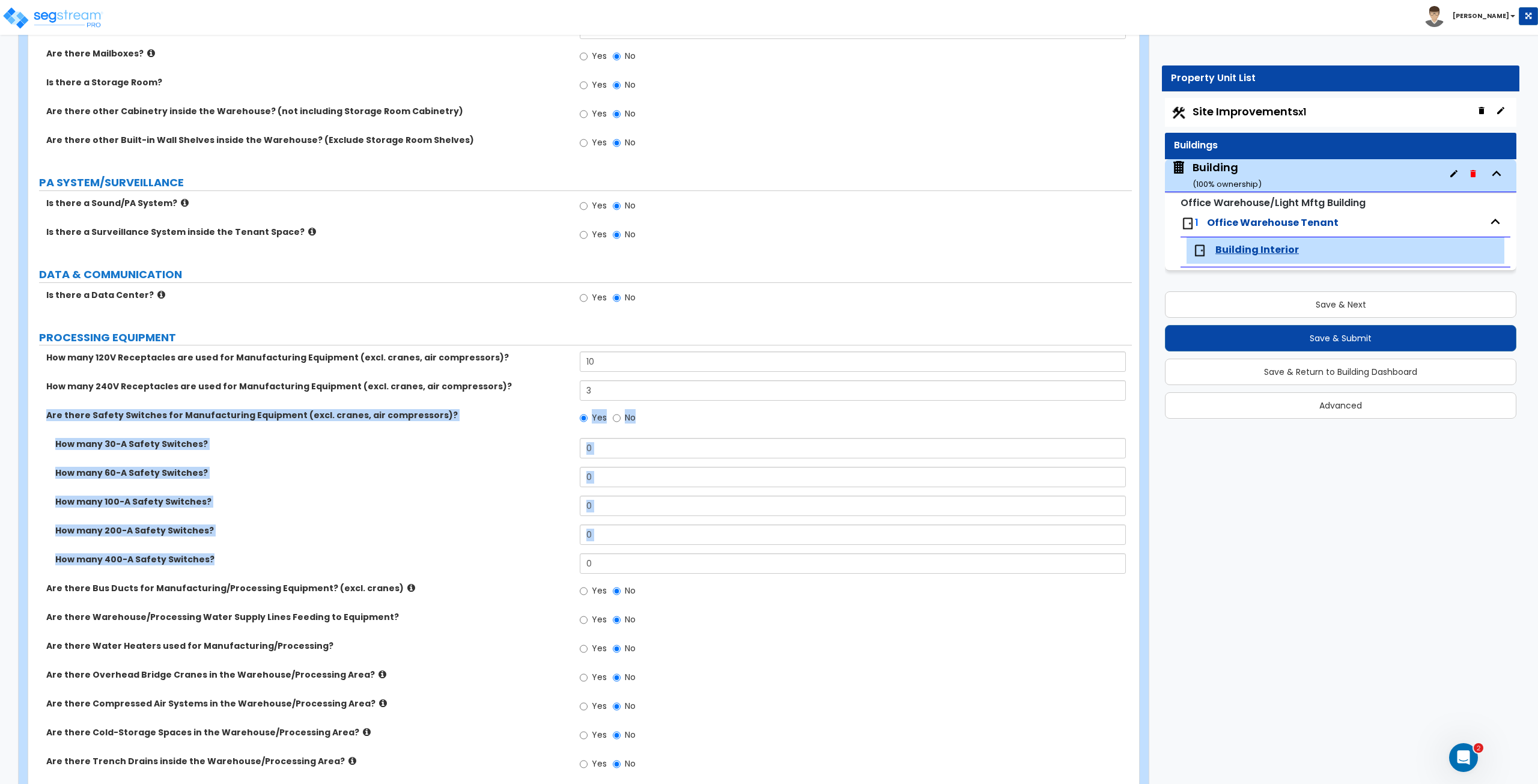 drag, startPoint x: 43, startPoint y: 407, endPoint x: 211, endPoint y: 567, distance: 232 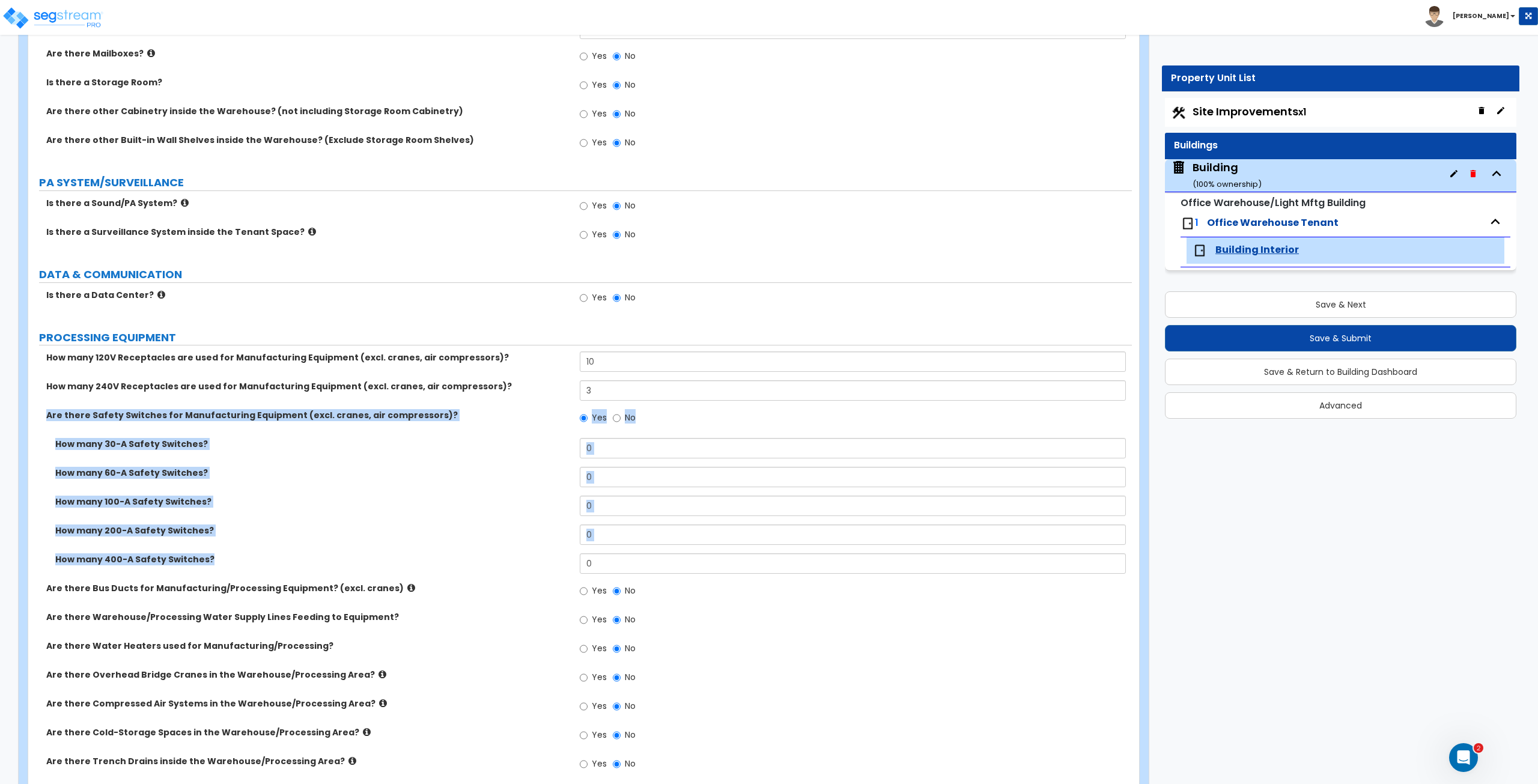 copy on "Are there Safety Switches for Manufacturing Equipment (excl. cranes, air compressors)? Yes No How many 30-A Safety Switches? How many 60-A Safety Switches? How many 100-A Safety Switches? How many 200-A Safety Switches? How many 400-A Safety Switches?" 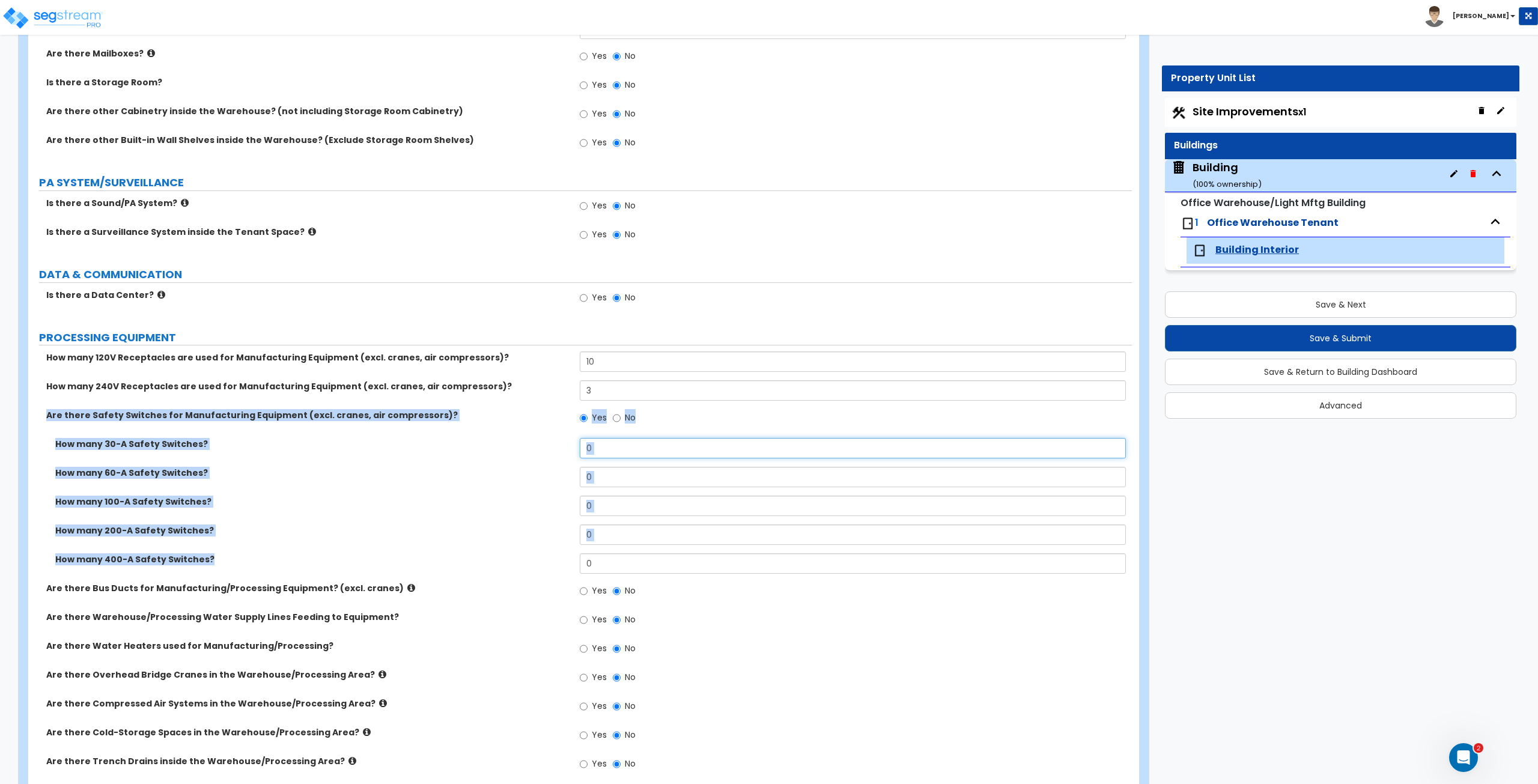 click on "0" at bounding box center [853, 448] 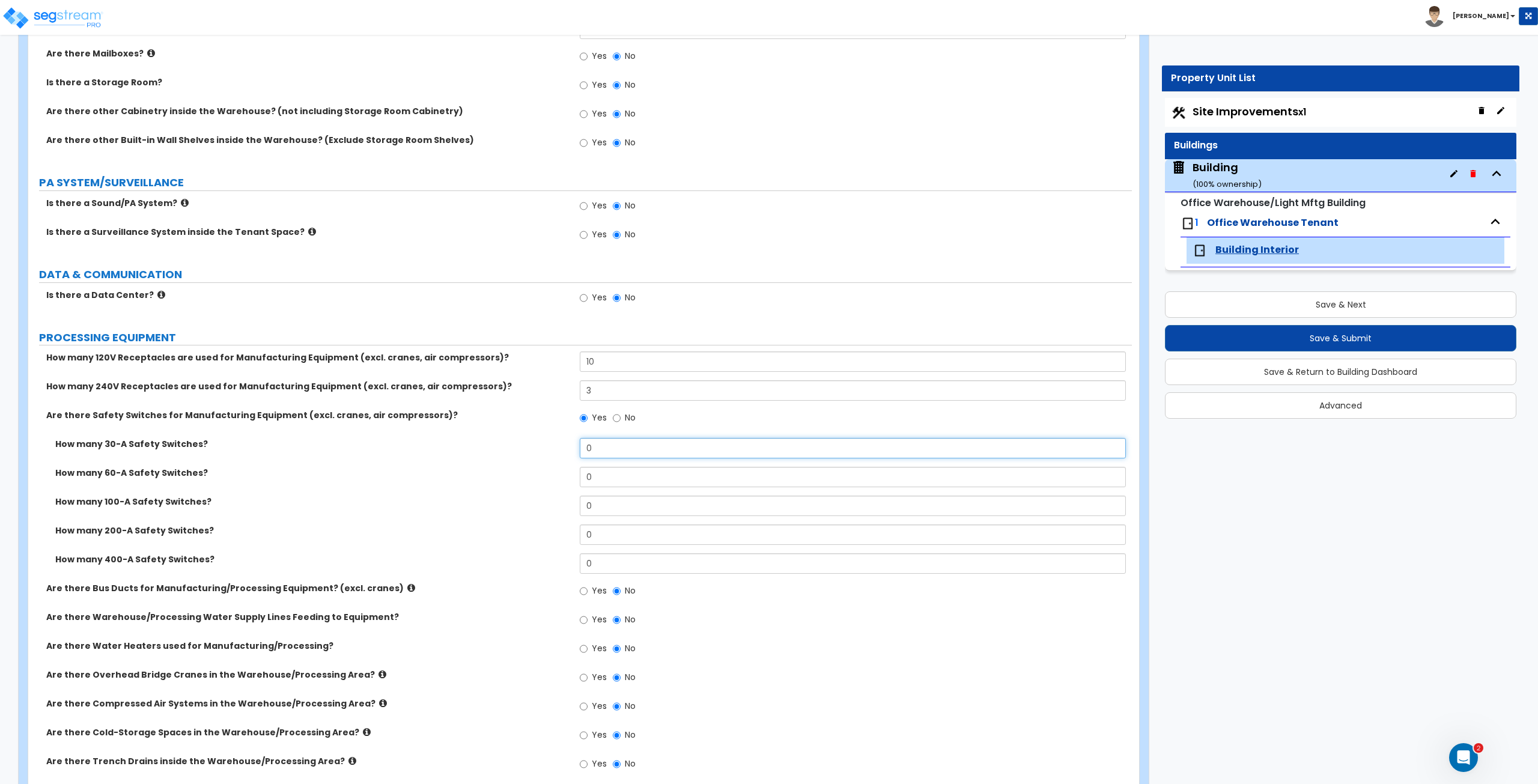 drag, startPoint x: 615, startPoint y: 443, endPoint x: 503, endPoint y: 449, distance: 112.1606 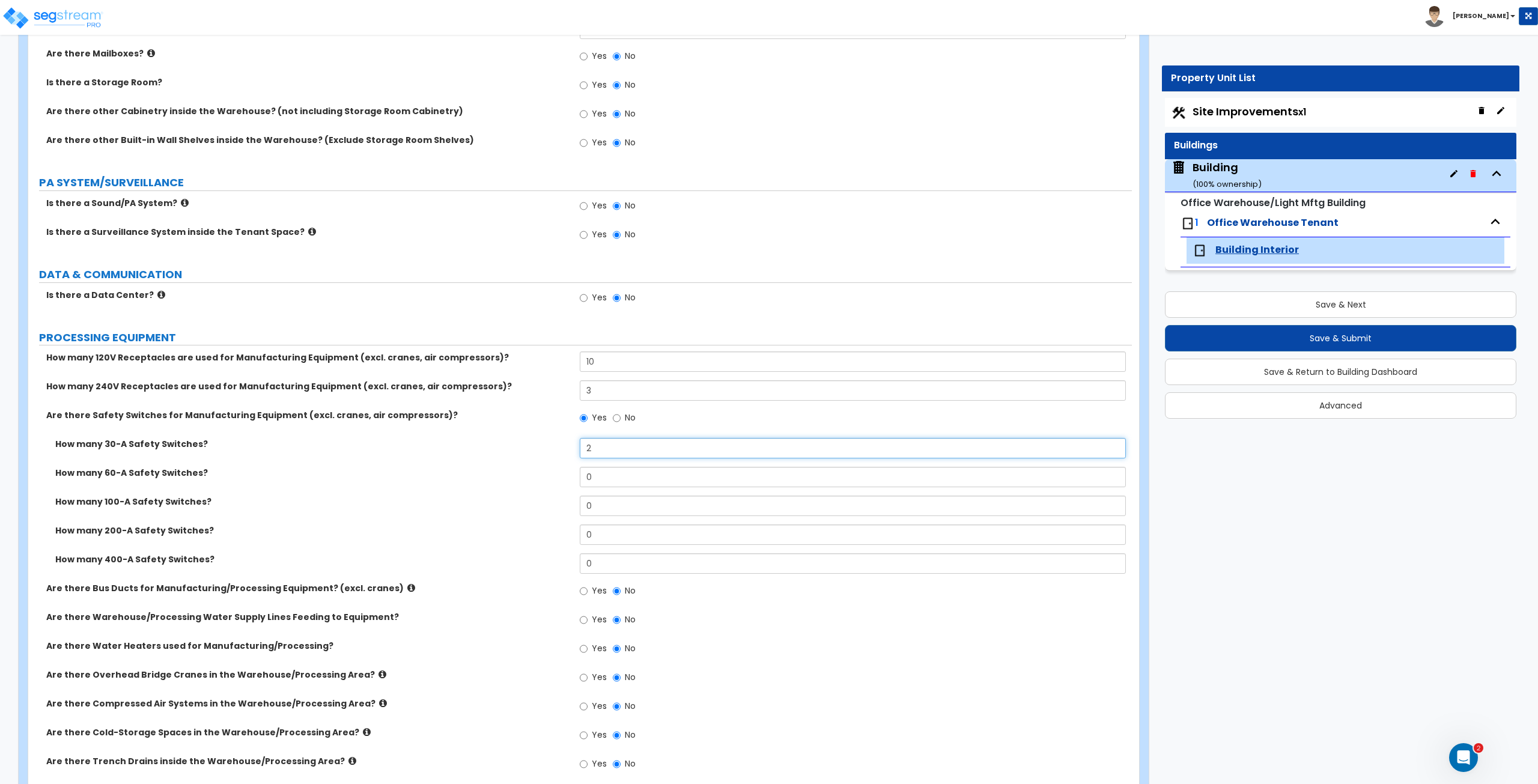 type on "2" 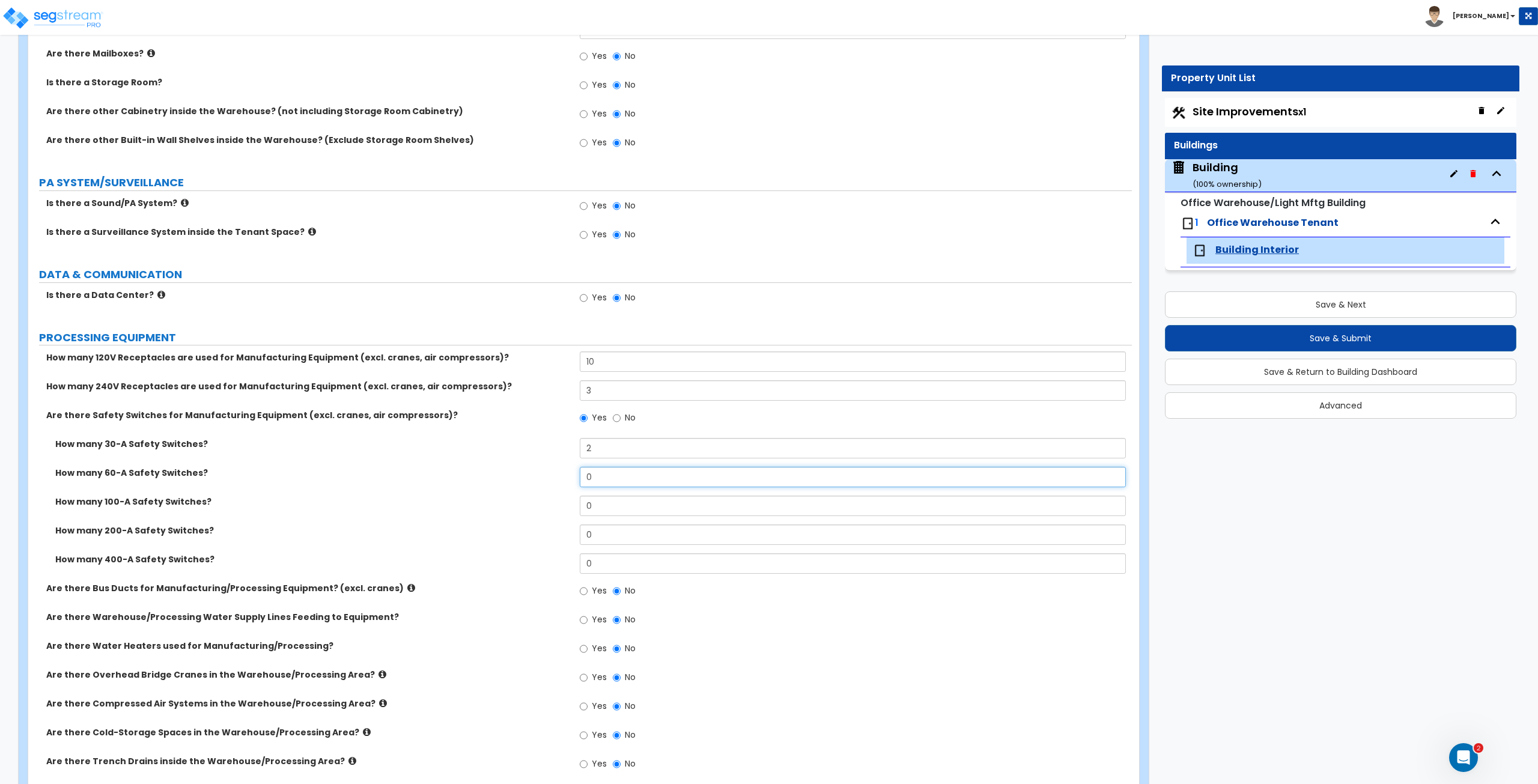 drag, startPoint x: 615, startPoint y: 472, endPoint x: 518, endPoint y: 467, distance: 97.12878 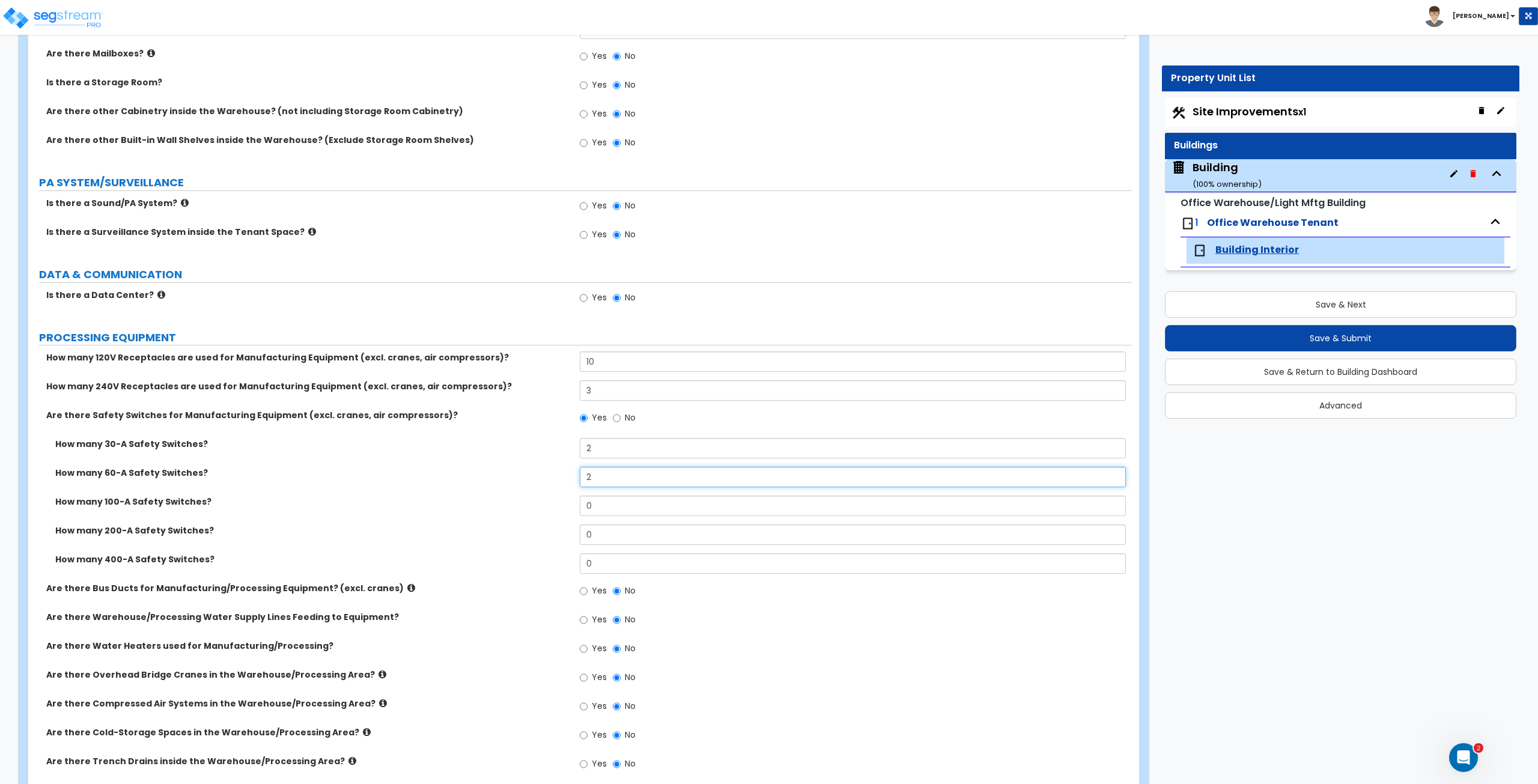 type on "2" 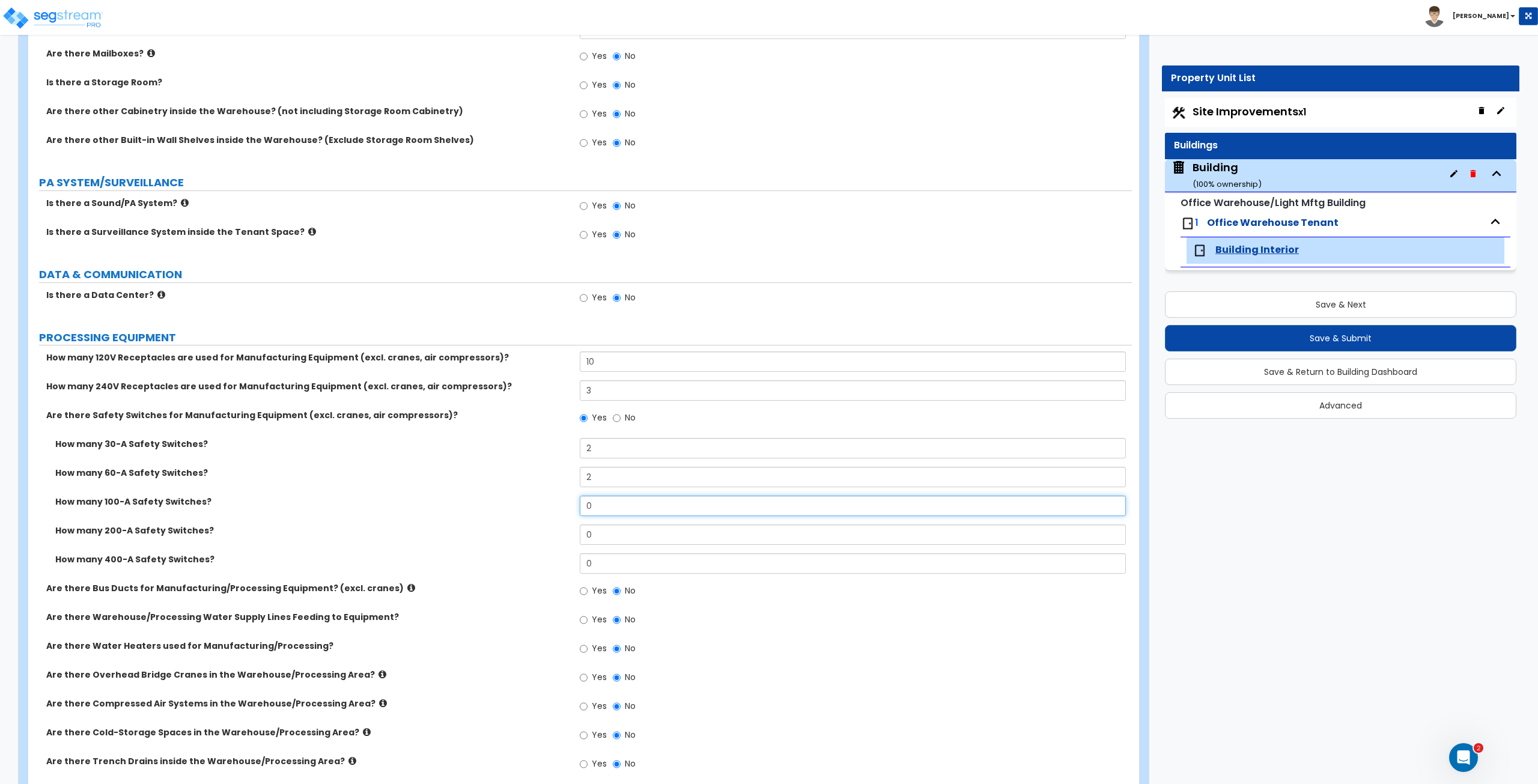 drag, startPoint x: 614, startPoint y: 509, endPoint x: 485, endPoint y: 506, distance: 129.03488 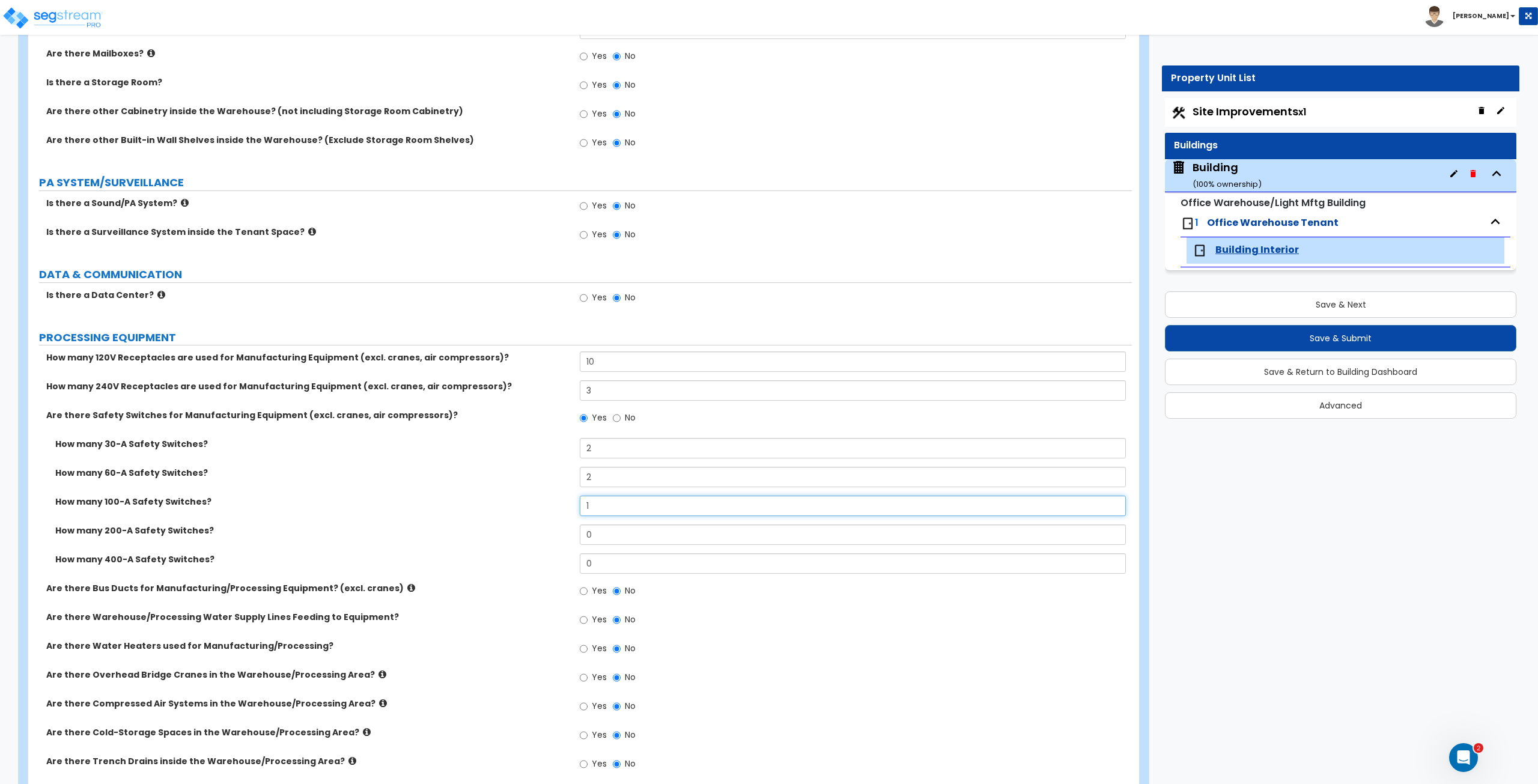 type on "1" 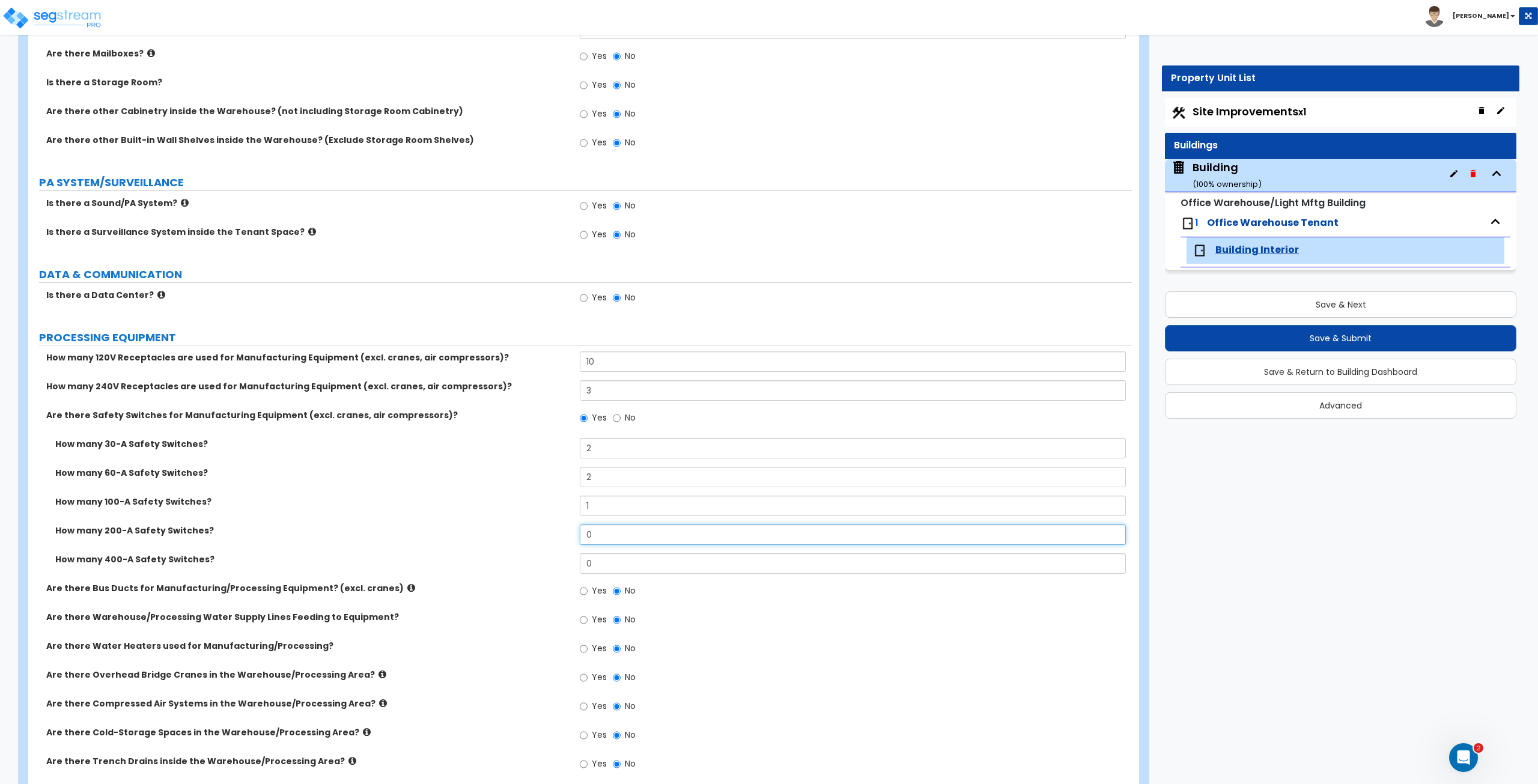 drag, startPoint x: 620, startPoint y: 533, endPoint x: 518, endPoint y: 530, distance: 102.04411 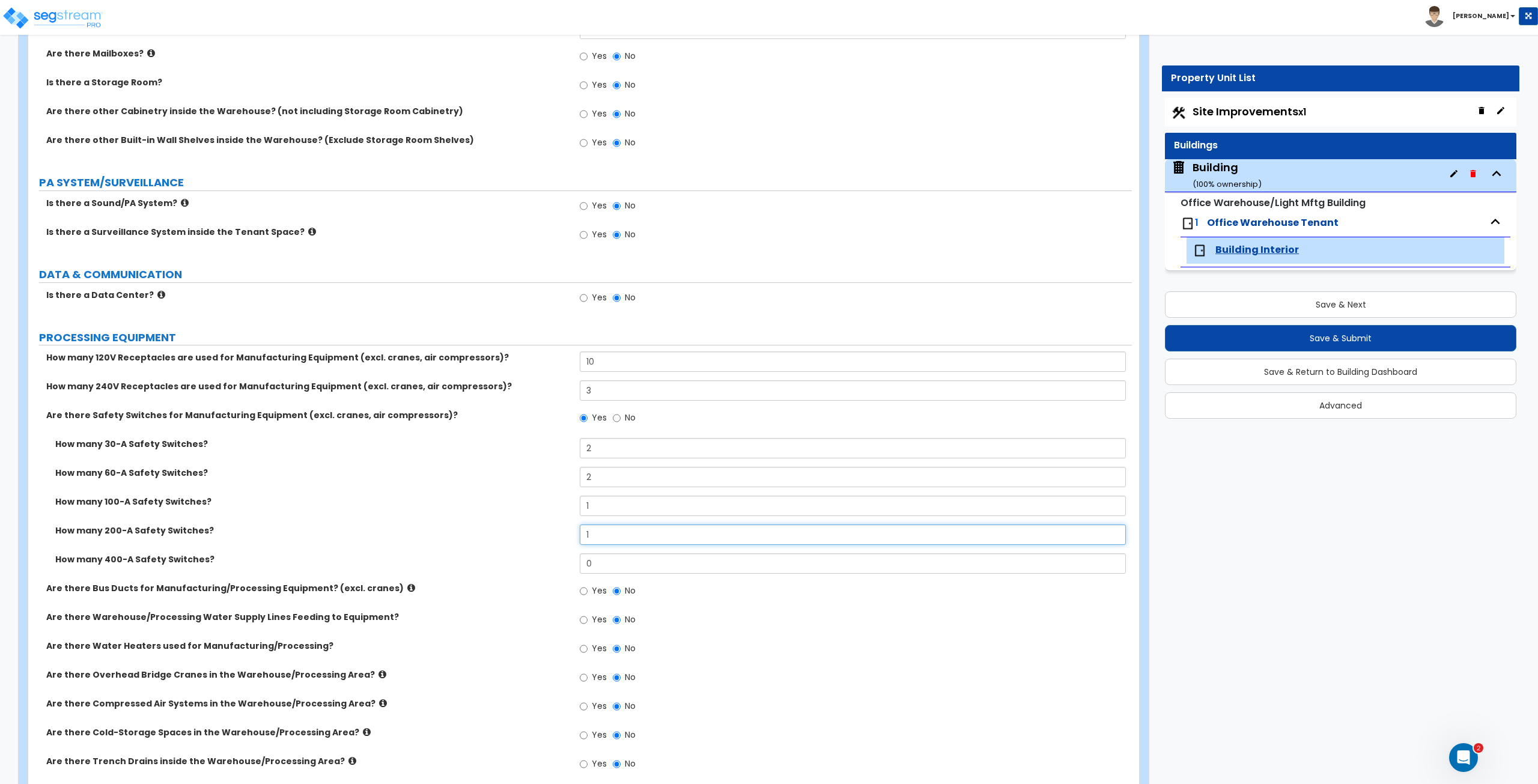 type on "1" 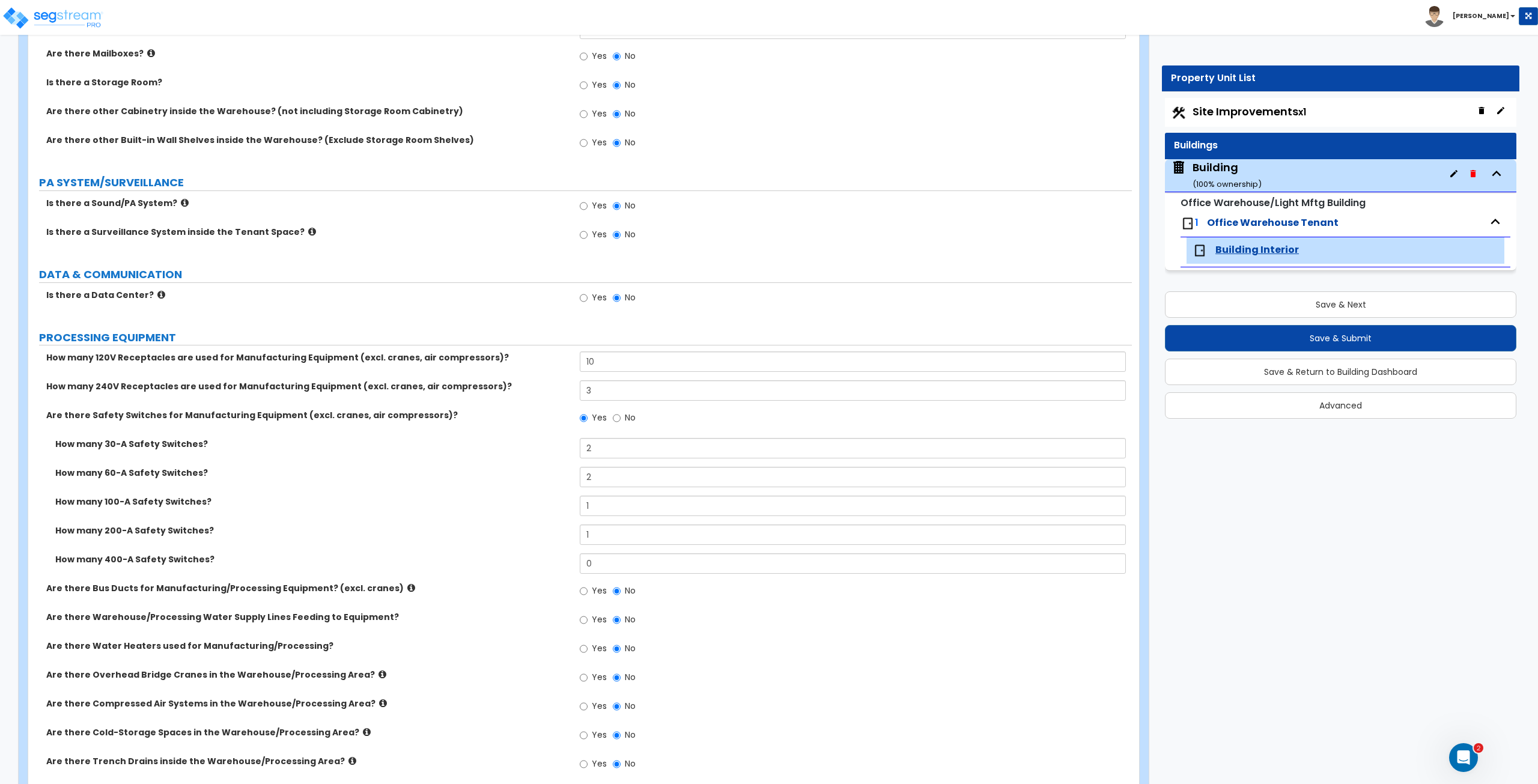 click on "How many 200-A Safety Switches?" at bounding box center [313, 530] 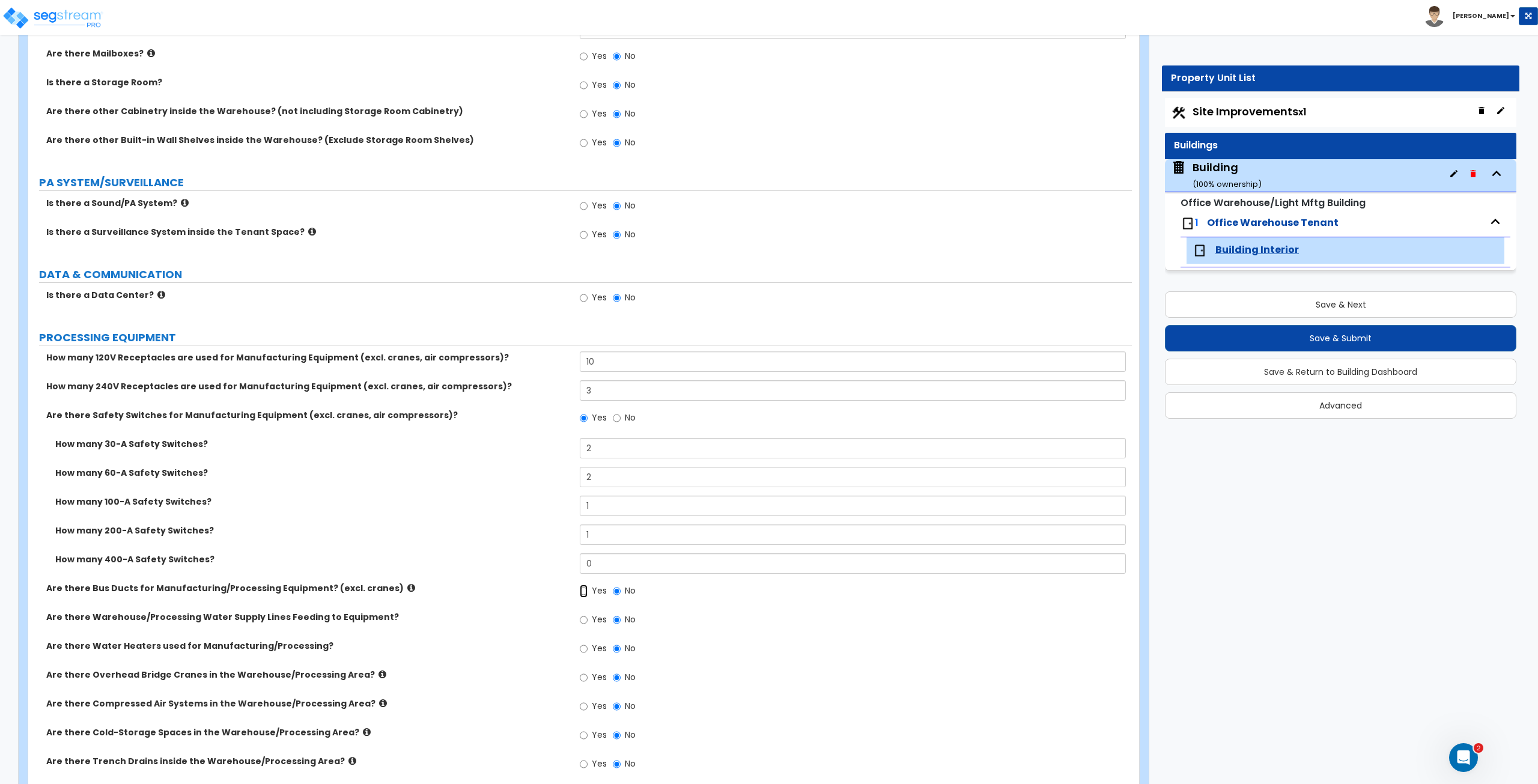 click on "Yes" at bounding box center [583, 591] 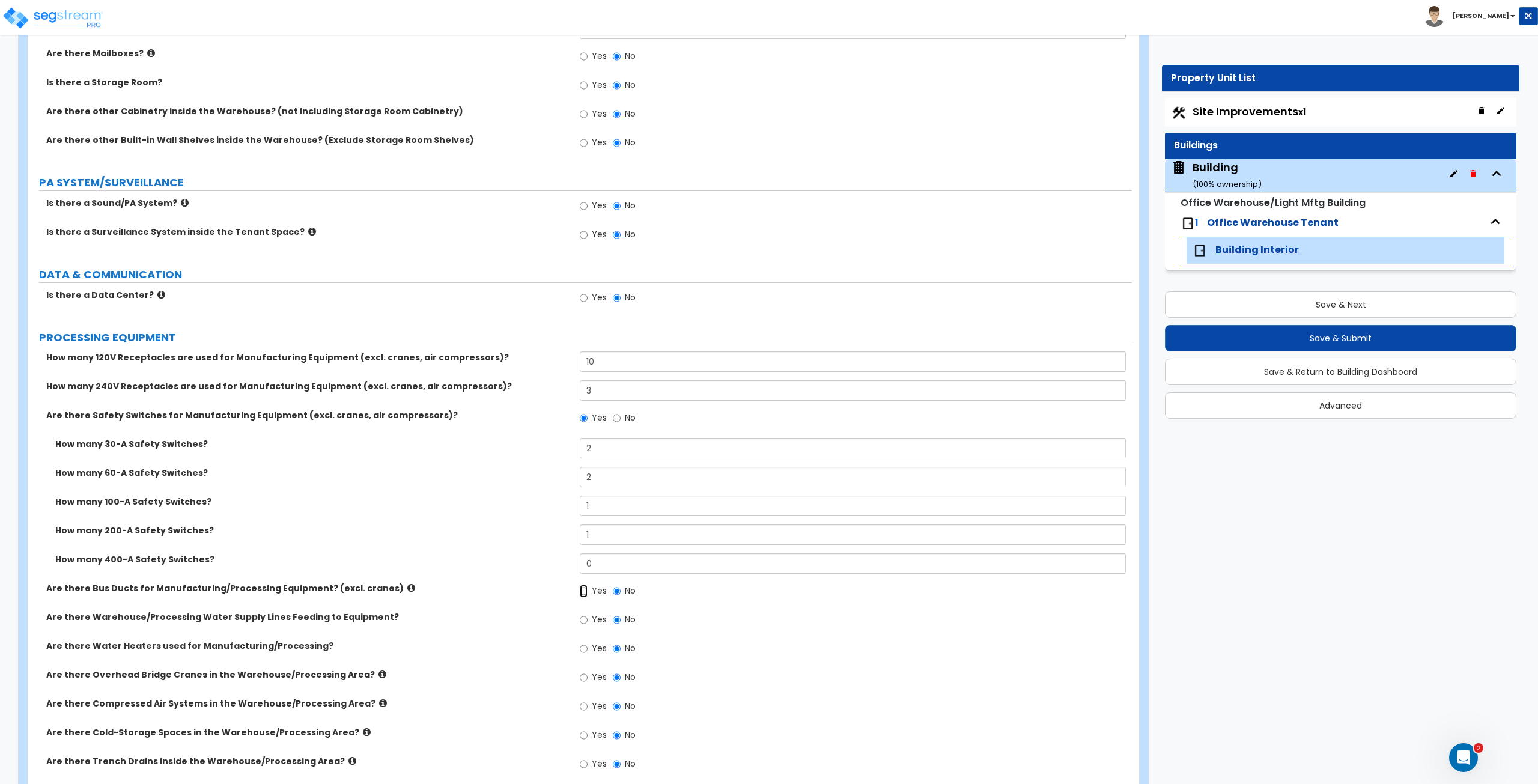 radio on "true" 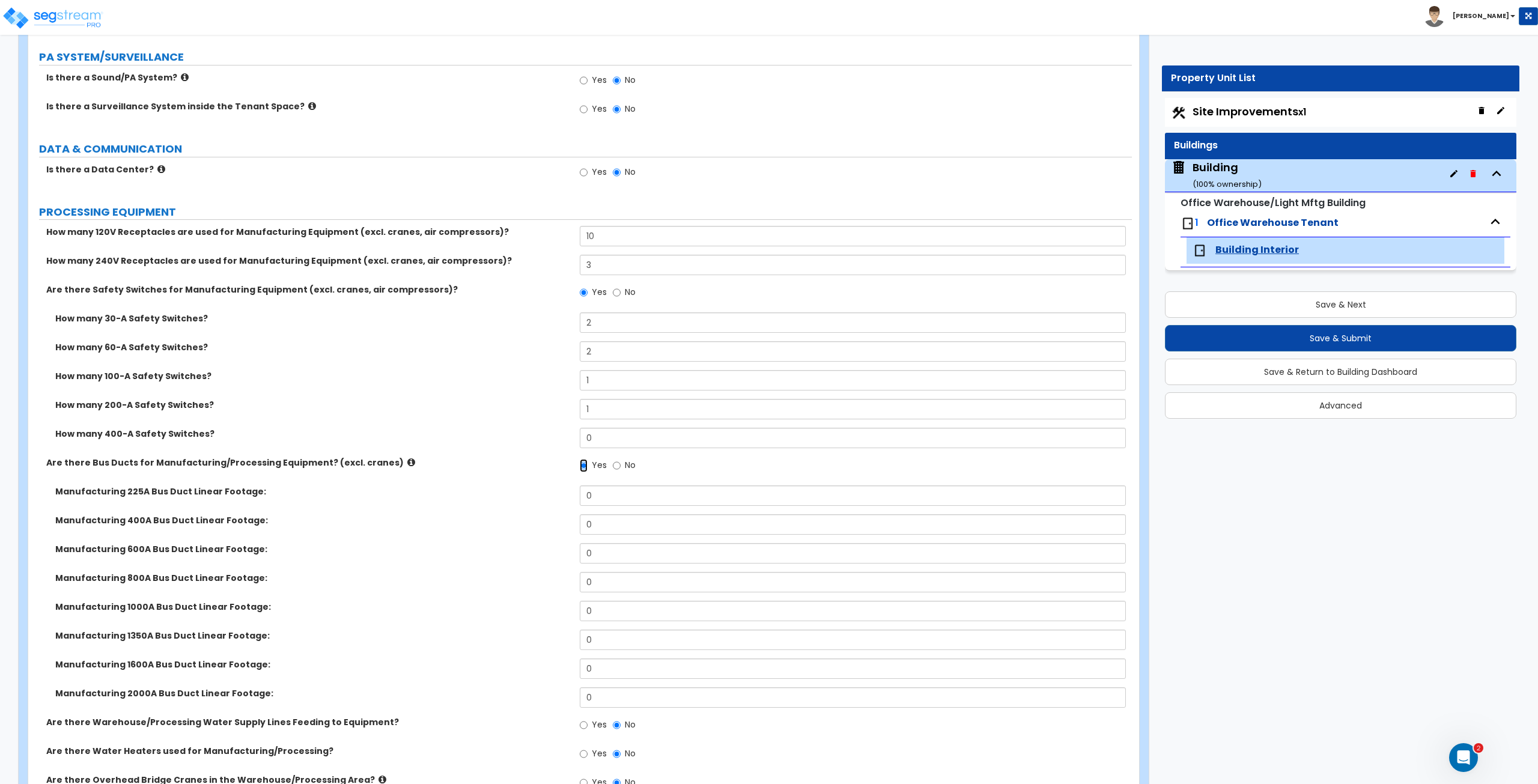 scroll, scrollTop: 2618, scrollLeft: 0, axis: vertical 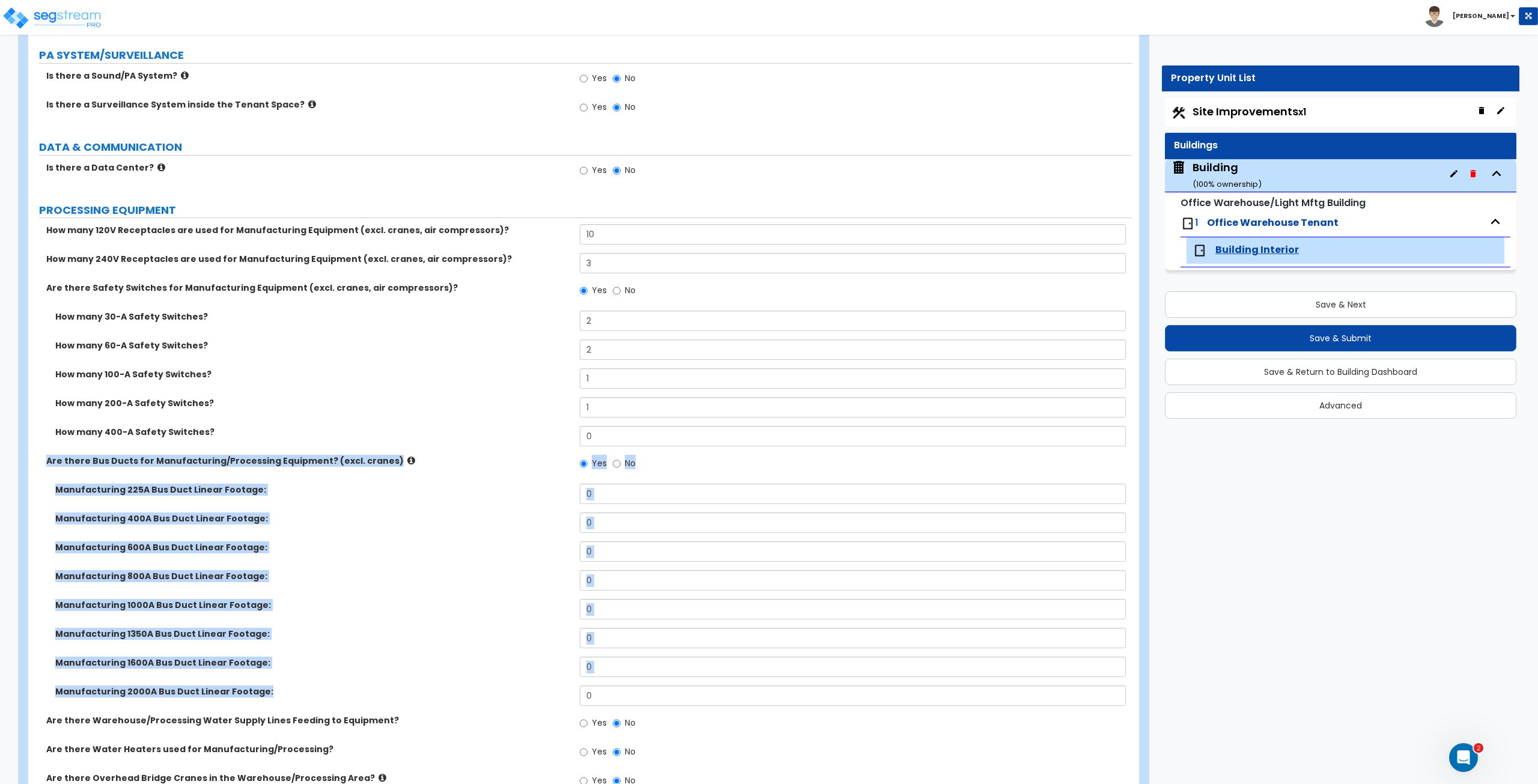 drag, startPoint x: 45, startPoint y: 455, endPoint x: 288, endPoint y: 689, distance: 337.35 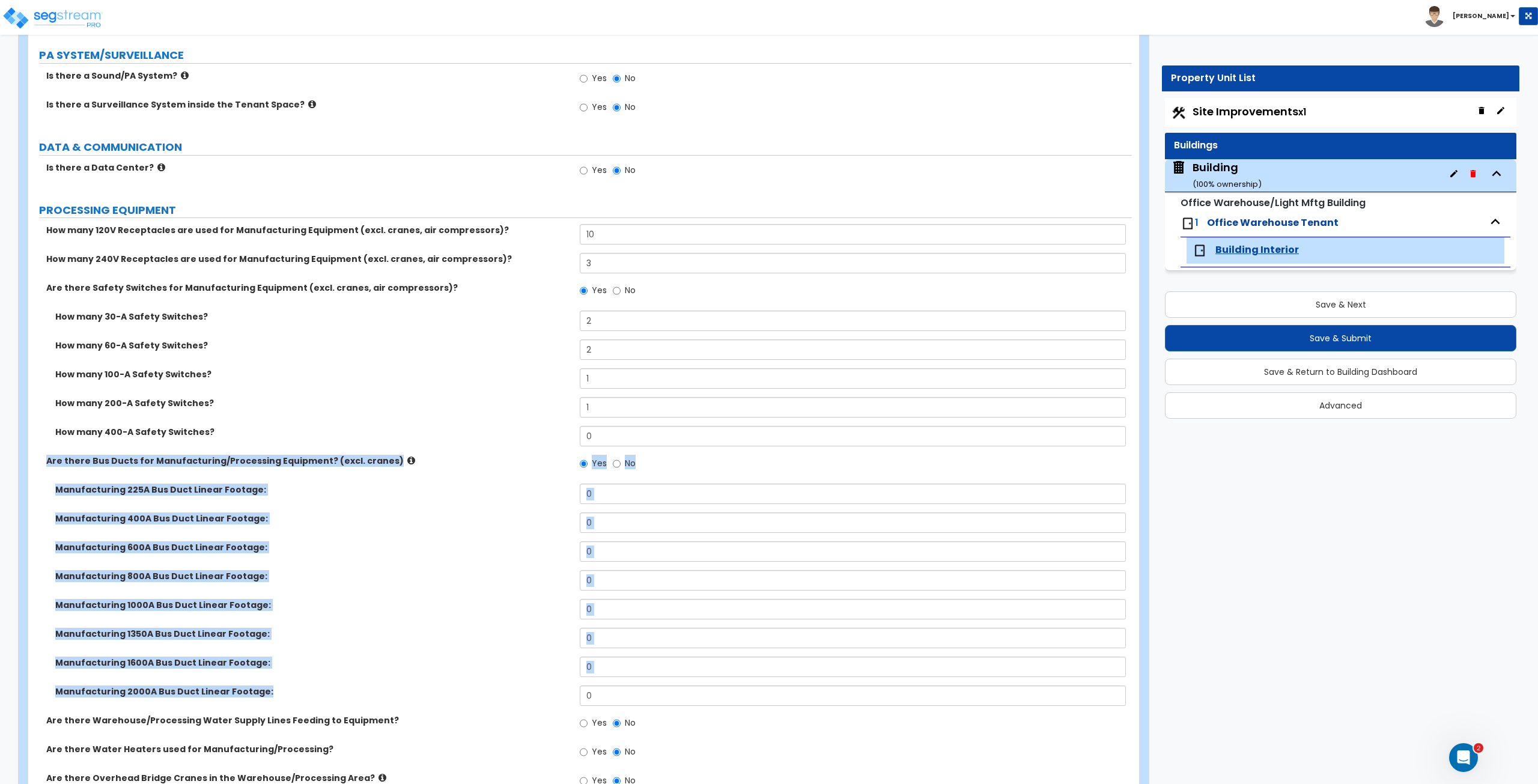 click on "Manufacturing 600A Bus Duct Linear Footage: 0" at bounding box center [580, 556] 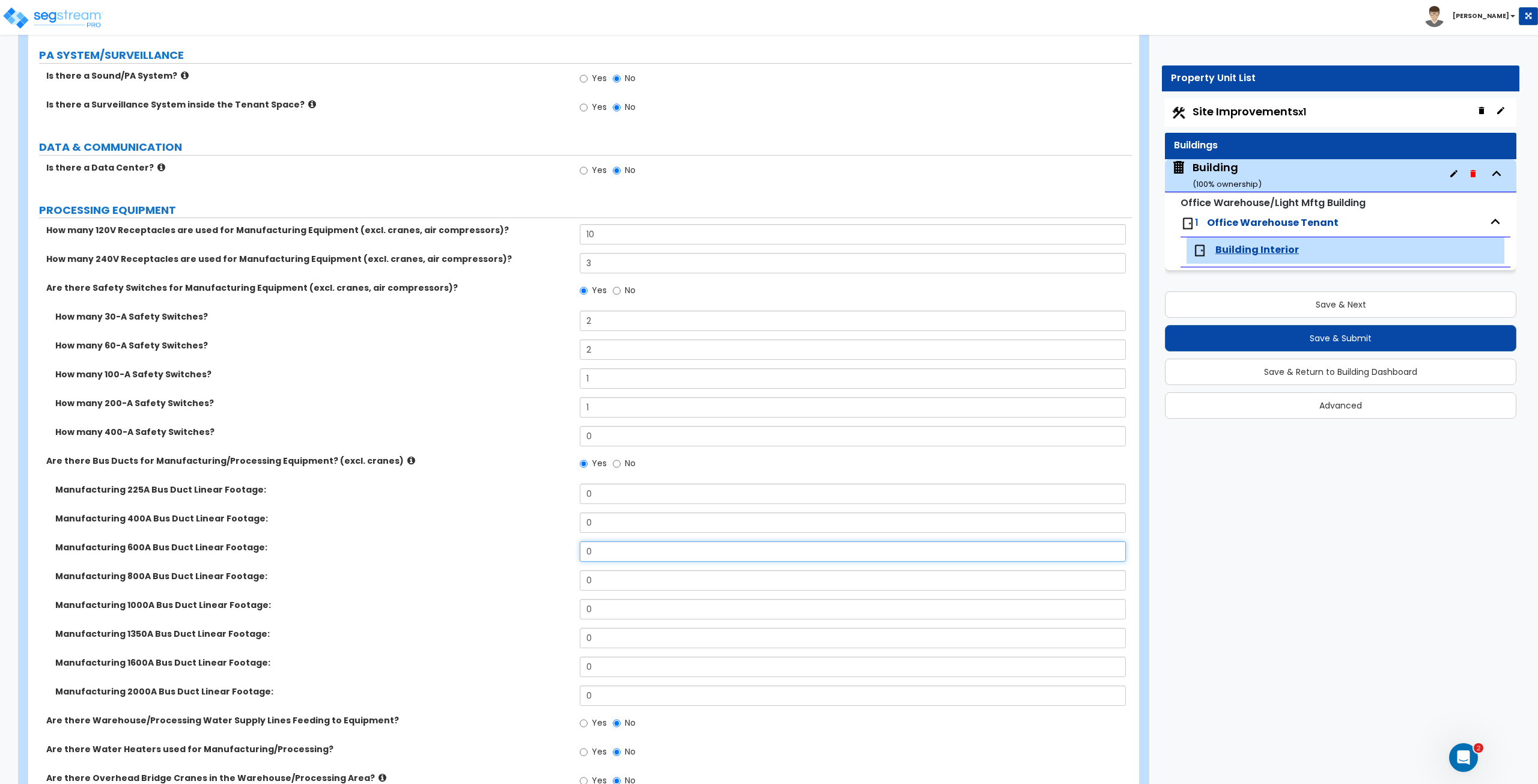 drag, startPoint x: 615, startPoint y: 548, endPoint x: 560, endPoint y: 552, distance: 55.14526 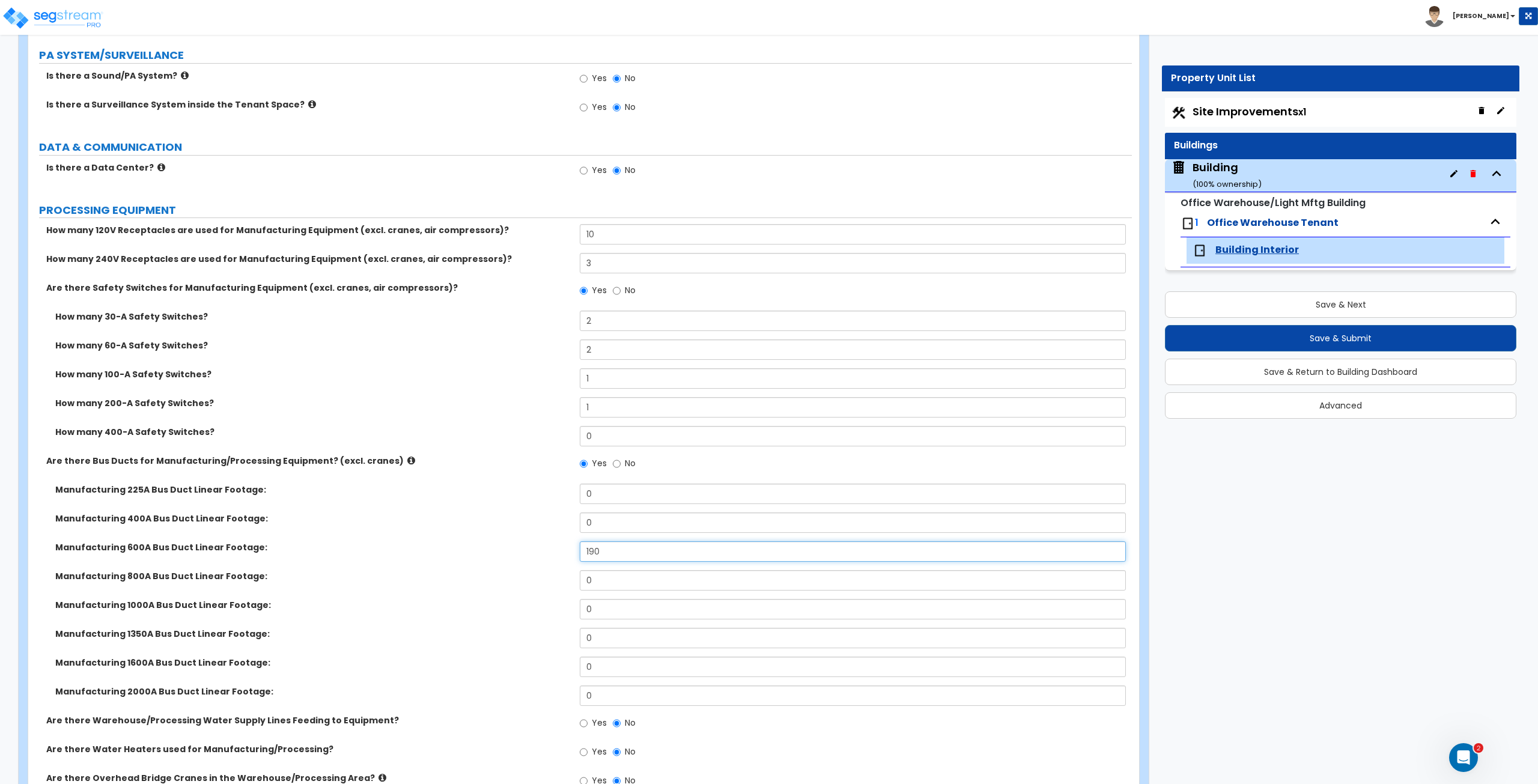 type on "190" 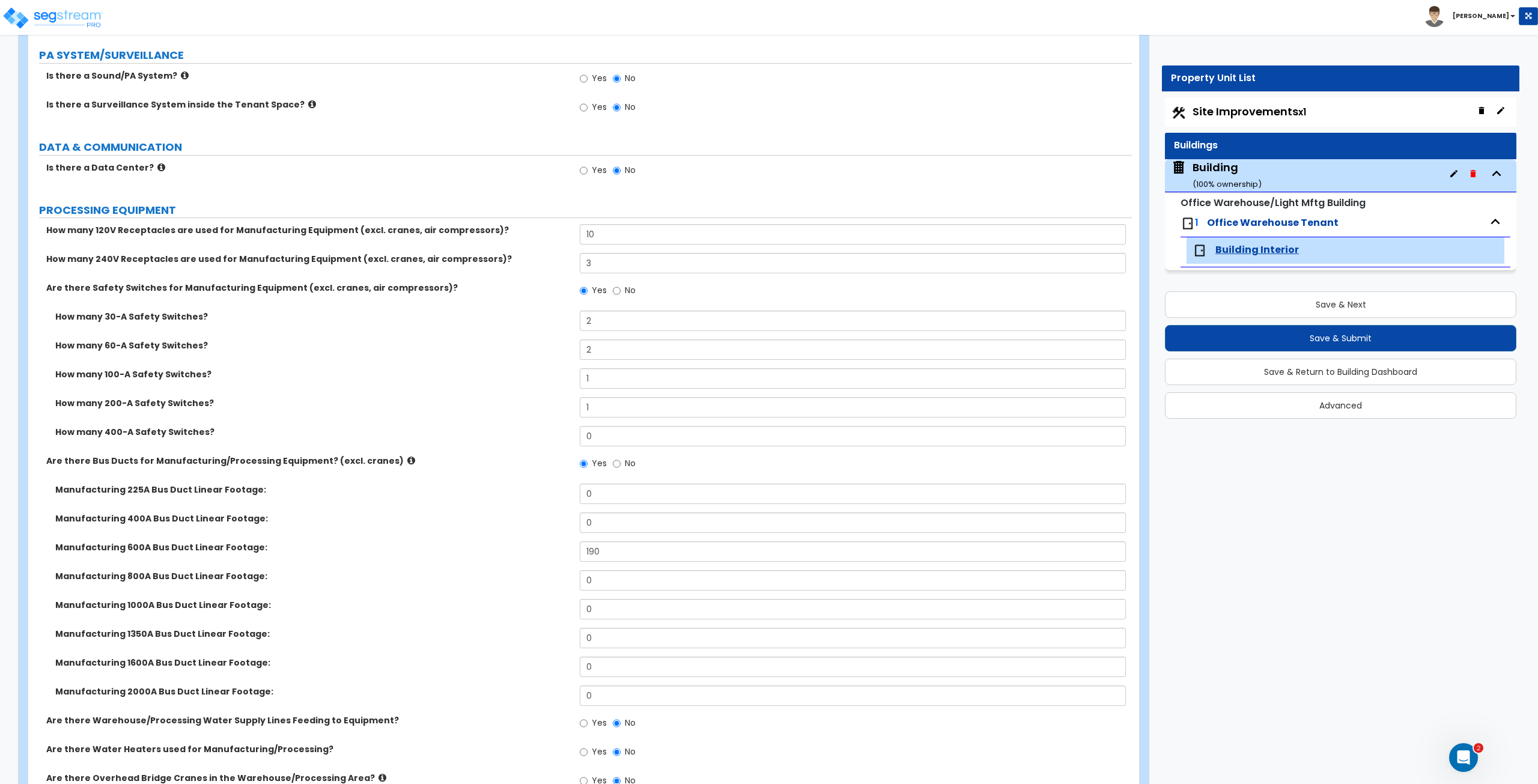 click on "Manufacturing 600A Bus Duct Linear Footage: 190" at bounding box center (580, 556) 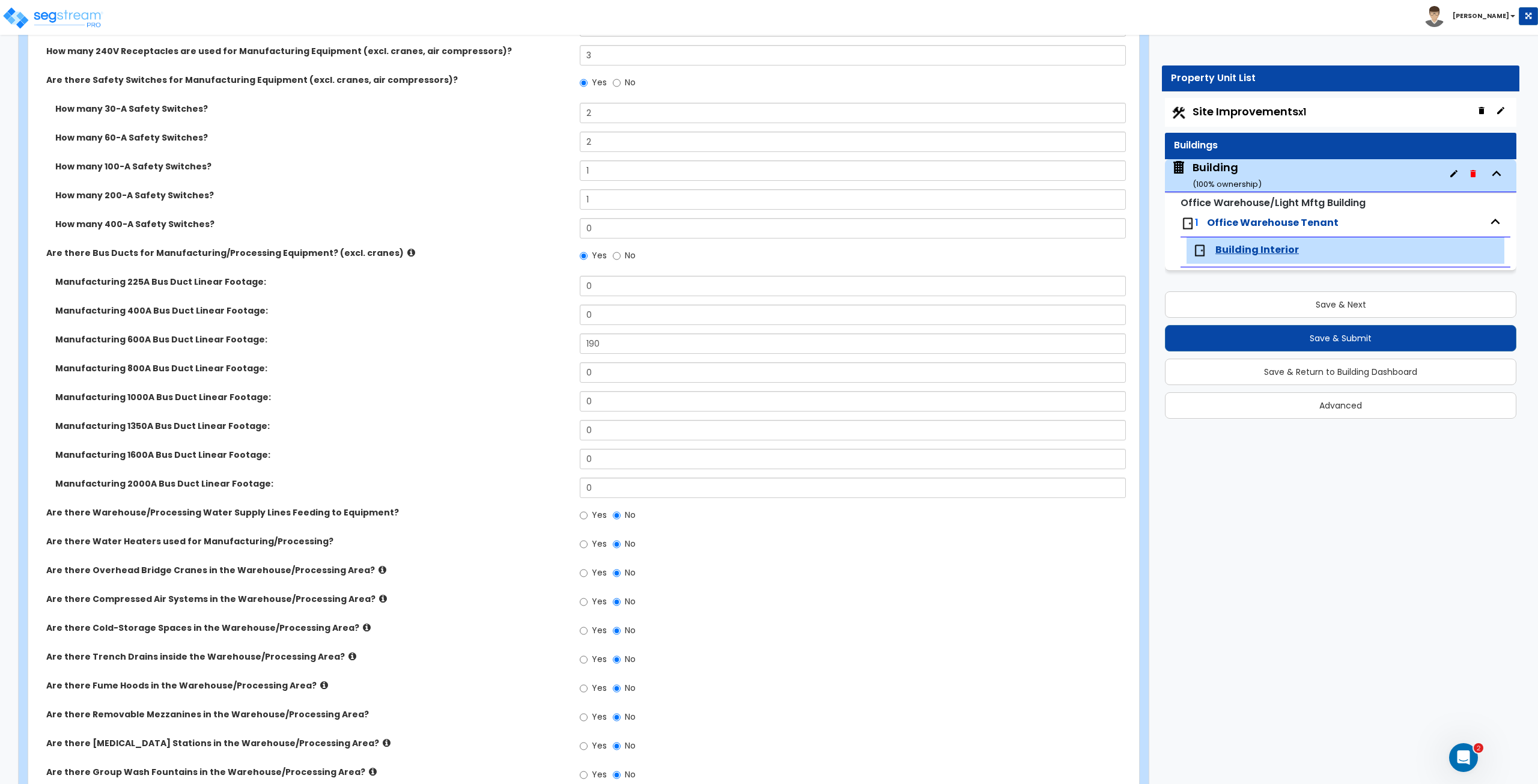 scroll, scrollTop: 2857, scrollLeft: 0, axis: vertical 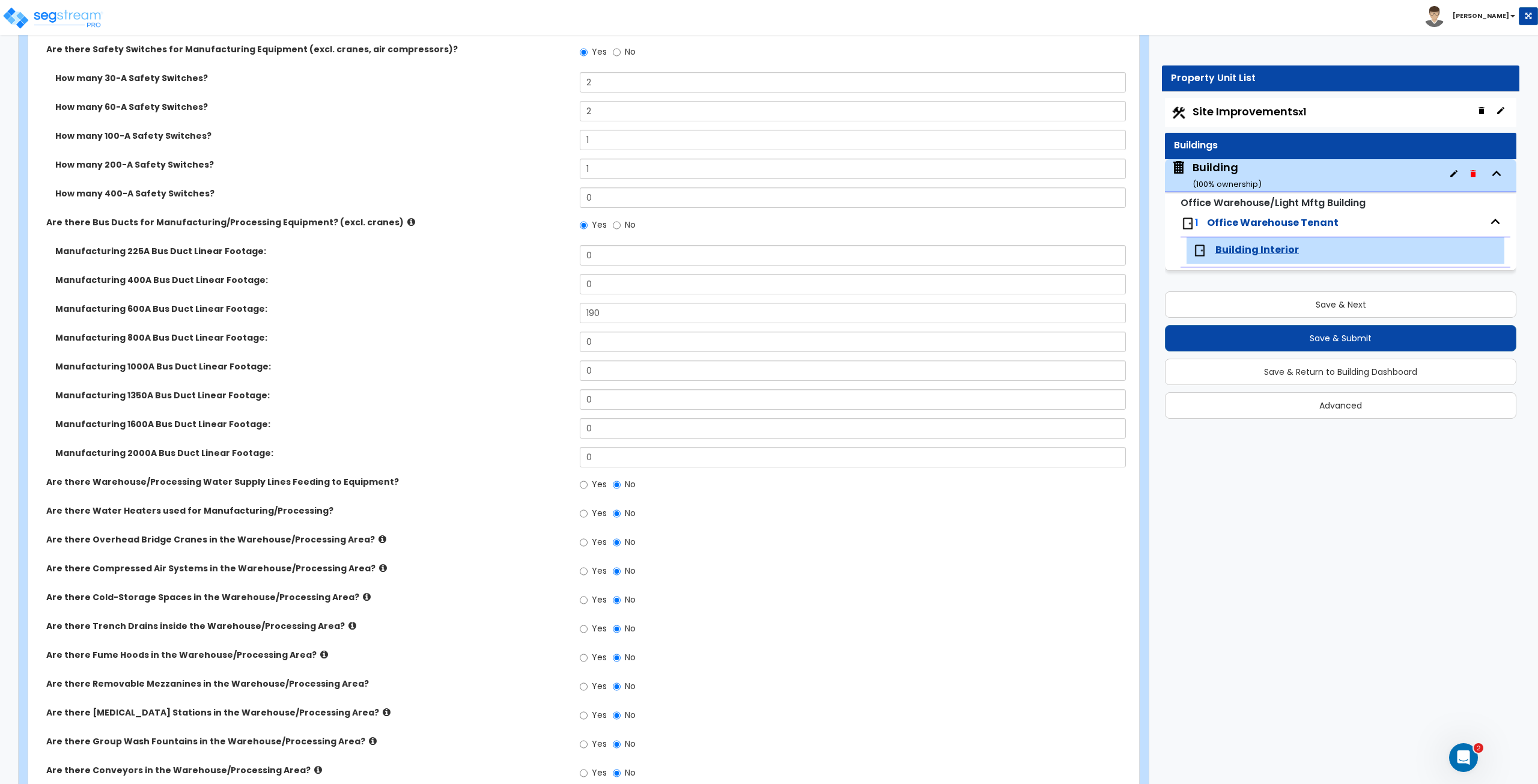 click on "Are there Compressed Air Systems in the Warehouse/Processing Area? Yes No" at bounding box center [580, 577] 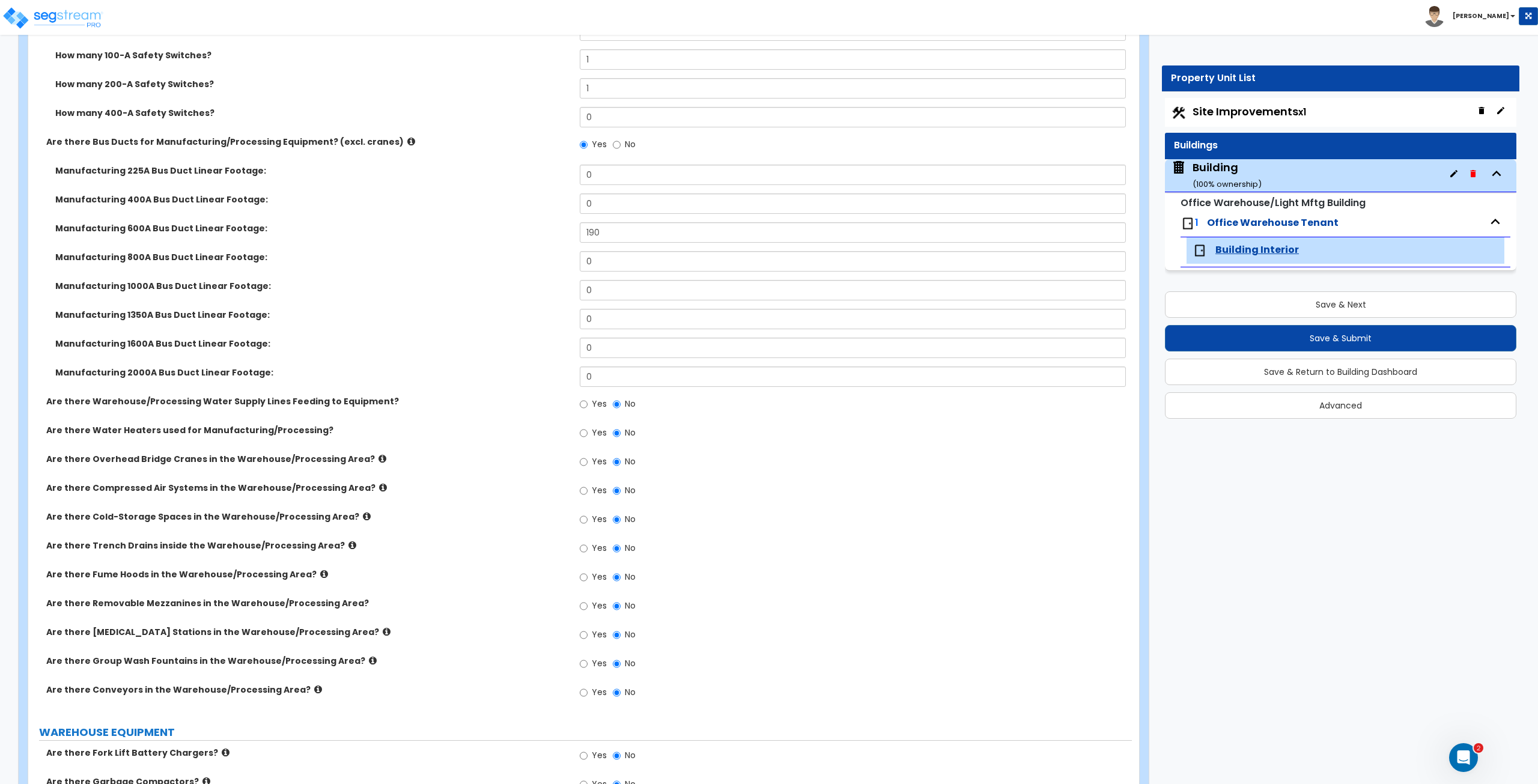 scroll, scrollTop: 2941, scrollLeft: 0, axis: vertical 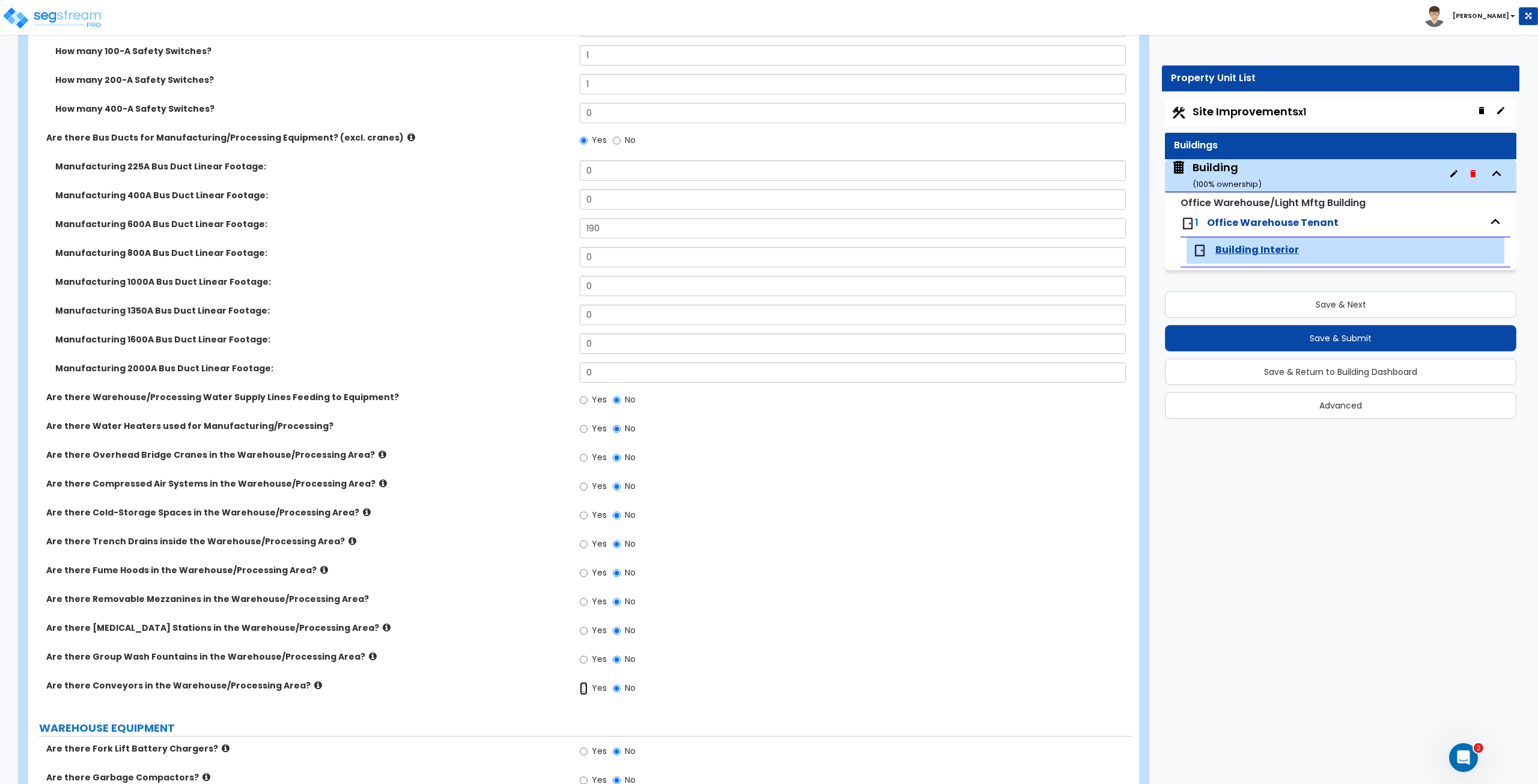 click on "Yes" at bounding box center (583, 688) 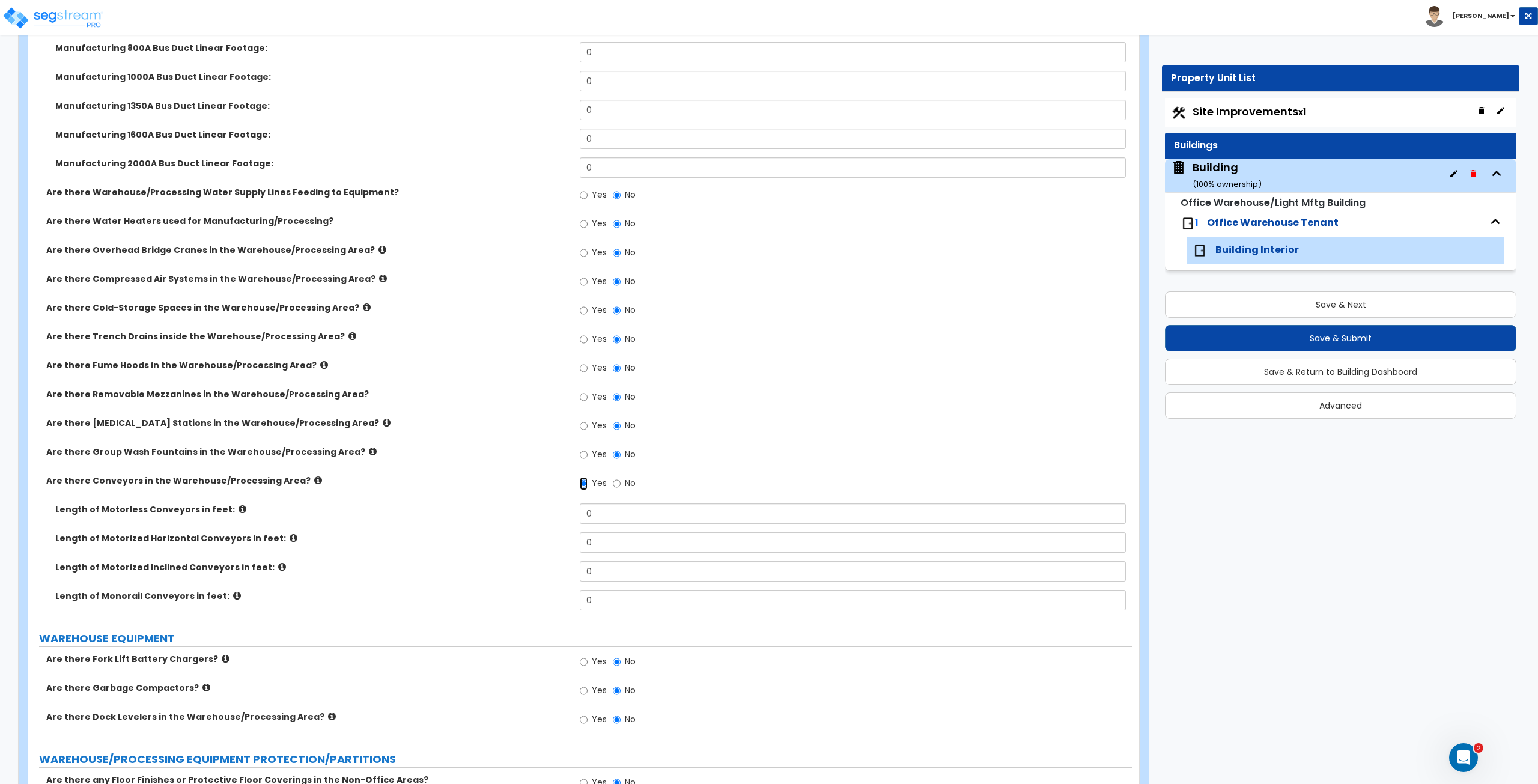 scroll, scrollTop: 3150, scrollLeft: 0, axis: vertical 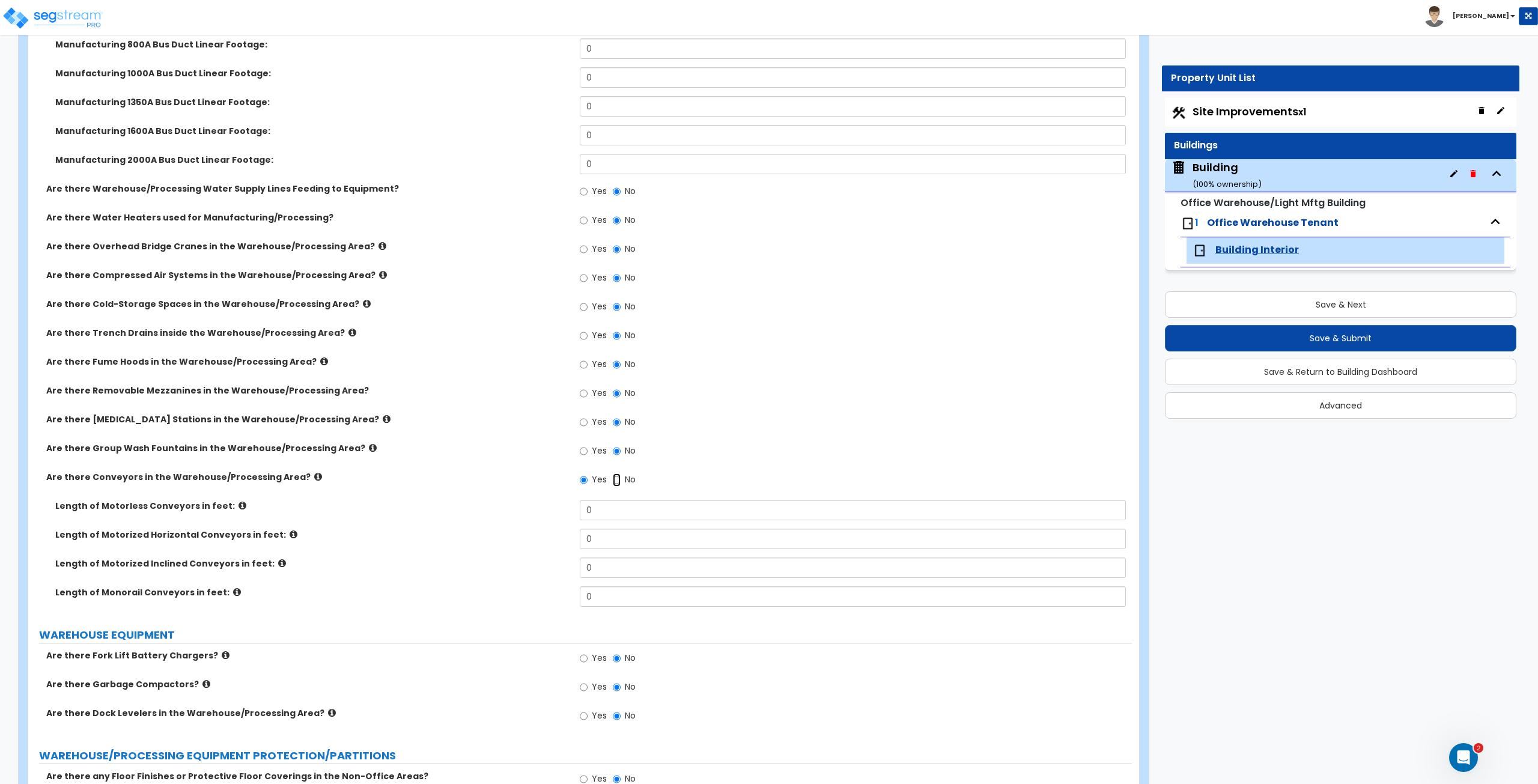 click on "No" at bounding box center (616, 480) 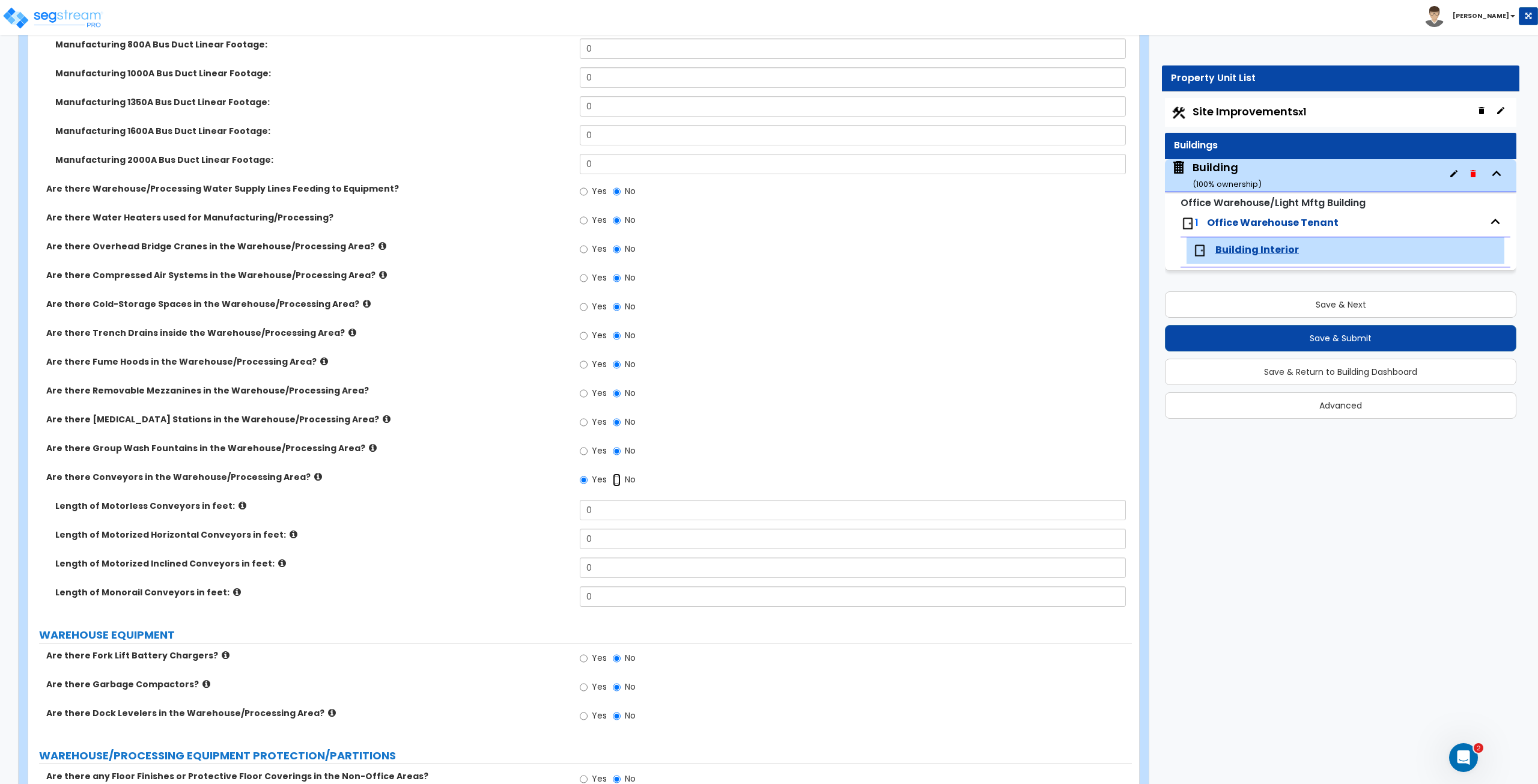 radio on "false" 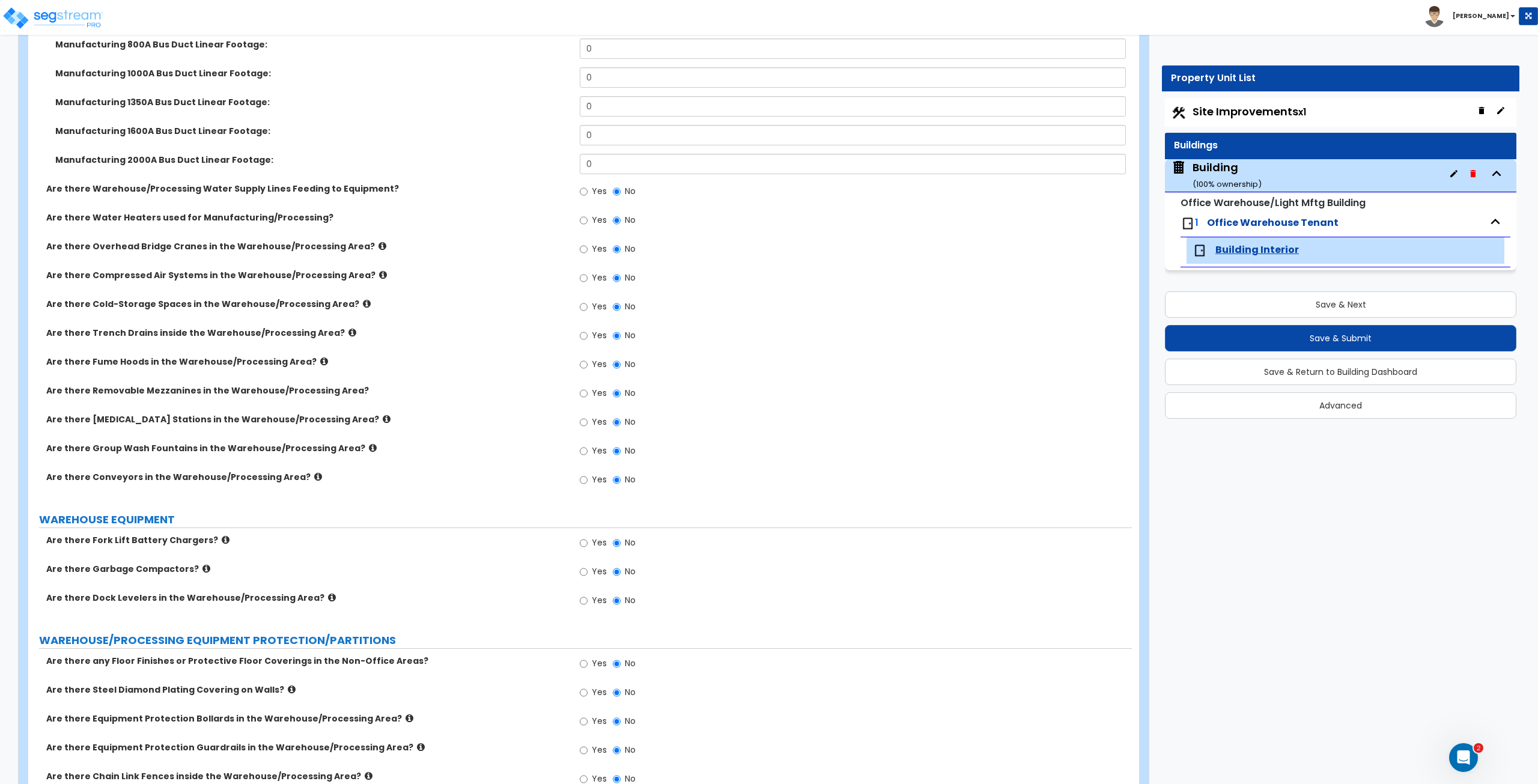 click on "Are there Conveyors in the Warehouse/Processing Area? Yes No" at bounding box center [580, 485] 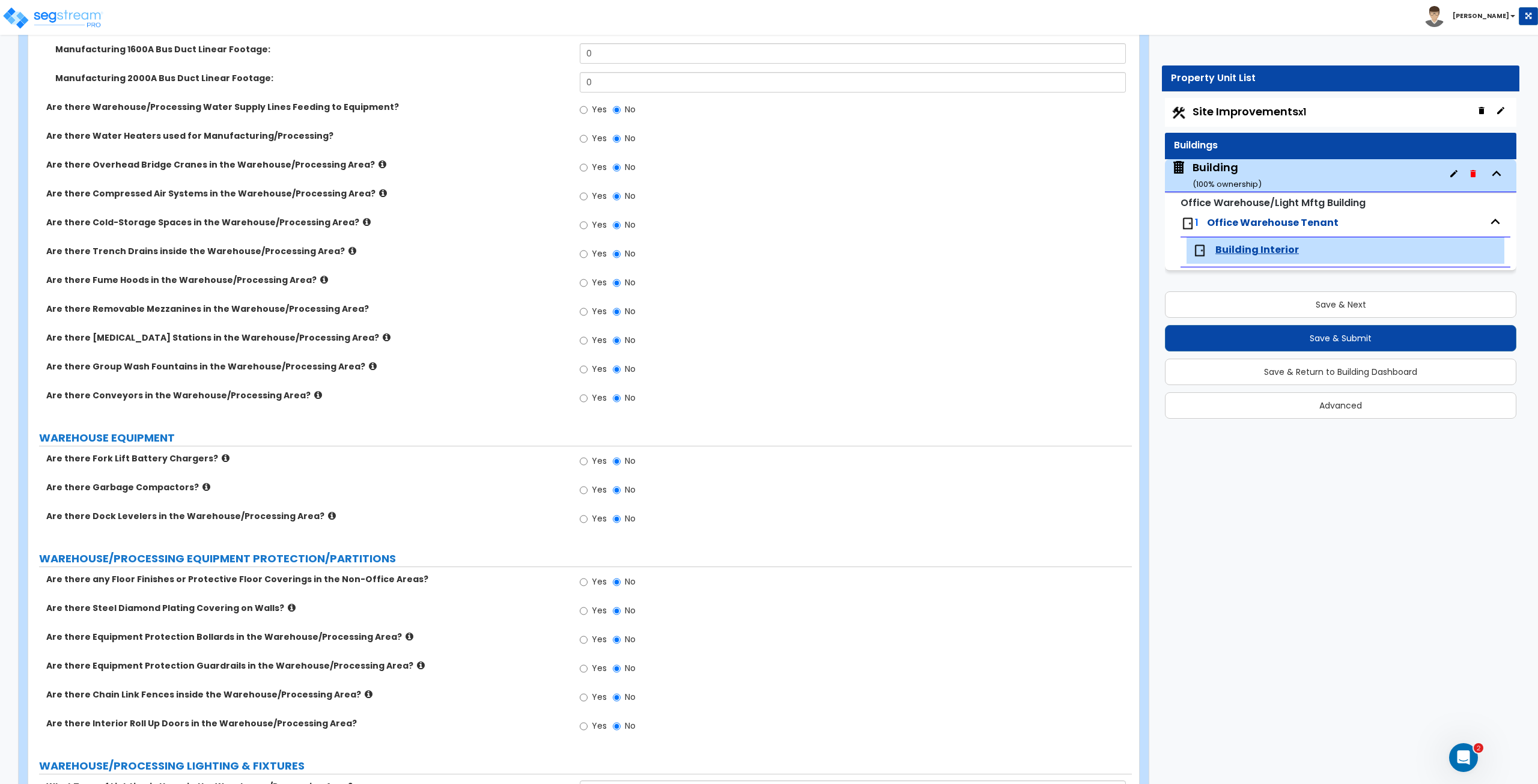 scroll, scrollTop: 3233, scrollLeft: 0, axis: vertical 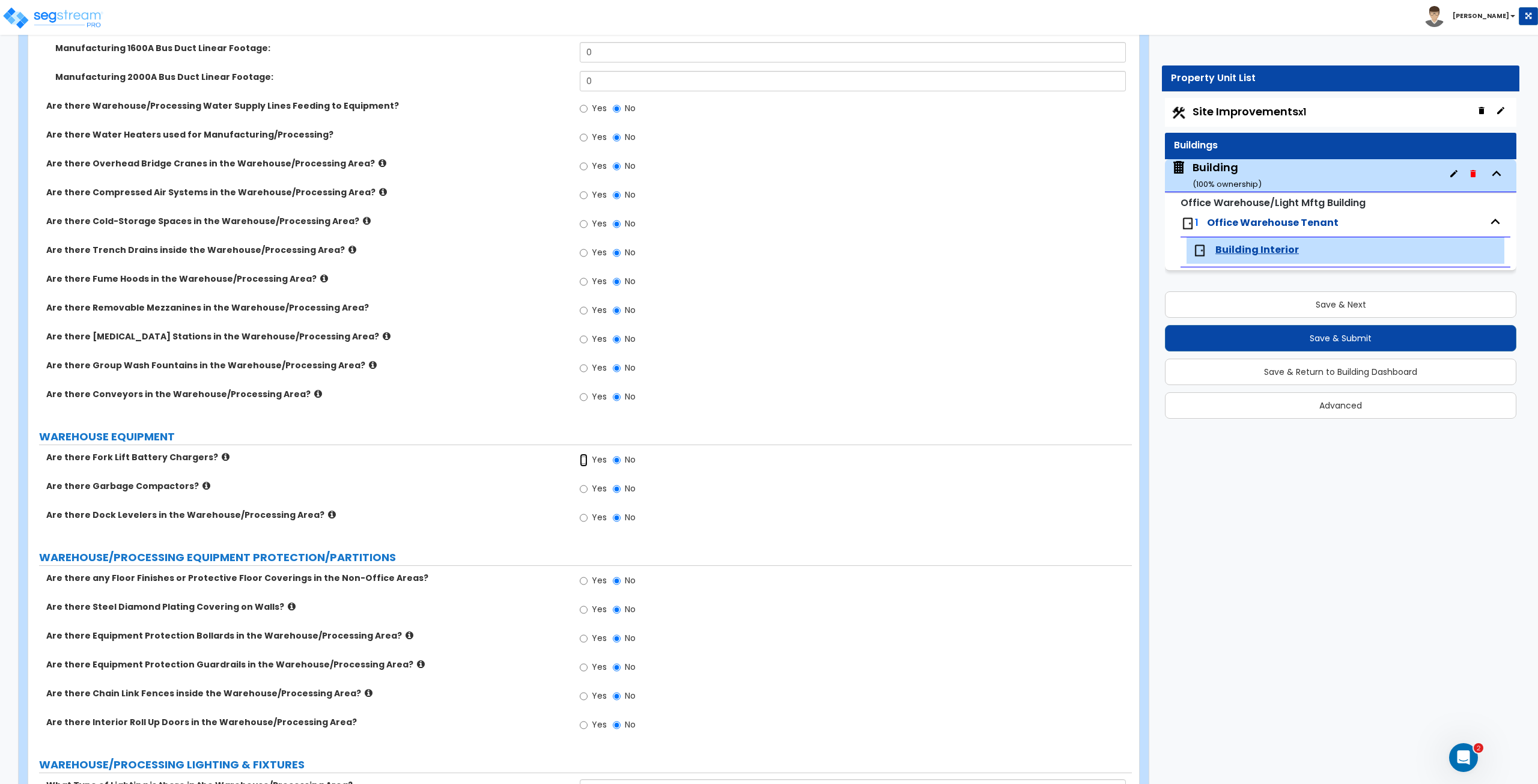 click on "Yes" at bounding box center [583, 460] 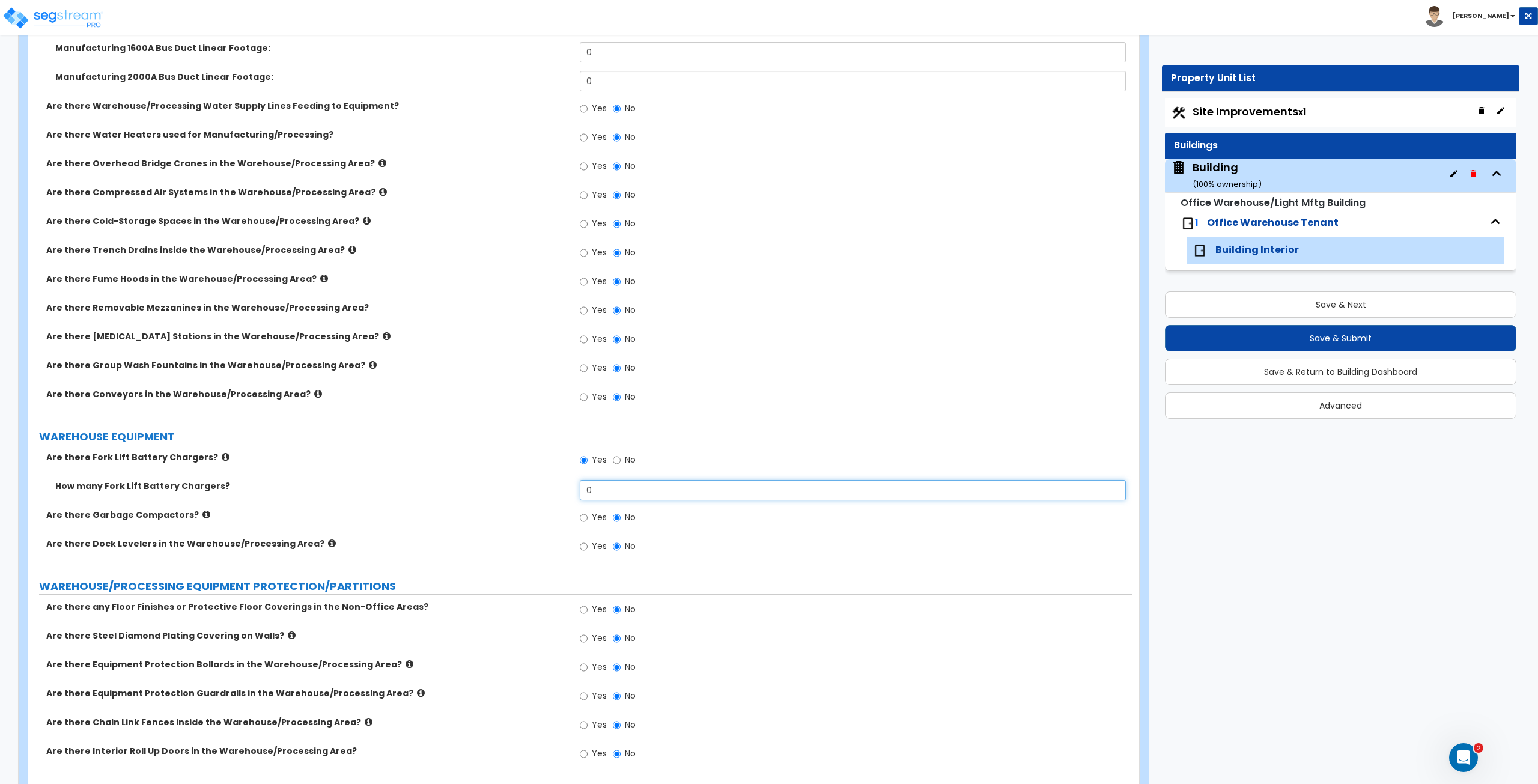 click on "0" at bounding box center (853, 490) 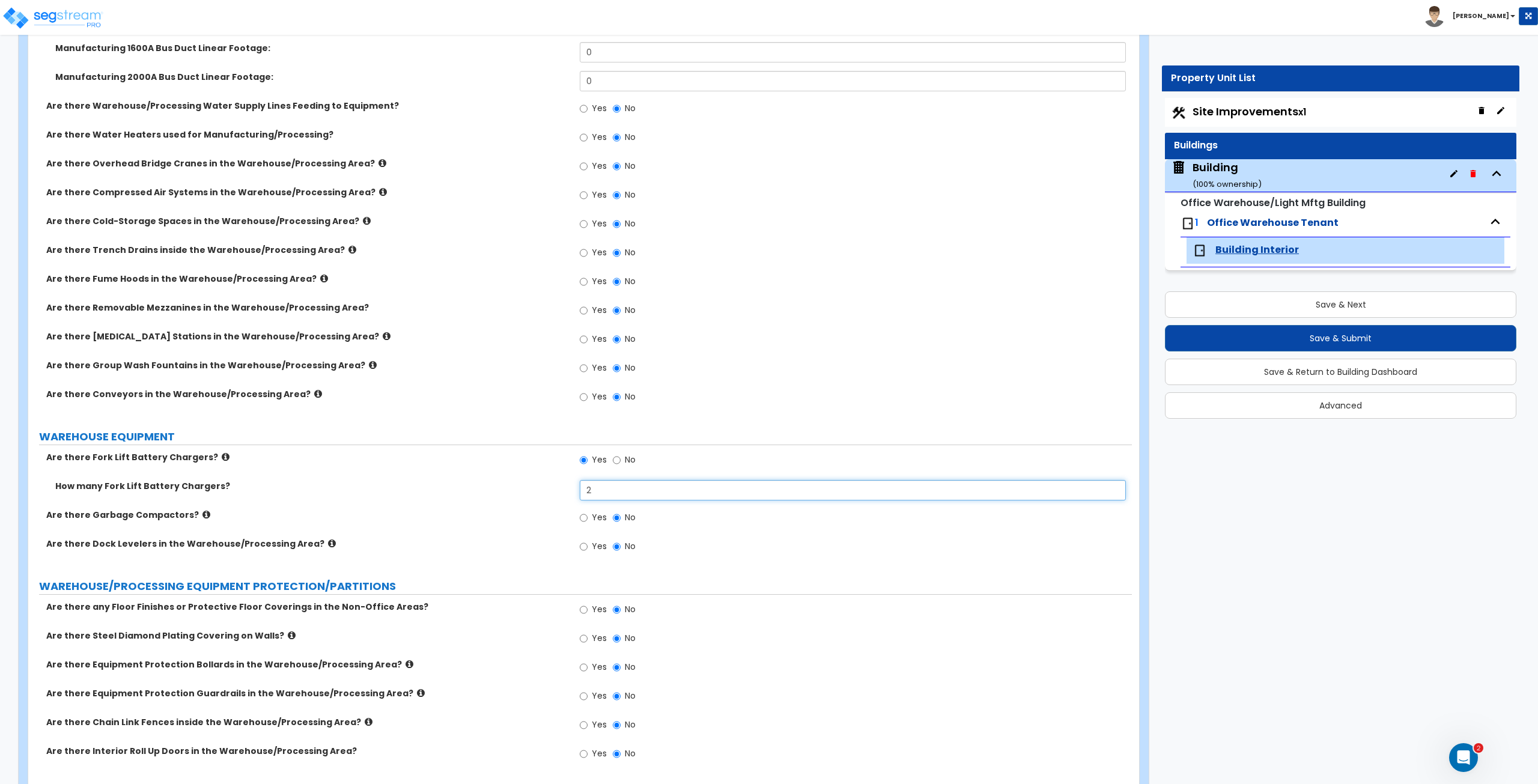 type on "2" 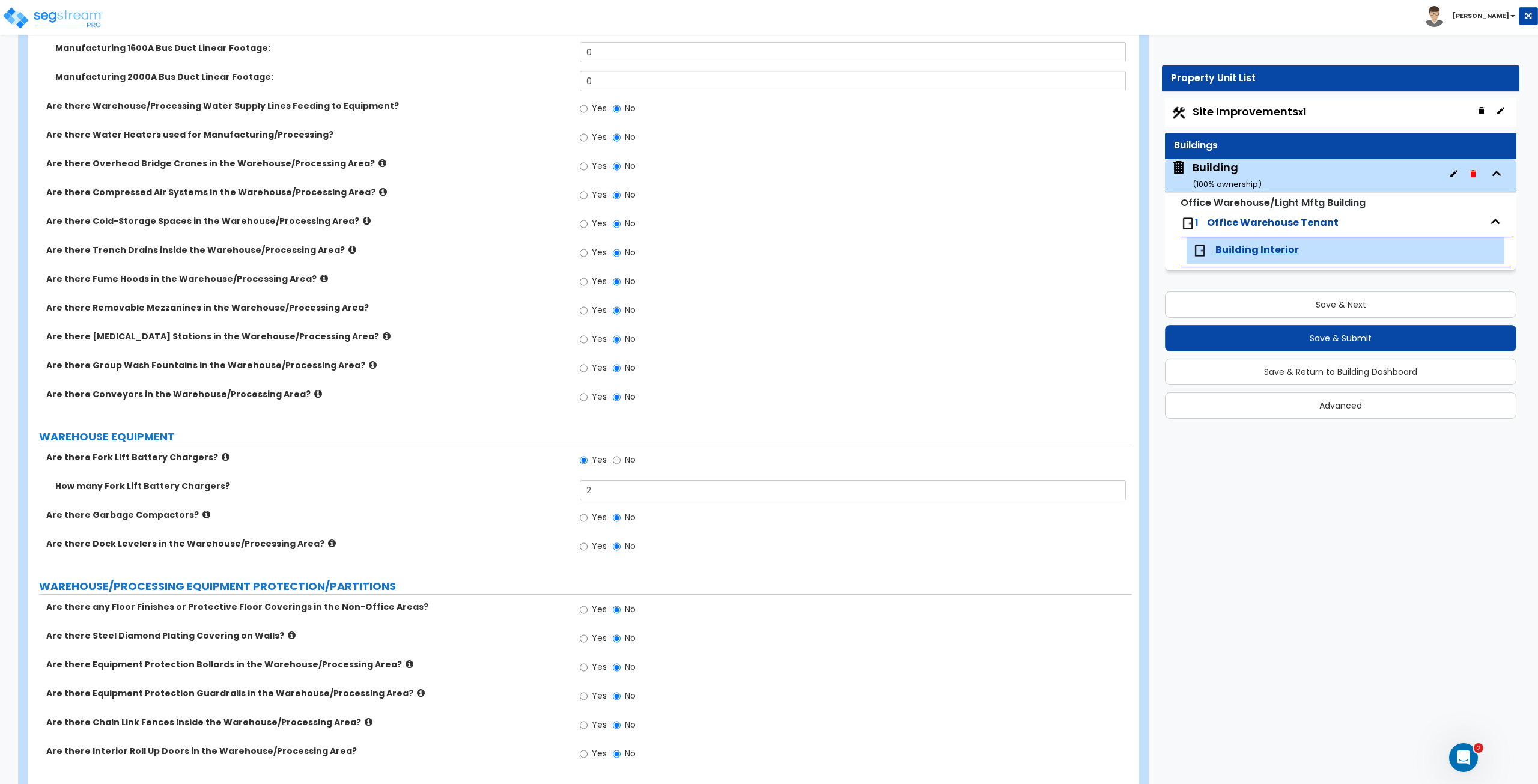 click on "Are there Garbage Compactors?" at bounding box center (308, 515) 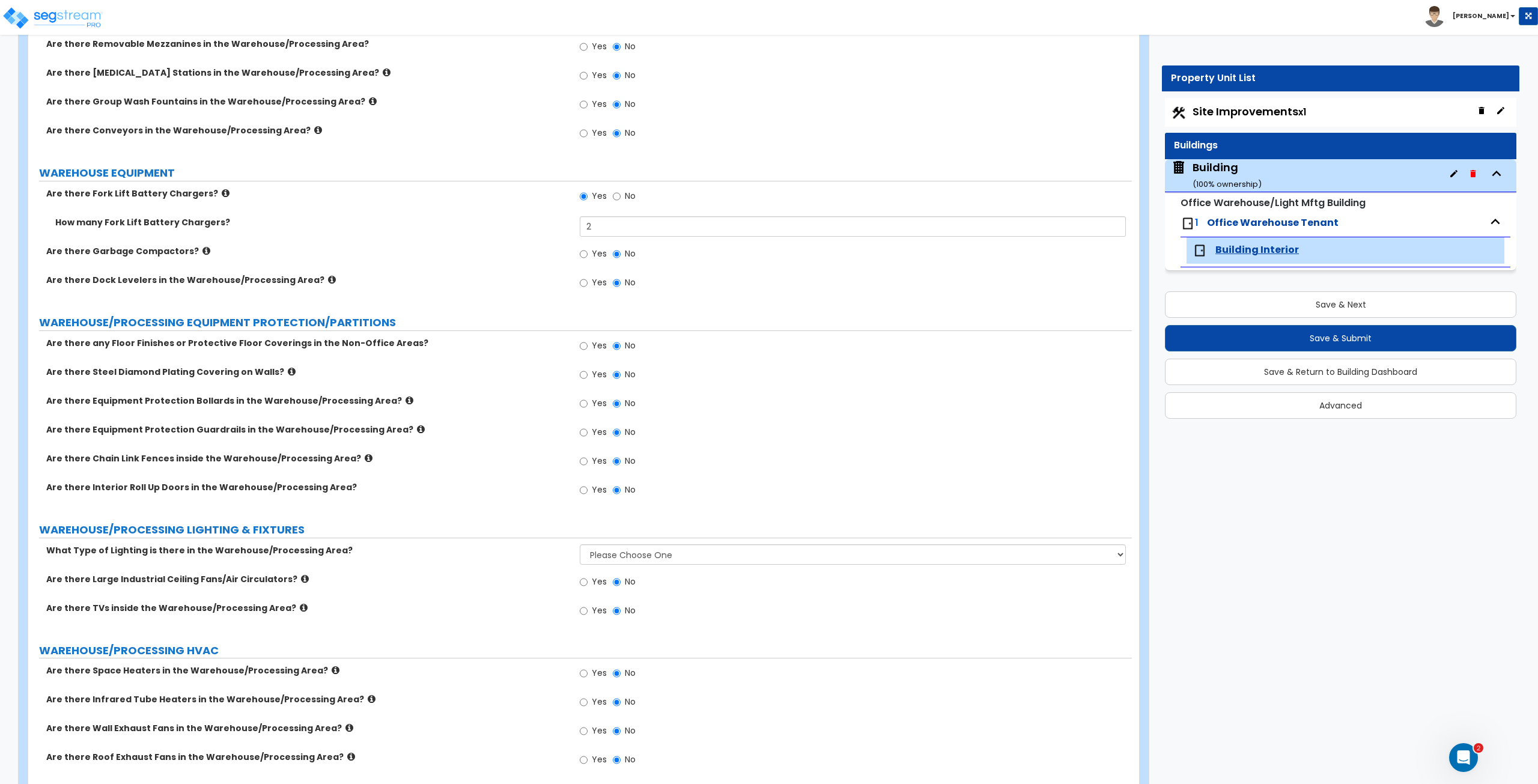 scroll, scrollTop: 3497, scrollLeft: 0, axis: vertical 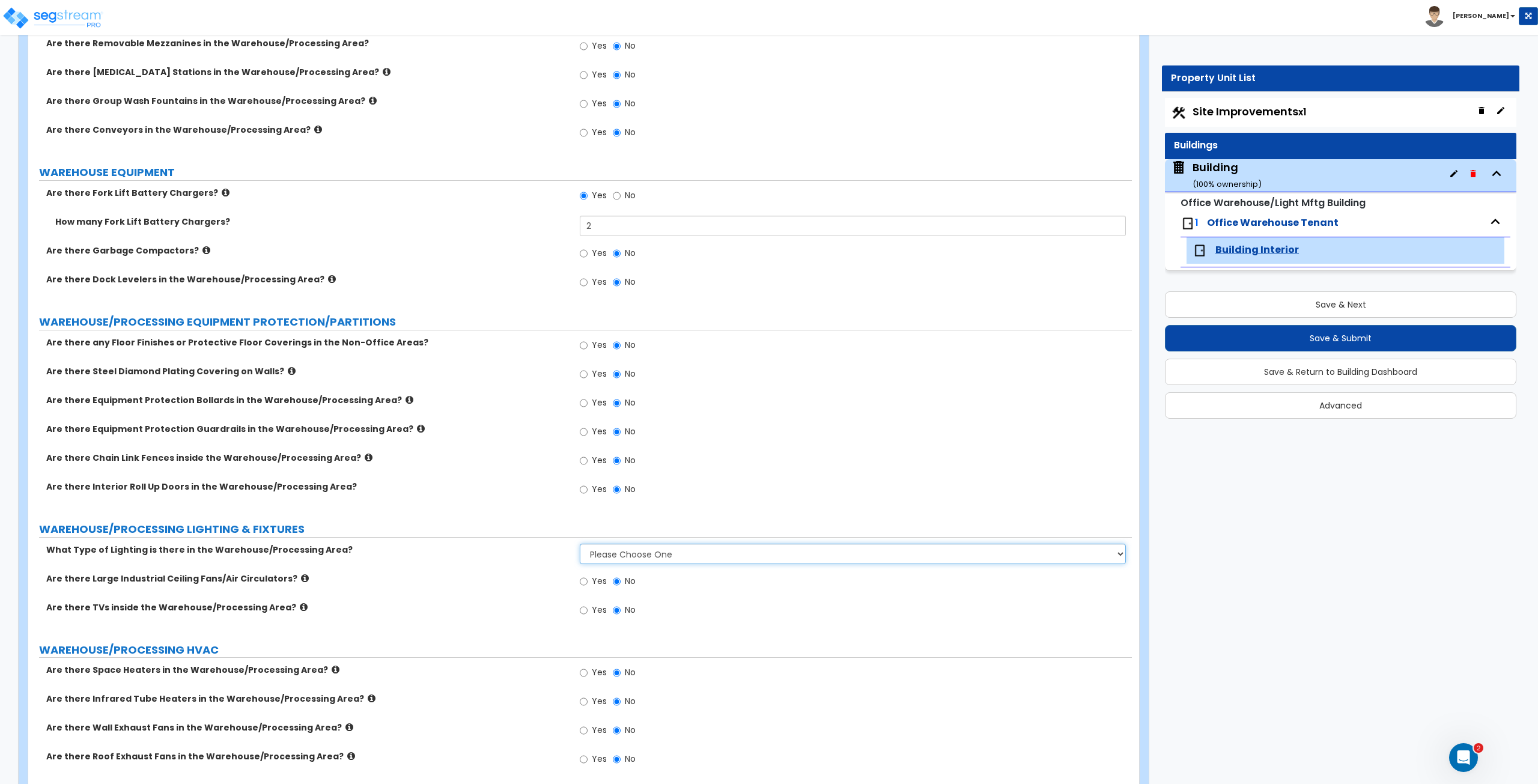 click on "Please Choose One High Bay Round Fixtures High Bay Fluorescent Tube Lighting High Bay LED Lighting" at bounding box center (853, 554) 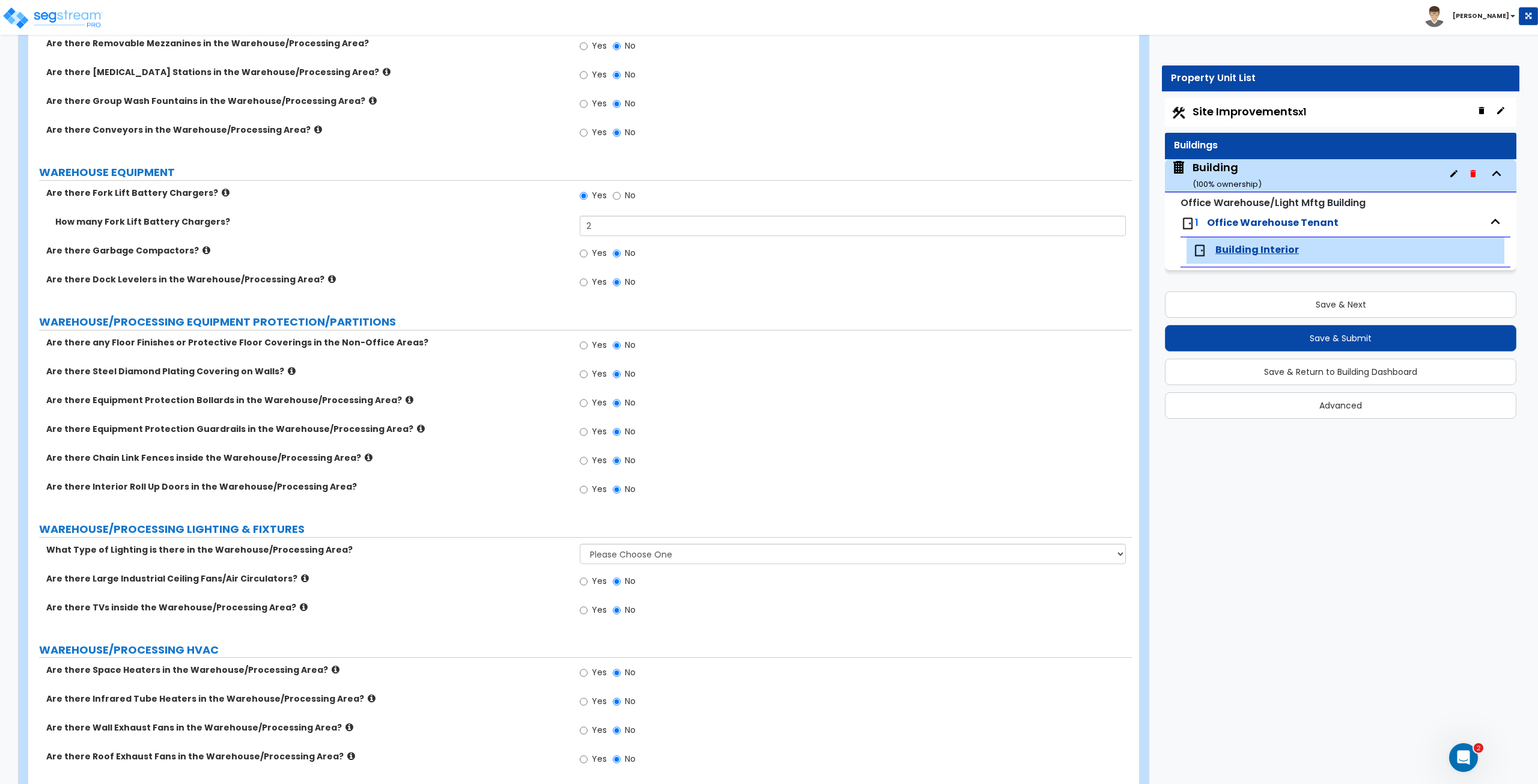 click on "Are there Large Industrial Ceiling Fans/Air Circulators? Yes No" at bounding box center (580, 587) 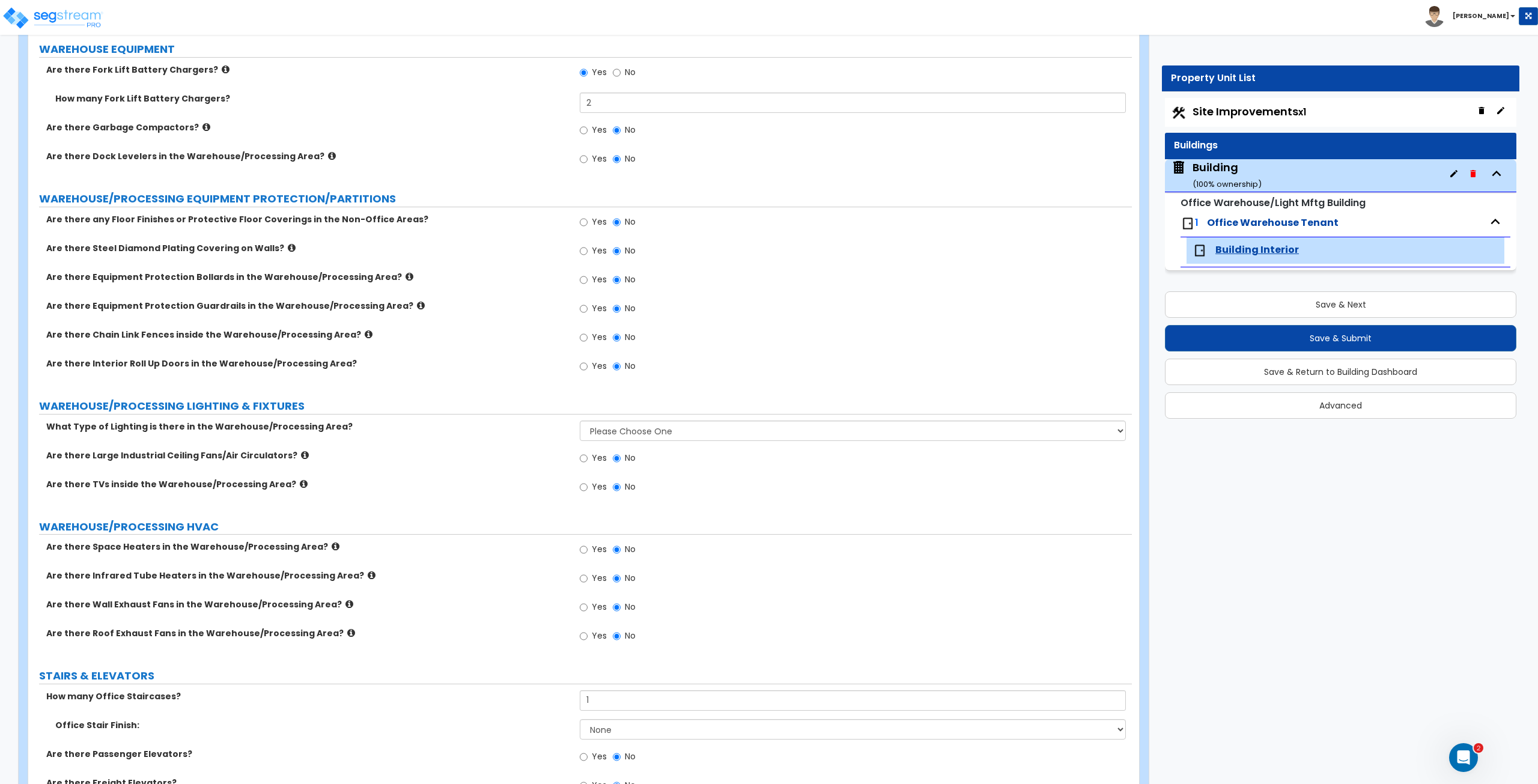 scroll, scrollTop: 3627, scrollLeft: 0, axis: vertical 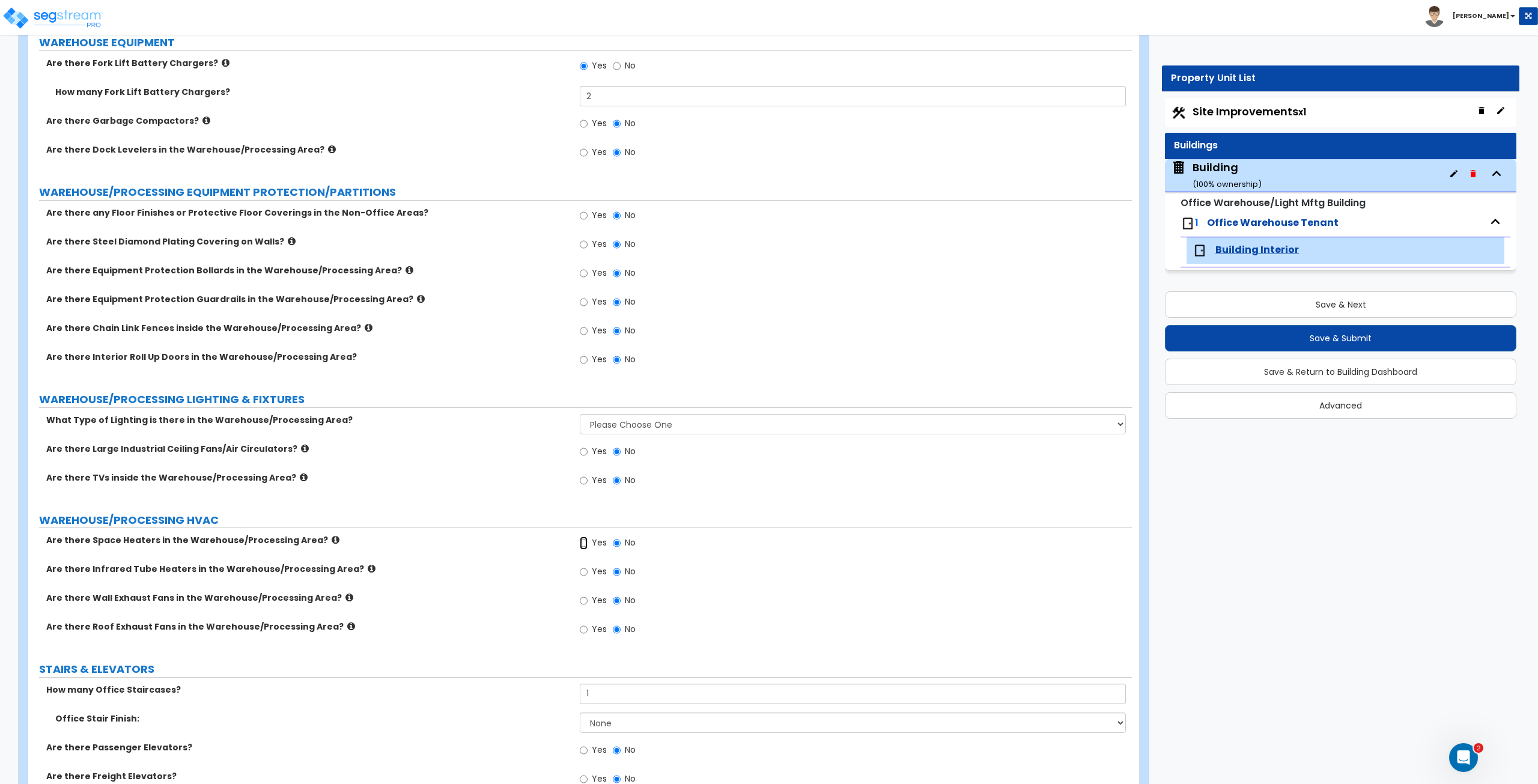 click on "Yes" at bounding box center (583, 543) 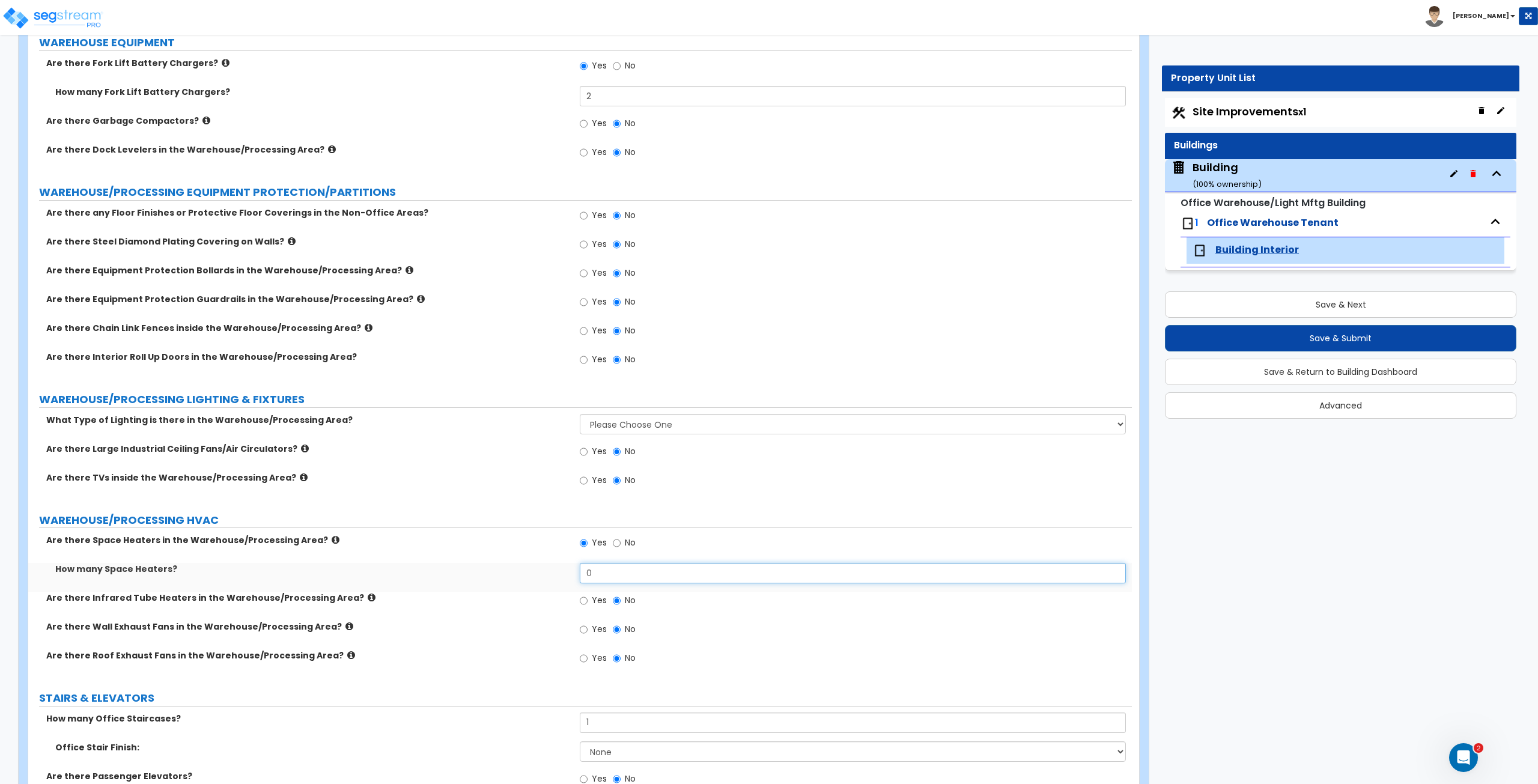 drag, startPoint x: 600, startPoint y: 567, endPoint x: 567, endPoint y: 568, distance: 33.01515 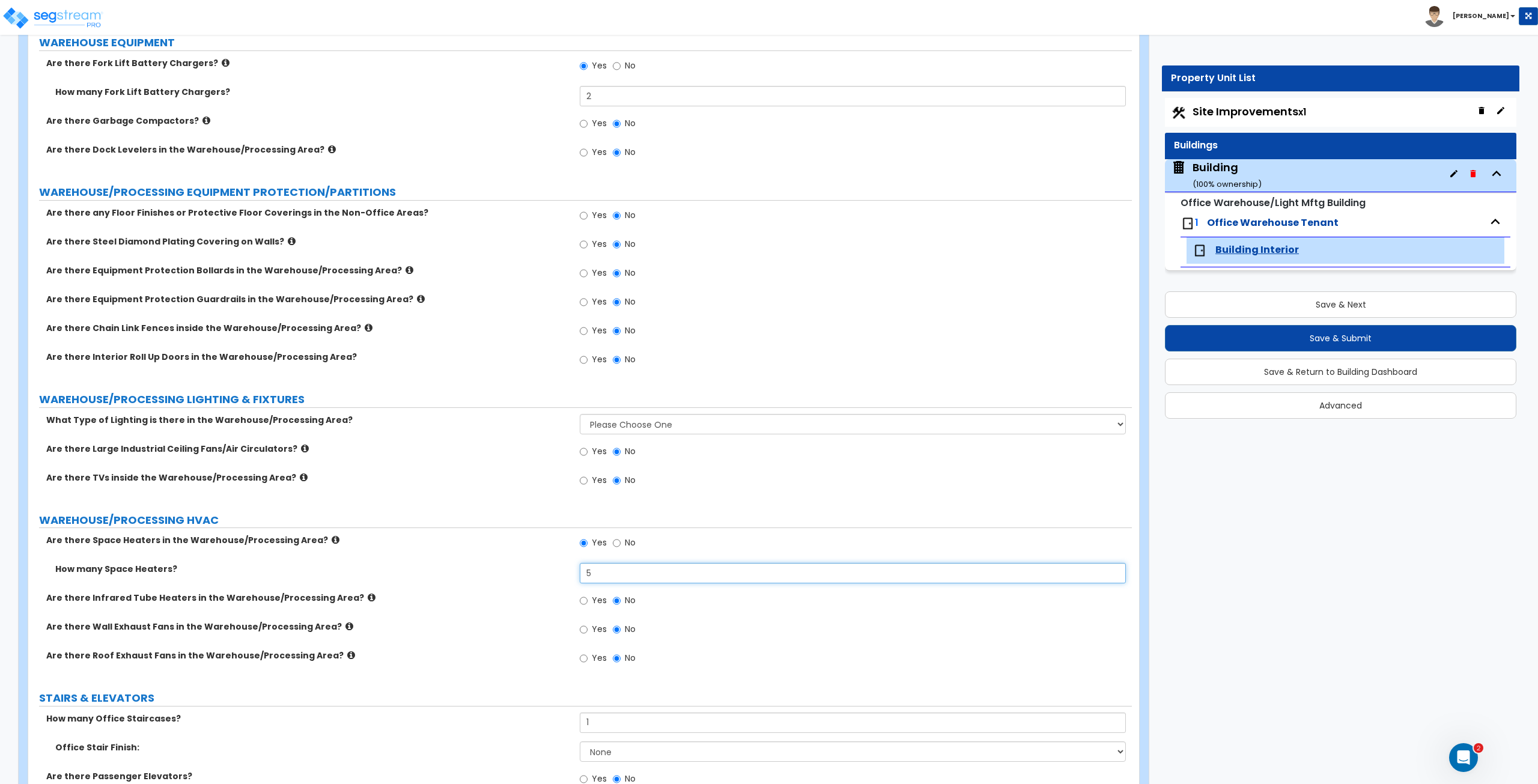 type on "5" 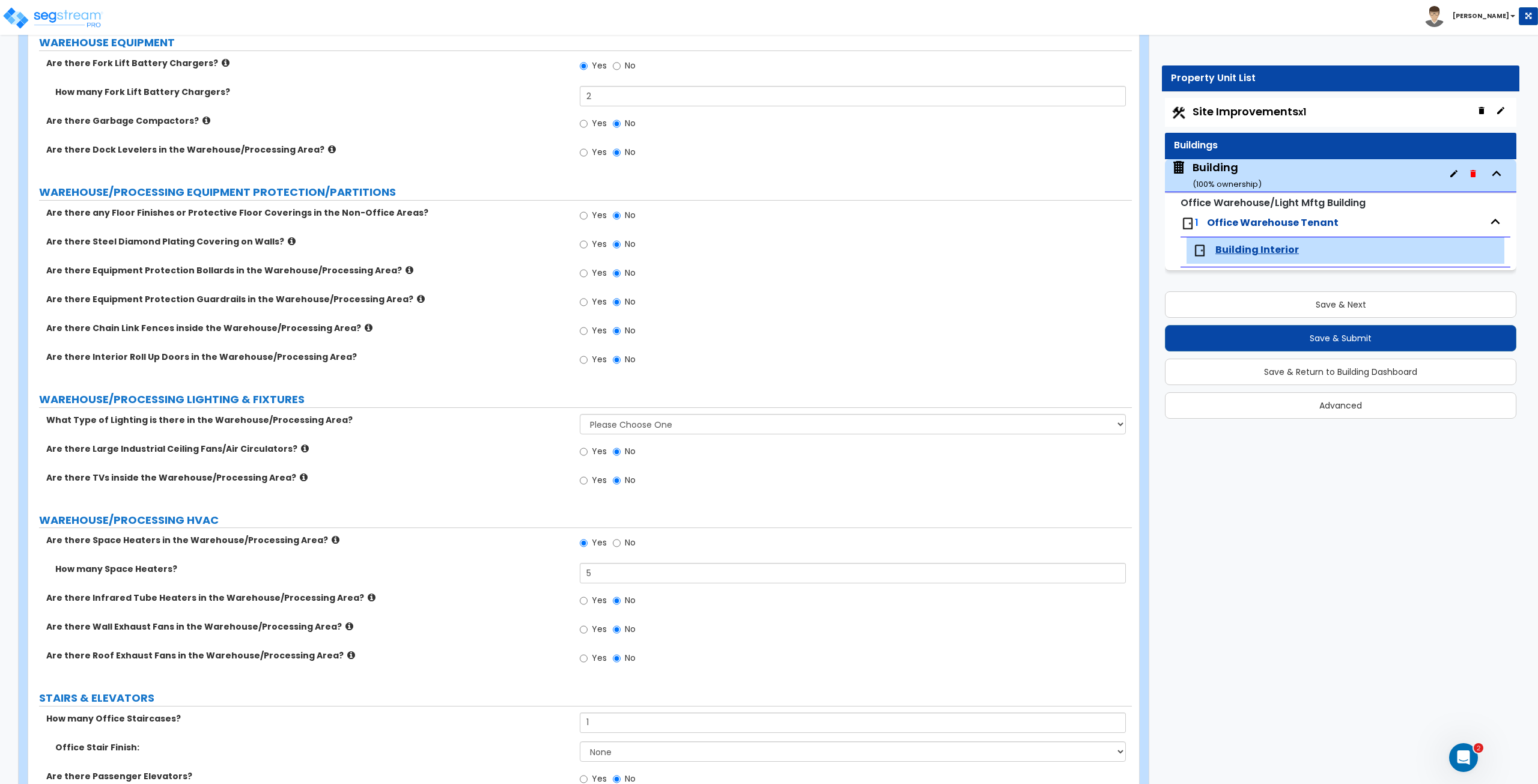 click on "Are there Space Heaters in the Warehouse/Processing Area? Yes No" at bounding box center (580, 548) 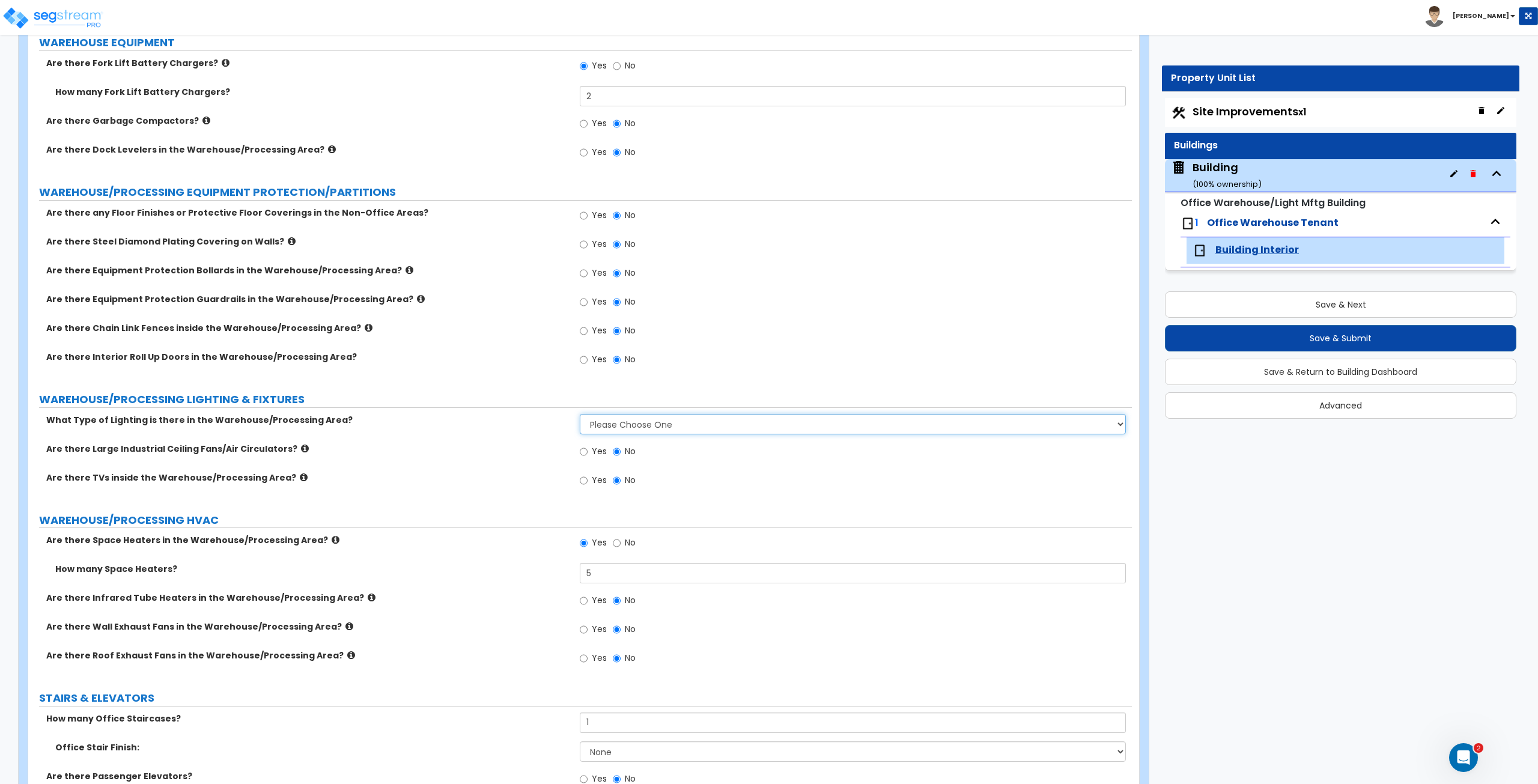 click on "Please Choose One High Bay Round Fixtures High Bay Fluorescent Tube Lighting High Bay LED Lighting" at bounding box center [853, 424] 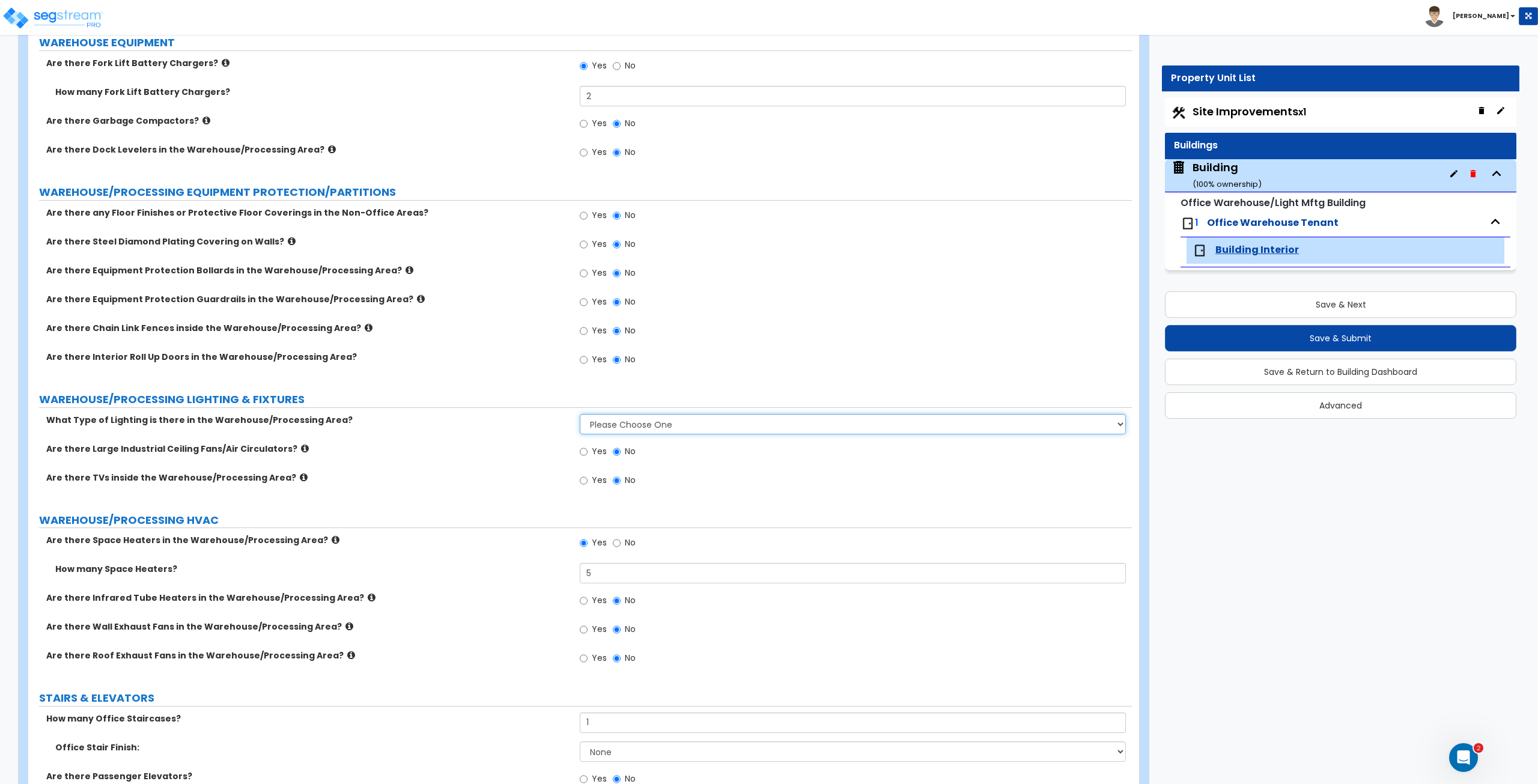 click on "Please Choose One High Bay Round Fixtures High Bay Fluorescent Tube Lighting High Bay LED Lighting" at bounding box center (853, 424) 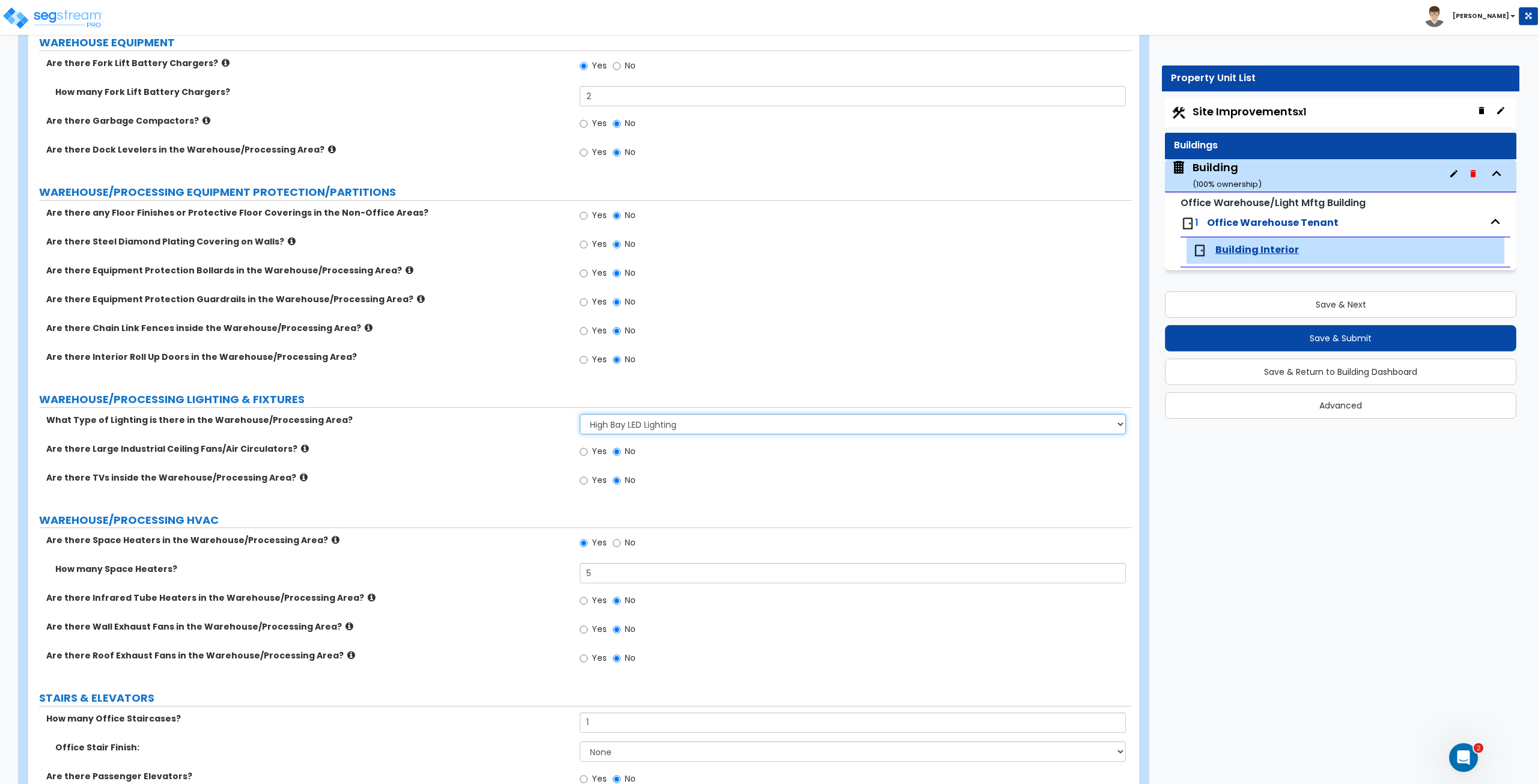 click on "Please Choose One High Bay Round Fixtures High Bay Fluorescent Tube Lighting High Bay LED Lighting" at bounding box center (853, 424) 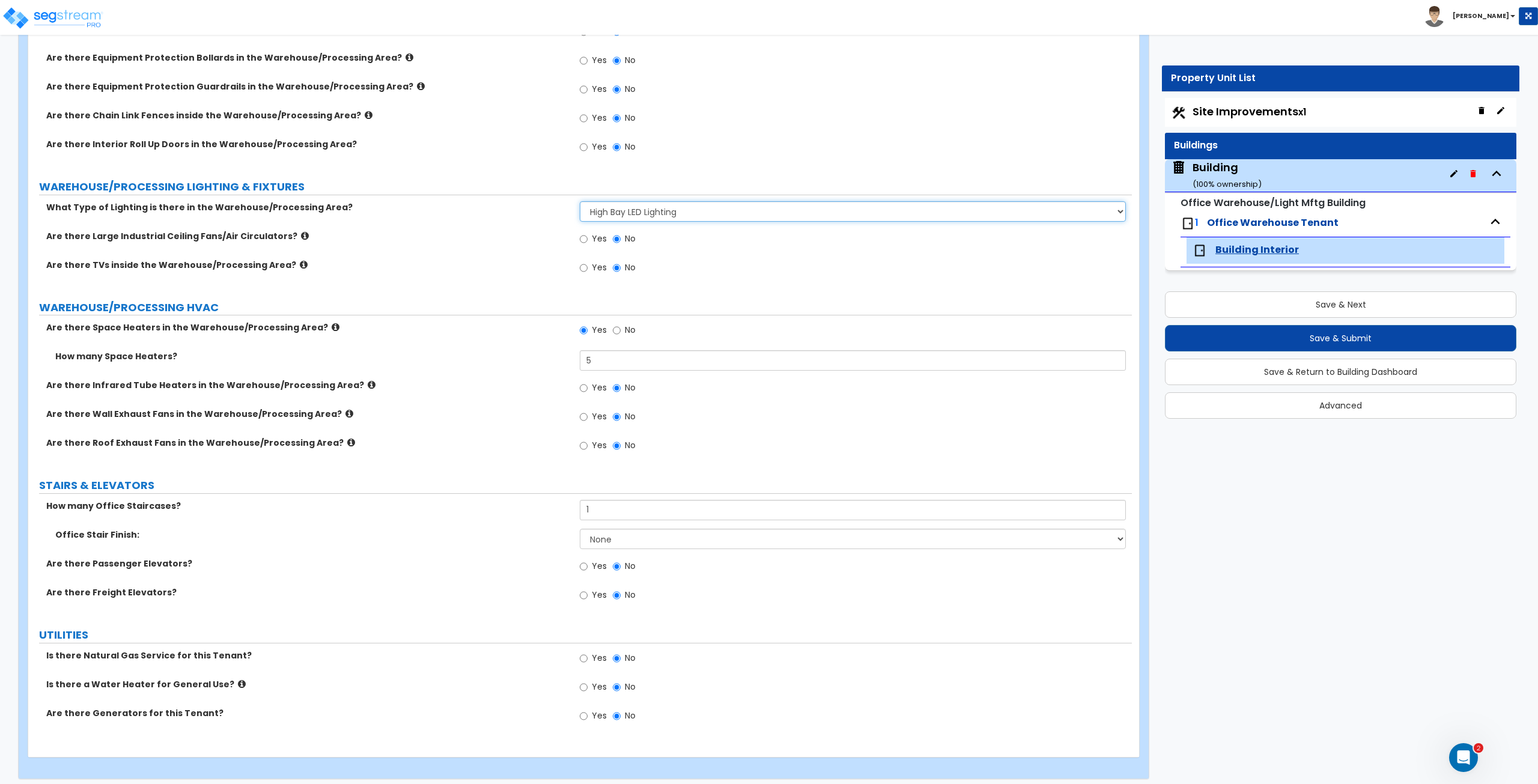 scroll, scrollTop: 3841, scrollLeft: 0, axis: vertical 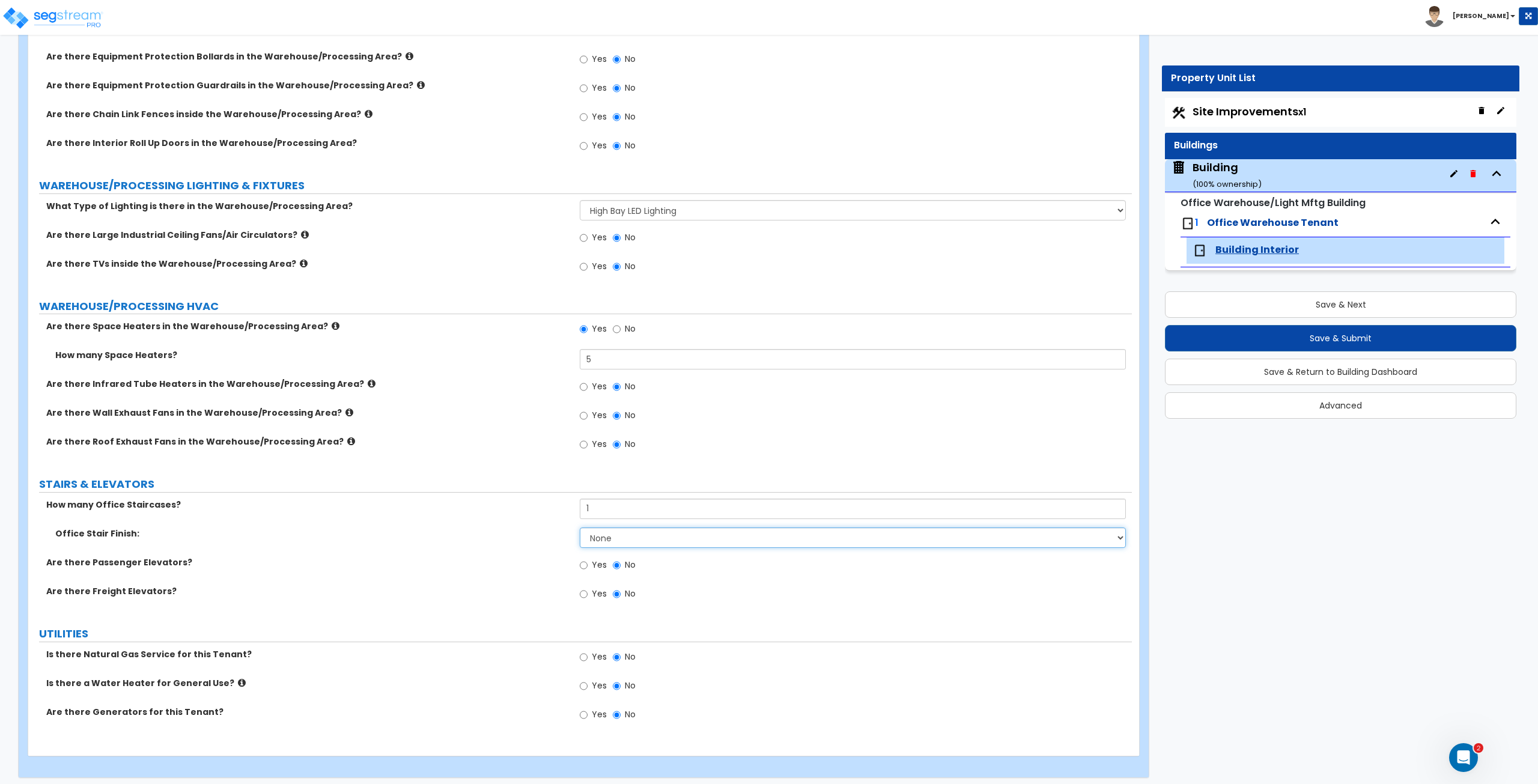 click on "None Tile Wood Laminate VCT Sheet Carpet Sheet Vinyl Carpet Tile" at bounding box center (853, 538) 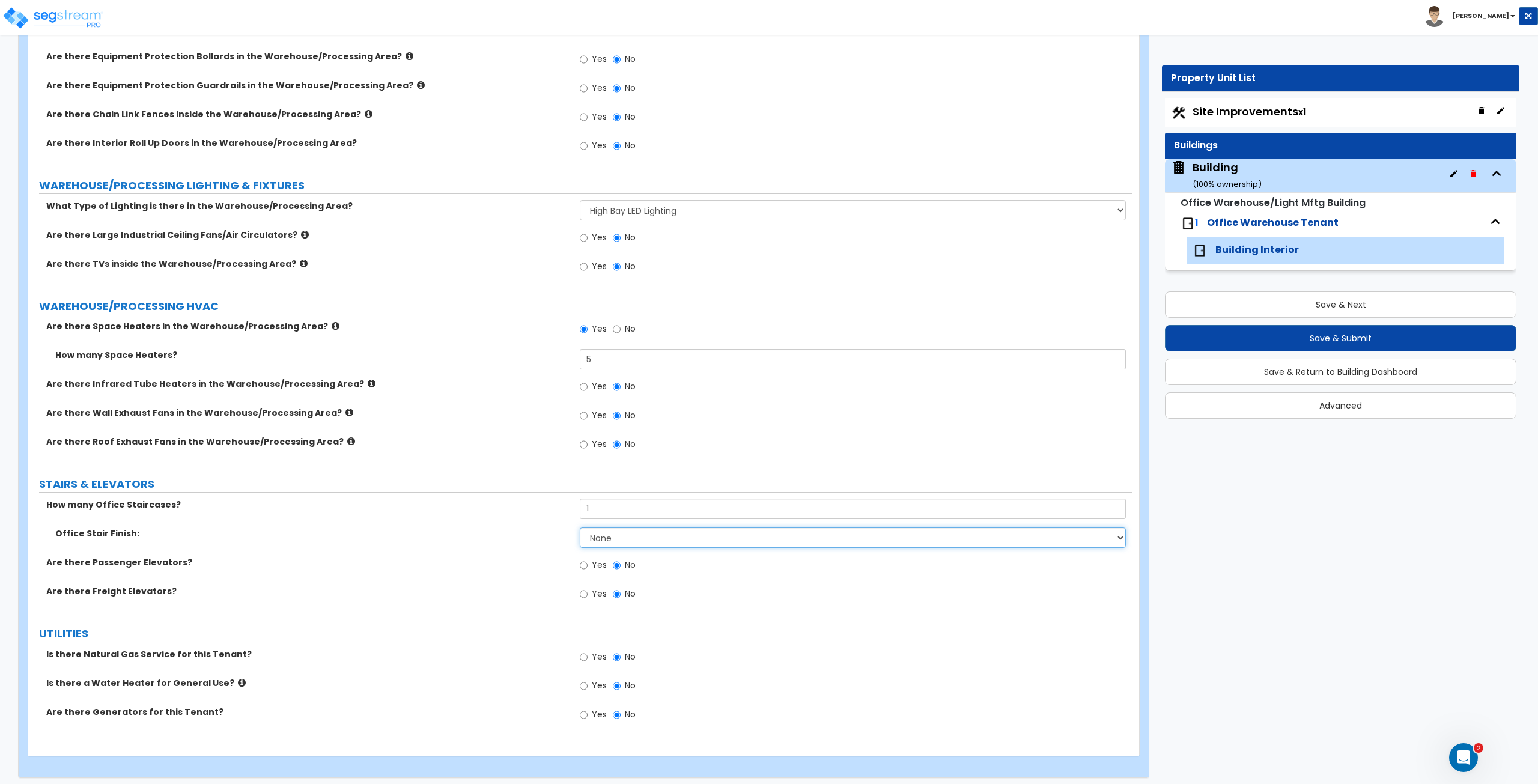 select on "3" 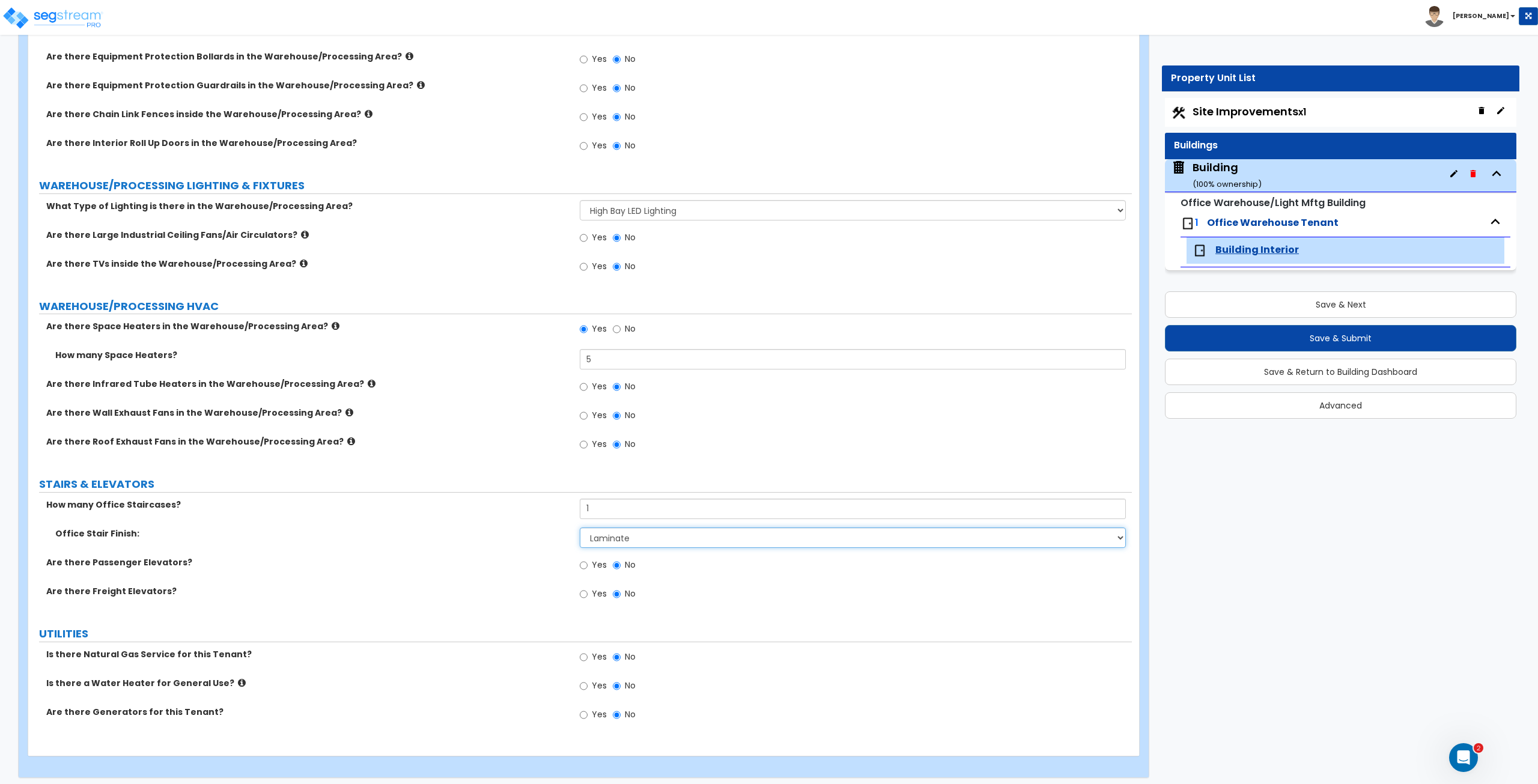 click on "None Tile Wood Laminate VCT Sheet Carpet Sheet Vinyl Carpet Tile" at bounding box center (853, 538) 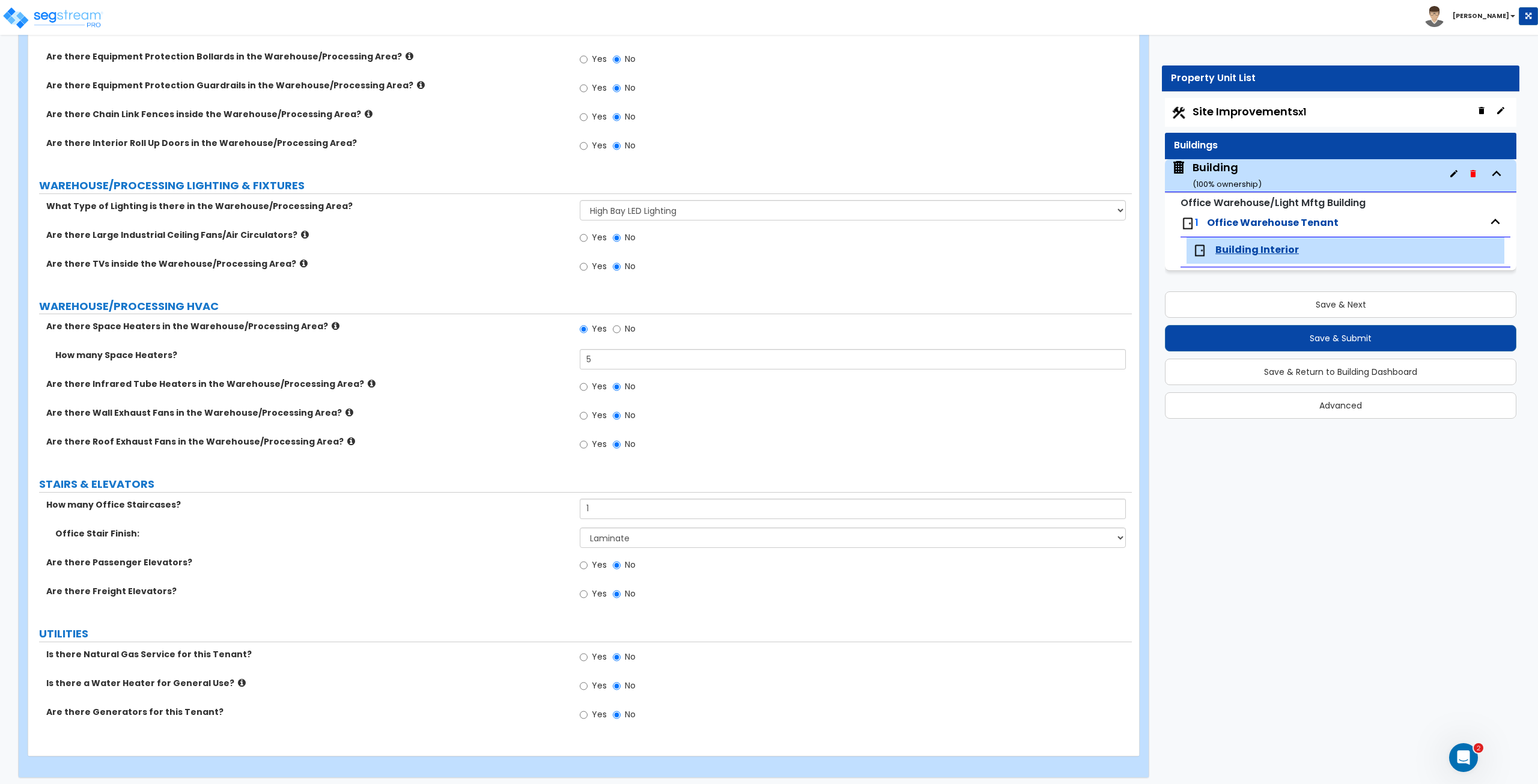 click on "Office Stair Finish: None Tile Wood Laminate VCT Sheet Carpet Sheet Vinyl Carpet Tile" at bounding box center (580, 542) 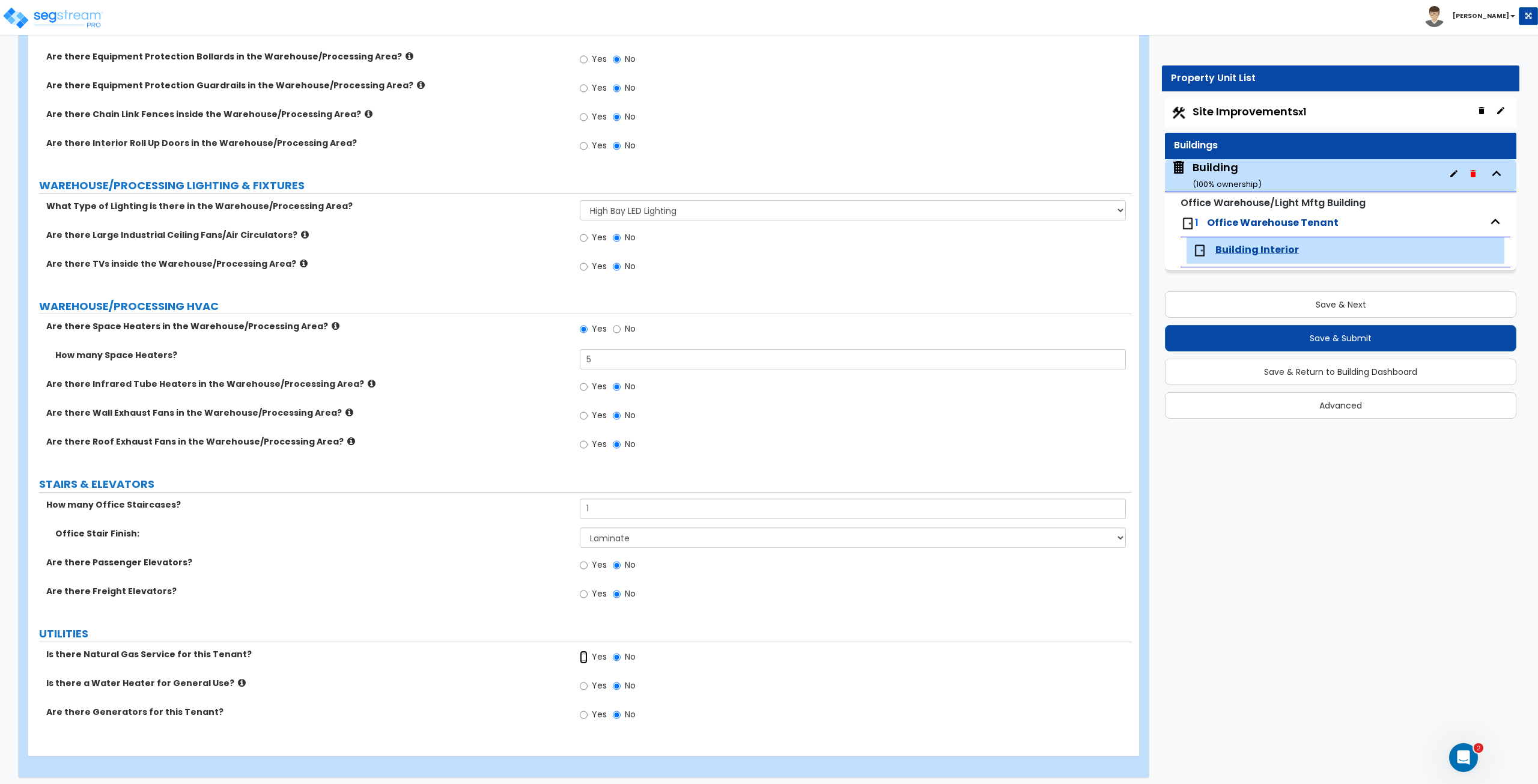 click on "Yes" at bounding box center [583, 657] 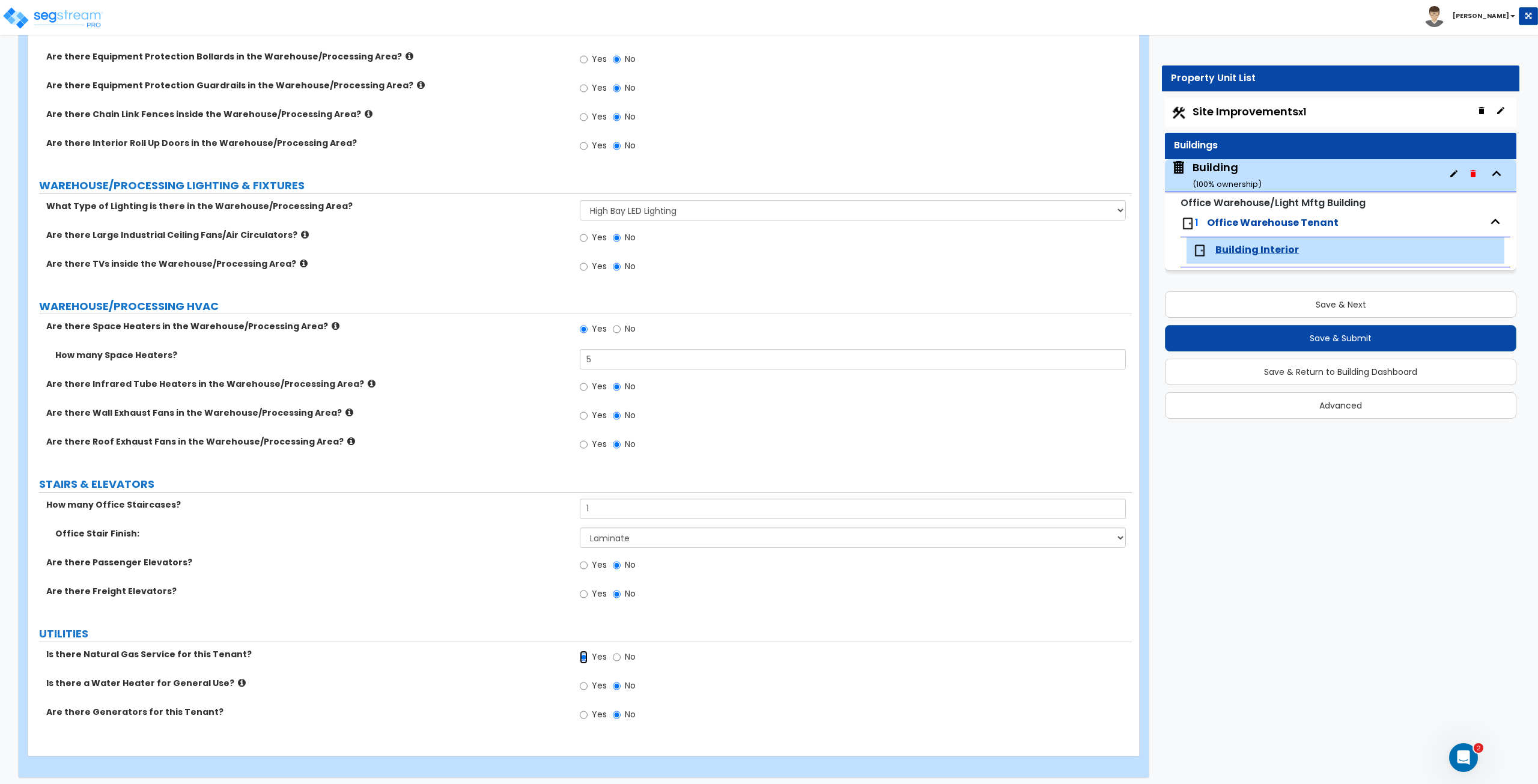 scroll, scrollTop: 3841, scrollLeft: 0, axis: vertical 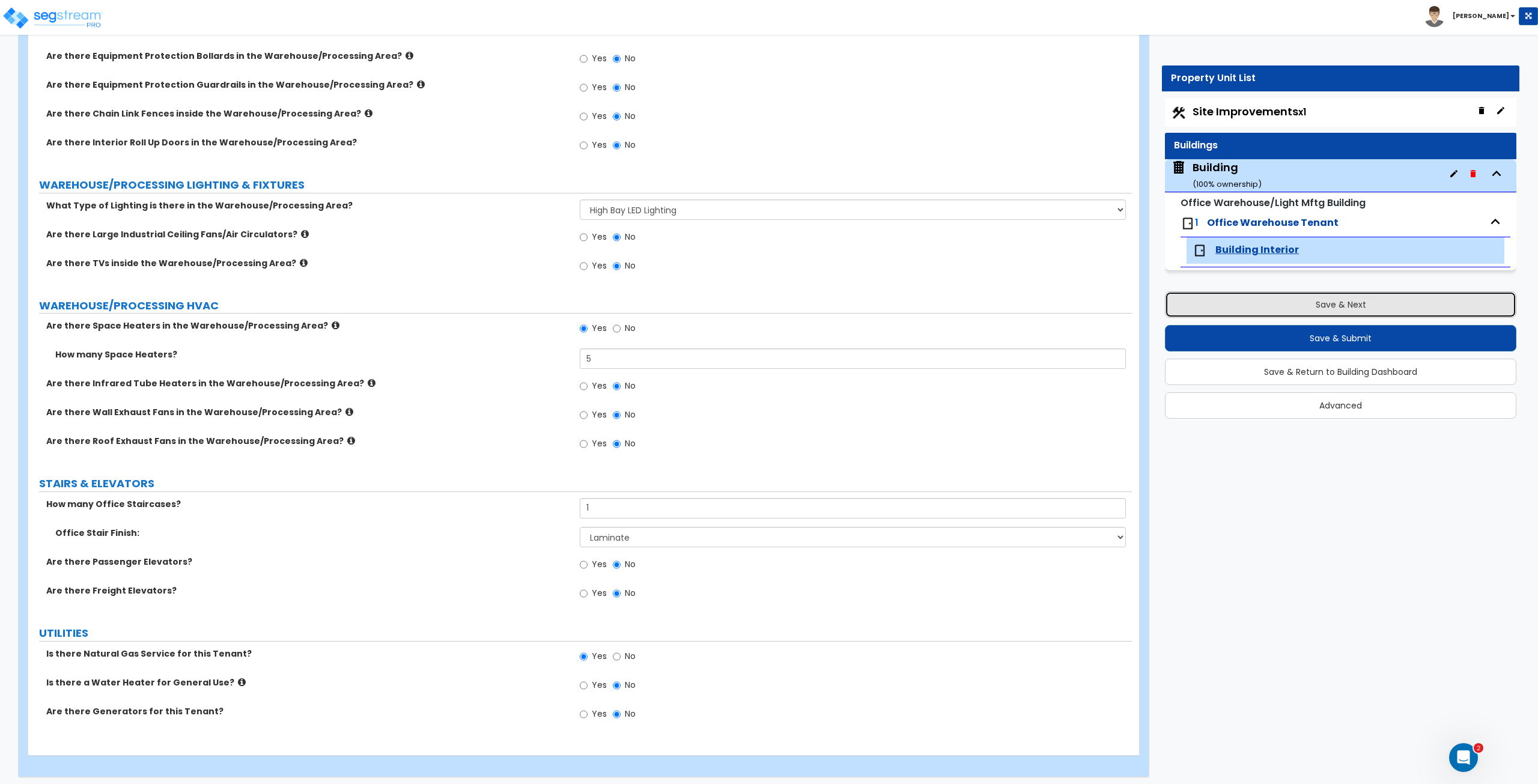 click on "Save & Next" at bounding box center (1340, 305) 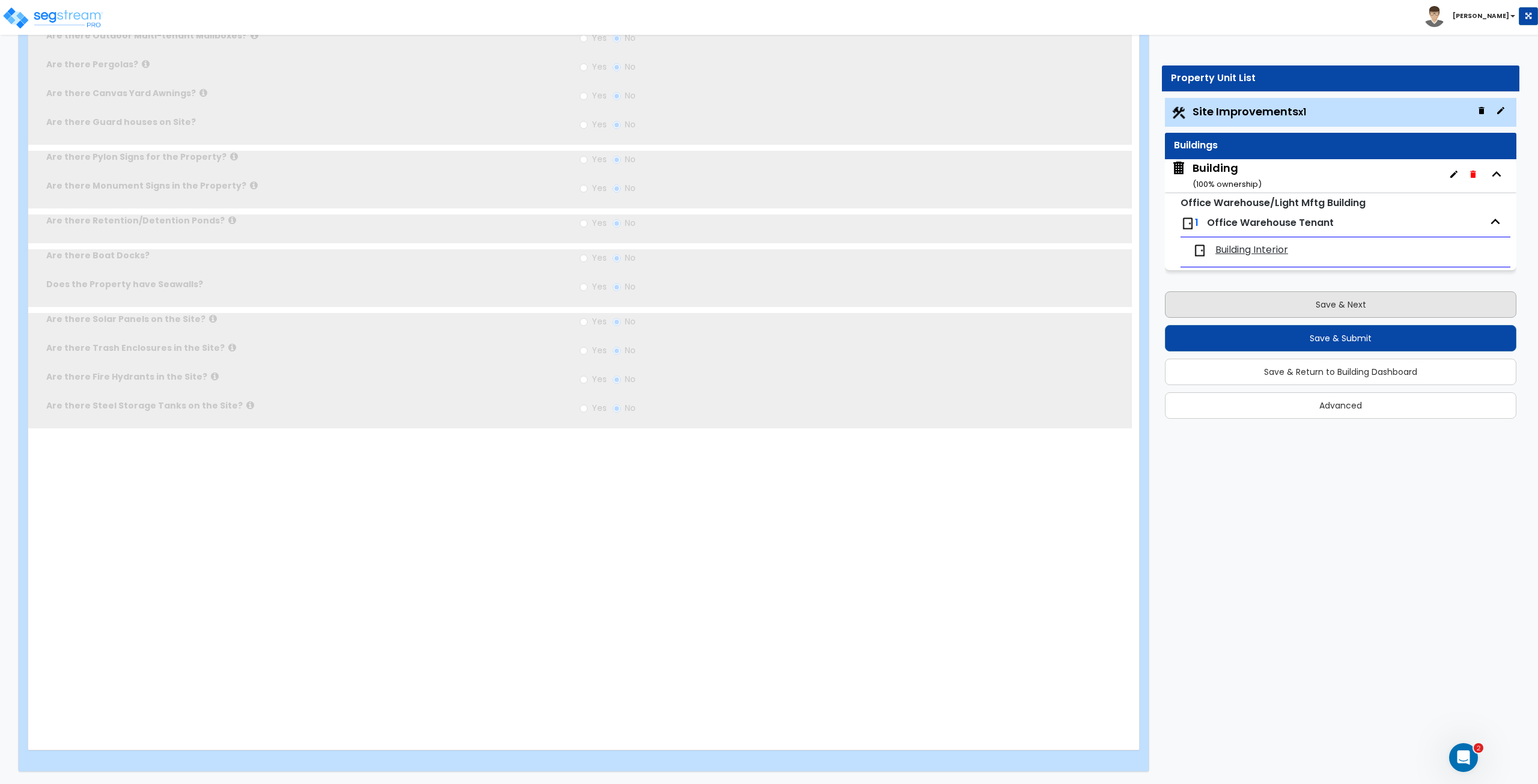 scroll, scrollTop: 0, scrollLeft: 0, axis: both 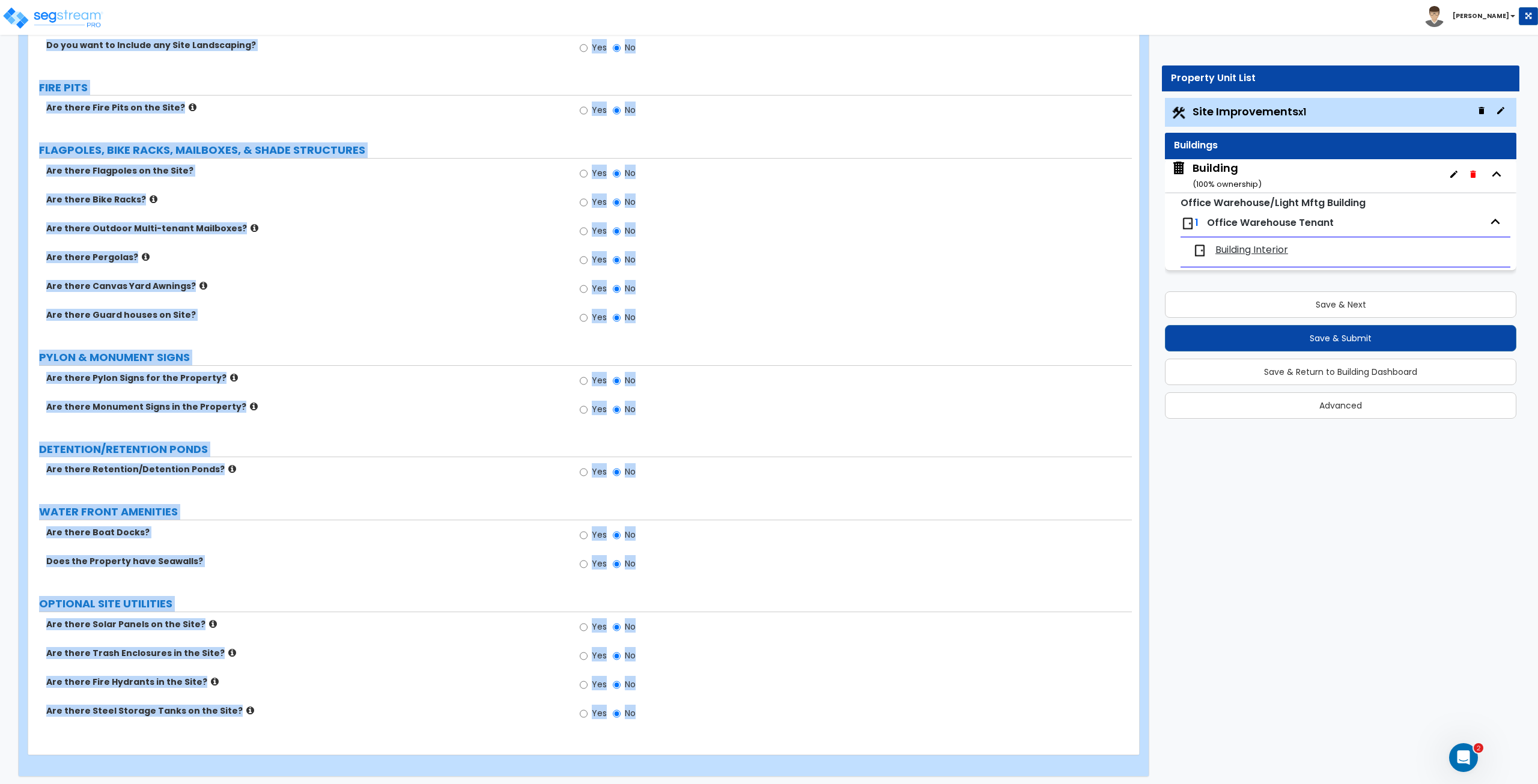drag, startPoint x: 35, startPoint y: 157, endPoint x: 712, endPoint y: 1003, distance: 1083.5336 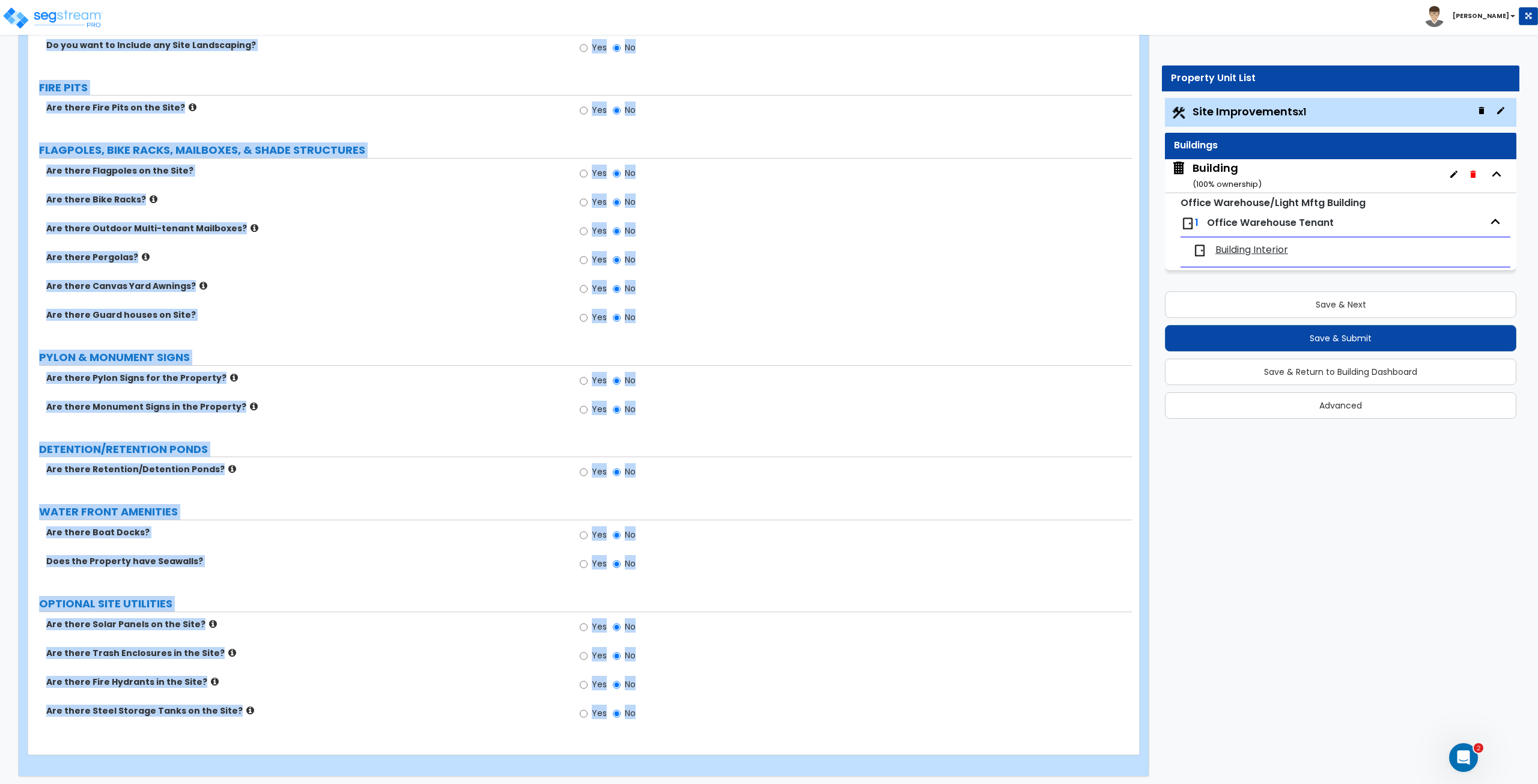 copy on "LAND AREA How do you want to enter the Land Area? (Square Feet or Acres) I want to Enter in Acres I want to Enter in Square Feet Site Total Acres: DRIVEWAY PAVING & DRAINAGE How much of the Site is covered in Asphalt Driveway/Parking? None I want to Enter an Approximate Percentage I want to Enter the Square Footage How much of the Site is covered in Concrete Driveway/Parking? None I want to Enter an Approximate Percentage I want to Enter the Square Footage How much of the Site is covered in Brick Driveway/Parking? None I want to Enter an Approximate Percentage I want to Enter the Square Footage How much of the Site is covered in Stone Driveway/Parking? None I want to Enter an Approximate Percentage I want to Enter the Square Footage How much of the Site is a Gravel Driveway/Parking? None I want to Enter an Approximate Percentage I want to Enter the Square Footage Are there Catch Basins in the Site? Yes No Are there Trench Drains? Yes No PARKING & DRIVEWAY FEATURES Are there Site Bollards? Yes No Are there ..." 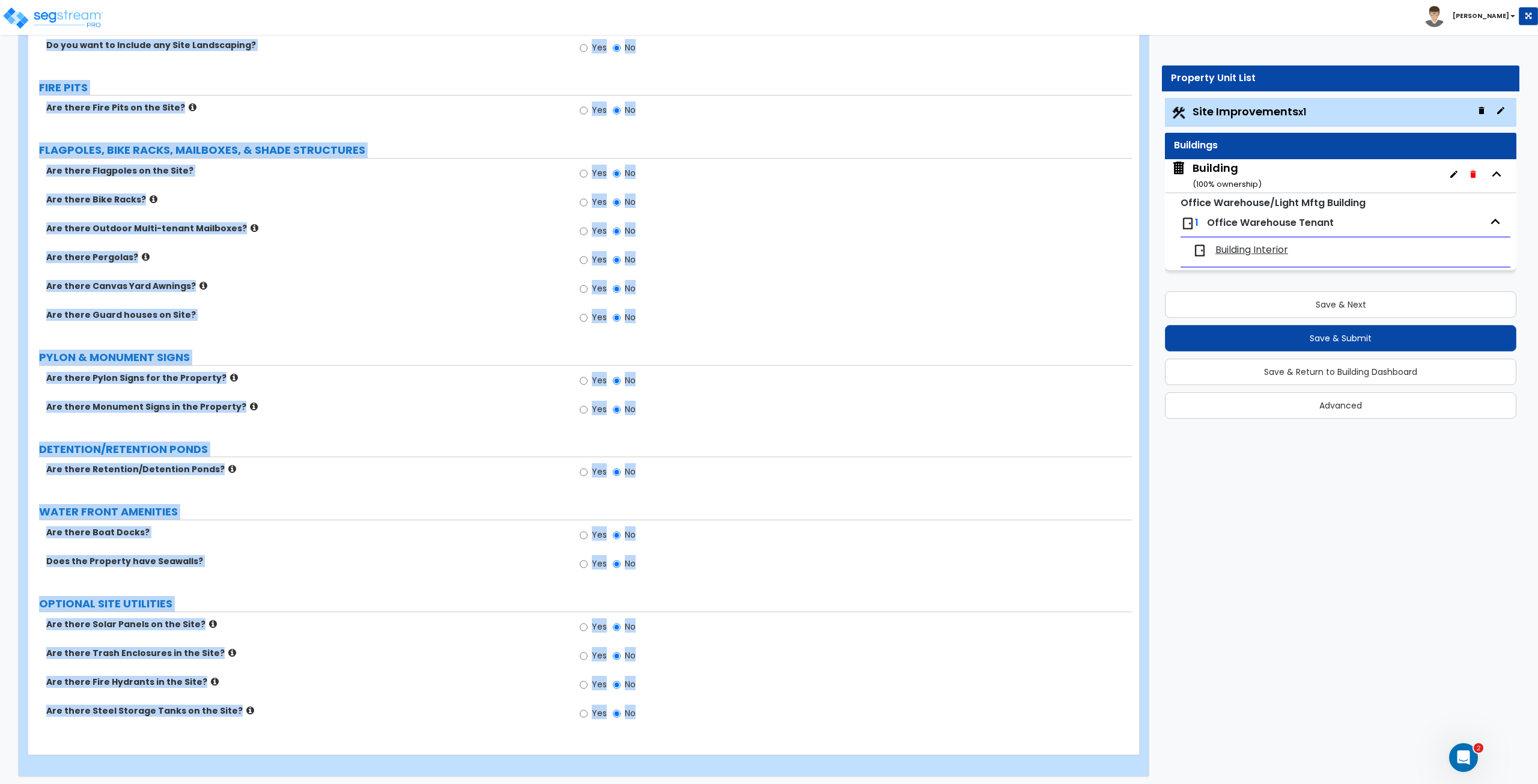 click on "LAND AREA How do you want to enter the Land Area? (Square Feet or Acres) I want to Enter in Acres I want to Enter in Square Feet Site Total Acres: 15.22 DRIVEWAY PAVING & DRAINAGE How much of the Site is covered in Asphalt Driveway/Parking? None I want to Enter an Approximate Percentage I want to Enter the Square Footage How much of the Site is covered in Concrete Driveway/Parking? None I want to Enter an Approximate Percentage I want to Enter the Square Footage How much of the Site is covered in Brick Driveway/Parking? None I want to Enter an Approximate Percentage I want to Enter the Square Footage How much of the Site is covered in Stone Driveway/Parking? None I want to Enter an Approximate Percentage I want to Enter the Square Footage How much of the Site is a Gravel Driveway/Parking? None I want to Enter an Approximate Percentage I want to Enter the Square Footage Are there Catch Basins in the Site? Yes No Are there Trench Drains? Yes No PARKING & DRIVEWAY FEATURES Are there Site Bollards? Yes No Yes No" at bounding box center (580, -189) 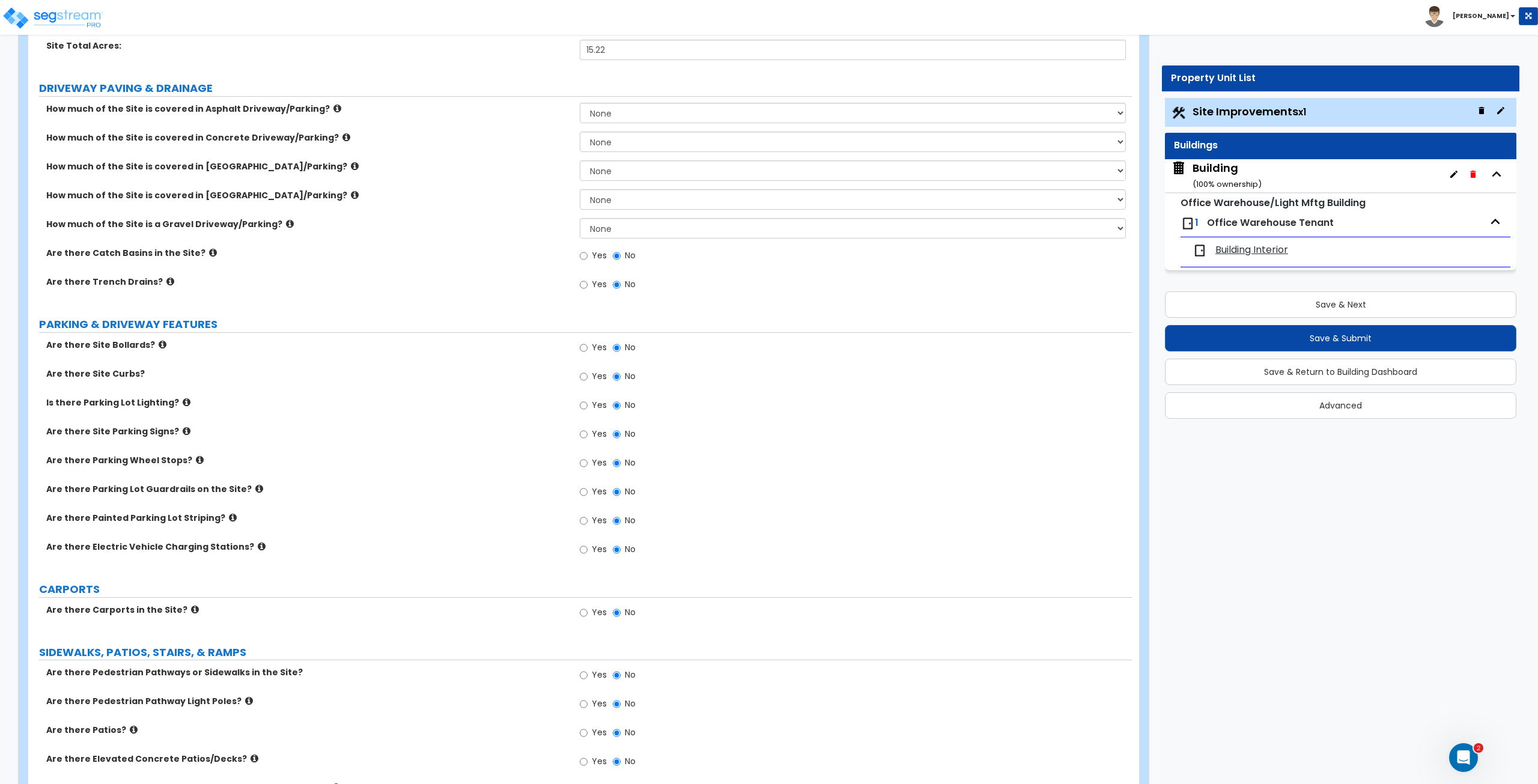 scroll, scrollTop: 0, scrollLeft: 0, axis: both 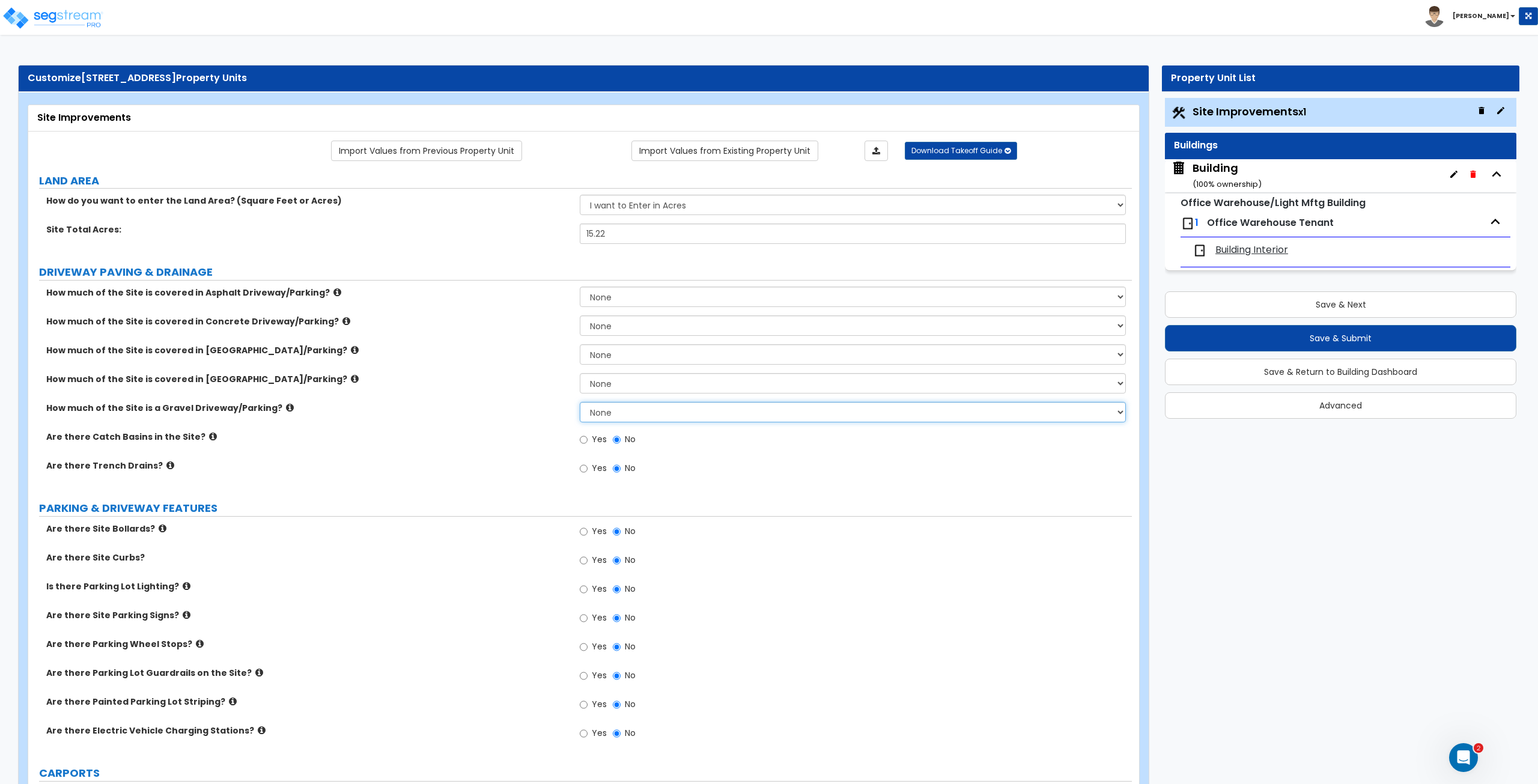 click on "None I want to Enter an Approximate Percentage I want to Enter the Square Footage" at bounding box center (853, 412) 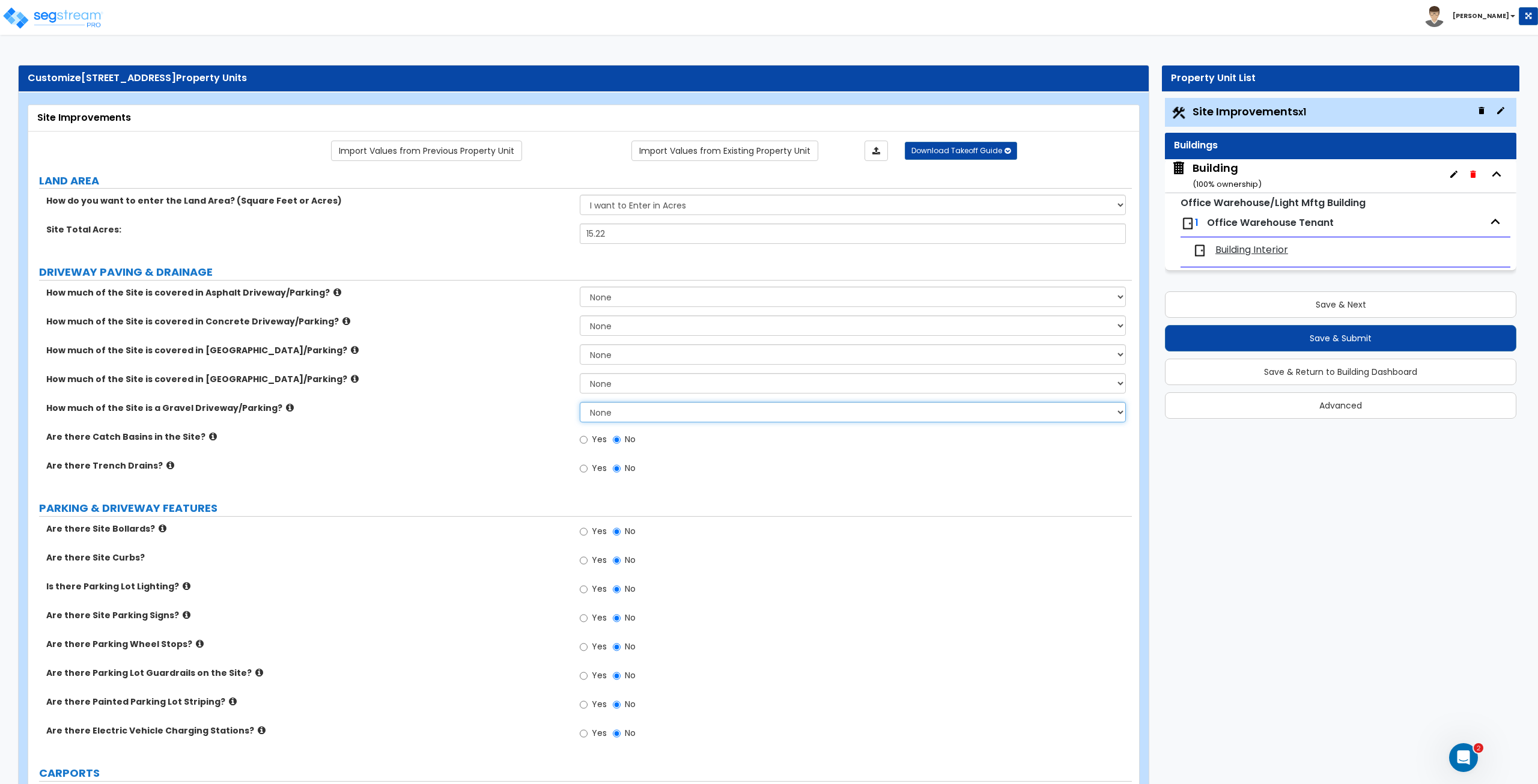 select on "2" 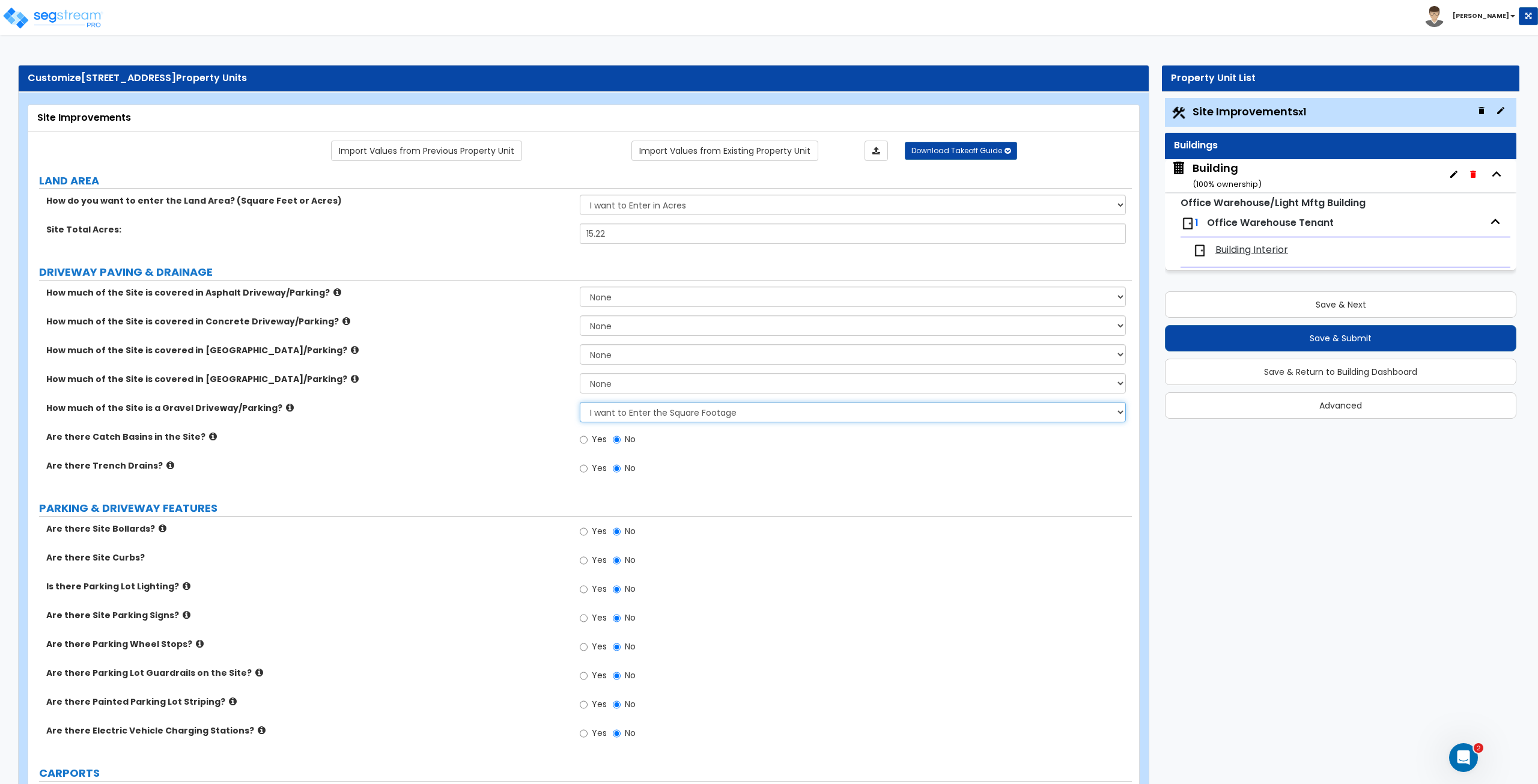 click on "None I want to Enter an Approximate Percentage I want to Enter the Square Footage" at bounding box center (853, 412) 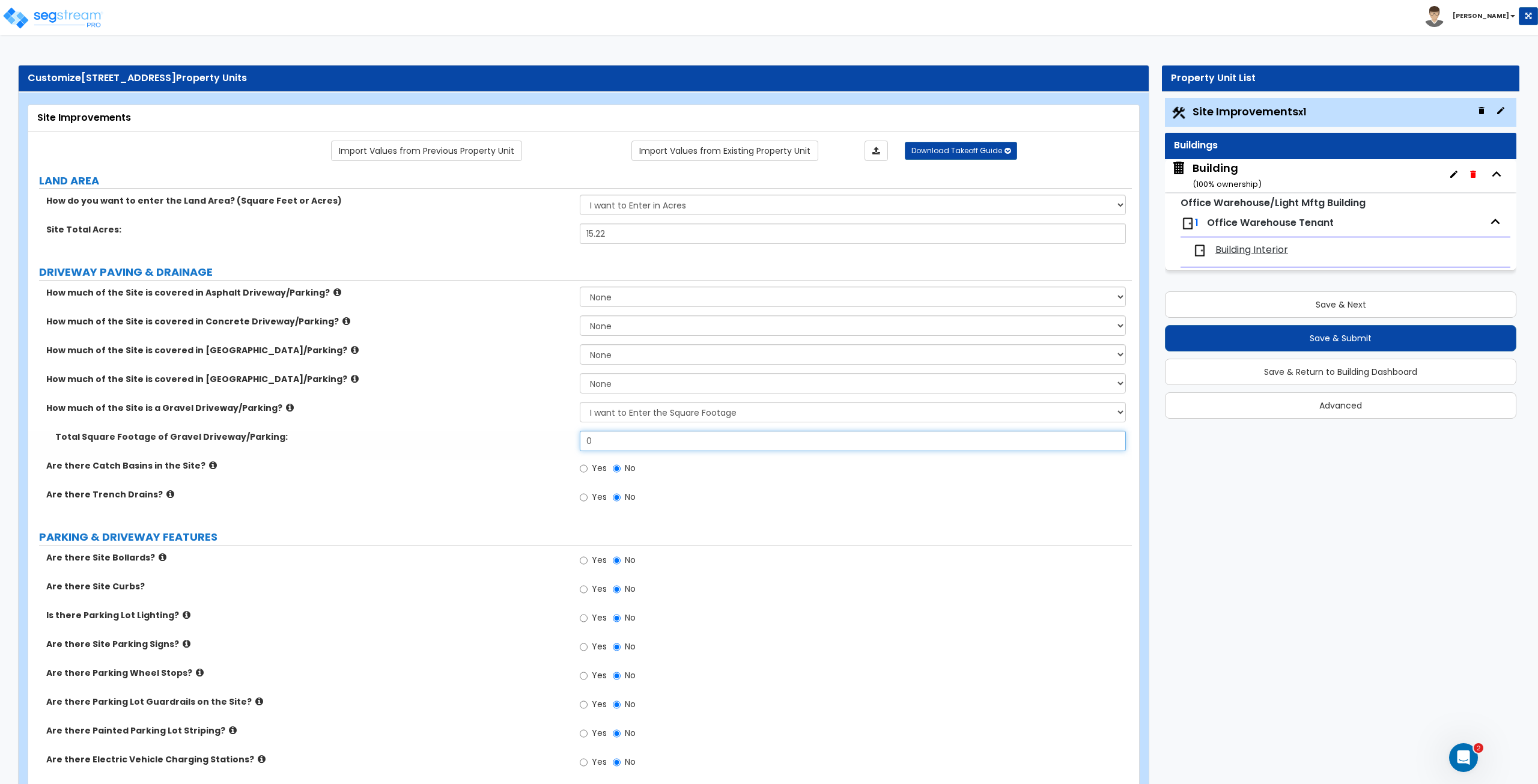 drag, startPoint x: 613, startPoint y: 438, endPoint x: 481, endPoint y: 443, distance: 132.09466 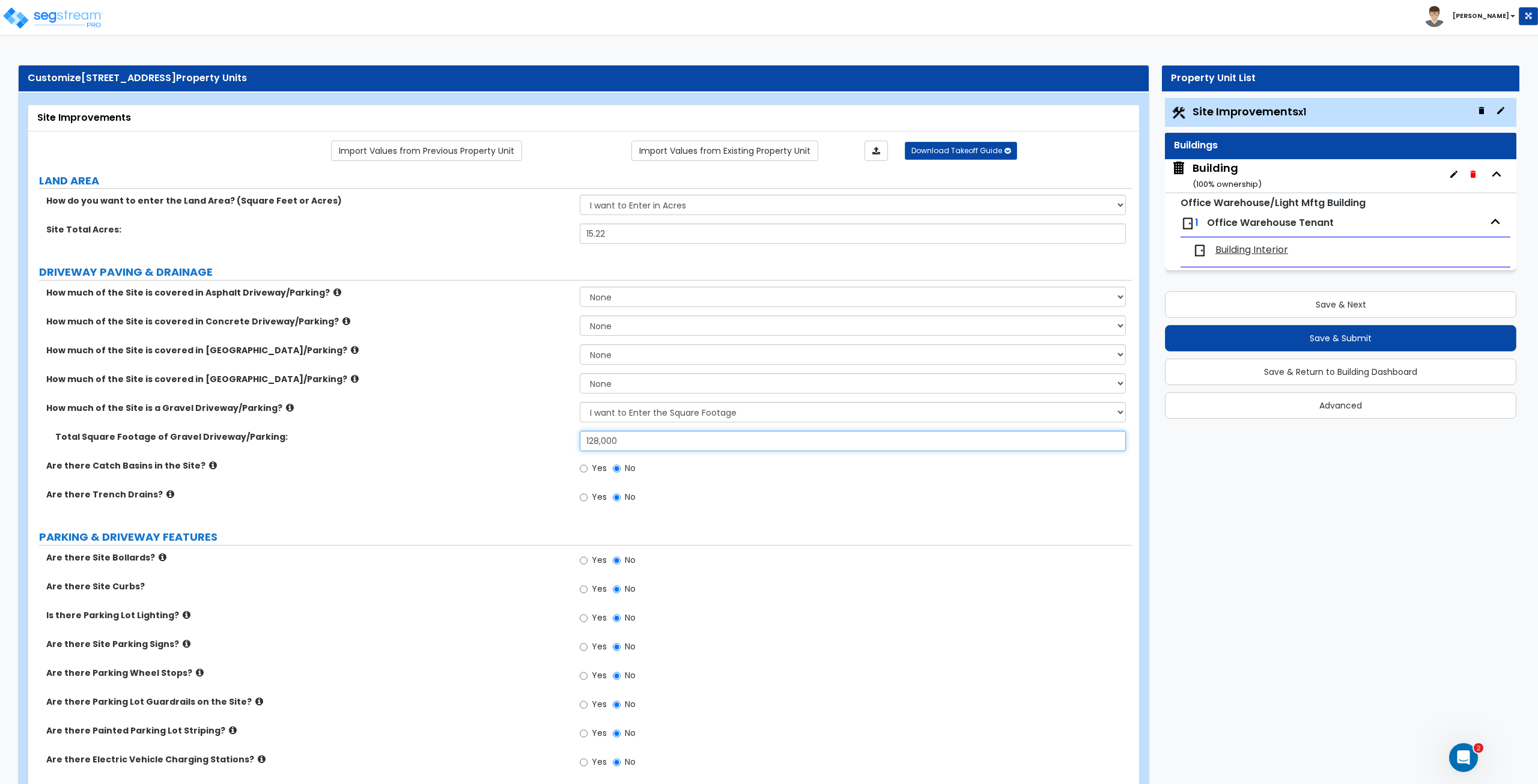 type on "128,000" 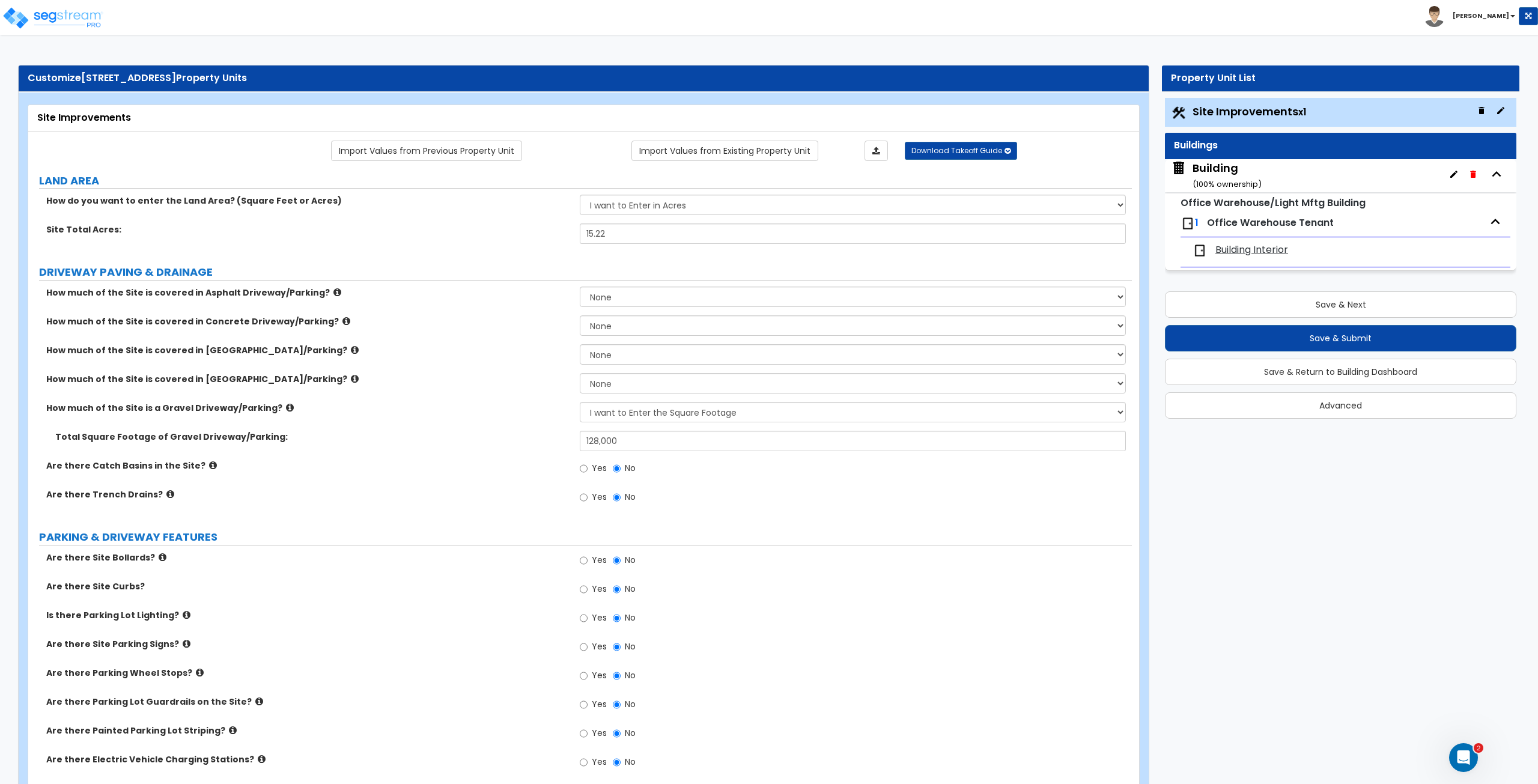 click on "Are there Catch Basins in the Site?" at bounding box center (308, 466) 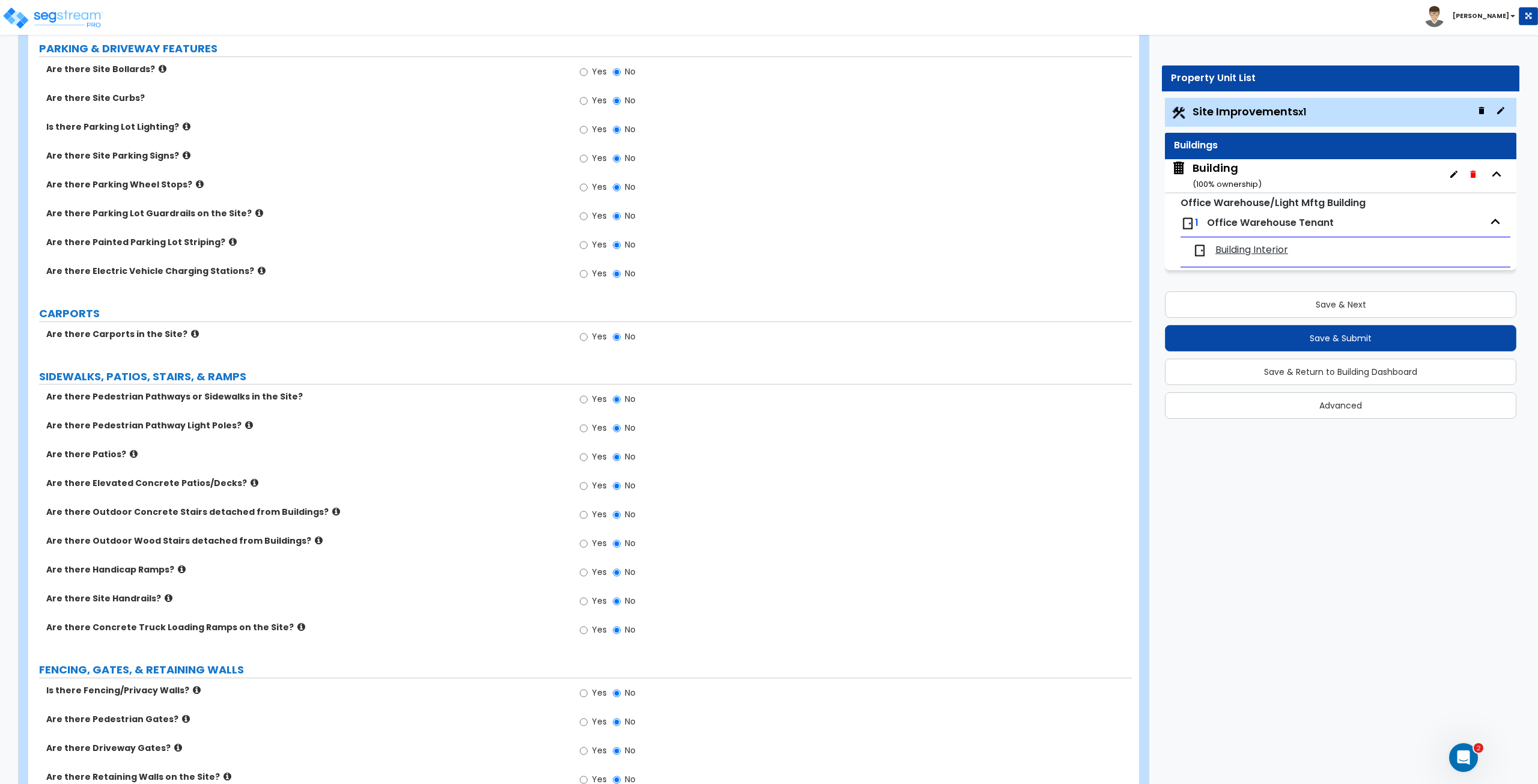 scroll, scrollTop: 516, scrollLeft: 0, axis: vertical 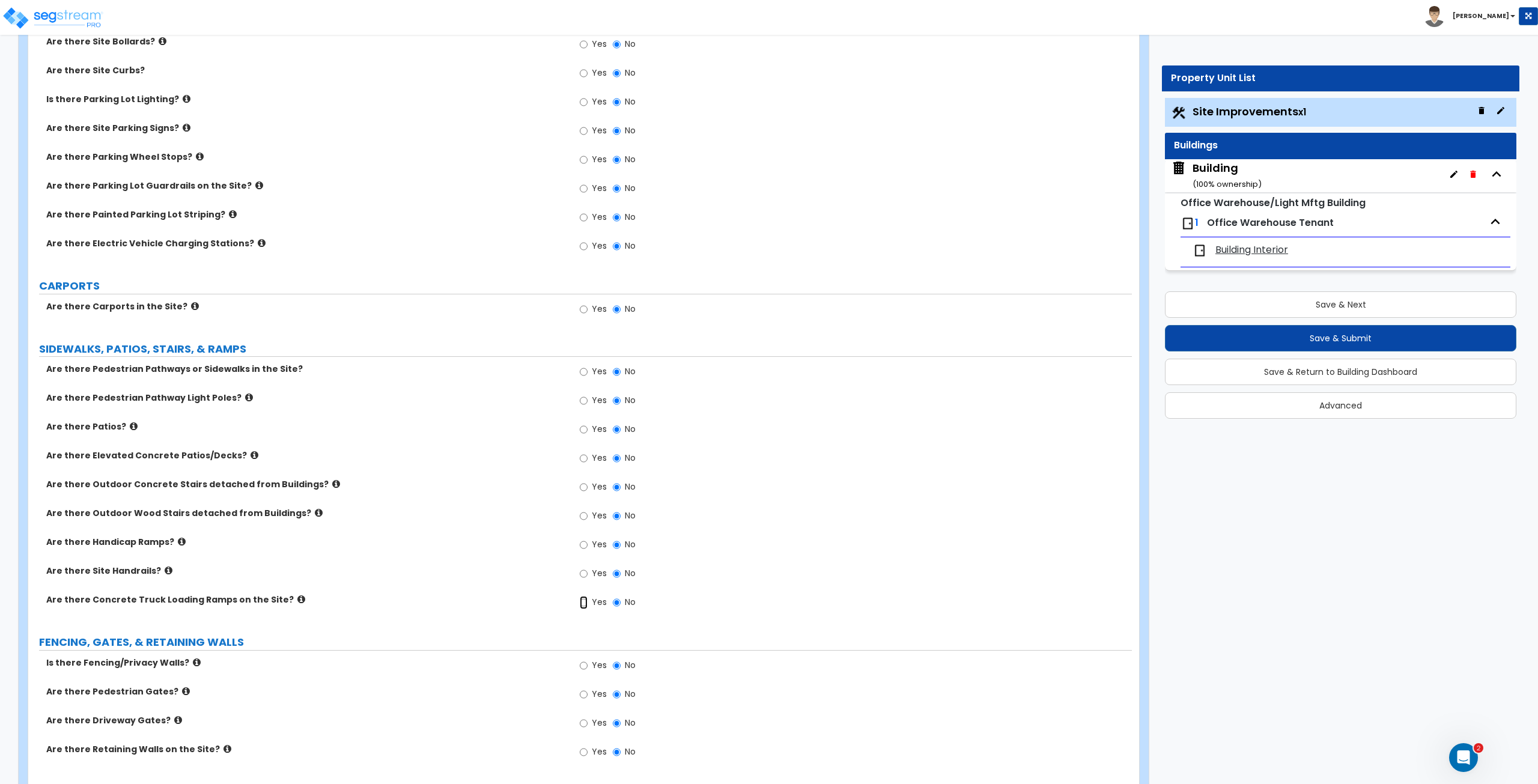 click on "Yes" at bounding box center (583, 603) 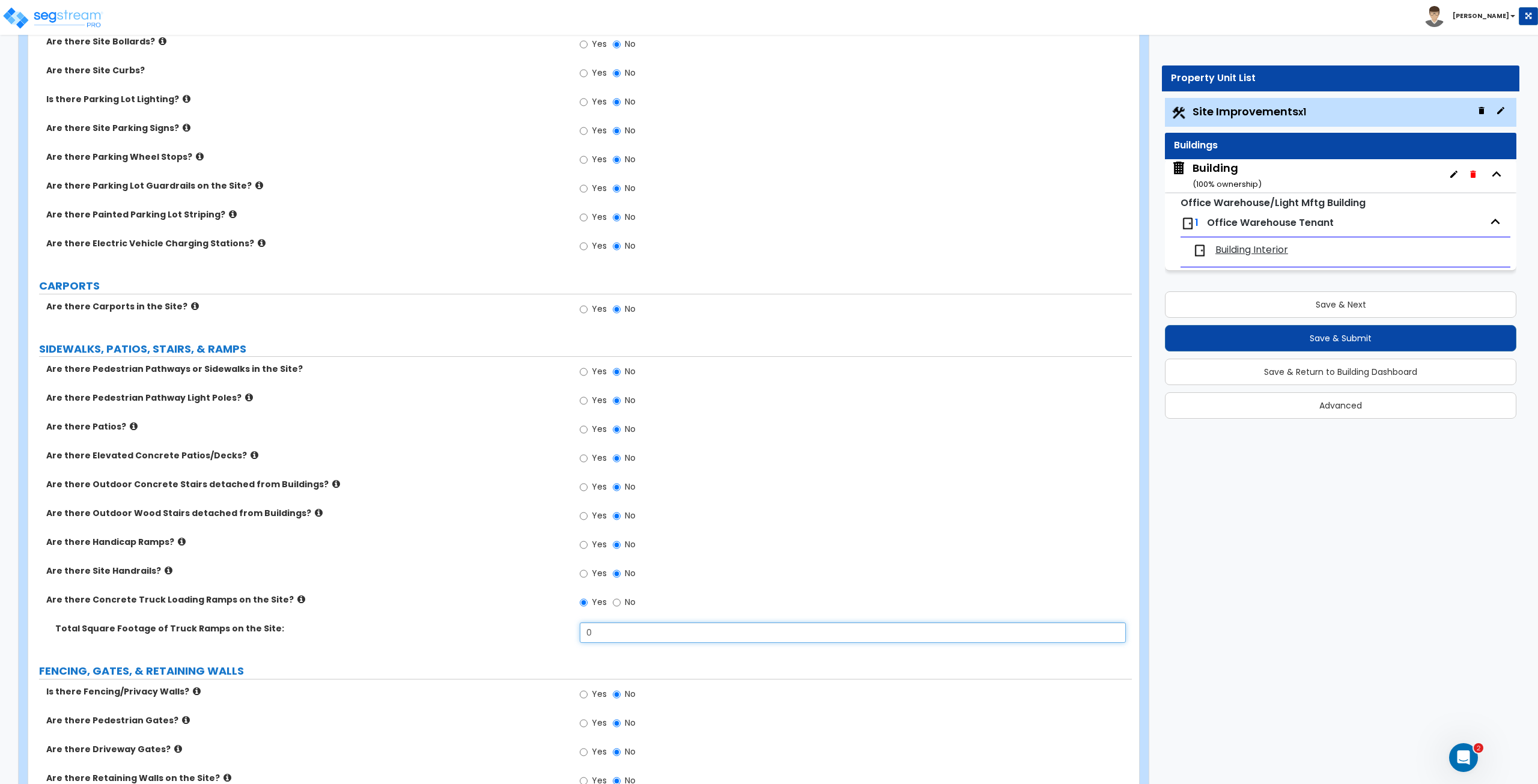 drag, startPoint x: 626, startPoint y: 638, endPoint x: 508, endPoint y: 605, distance: 122.52755 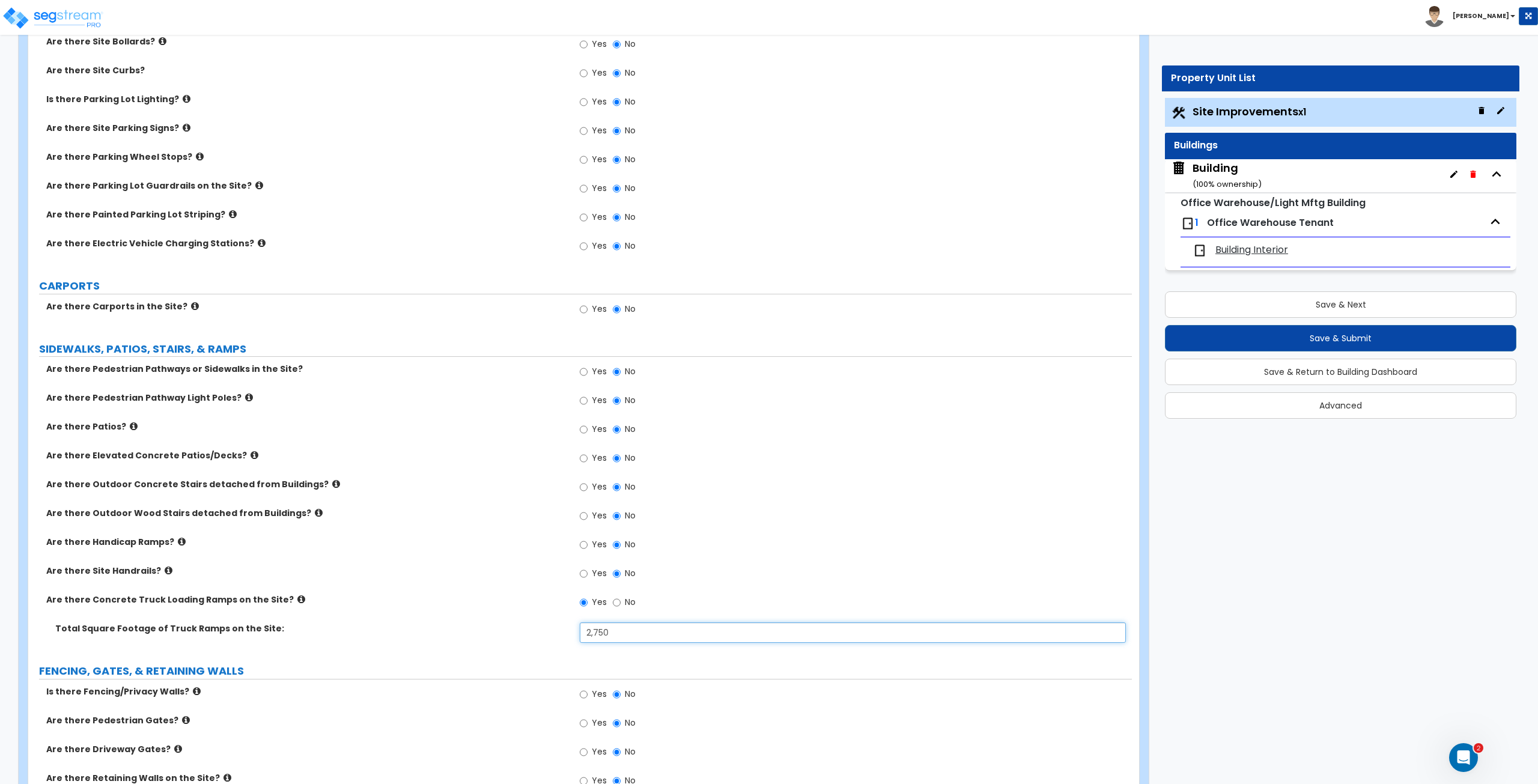type on "2,750" 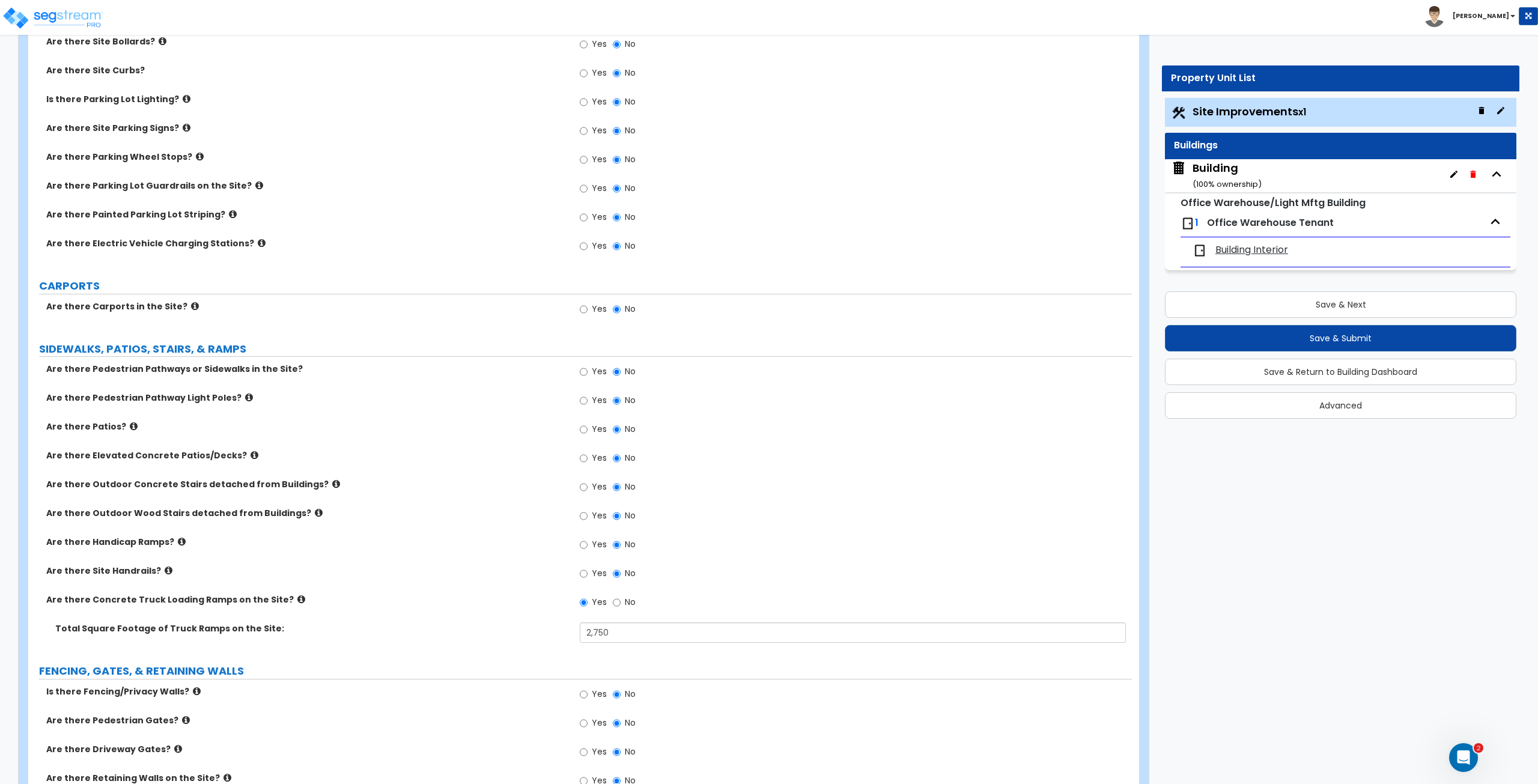 click on "Are there Site Handrails? Yes No" at bounding box center (580, 579) 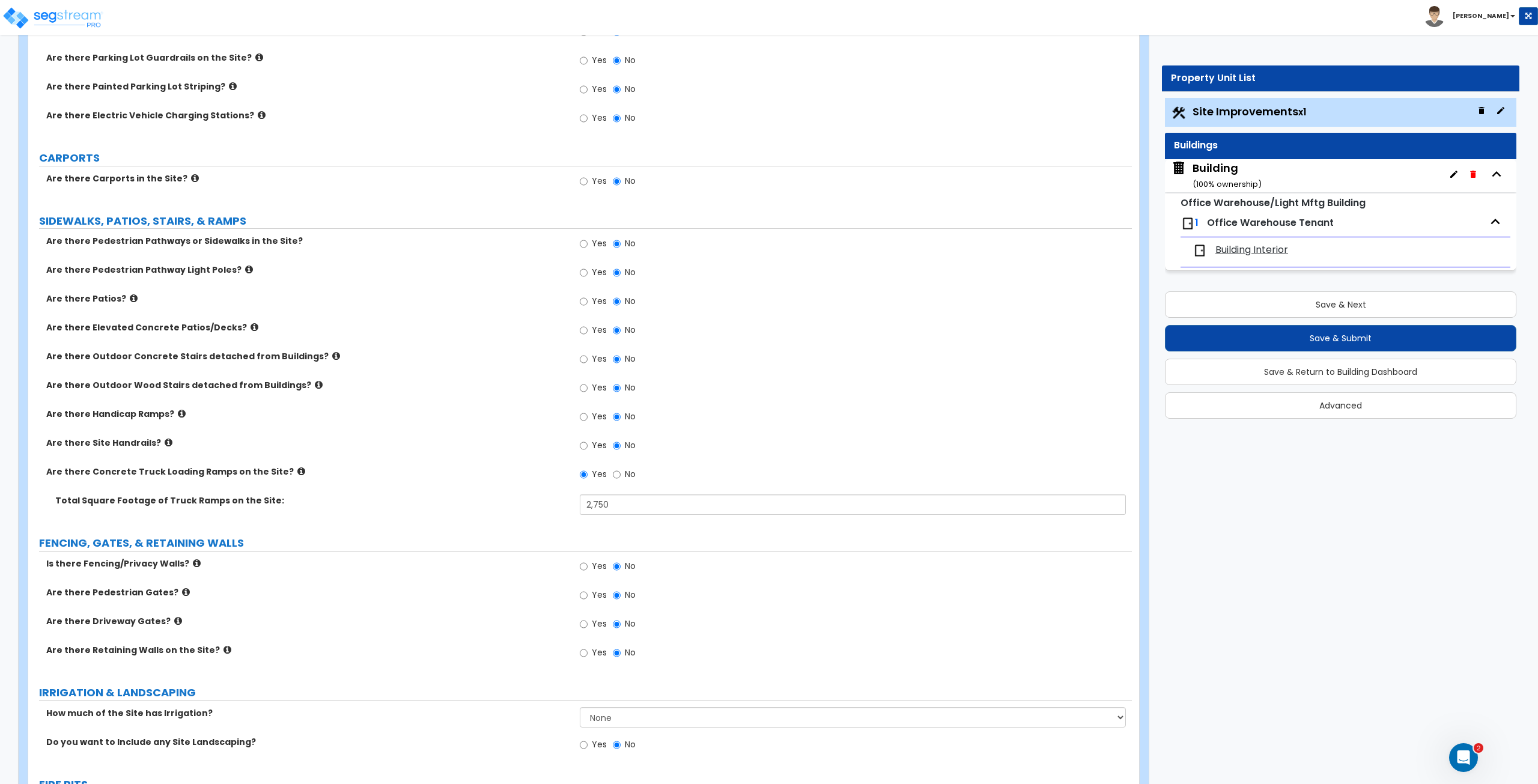 scroll, scrollTop: 645, scrollLeft: 0, axis: vertical 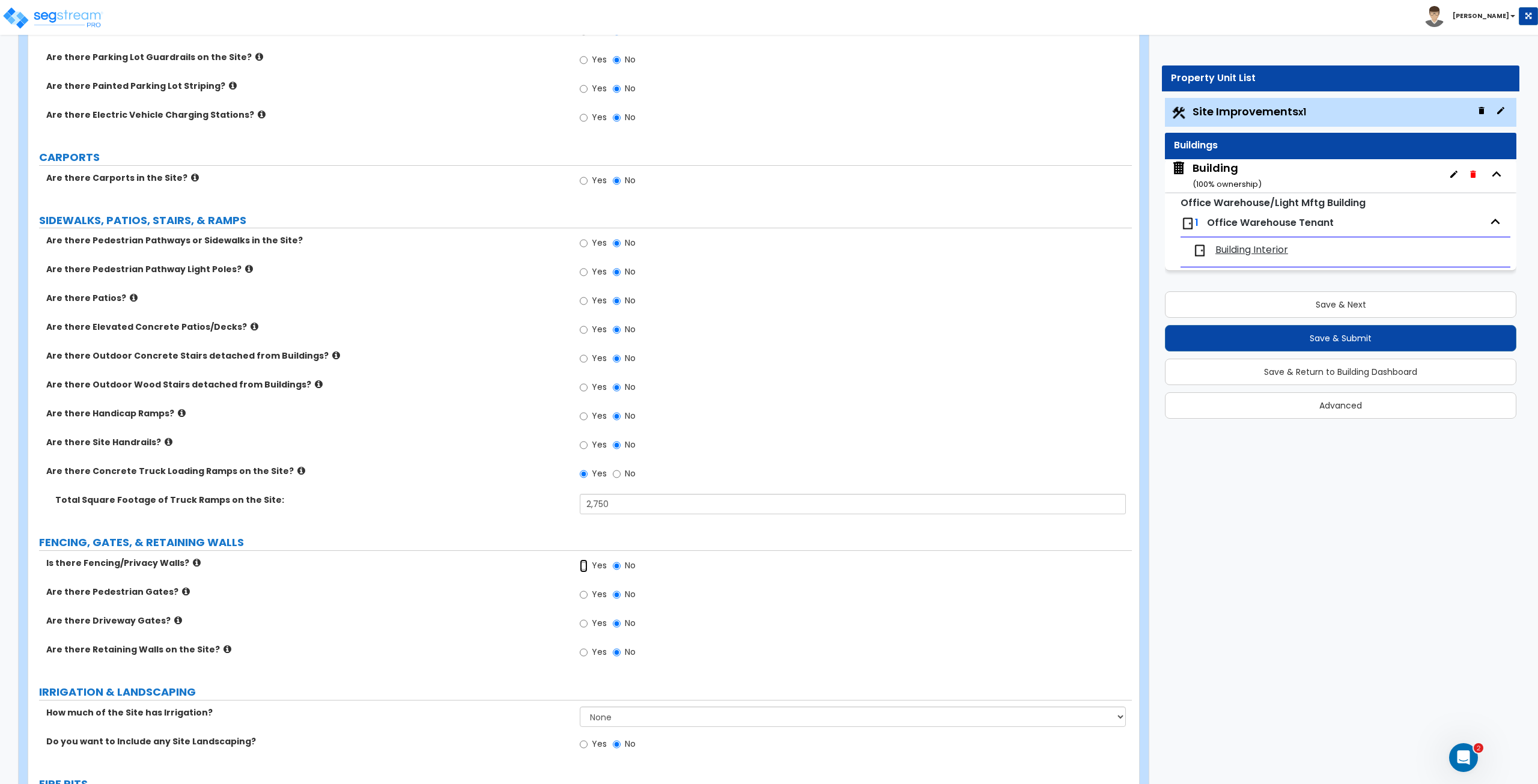 click on "Yes" at bounding box center (583, 566) 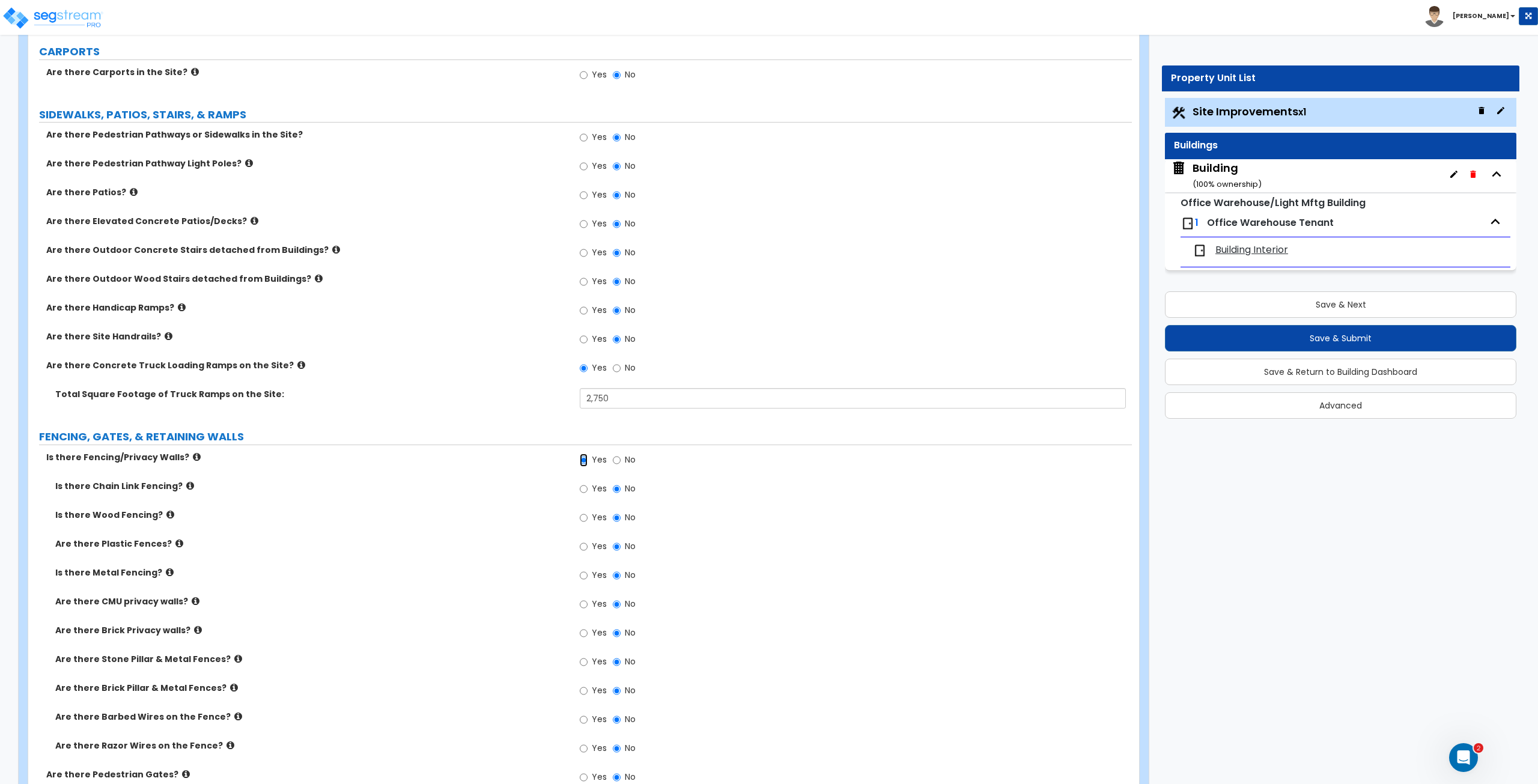 scroll, scrollTop: 756, scrollLeft: 0, axis: vertical 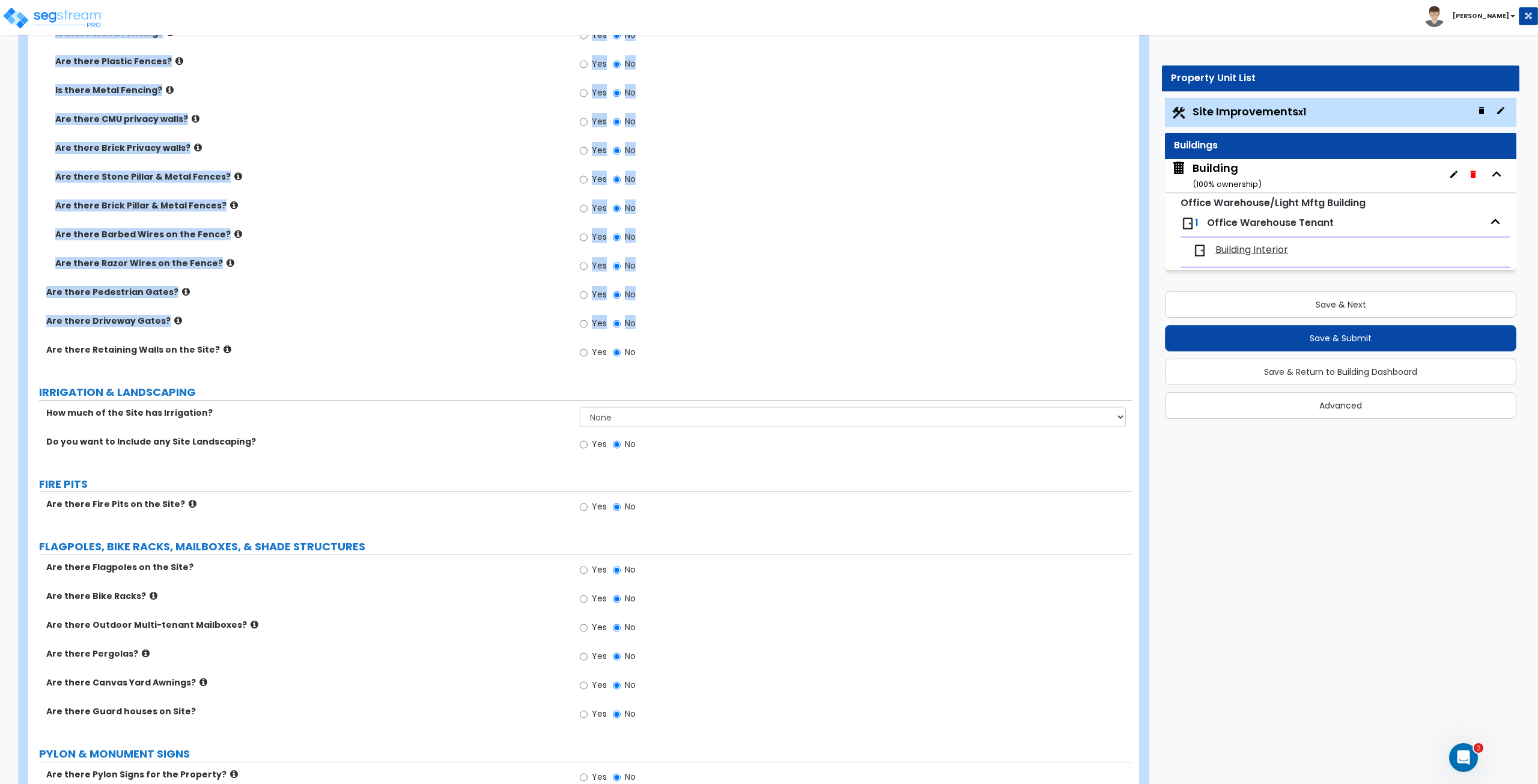 drag, startPoint x: 44, startPoint y: 446, endPoint x: 668, endPoint y: 318, distance: 636.9929 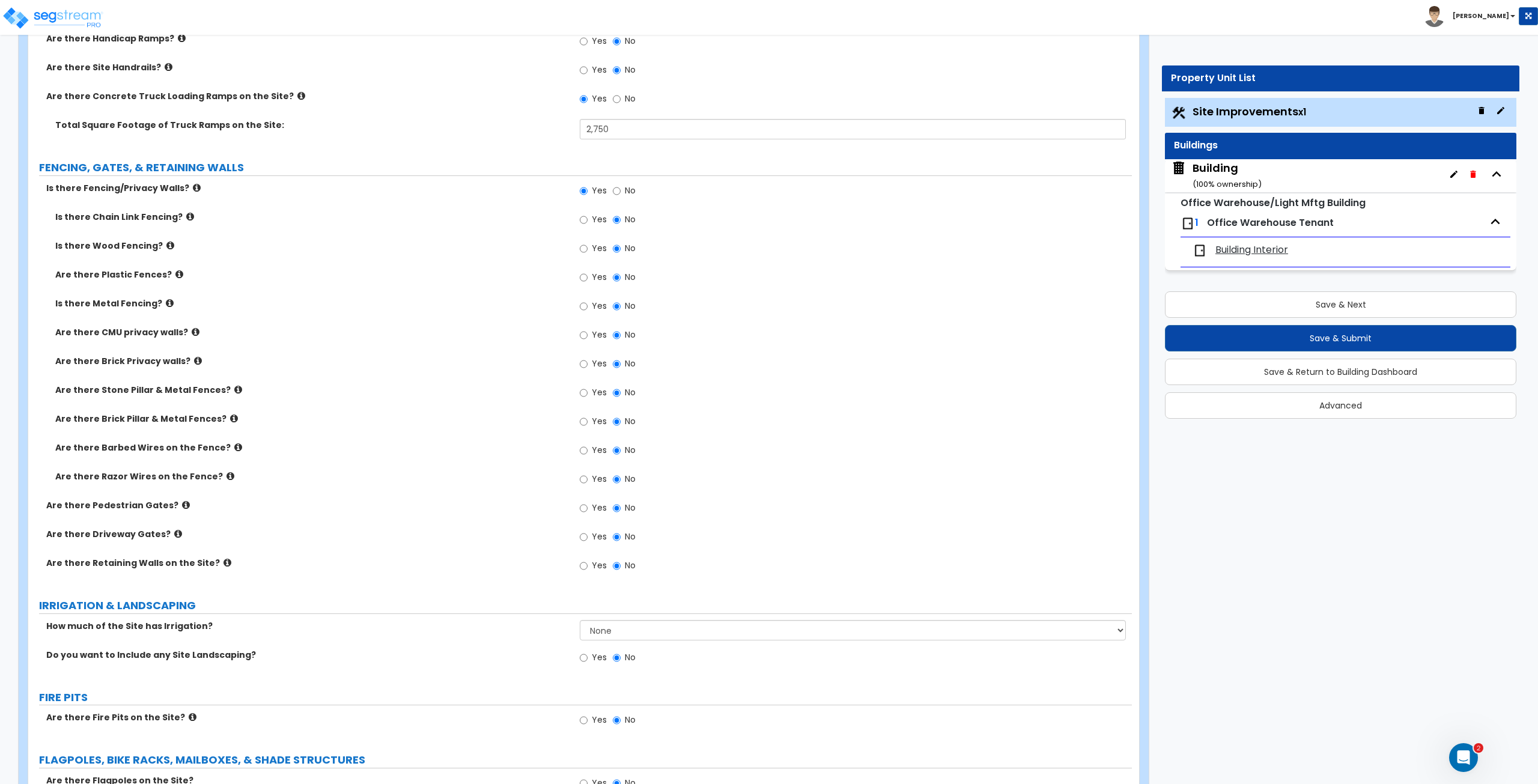 scroll, scrollTop: 1013, scrollLeft: 0, axis: vertical 